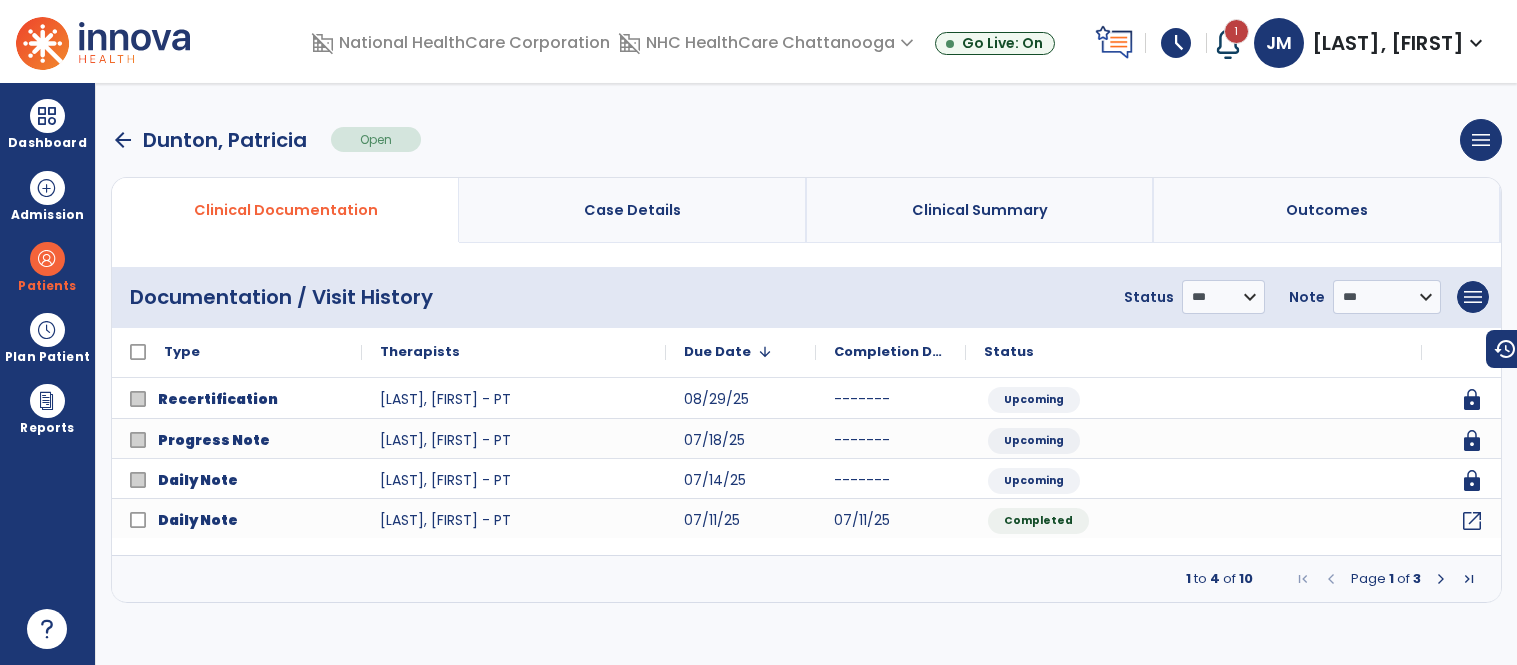 scroll, scrollTop: 0, scrollLeft: 0, axis: both 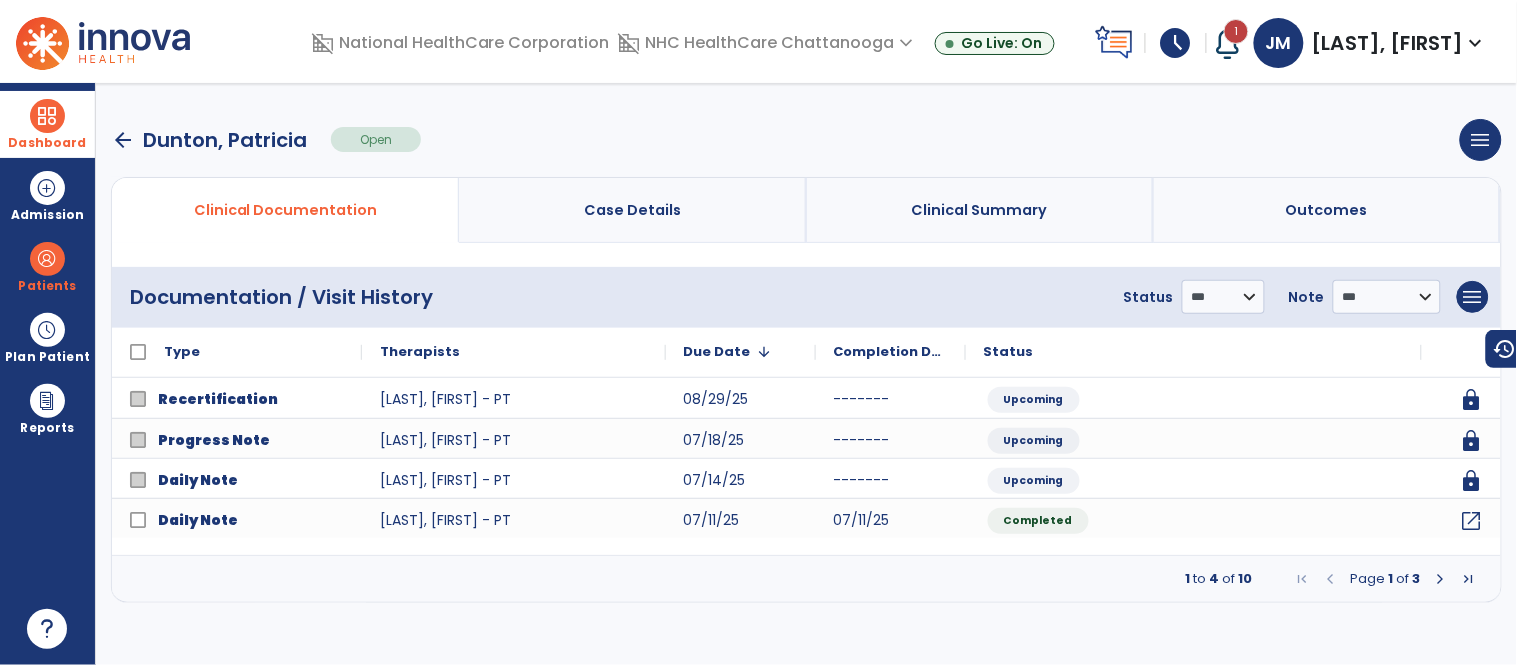 click at bounding box center (47, 116) 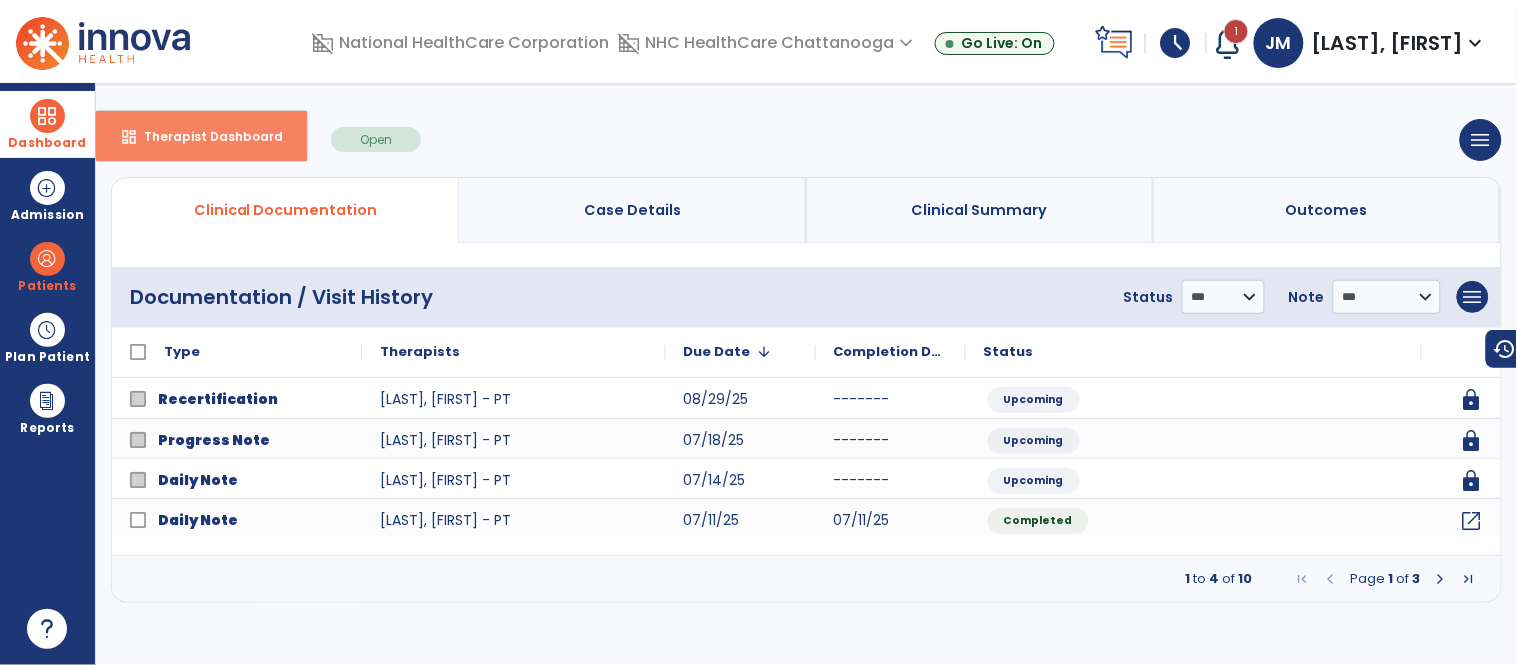 click on "dashboard  Therapist Dashboard" at bounding box center [201, 136] 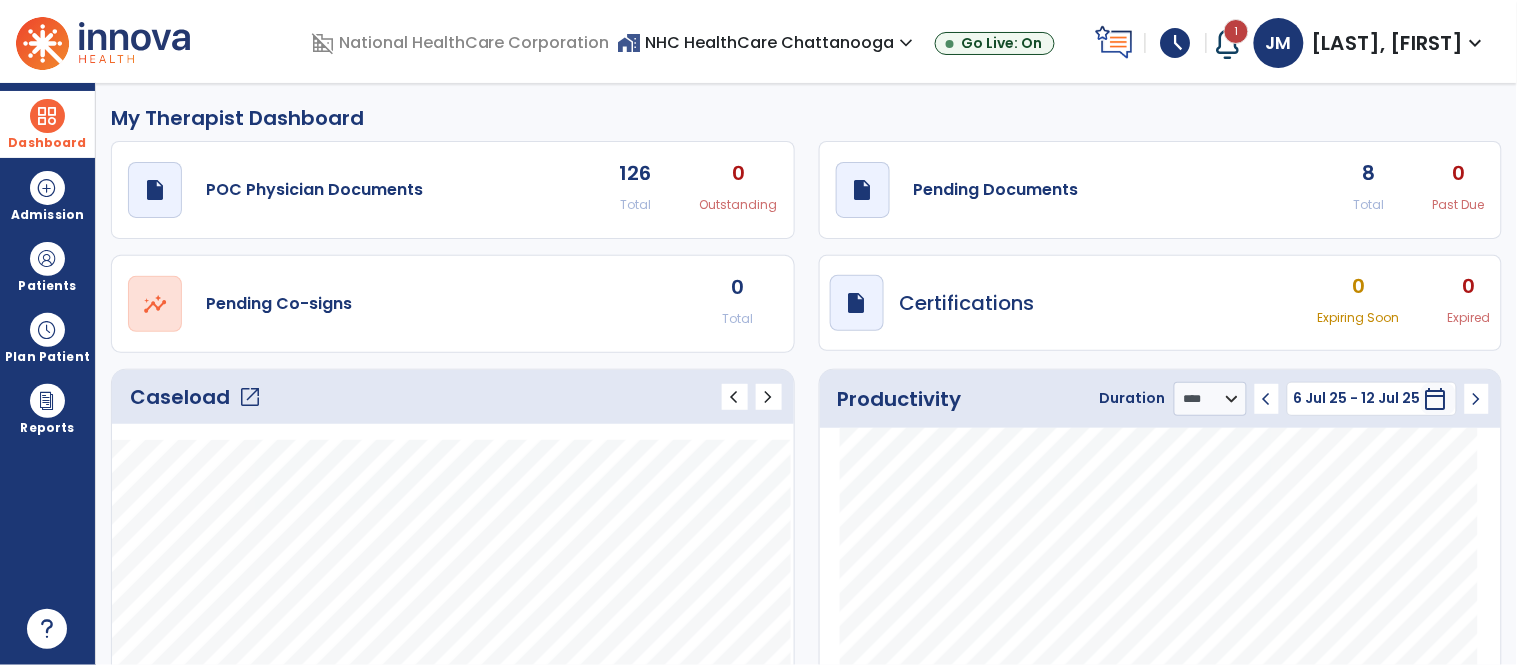 click on "Caseload   open_in_new   chevron_left   chevron_right" 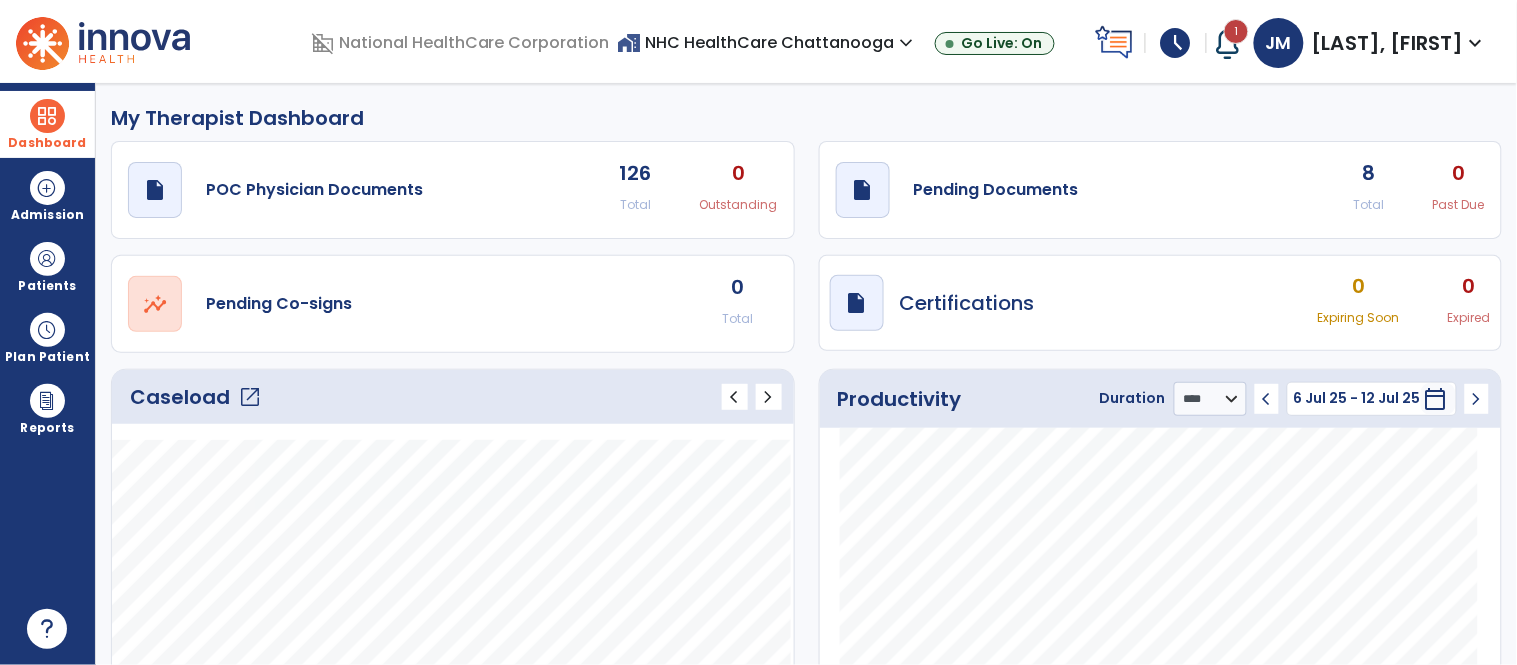 click on "Caseload   open_in_new" 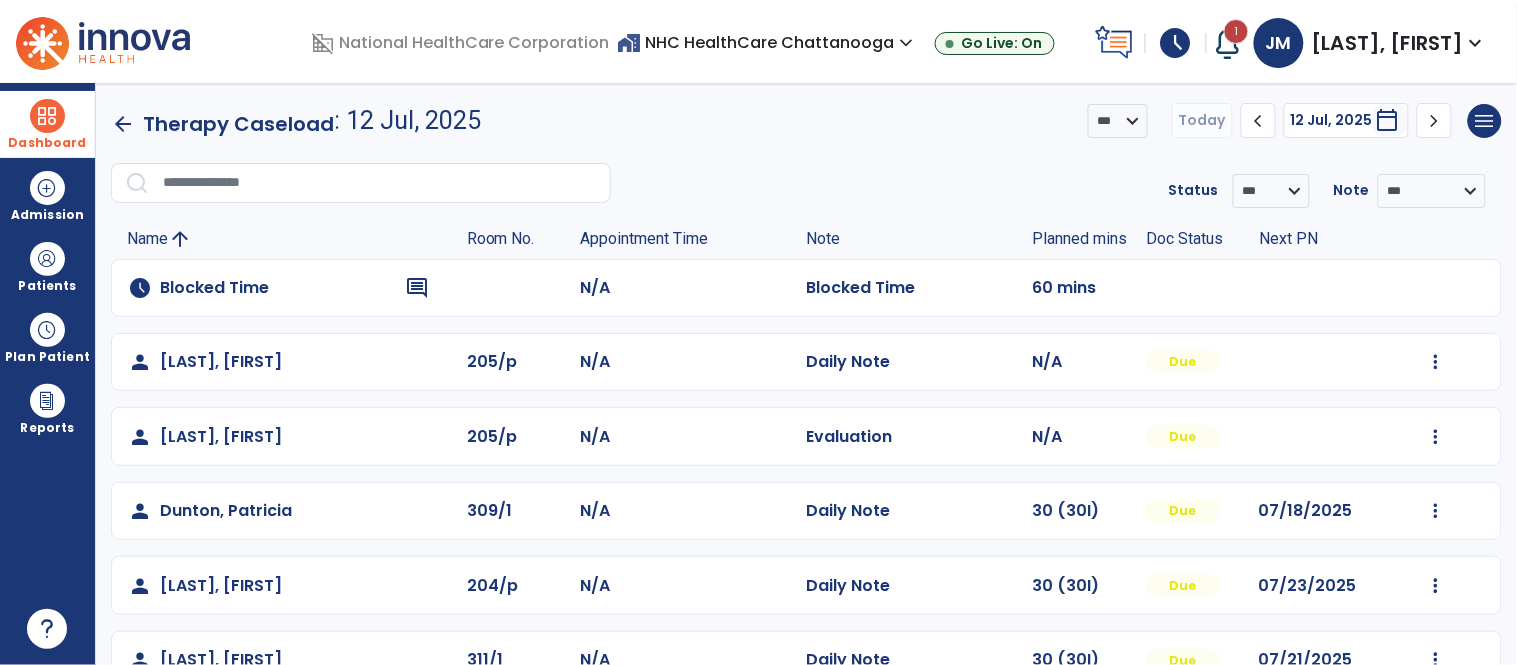 scroll, scrollTop: 271, scrollLeft: 0, axis: vertical 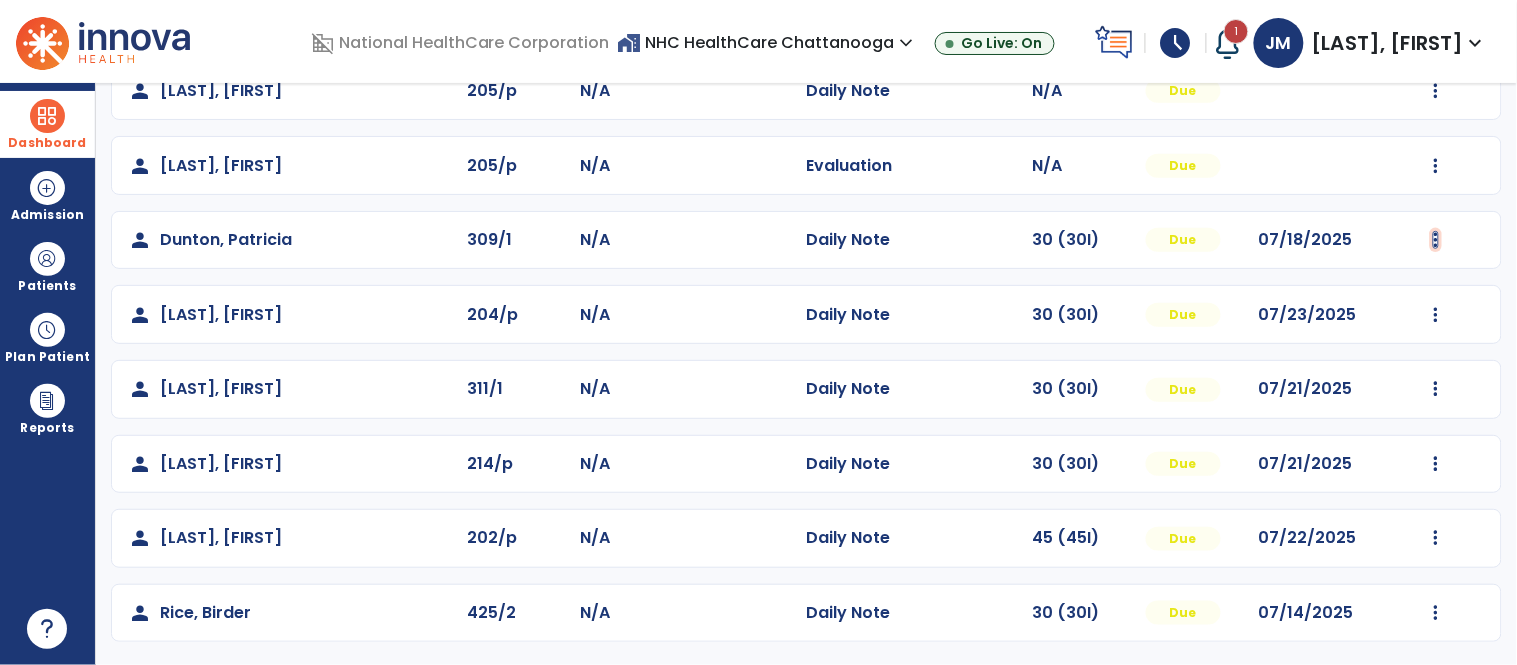 click at bounding box center (1436, 91) 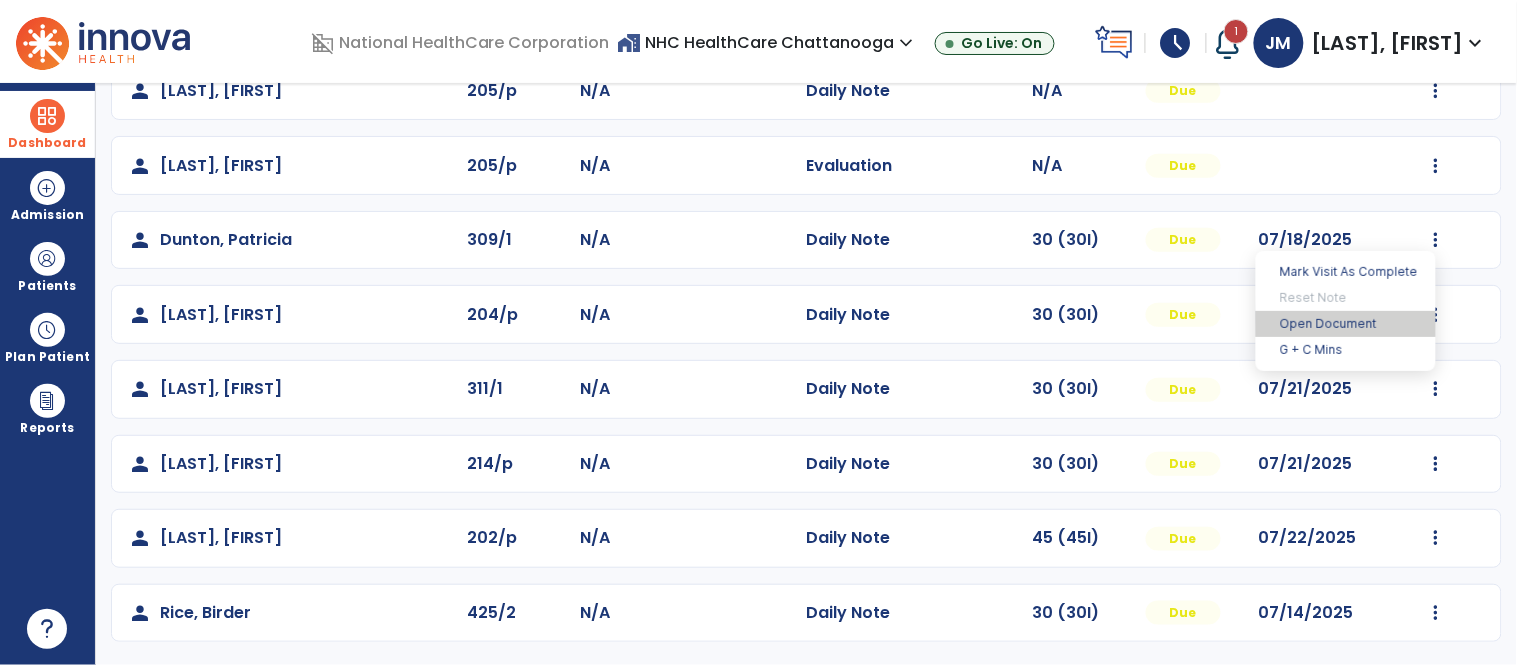 click on "Open Document" at bounding box center [1346, 324] 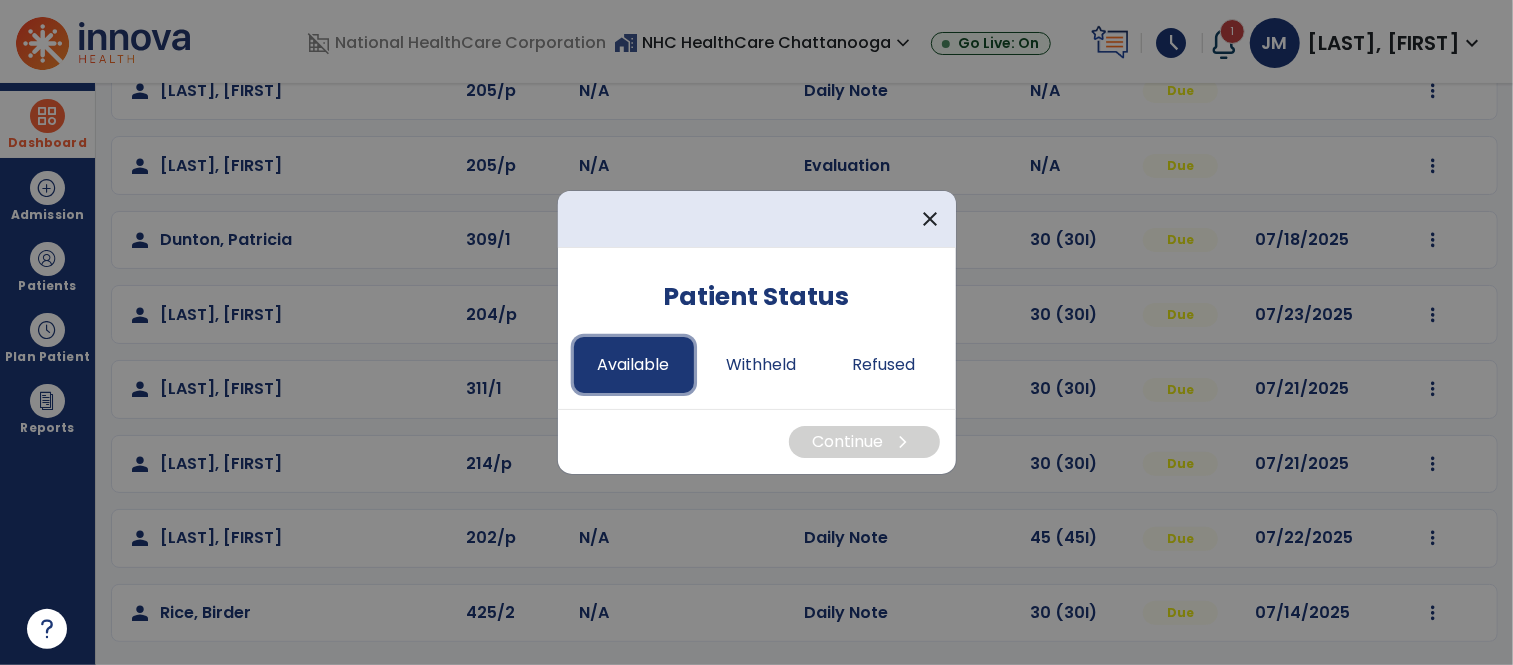 click on "Available" at bounding box center (634, 365) 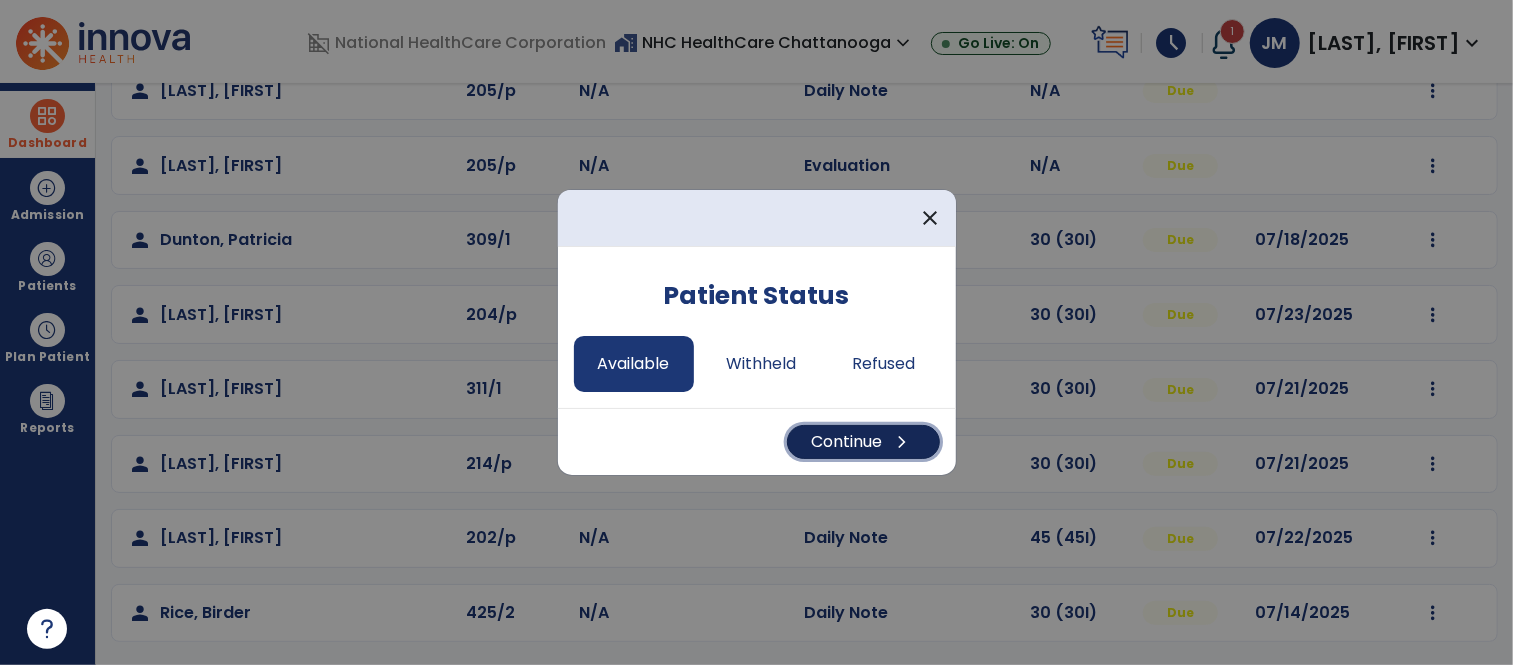 click on "Continue   chevron_right" at bounding box center [863, 442] 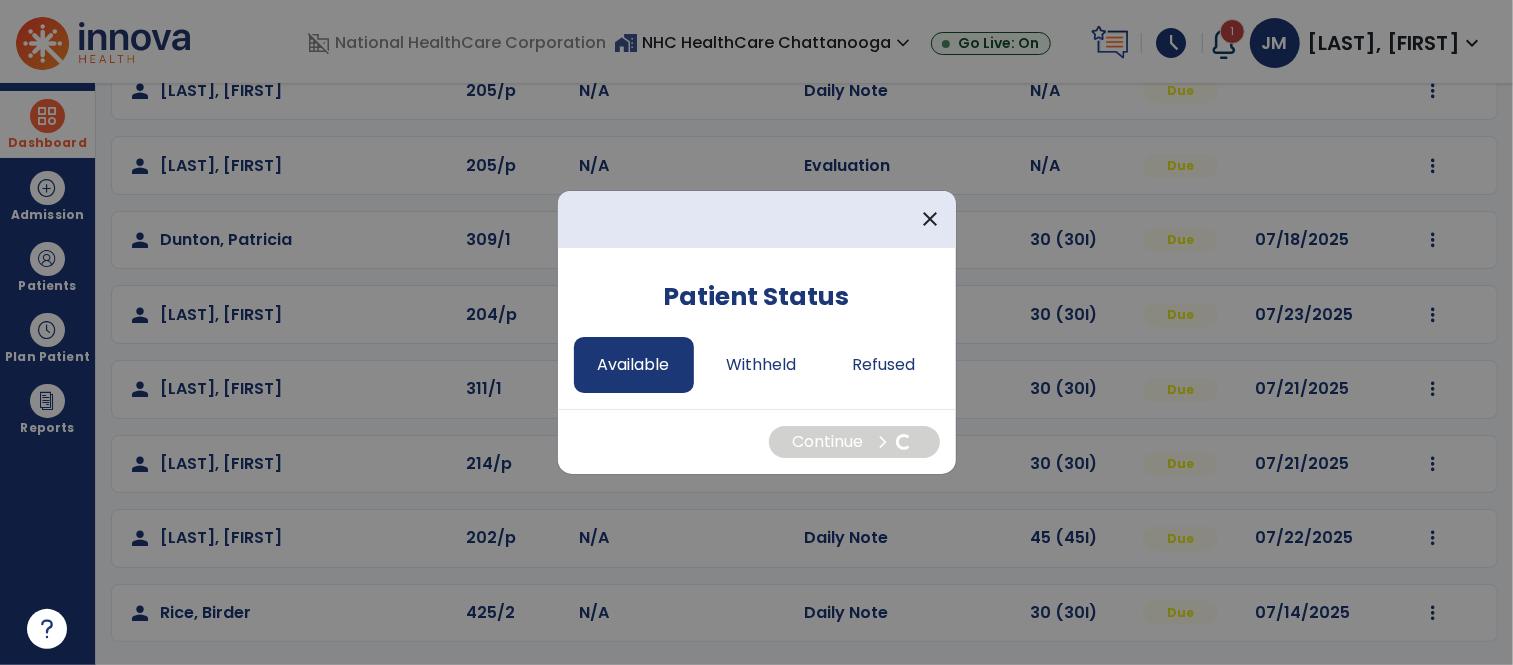 select on "*" 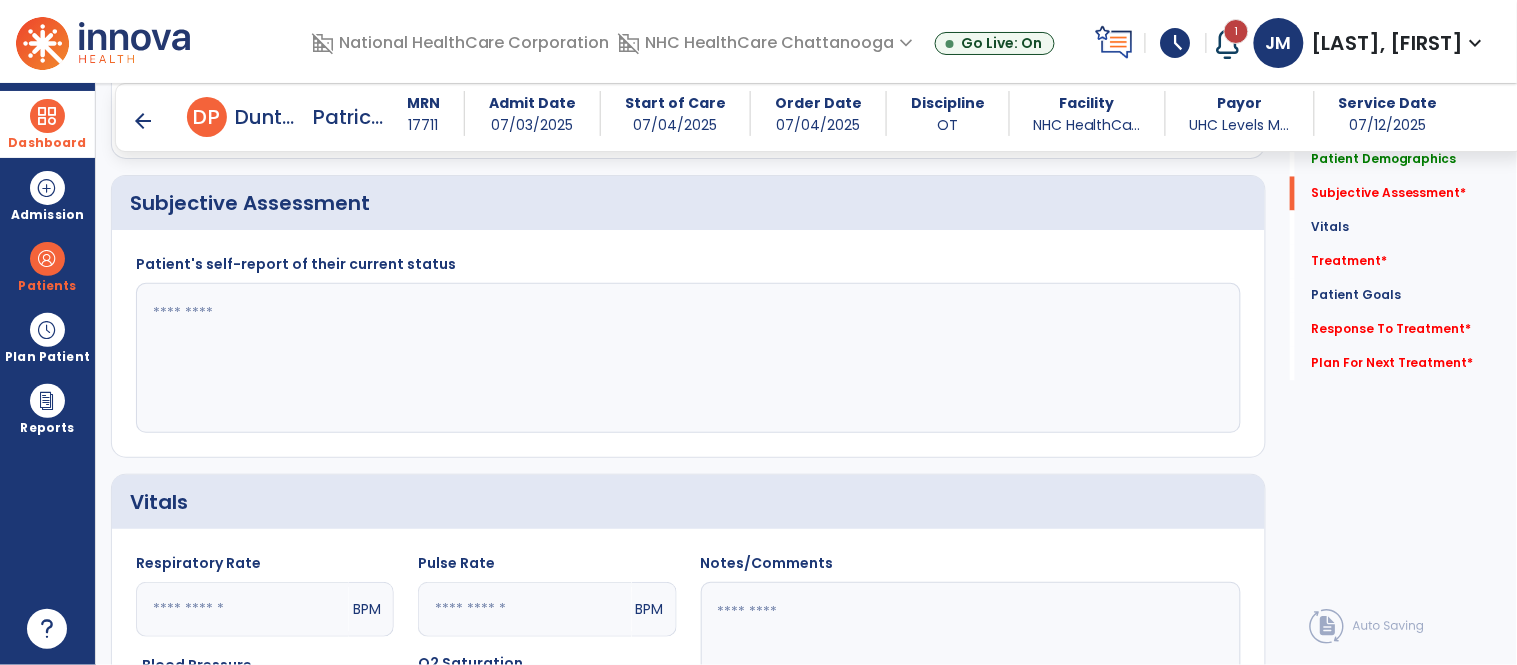 scroll, scrollTop: 965, scrollLeft: 0, axis: vertical 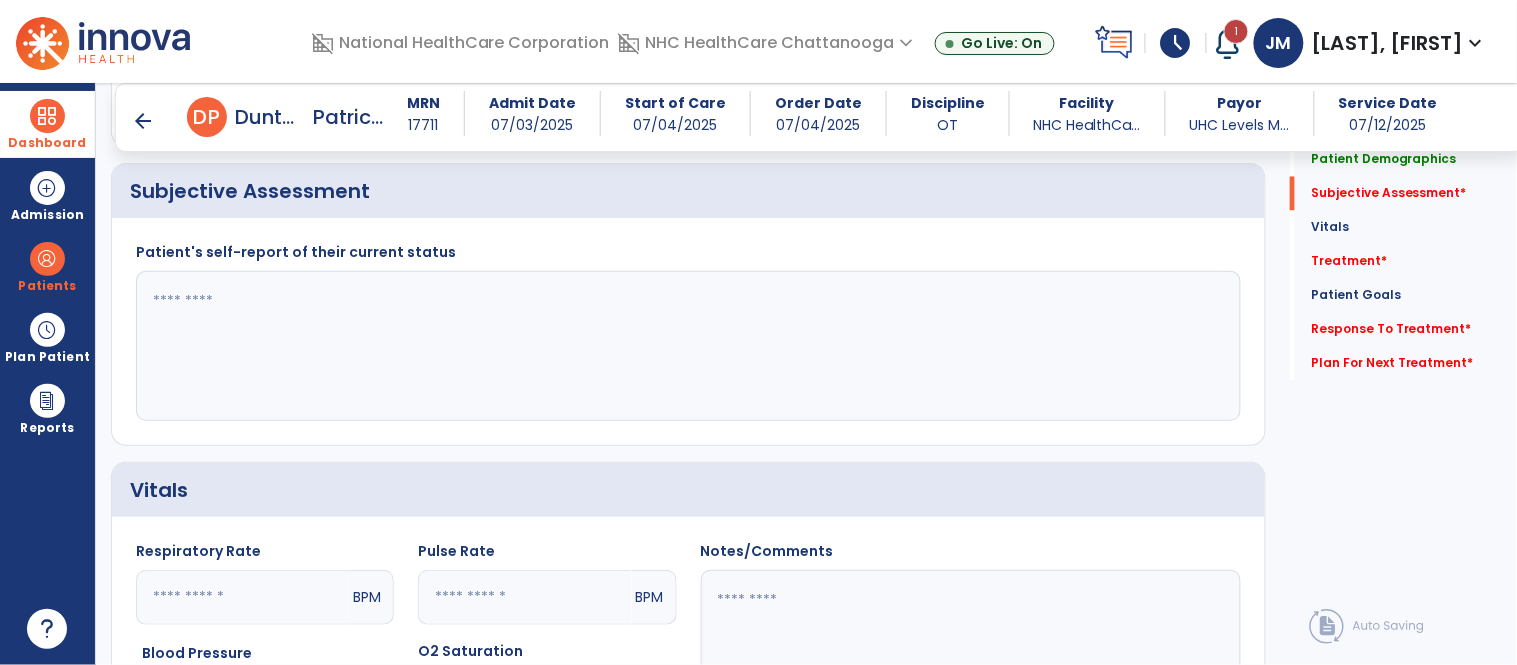 click 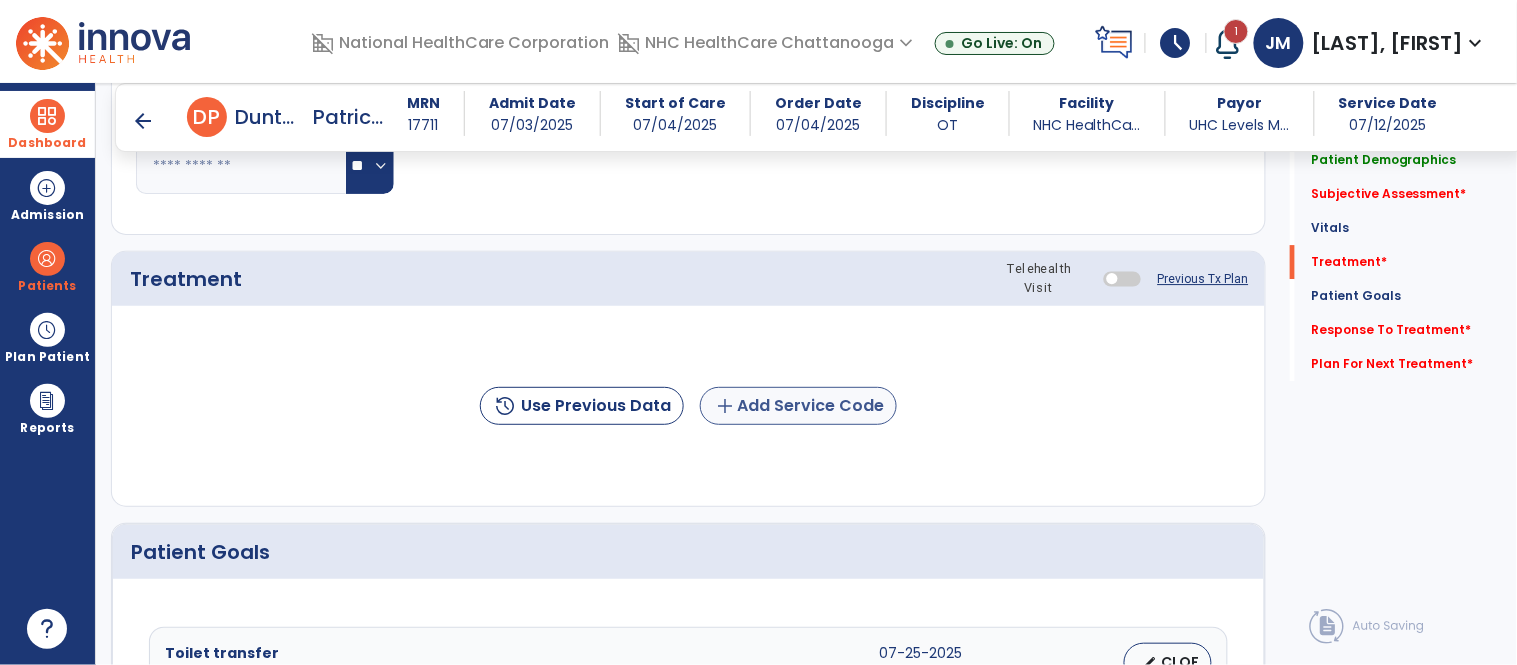 type on "**********" 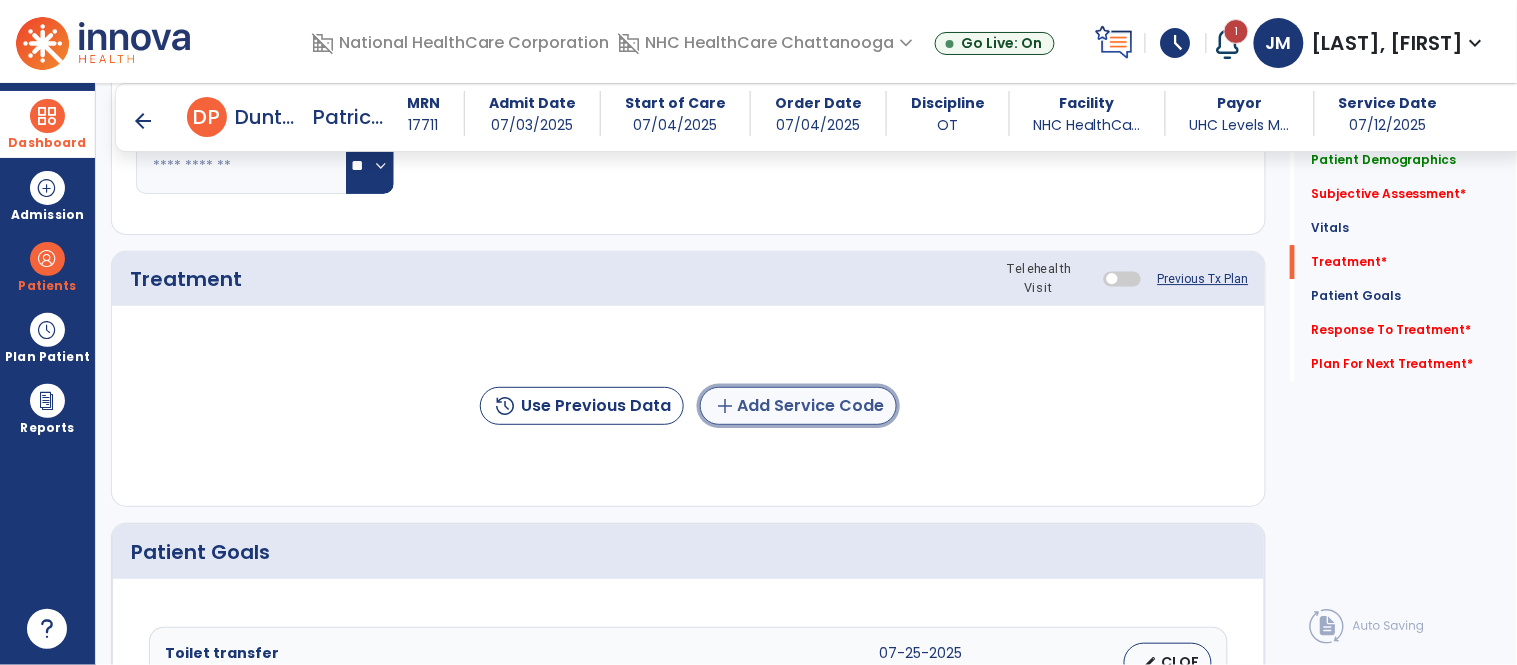 click on "add  Add Service Code" 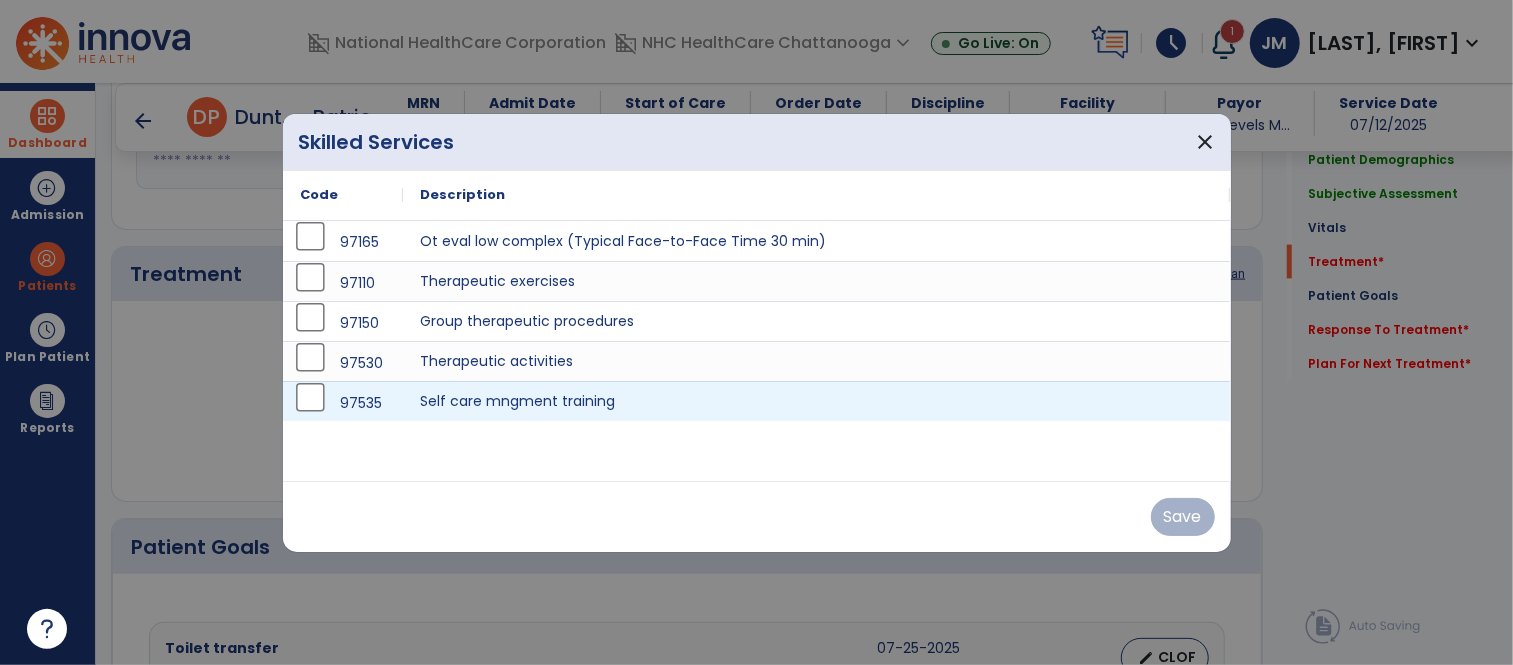 scroll, scrollTop: 1598, scrollLeft: 0, axis: vertical 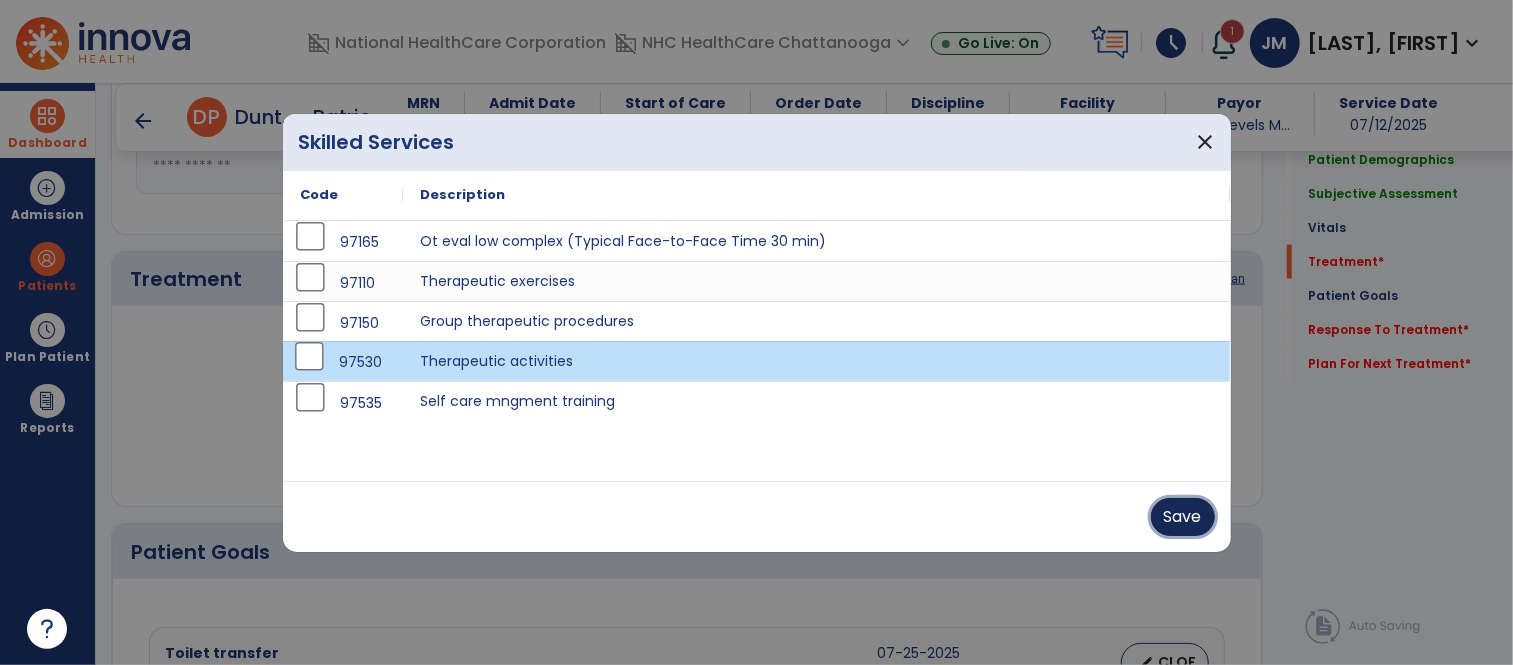 click on "Save" at bounding box center [1183, 517] 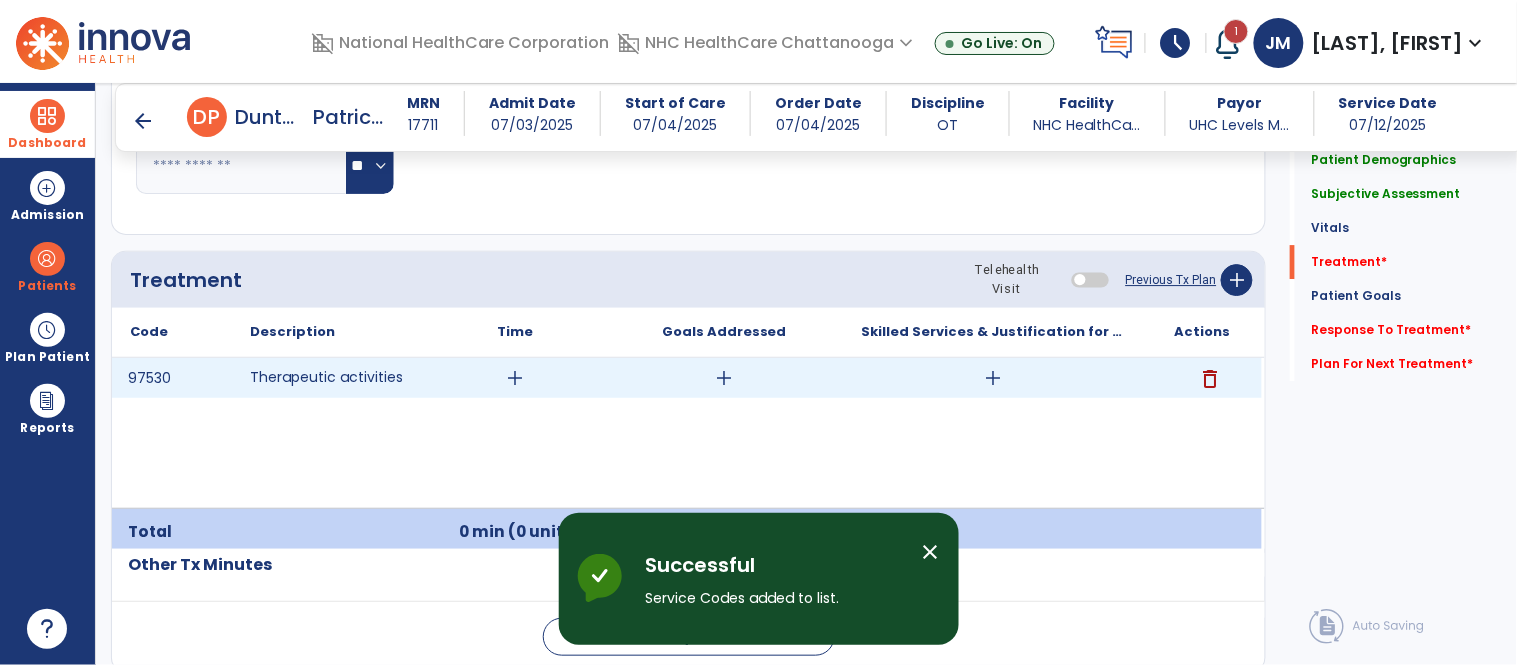 click on "add" at bounding box center [515, 378] 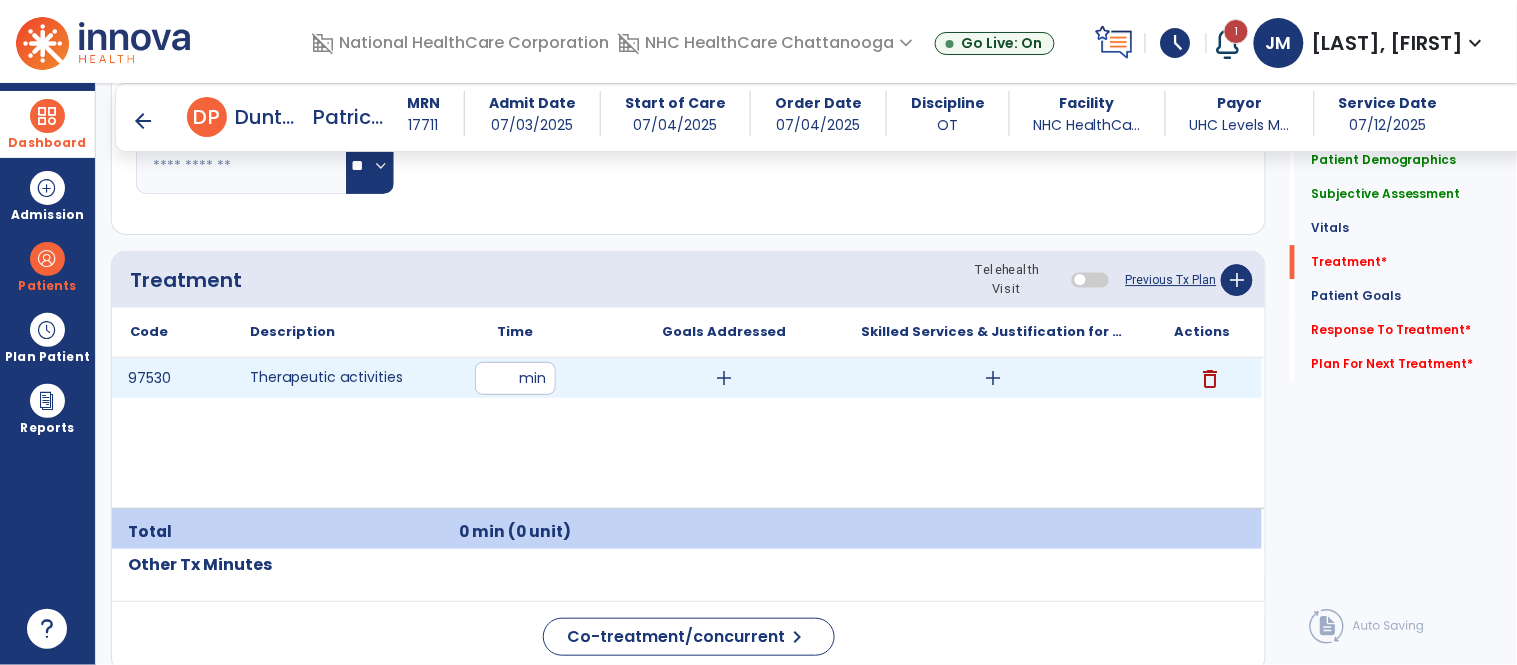 type on "**" 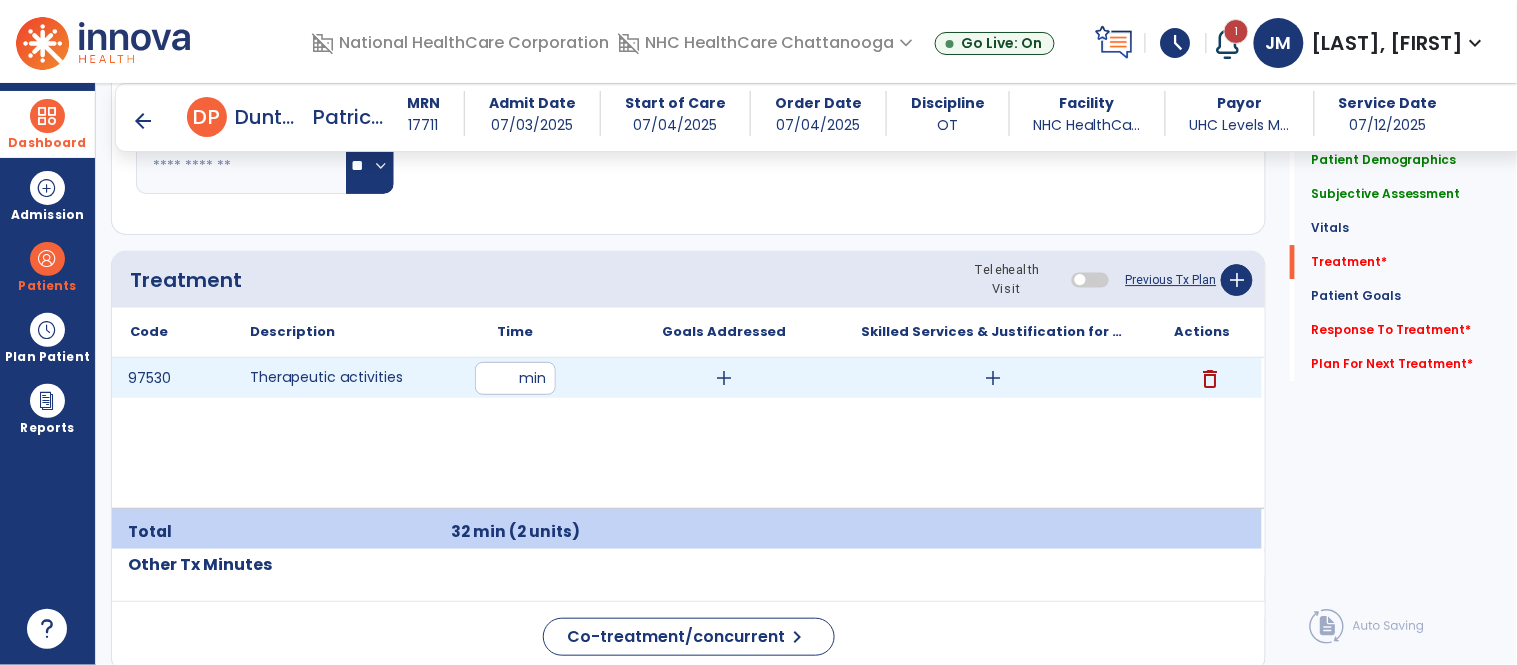 click on "add" at bounding box center [993, 378] 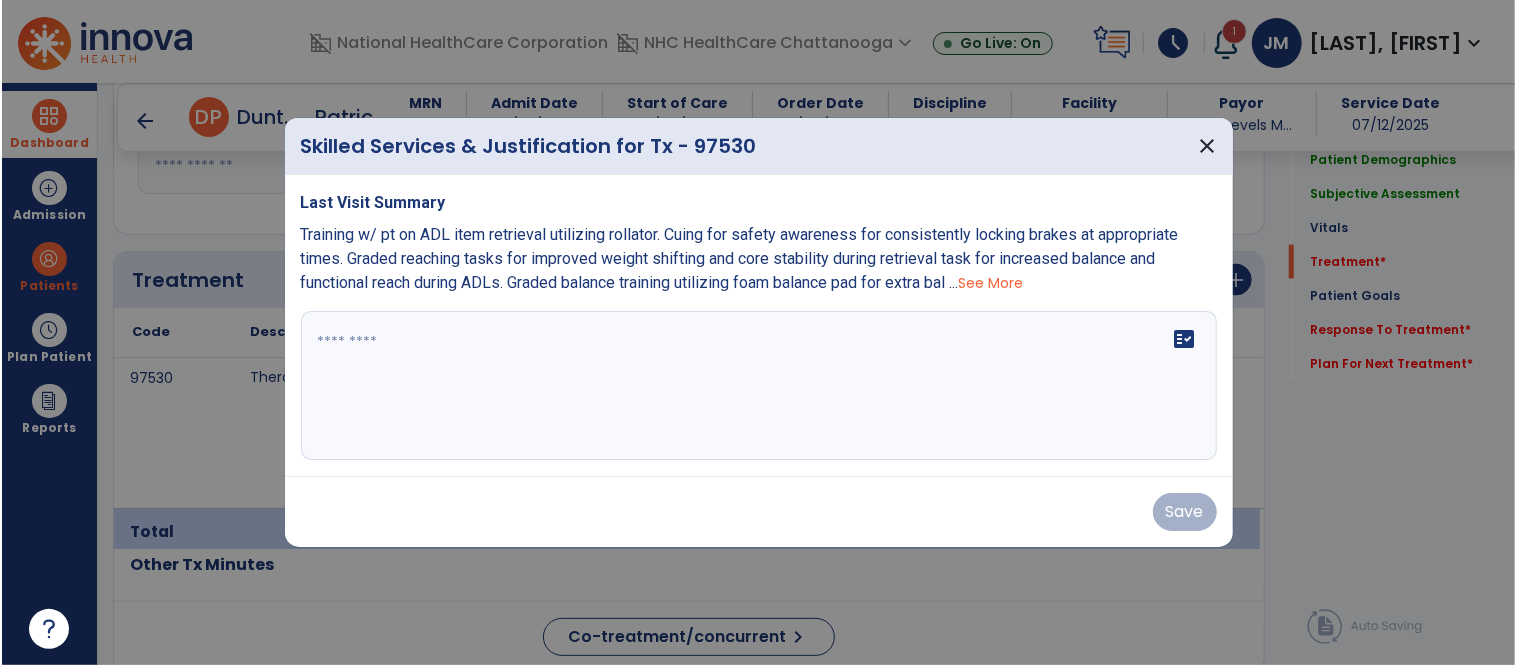 scroll, scrollTop: 1598, scrollLeft: 0, axis: vertical 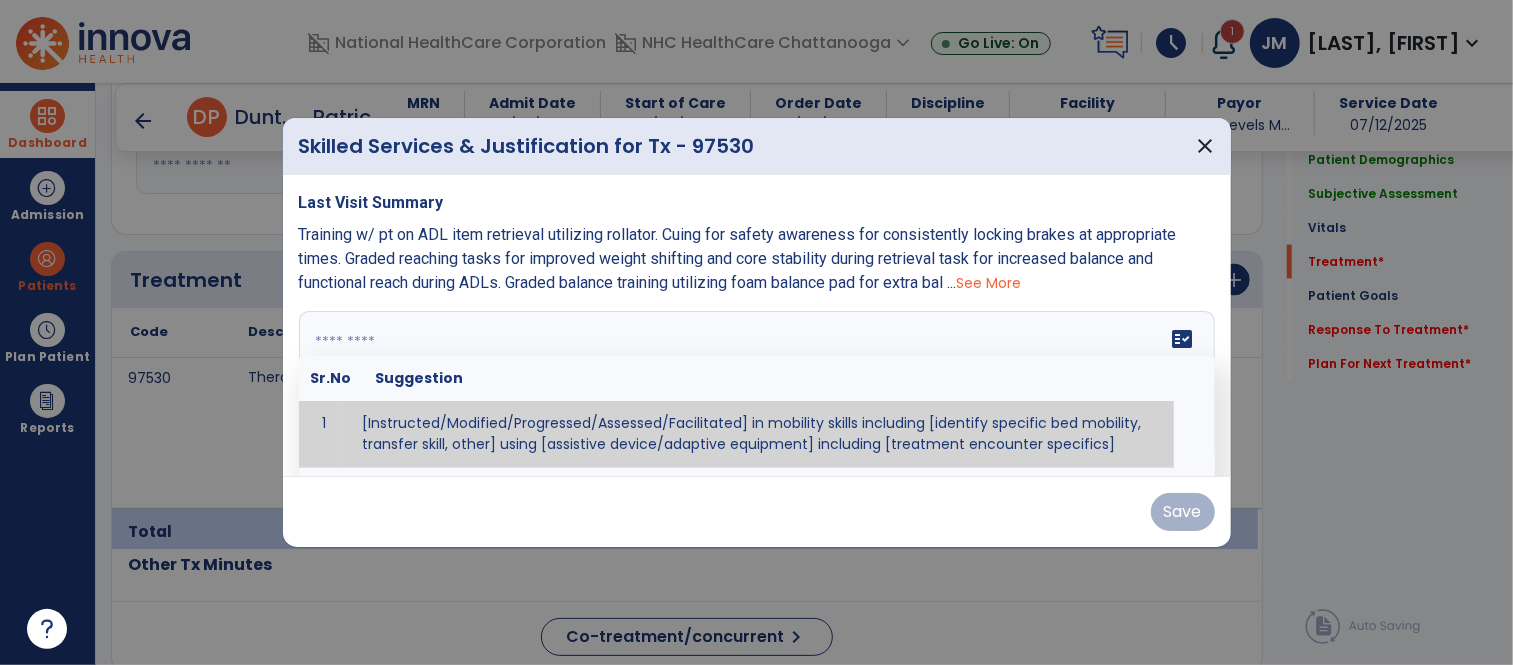 click at bounding box center [757, 386] 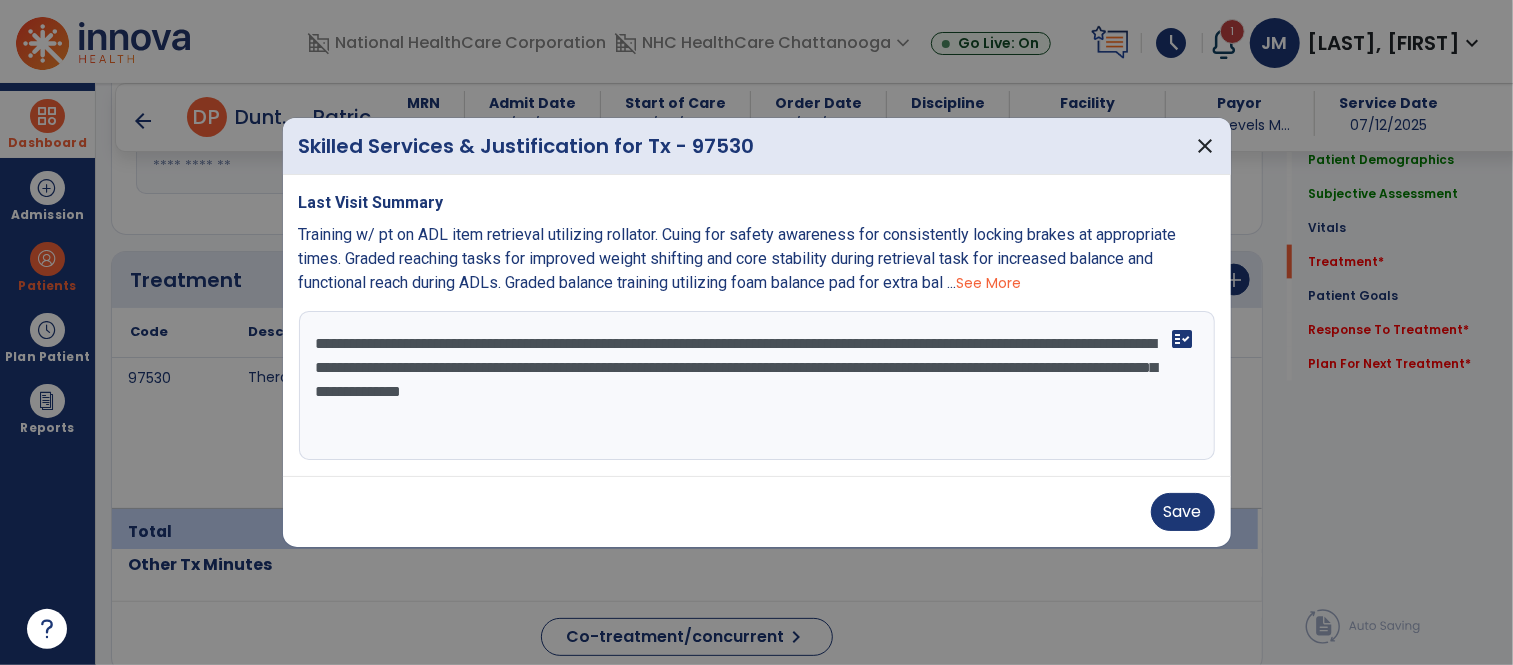 click on "**********" at bounding box center [757, 386] 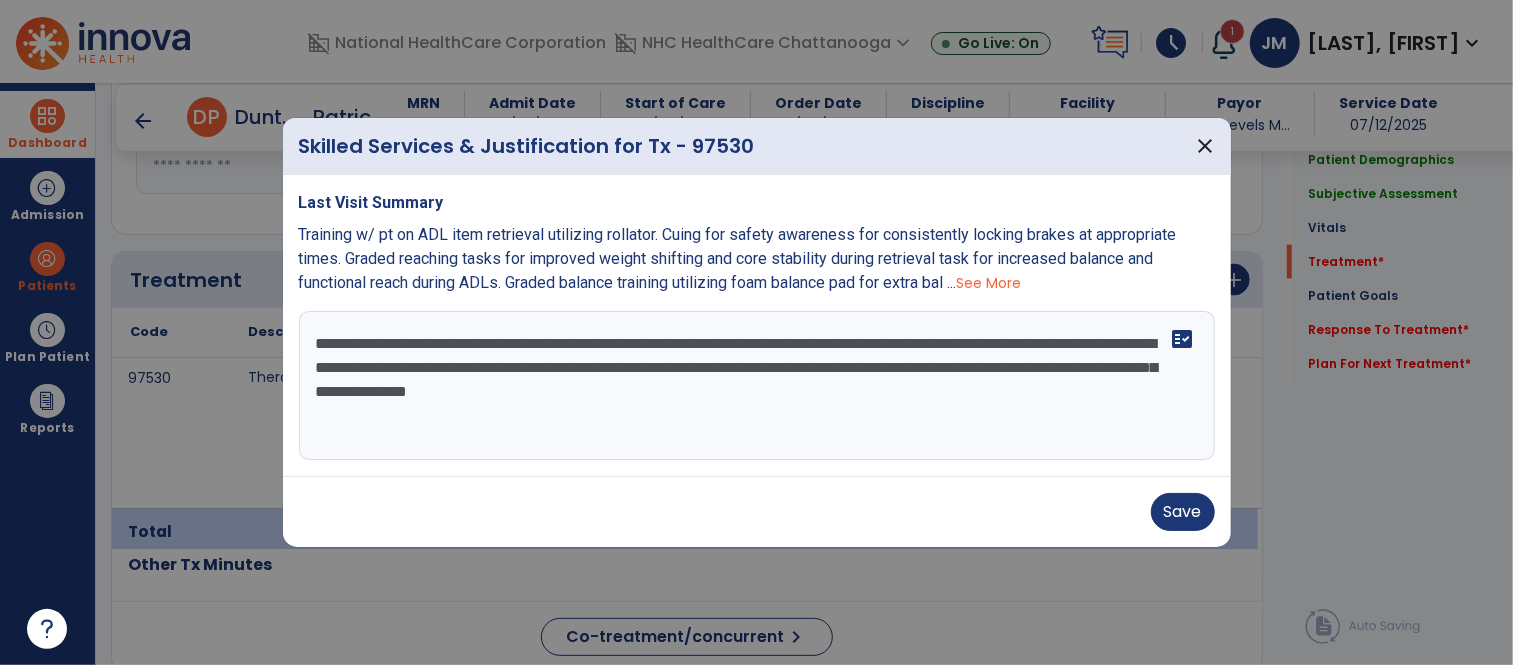 click on "**********" at bounding box center [757, 386] 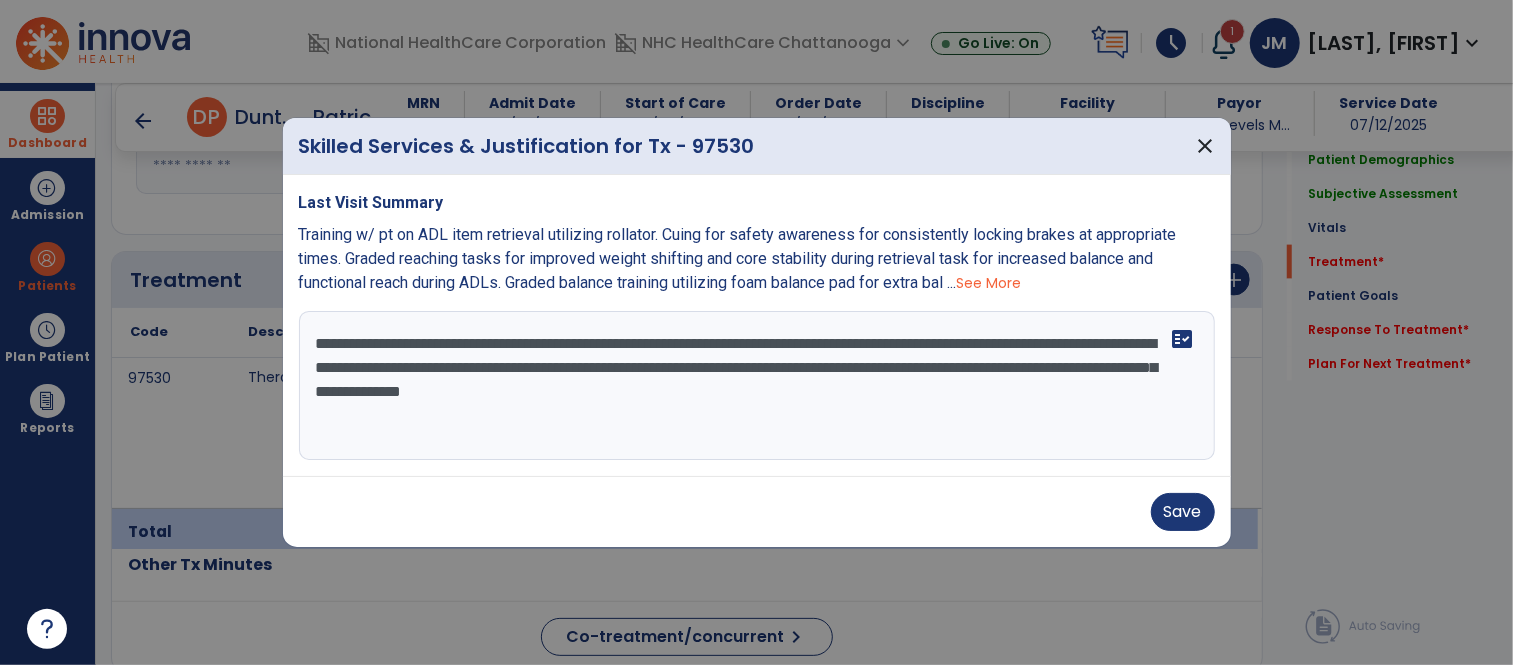 click on "**********" at bounding box center [757, 386] 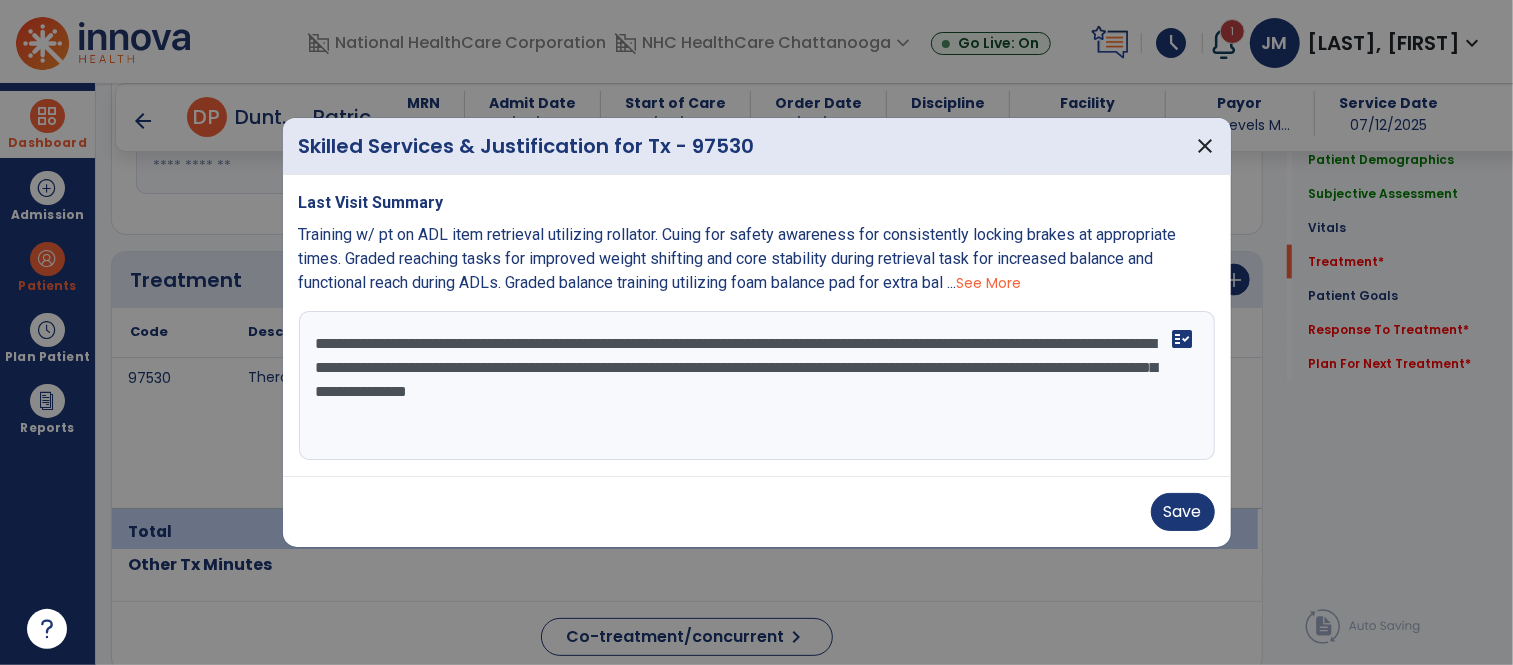 click on "**********" at bounding box center [757, 386] 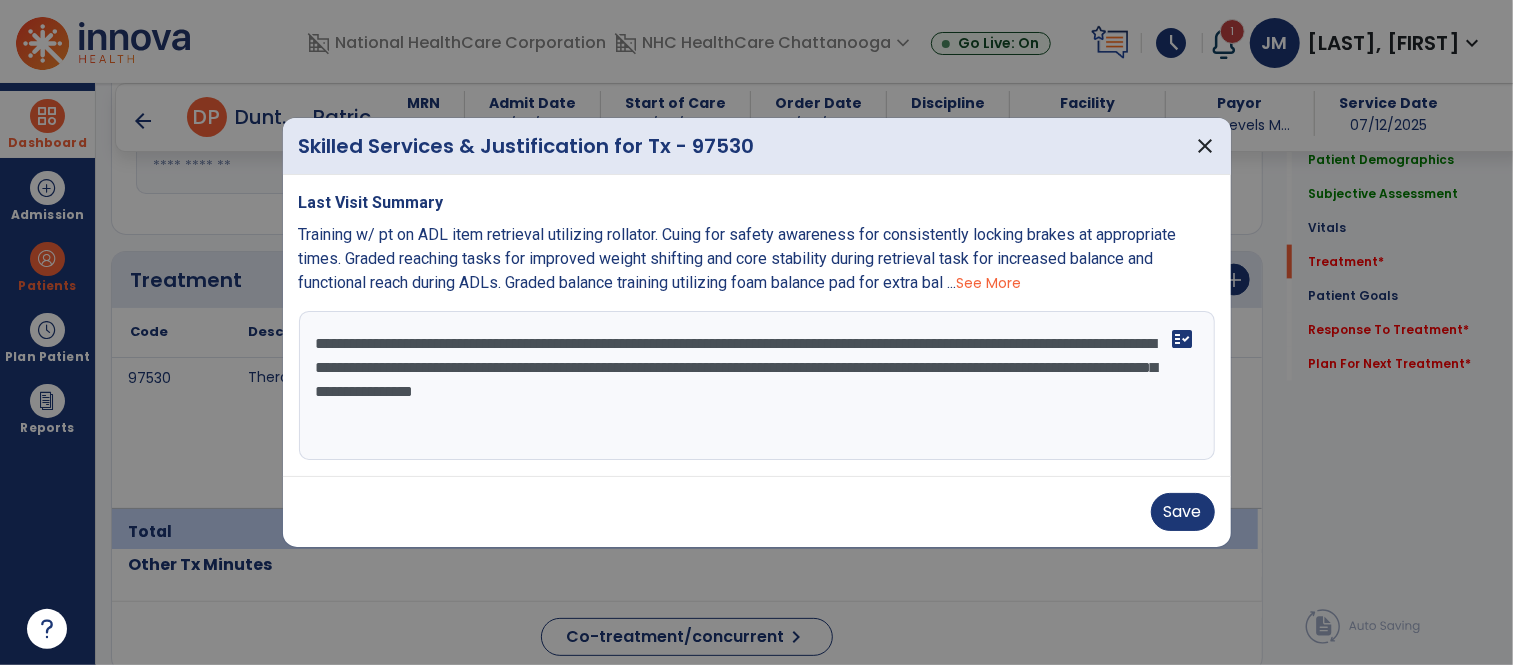 click on "**********" at bounding box center [757, 386] 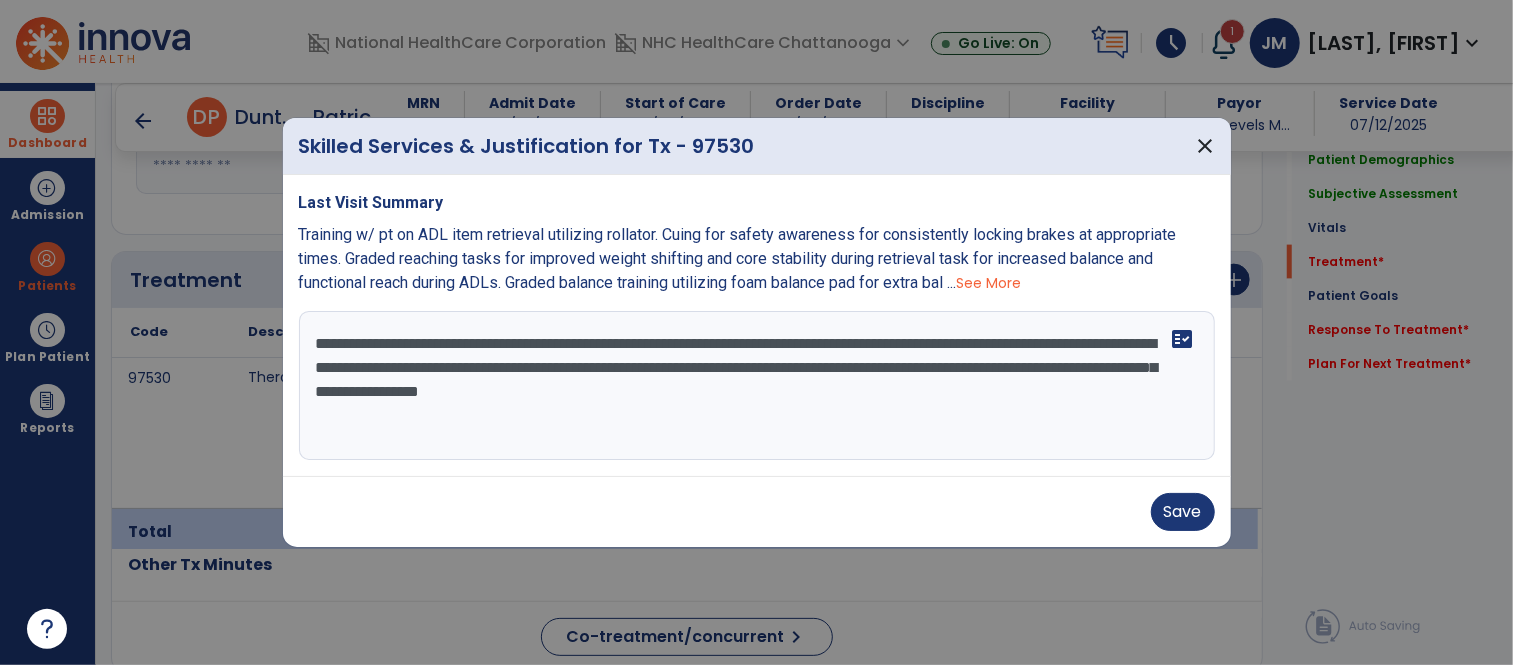 click on "**********" at bounding box center [757, 386] 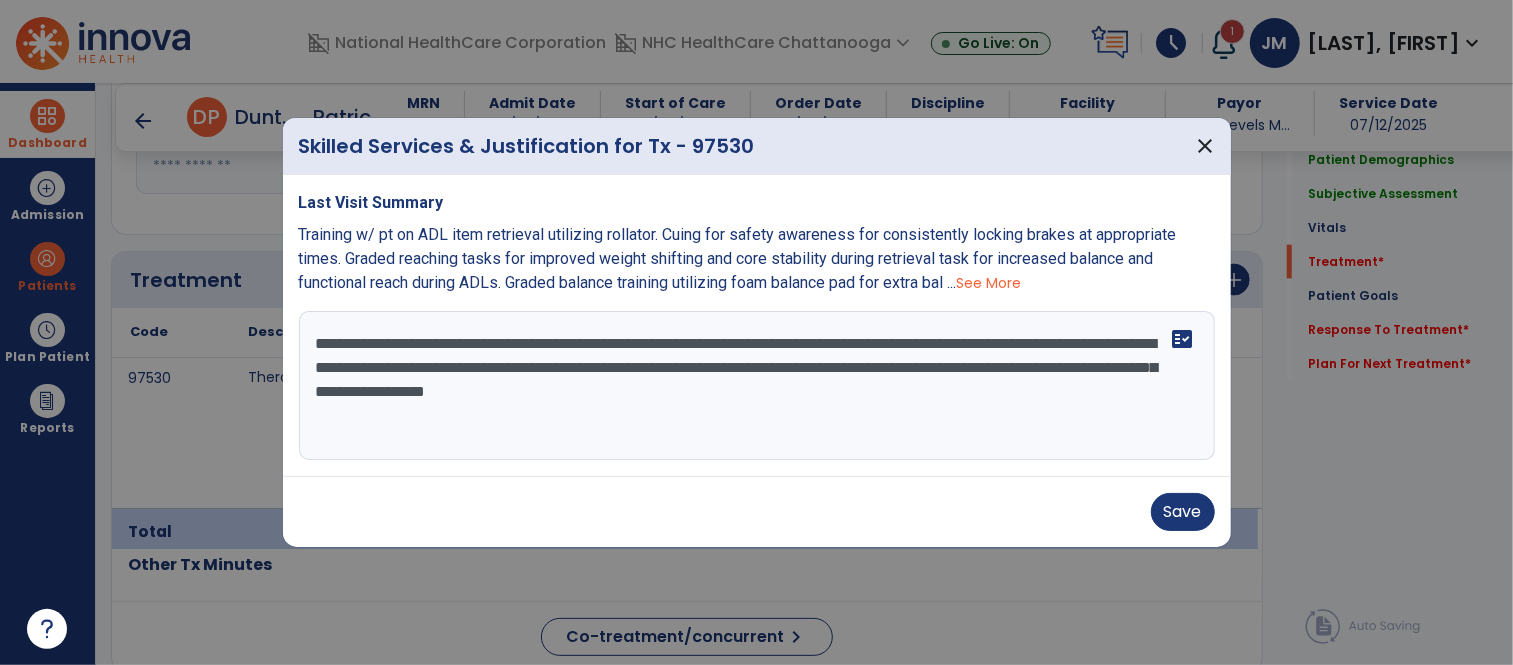 type on "**********" 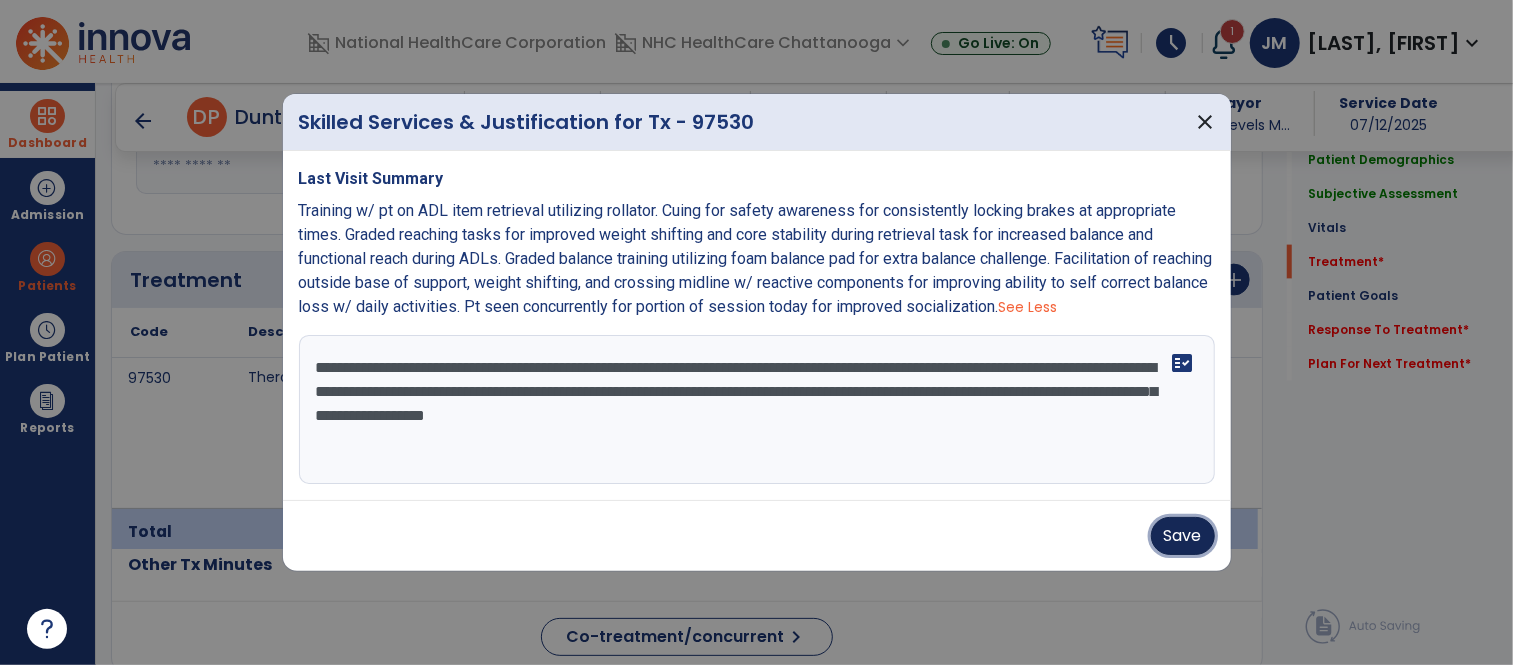 click on "Save" at bounding box center (1183, 536) 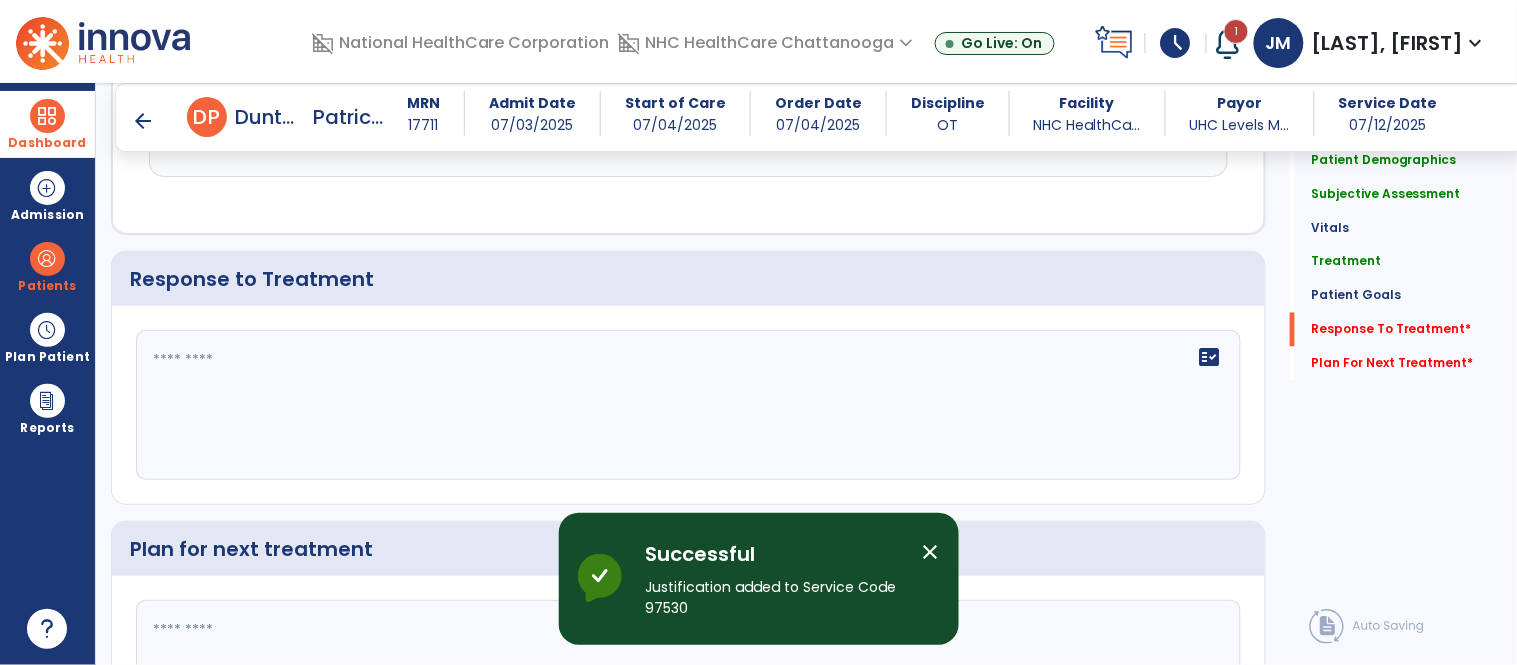 scroll, scrollTop: 2751, scrollLeft: 0, axis: vertical 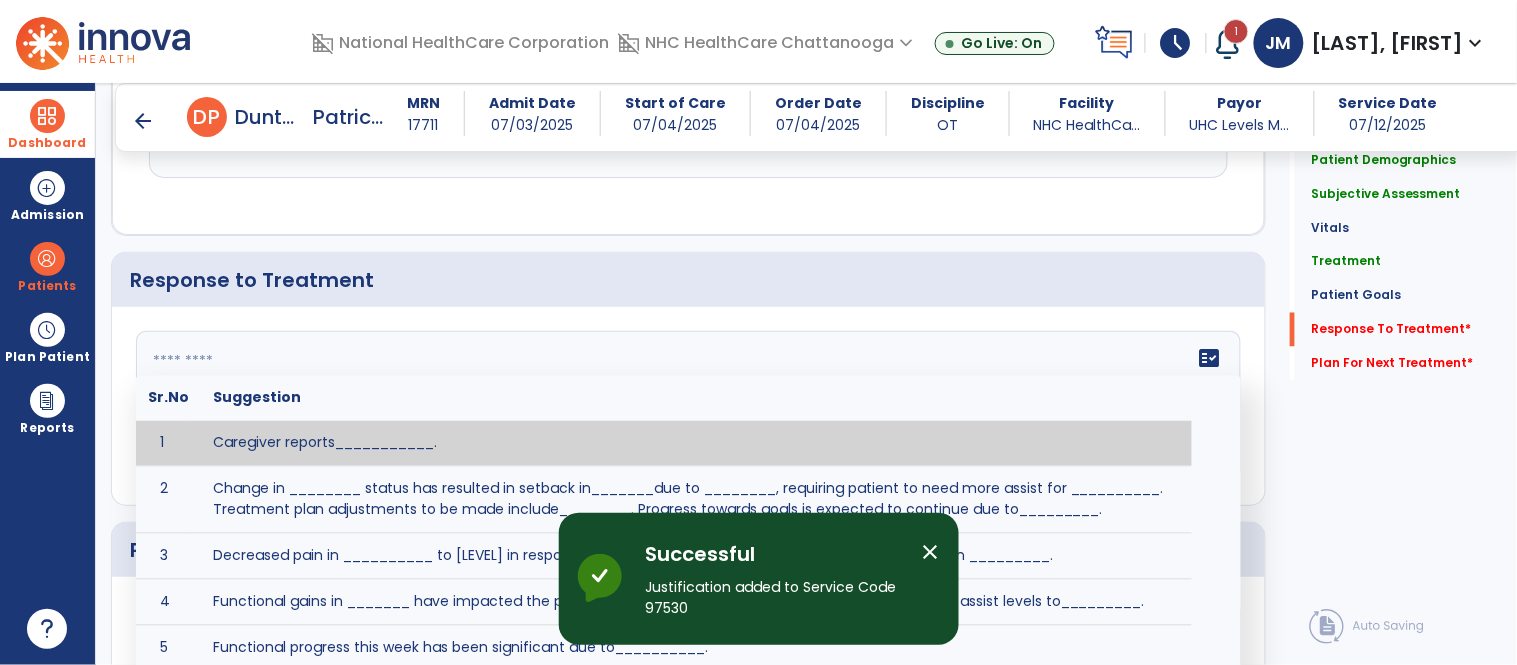 click 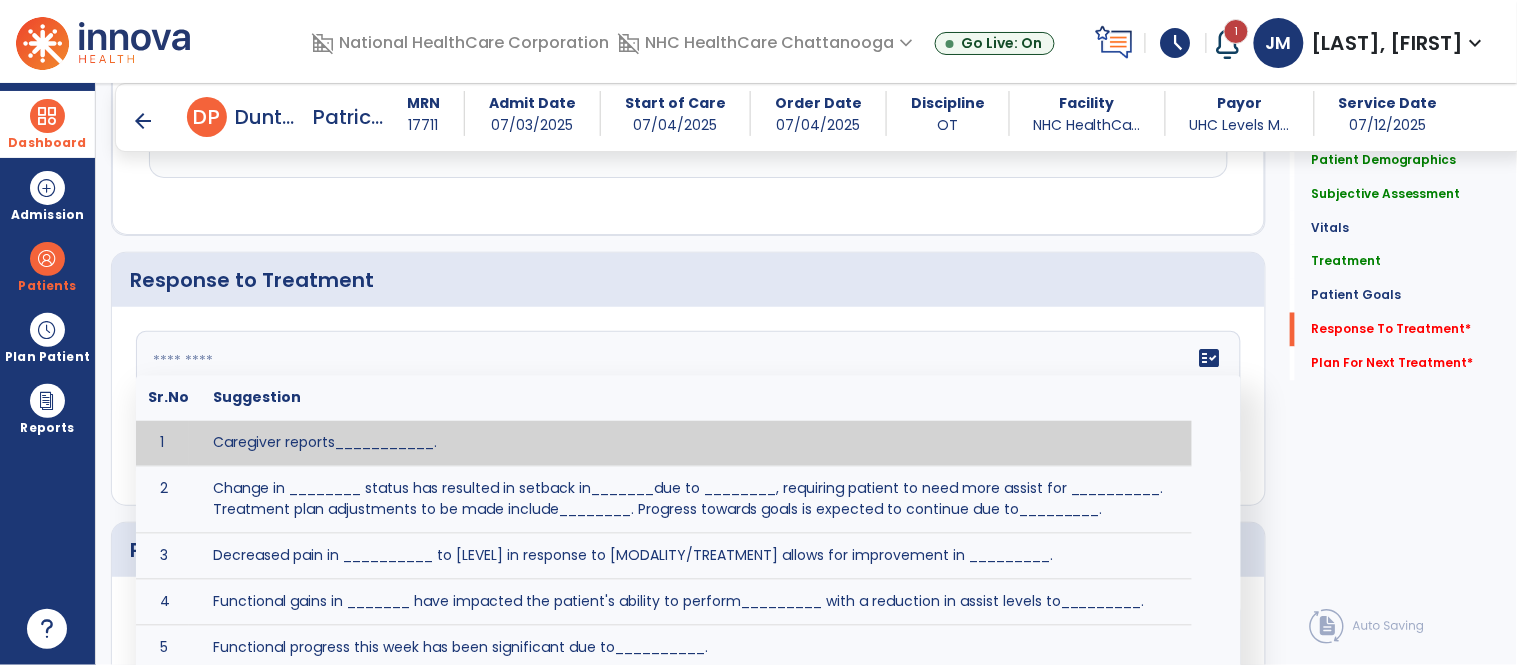 type on "*" 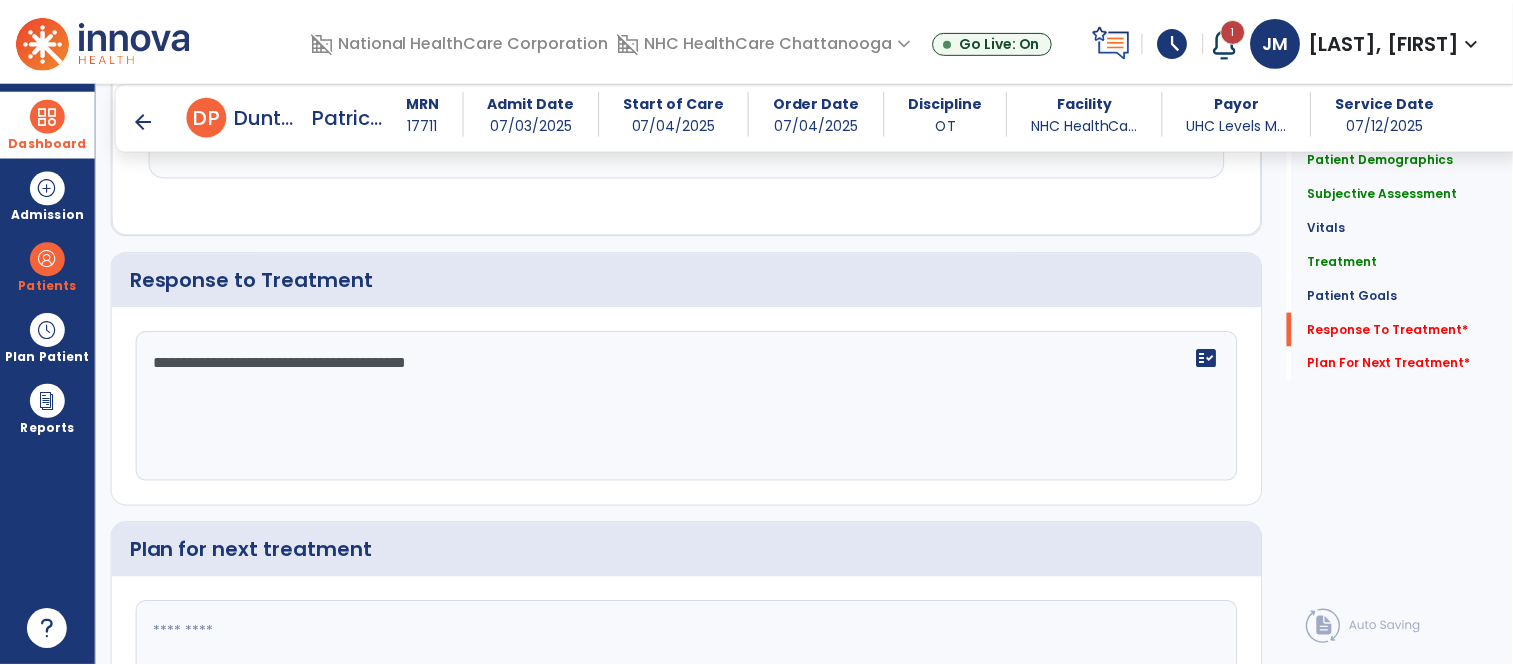 scroll, scrollTop: 2931, scrollLeft: 0, axis: vertical 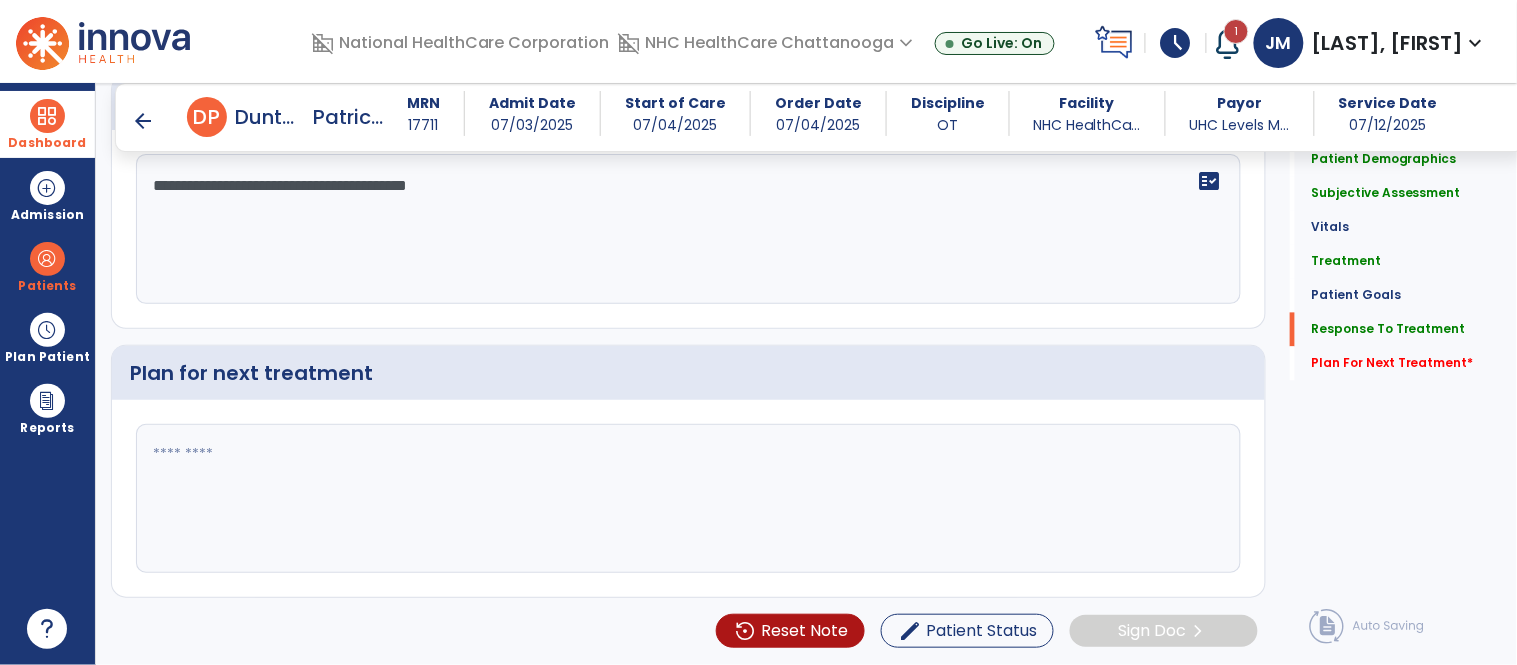 type on "**********" 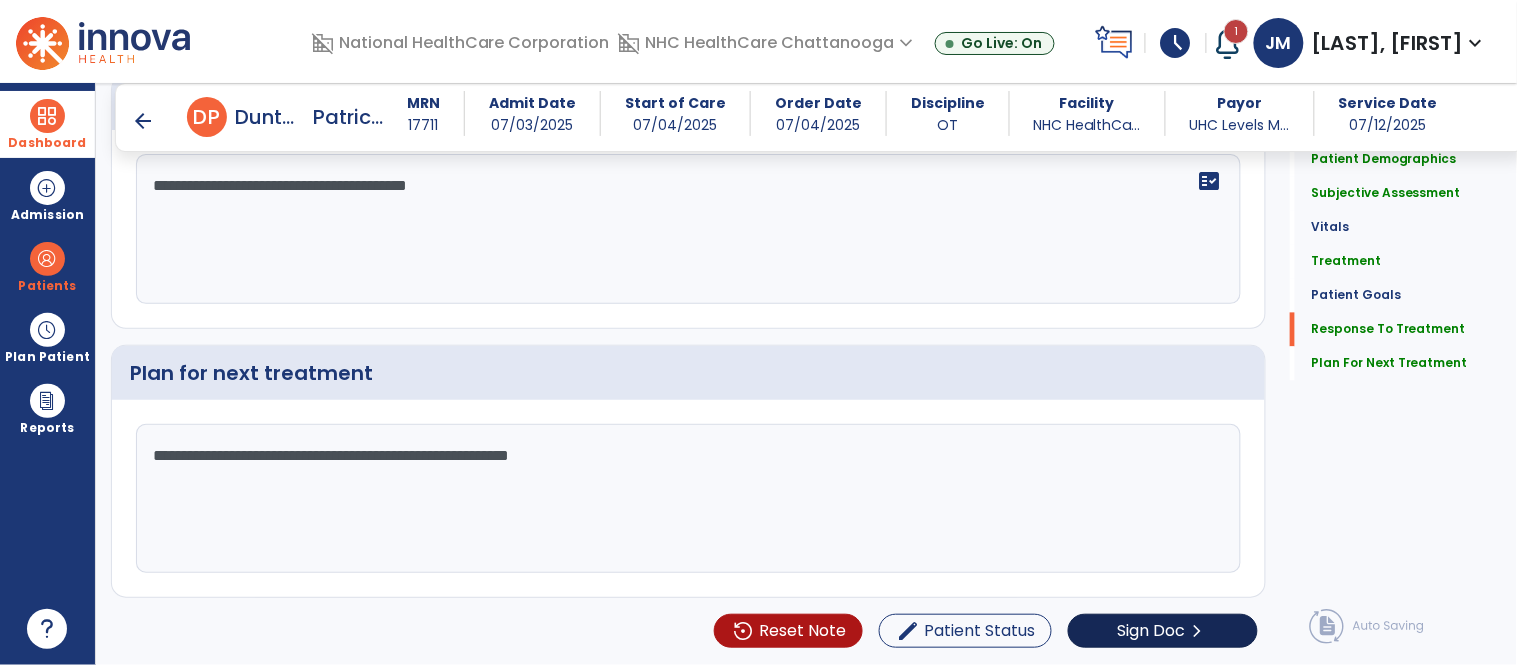 type on "**********" 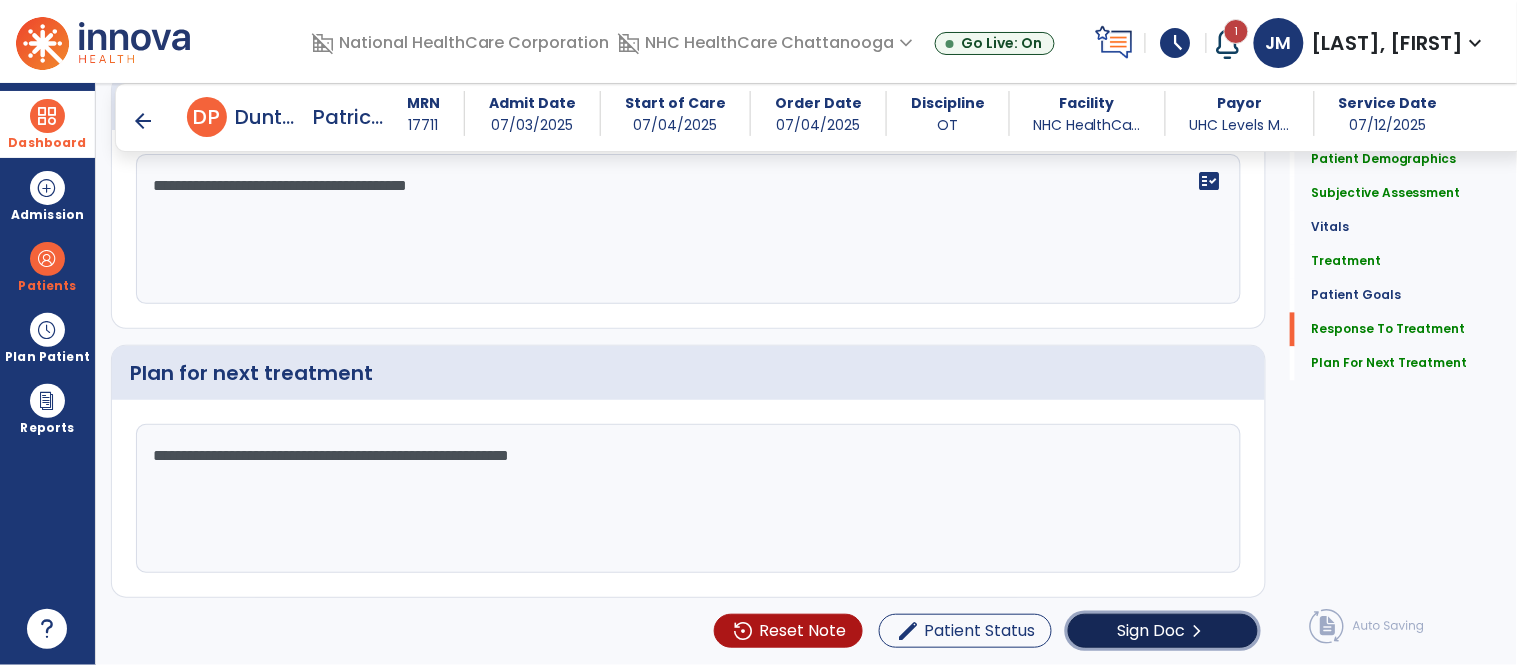 click on "Sign Doc  chevron_right" 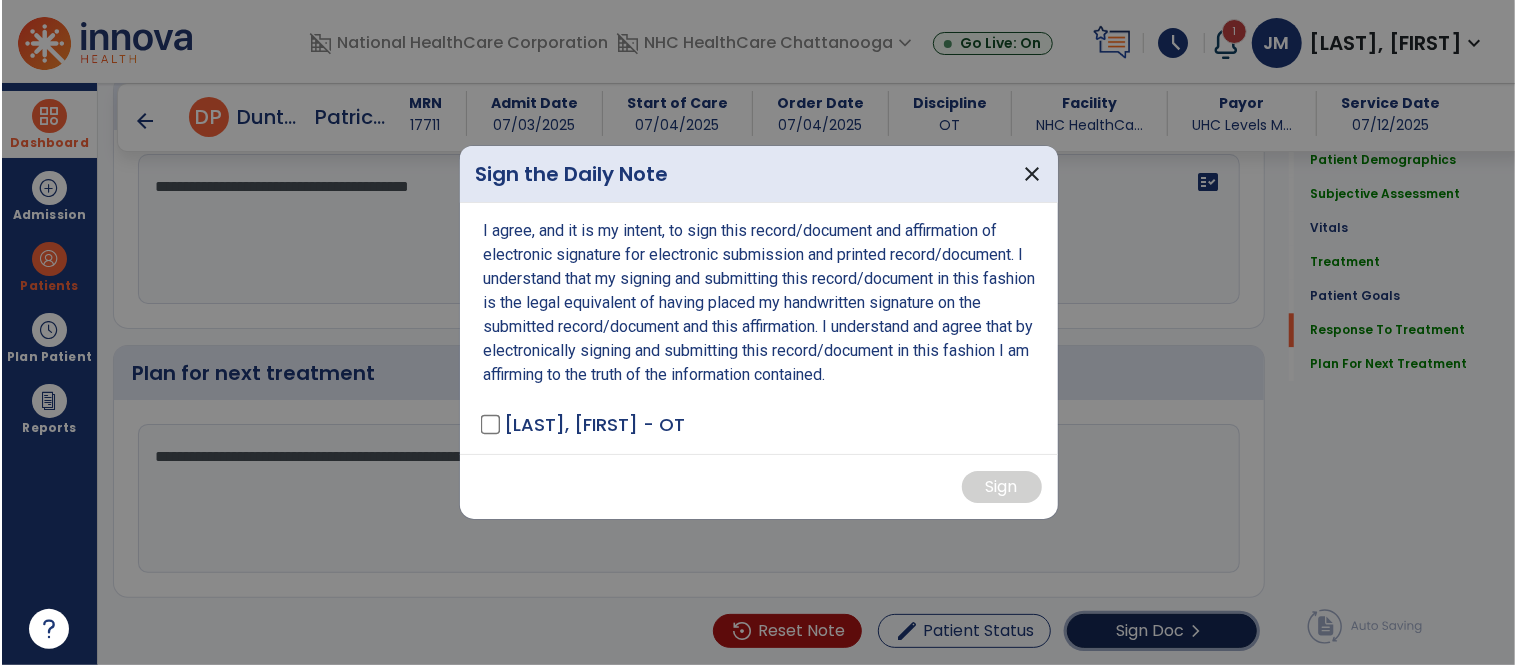 scroll, scrollTop: 2931, scrollLeft: 0, axis: vertical 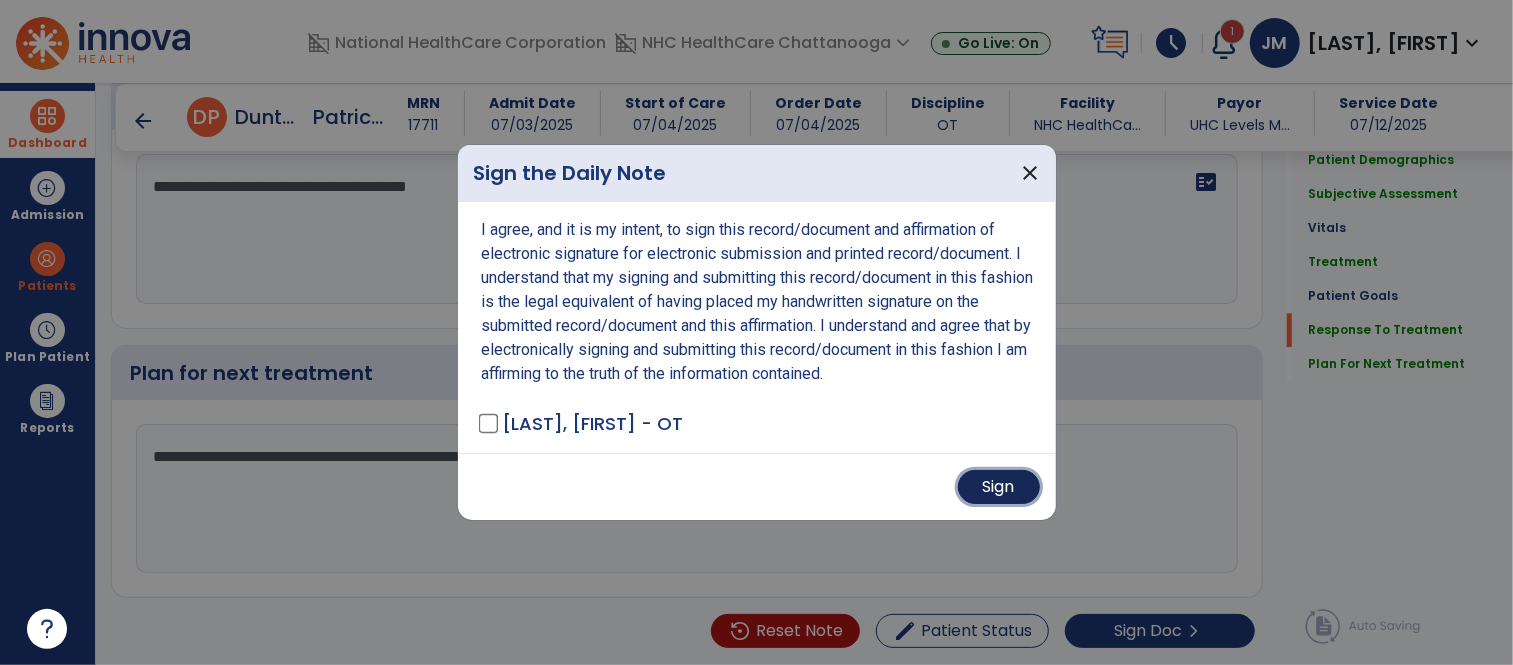 click on "Sign" at bounding box center [999, 487] 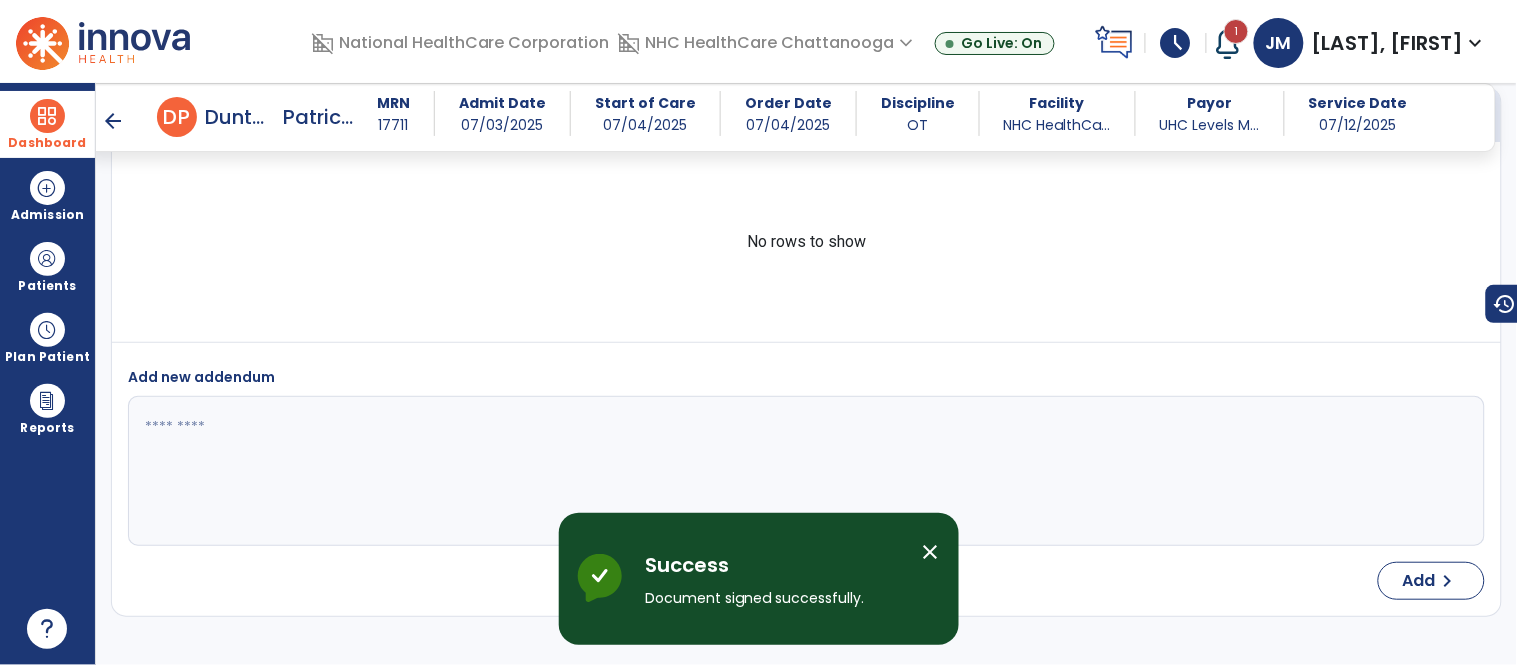 click on "arrow_back" at bounding box center (113, 121) 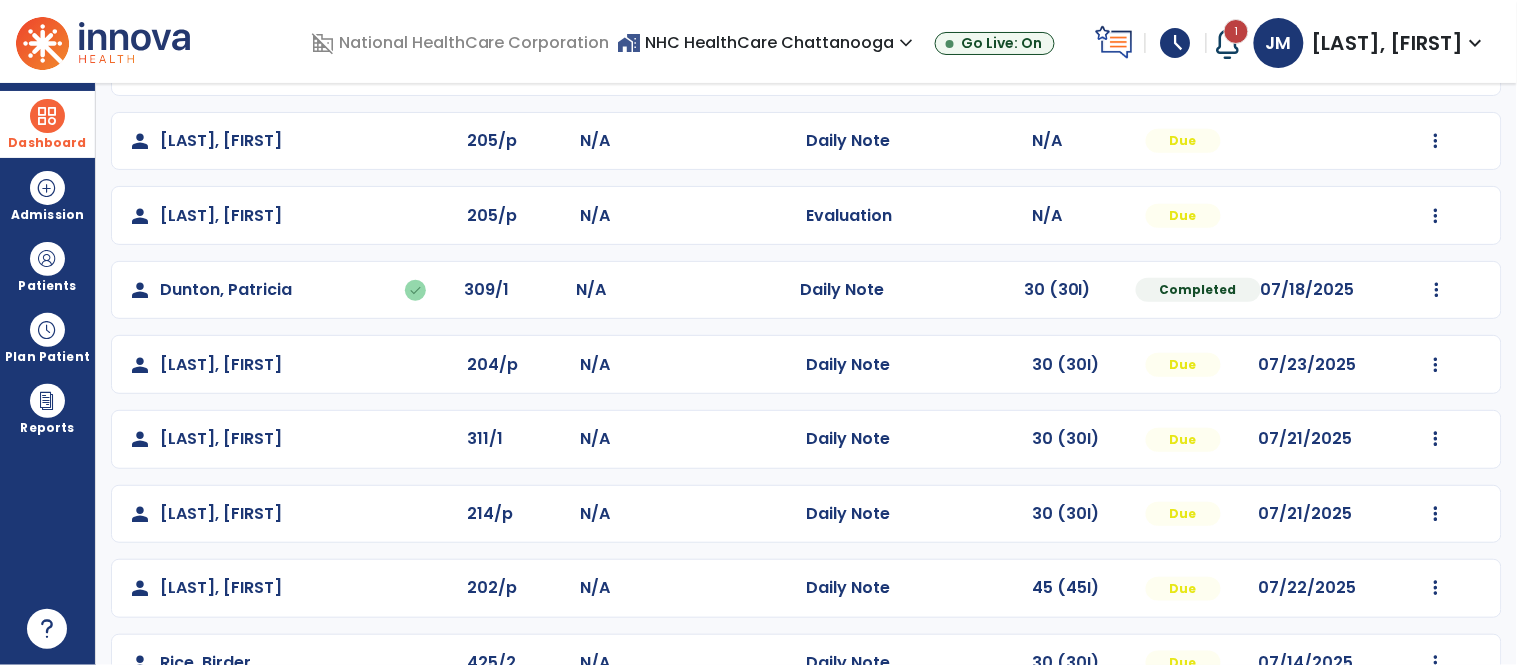 scroll, scrollTop: 236, scrollLeft: 0, axis: vertical 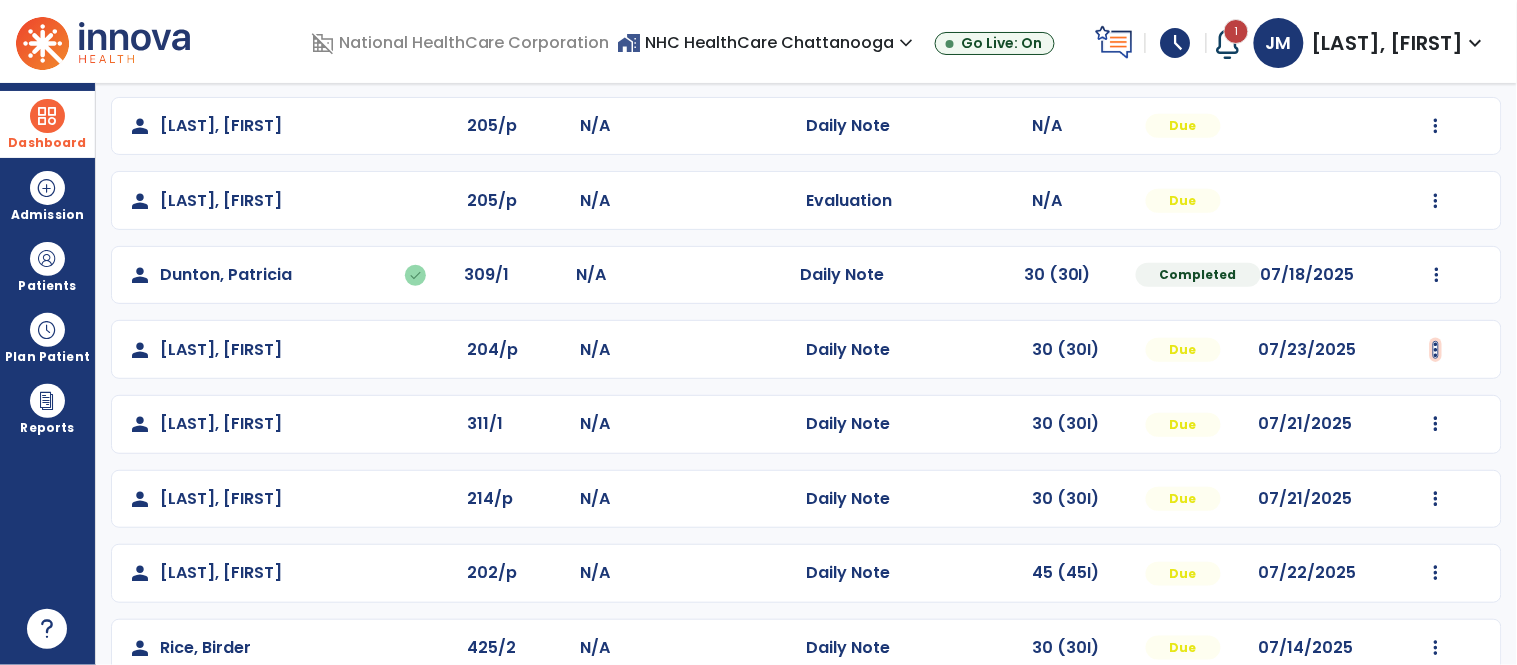 click at bounding box center [1436, 126] 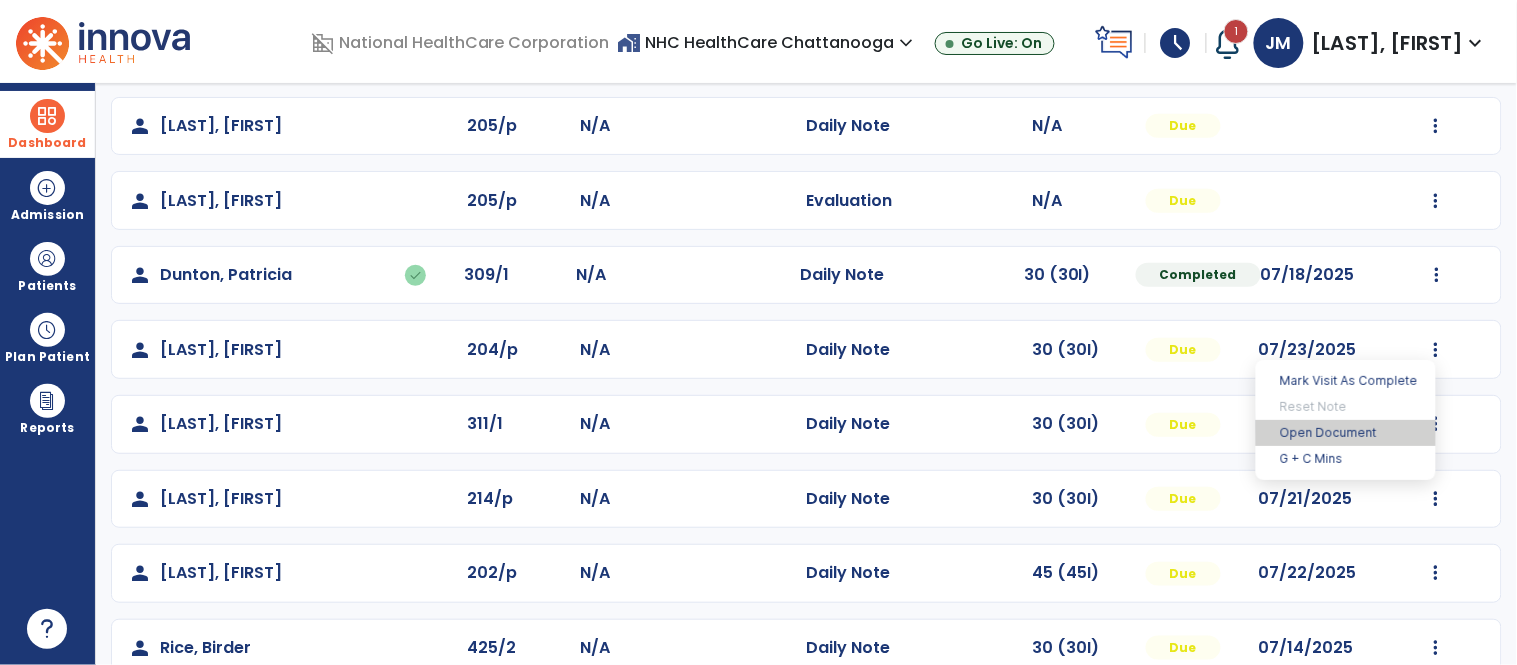 click on "Open Document" at bounding box center [1346, 433] 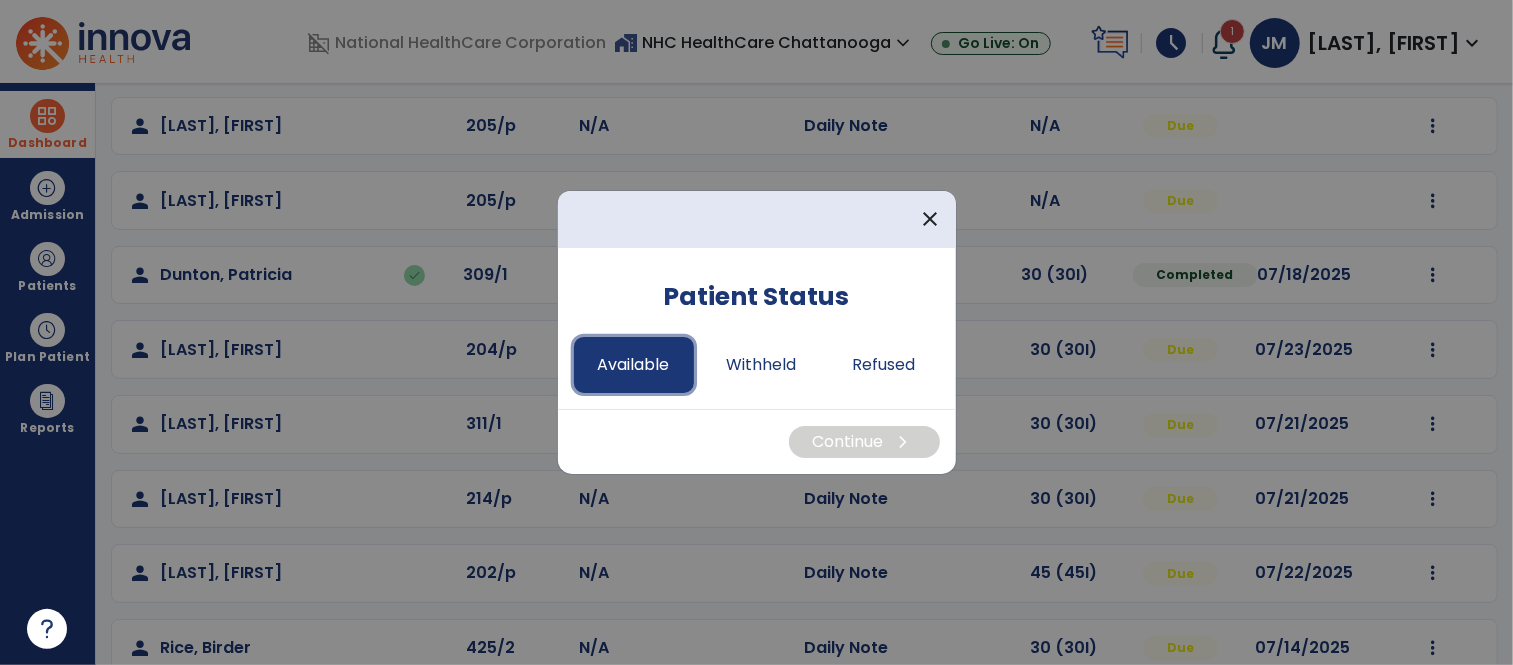 click on "Available" at bounding box center [634, 365] 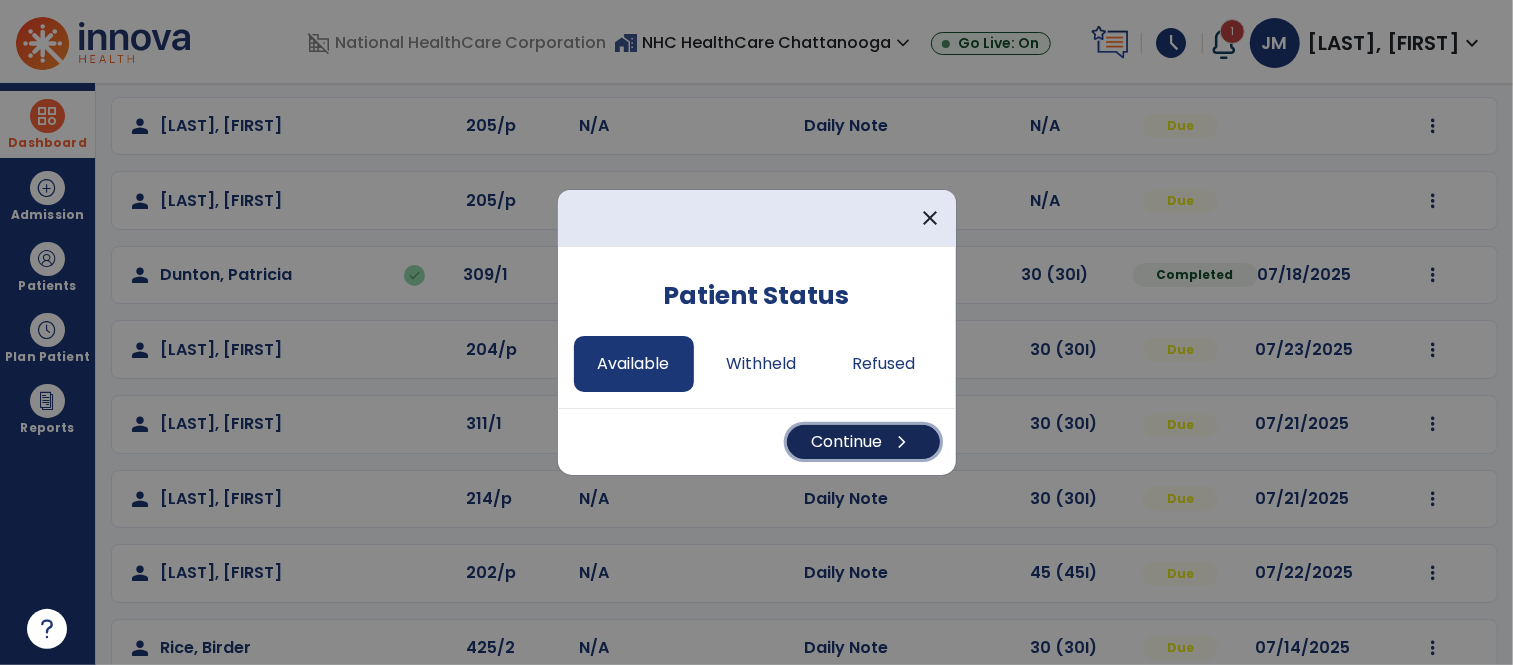 click on "Continue   chevron_right" at bounding box center (863, 442) 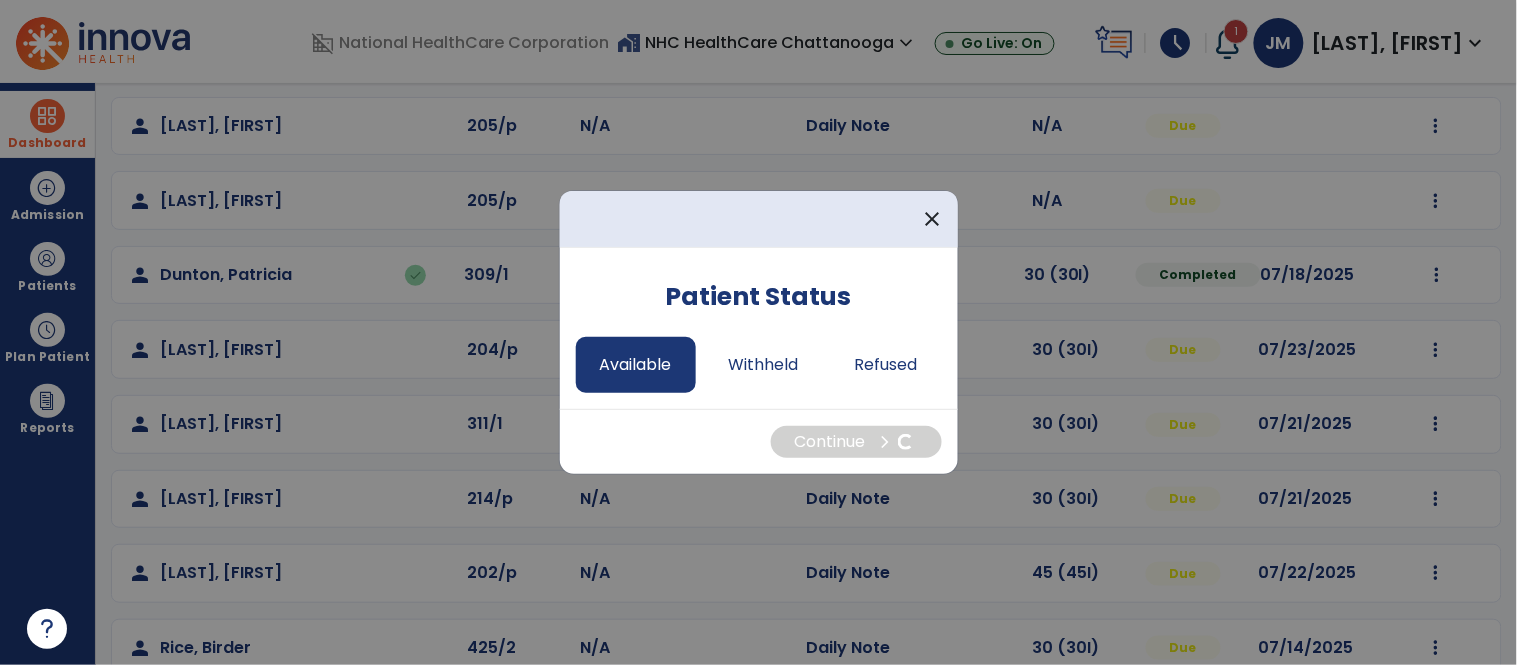 select on "*" 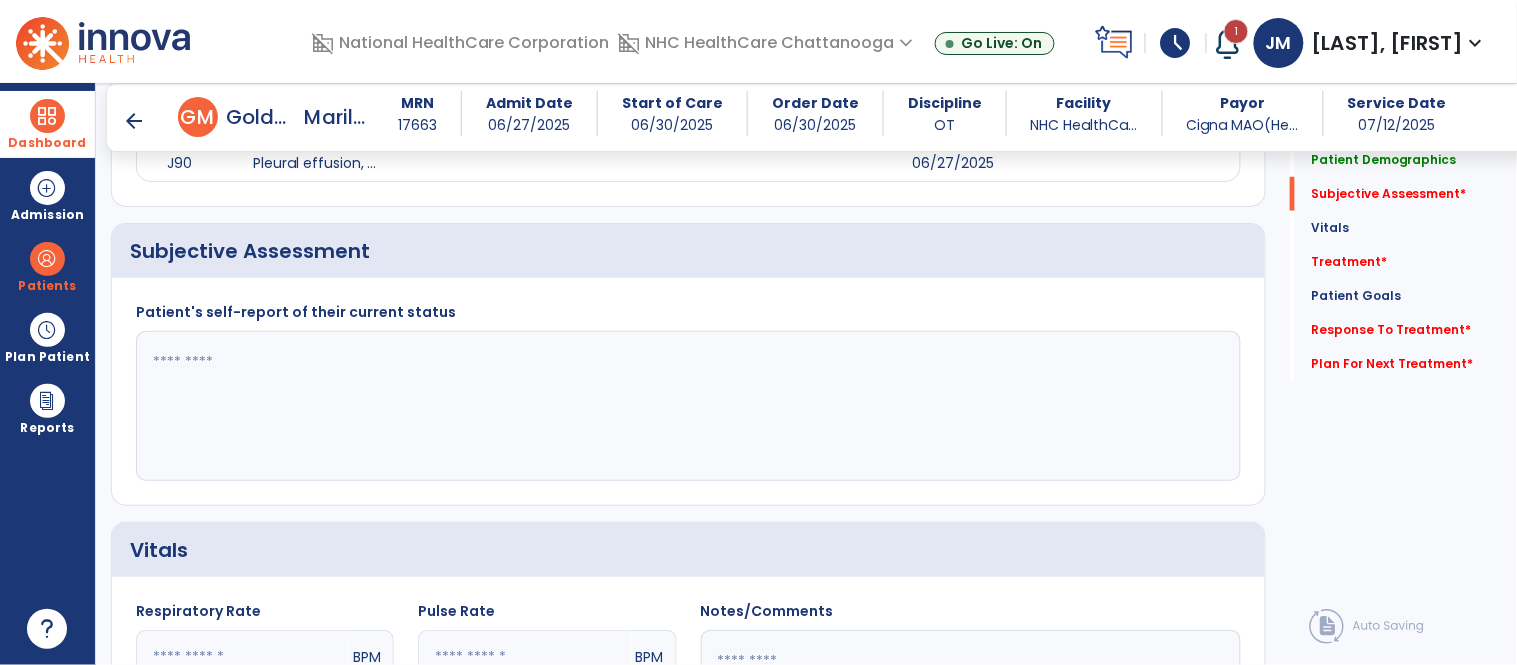 scroll, scrollTop: 388, scrollLeft: 0, axis: vertical 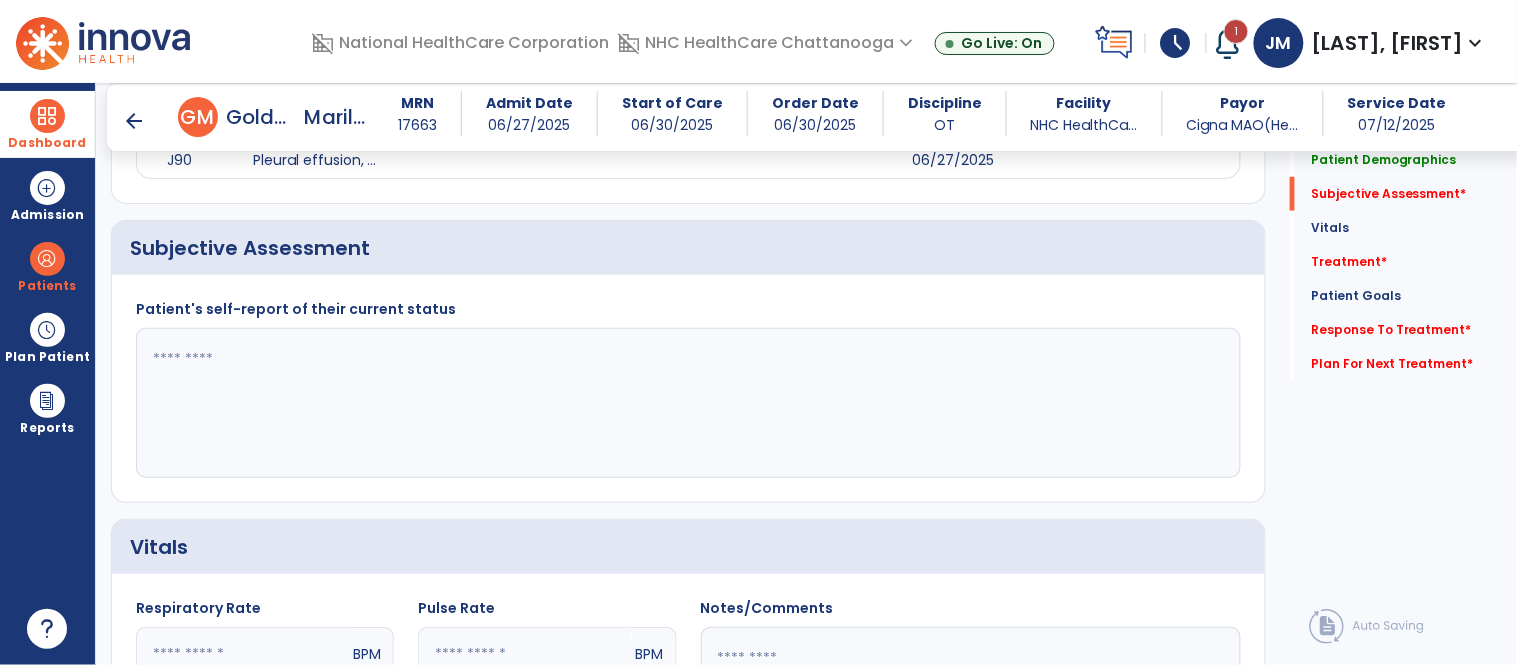 click 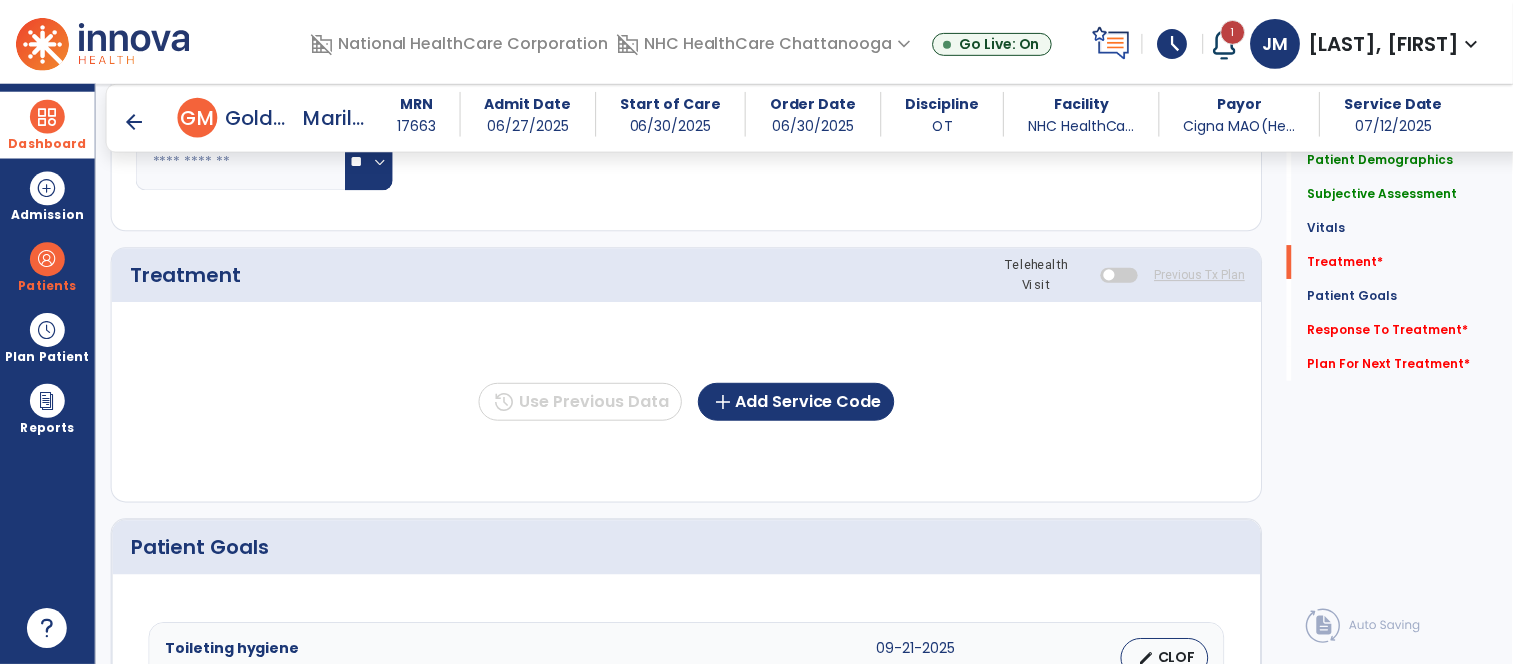 scroll, scrollTop: 1083, scrollLeft: 0, axis: vertical 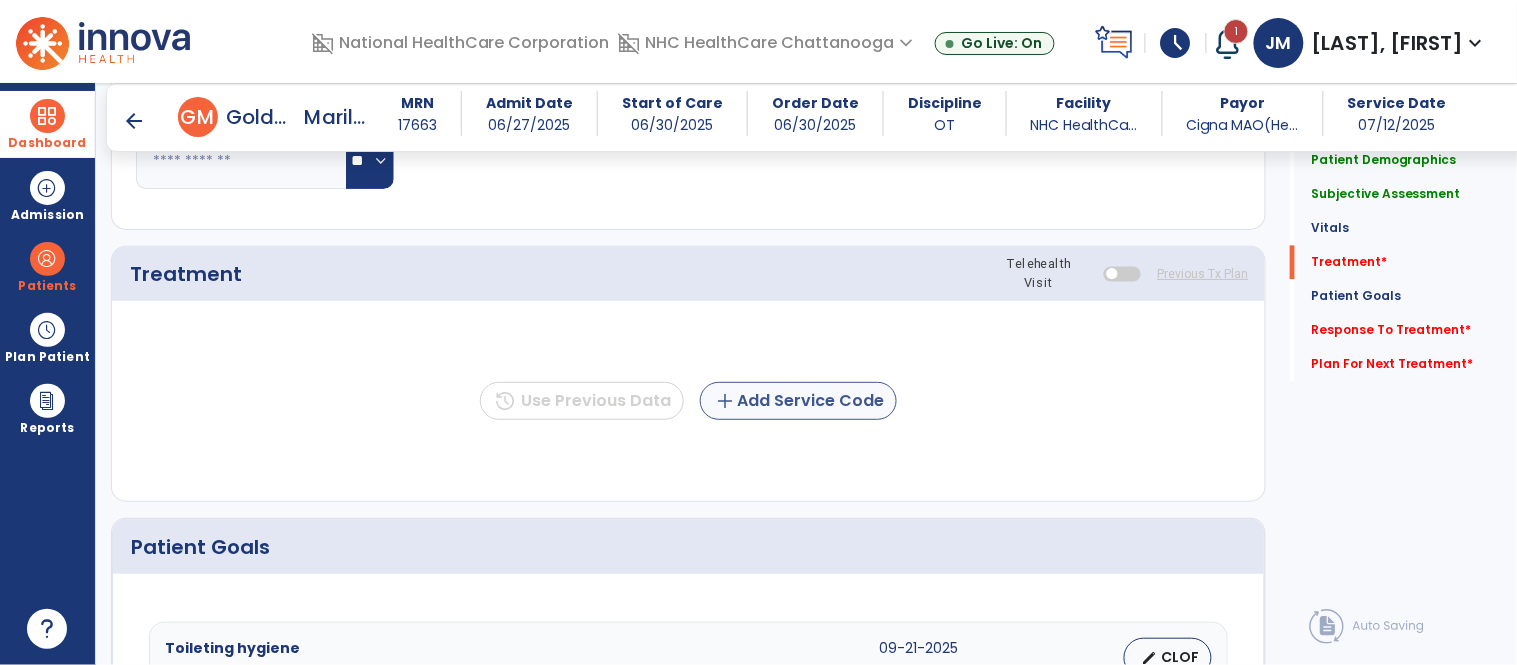 type on "**********" 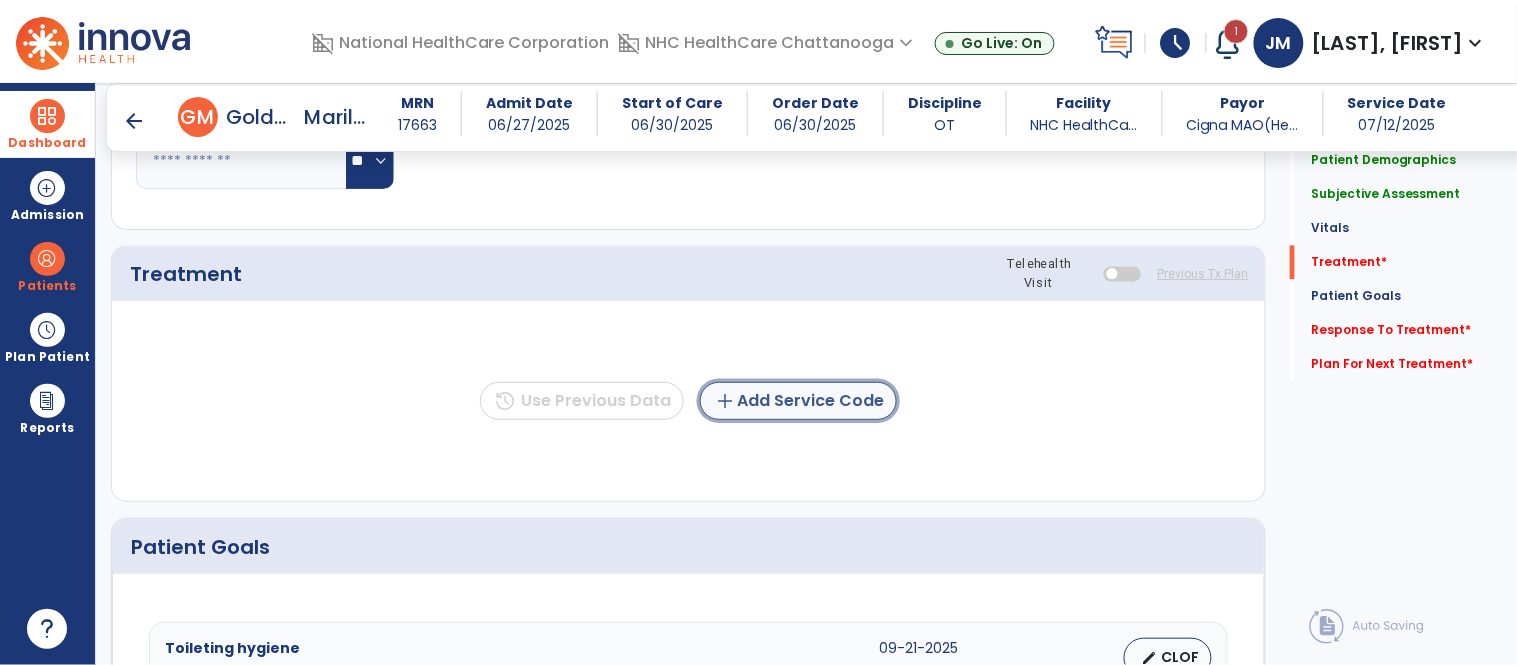 click on "add  Add Service Code" 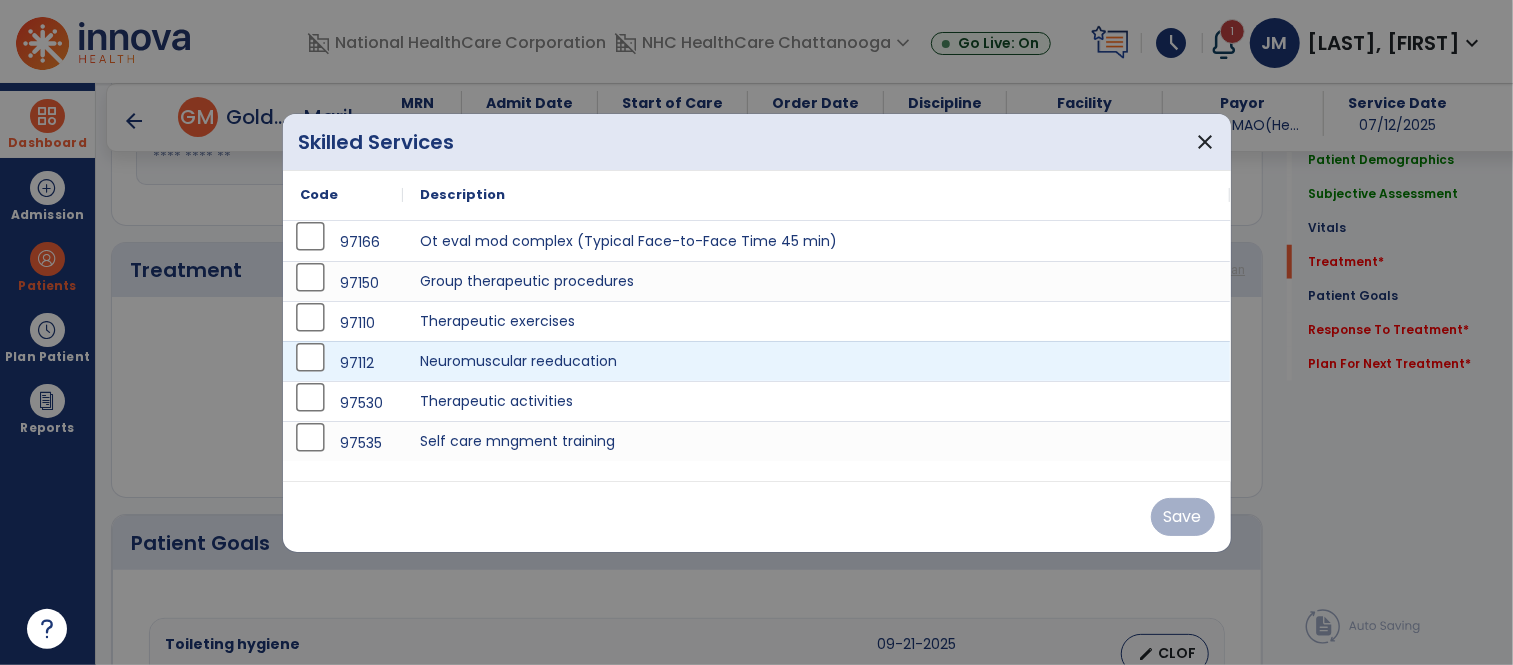 scroll, scrollTop: 1083, scrollLeft: 0, axis: vertical 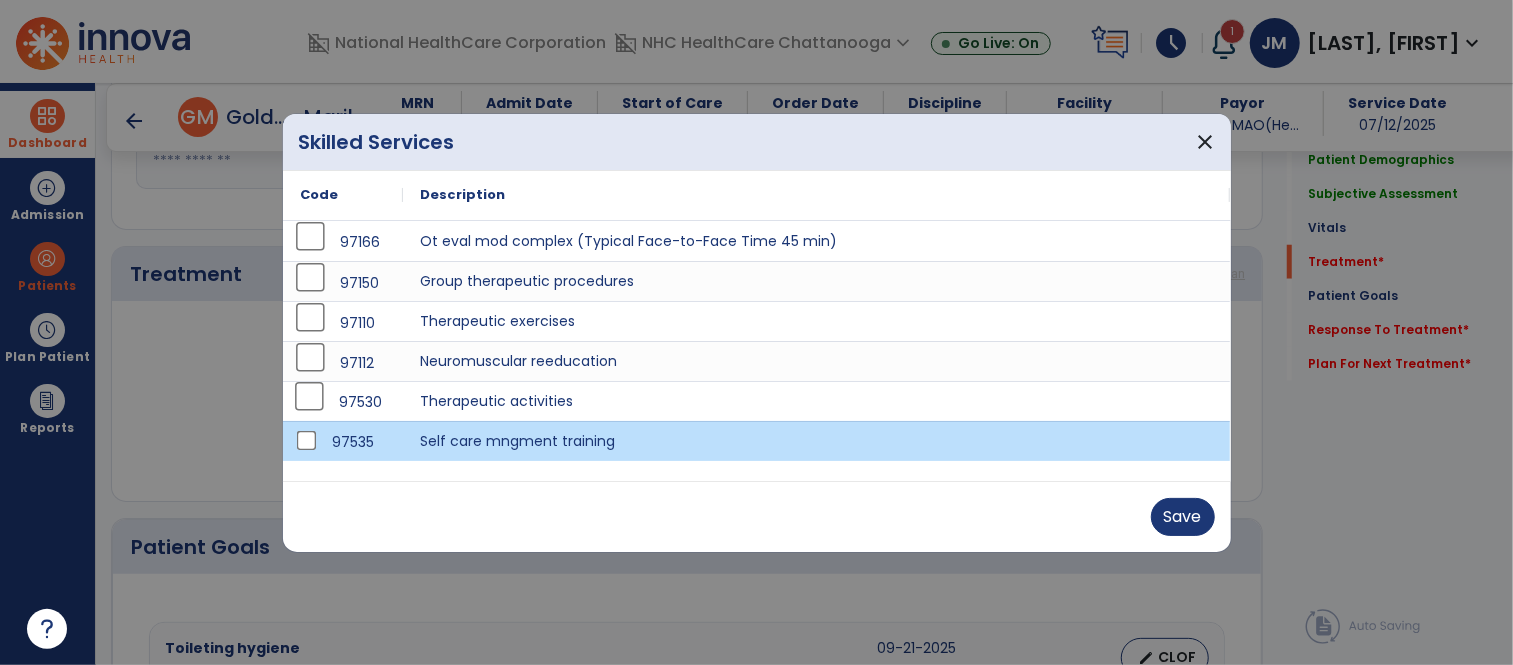click on "97530" at bounding box center (343, 402) 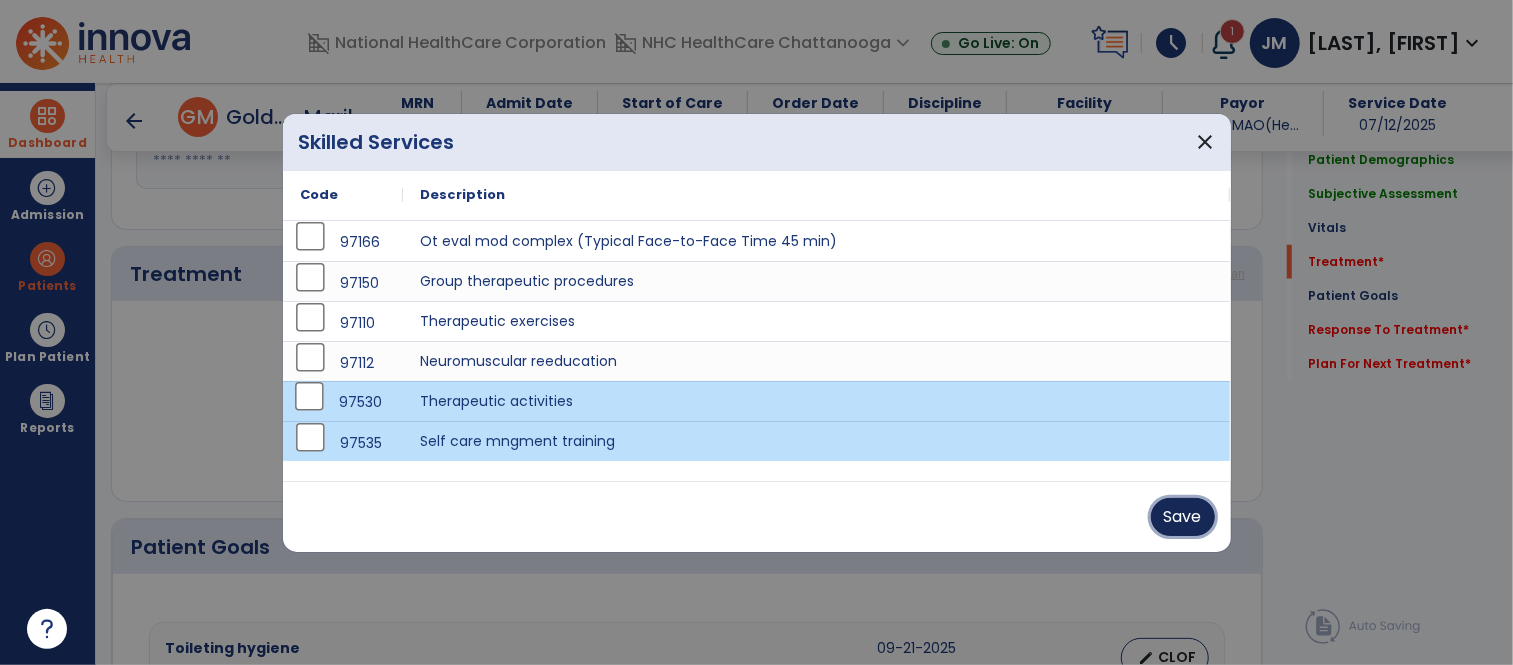 click on "Save" at bounding box center [1183, 517] 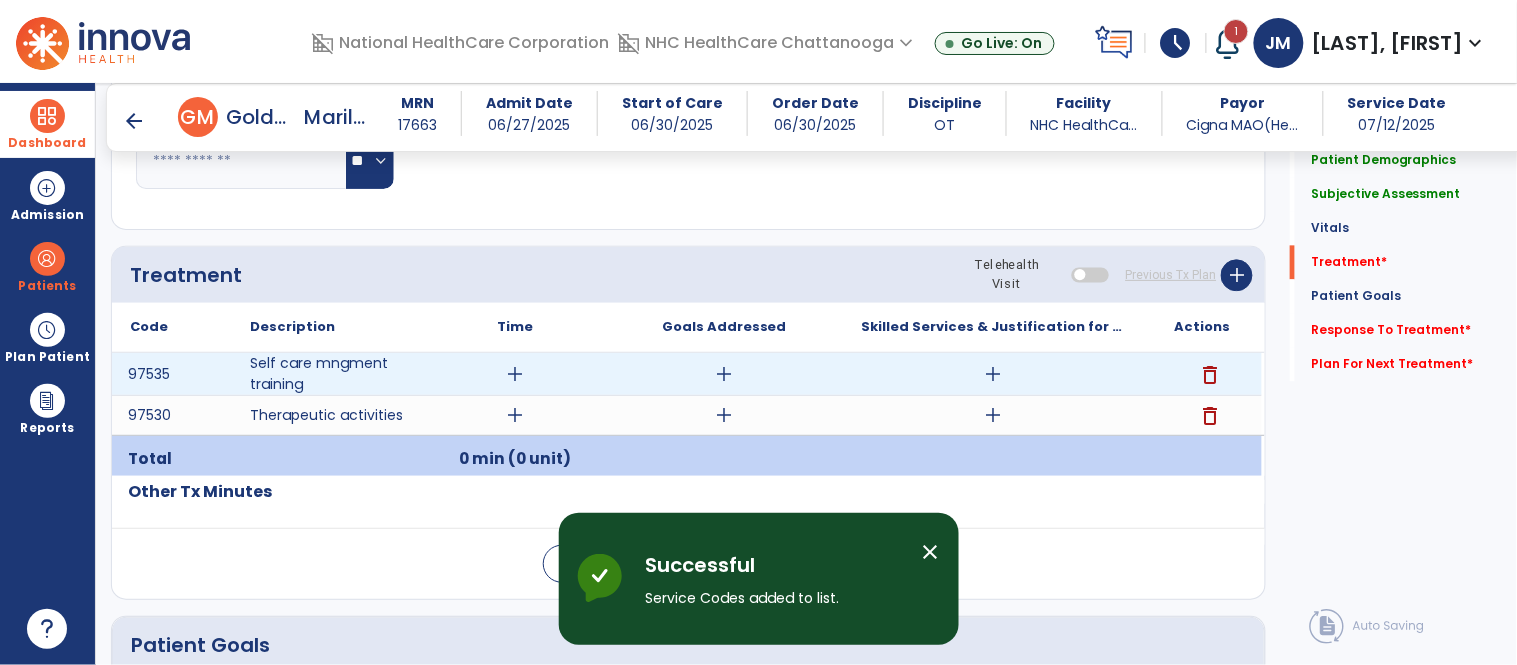 click on "add" at bounding box center (515, 374) 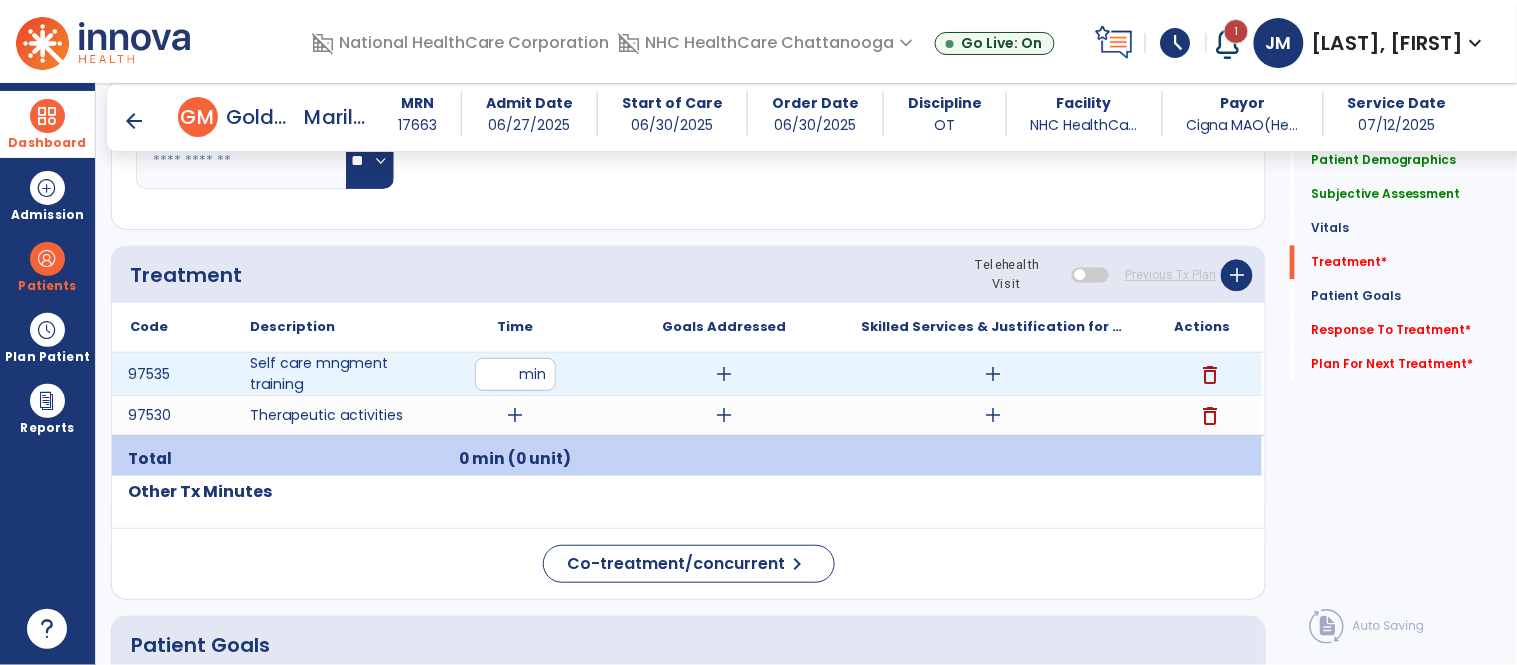 type on "**" 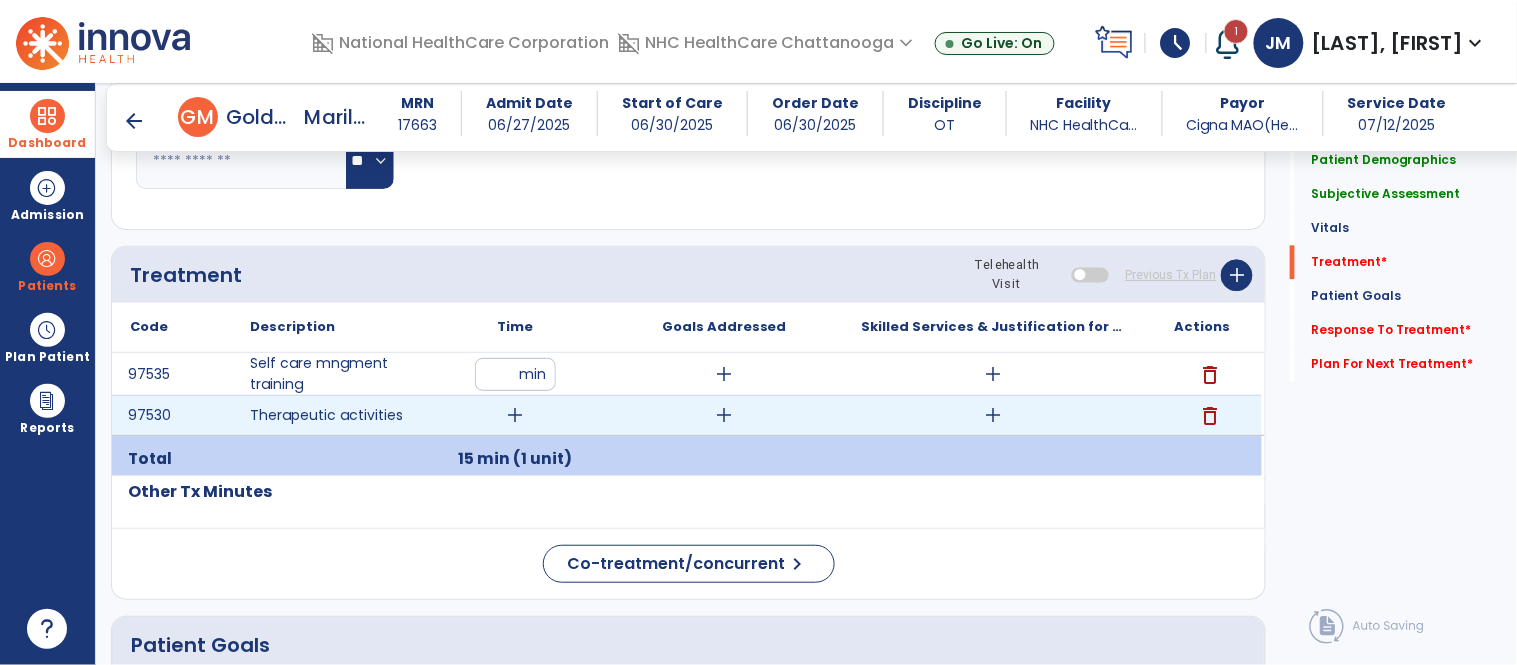 click on "add" at bounding box center (515, 415) 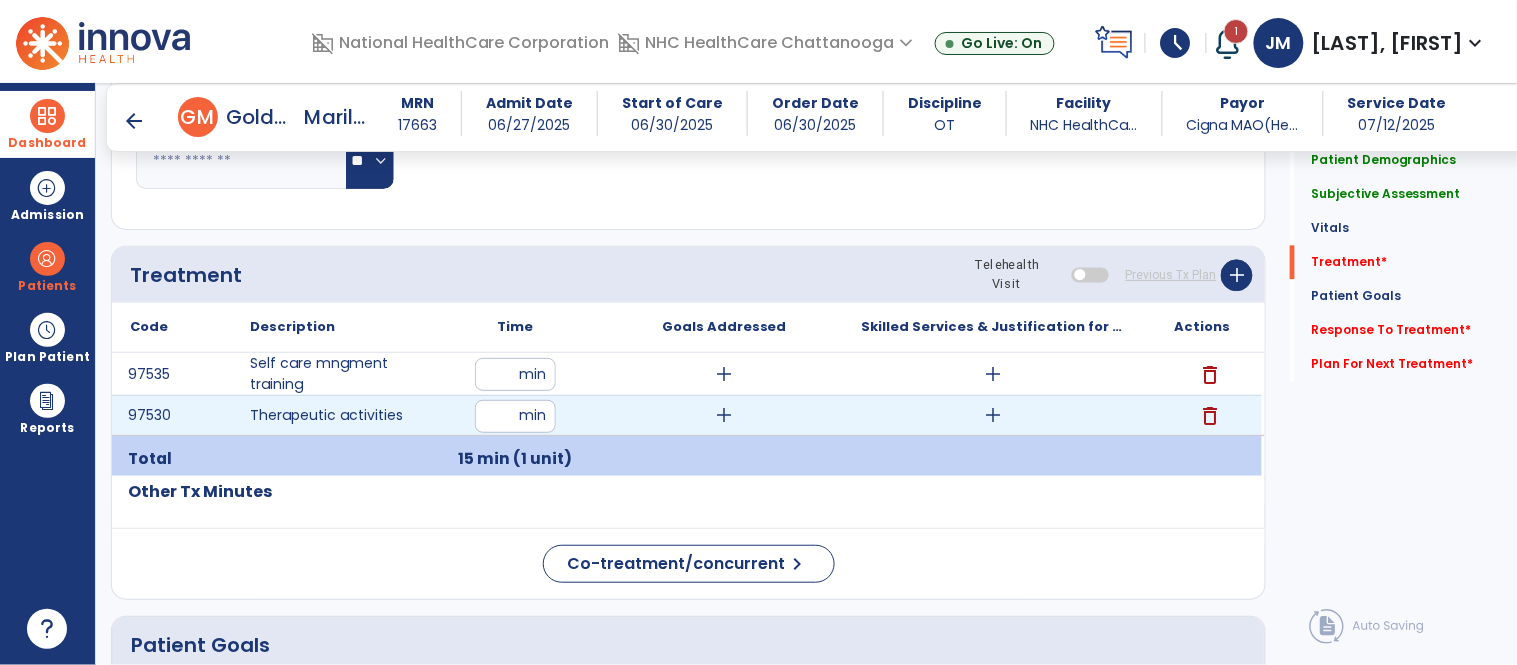 type on "**" 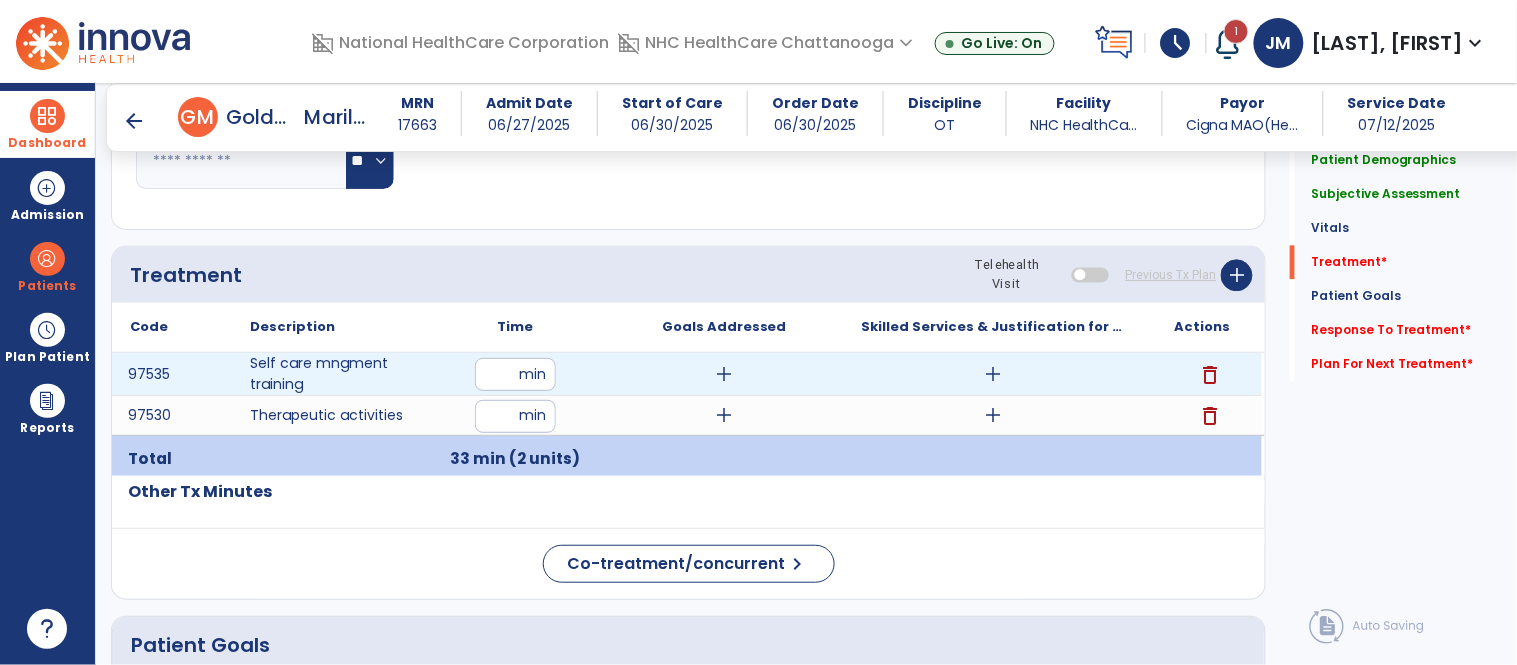 click on "add" at bounding box center (993, 374) 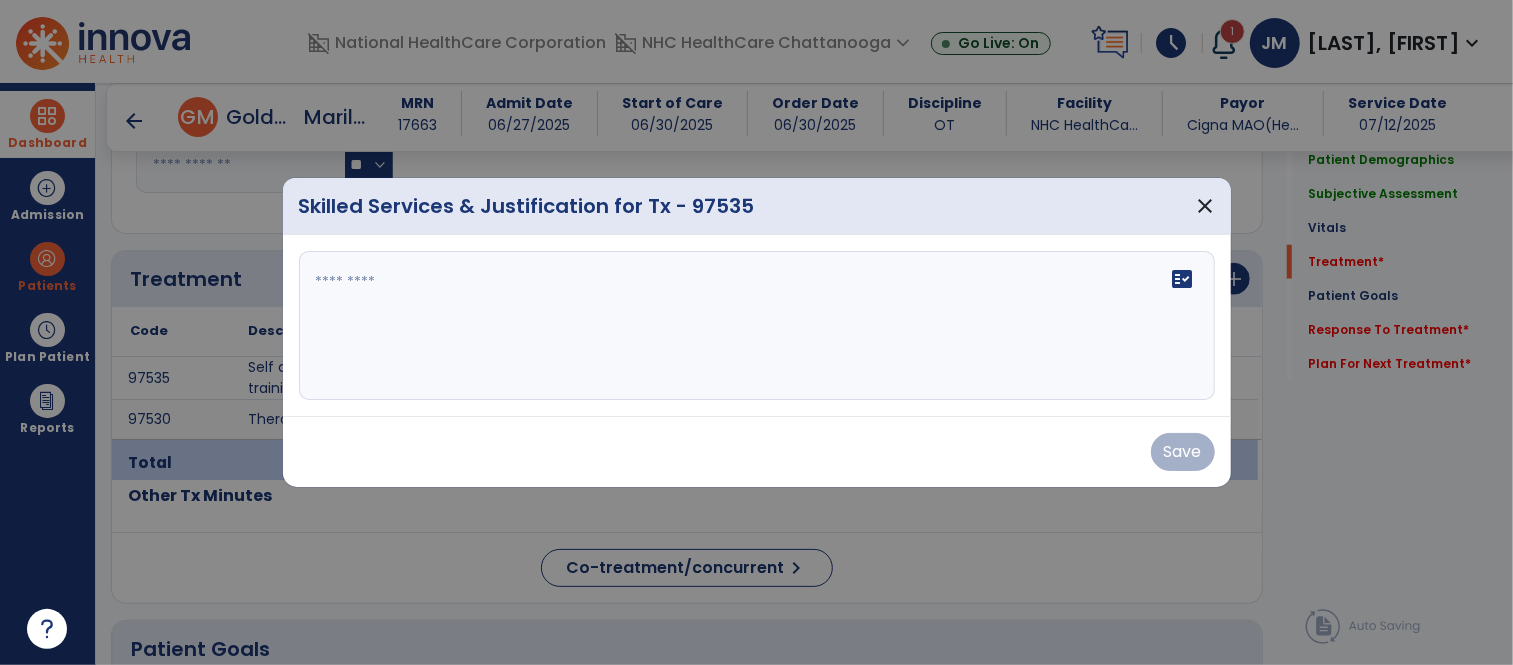 scroll, scrollTop: 1083, scrollLeft: 0, axis: vertical 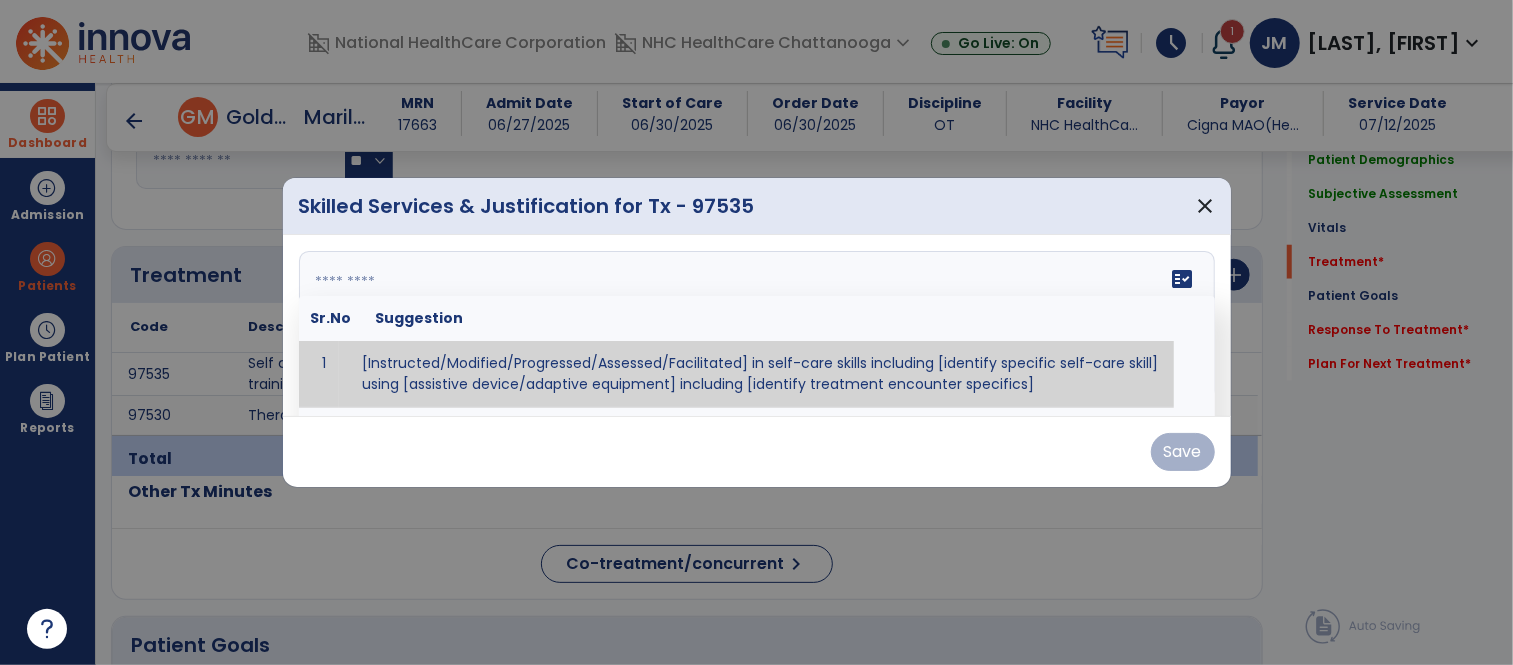 drag, startPoint x: 662, startPoint y: 302, endPoint x: 650, endPoint y: 300, distance: 12.165525 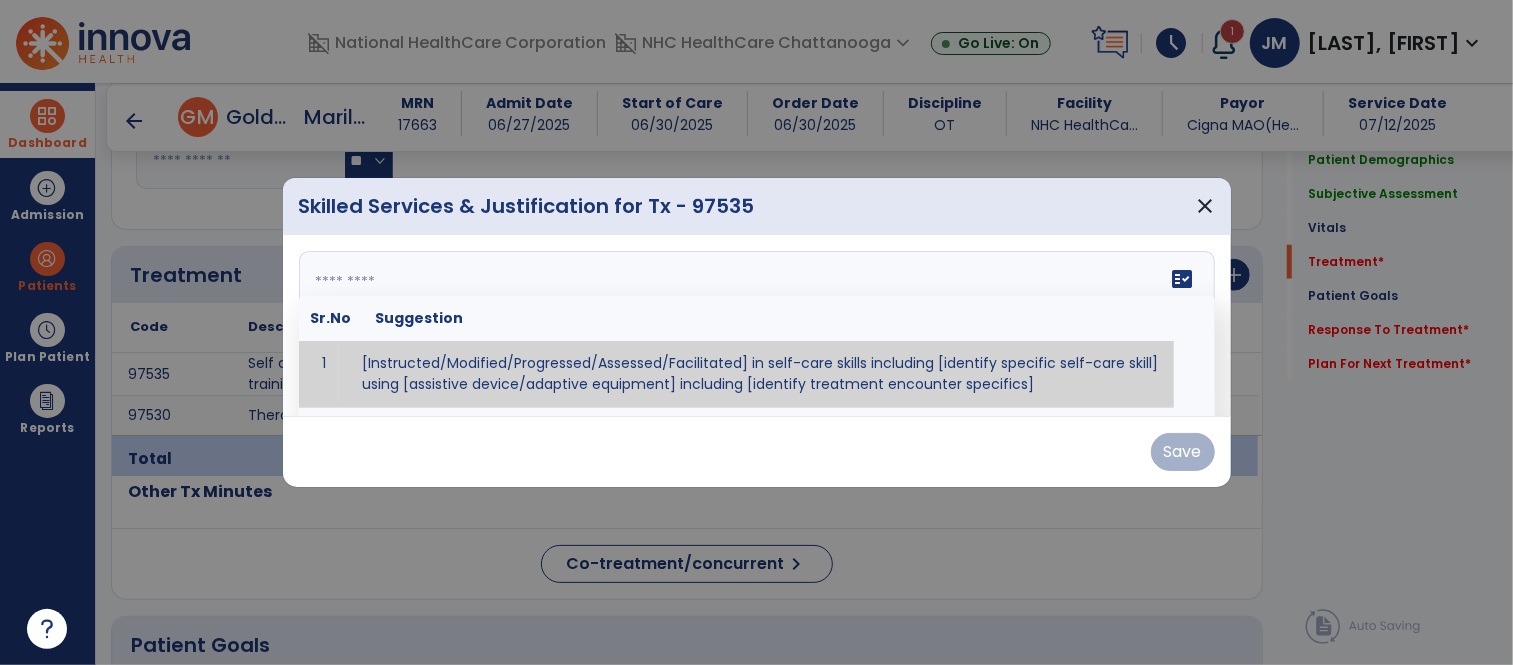 click on "fact_check  Sr.No Suggestion 1 [Instructed/Modified/Progressed/Assessed/Facilitated] in self-care skills including [identify specific self-care skill] using [assistive device/adaptive equipment] including [identify treatment encounter specifics]" at bounding box center (757, 326) 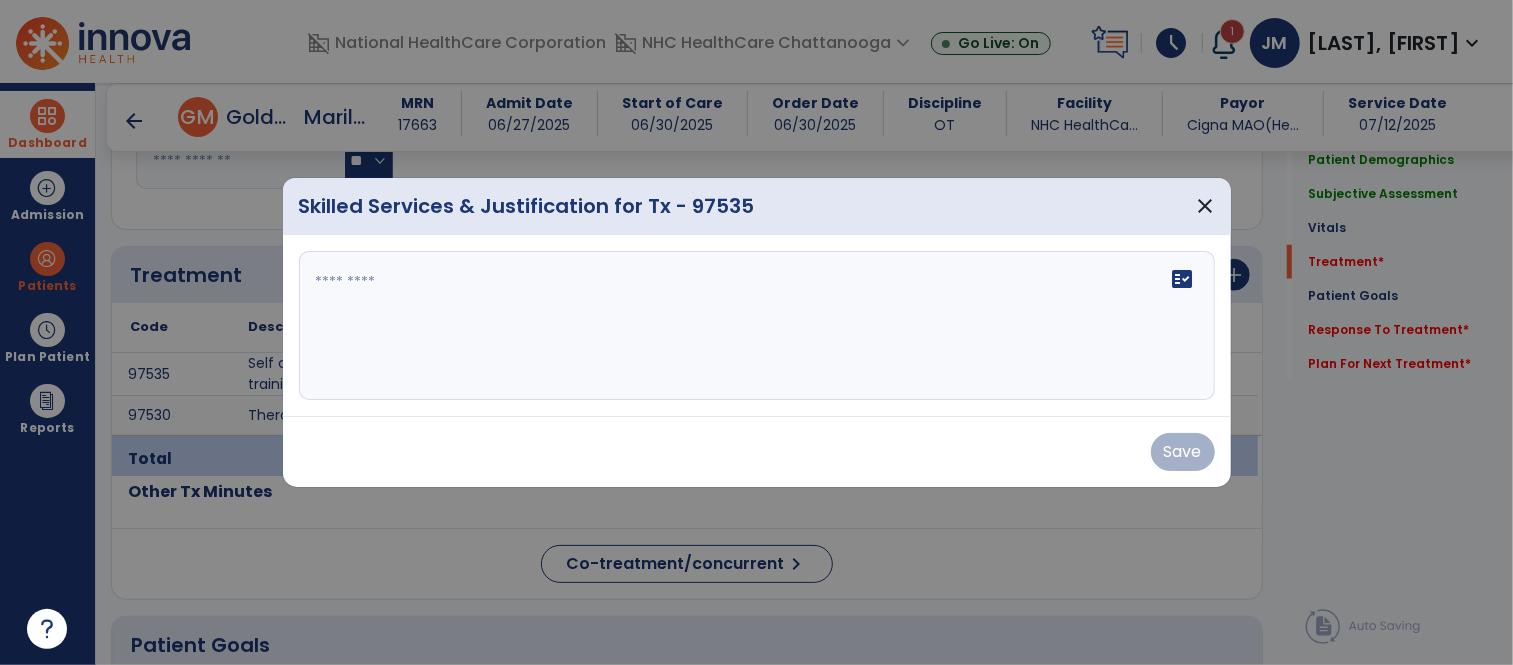 click on "fact_check" at bounding box center (757, 326) 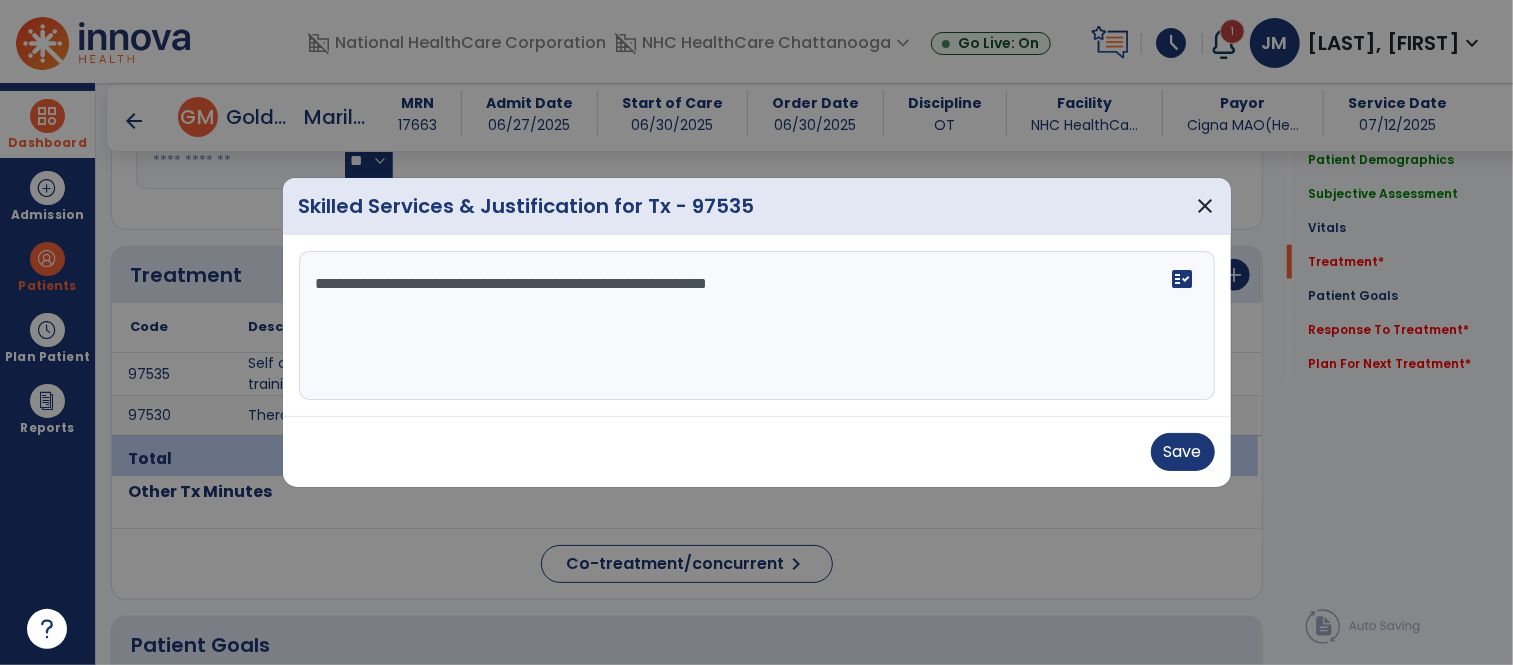 click on "**********" at bounding box center (757, 326) 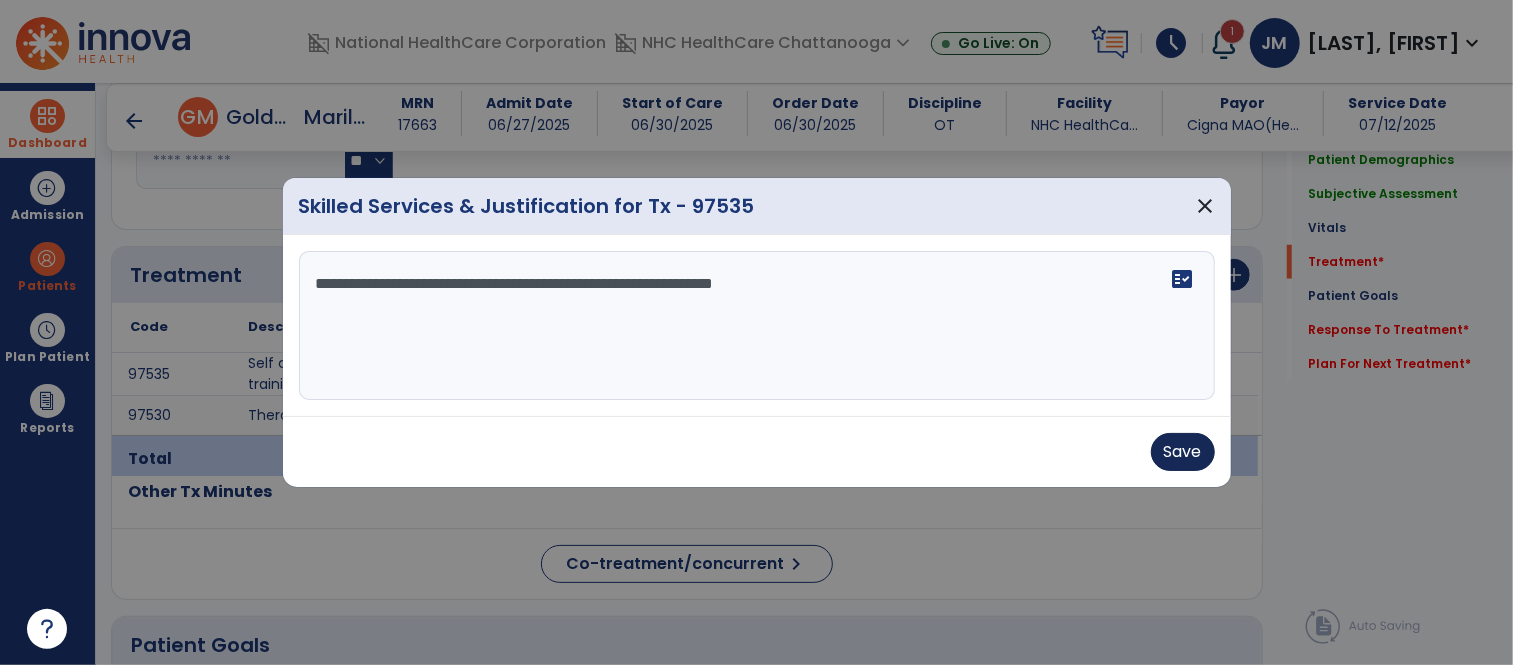 type on "**********" 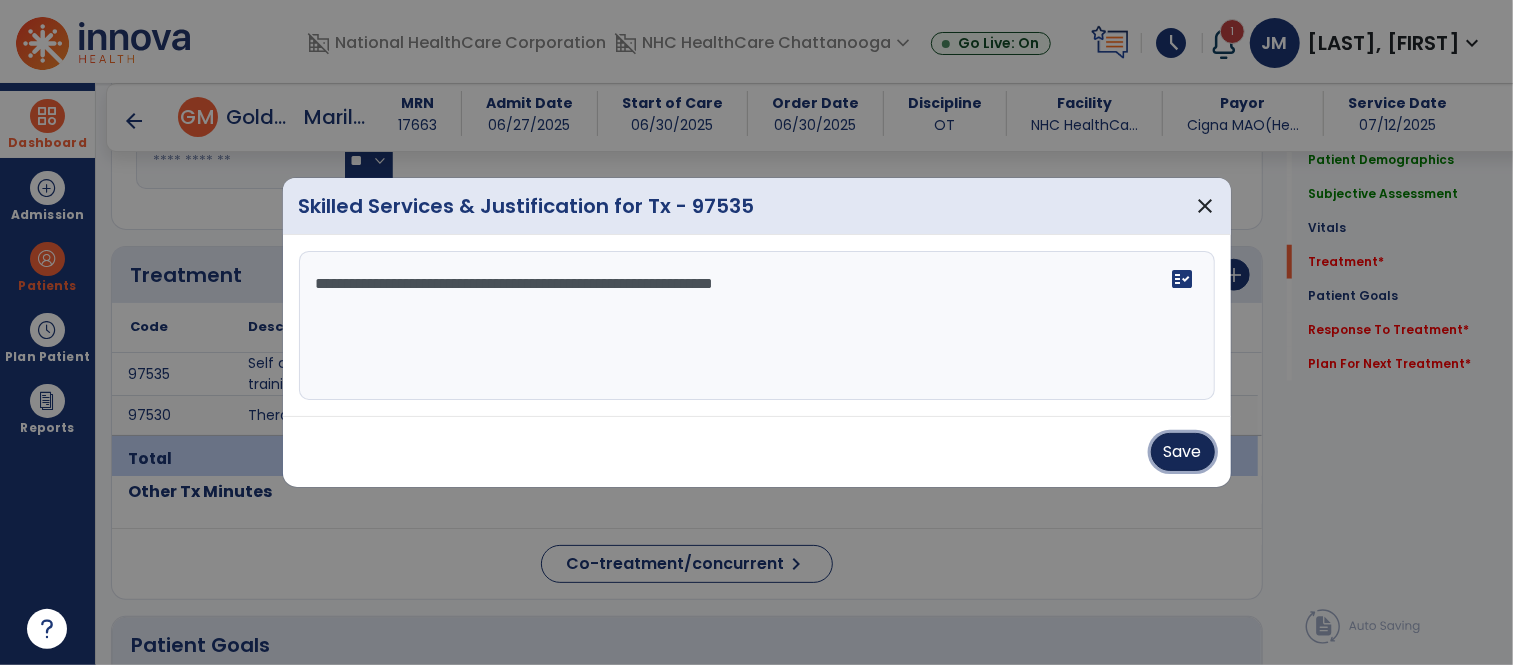 click on "Save" at bounding box center (1183, 452) 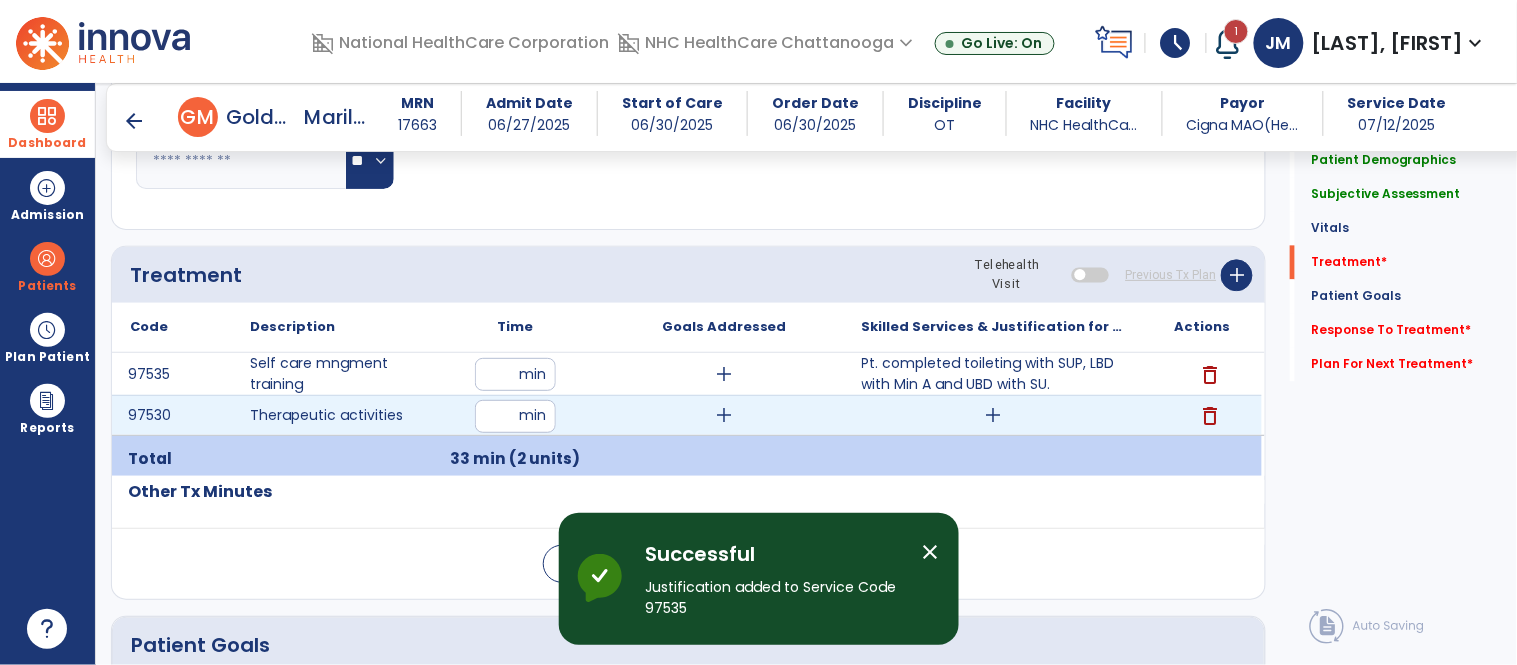 click on "add" at bounding box center (993, 415) 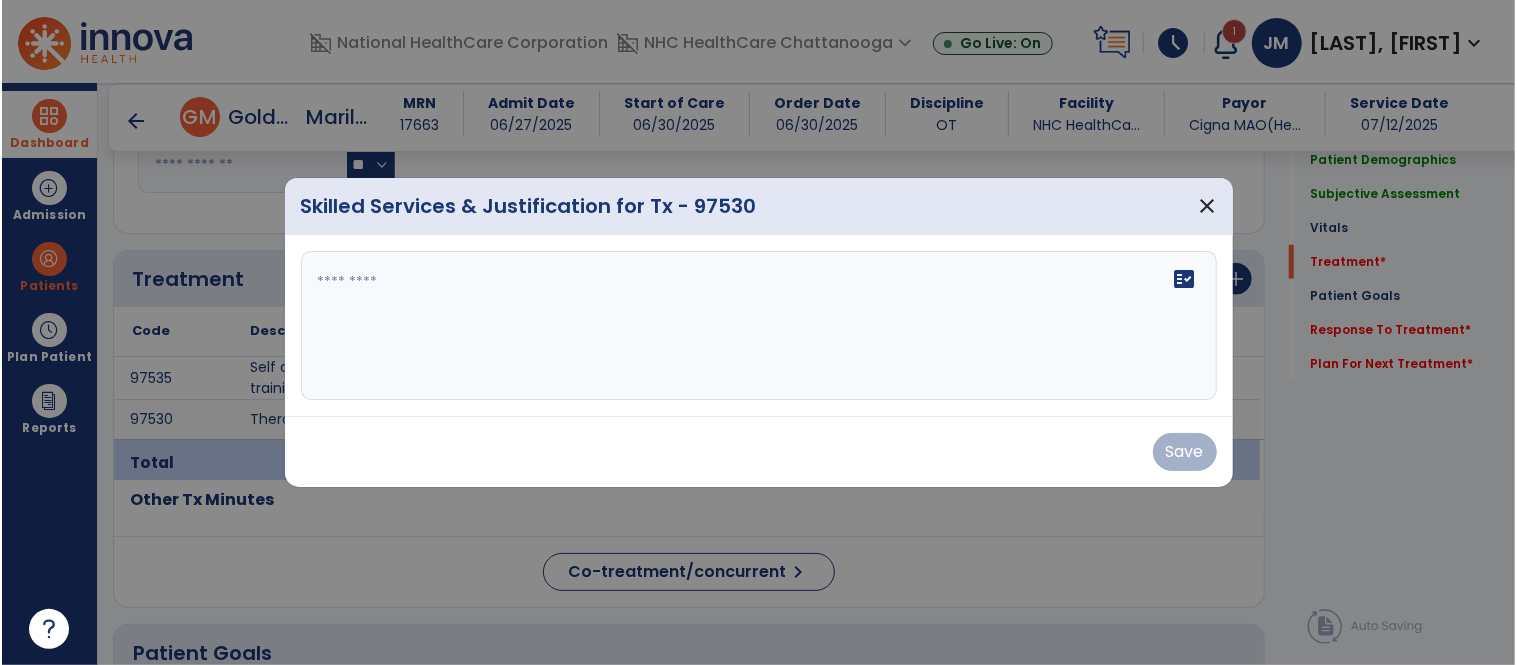 scroll, scrollTop: 1083, scrollLeft: 0, axis: vertical 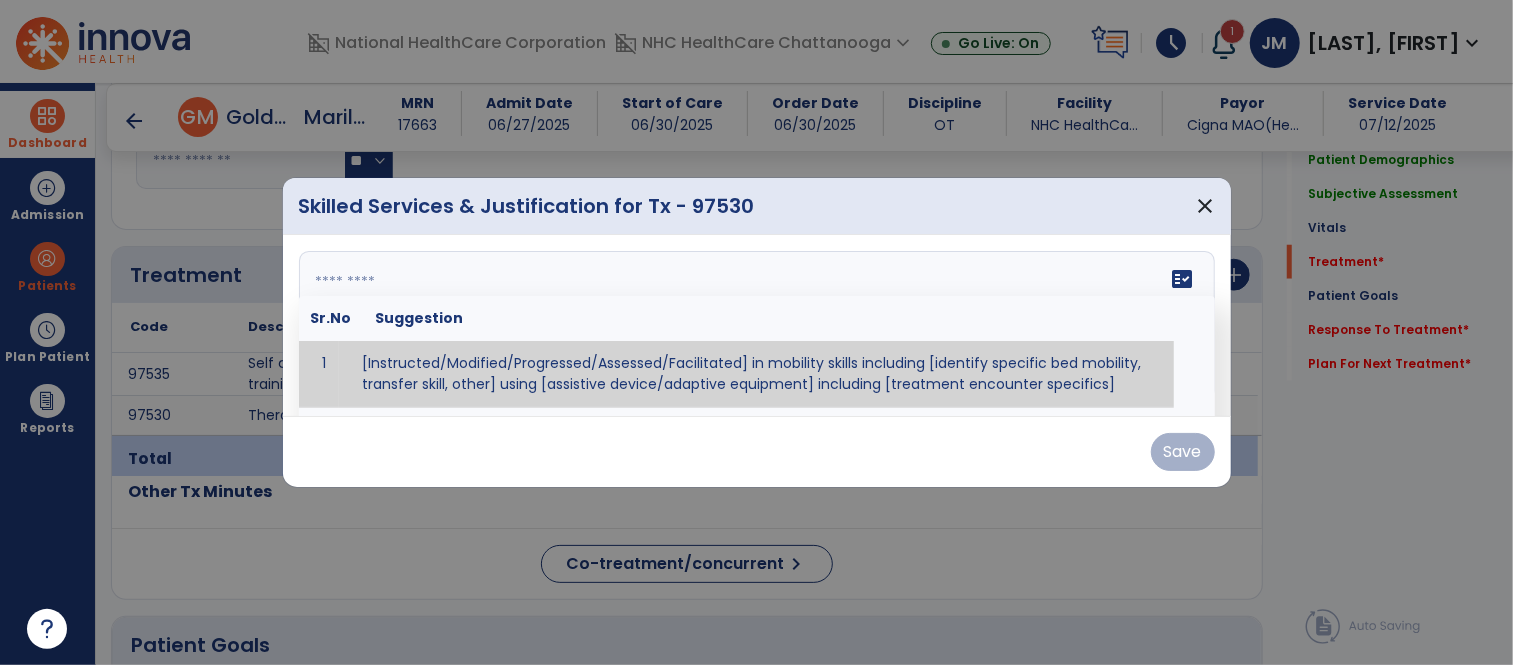 click on "fact_check  Sr.No Suggestion 1 [Instructed/Modified/Progressed/Assessed/Facilitated] in mobility skills including [identify specific bed mobility, transfer skill, other] using [assistive device/adaptive equipment] including [treatment encounter specifics]" at bounding box center (757, 326) 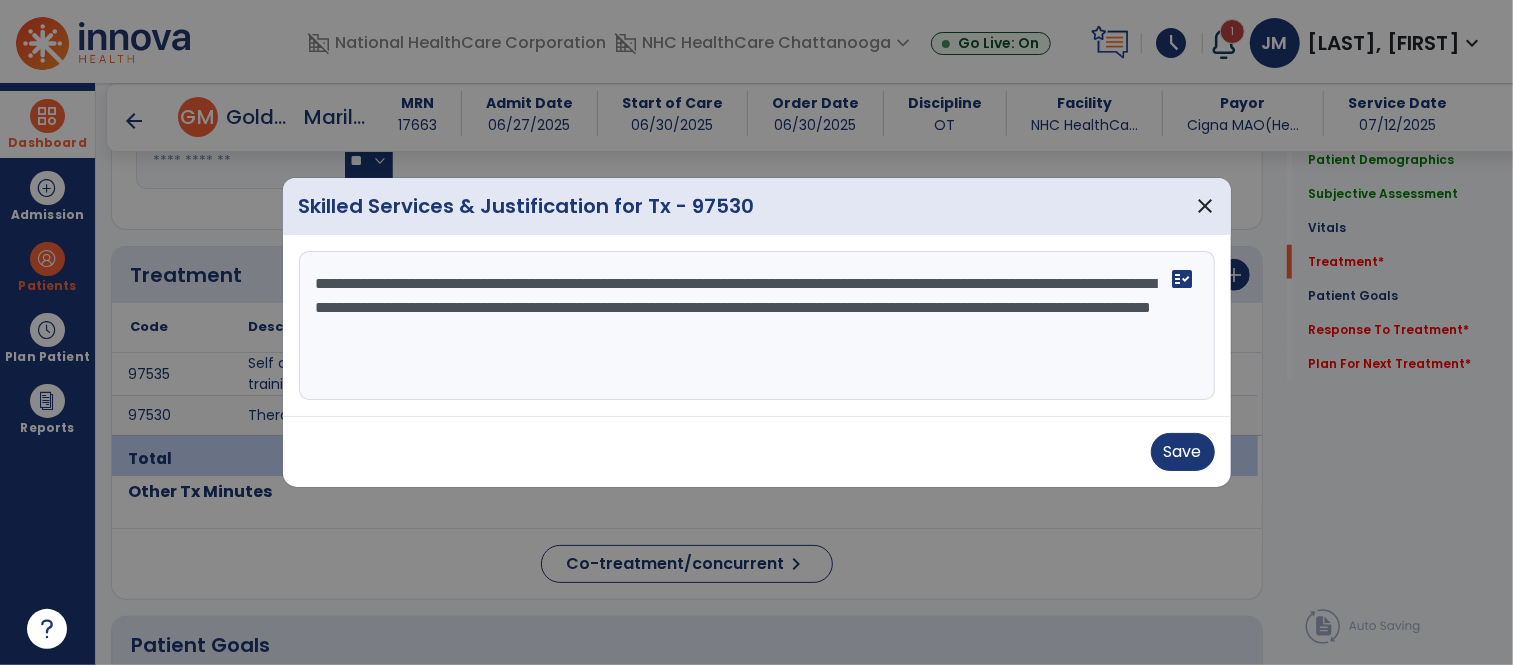 click on "**********" at bounding box center (757, 326) 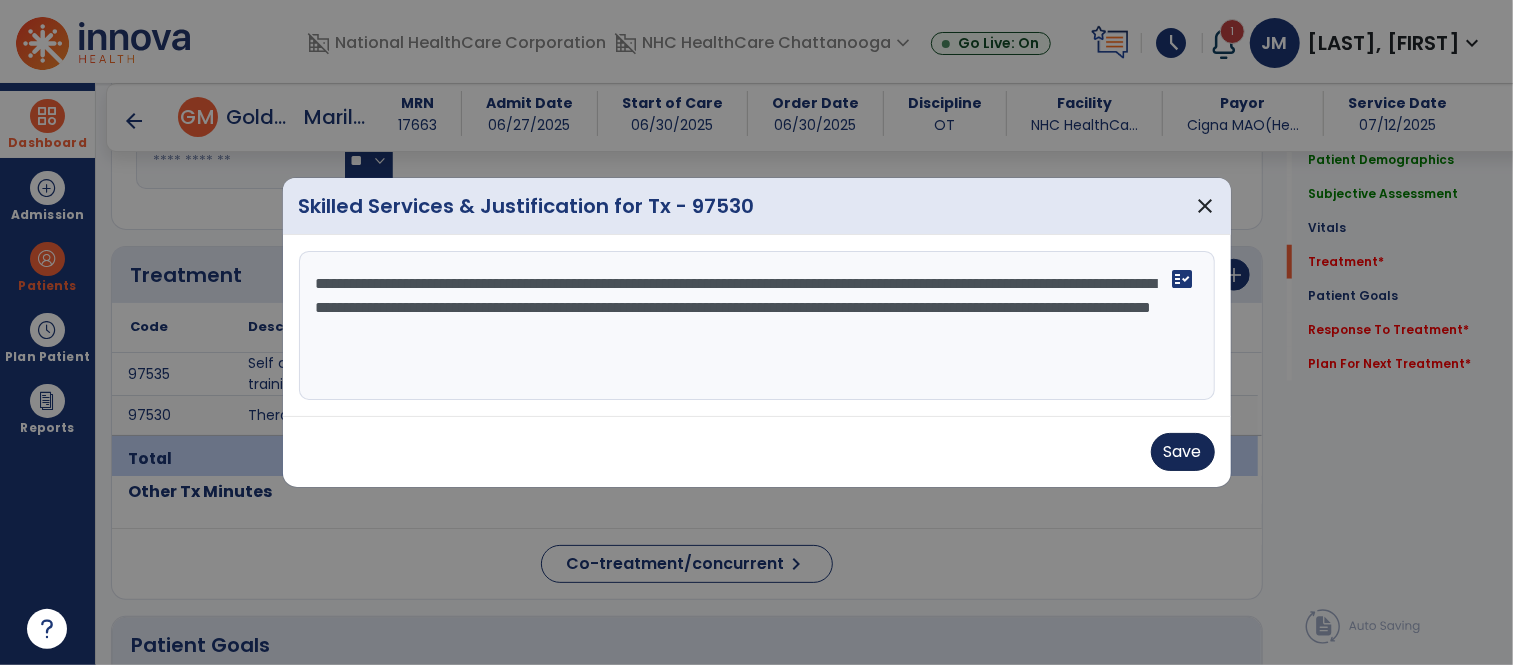 type on "**********" 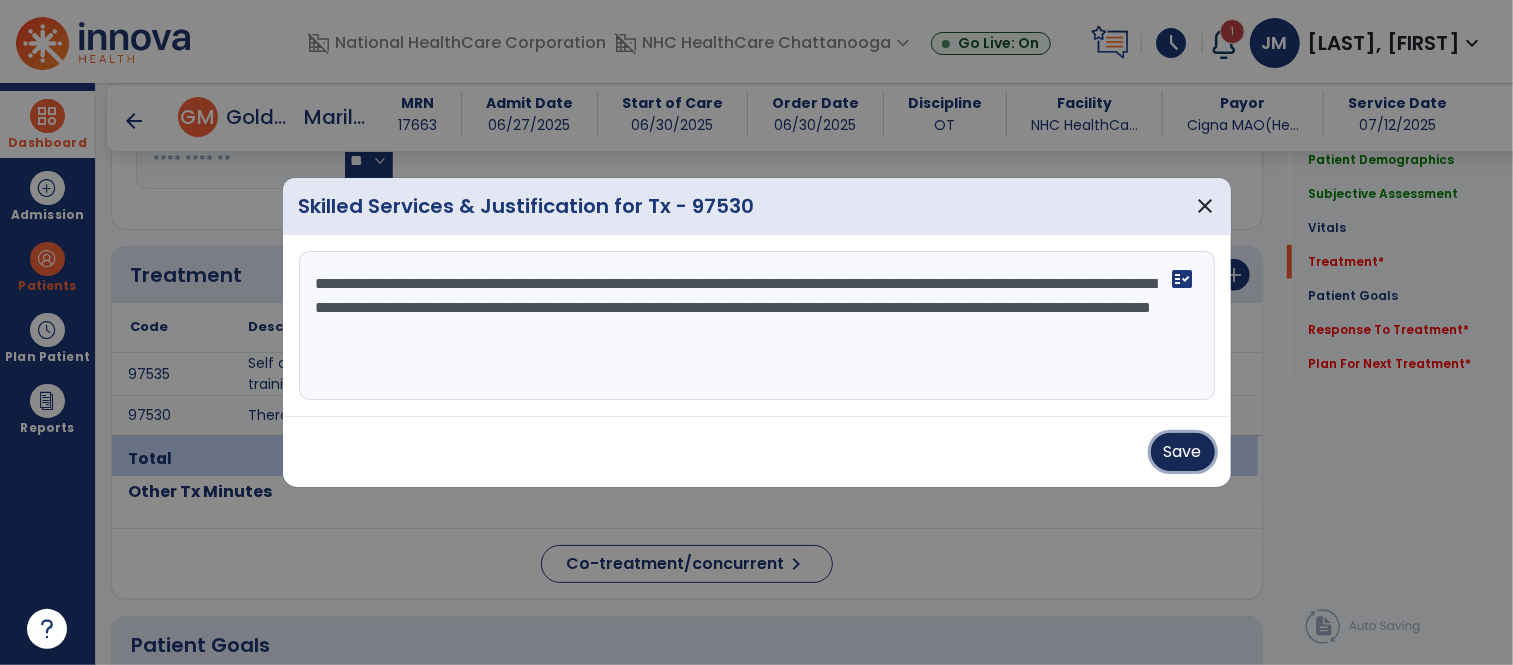 click on "Save" at bounding box center (1183, 452) 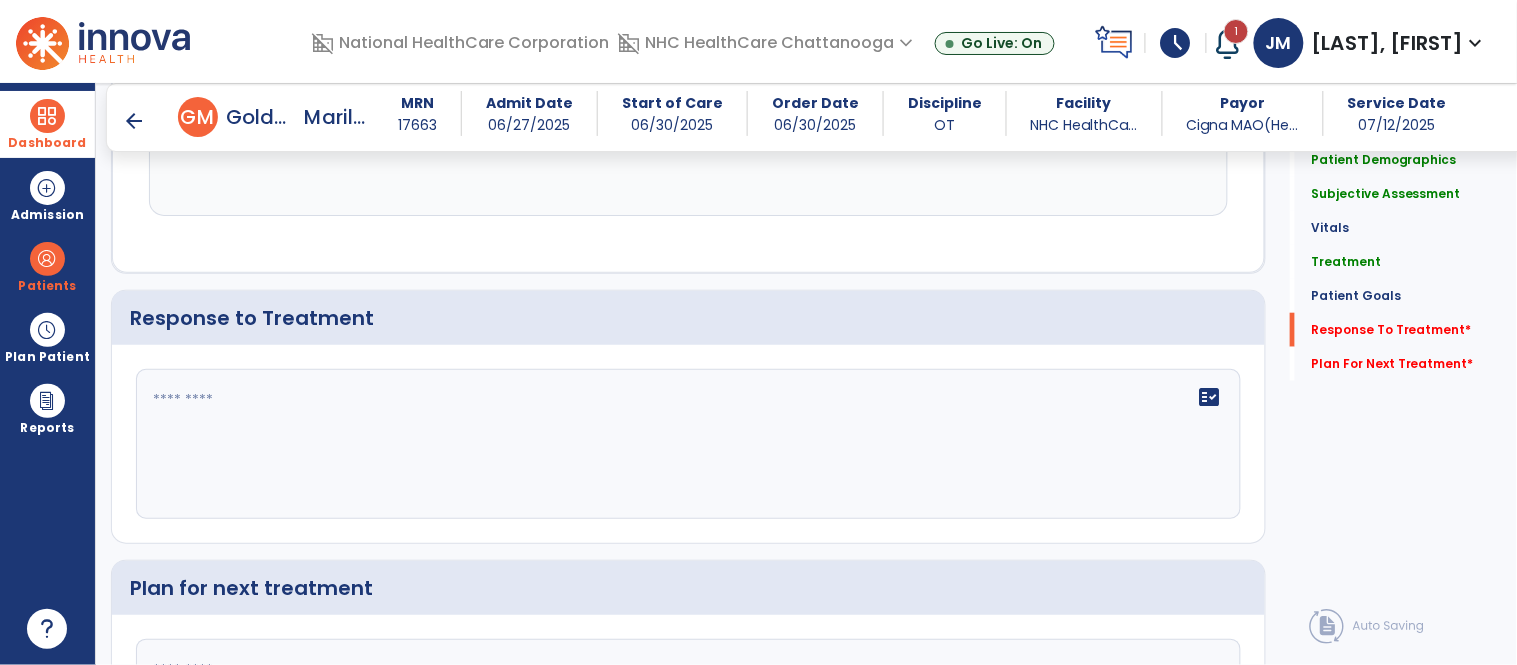 scroll, scrollTop: 2327, scrollLeft: 0, axis: vertical 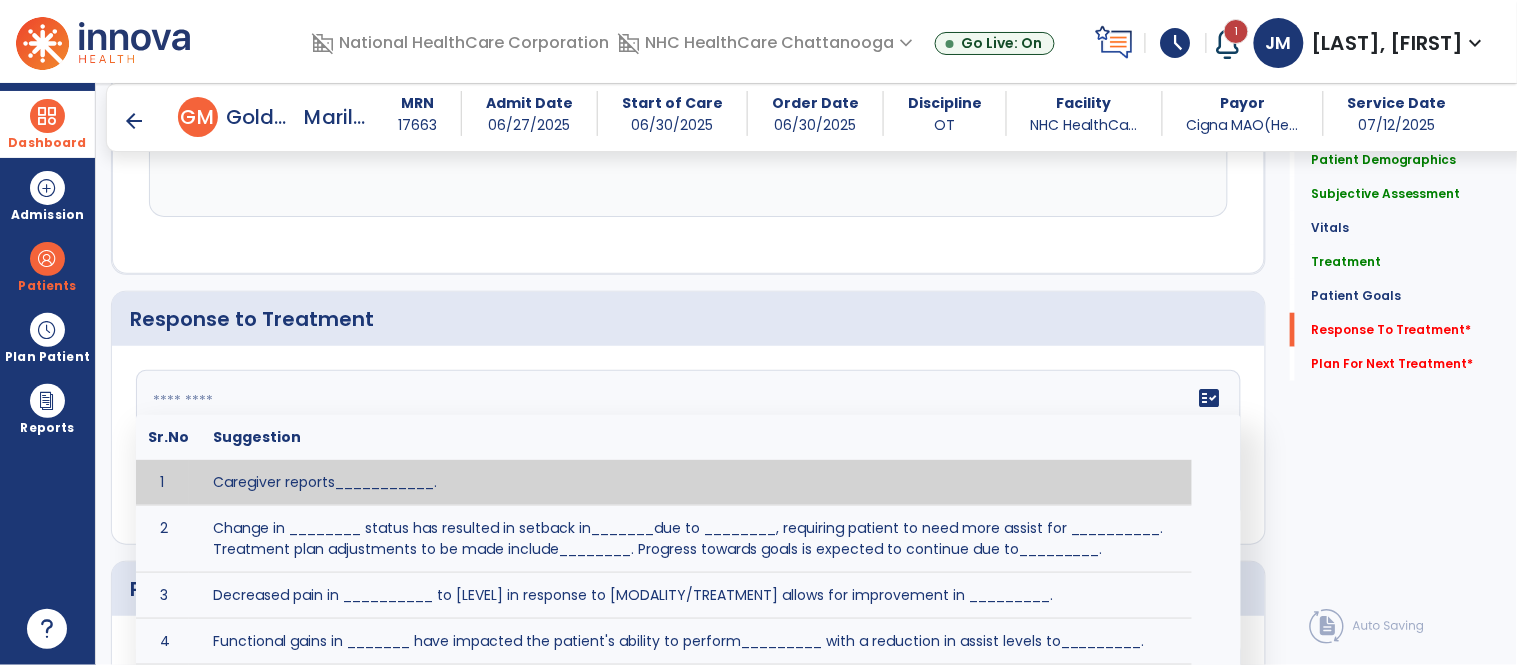 click on "fact_check  Sr.No Suggestion 1 Caregiver reports___________. 2 Change in ________ status has resulted in setback in_______due to ________, requiring patient to need more assist for __________.   Treatment plan adjustments to be made include________.  Progress towards goals is expected to continue due to_________. 3 Decreased pain in __________ to [LEVEL] in response to [MODALITY/TREATMENT] allows for improvement in _________. 4 Functional gains in _______ have impacted the patient's ability to perform_________ with a reduction in assist levels to_________. 5 Functional progress this week has been significant due to__________. 6 Gains in ________ have improved the patient's ability to perform ______with decreased levels of assist to___________. 7 Improvement in ________allows patient to tolerate higher levels of challenges in_________. 8 Pain in [AREA] has decreased to [LEVEL] in response to [TREATMENT/MODALITY], allowing fore ease in completing__________. 9 10 11 12 13 14 15 16 17 18 19 20 21" 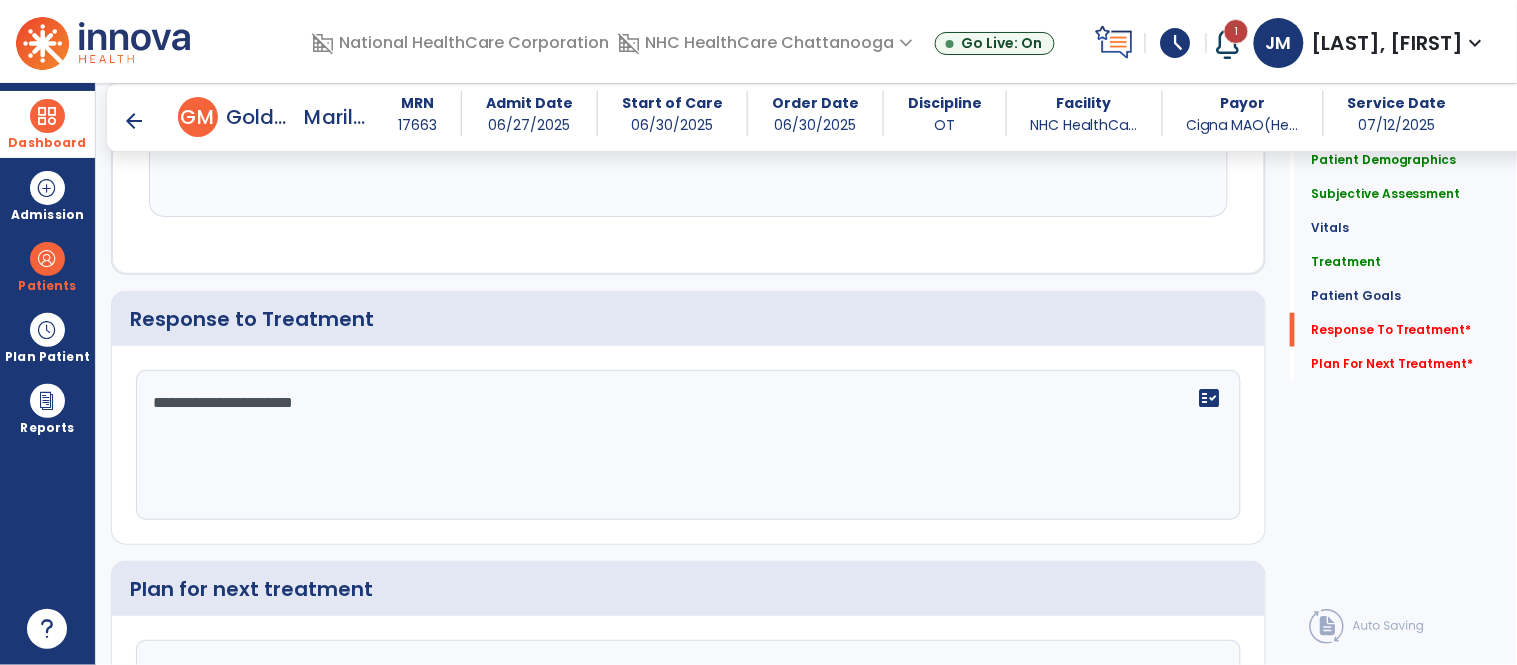 scroll, scrollTop: 2546, scrollLeft: 0, axis: vertical 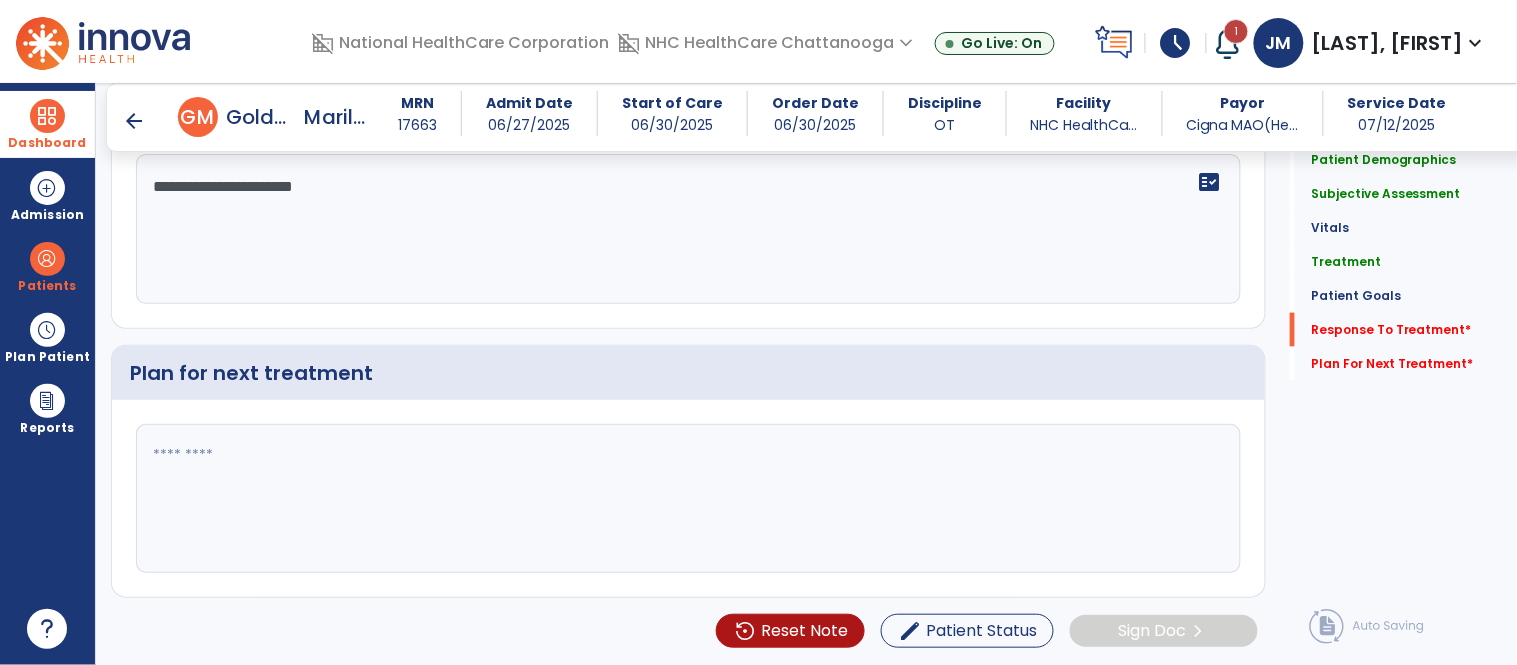 type on "**********" 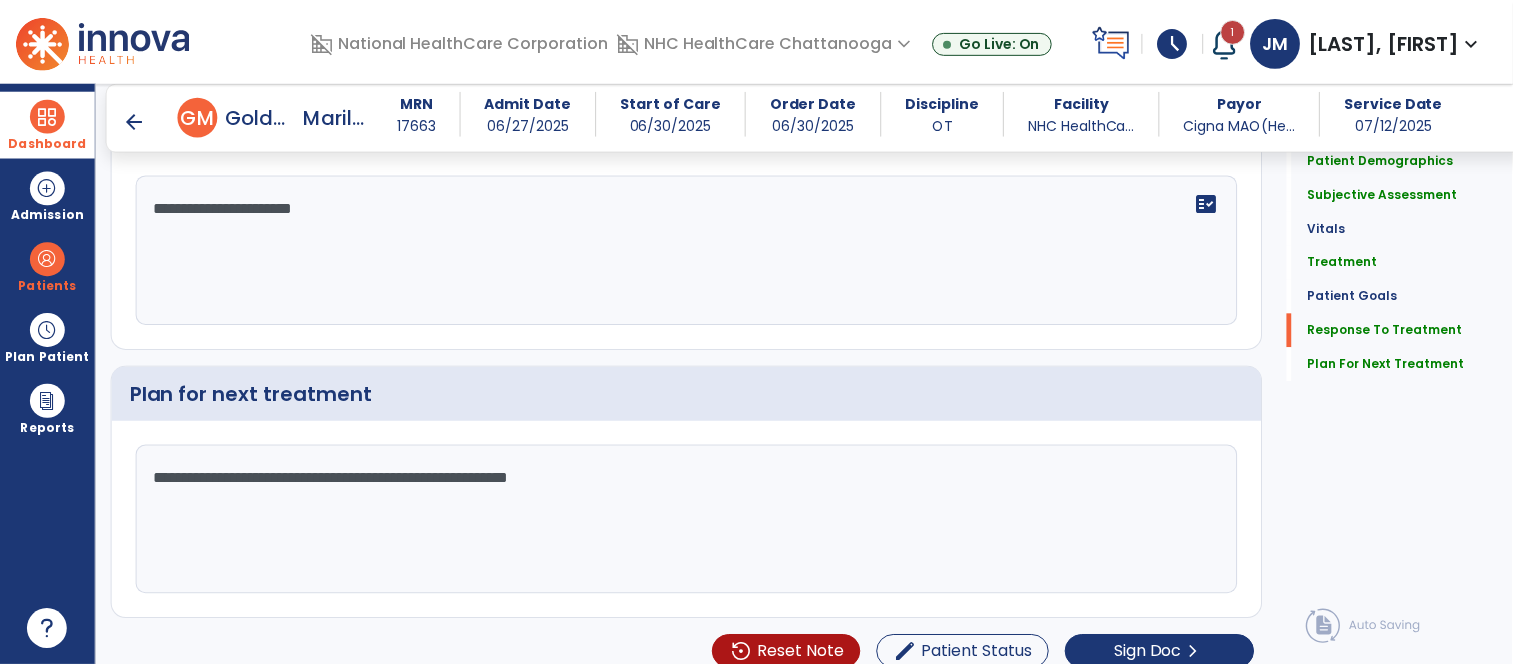 scroll, scrollTop: 2546, scrollLeft: 0, axis: vertical 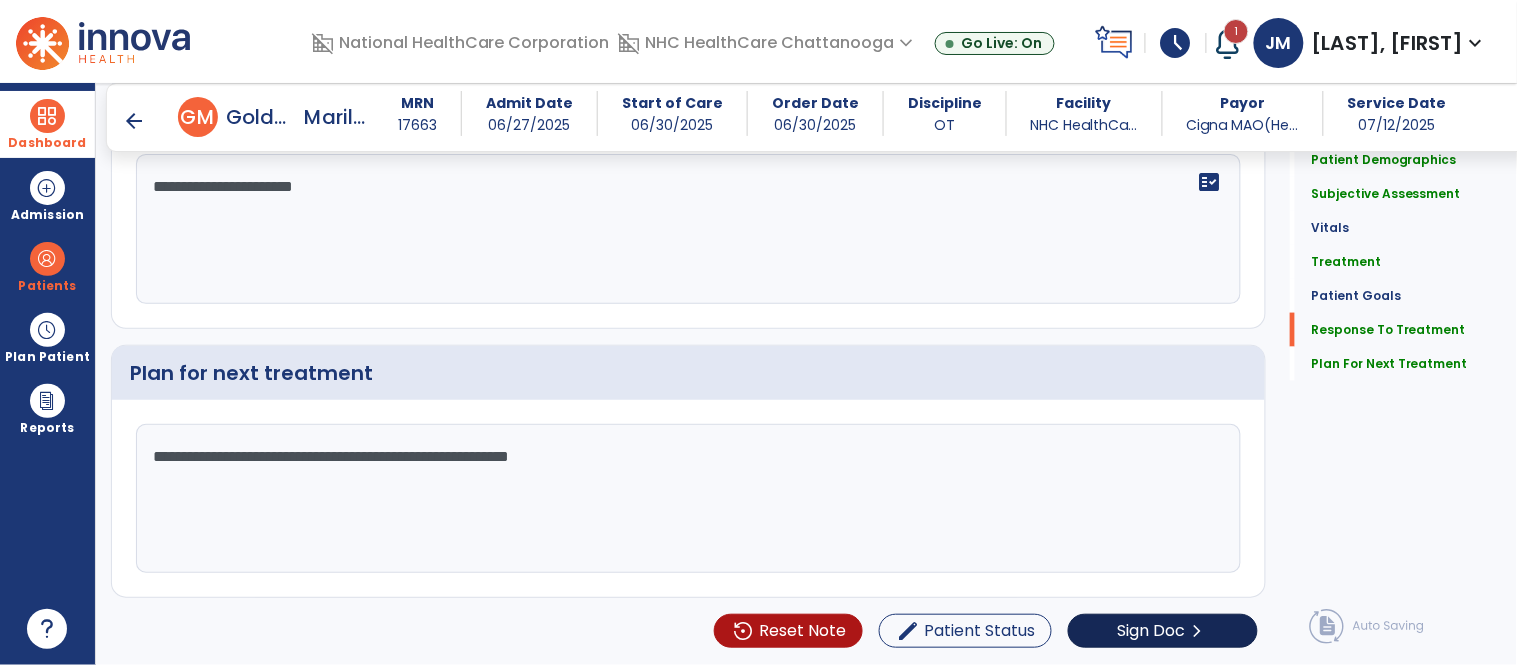 type on "**********" 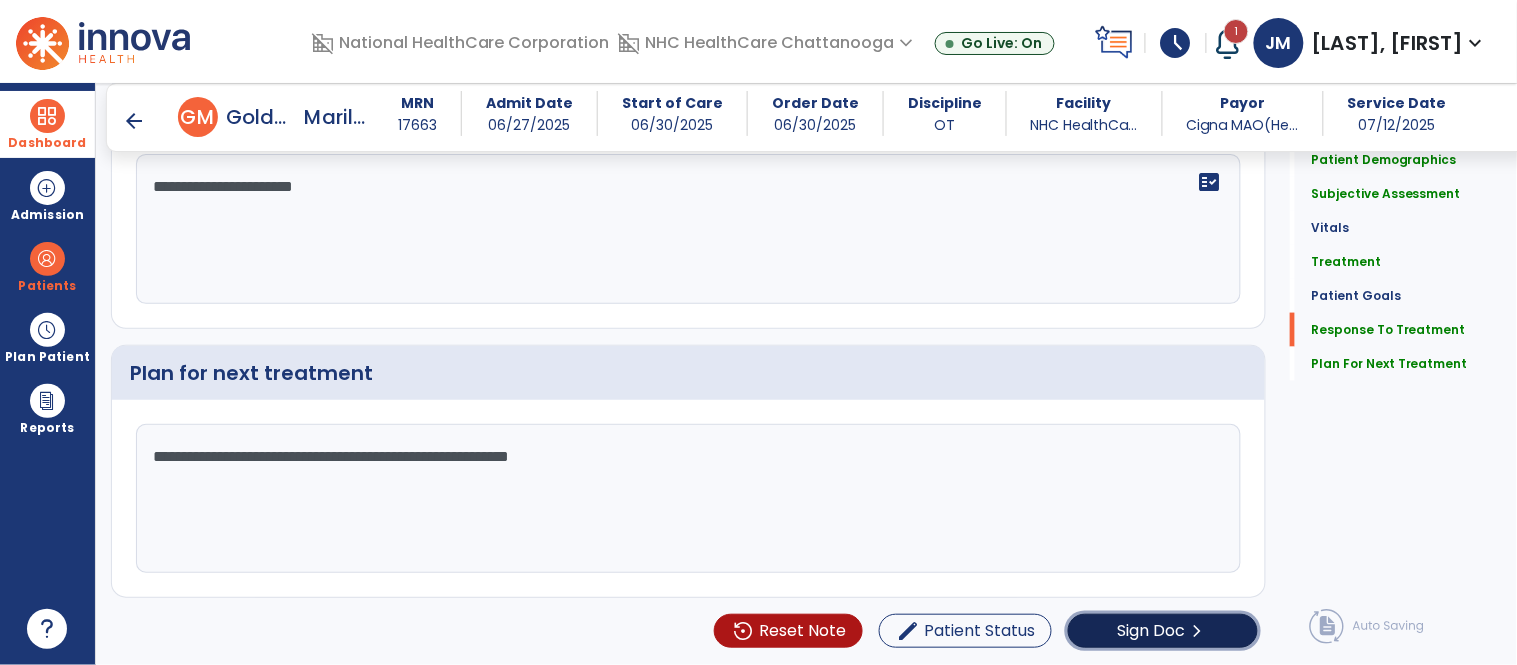 click on "chevron_right" 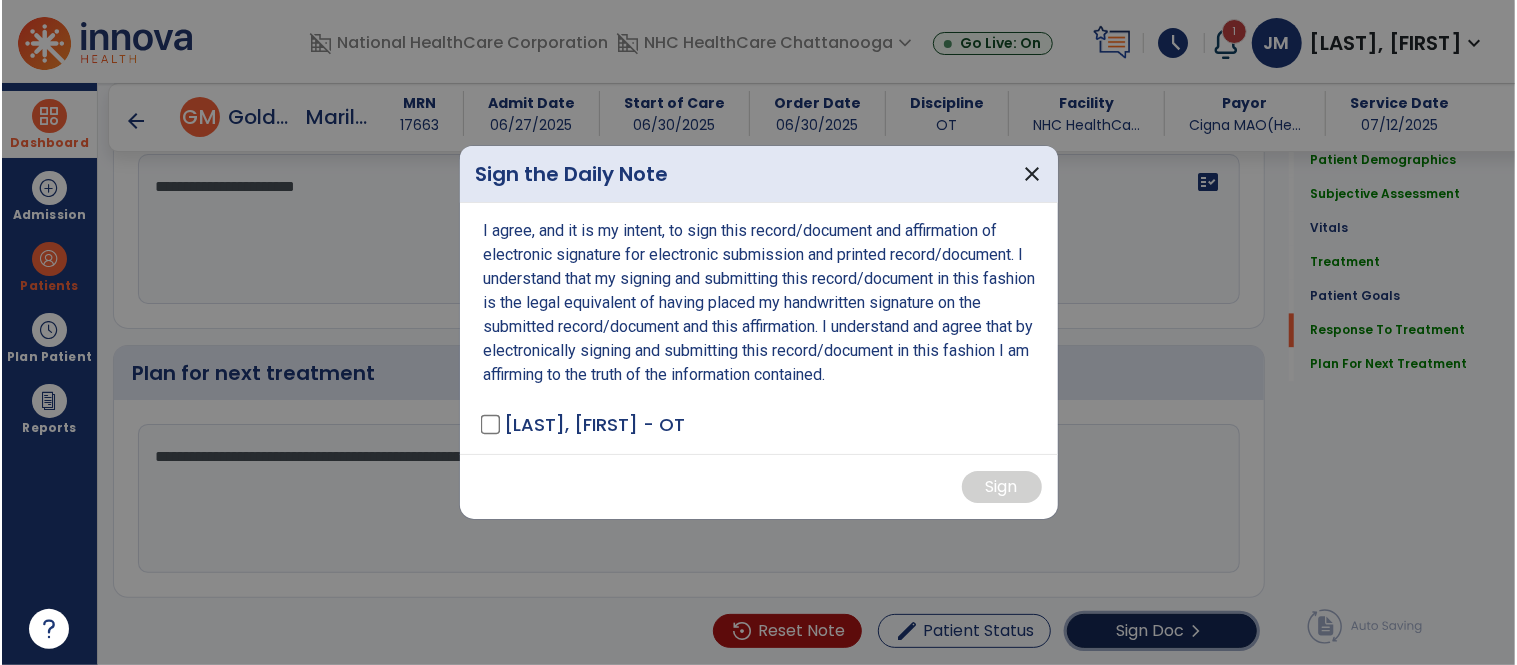 scroll, scrollTop: 2546, scrollLeft: 0, axis: vertical 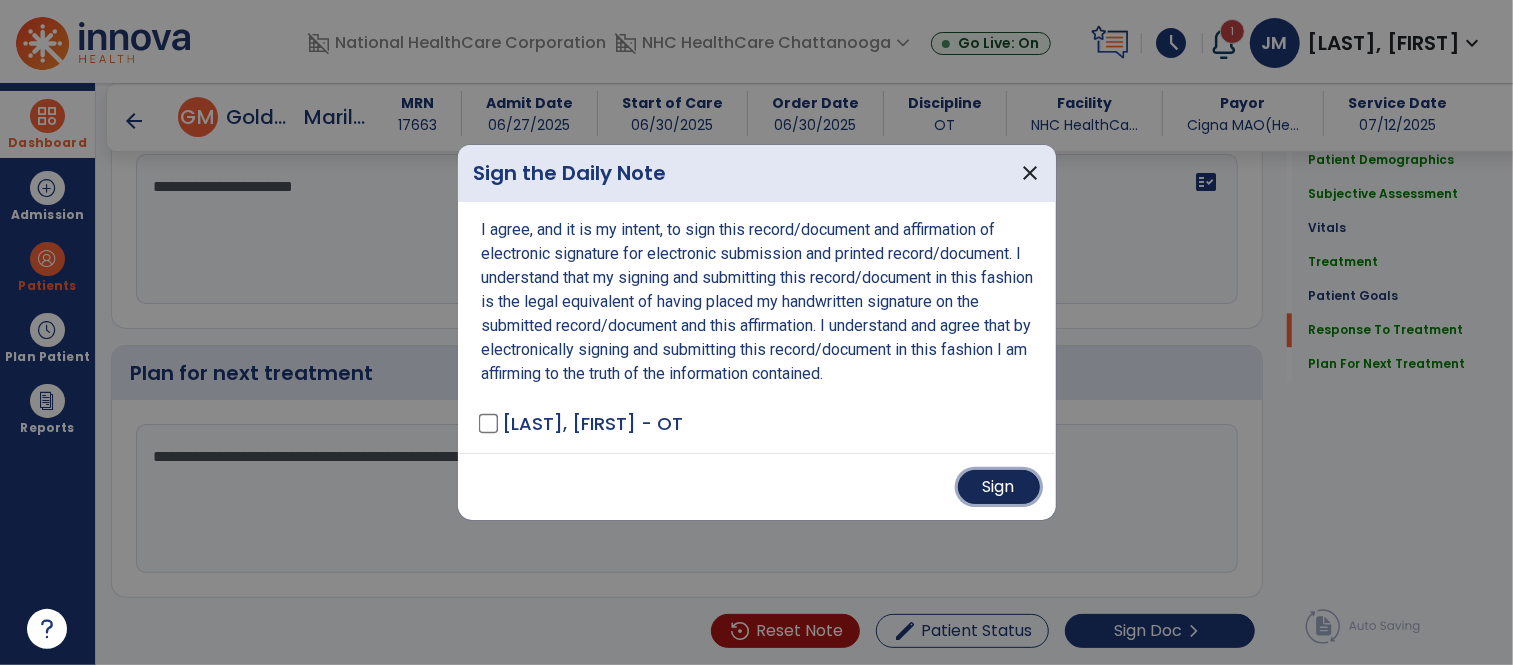 click on "Sign" at bounding box center [999, 487] 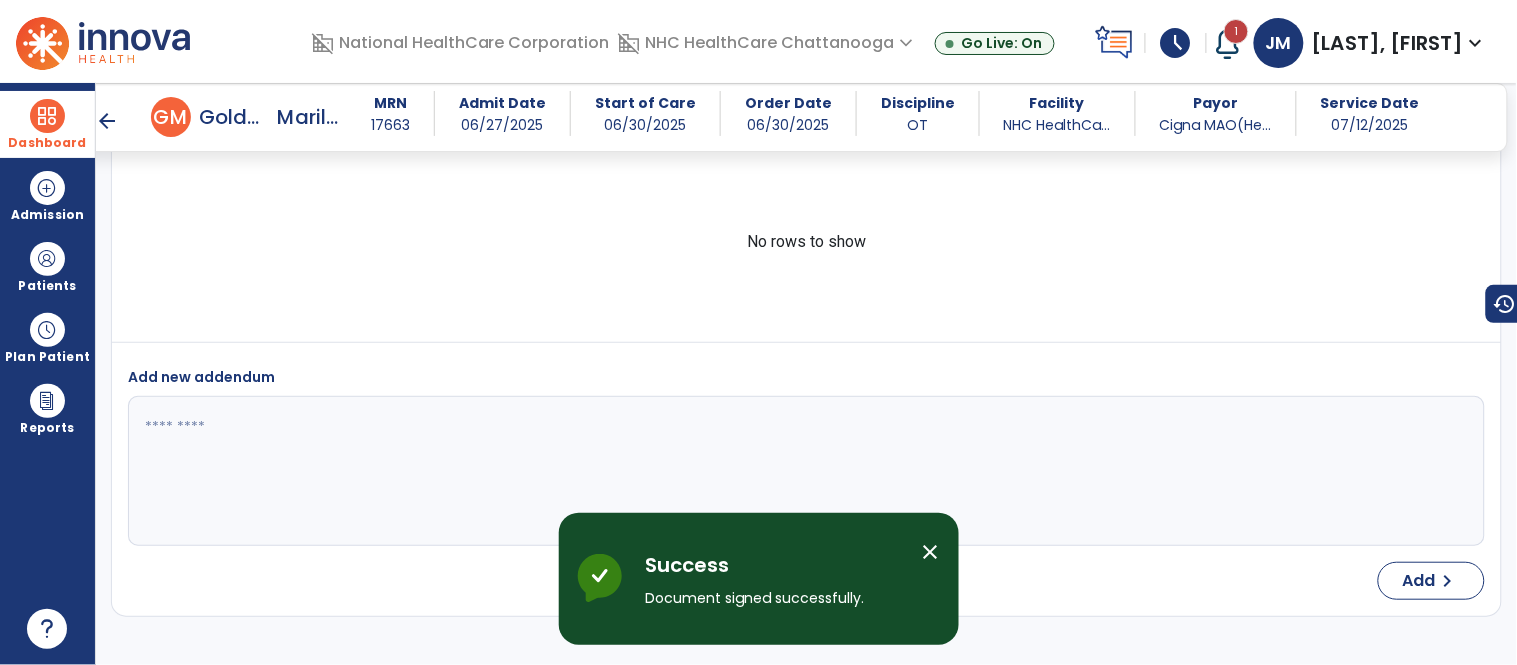 scroll, scrollTop: 3483, scrollLeft: 0, axis: vertical 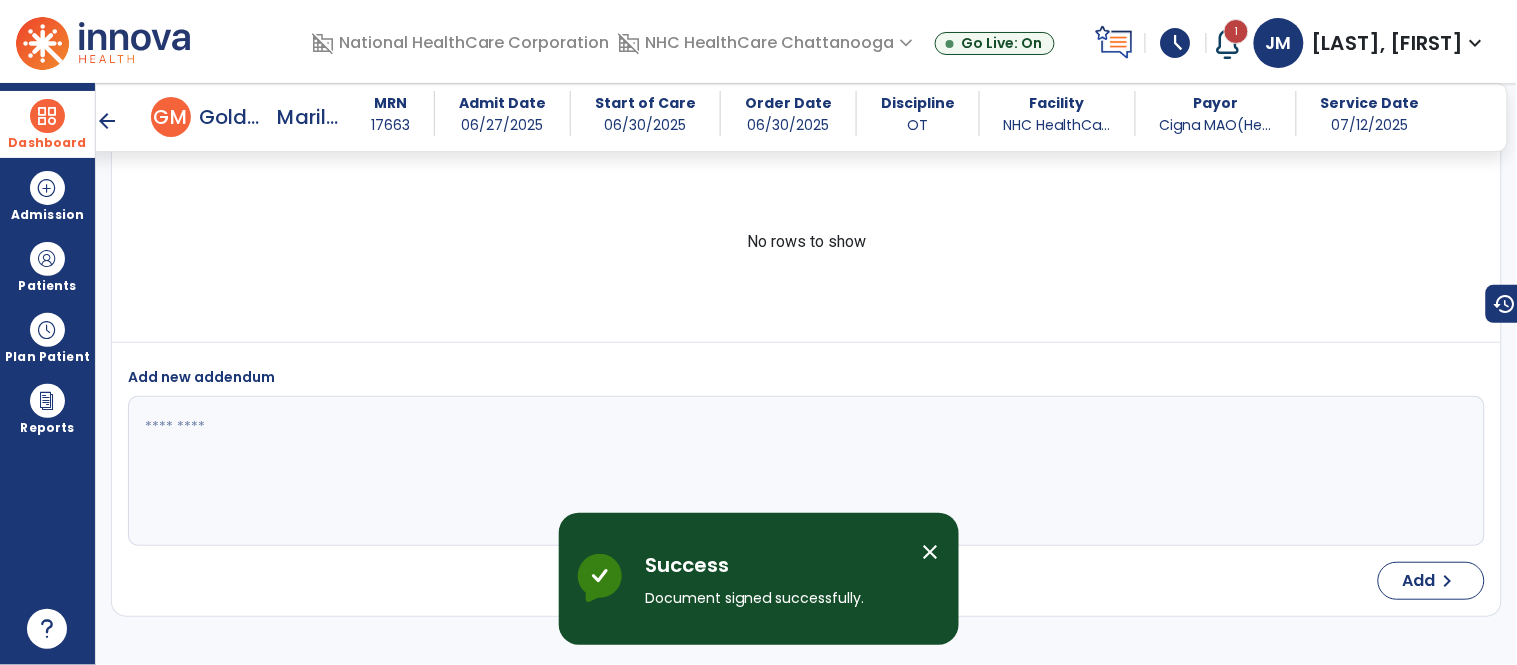 click on "arrow_back" at bounding box center [107, 121] 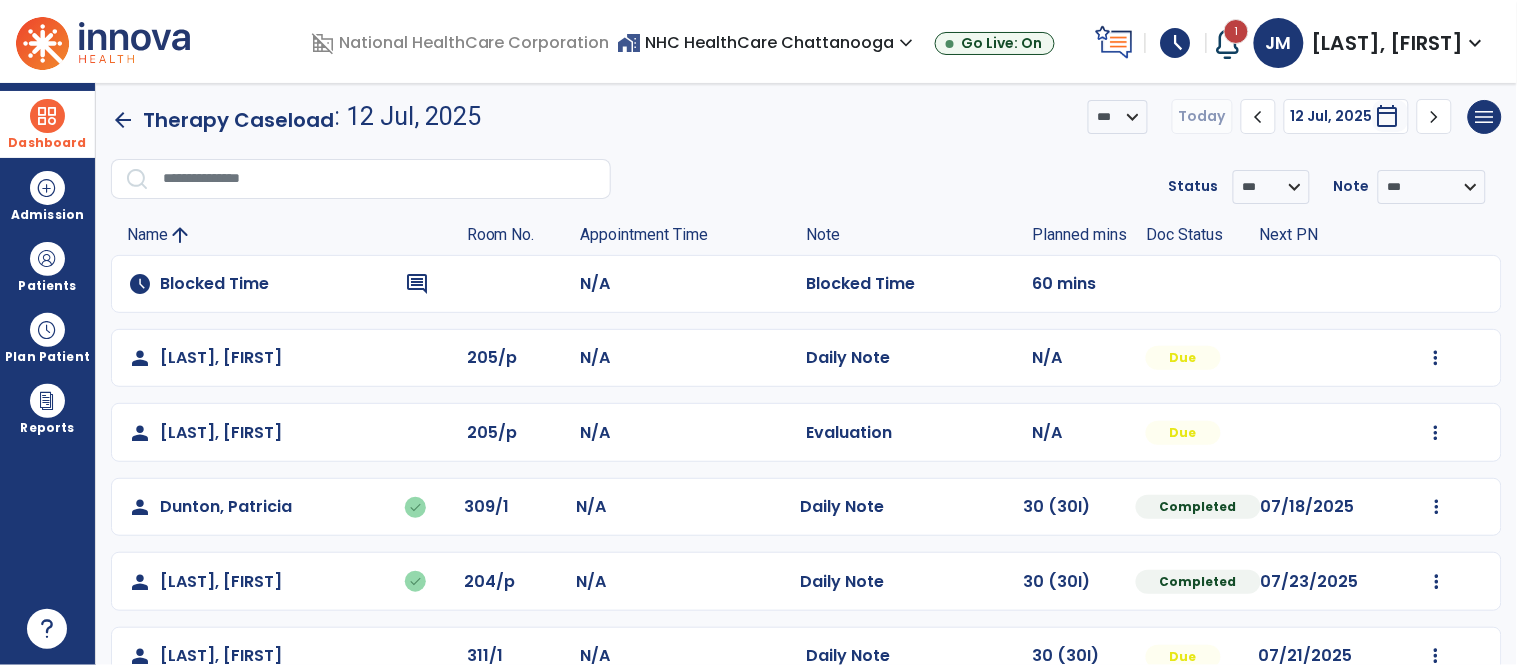 scroll, scrollTop: 271, scrollLeft: 0, axis: vertical 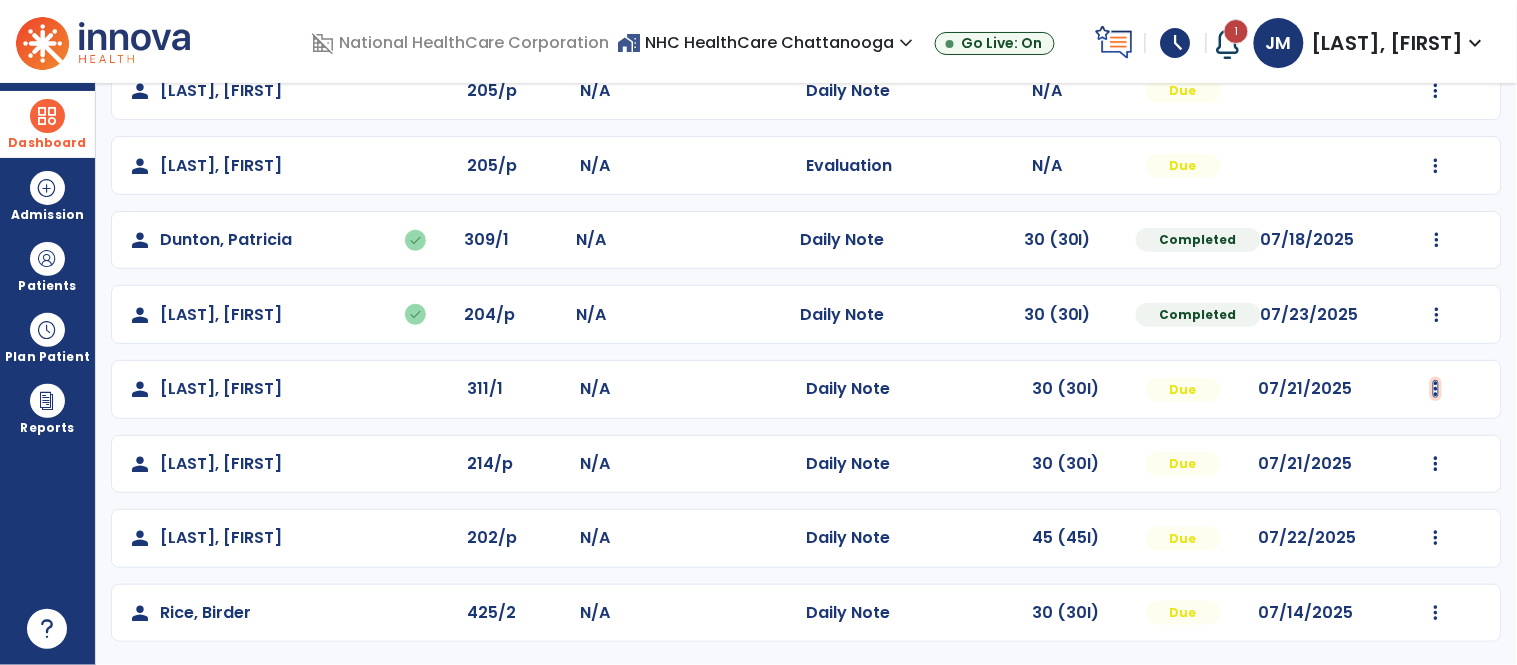 click at bounding box center [1436, 91] 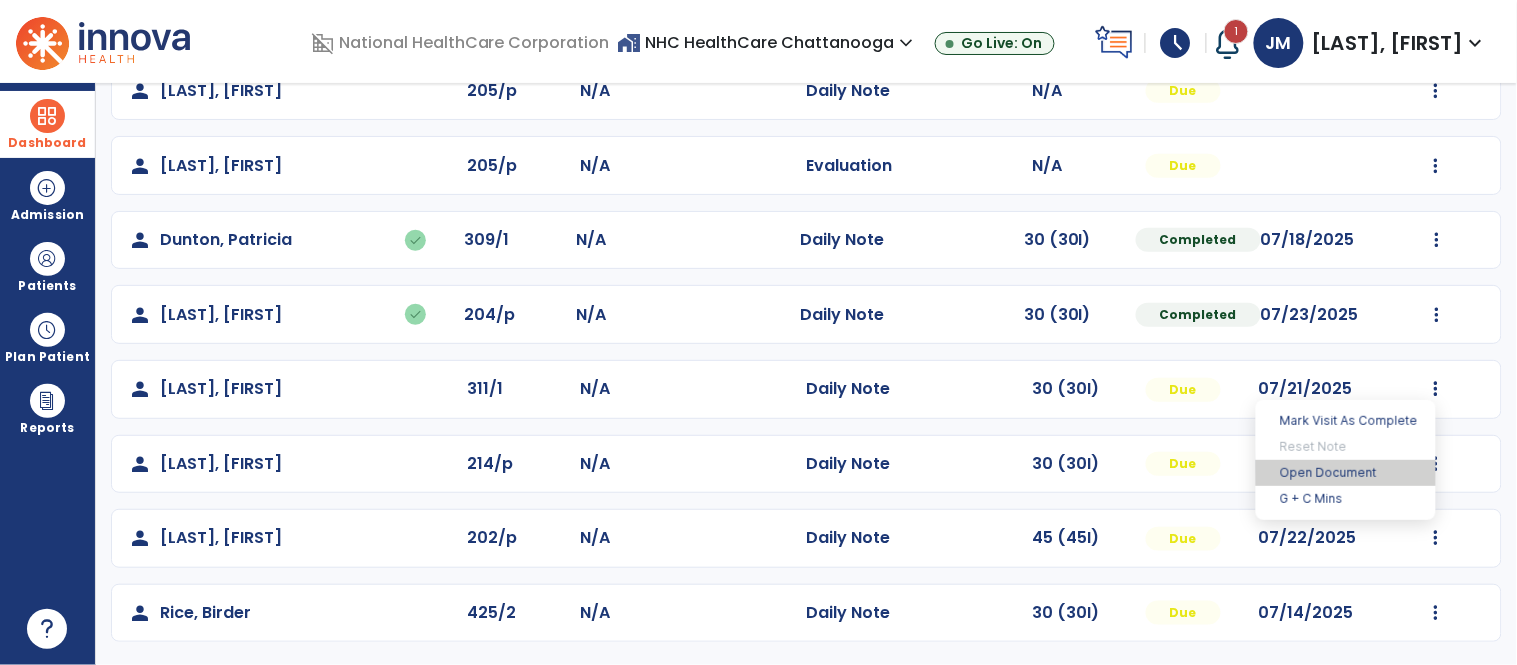 click on "Open Document" at bounding box center (1346, 473) 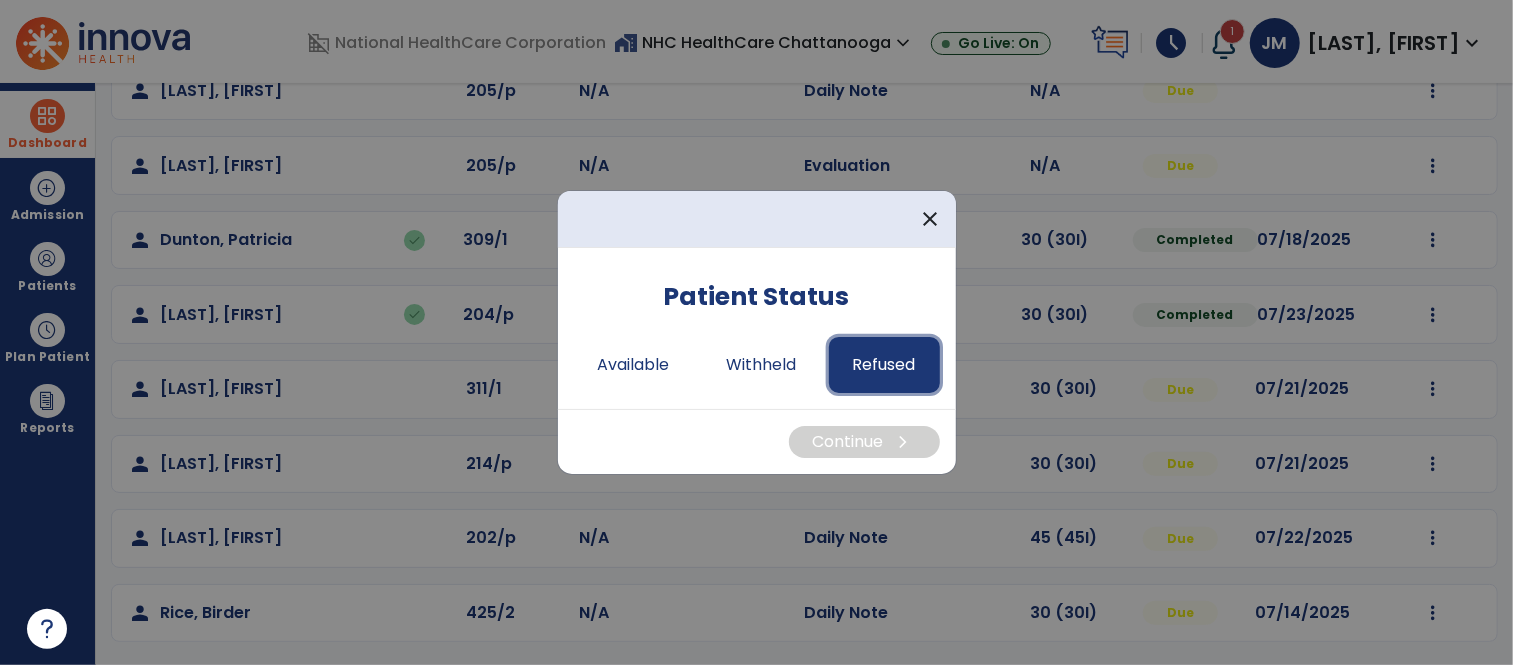click on "Refused" at bounding box center (884, 365) 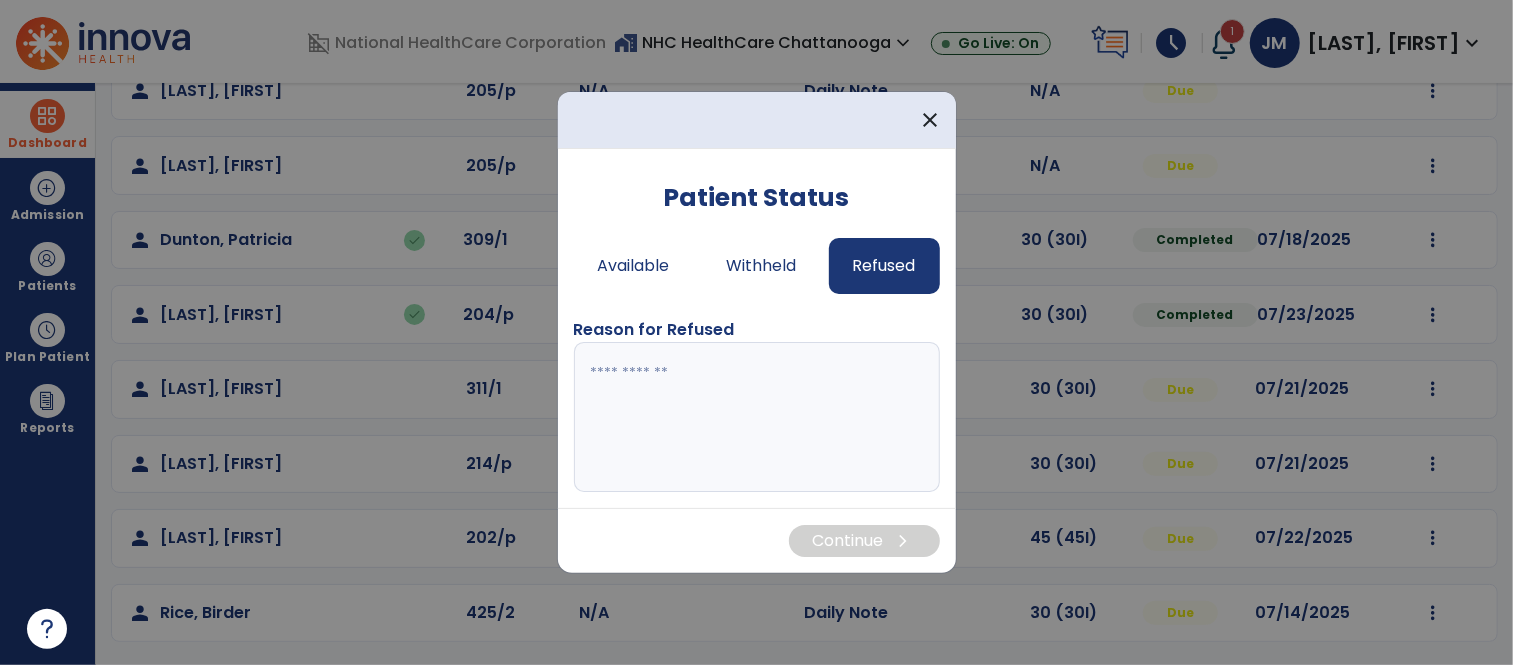 click at bounding box center [757, 417] 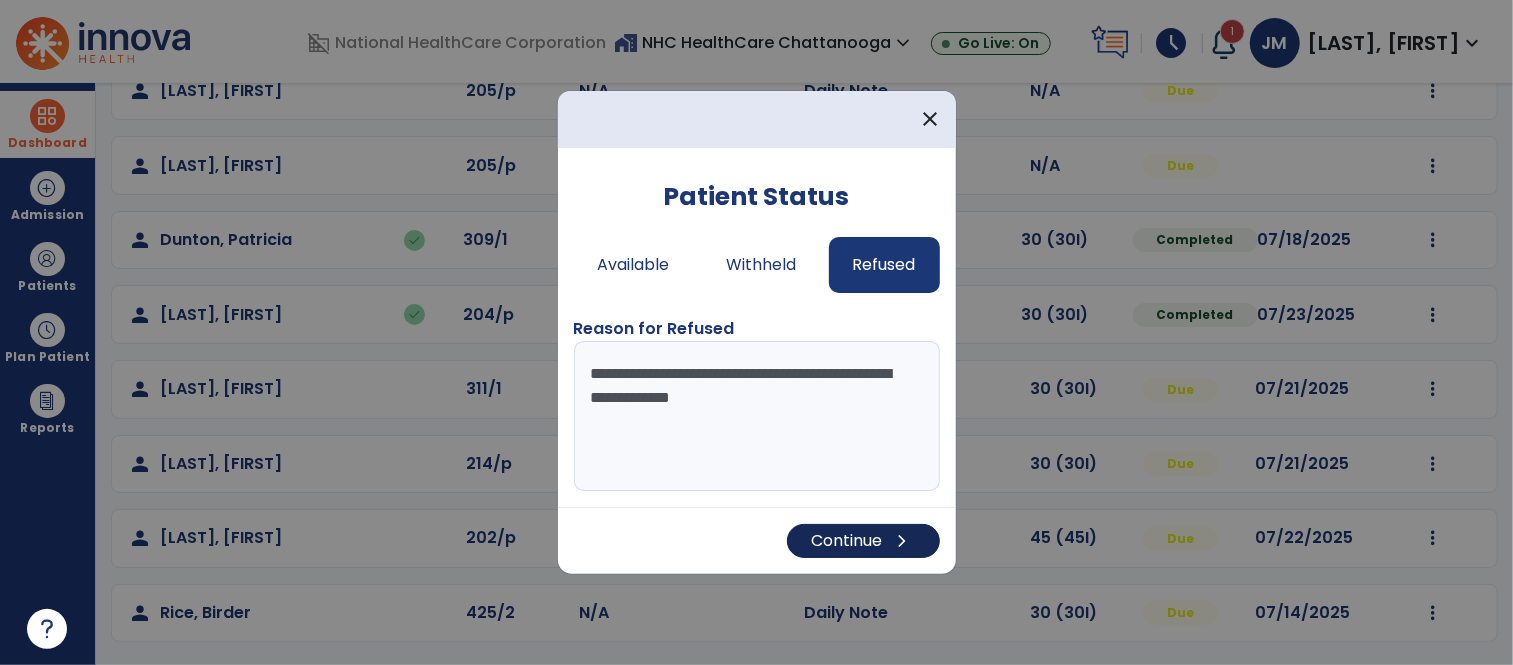 type on "**********" 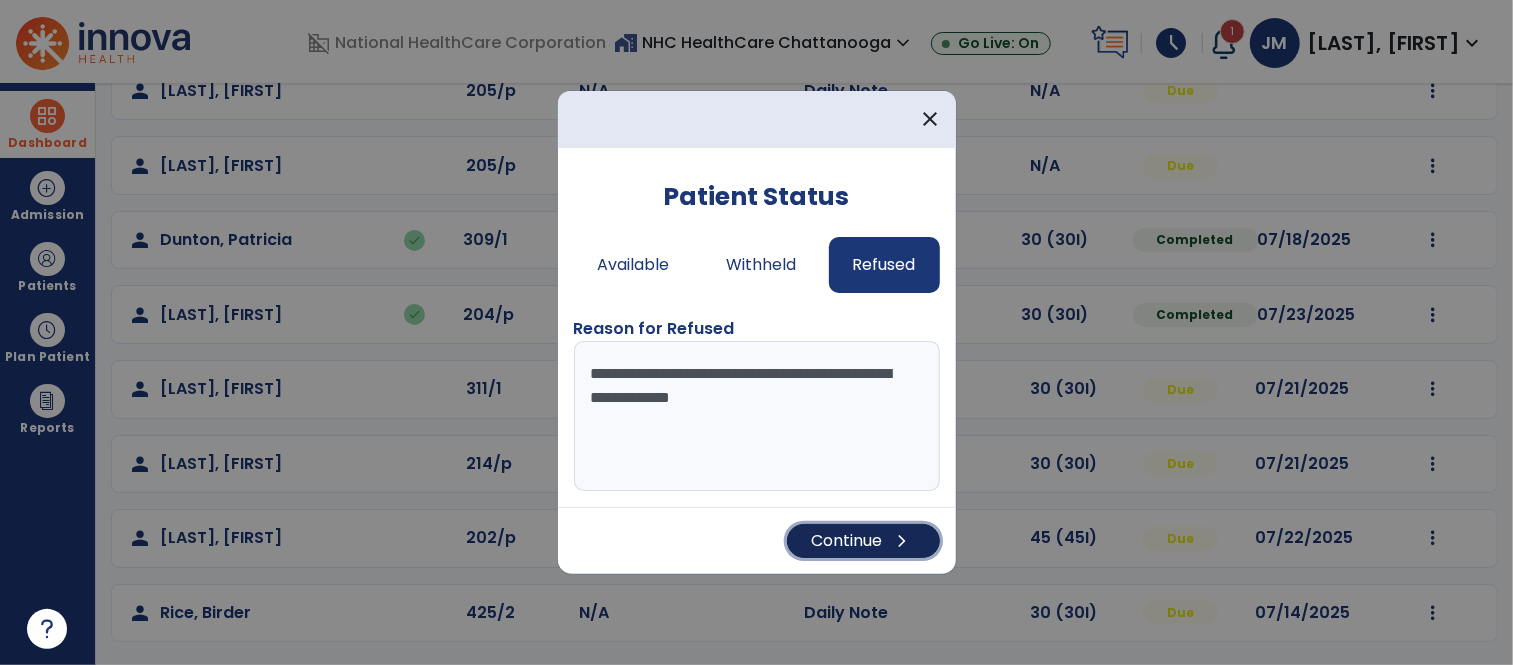 click on "Continue   chevron_right" at bounding box center [863, 541] 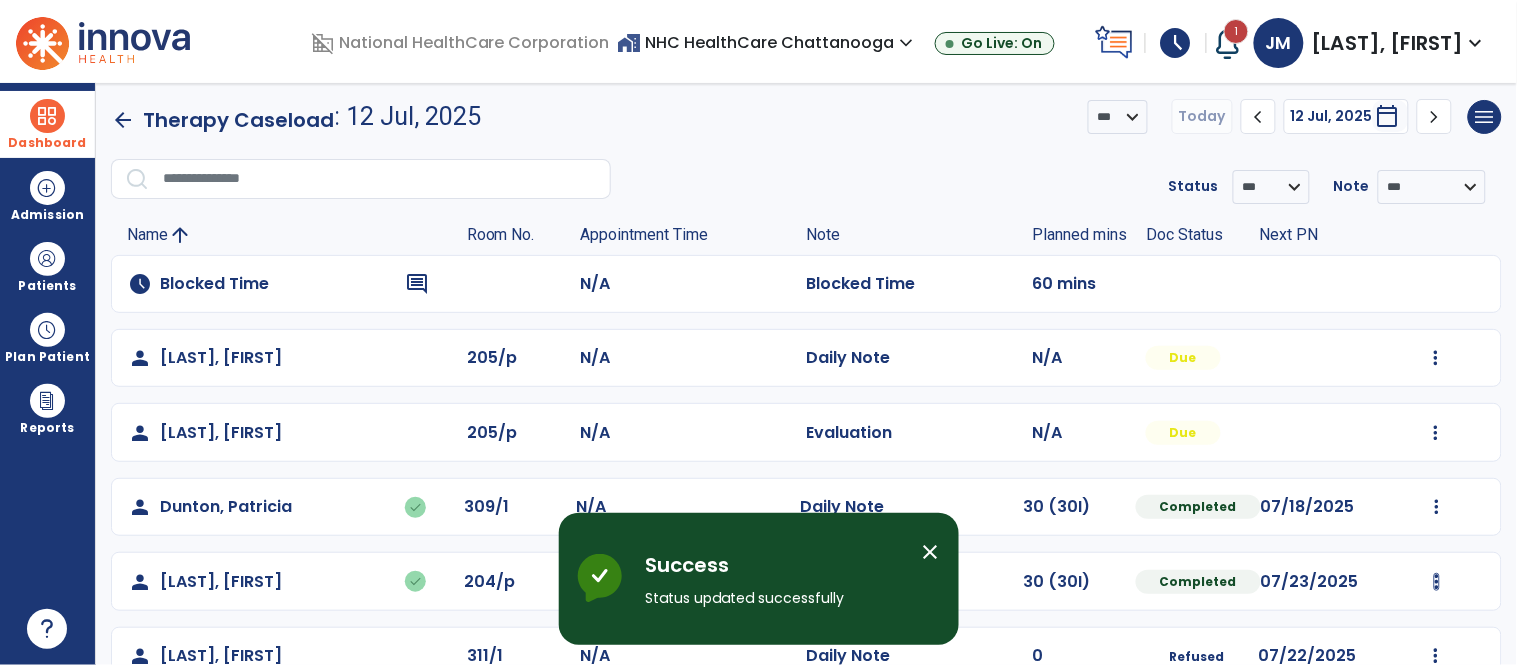 scroll, scrollTop: 271, scrollLeft: 0, axis: vertical 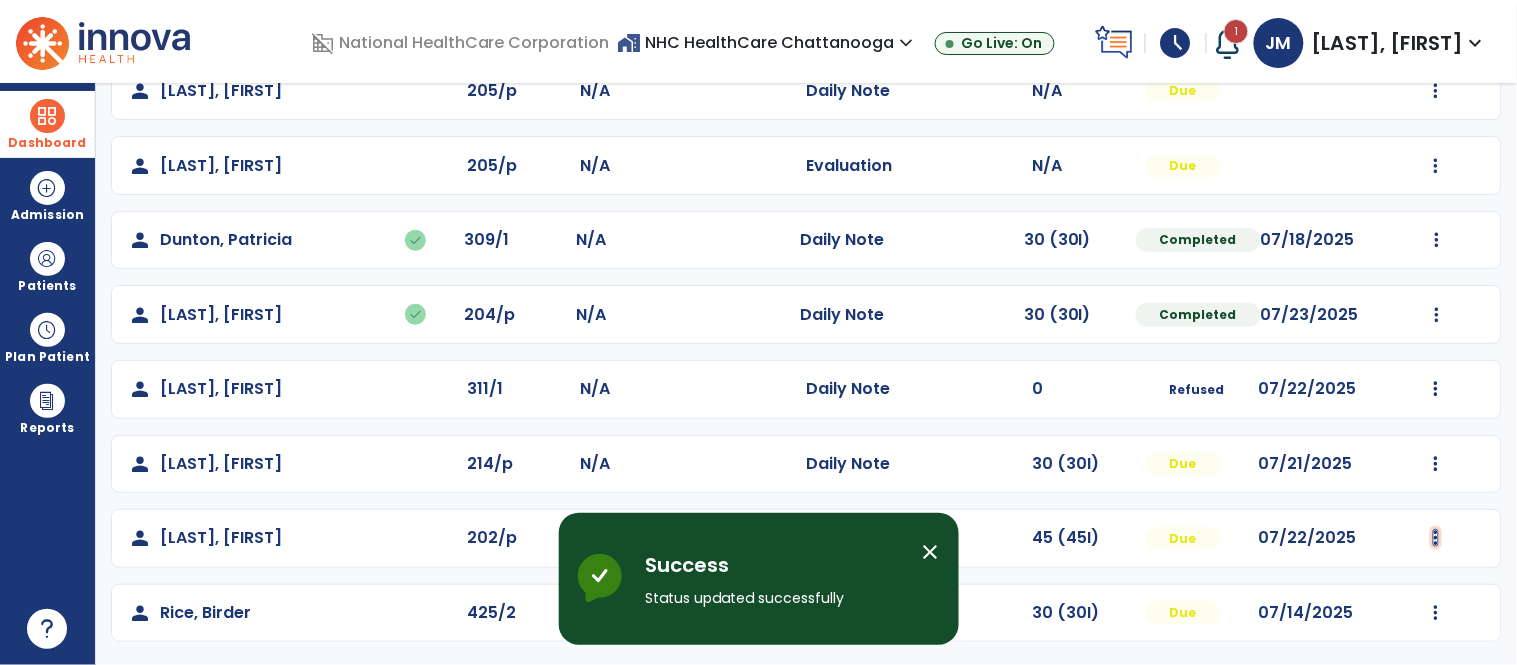 click at bounding box center (1436, 91) 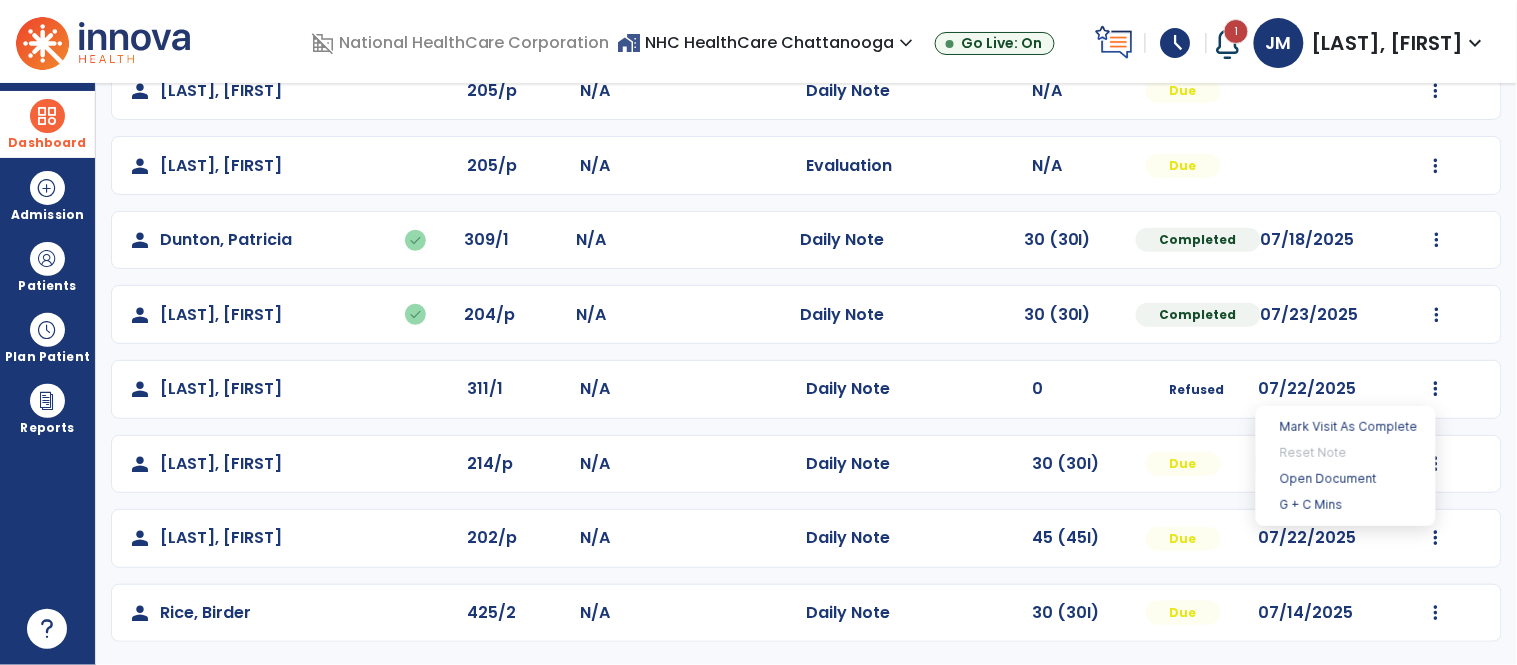 click on "person   [LAST], [FIRST]  202/p N/A  Daily Note   45 (45I)  Due [DATE]" 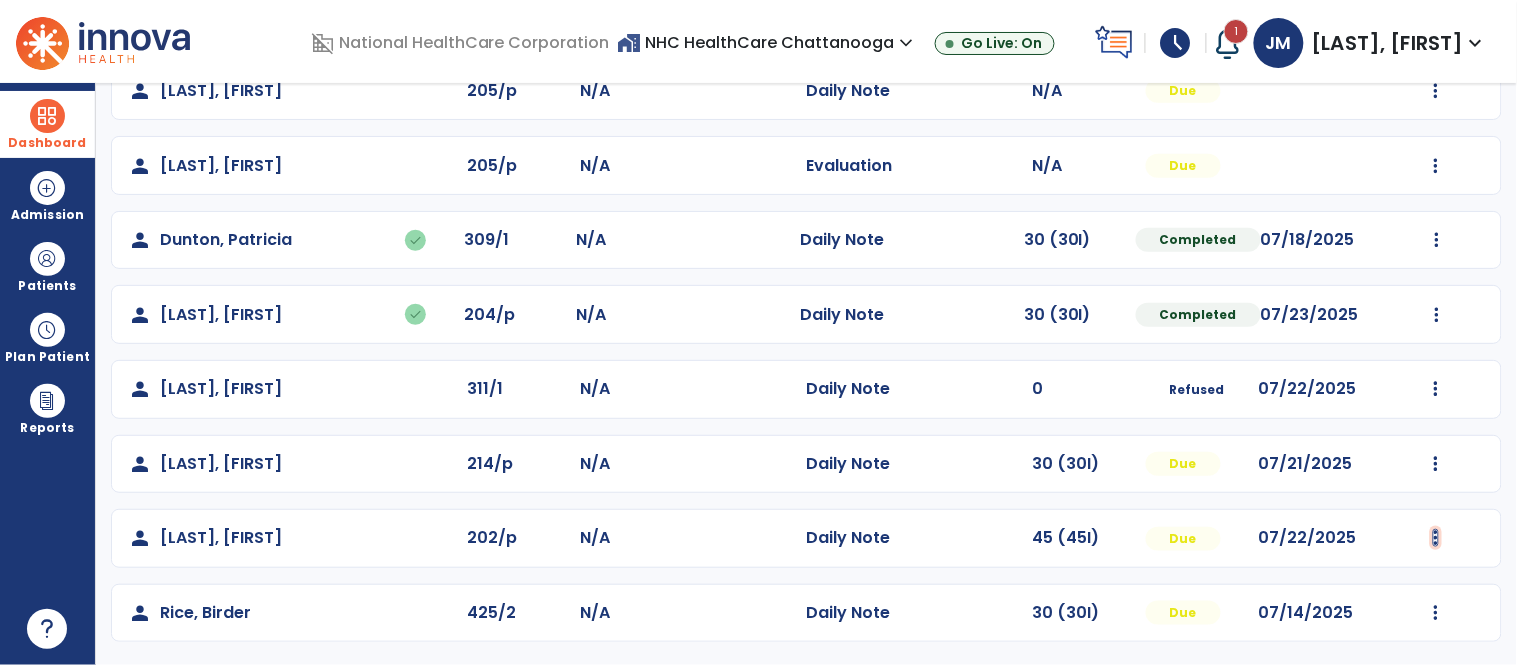 click at bounding box center (1436, 538) 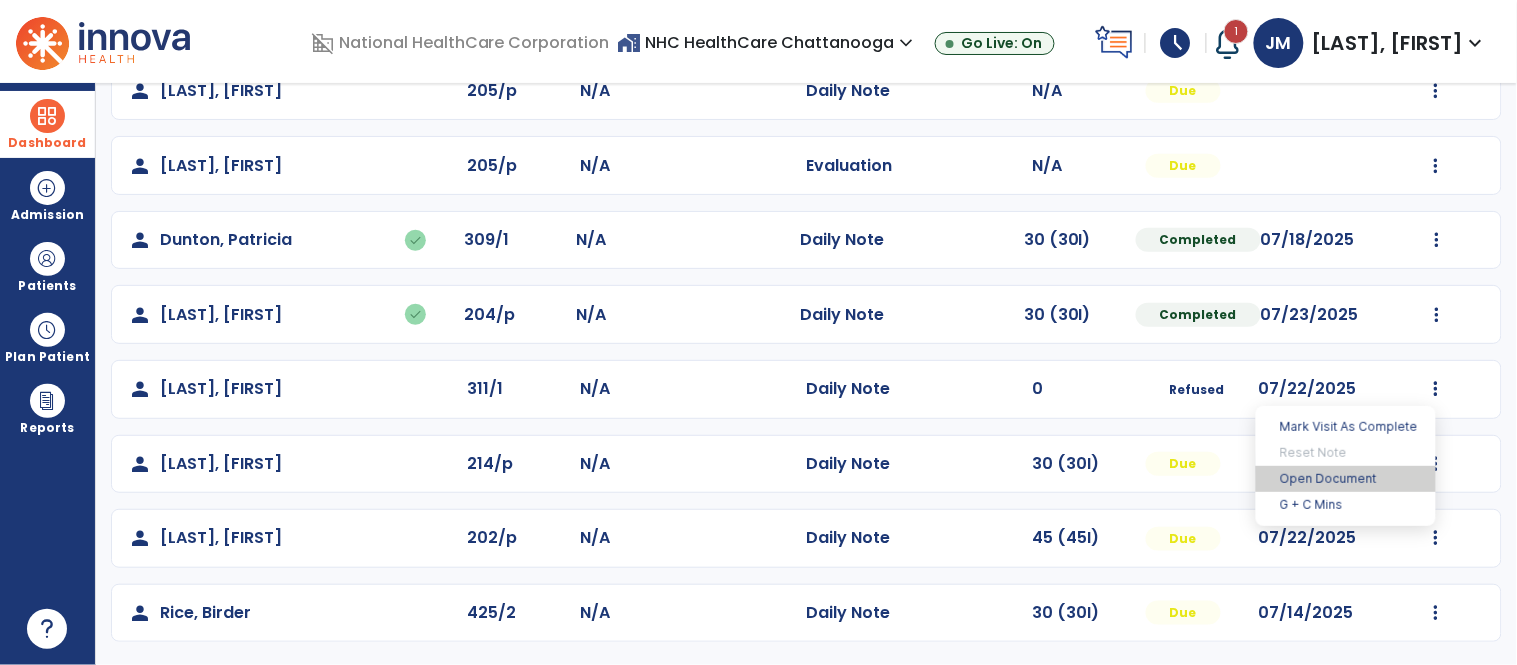 click on "Open Document" at bounding box center [1346, 479] 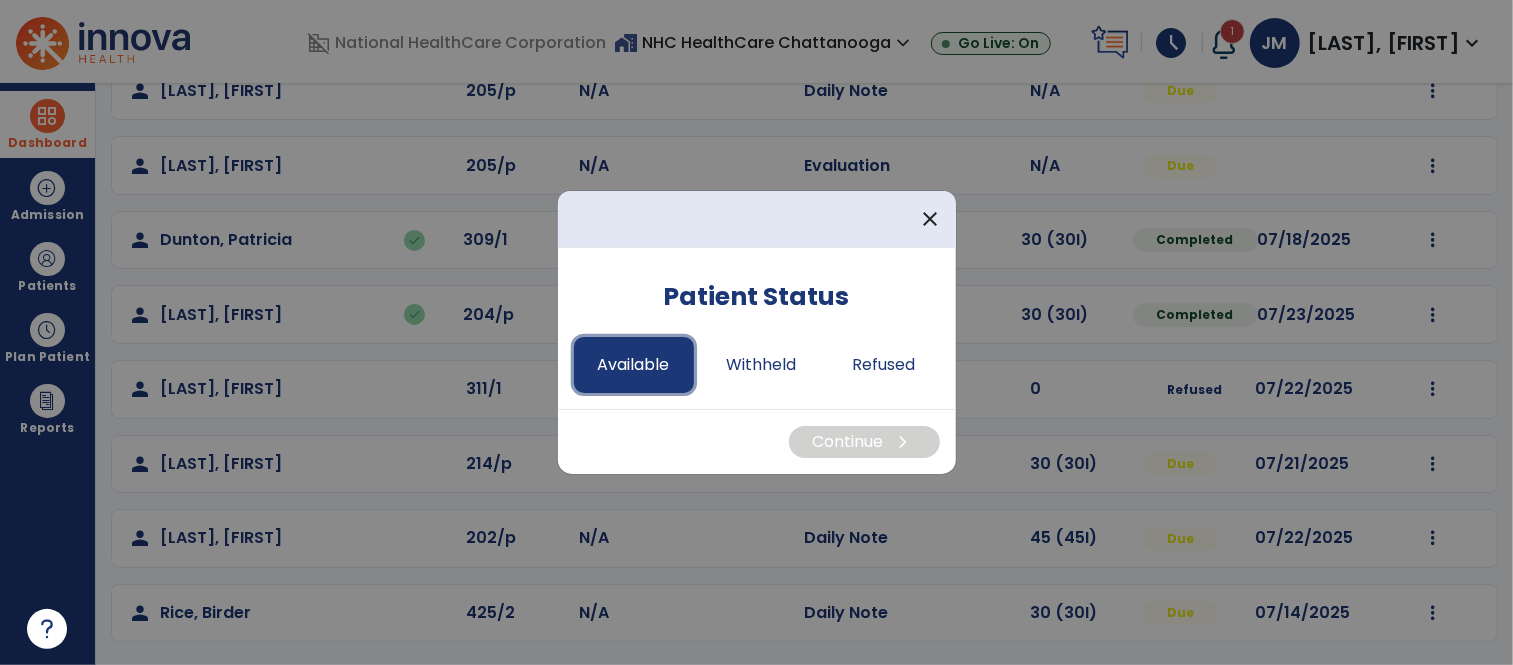 click on "Available" at bounding box center [634, 365] 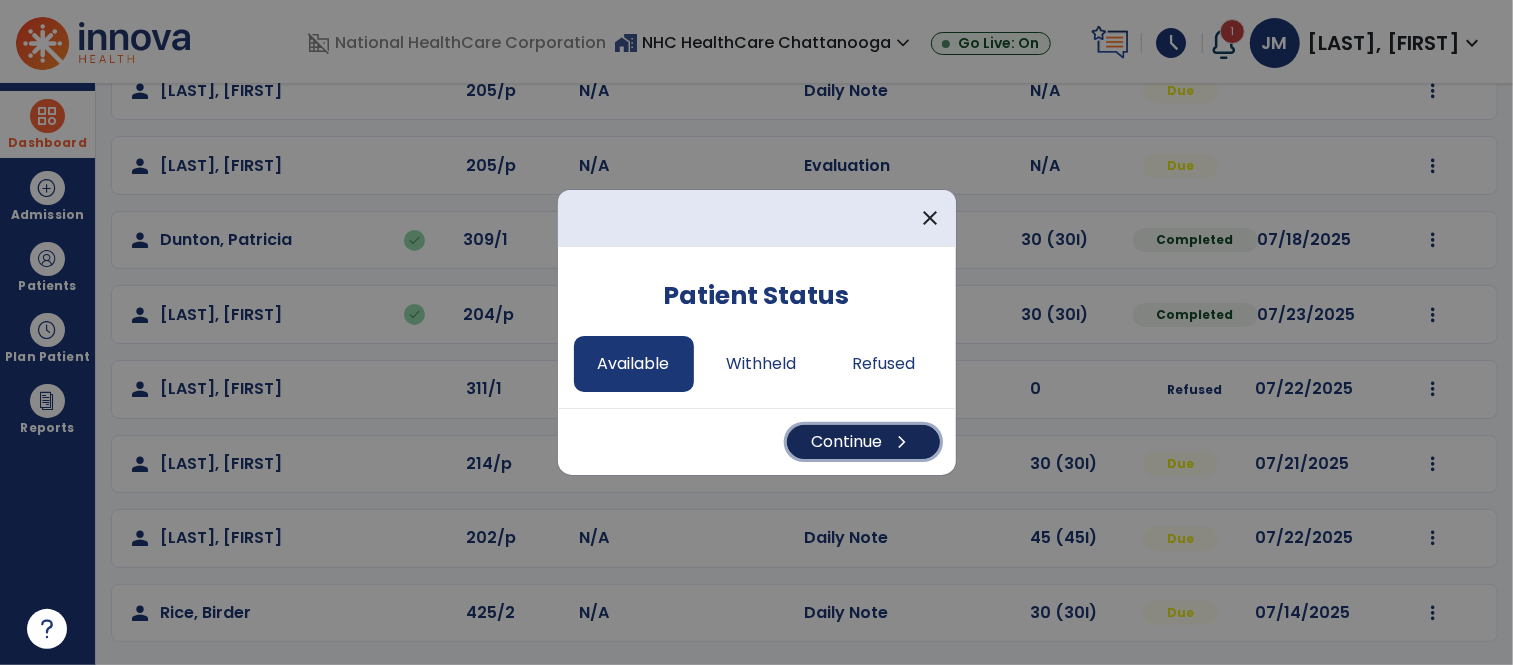 click on "Continue   chevron_right" at bounding box center (863, 442) 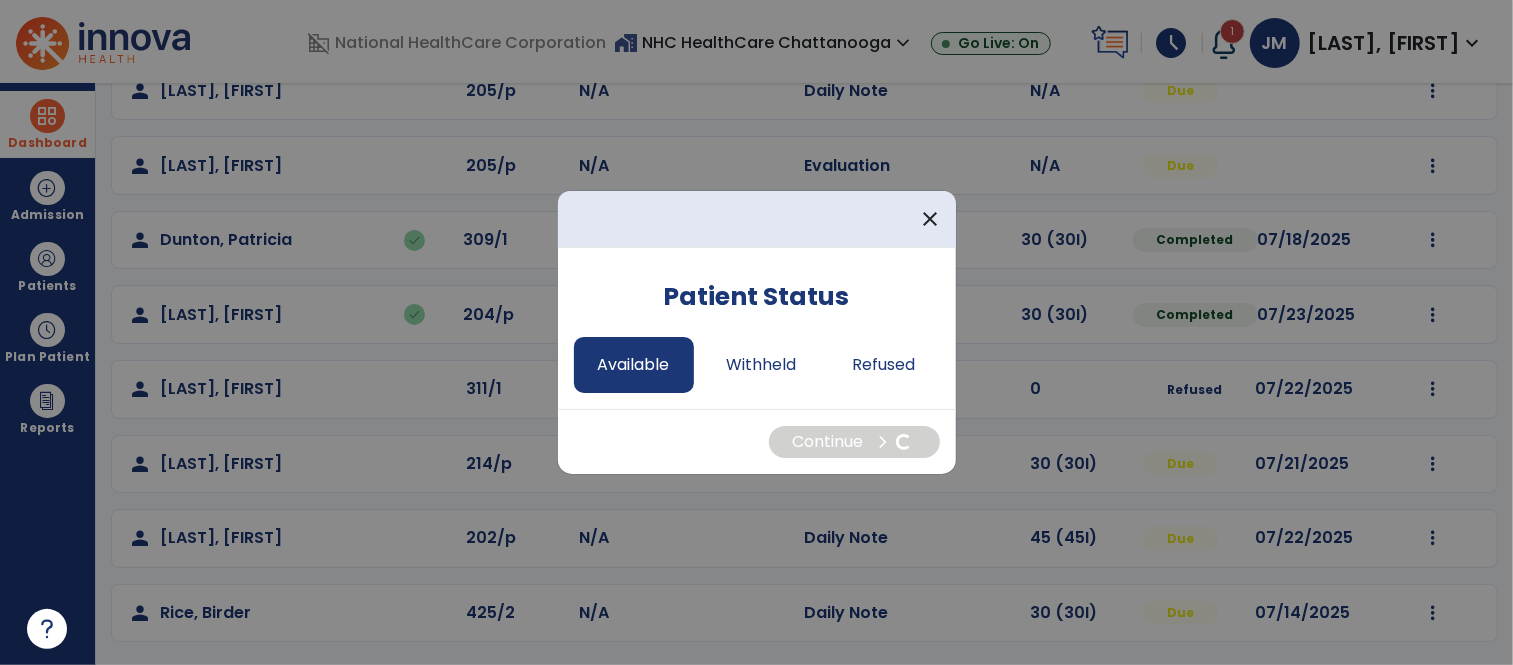 select on "*" 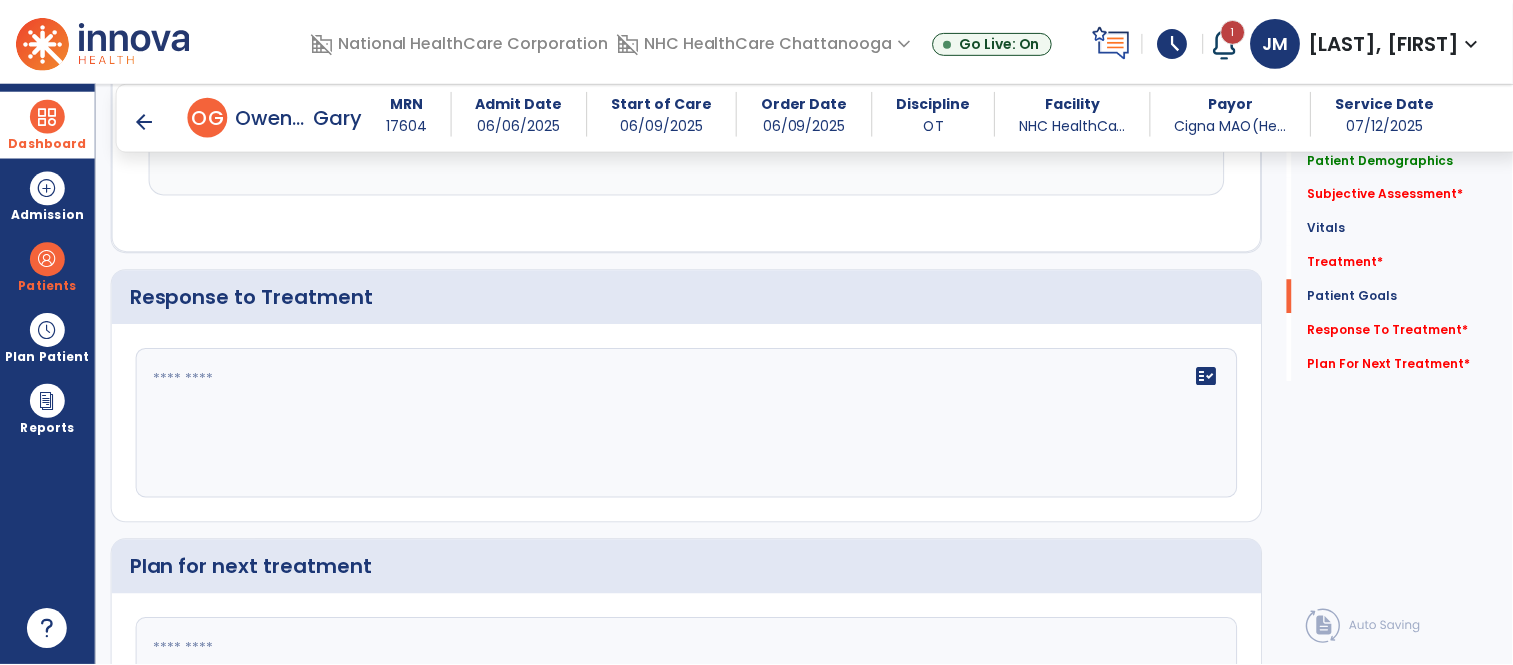 scroll, scrollTop: 2467, scrollLeft: 0, axis: vertical 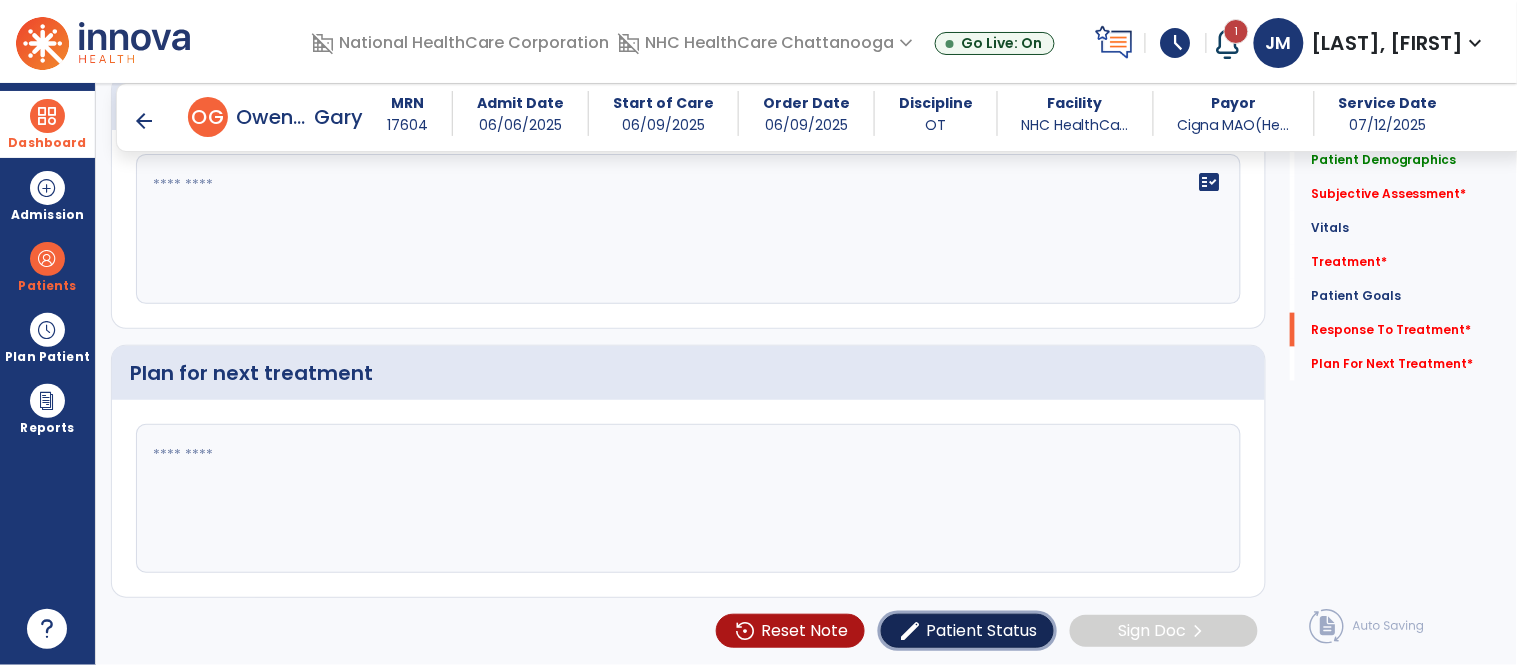 click on "Patient Status" 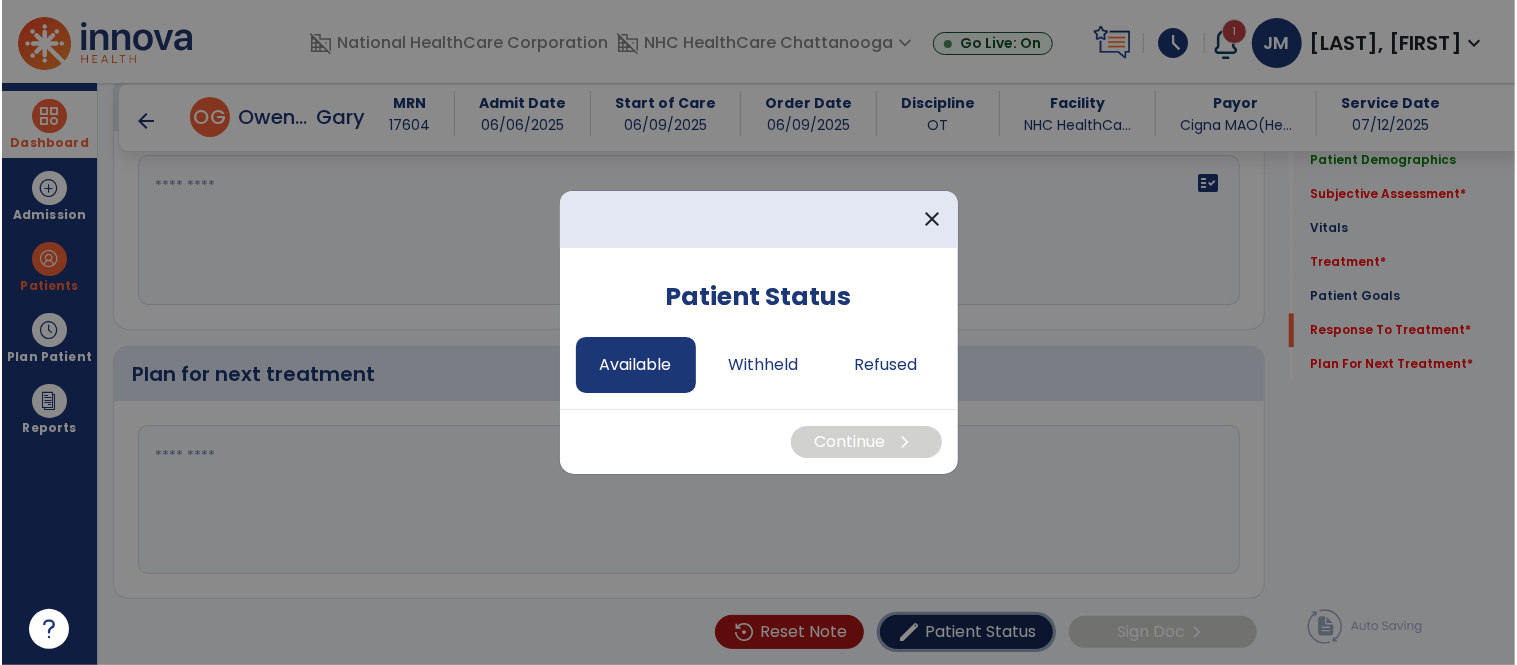 scroll, scrollTop: 2467, scrollLeft: 0, axis: vertical 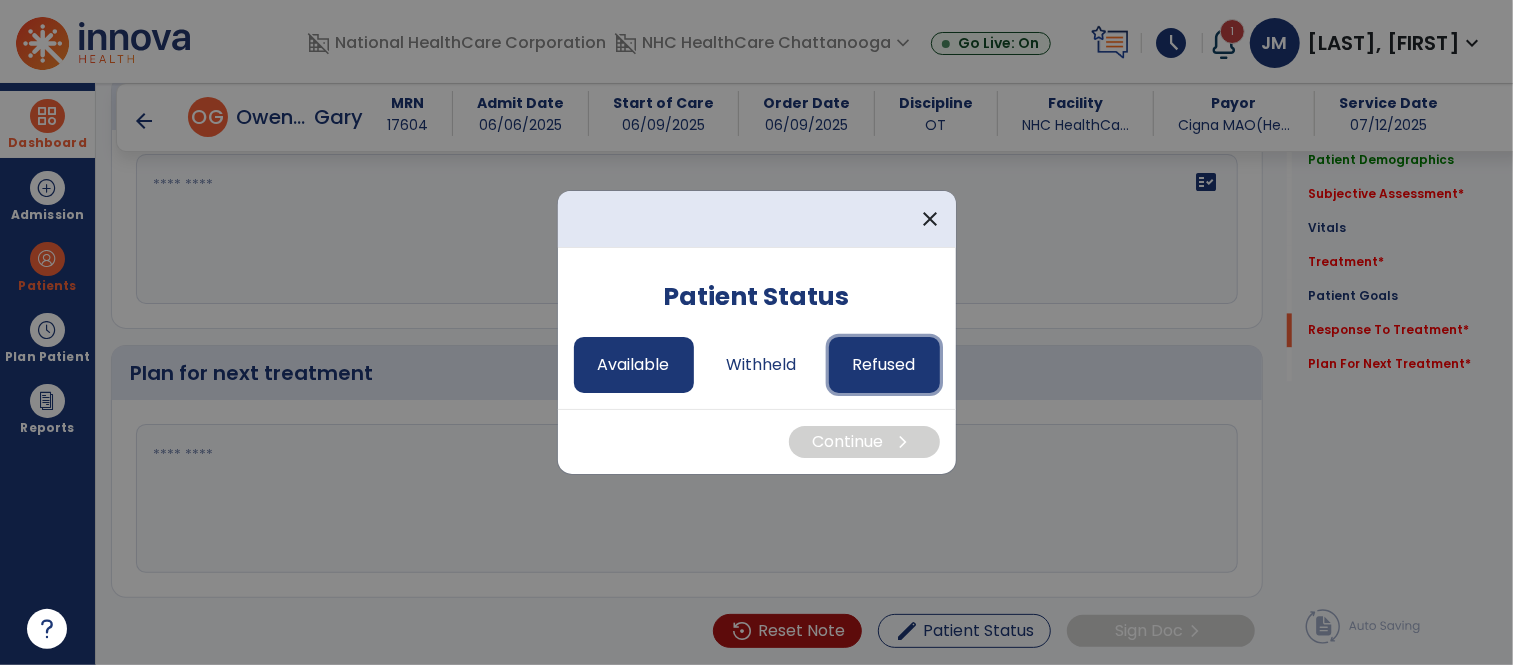 click on "Refused" at bounding box center (884, 365) 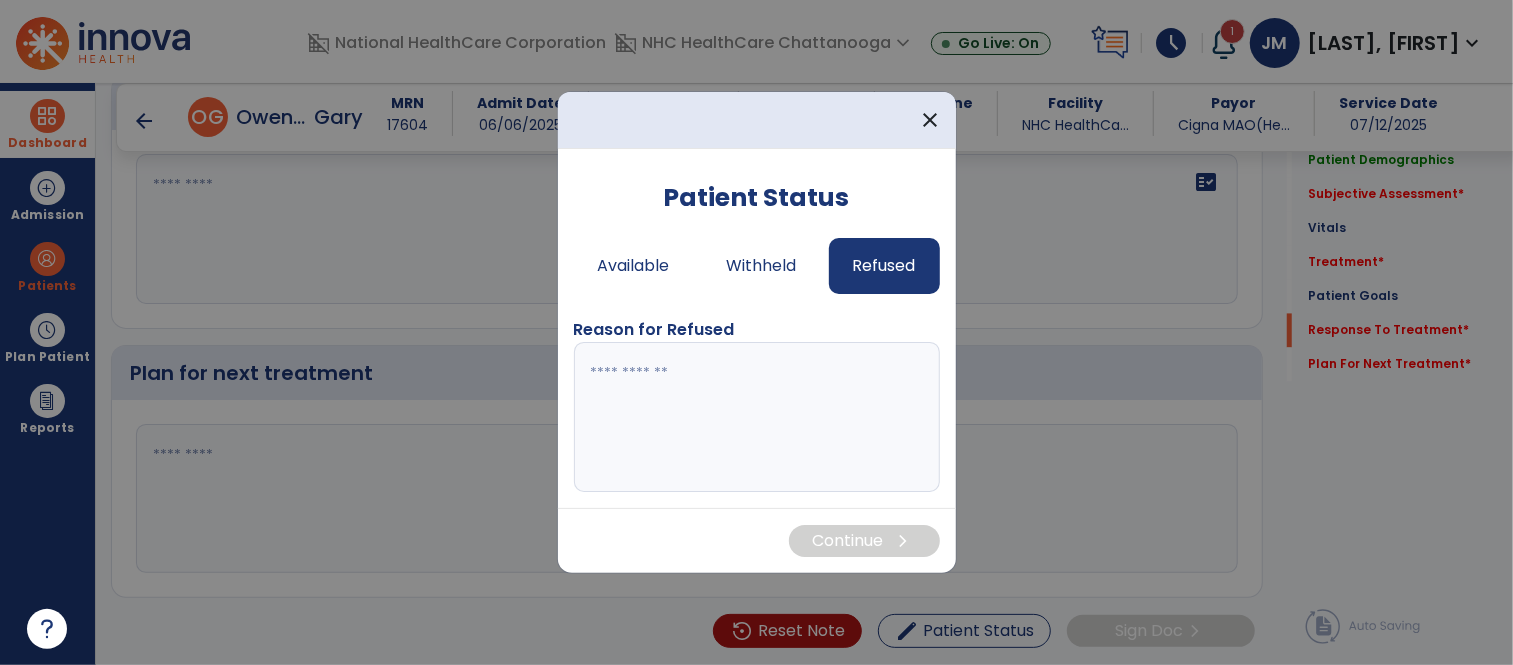 click at bounding box center [757, 417] 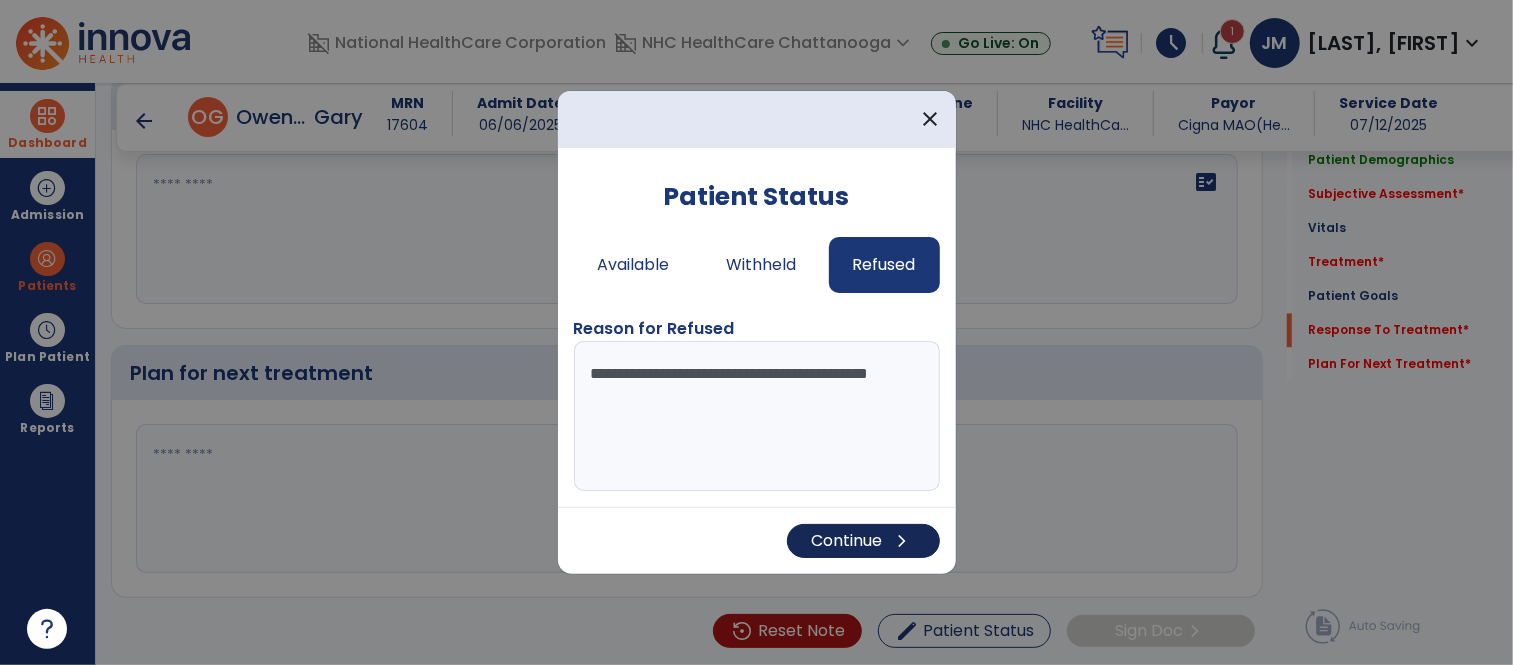 type on "**********" 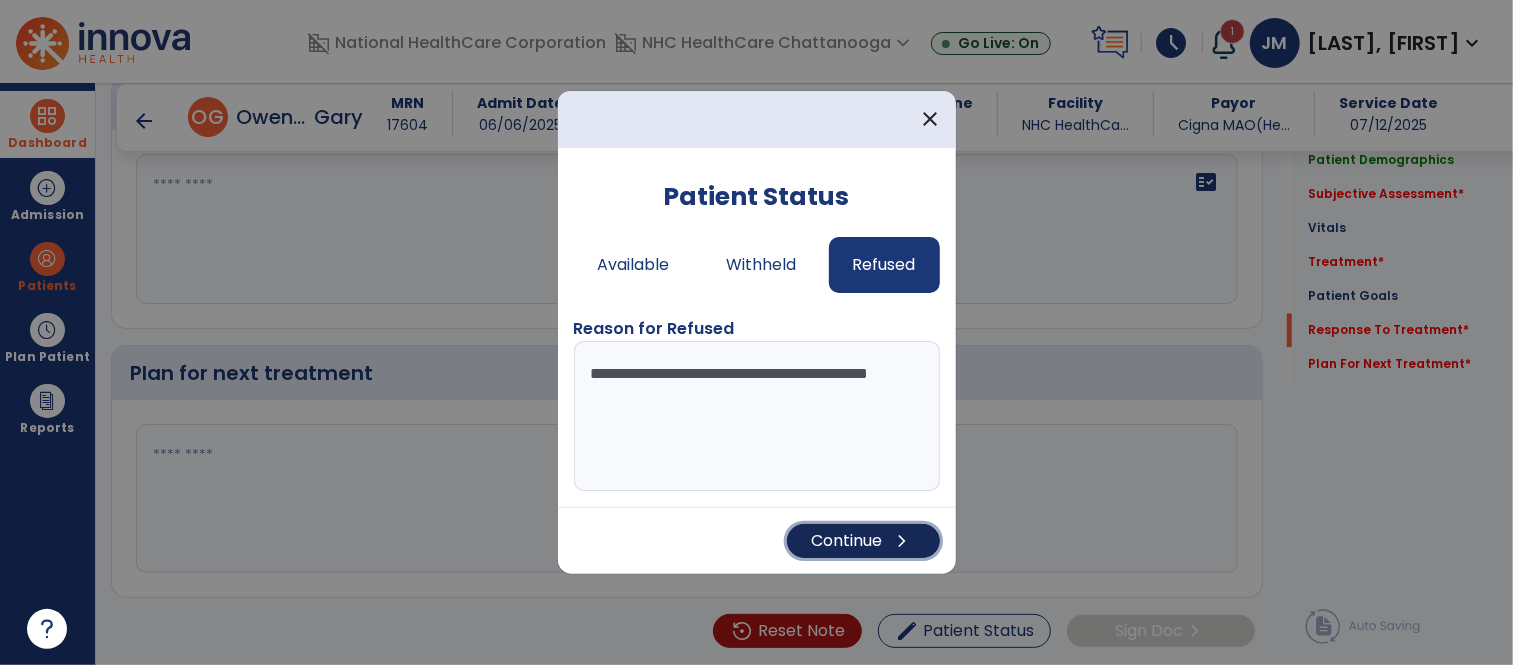 click on "chevron_right" at bounding box center (903, 541) 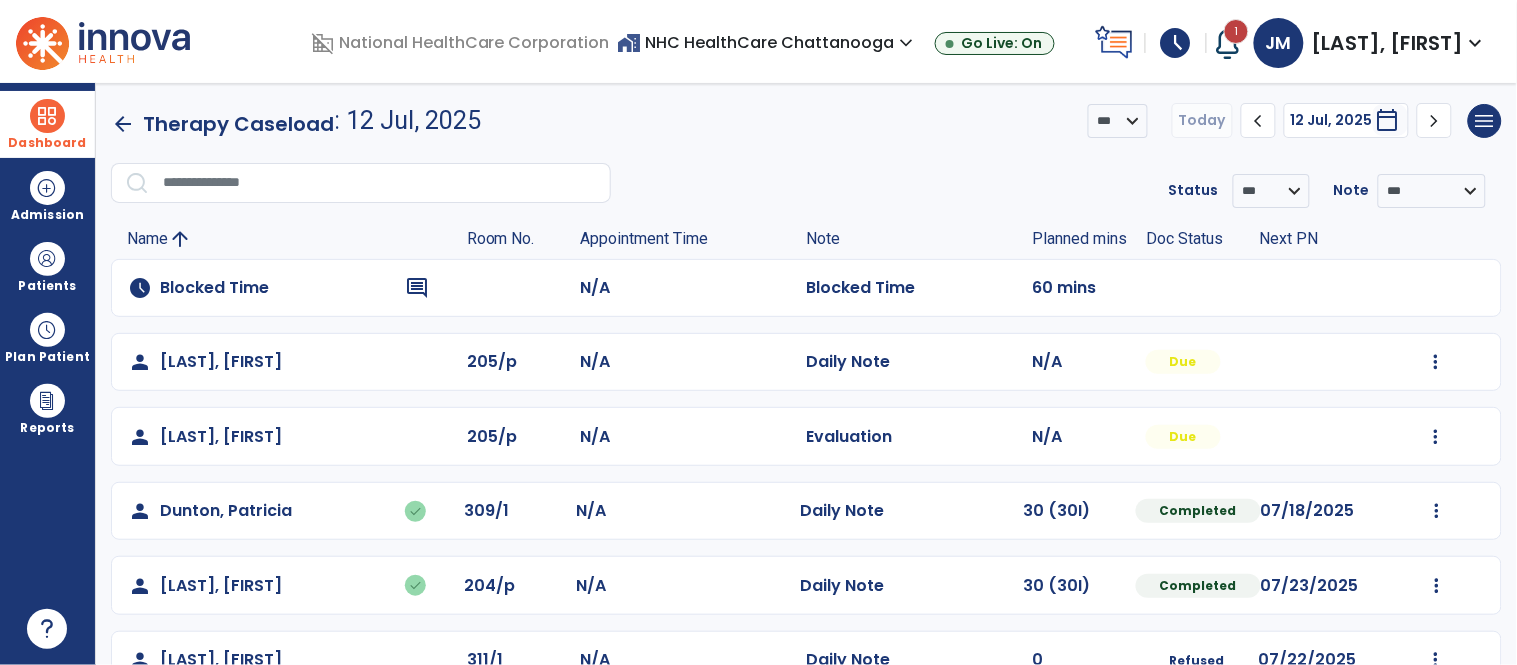 scroll, scrollTop: 271, scrollLeft: 0, axis: vertical 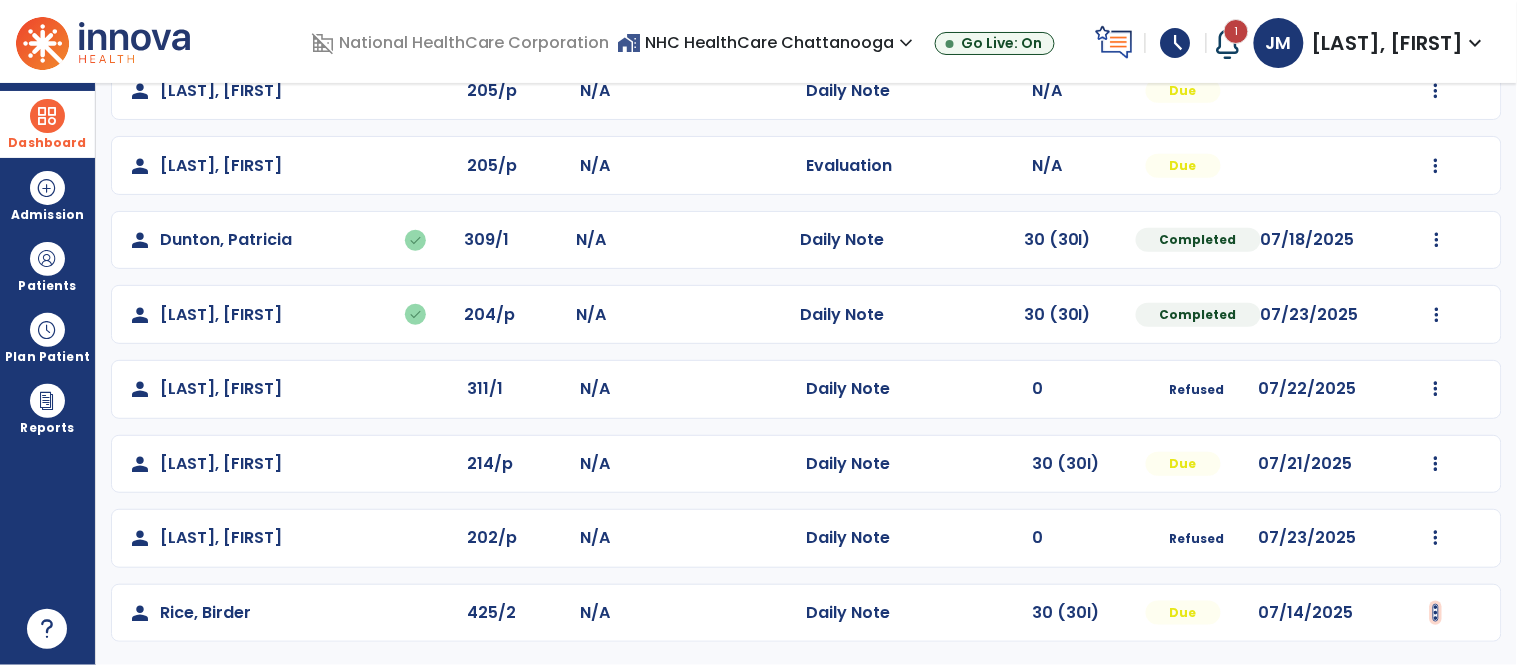 click at bounding box center (1436, 91) 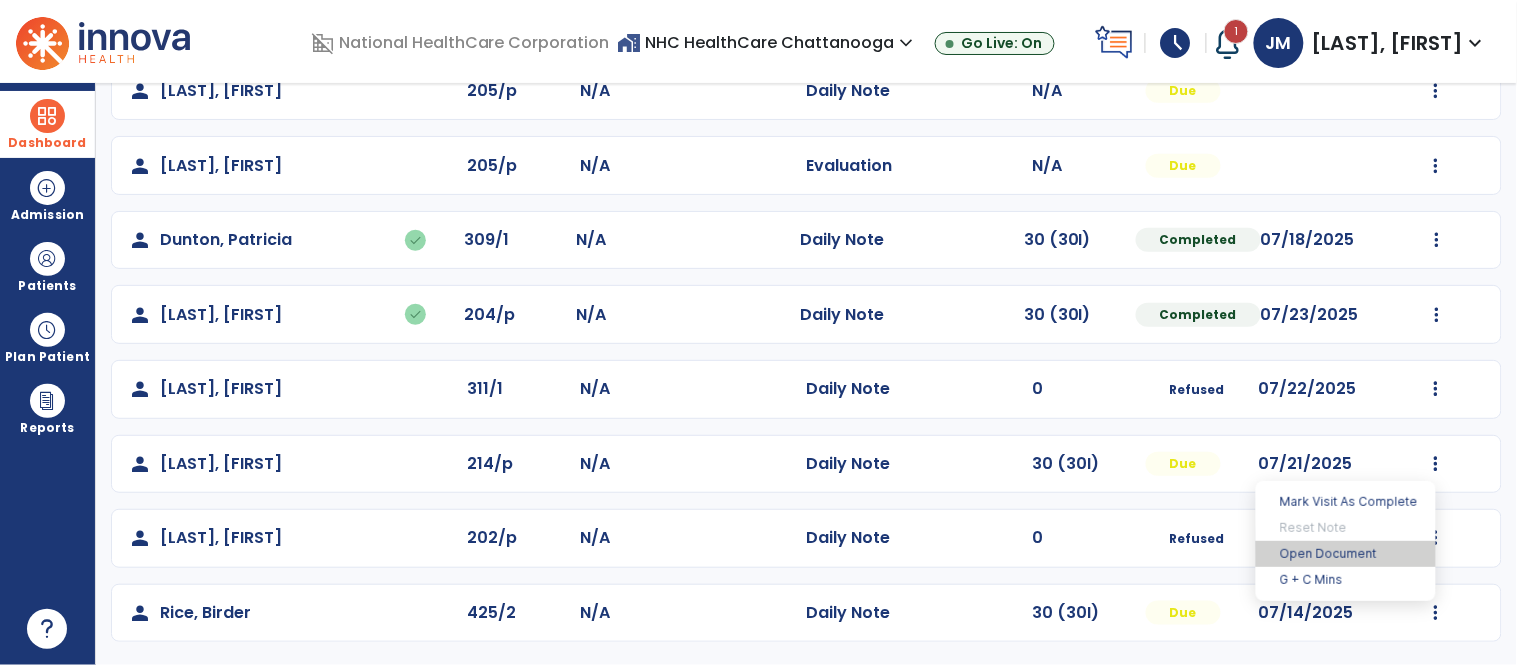 click on "Open Document" at bounding box center (1346, 554) 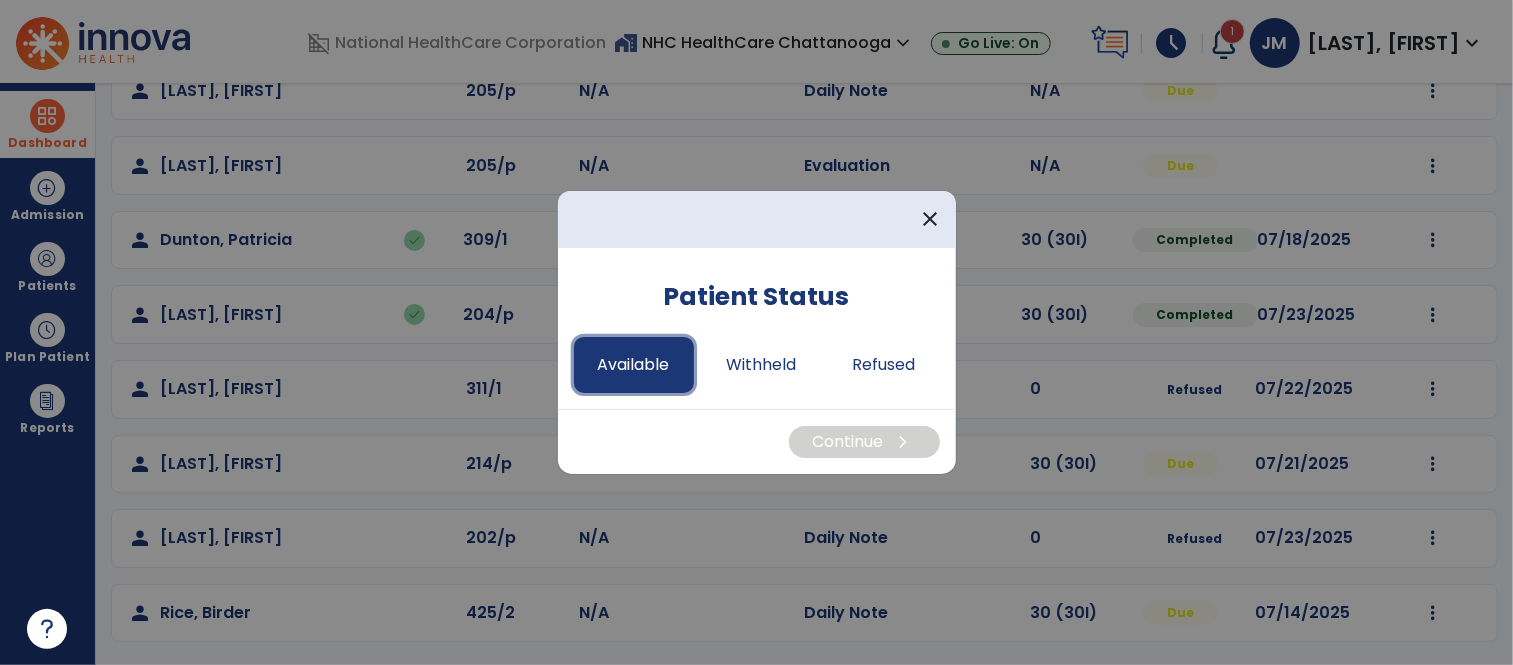 click on "Available" at bounding box center [634, 365] 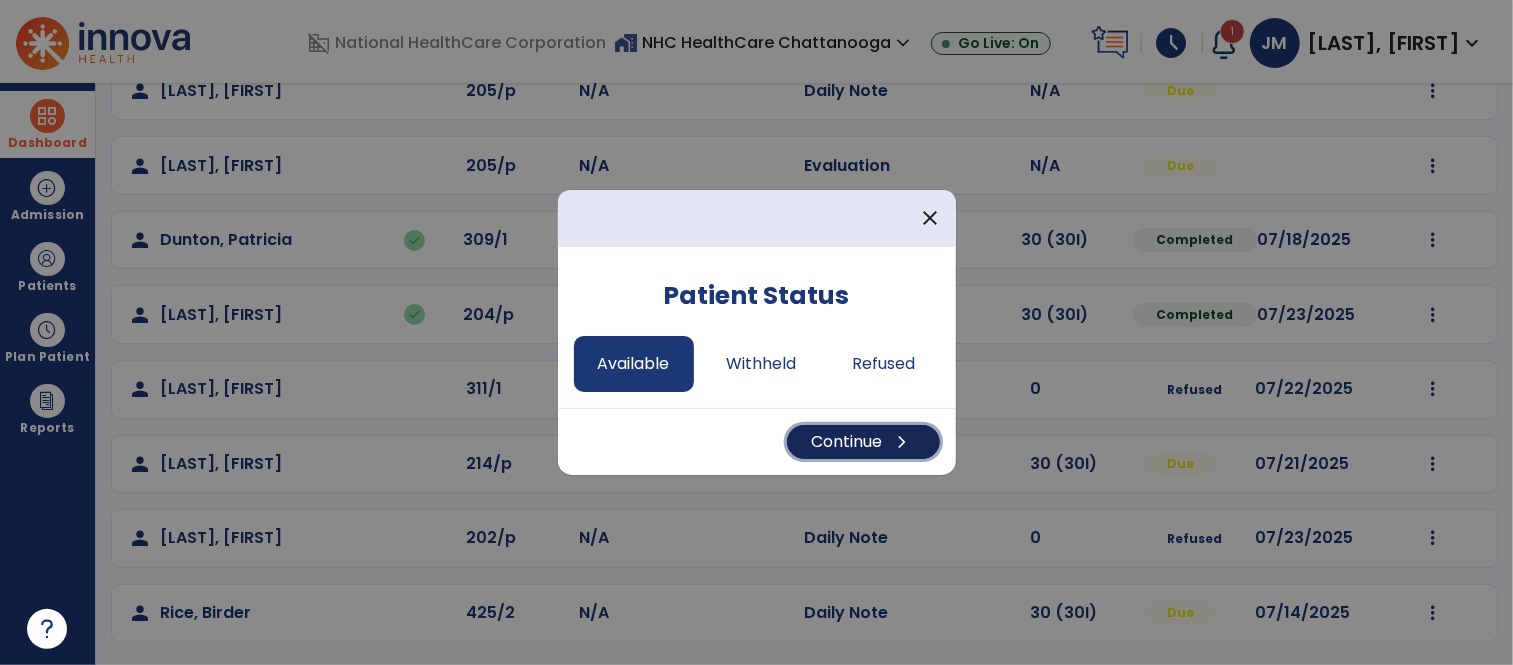 click on "Continue   chevron_right" at bounding box center [863, 442] 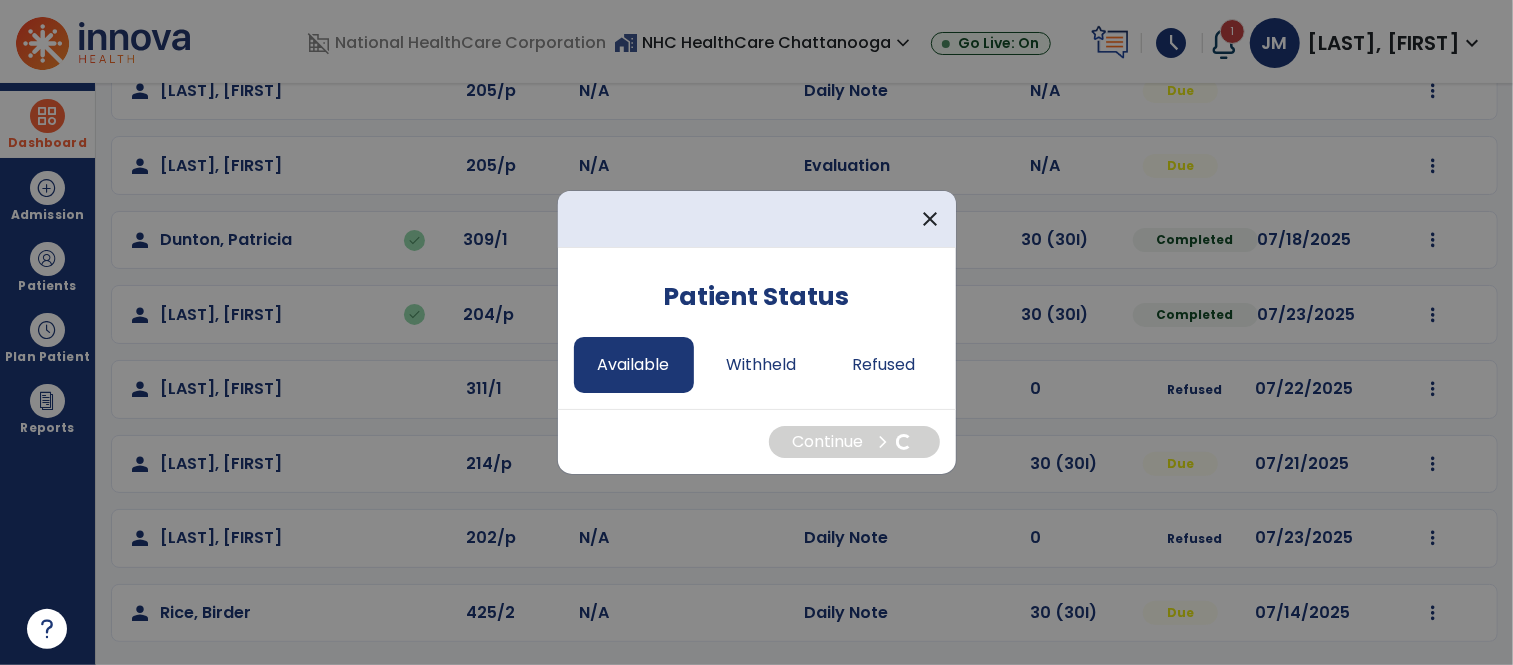 select on "*" 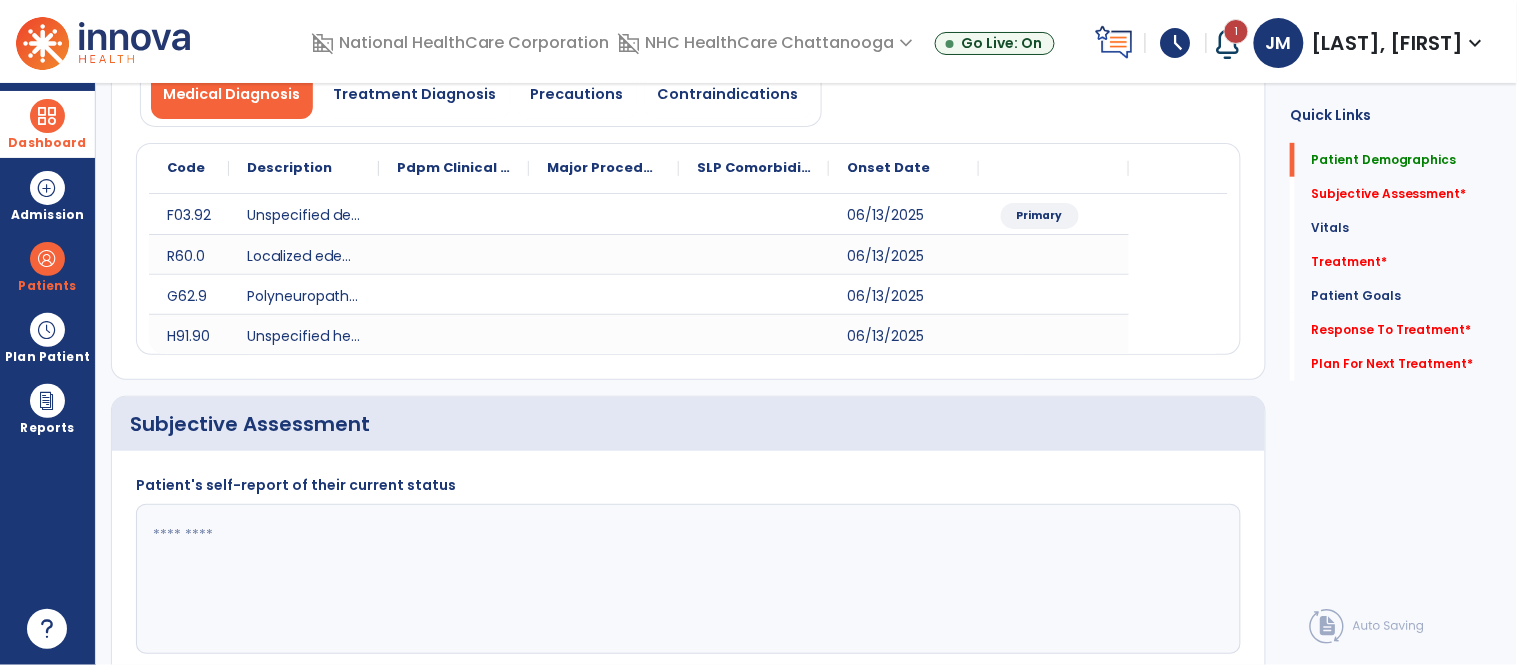 scroll, scrollTop: 0, scrollLeft: 0, axis: both 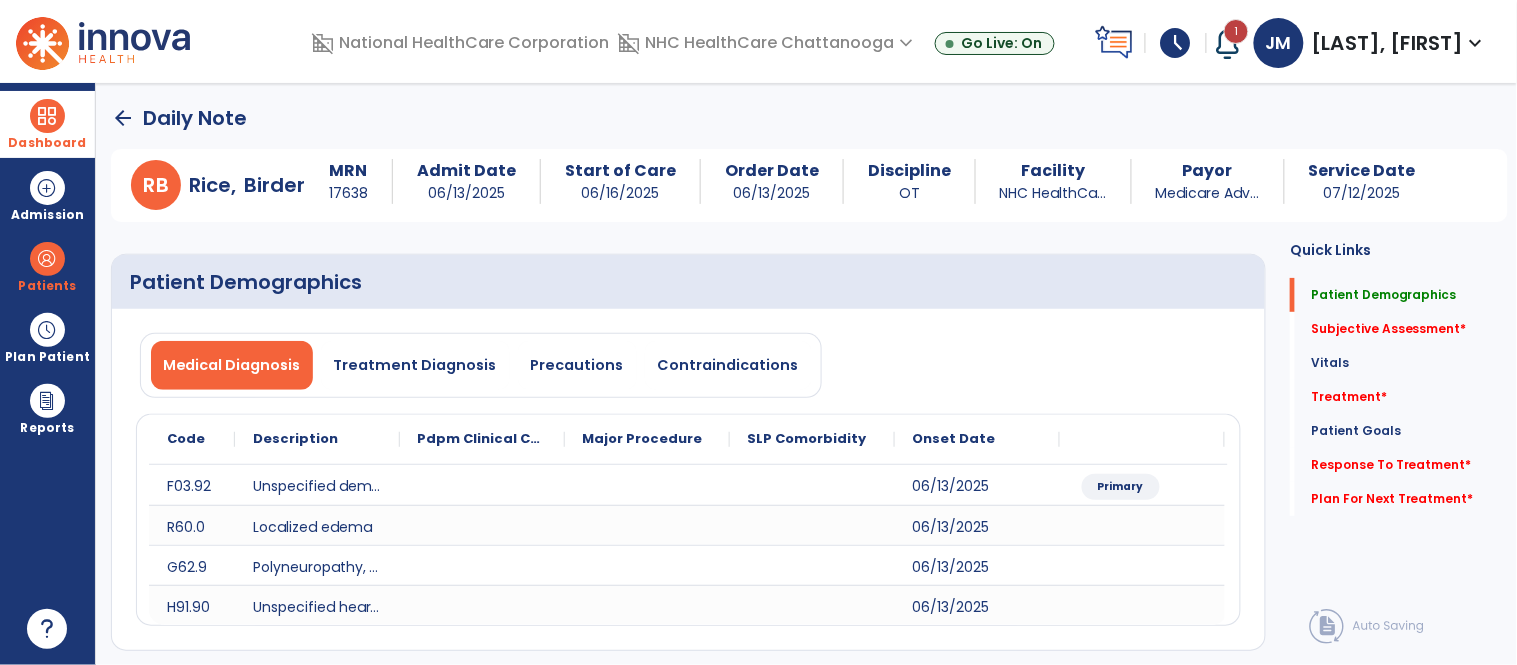 click on "Subjective Assessment   *  Subjective Assessment   *" 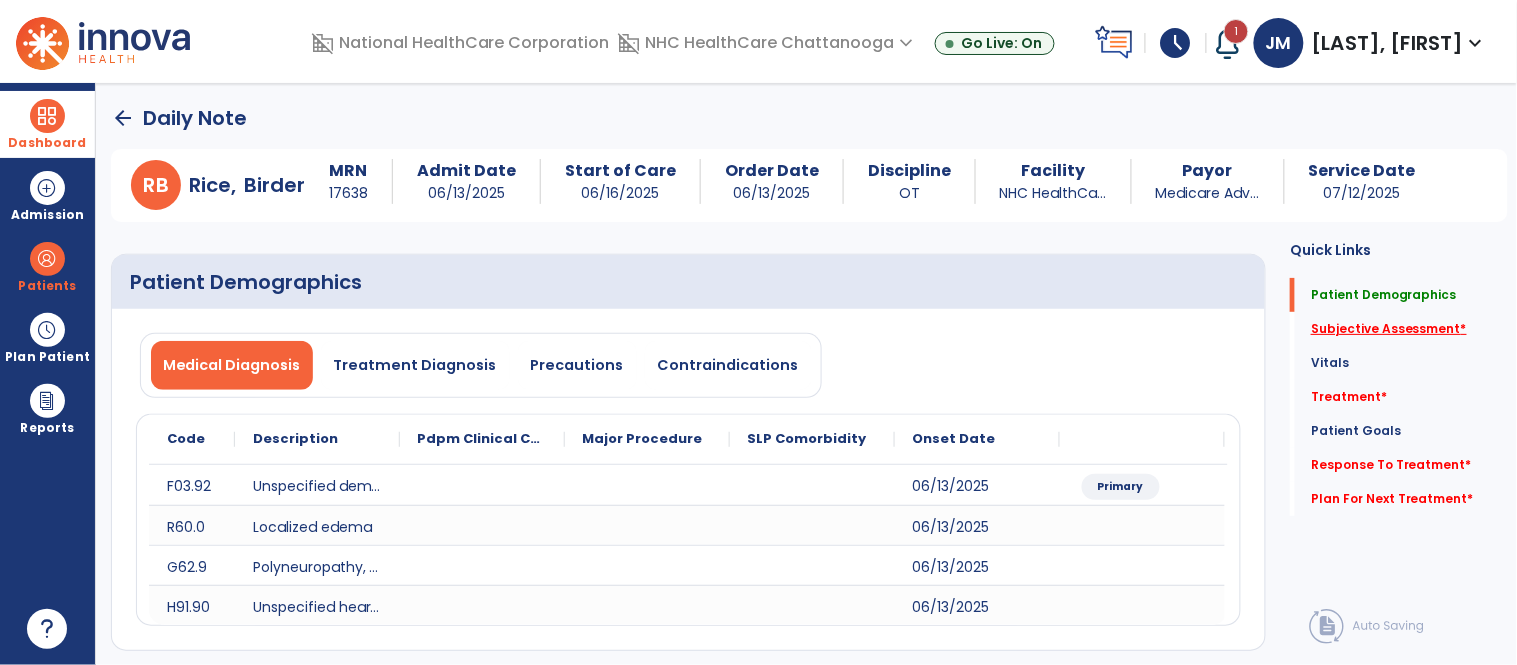 click on "Subjective Assessment   *" 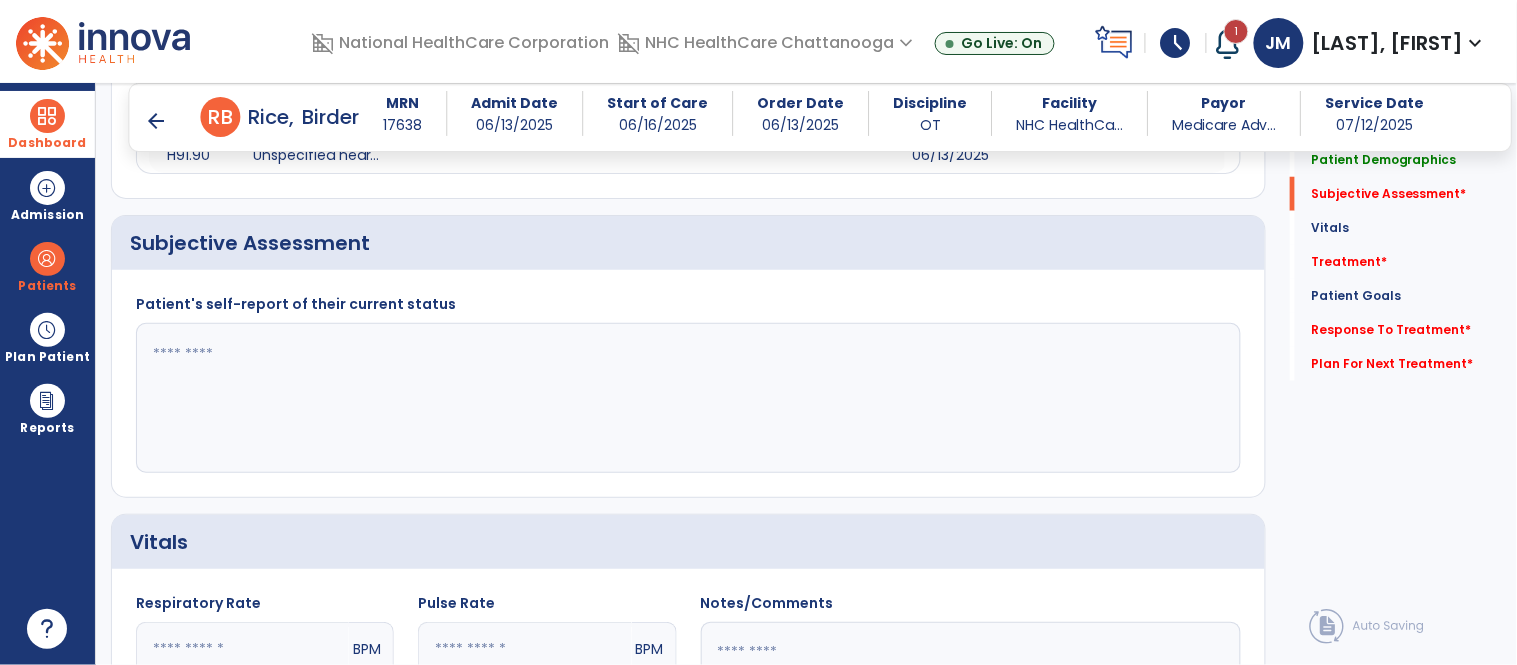 scroll, scrollTop: 434, scrollLeft: 0, axis: vertical 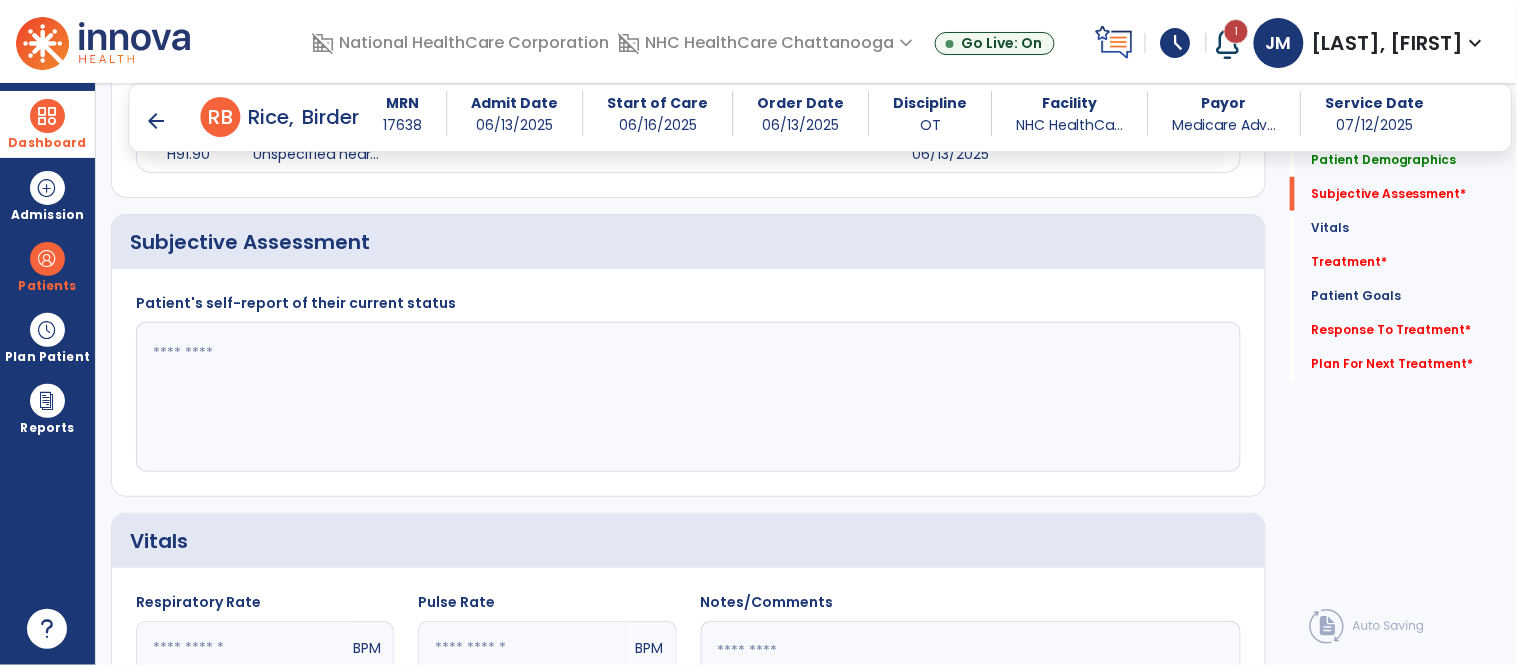 click 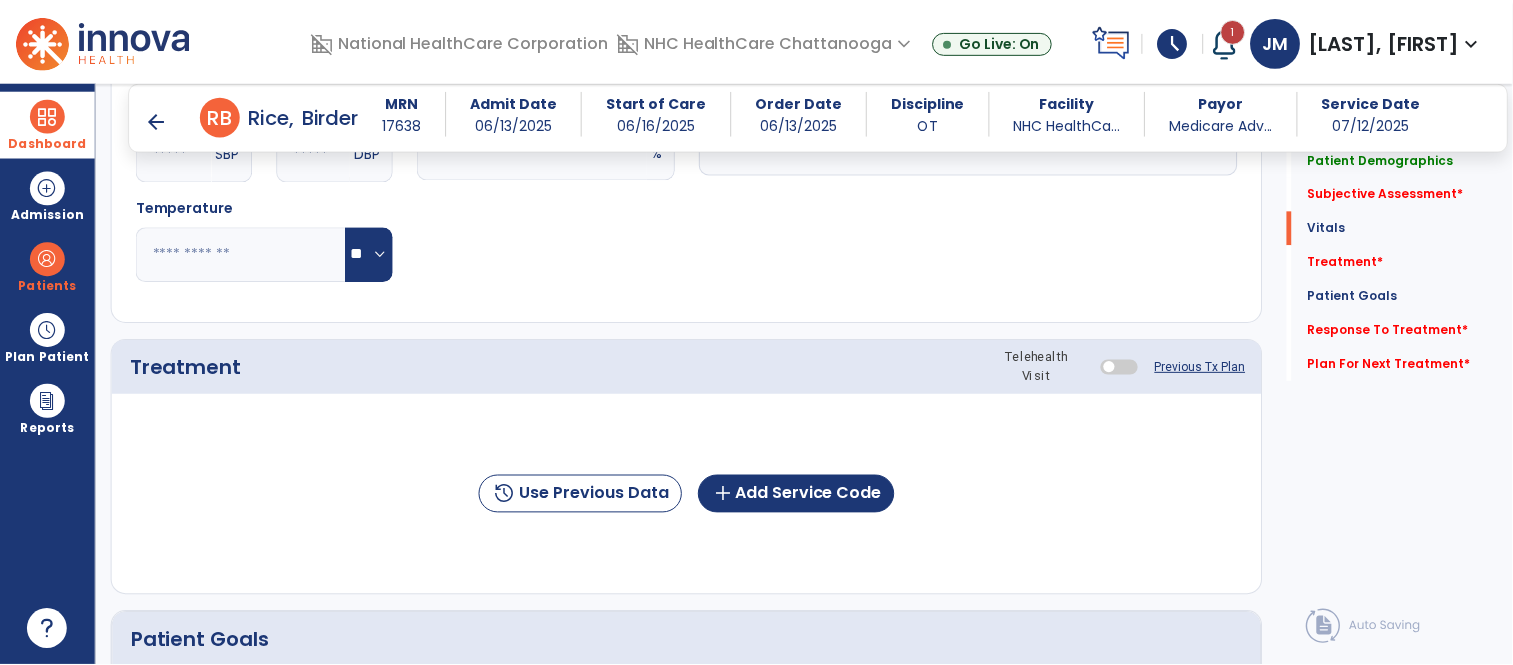 scroll, scrollTop: 1045, scrollLeft: 0, axis: vertical 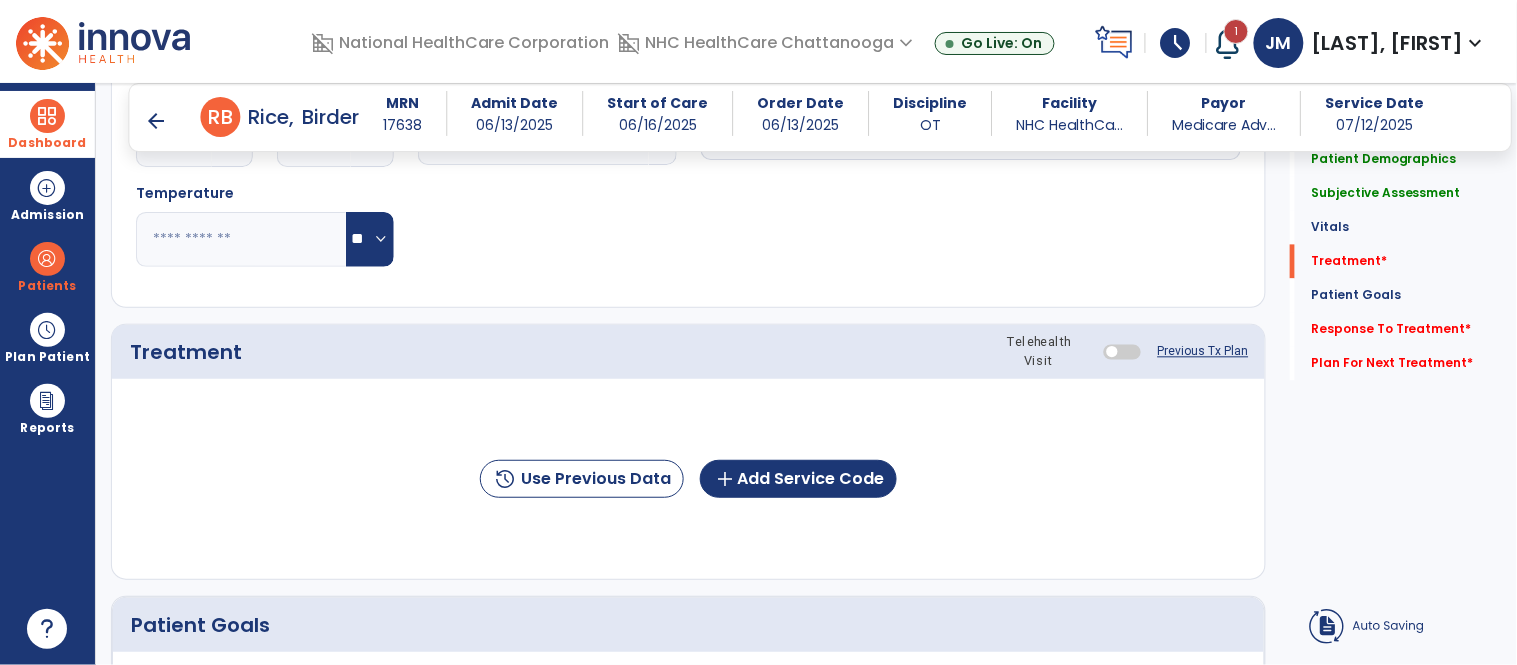 type on "**********" 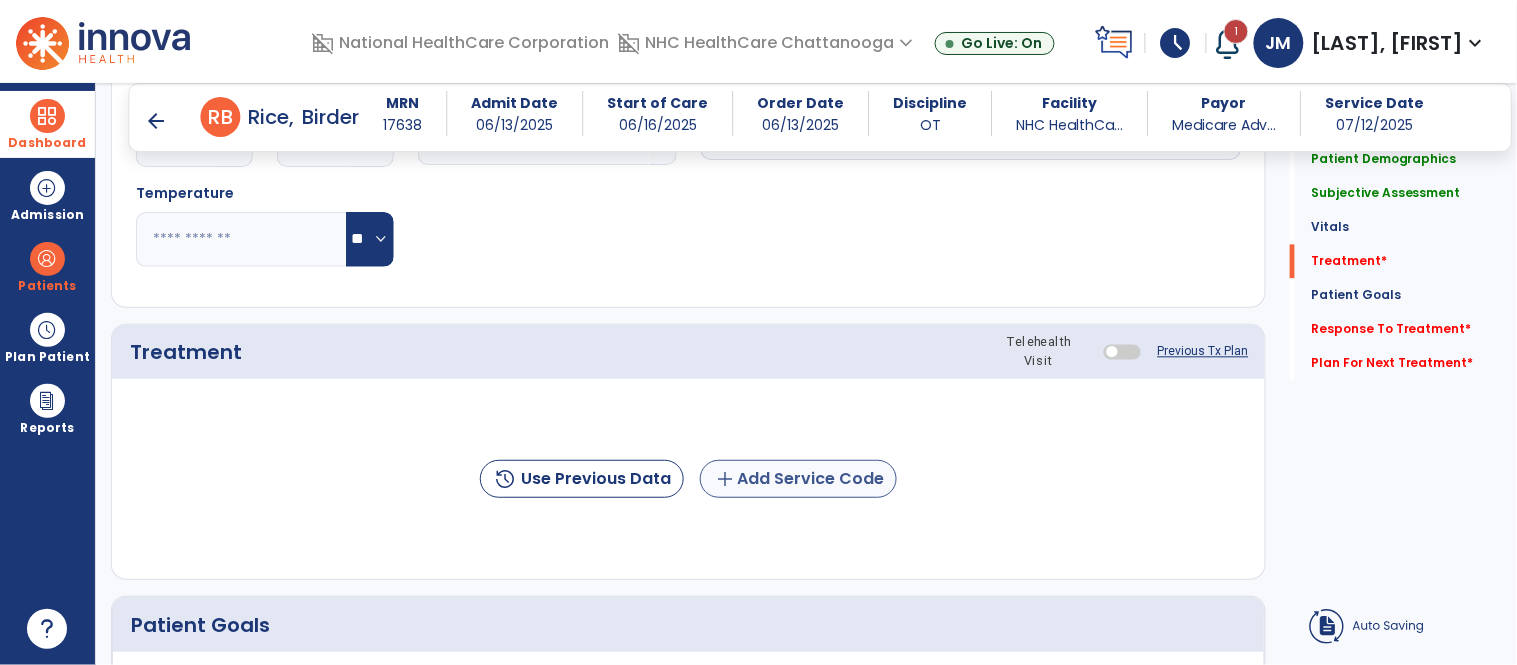 drag, startPoint x: 792, startPoint y: 554, endPoint x: 780, endPoint y: 467, distance: 87.823685 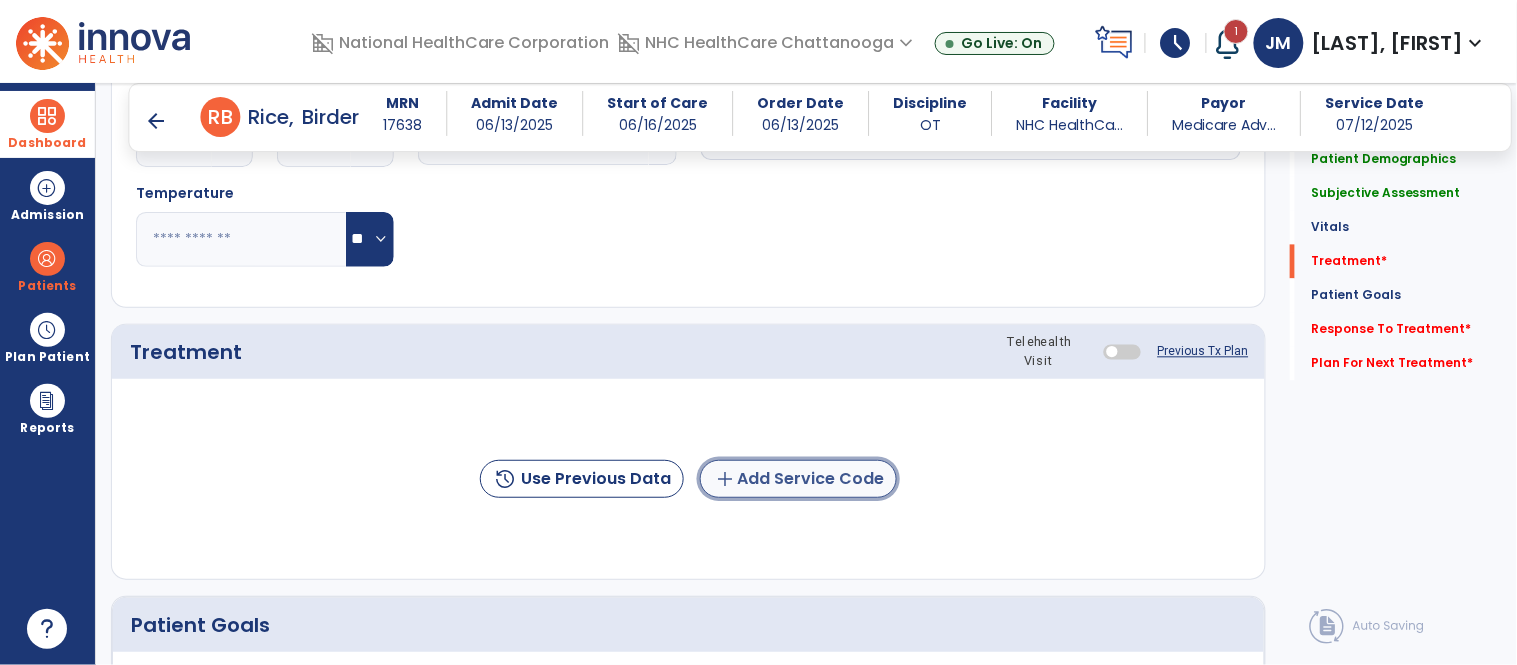 click on "add  Add Service Code" 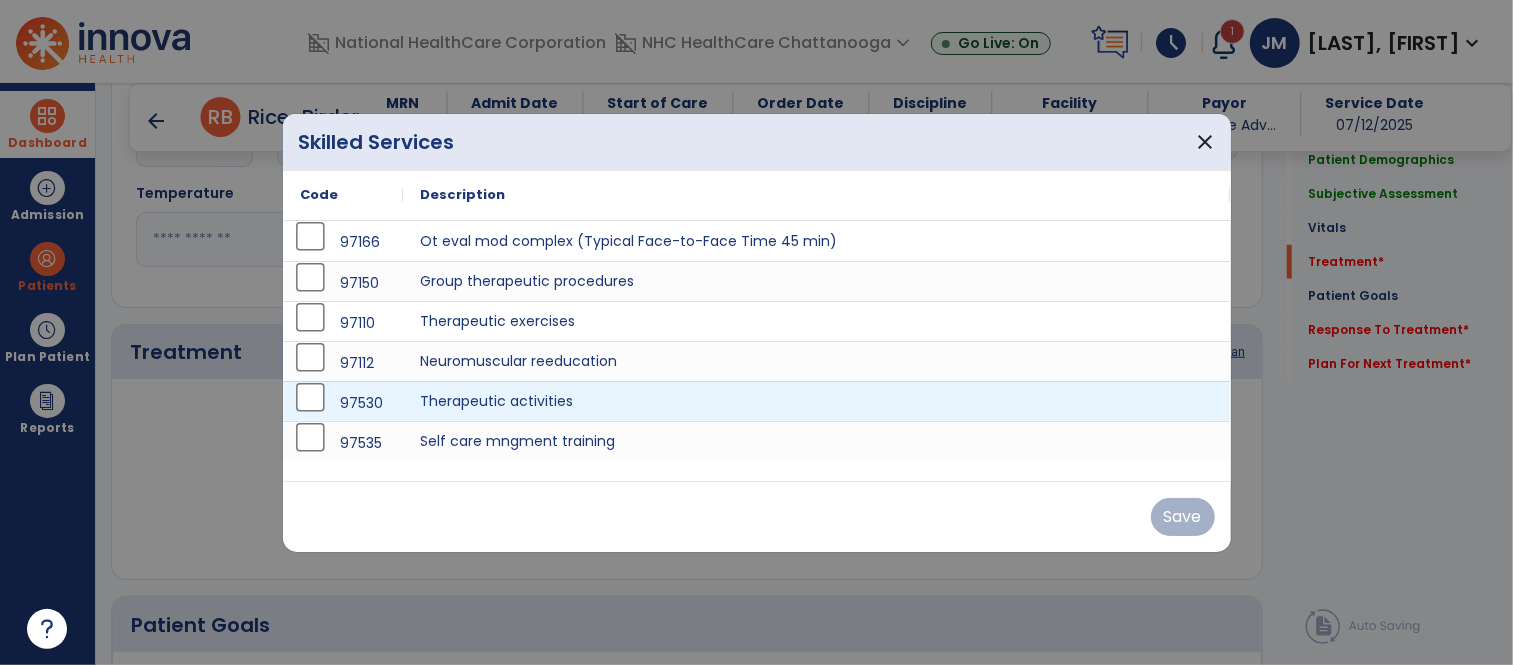 scroll, scrollTop: 1045, scrollLeft: 0, axis: vertical 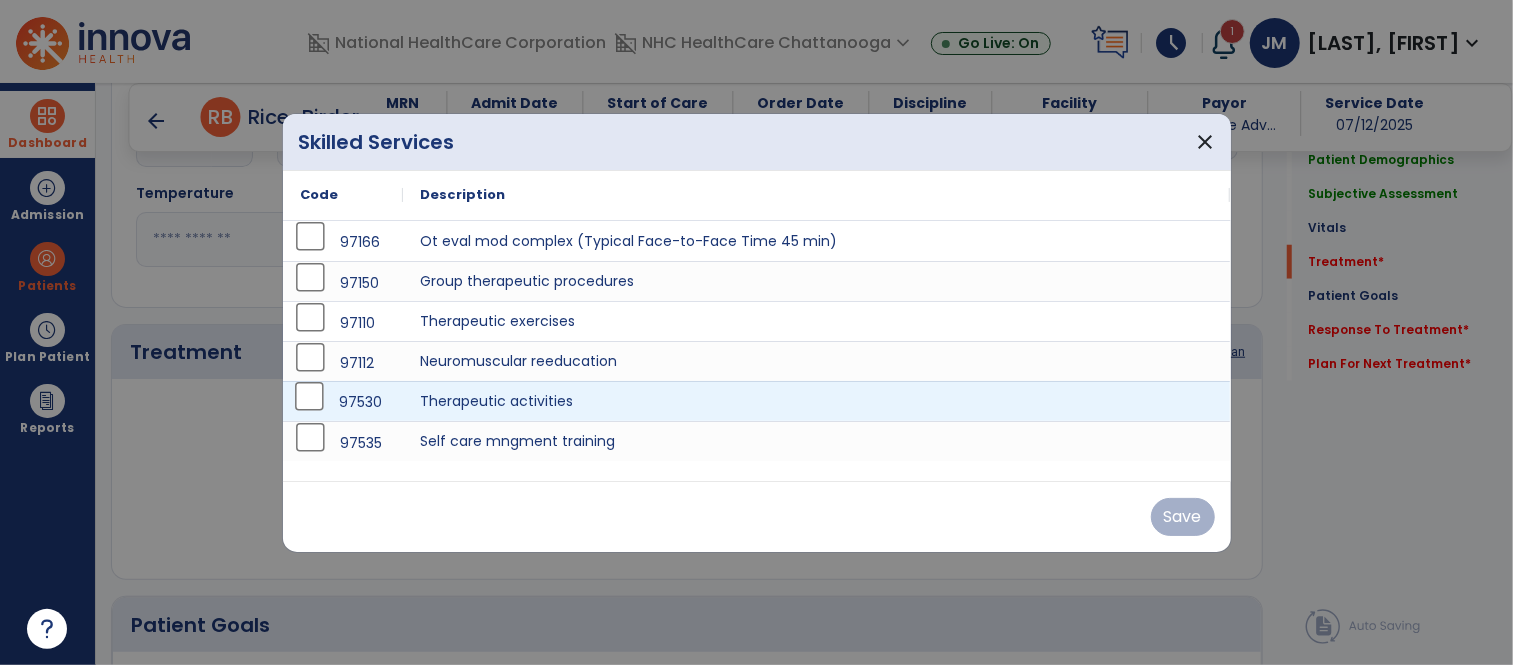 click on "97530" at bounding box center (343, 402) 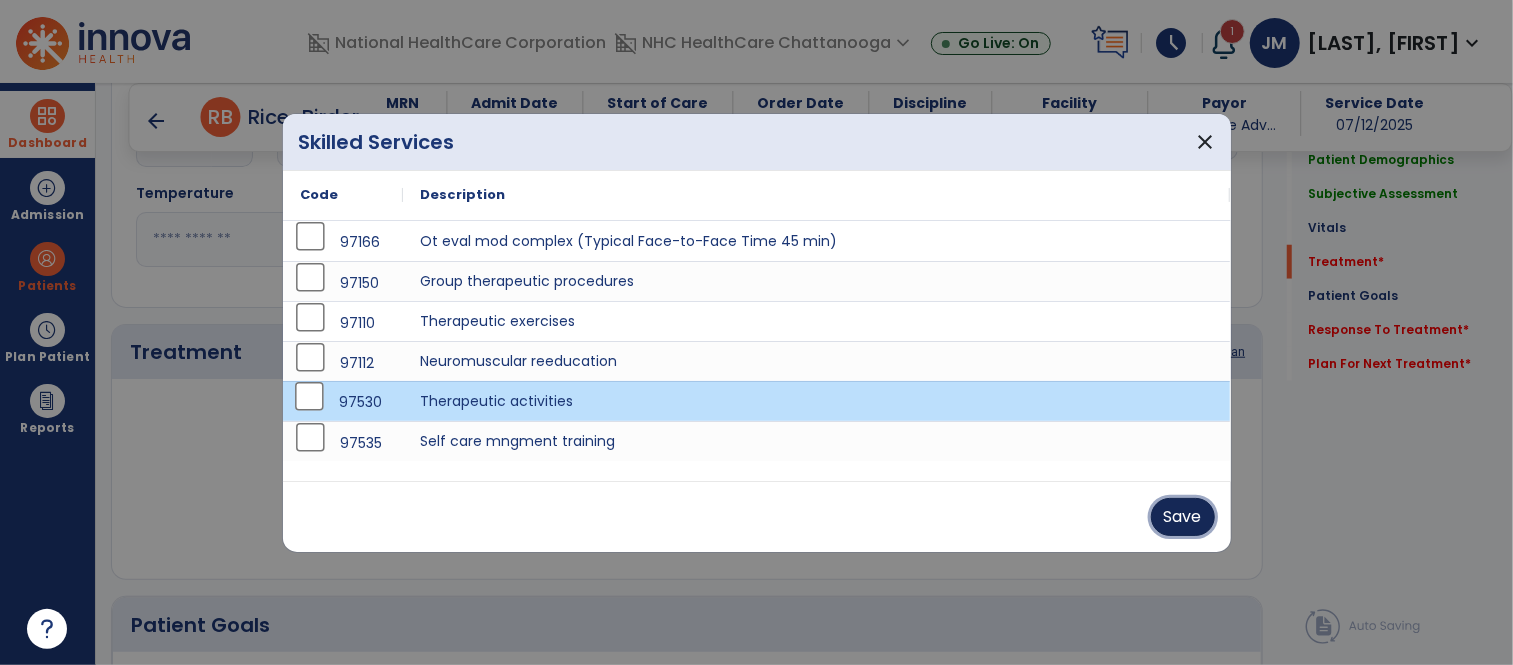 click on "Save" at bounding box center (1183, 517) 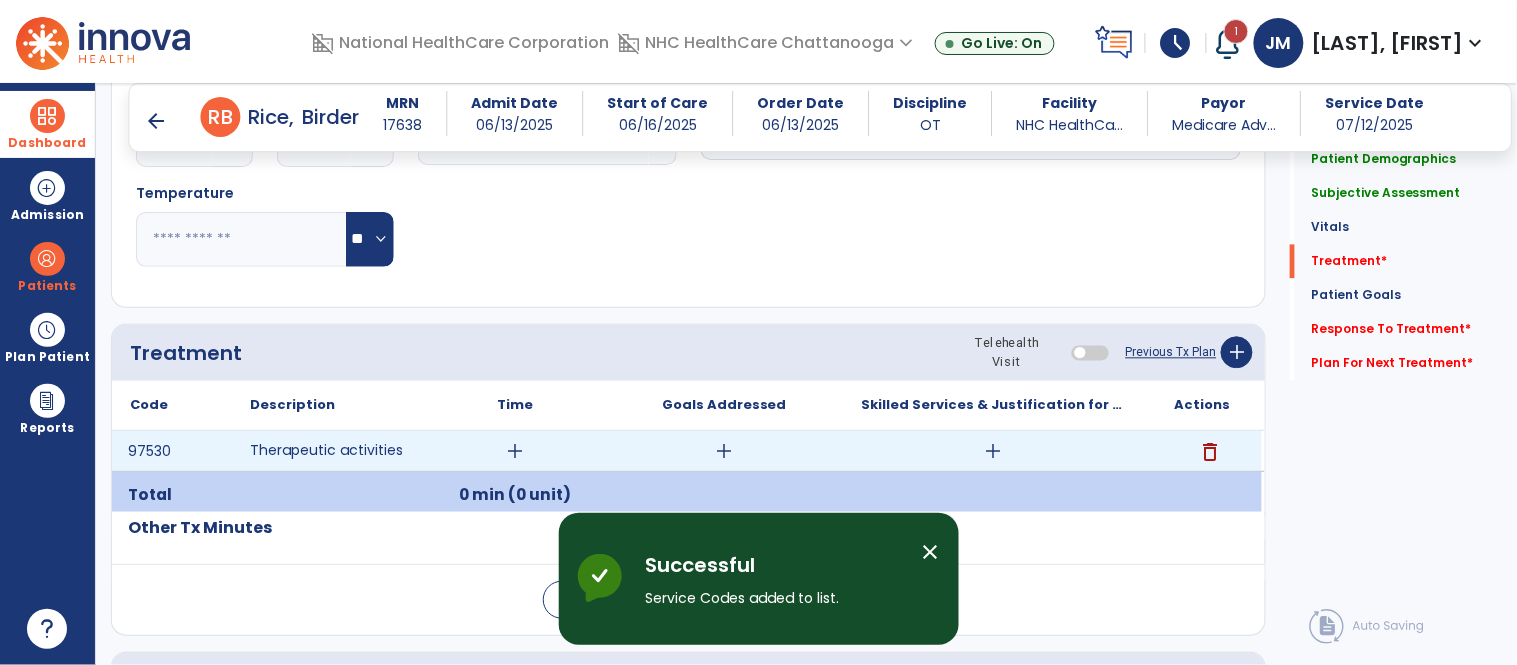 click on "add" at bounding box center [515, 451] 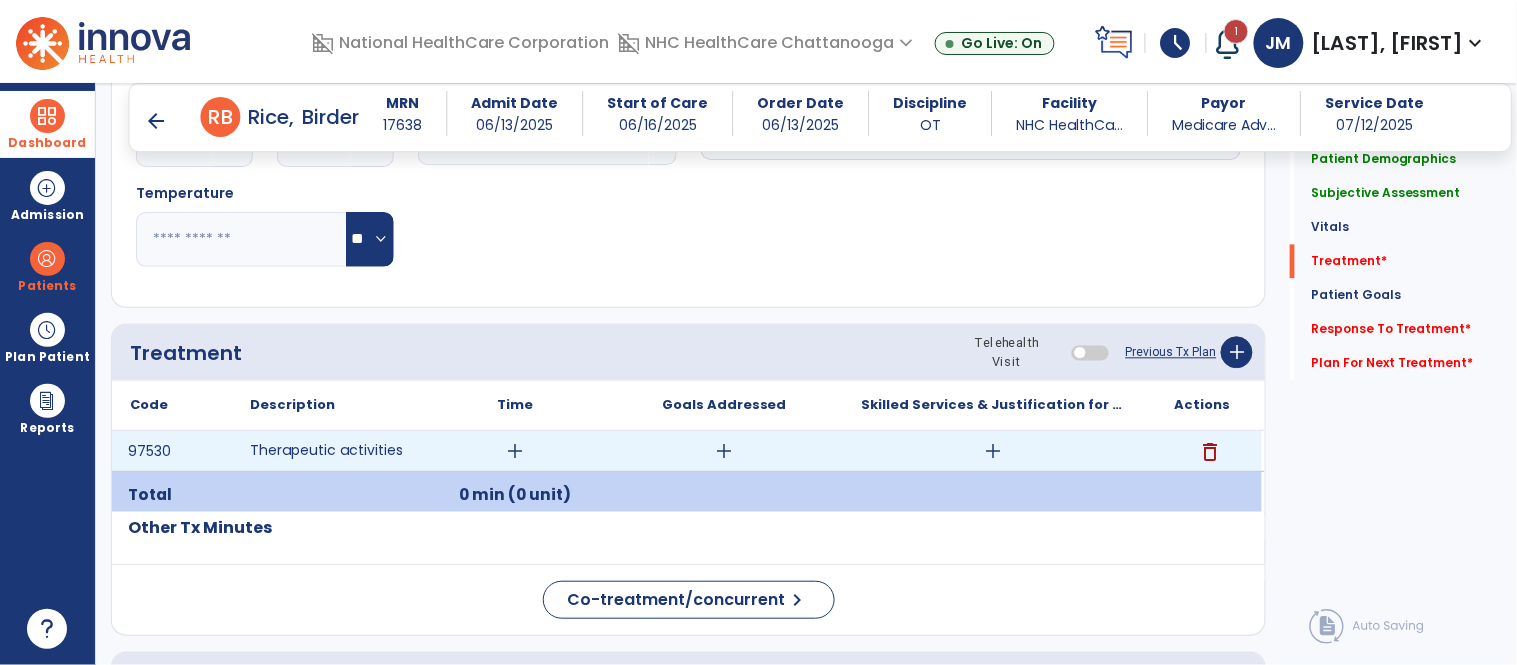 click on "add" at bounding box center [515, 451] 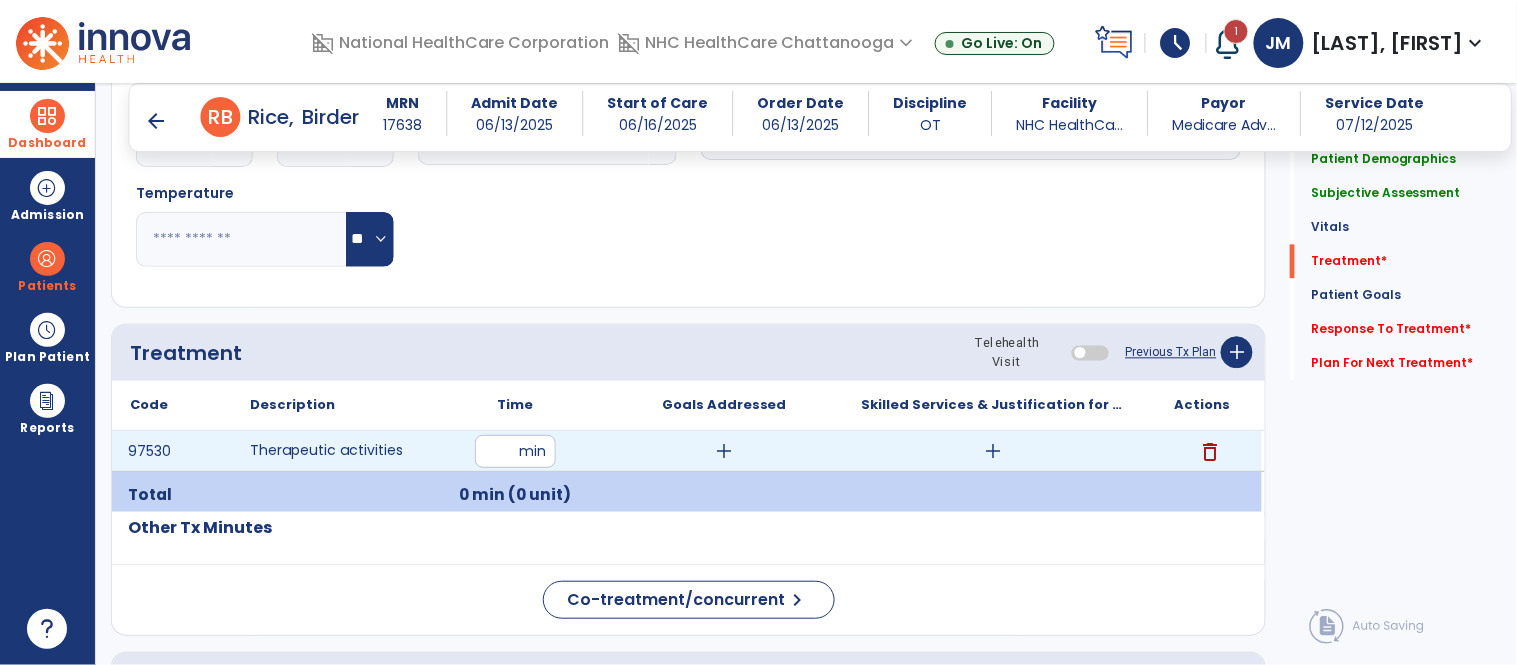 type on "**" 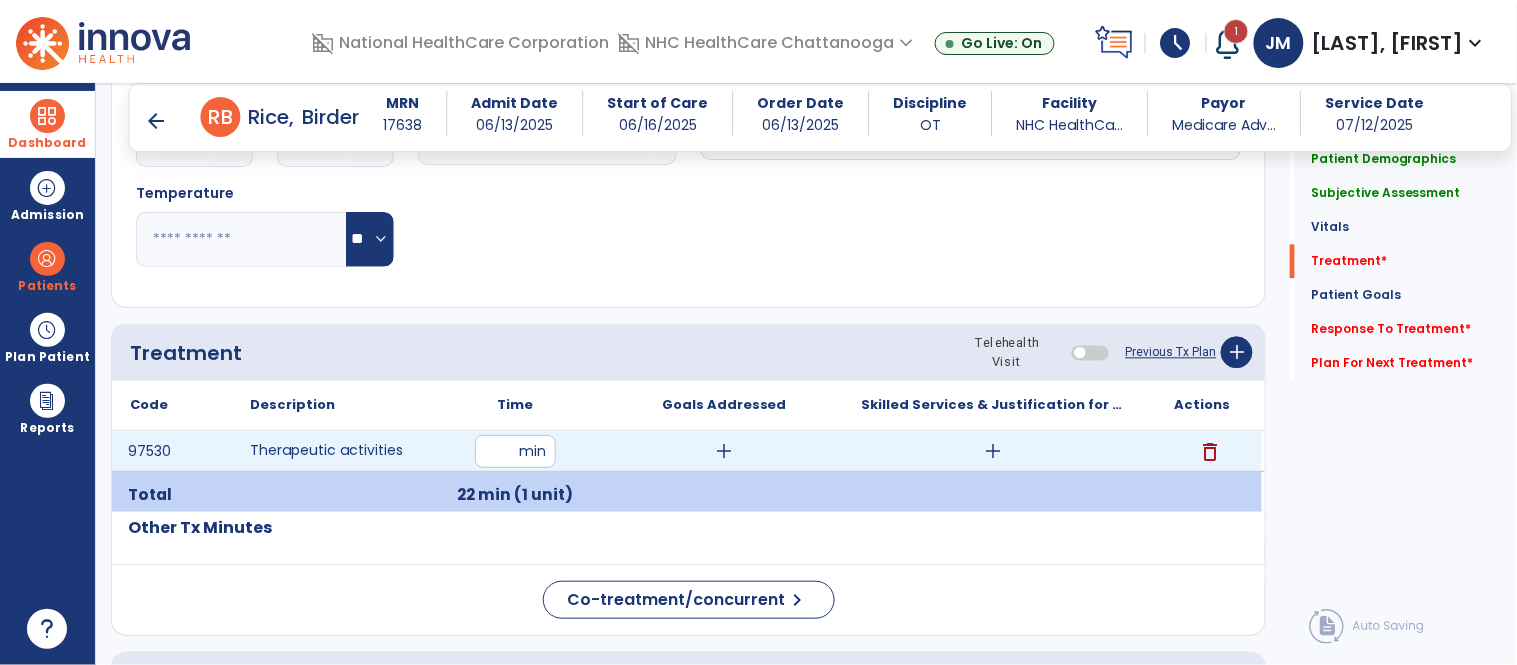 click on "add" at bounding box center (993, 451) 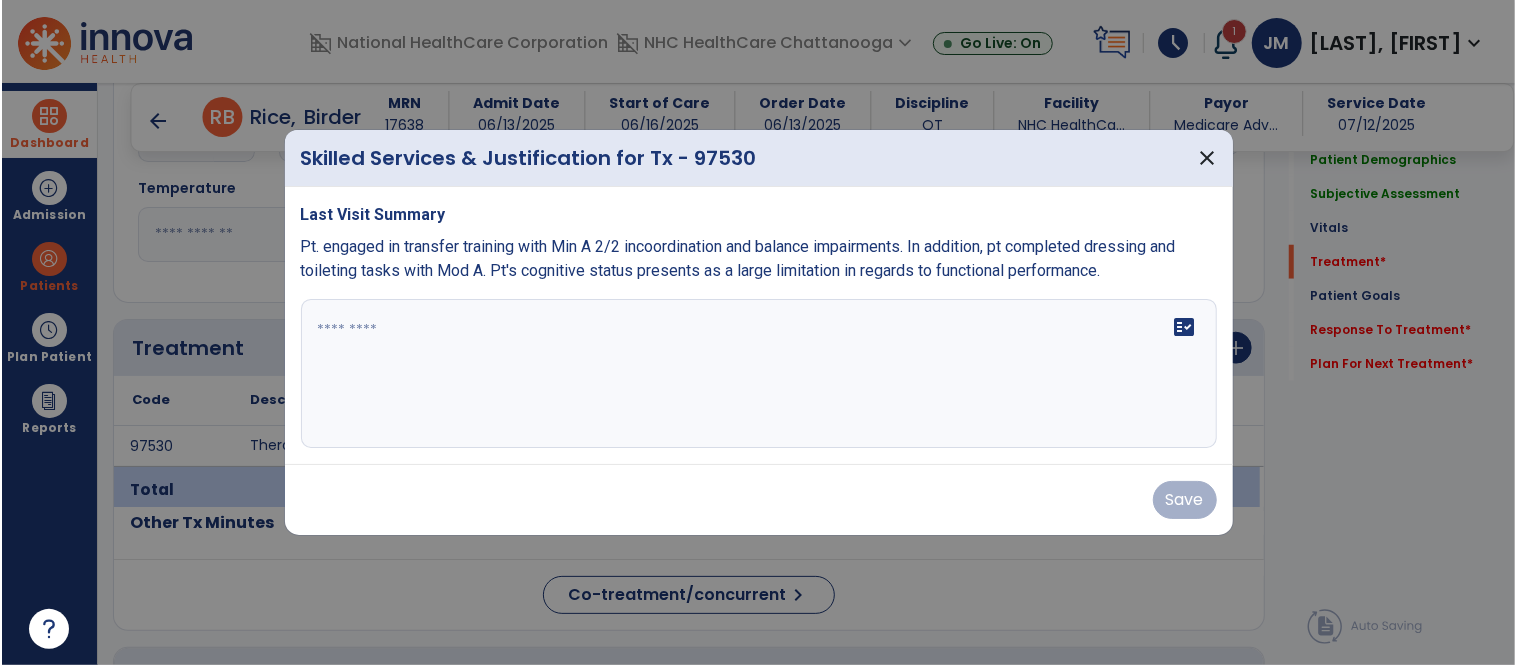 scroll, scrollTop: 1045, scrollLeft: 0, axis: vertical 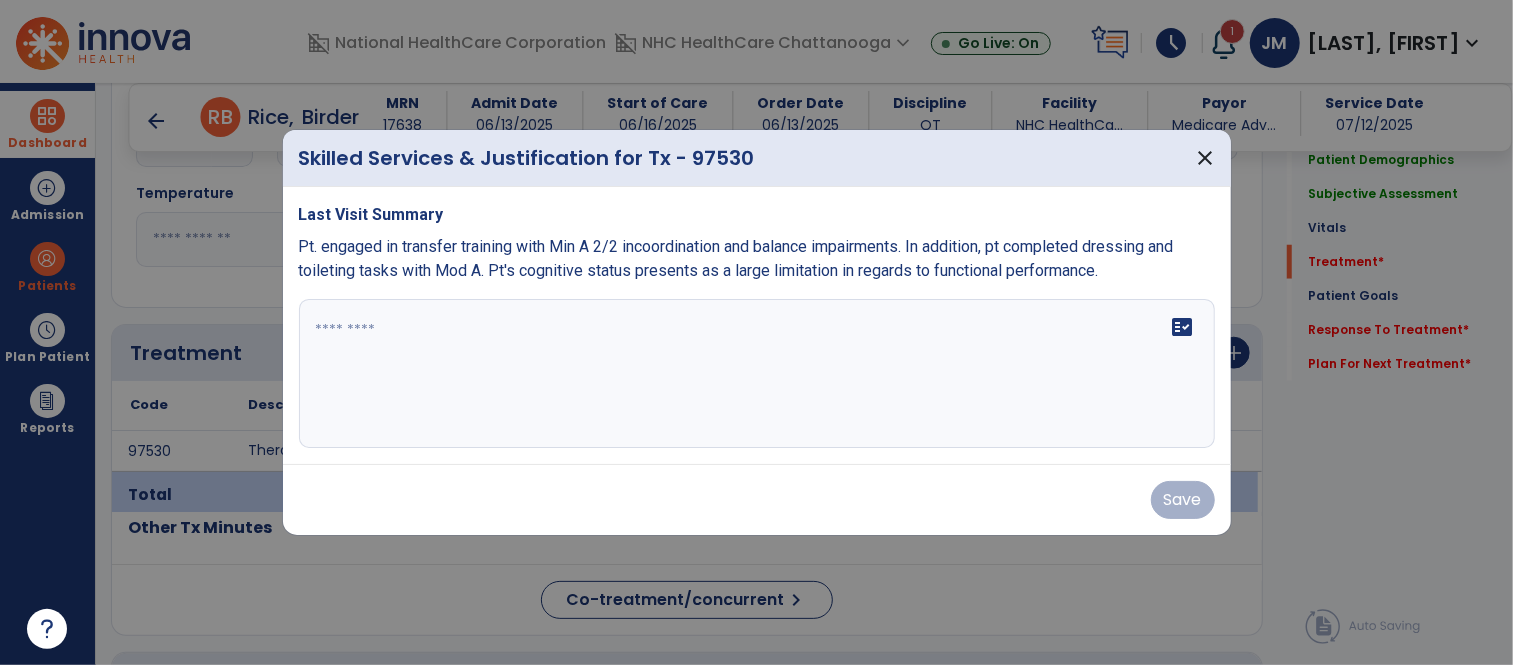 click at bounding box center [757, 374] 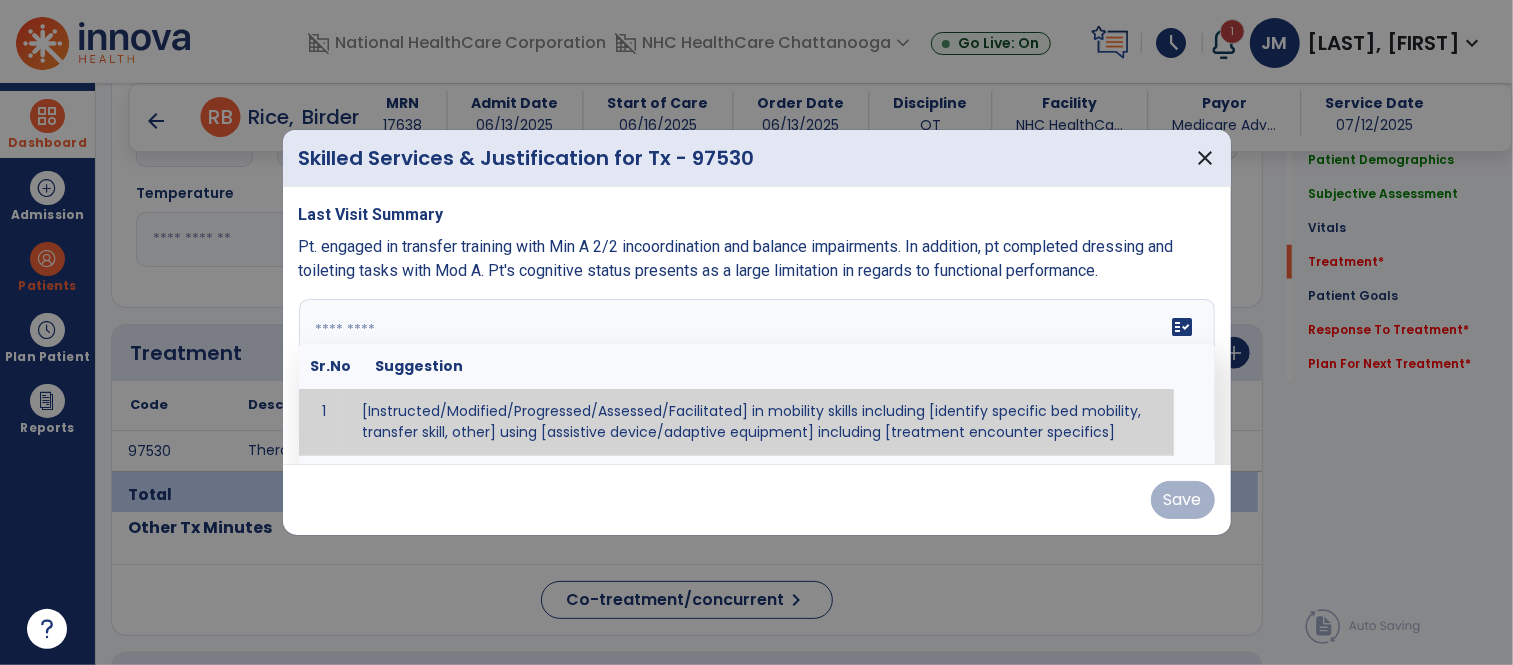paste on "**********" 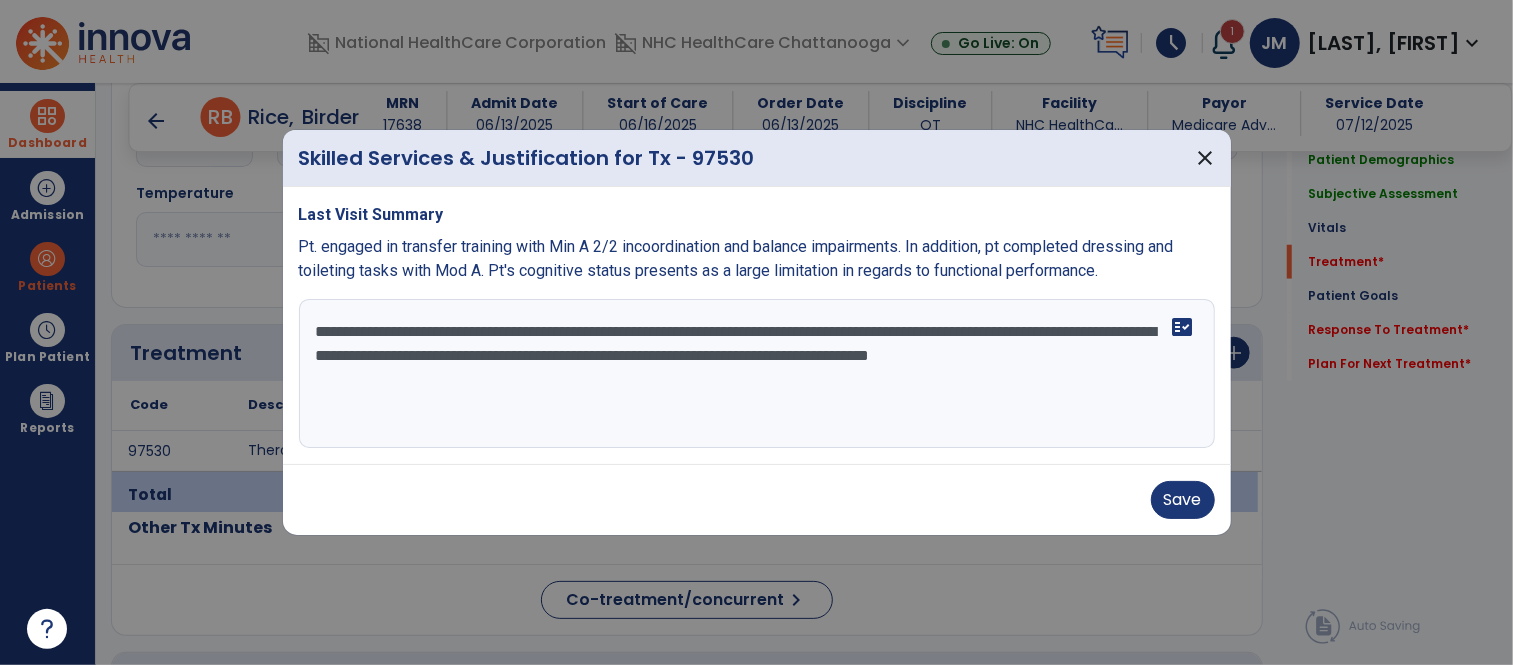 click on "**********" at bounding box center (757, 374) 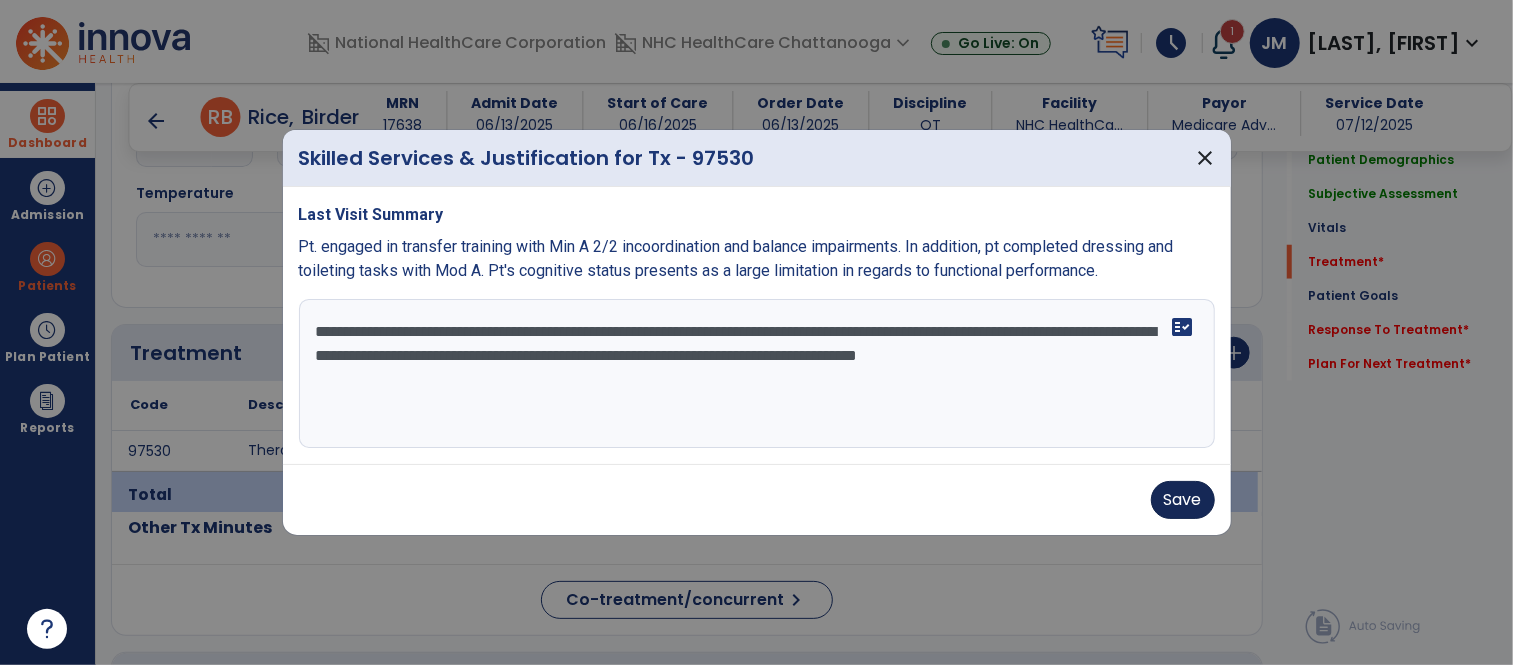 type on "**********" 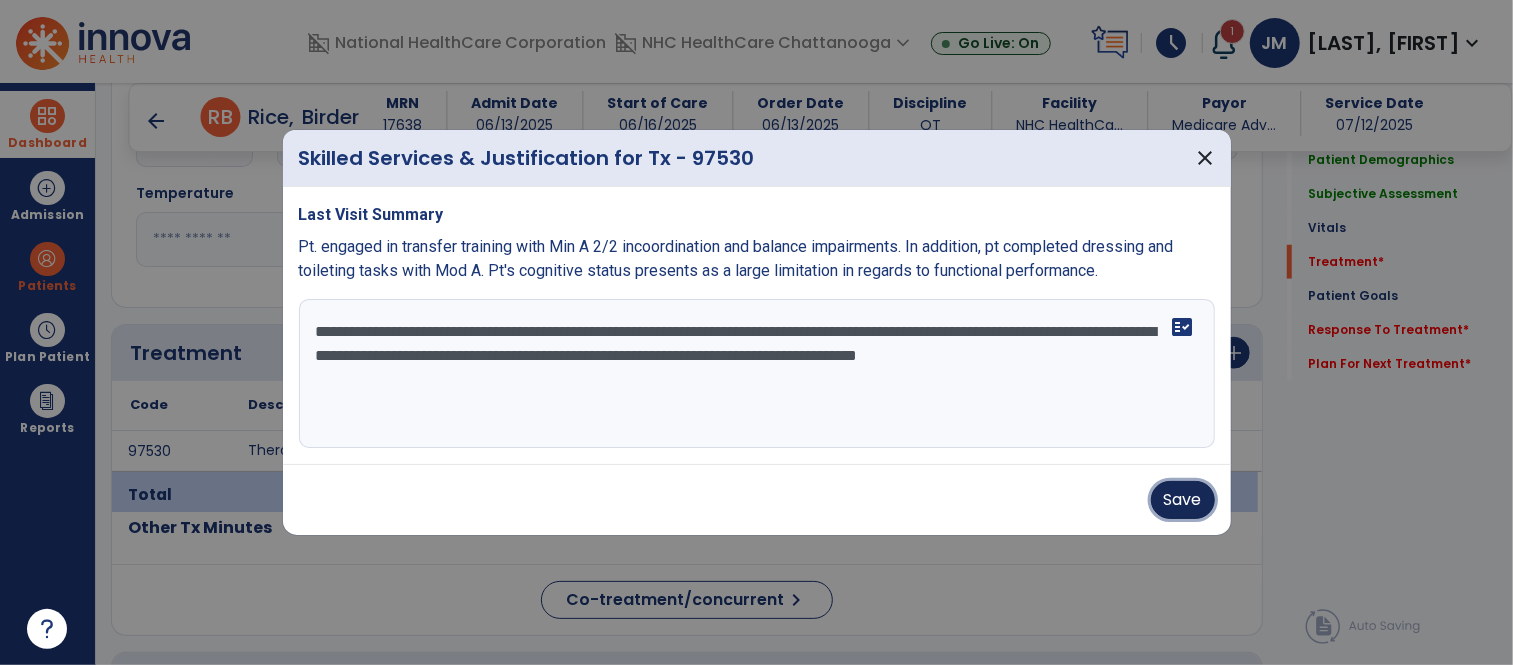 click on "Save" at bounding box center [1183, 500] 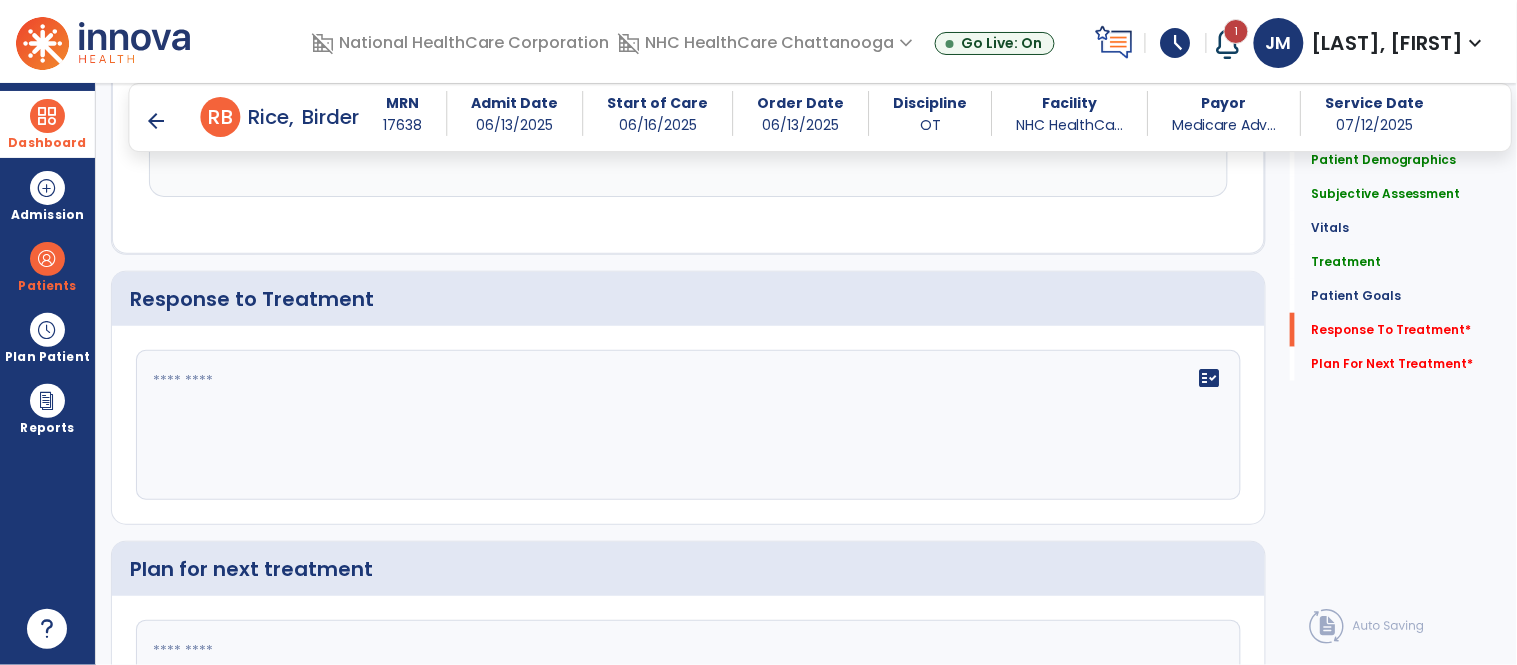scroll, scrollTop: 2343, scrollLeft: 0, axis: vertical 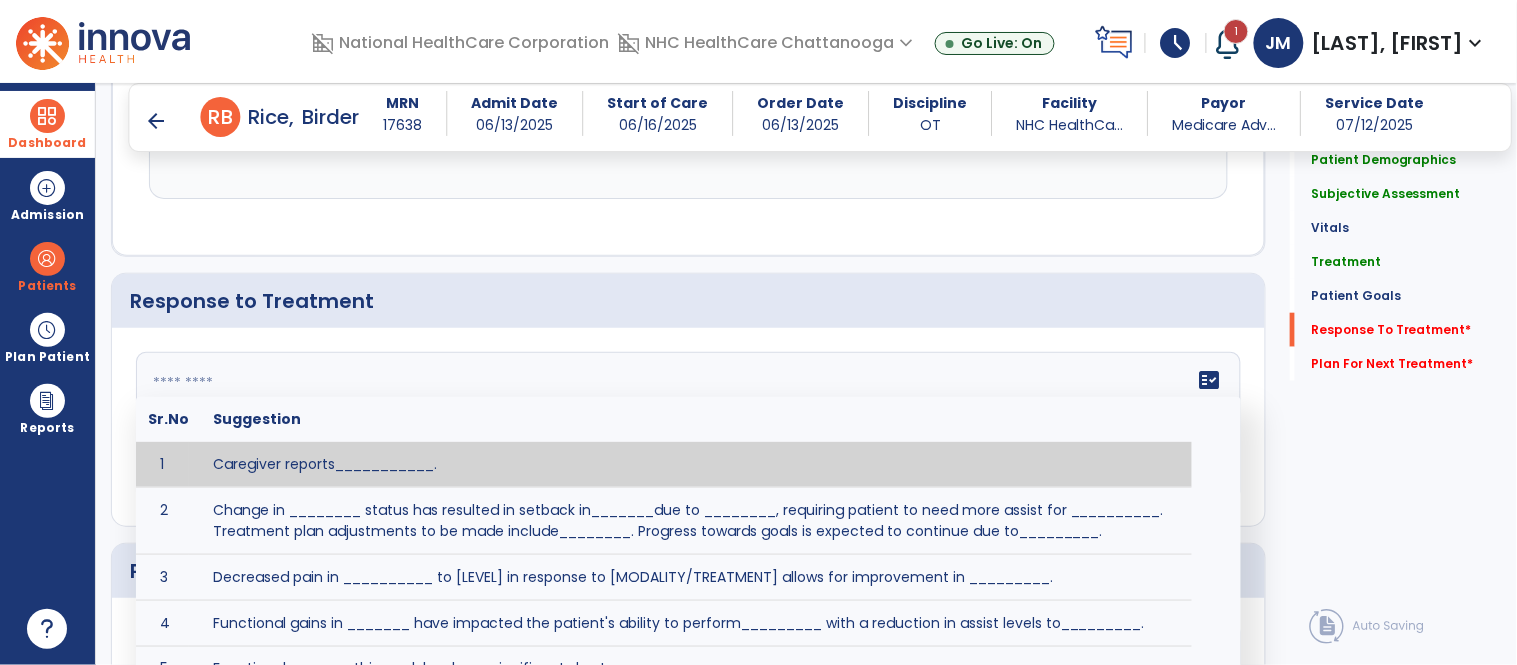 click on "fact_check  Sr.No Suggestion 1 Caregiver reports___________. 2 Change in ________ status has resulted in setback in_______due to ________, requiring patient to need more assist for __________.   Treatment plan adjustments to be made include________.  Progress towards goals is expected to continue due to_________. 3 Decreased pain in __________ to [LEVEL] in response to [MODALITY/TREATMENT] allows for improvement in _________. 4 Functional gains in _______ have impacted the patient's ability to perform_________ with a reduction in assist levels to_________. 5 Functional progress this week has been significant due to__________. 6 Gains in ________ have improved the patient's ability to perform ______with decreased levels of assist to___________. 7 Improvement in ________allows patient to tolerate higher levels of challenges in_________. 8 Pain in [AREA] has decreased to [LEVEL] in response to [TREATMENT/MODALITY], allowing fore ease in completing__________. 9 10 11 12 13 14 15 16 17 18 19 20 21" 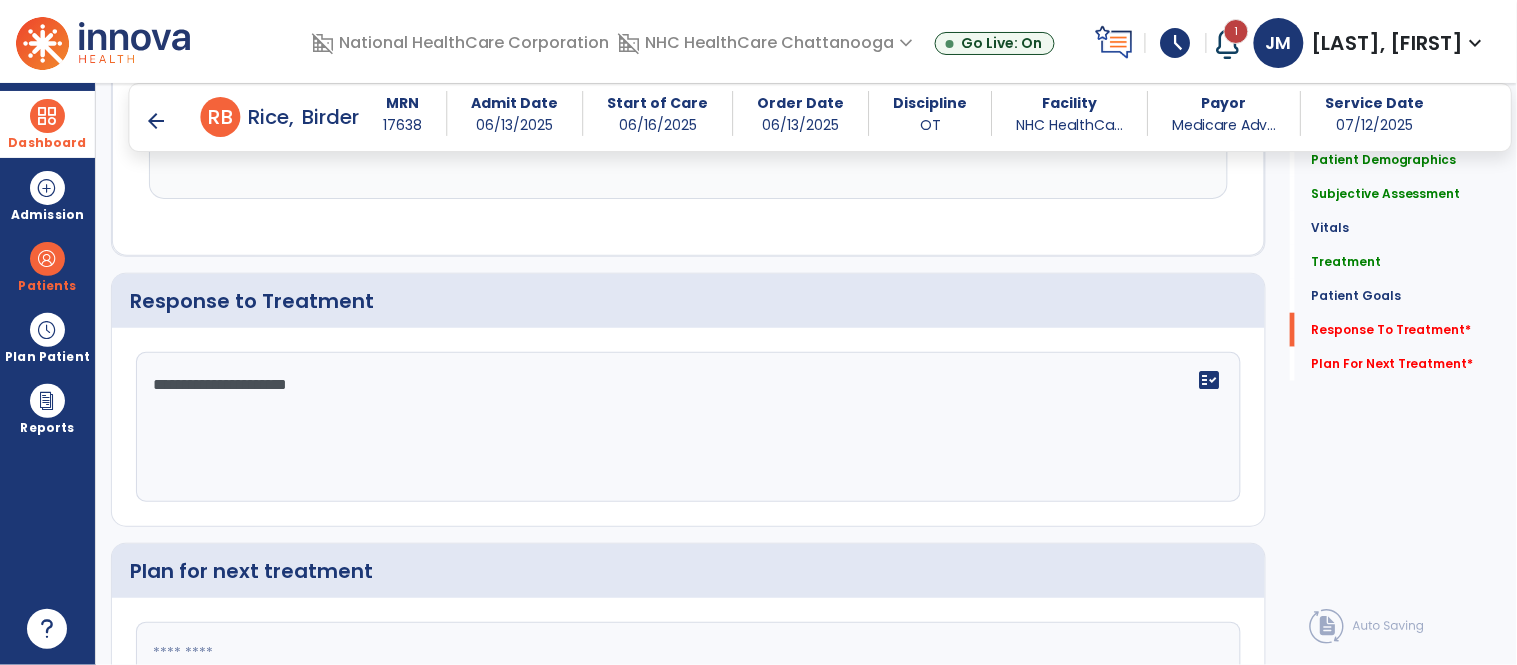 scroll, scrollTop: 2544, scrollLeft: 0, axis: vertical 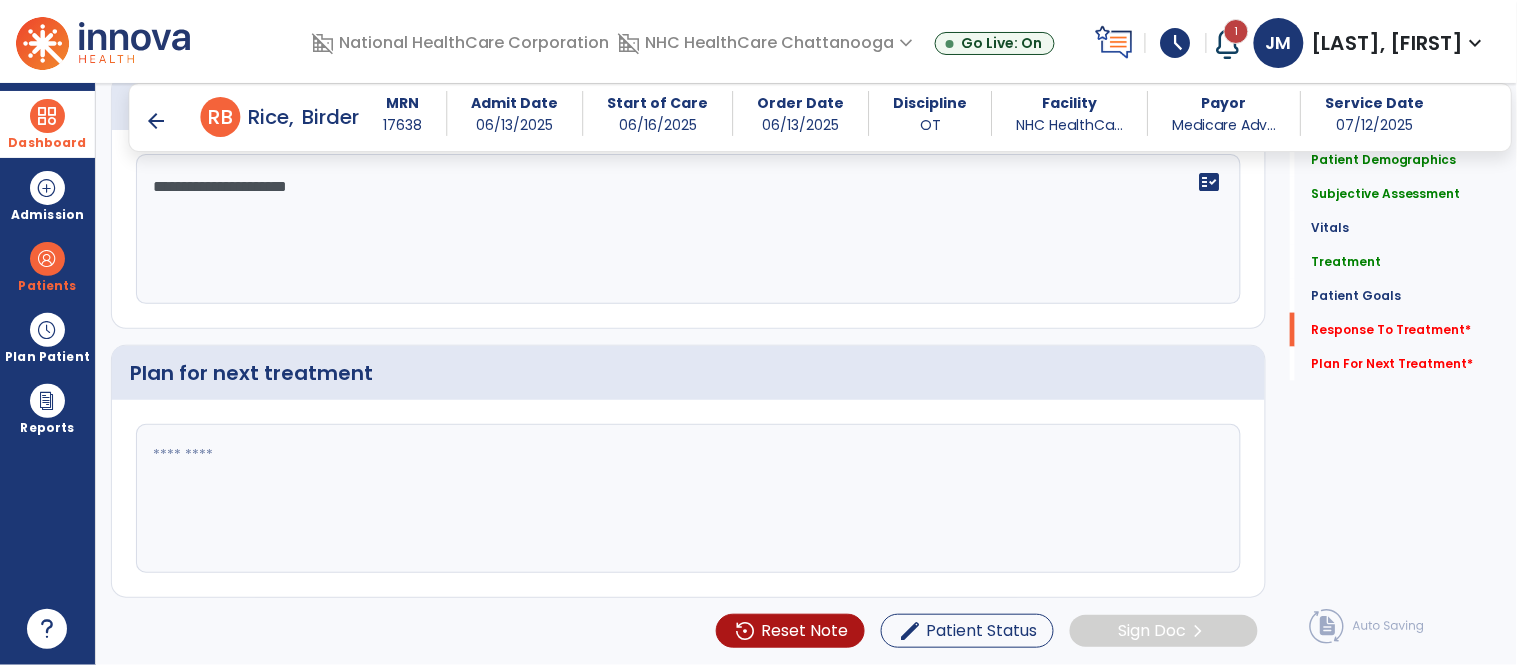 type on "**********" 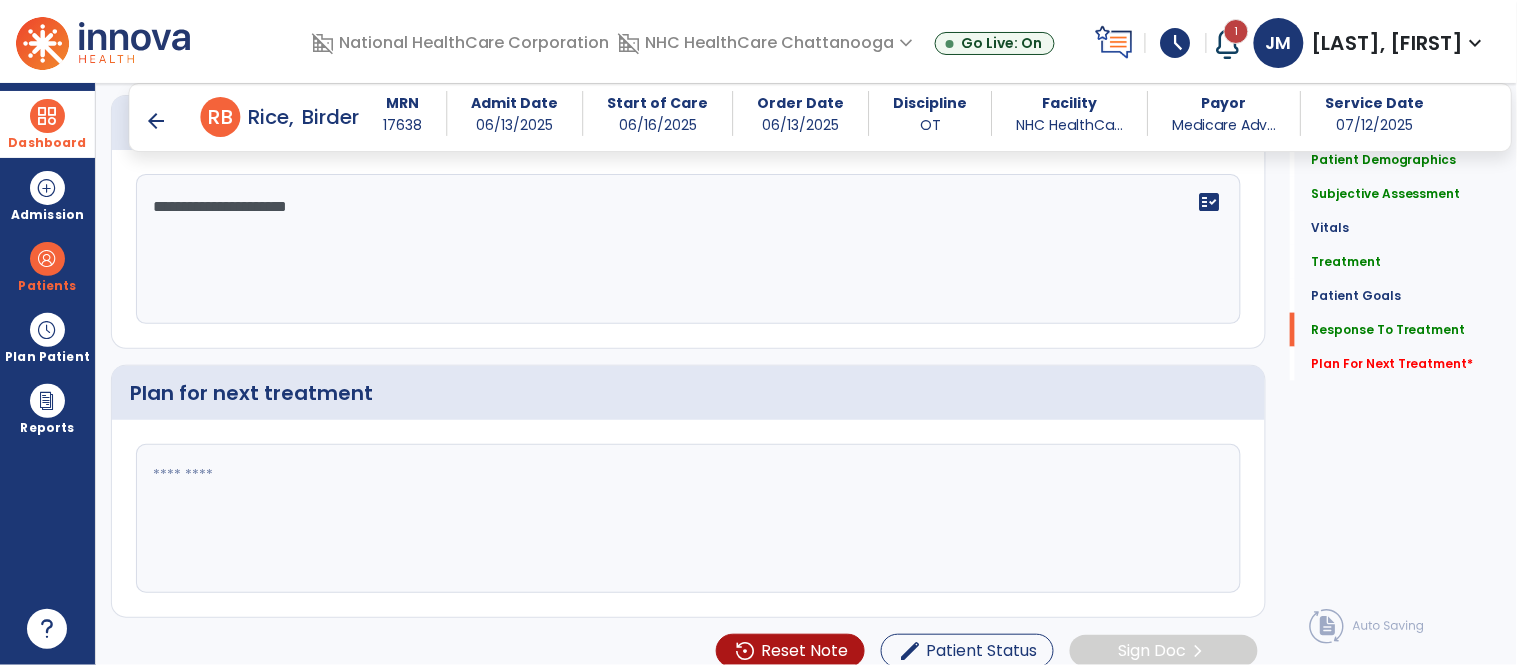 scroll, scrollTop: 2544, scrollLeft: 0, axis: vertical 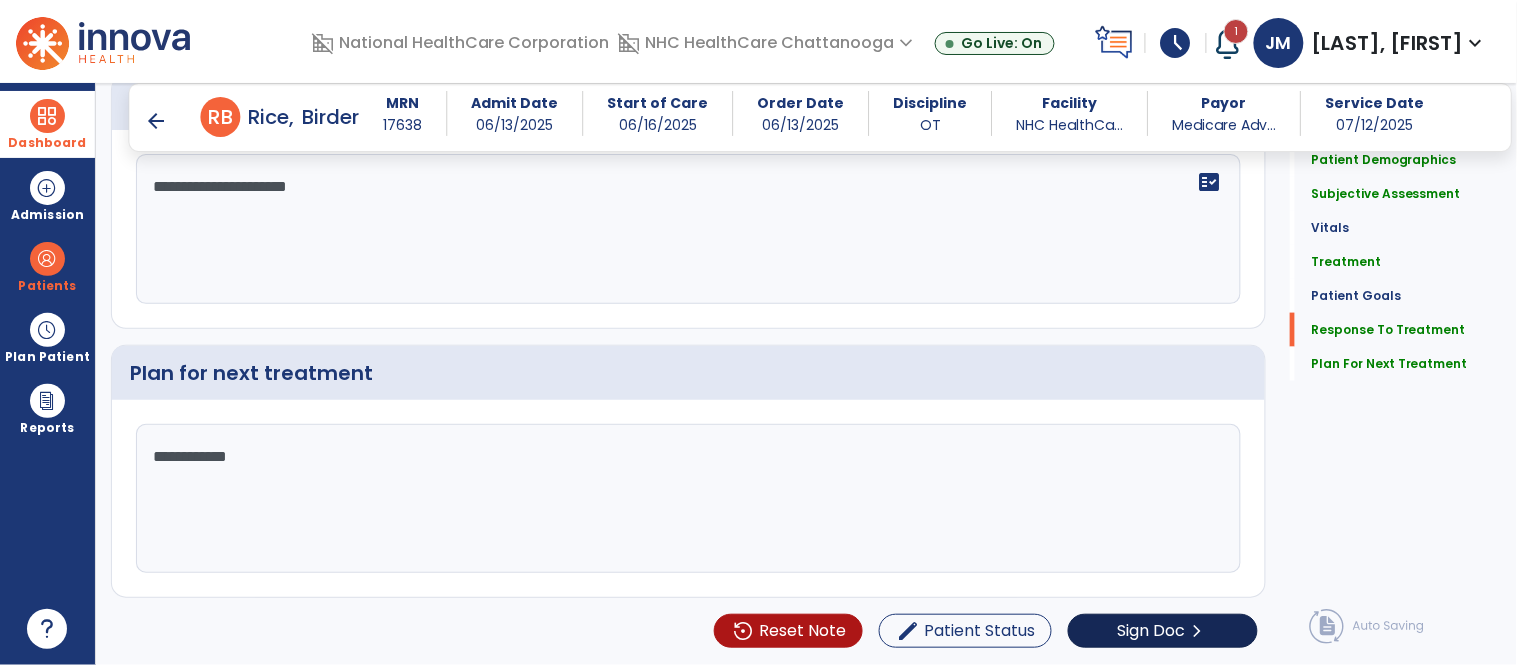 type on "**********" 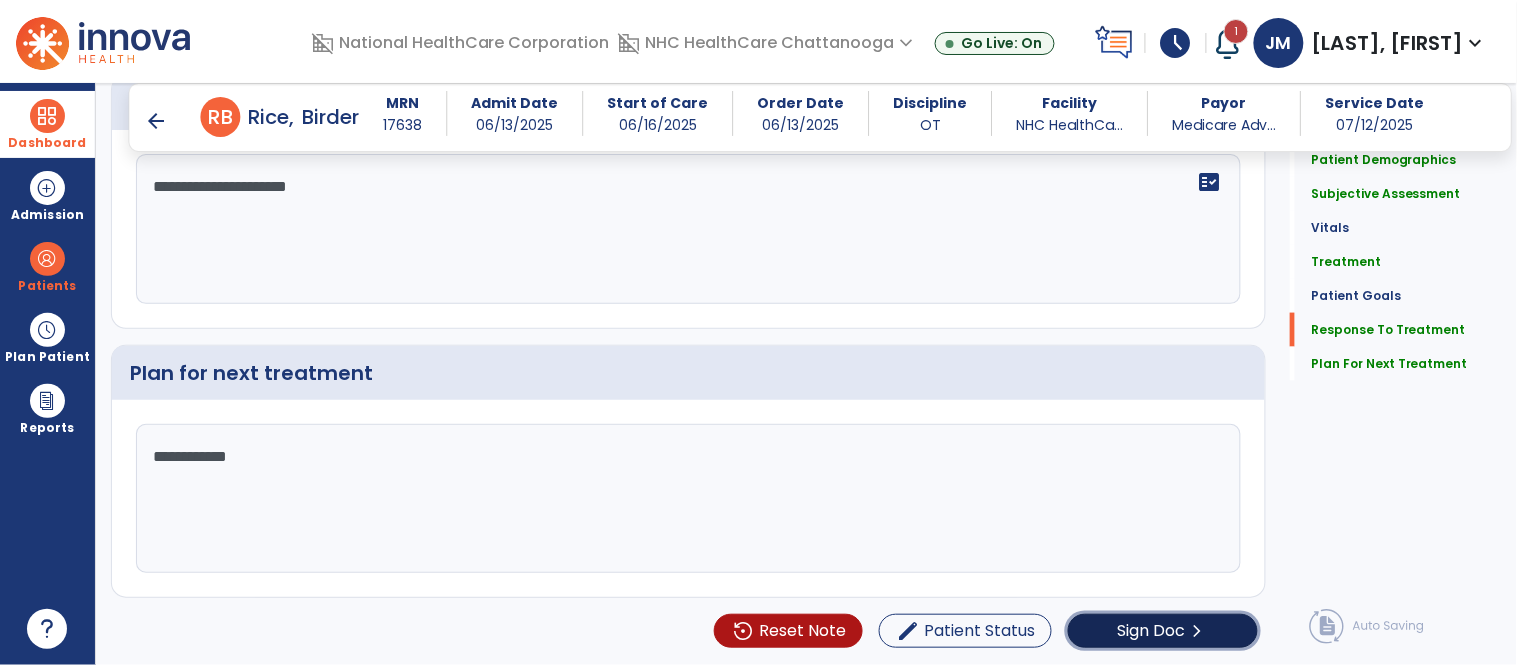 click on "Sign Doc" 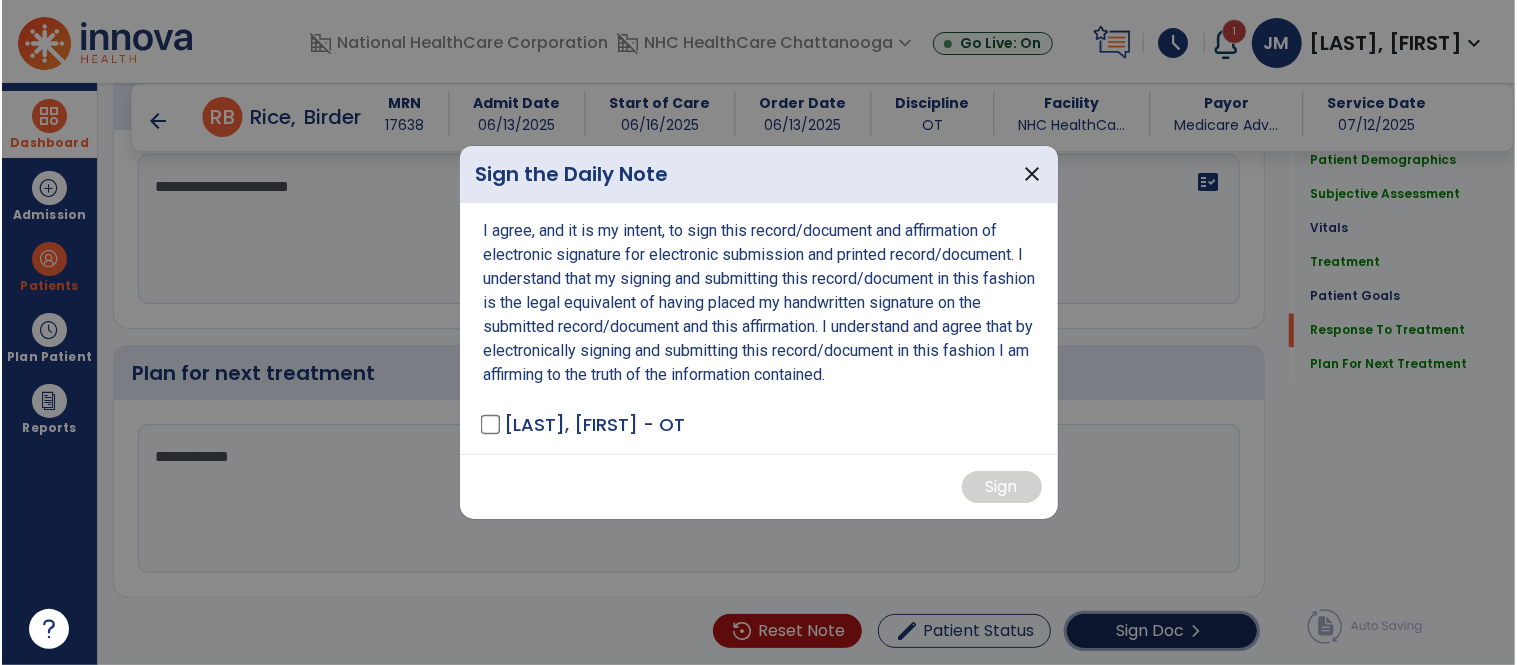 scroll, scrollTop: 2544, scrollLeft: 0, axis: vertical 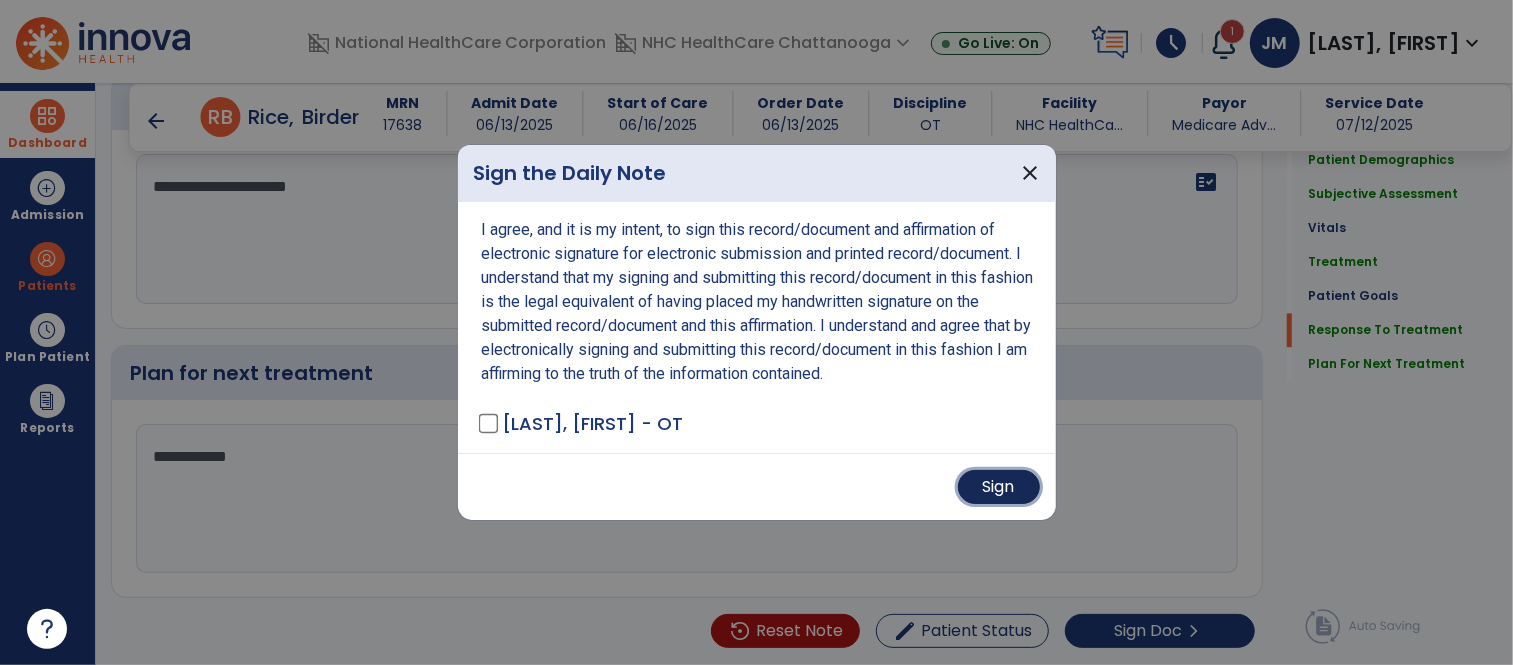 click on "Sign" at bounding box center [999, 487] 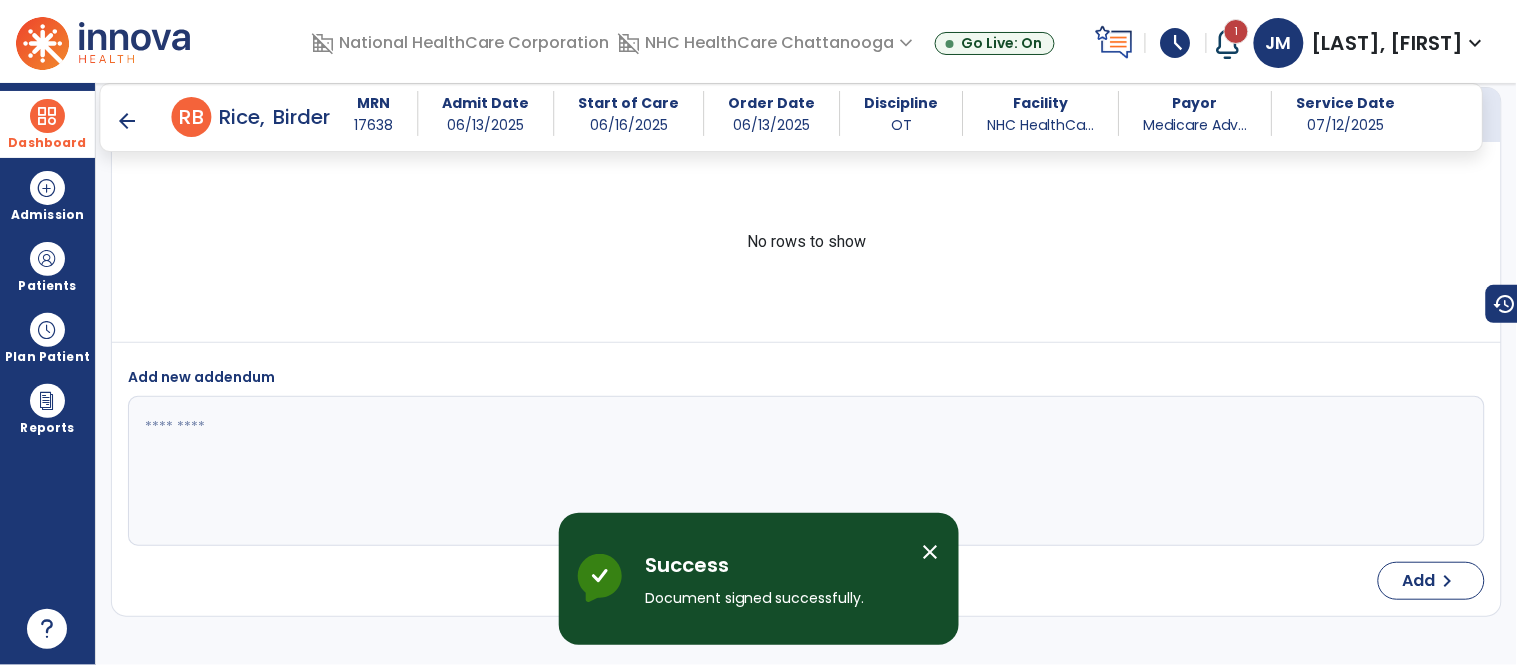 scroll, scrollTop: 3424, scrollLeft: 0, axis: vertical 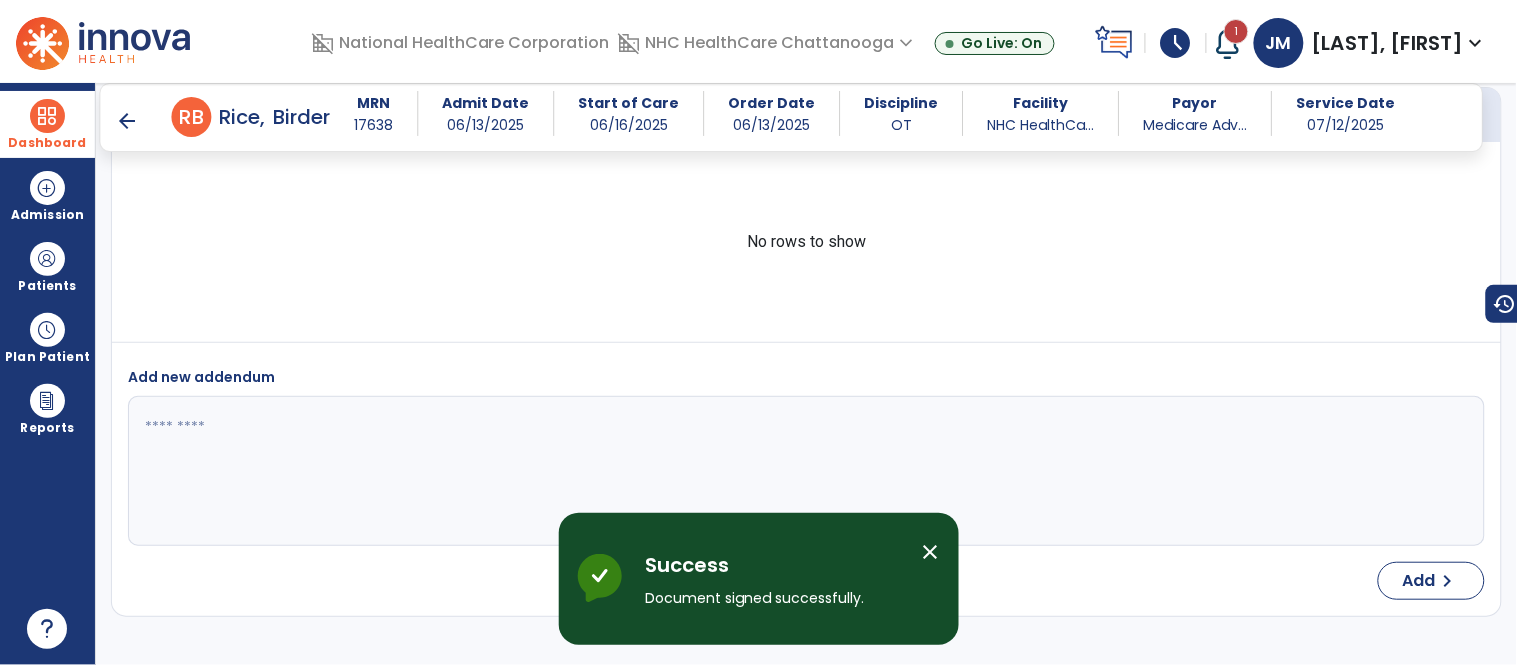 click on "arrow_back      R  B  [LAST],   [FIRST]  MRN [NUMBER] Admit Date [DATE] Start of Care [DATE] Order Date [DATE] Discipline OT Facility NHC HealthCa... Payor Medicare Adv... Service Date [DATE]" at bounding box center (792, 117) 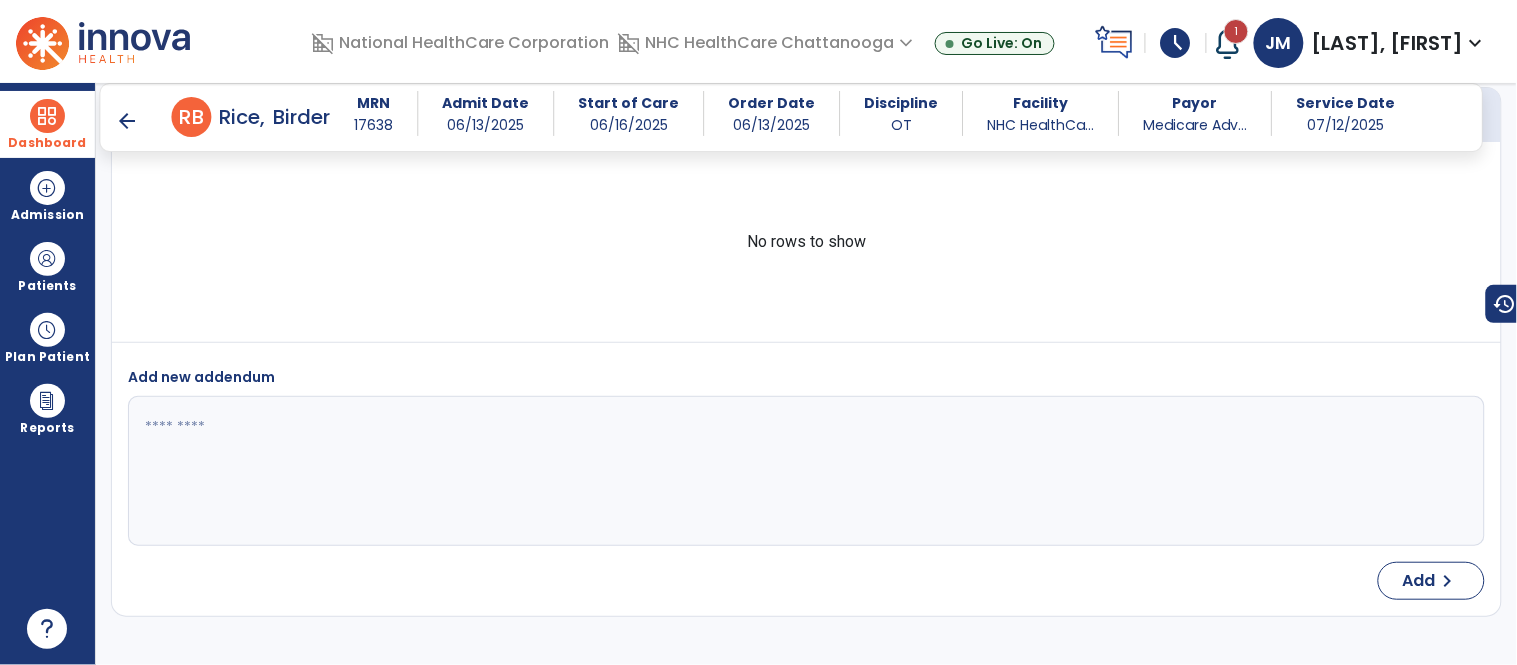 click on "arrow_back" at bounding box center [128, 121] 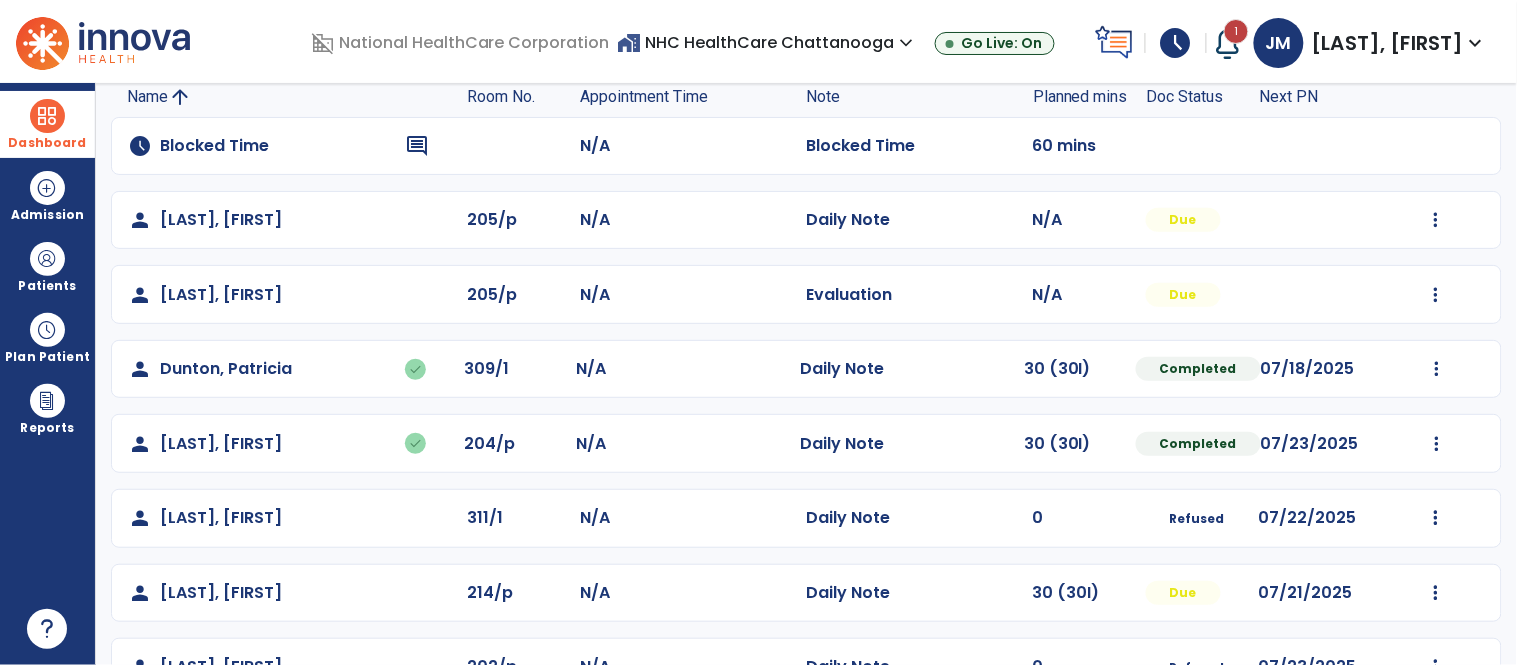 scroll, scrollTop: 271, scrollLeft: 0, axis: vertical 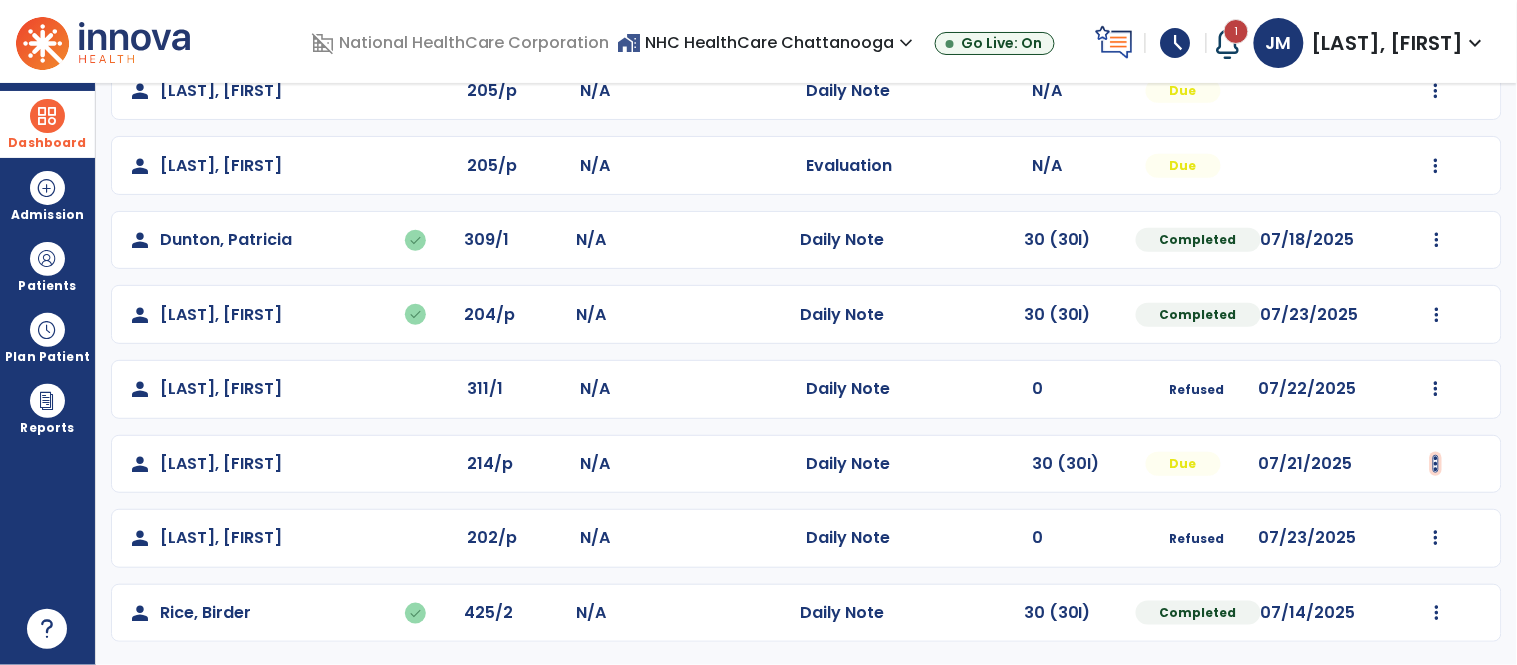 click at bounding box center [1436, 91] 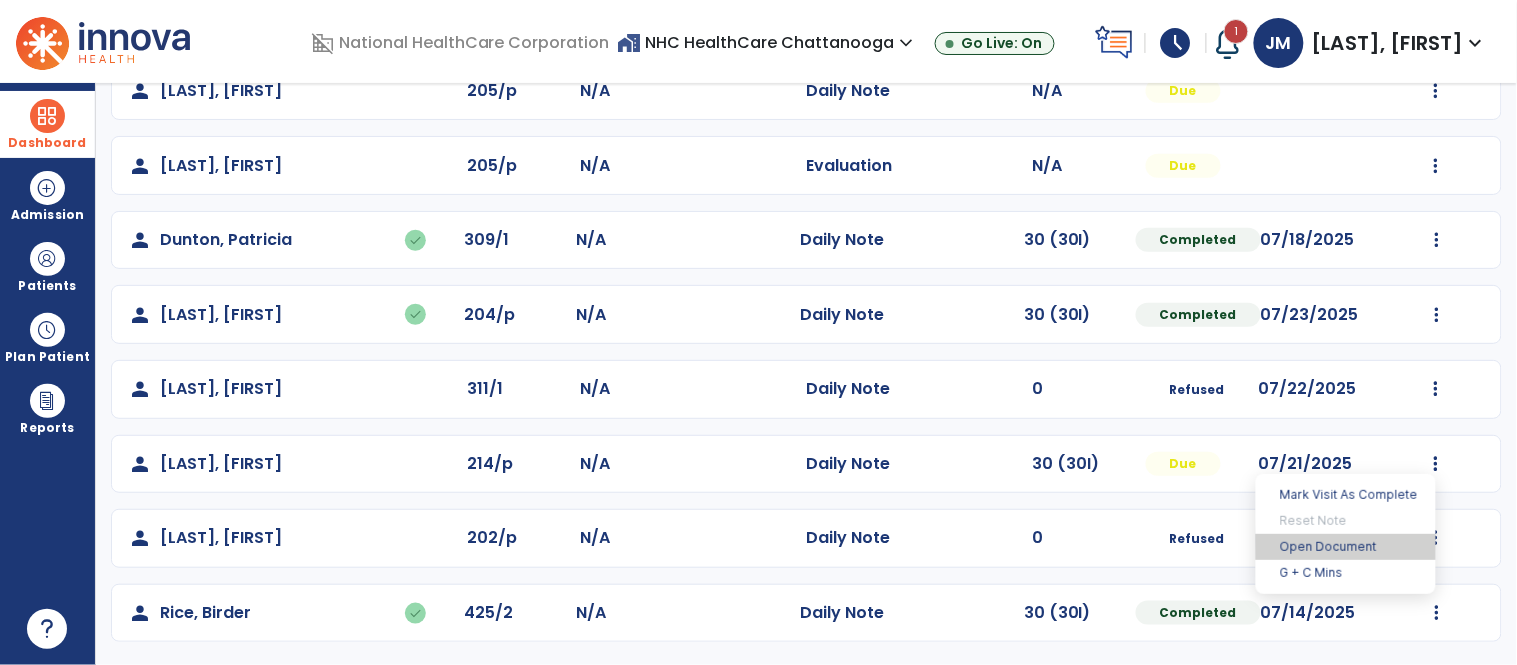 click on "Open Document" at bounding box center (1346, 547) 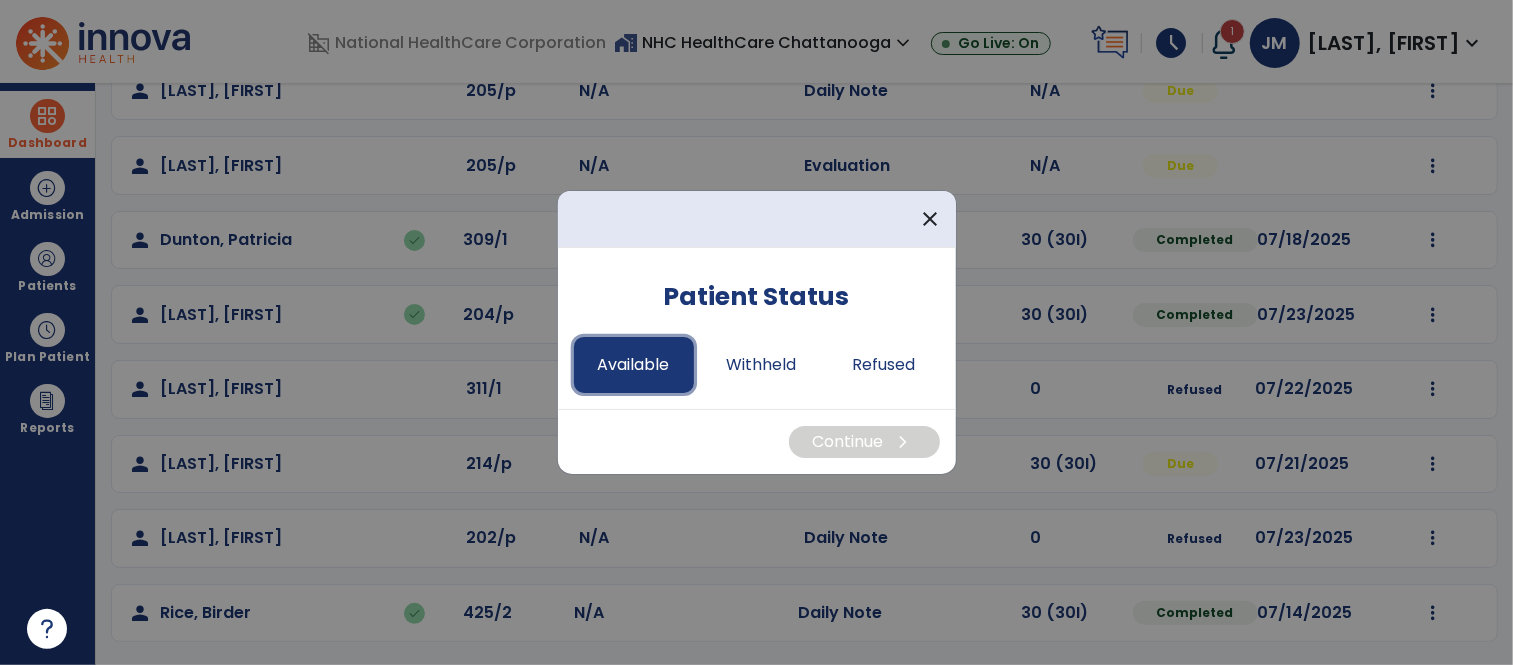 click on "Available" at bounding box center [634, 365] 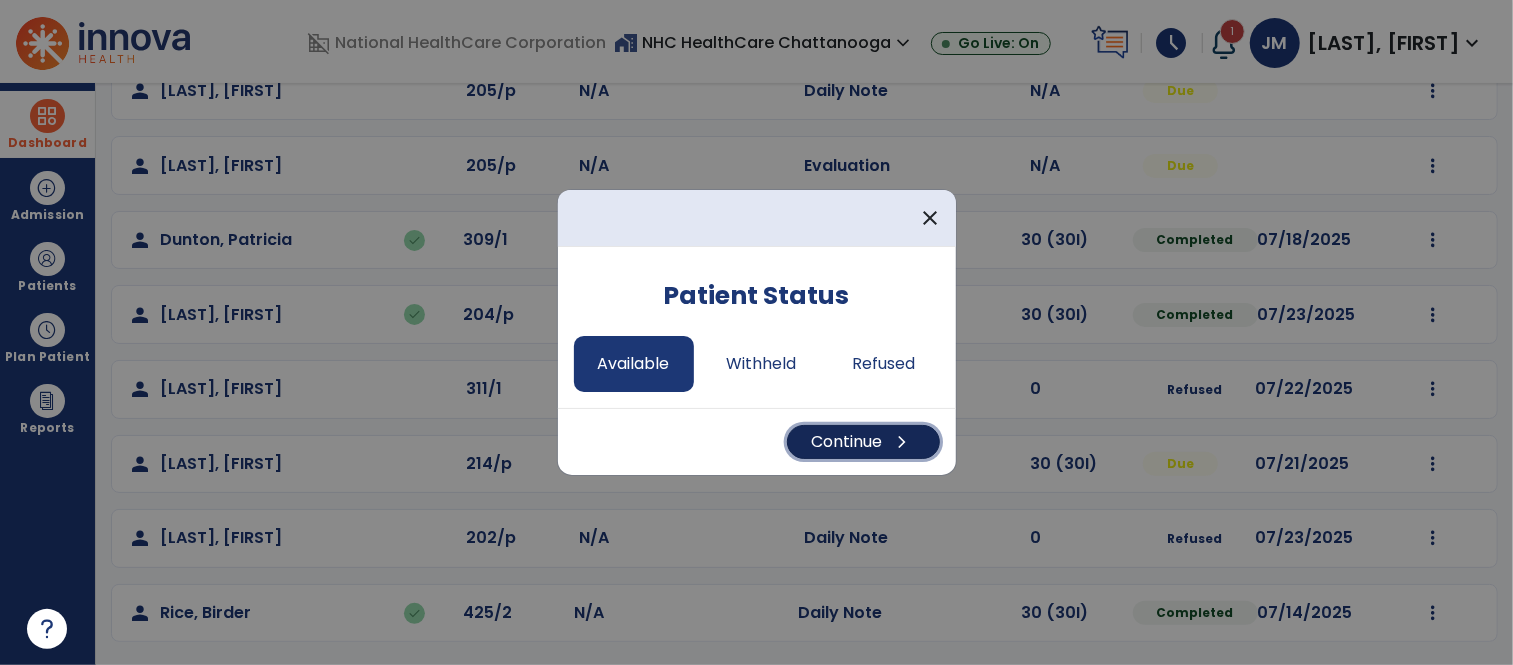 click on "Continue   chevron_right" at bounding box center [863, 442] 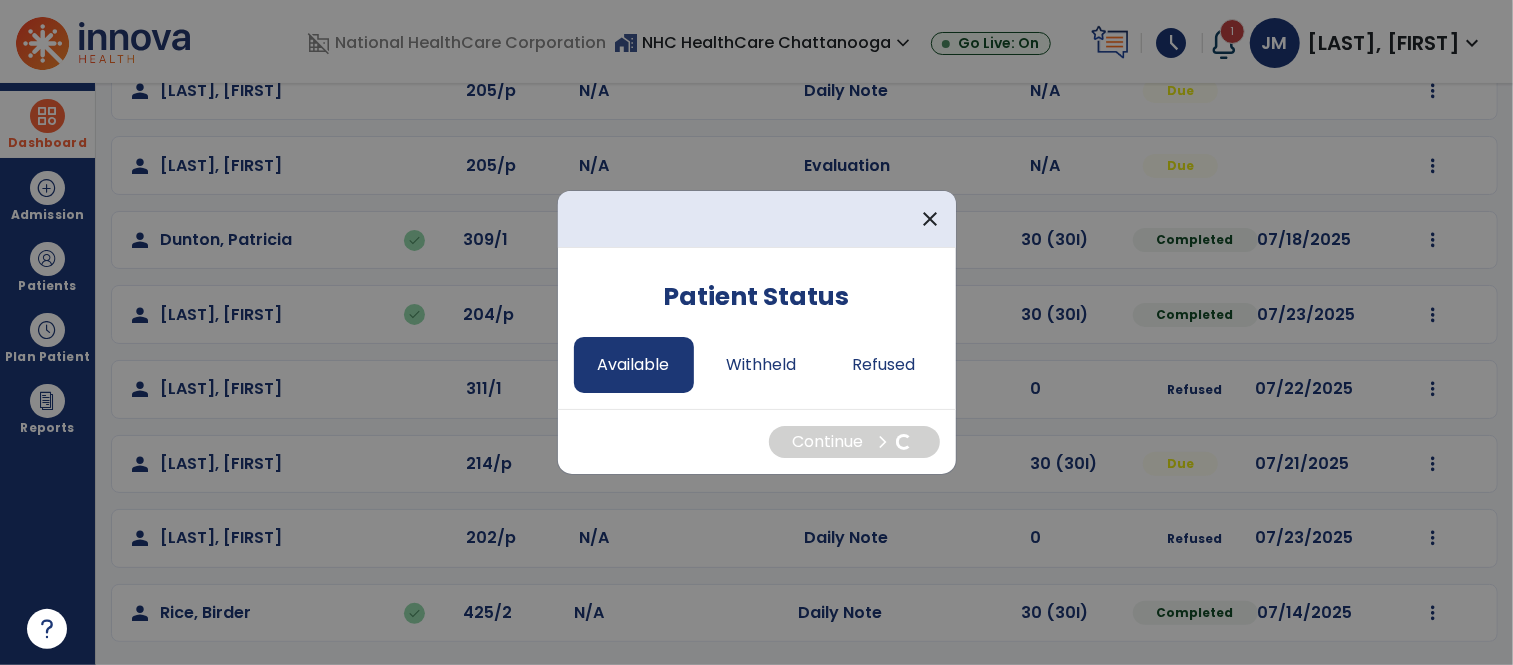 select on "*" 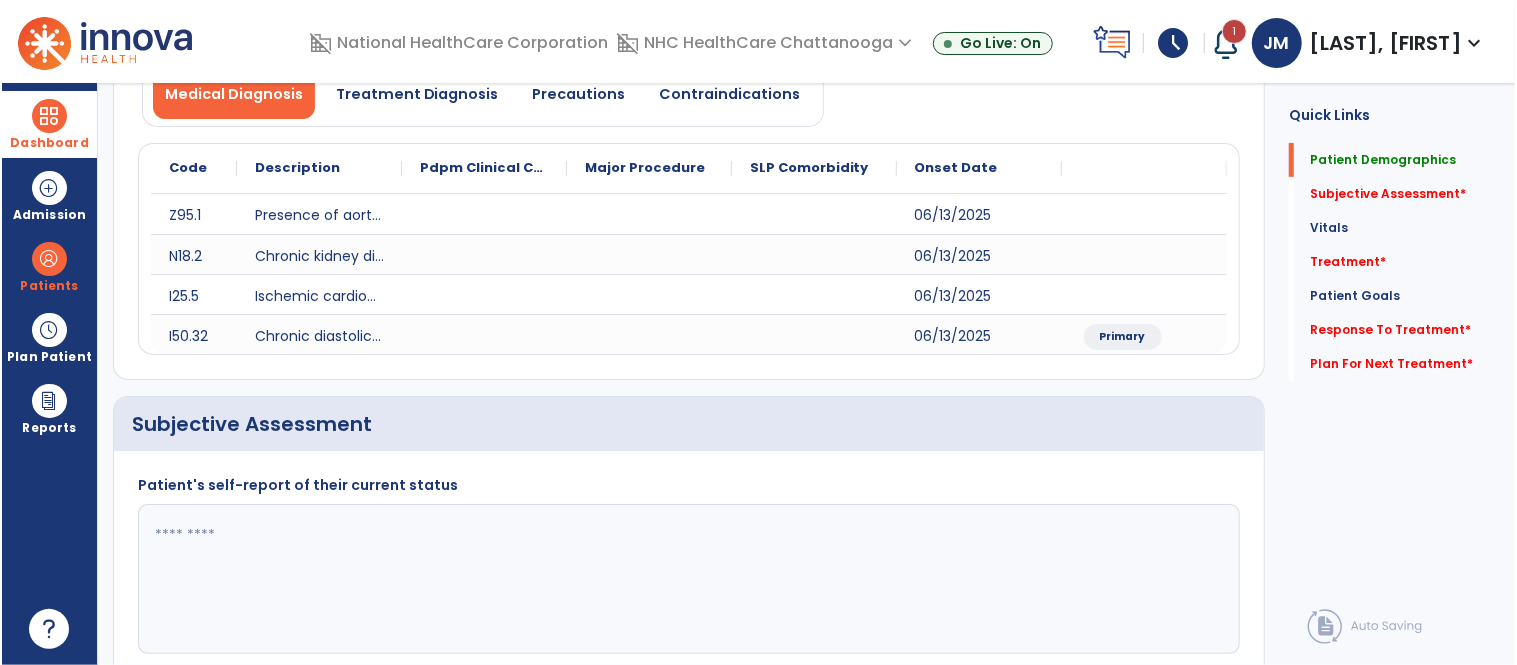 scroll, scrollTop: 0, scrollLeft: 0, axis: both 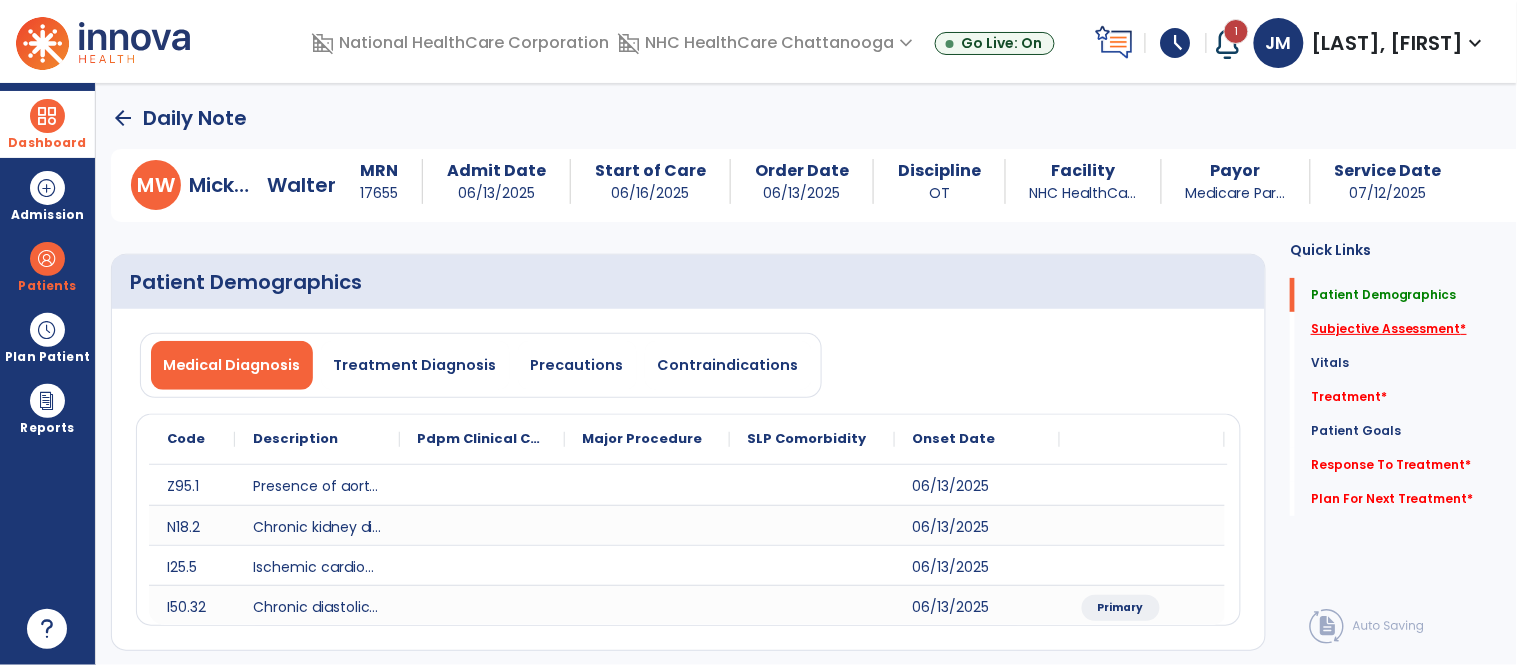 click on "Subjective Assessment   *" 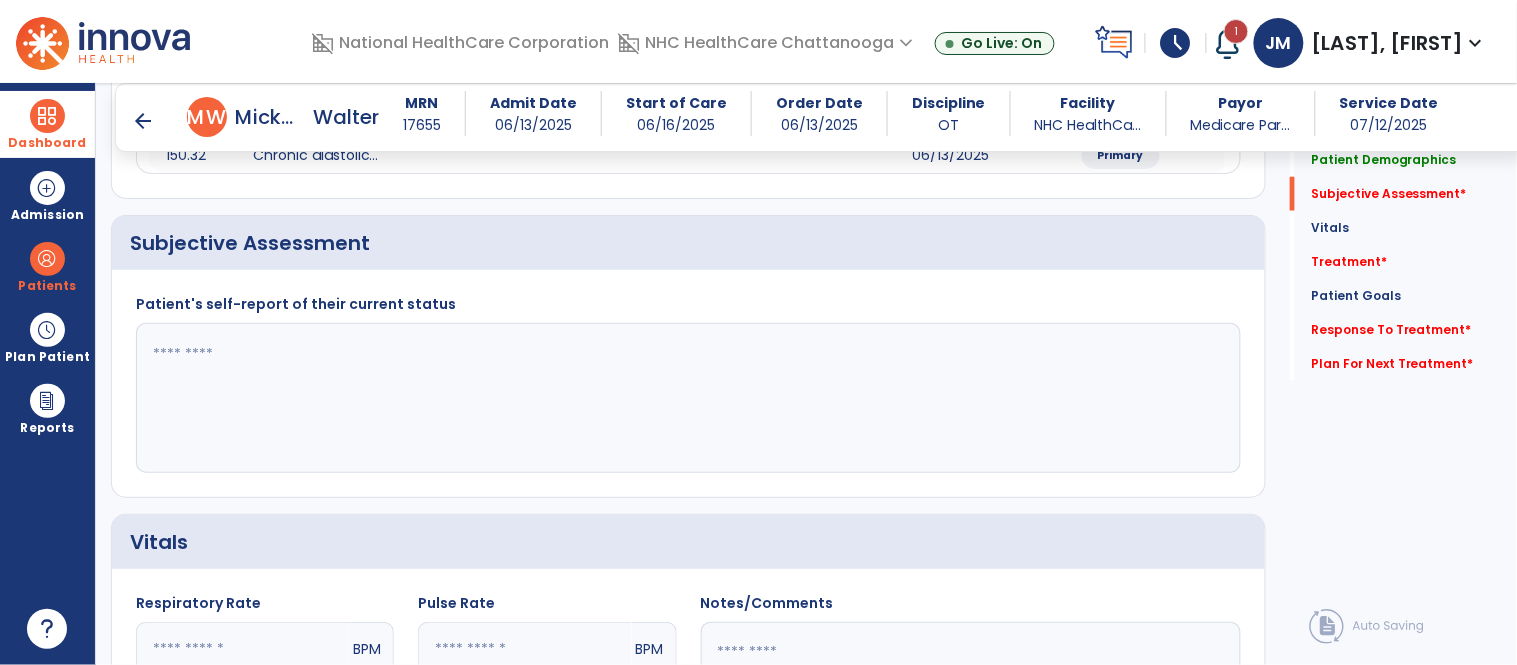 scroll, scrollTop: 434, scrollLeft: 0, axis: vertical 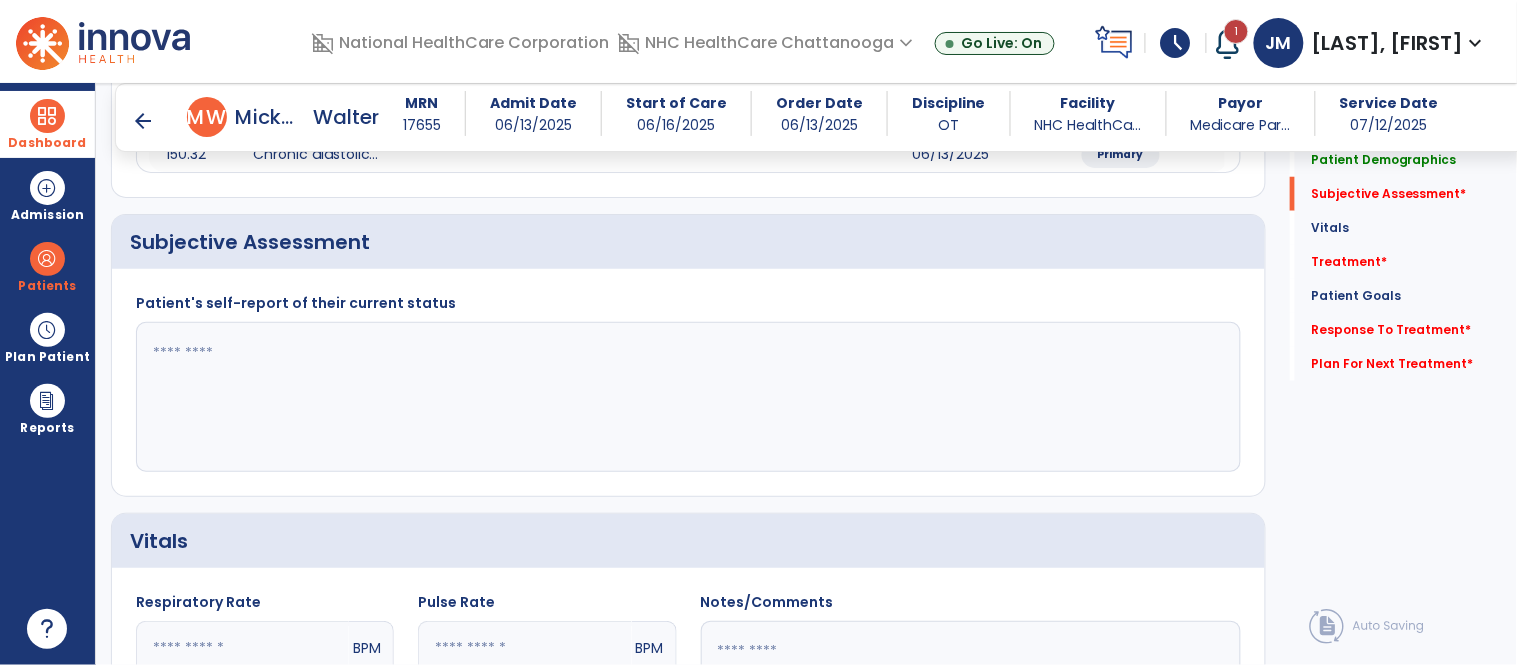 click 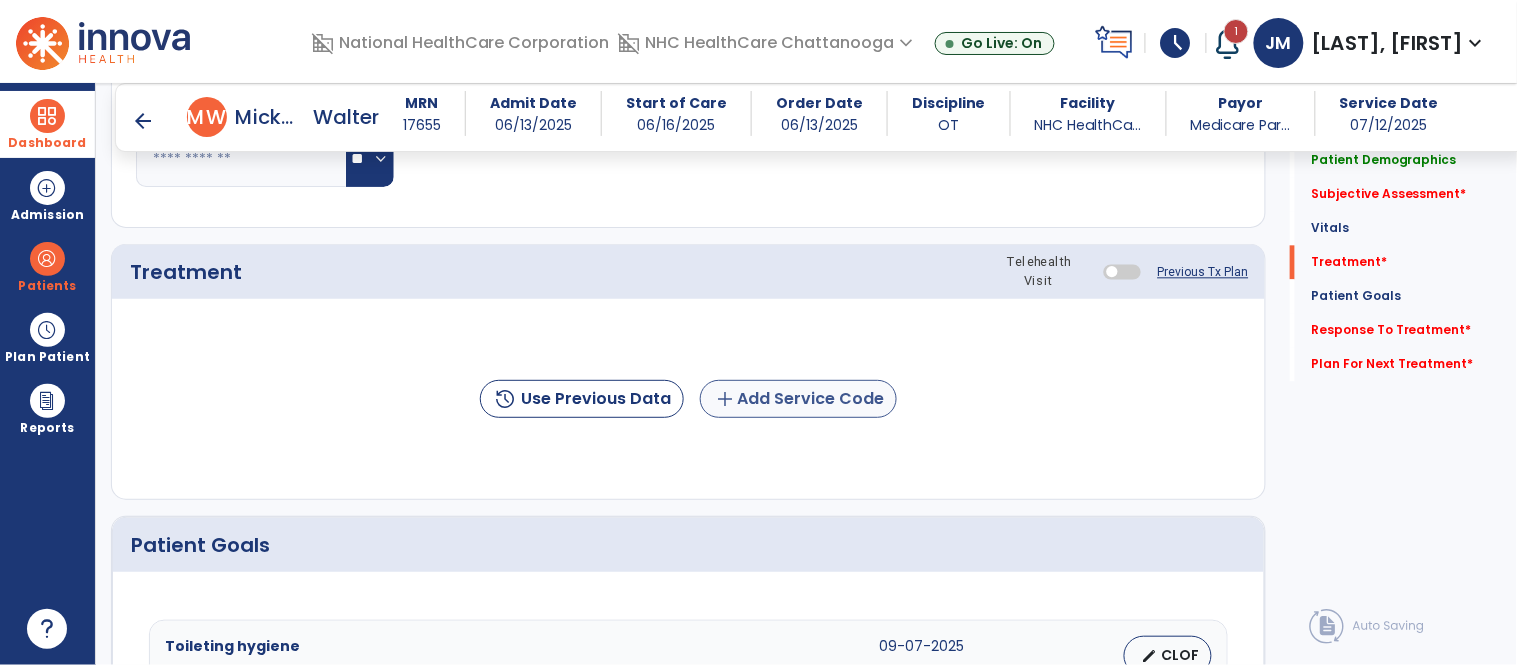 type on "**********" 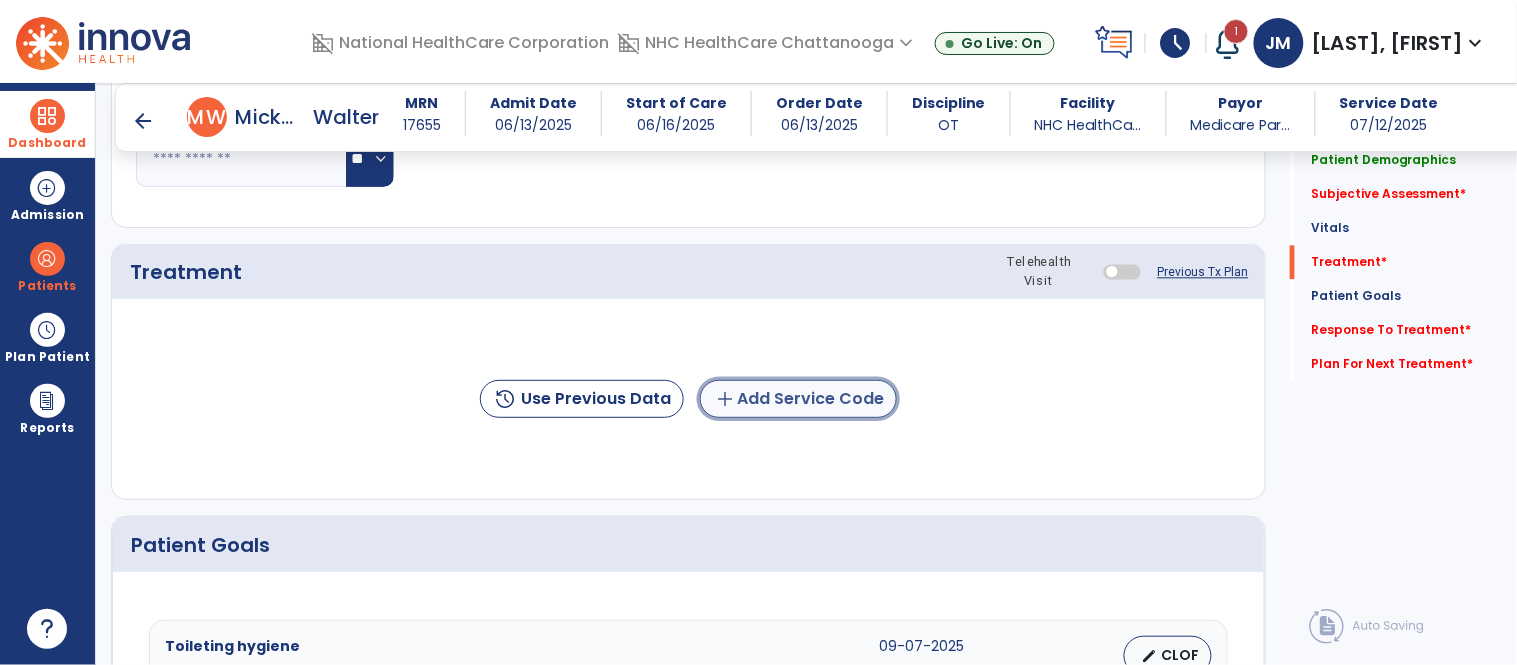 click on "add  Add Service Code" 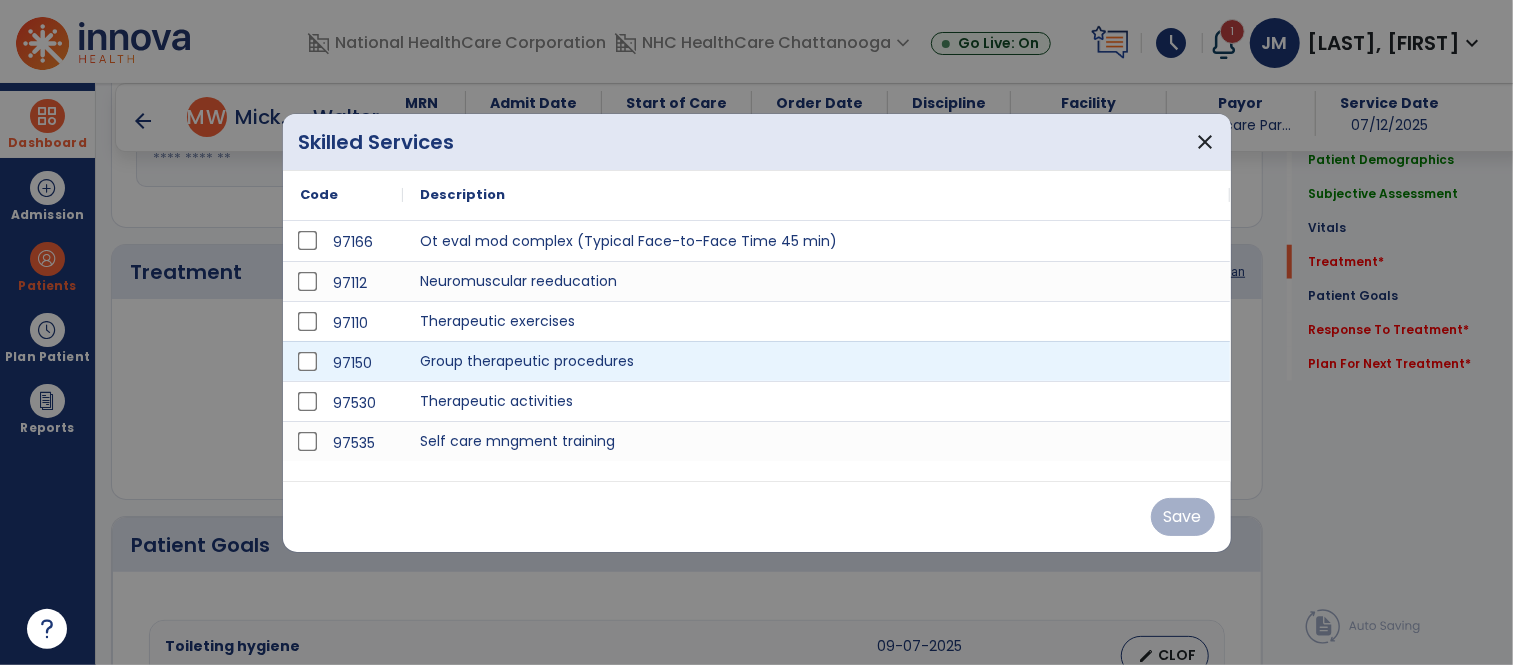 scroll, scrollTop: 1125, scrollLeft: 0, axis: vertical 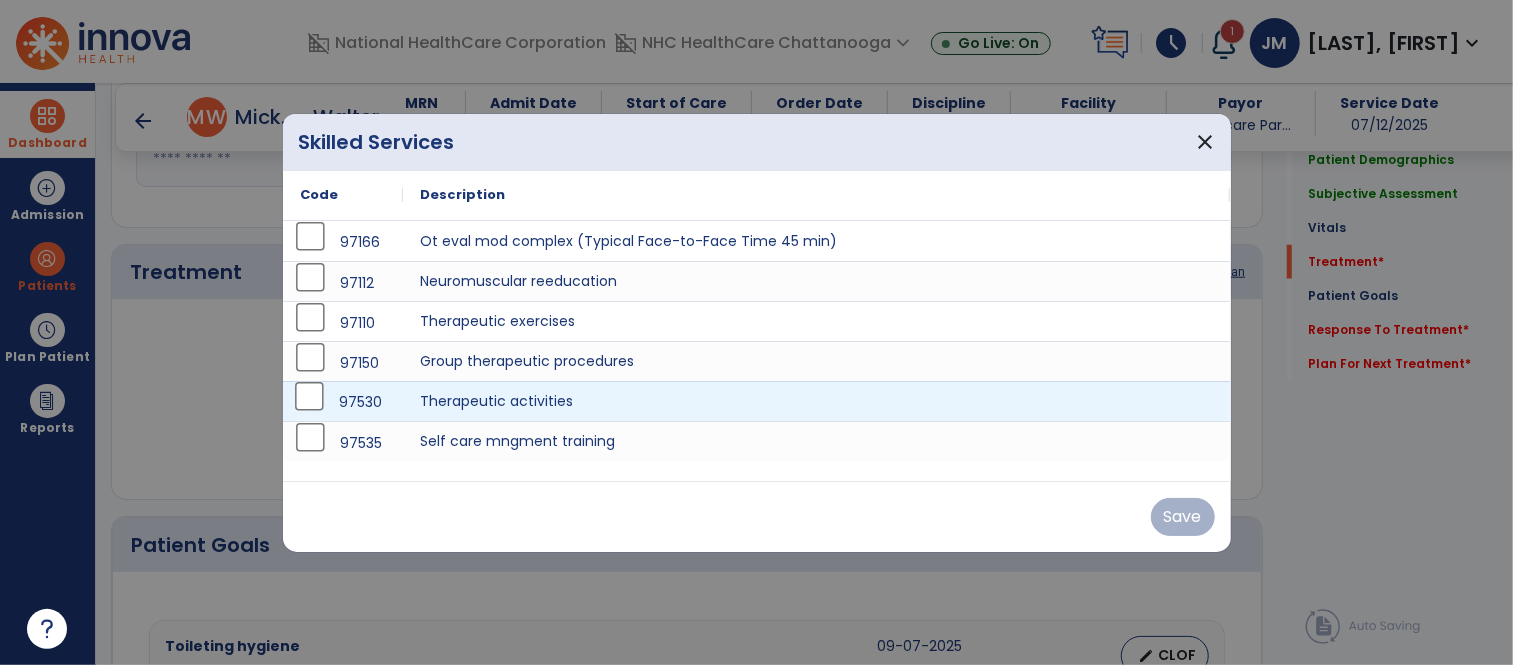 click on "97530" at bounding box center [343, 402] 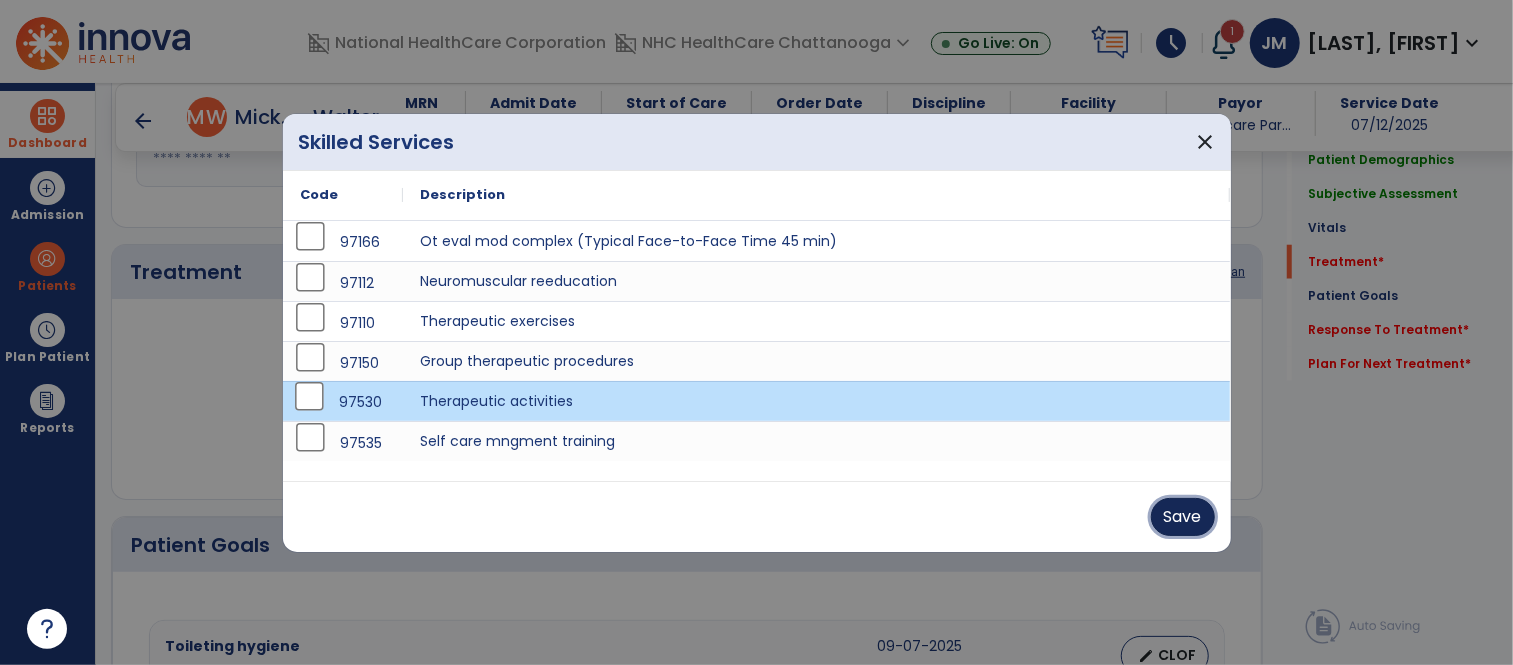 click on "Save" at bounding box center (1183, 517) 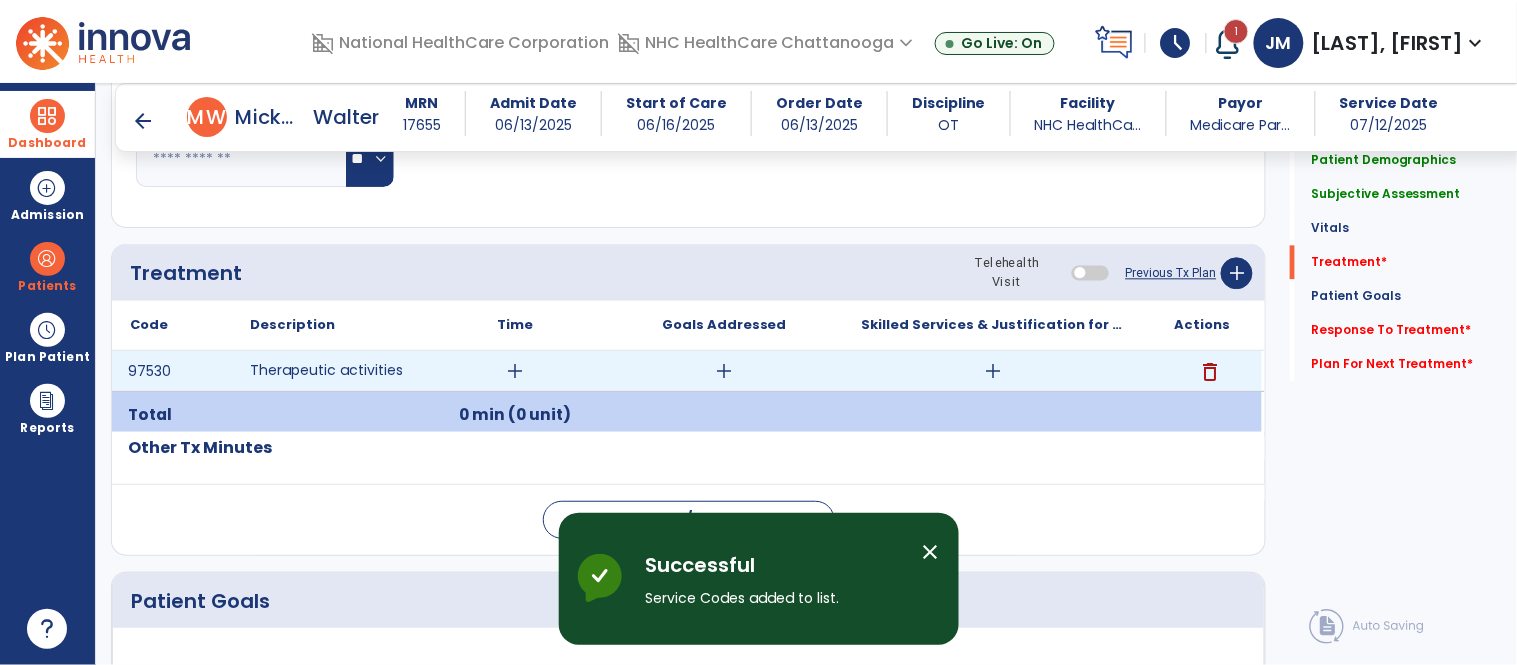 click on "add" at bounding box center (515, 371) 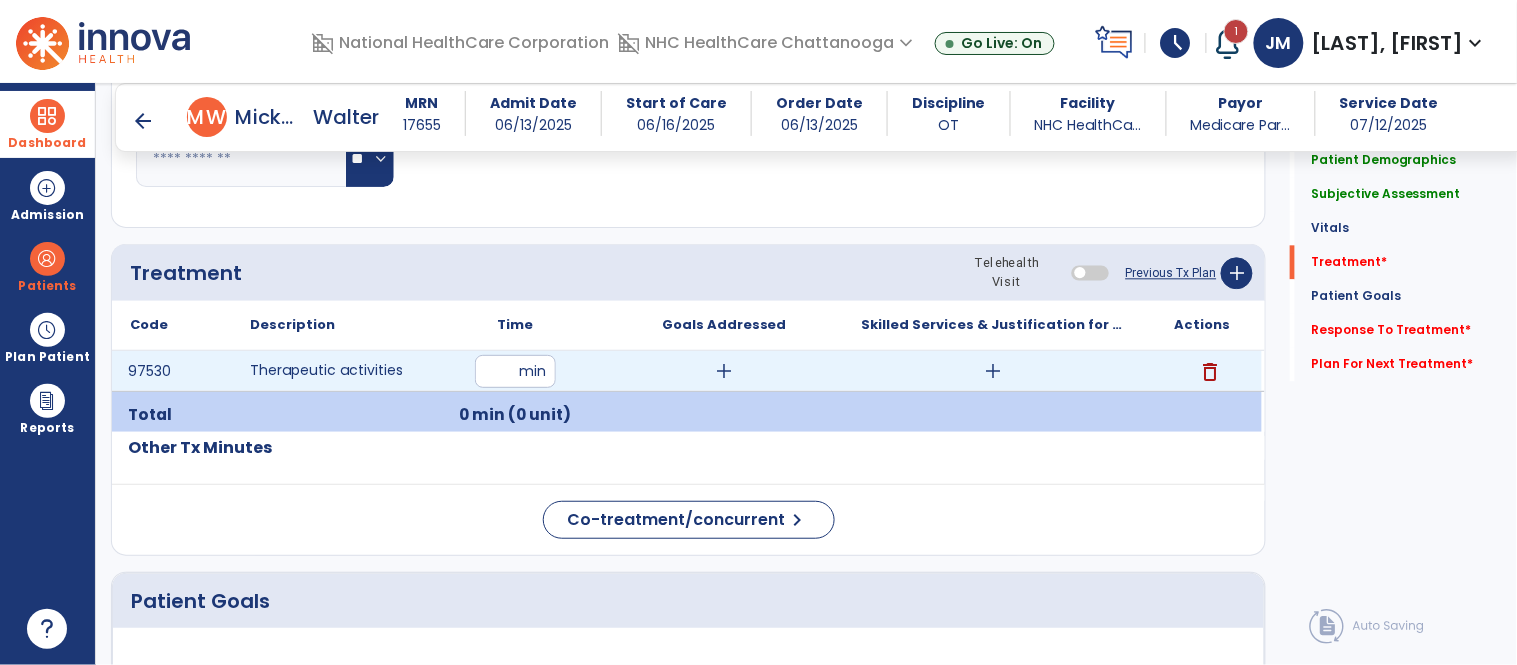 type on "**" 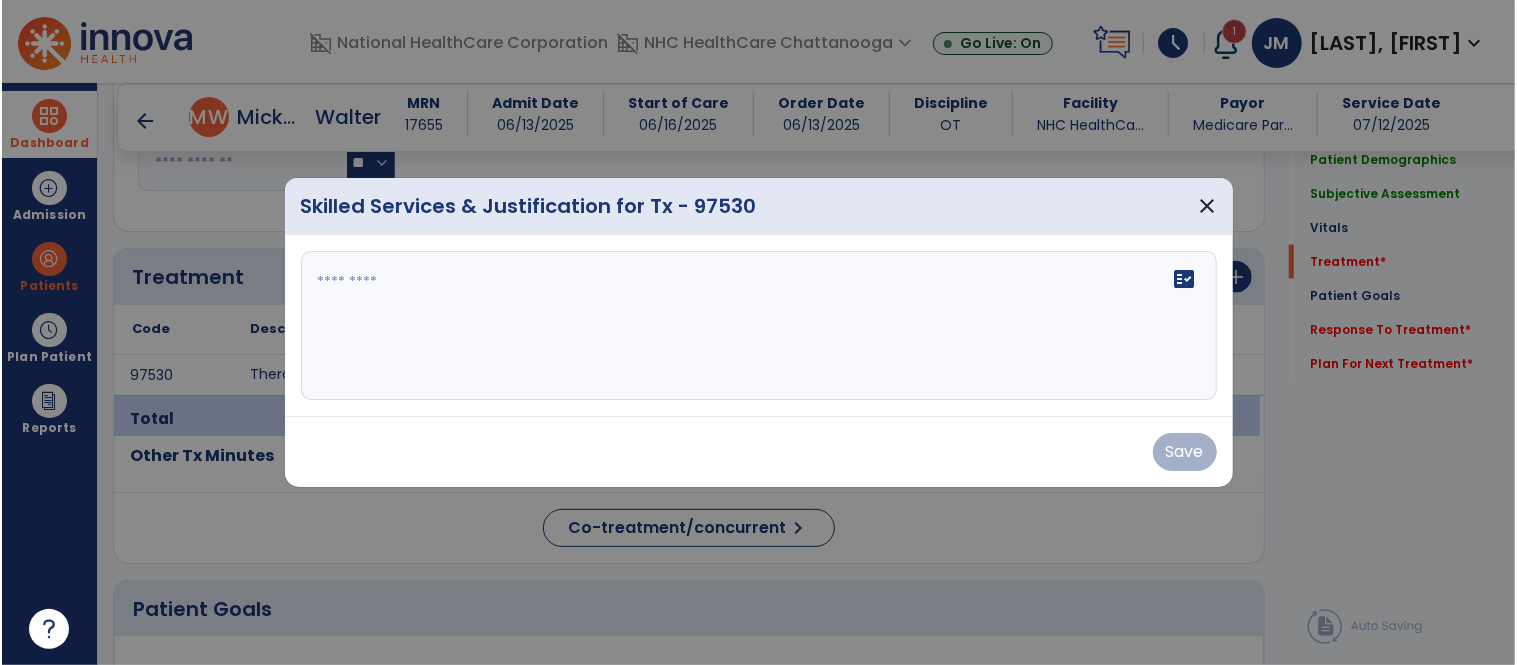 scroll, scrollTop: 1125, scrollLeft: 0, axis: vertical 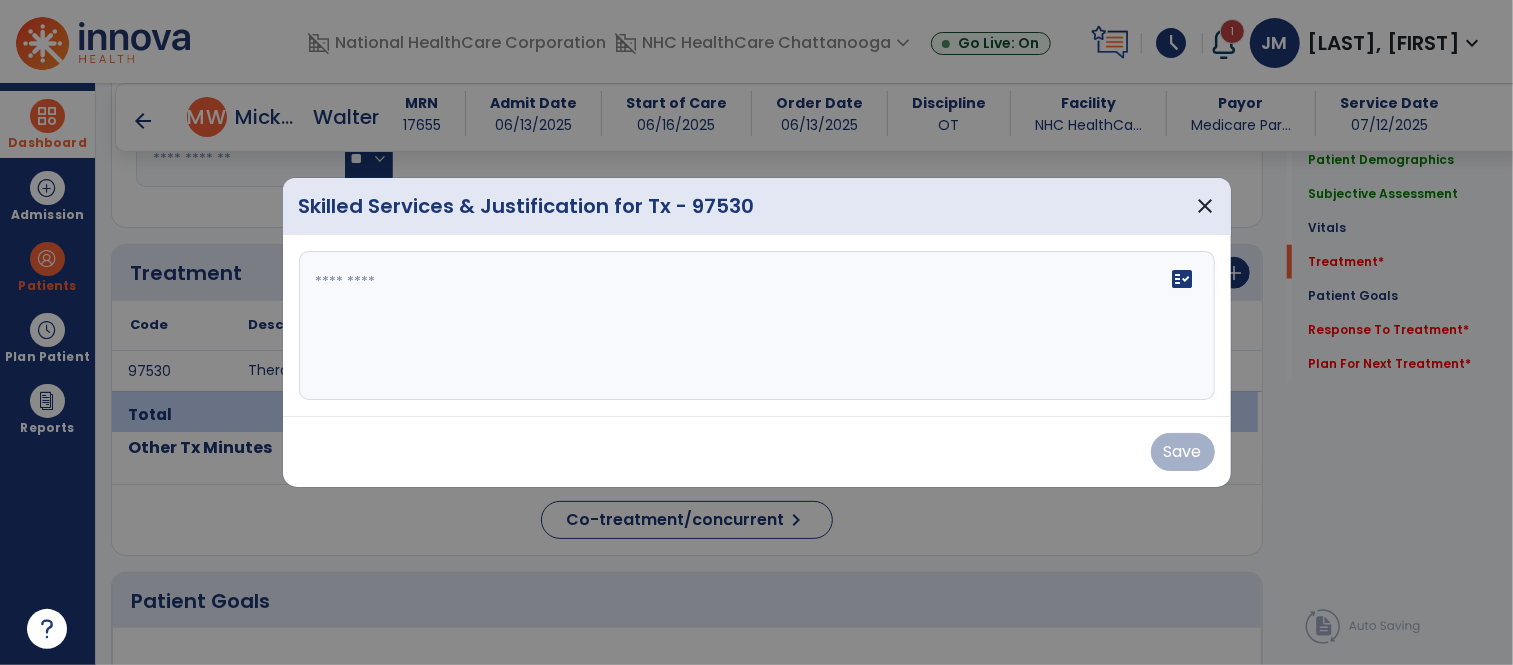 click on "fact_check" at bounding box center [757, 326] 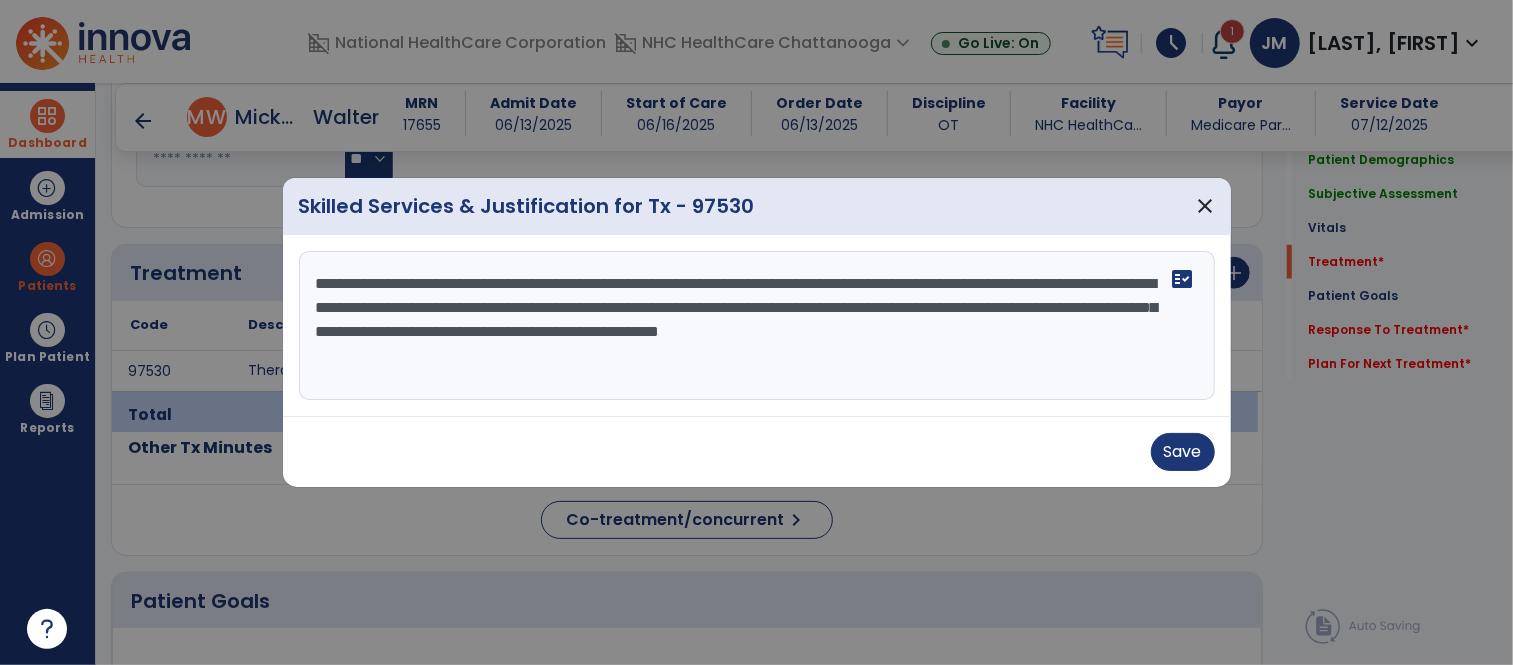 click on "**********" at bounding box center [757, 326] 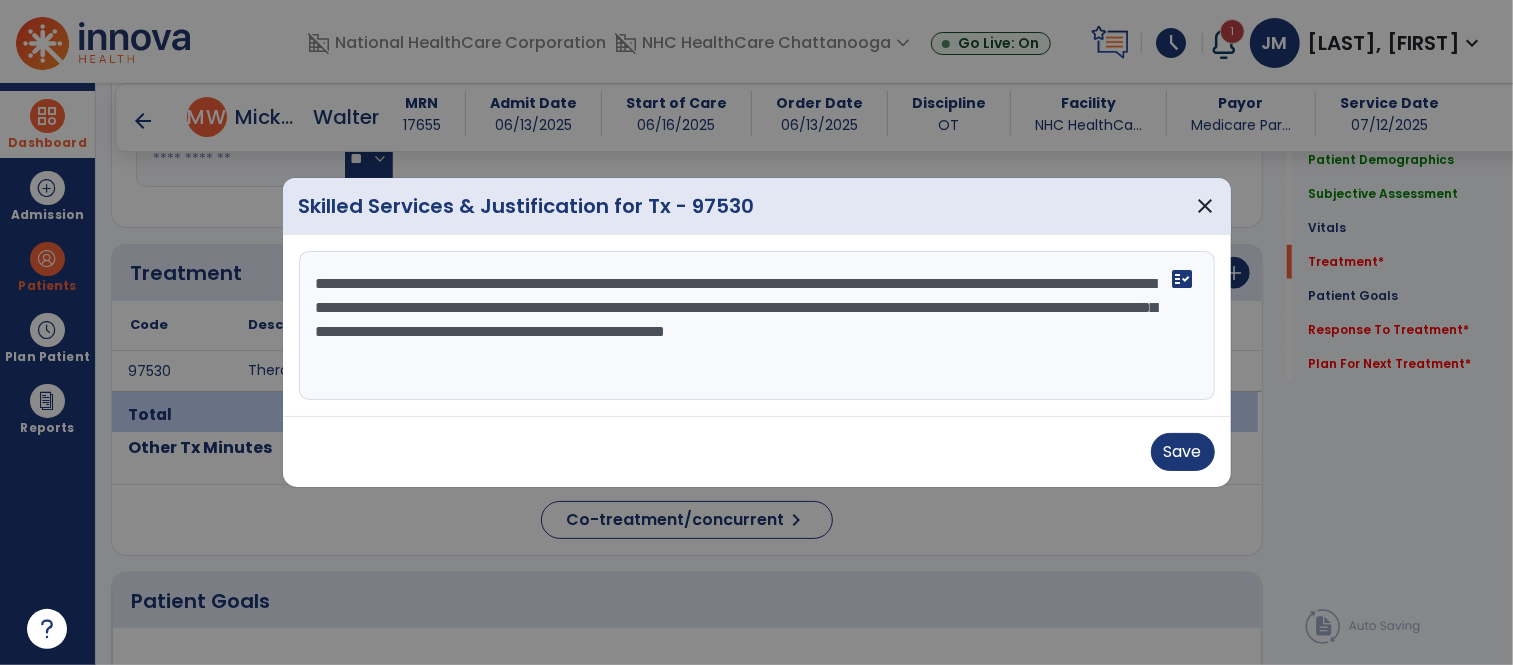 click on "**********" at bounding box center [757, 326] 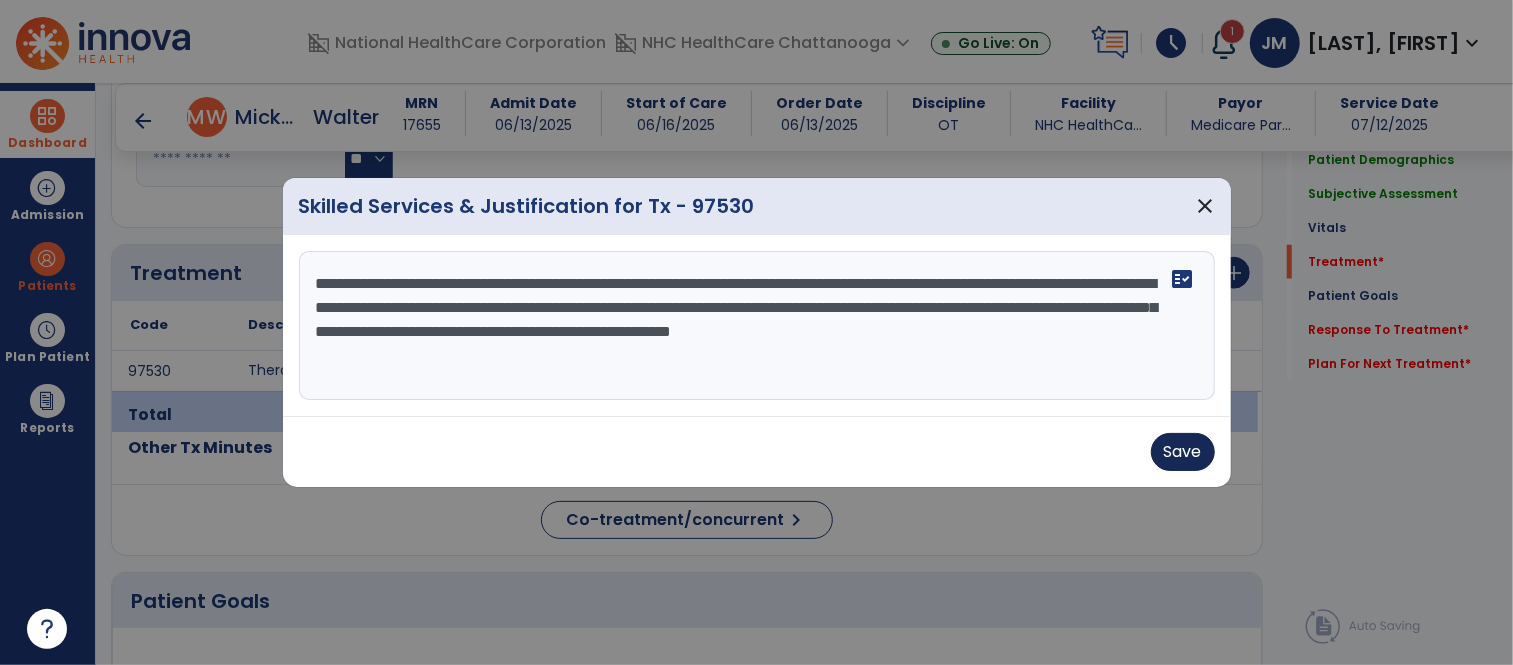 type on "**********" 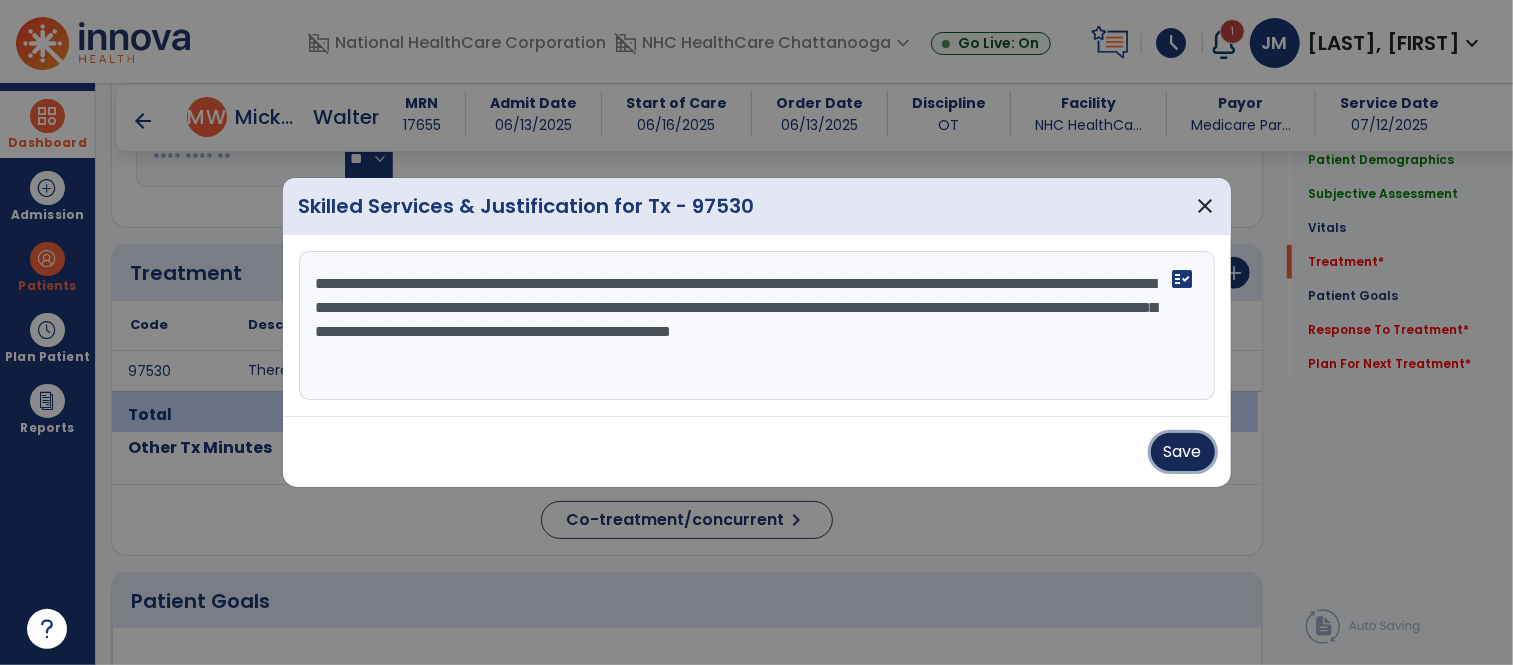 click on "Save" at bounding box center (1183, 452) 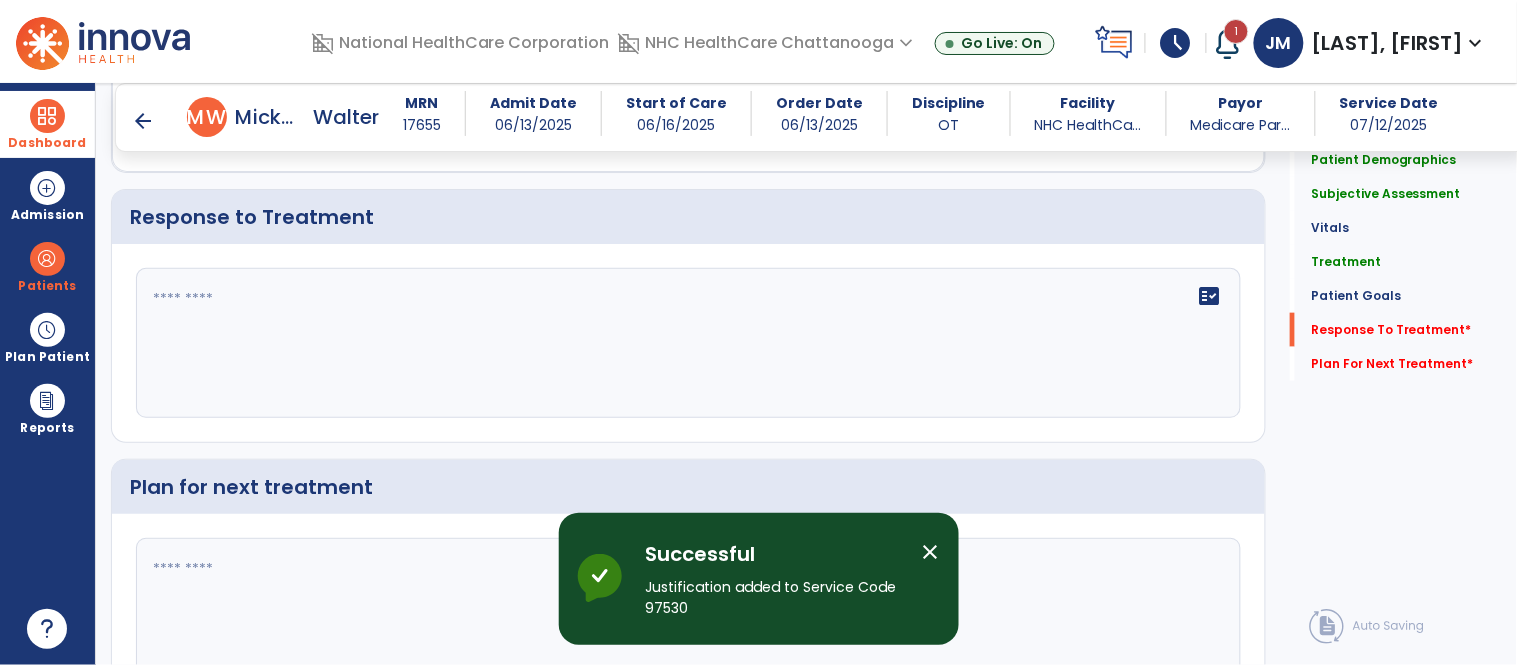 scroll, scrollTop: 2417, scrollLeft: 0, axis: vertical 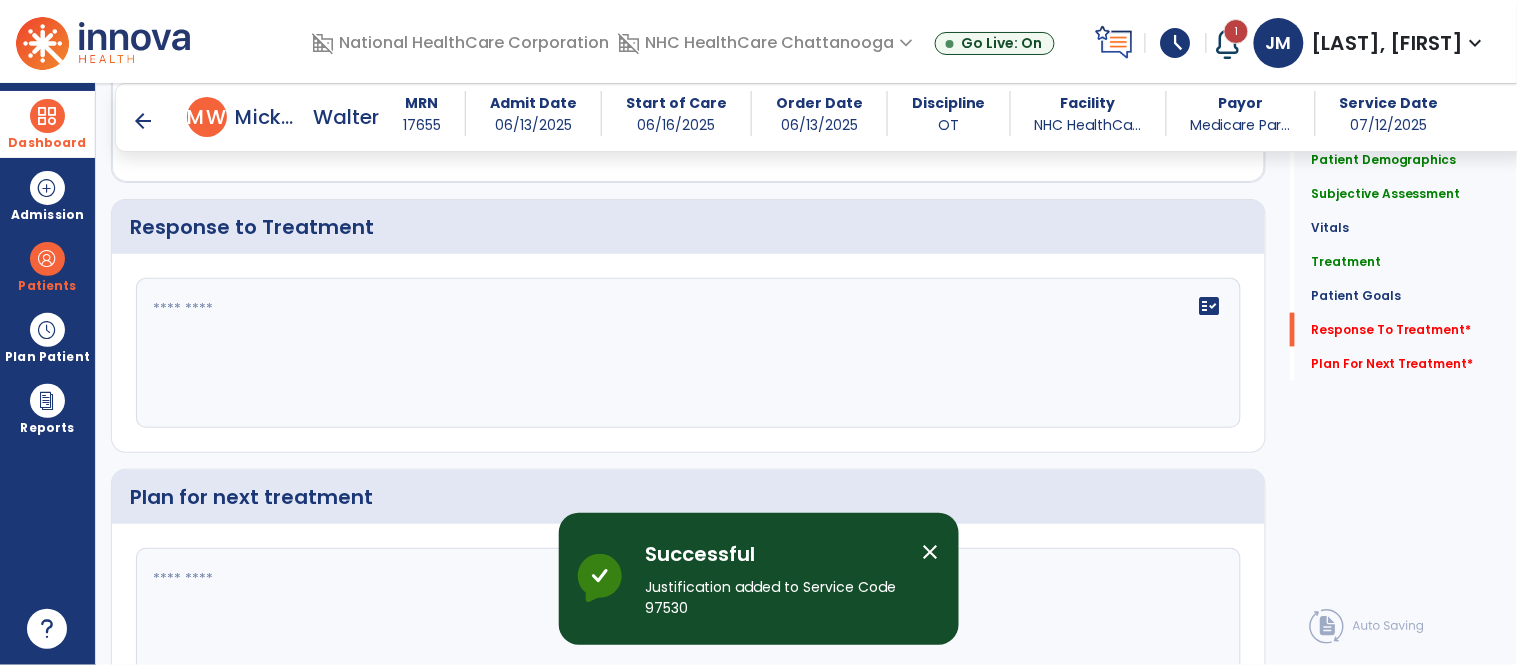 click 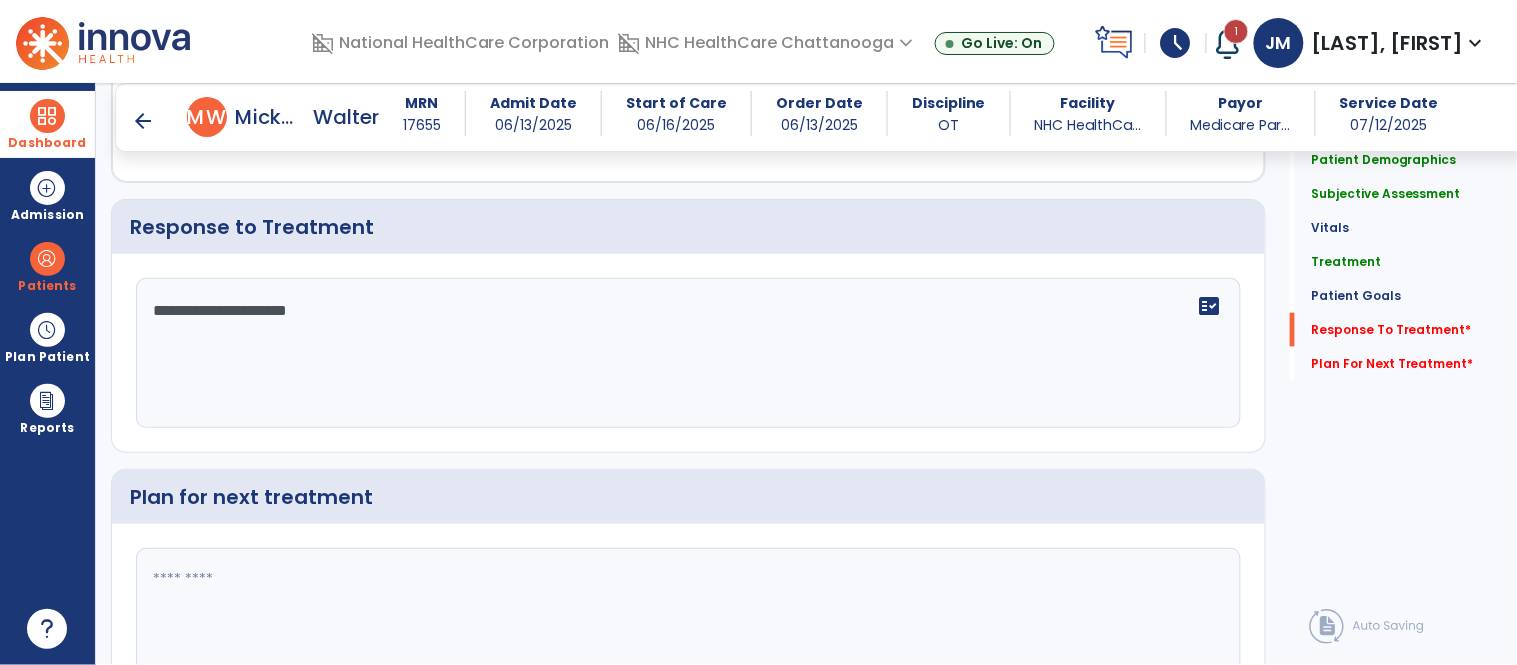 type on "**********" 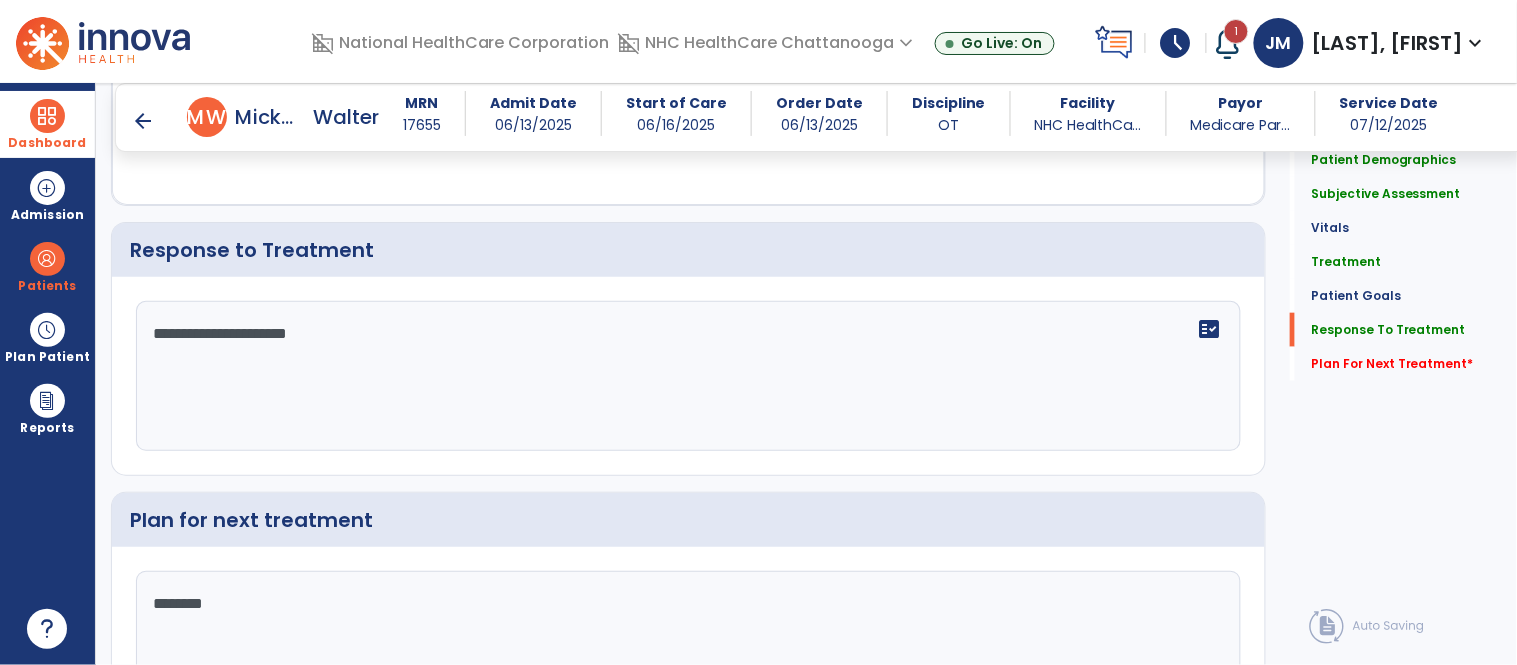 scroll, scrollTop: 2417, scrollLeft: 0, axis: vertical 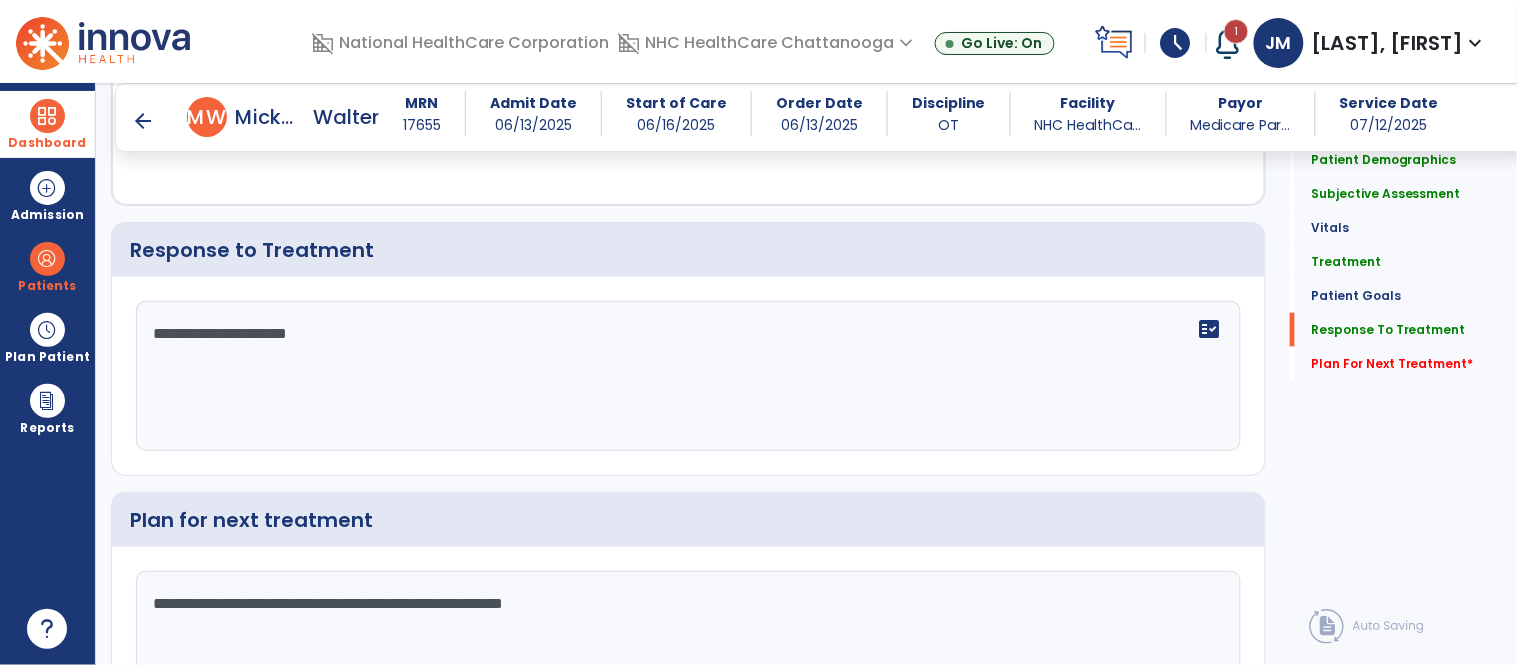 click on "**********" 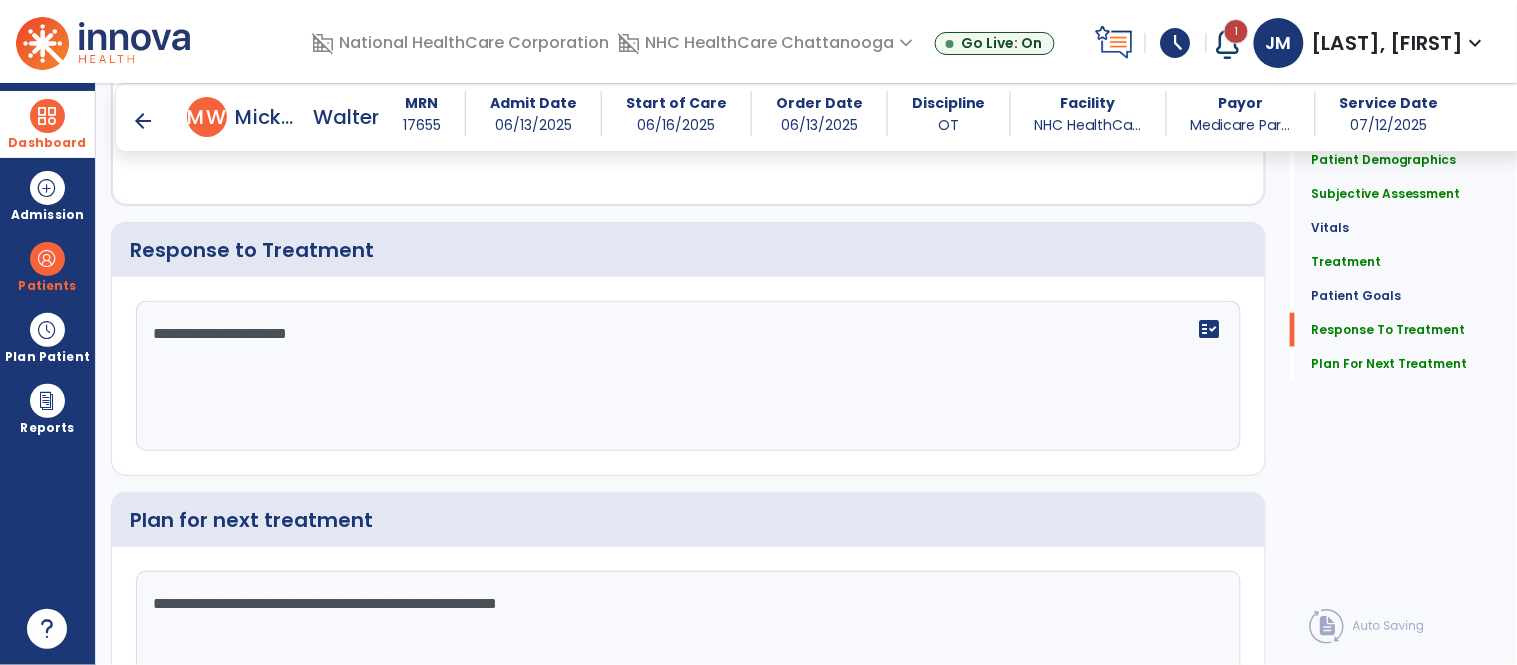 scroll, scrollTop: 2417, scrollLeft: 0, axis: vertical 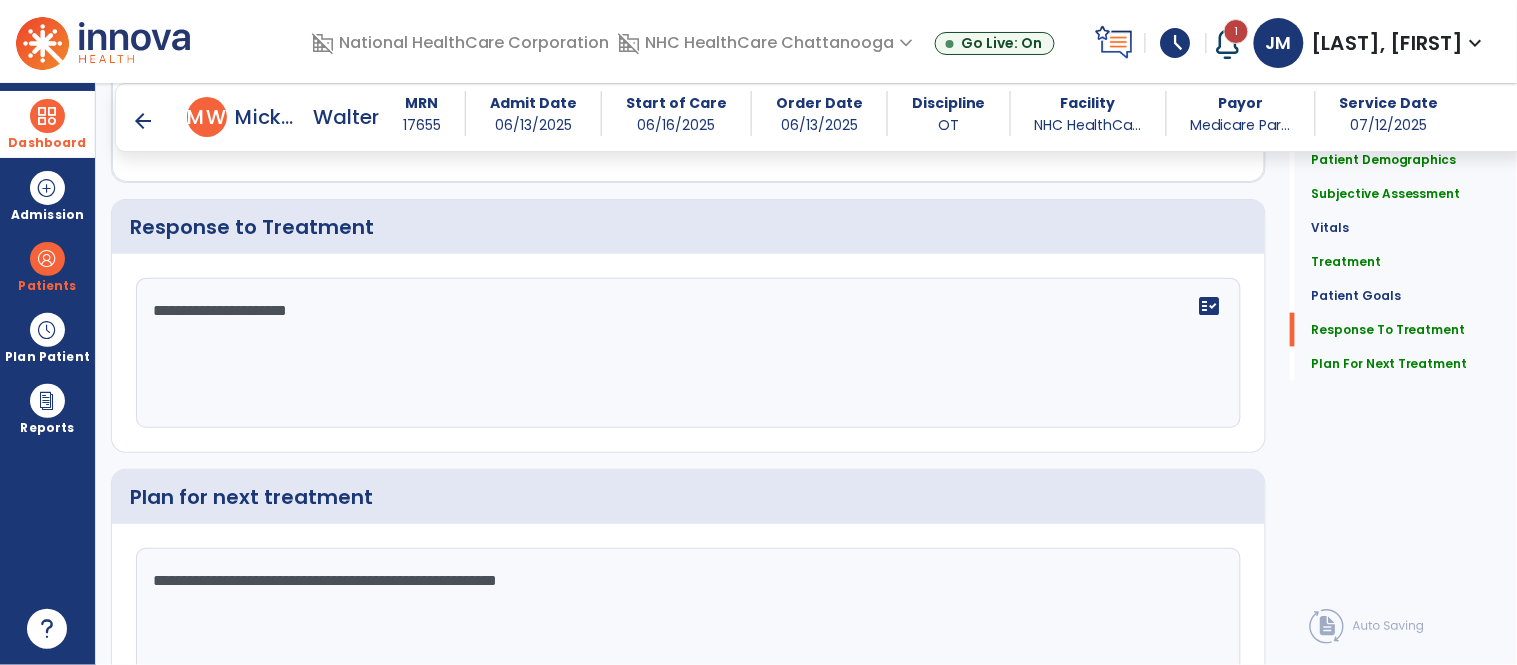 click on "**********" 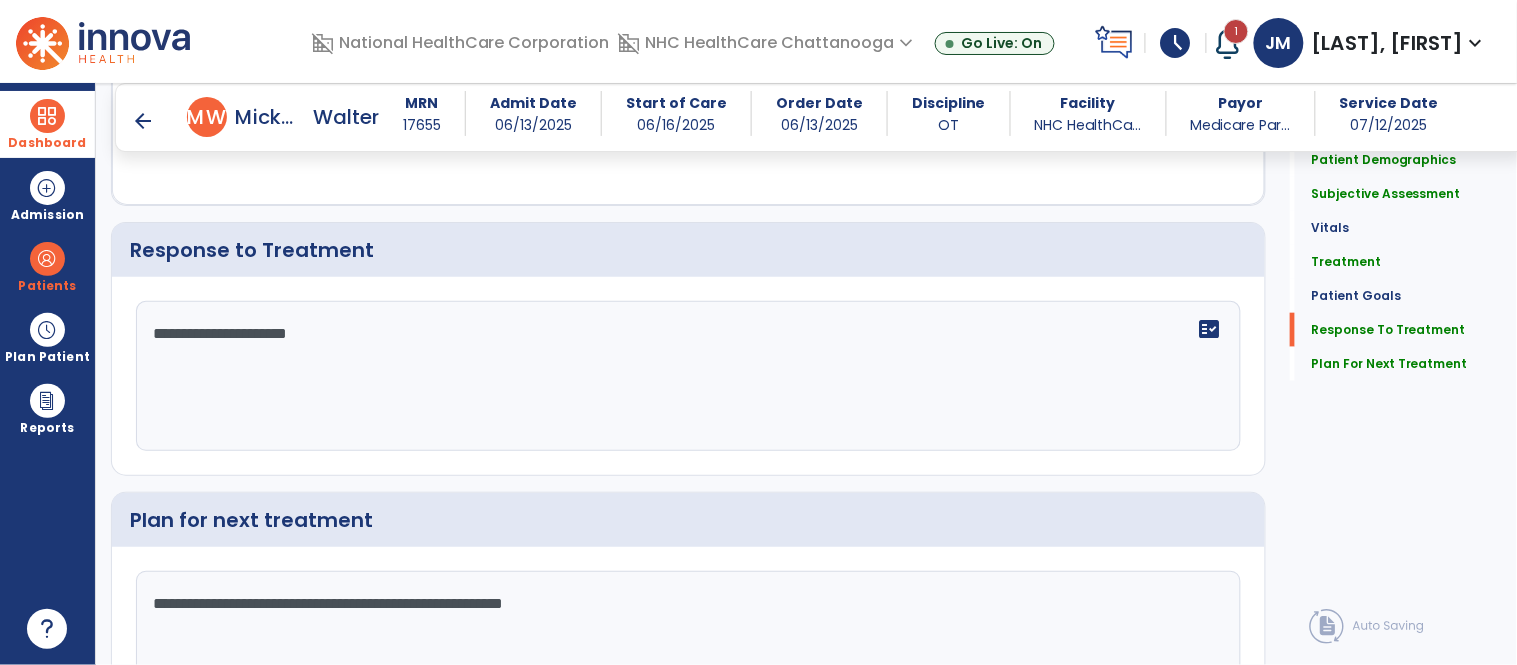 scroll, scrollTop: 2417, scrollLeft: 0, axis: vertical 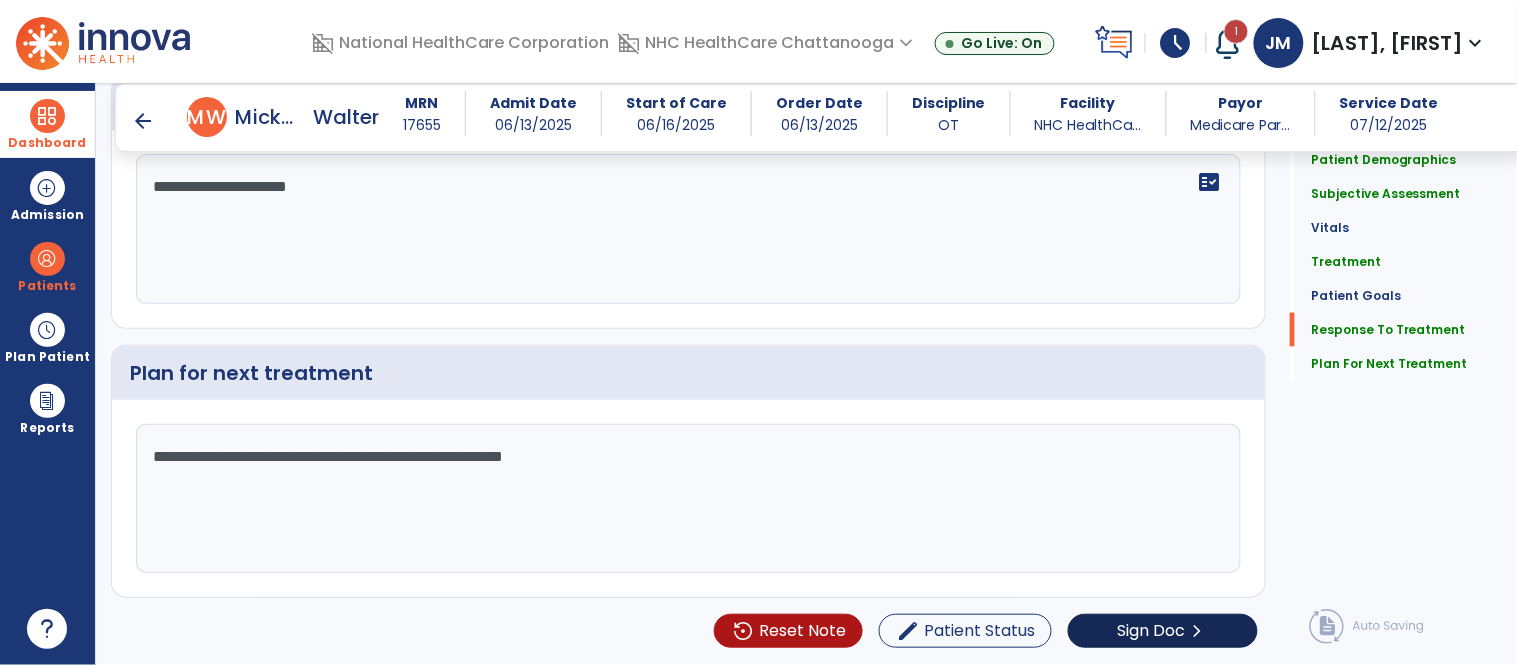 type on "**********" 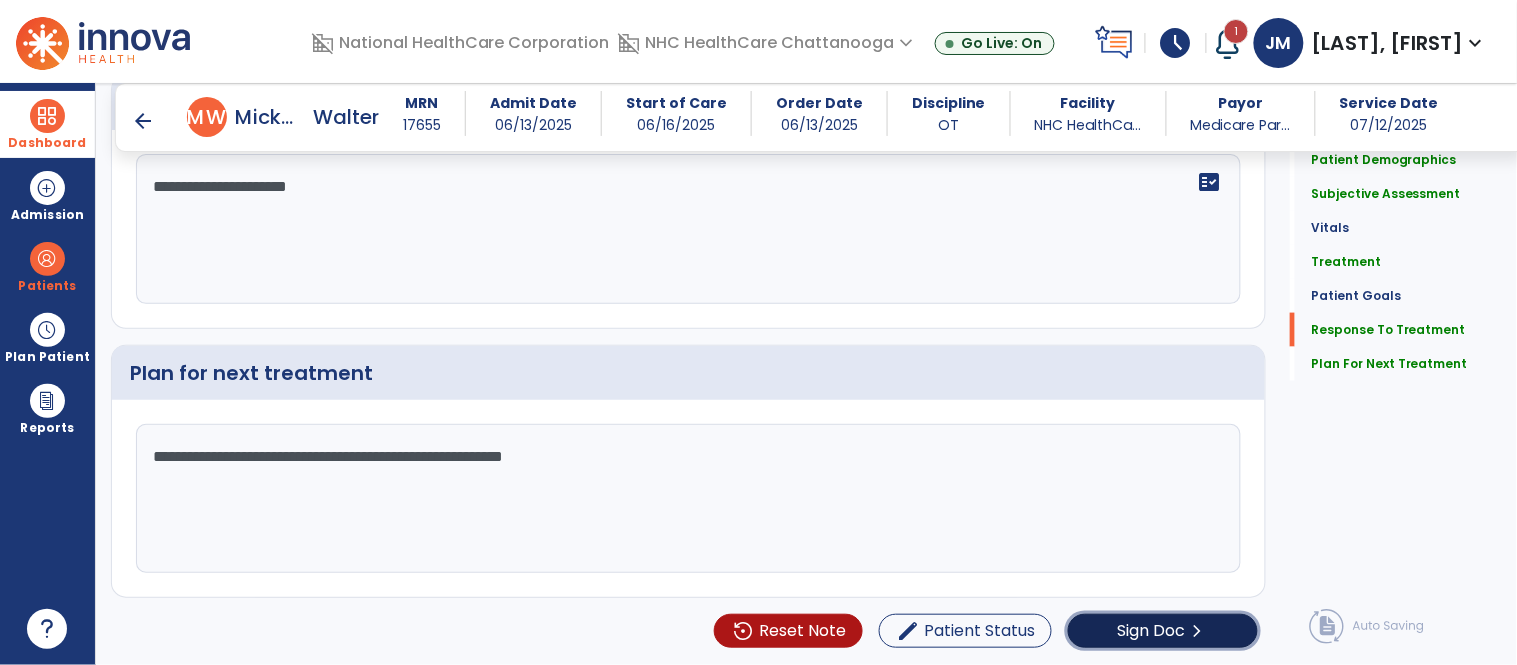 click on "Sign Doc" 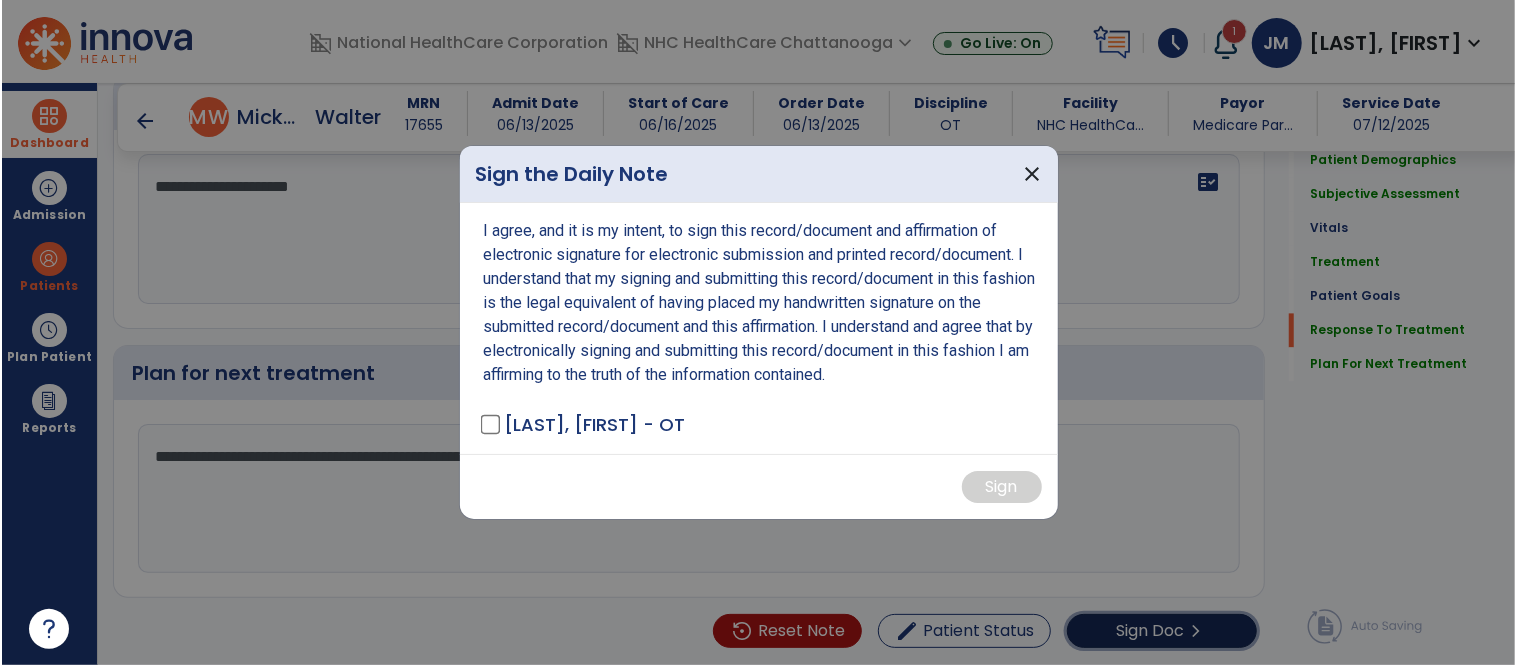 scroll, scrollTop: 2544, scrollLeft: 0, axis: vertical 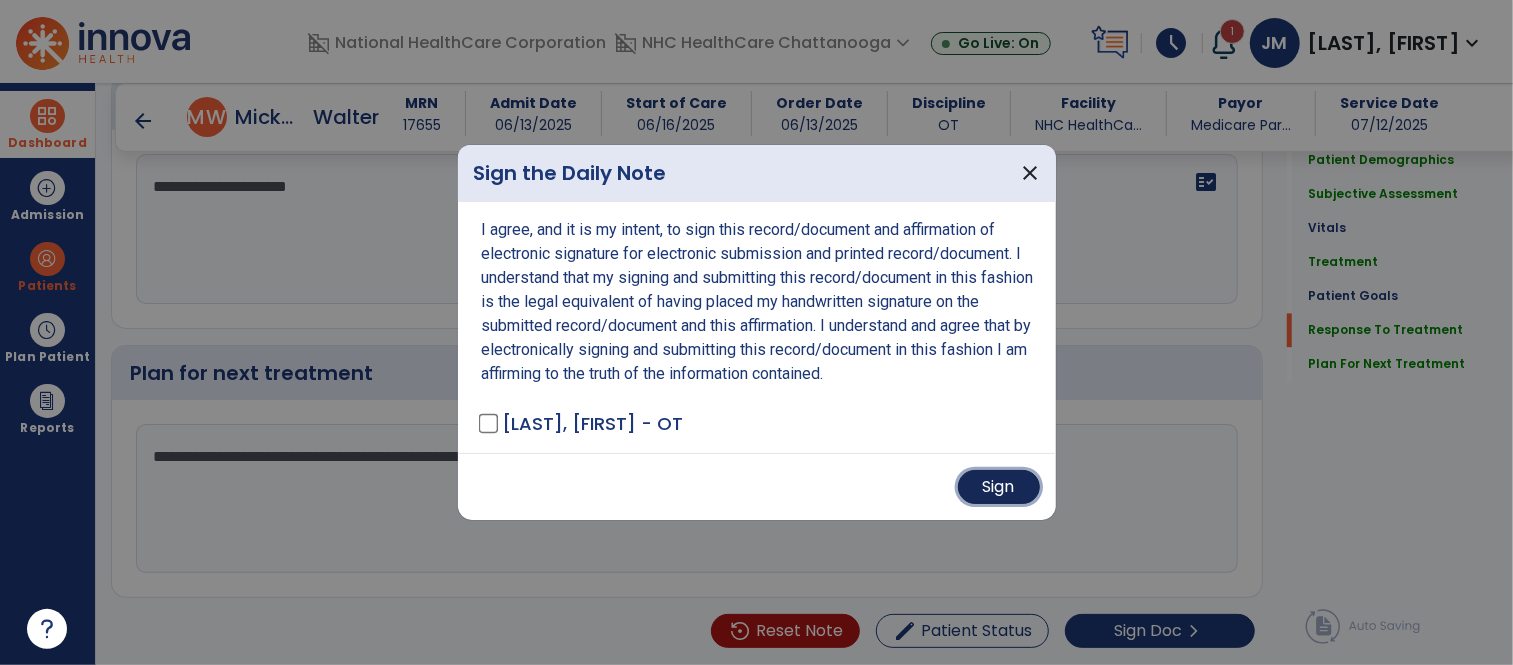 click on "Sign" at bounding box center [999, 487] 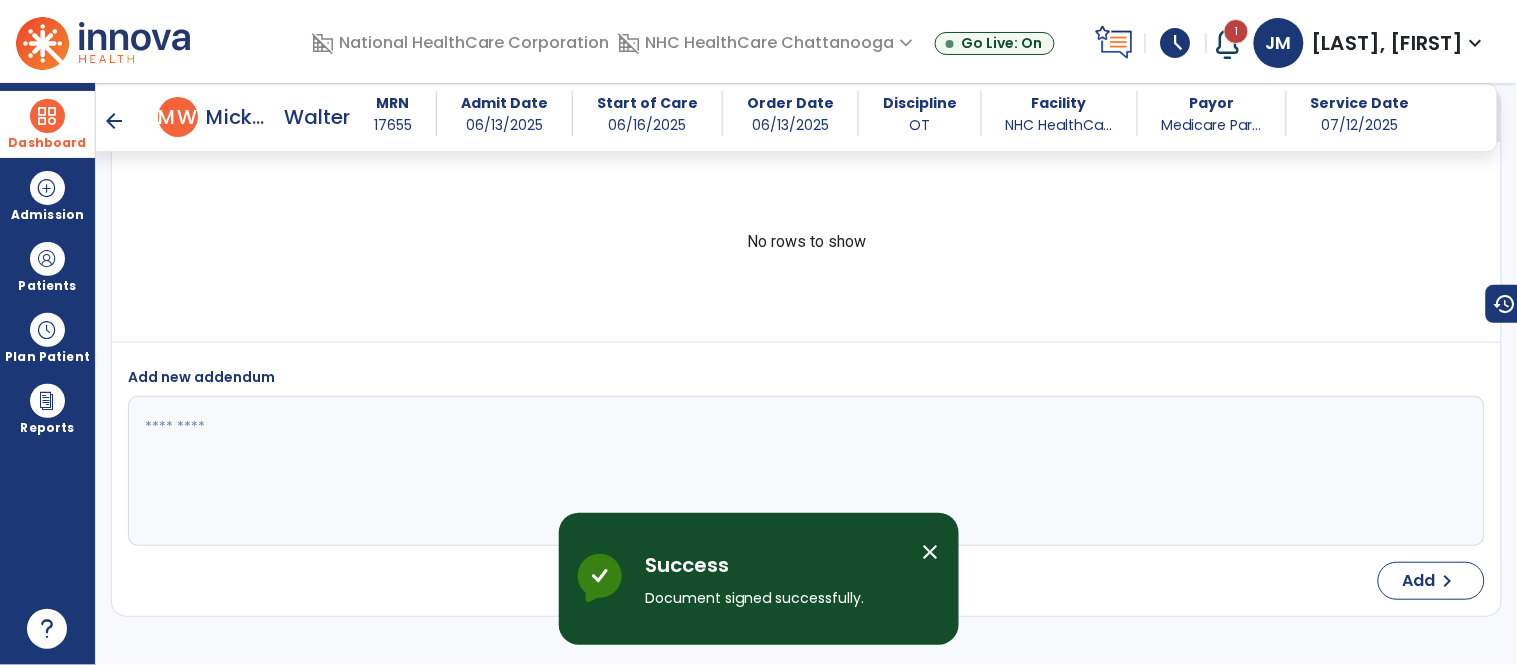 scroll, scrollTop: 3527, scrollLeft: 0, axis: vertical 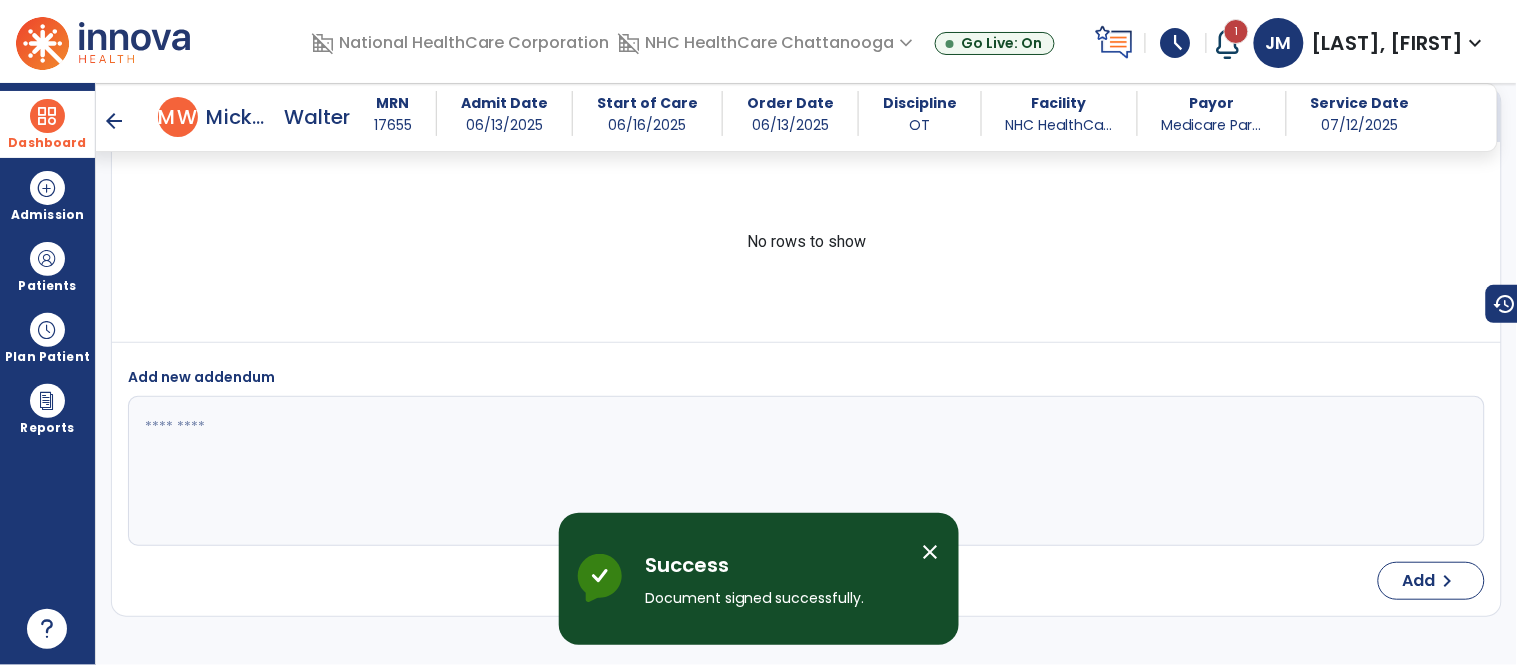 click on "arrow_back" at bounding box center (114, 121) 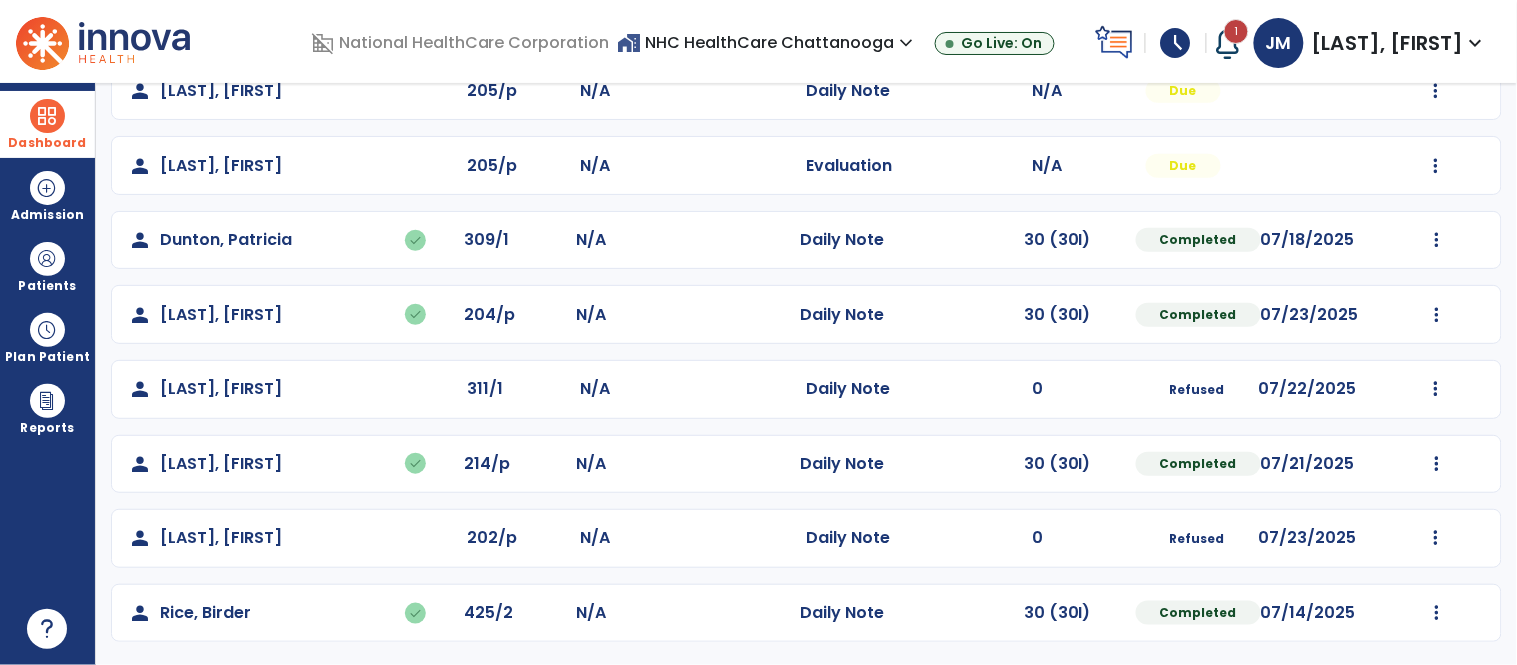 scroll, scrollTop: 0, scrollLeft: 0, axis: both 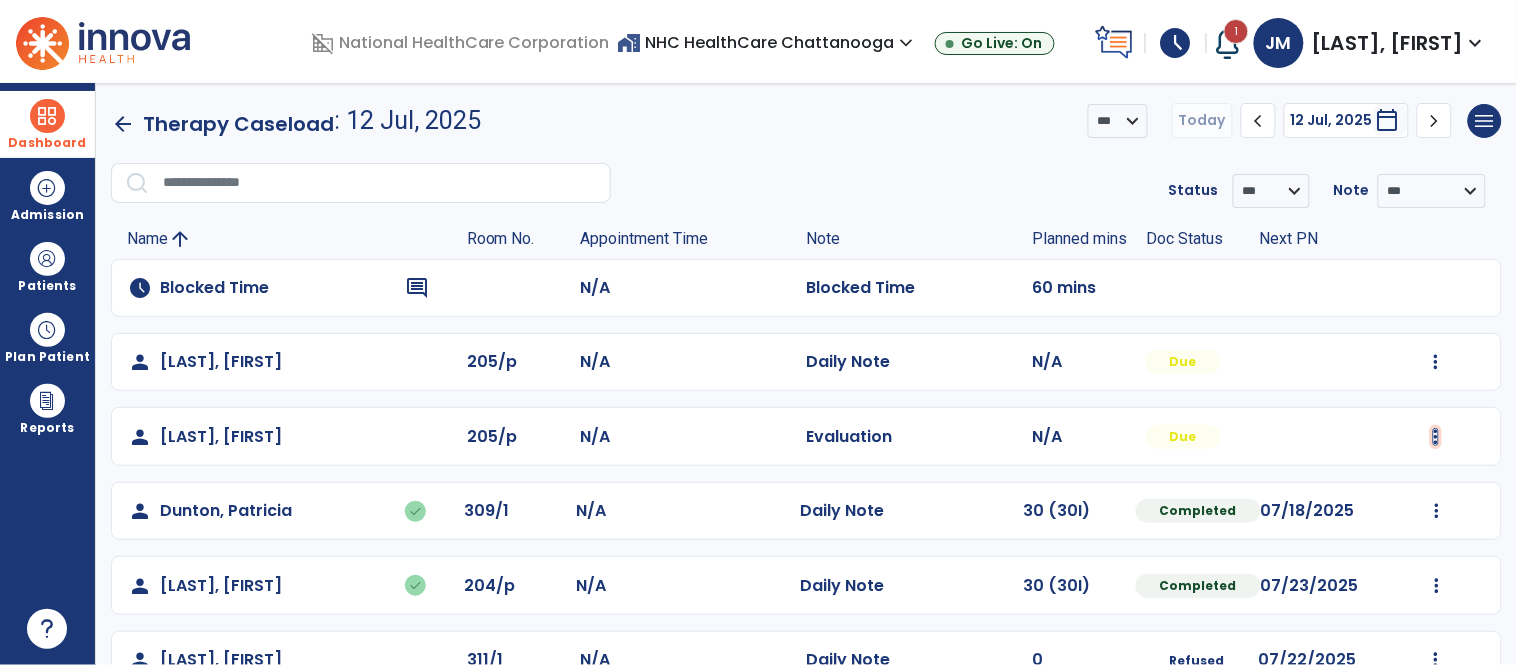 click at bounding box center [1436, 362] 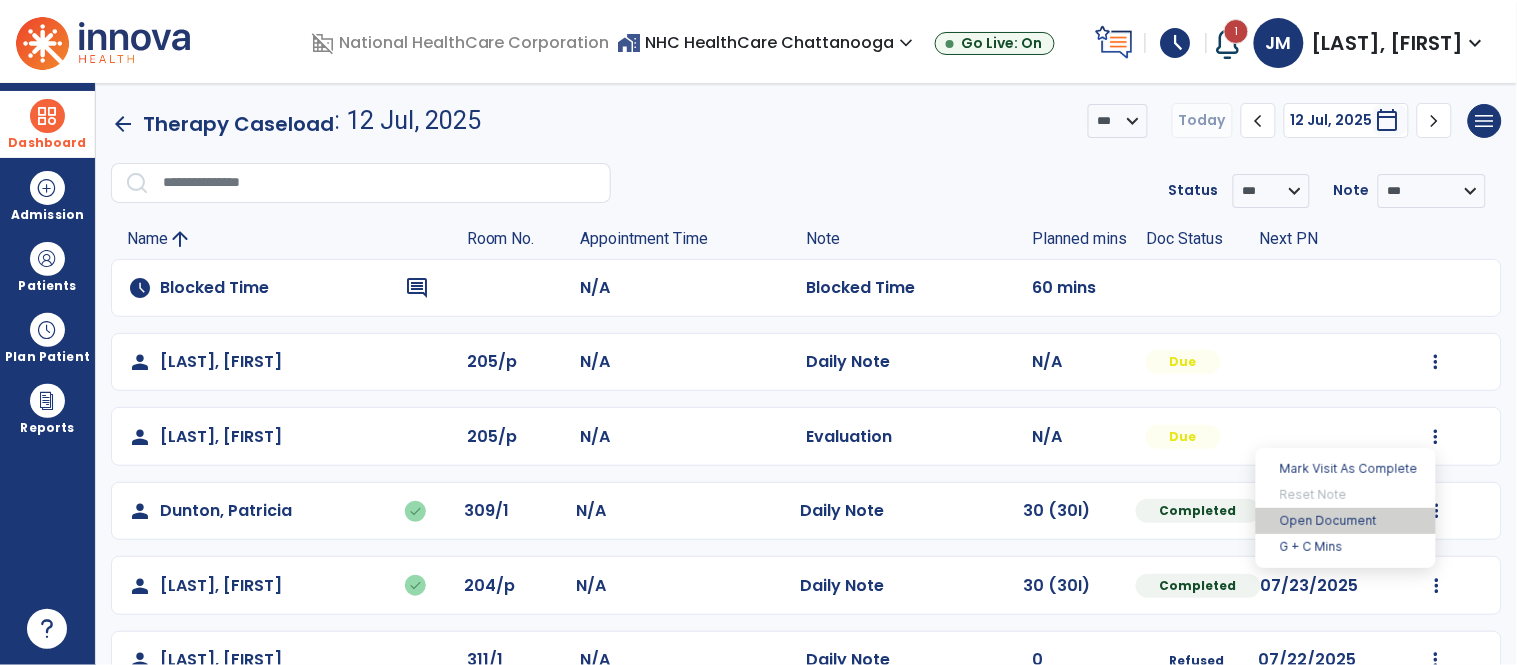 click on "Open Document" at bounding box center [1346, 521] 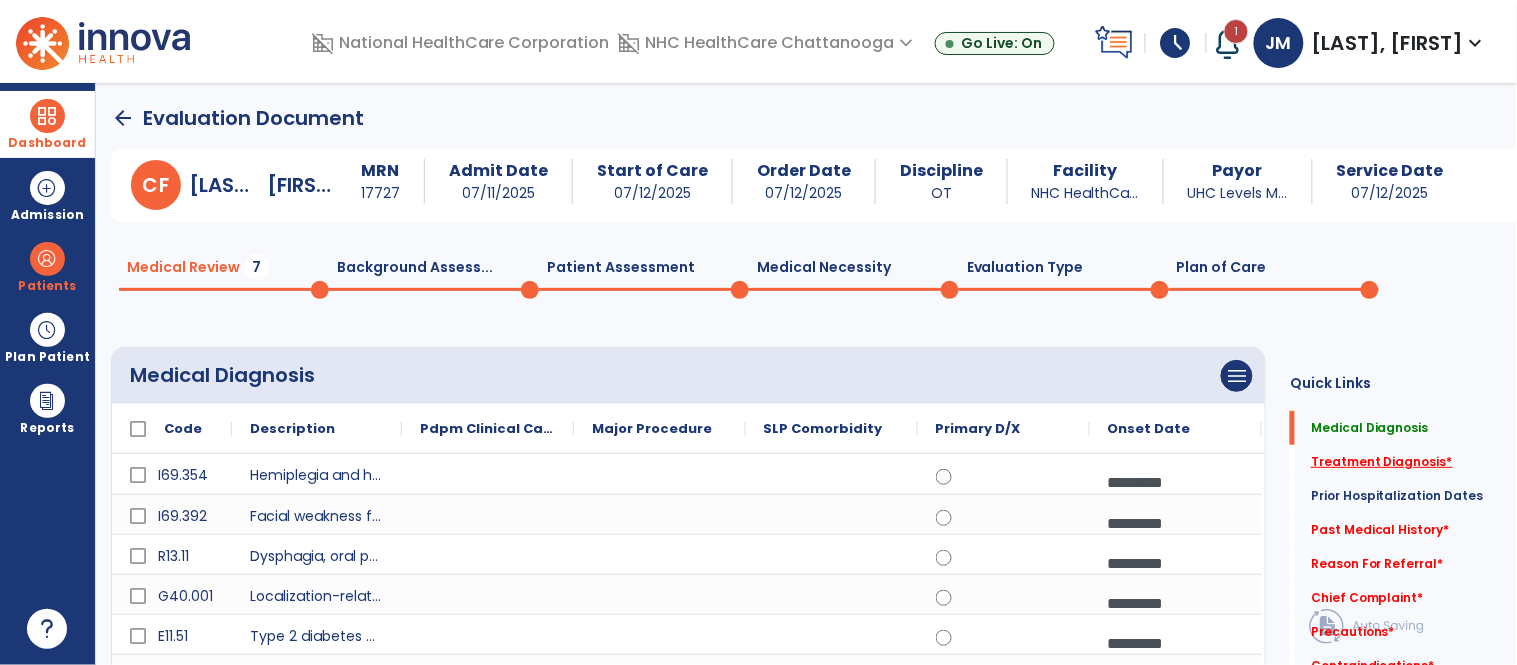 click on "Treatment Diagnosis   *" 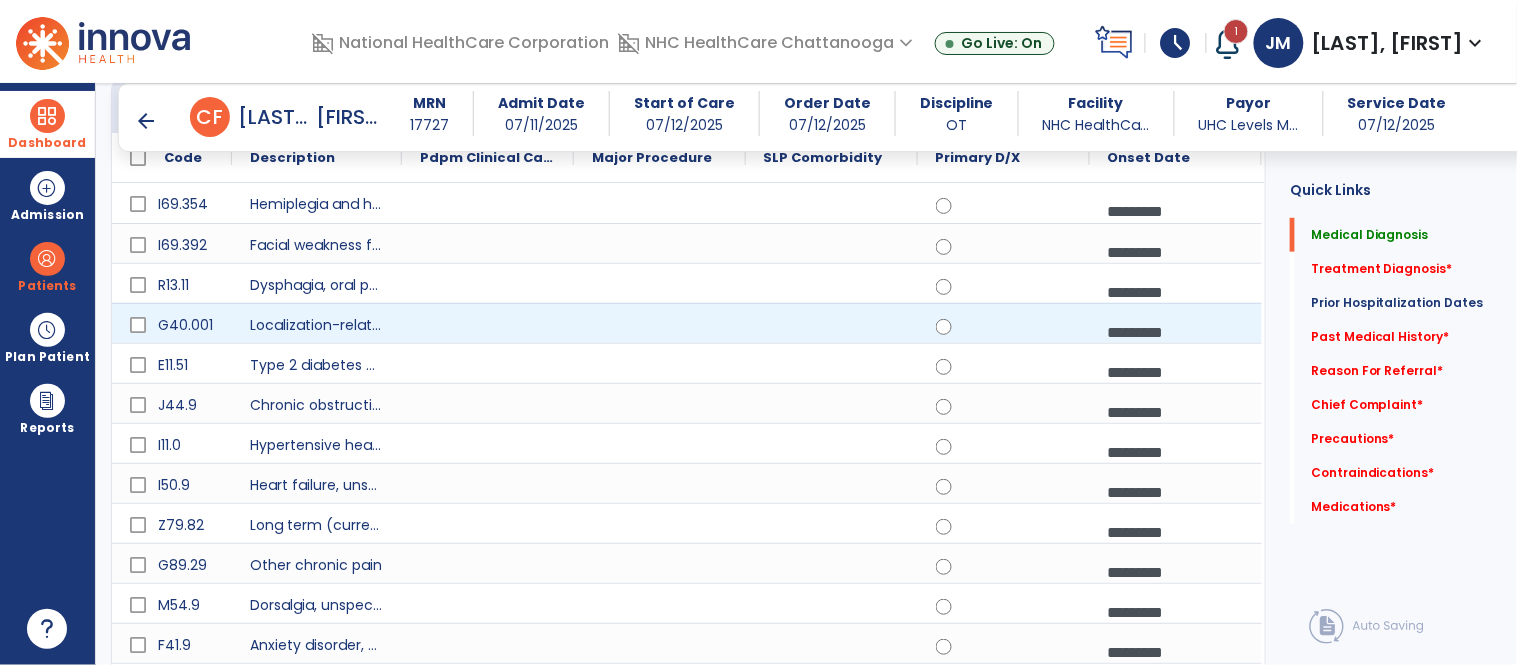 scroll, scrollTop: 252, scrollLeft: 0, axis: vertical 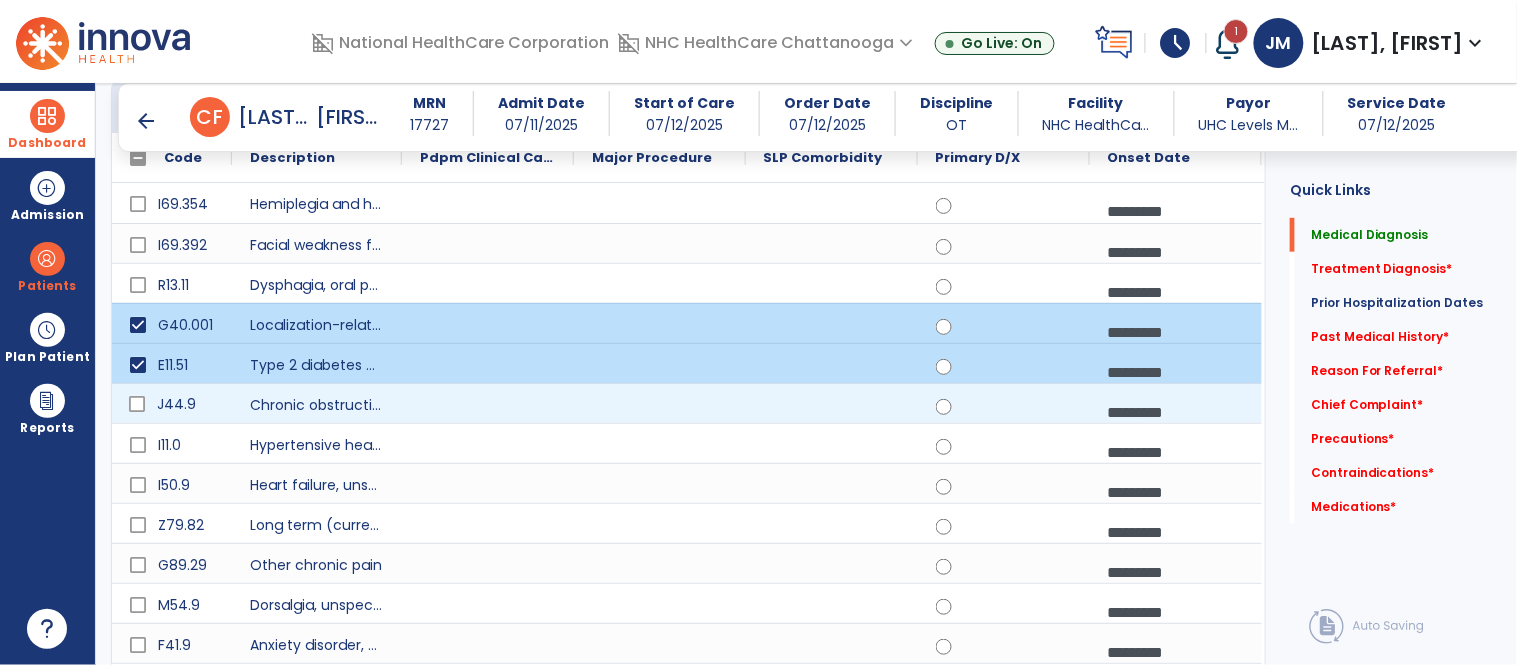 click on "J44.9" 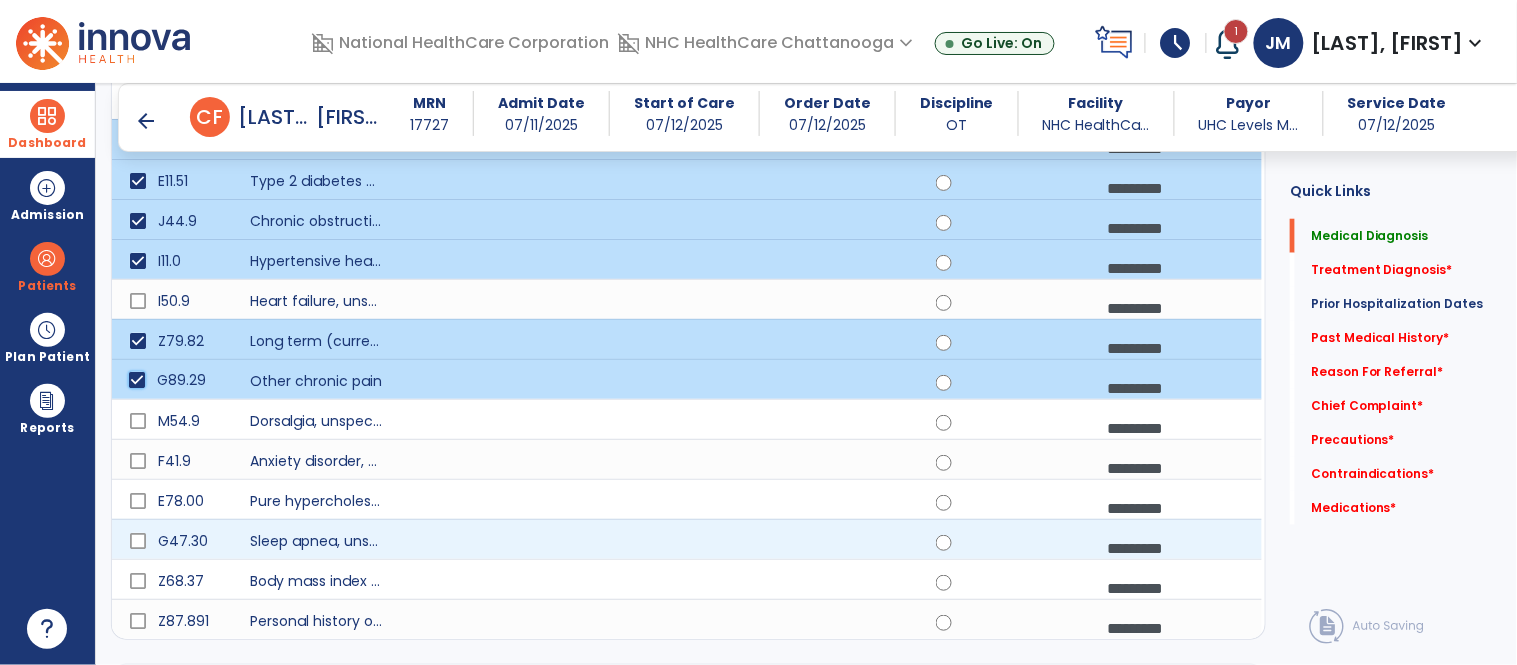 scroll, scrollTop: 554, scrollLeft: 0, axis: vertical 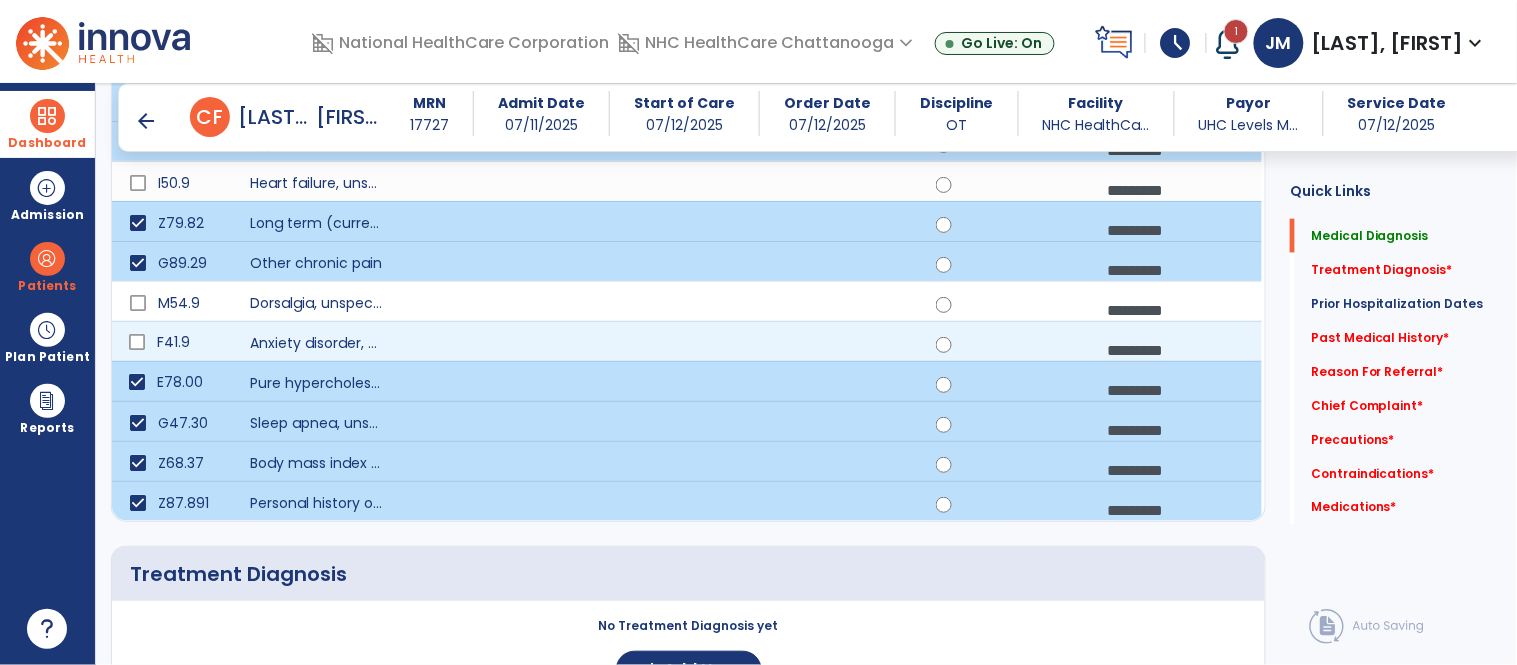 click on "F41.9" 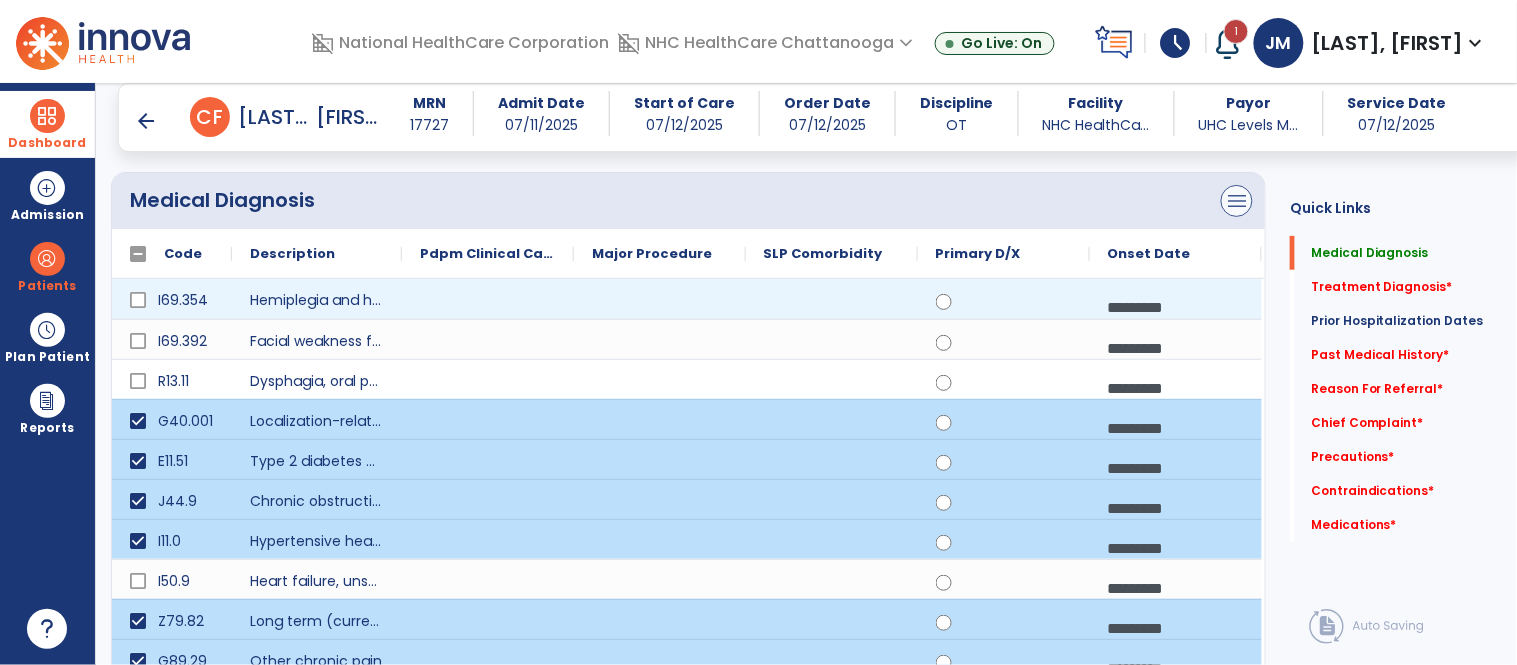 scroll, scrollTop: 155, scrollLeft: 0, axis: vertical 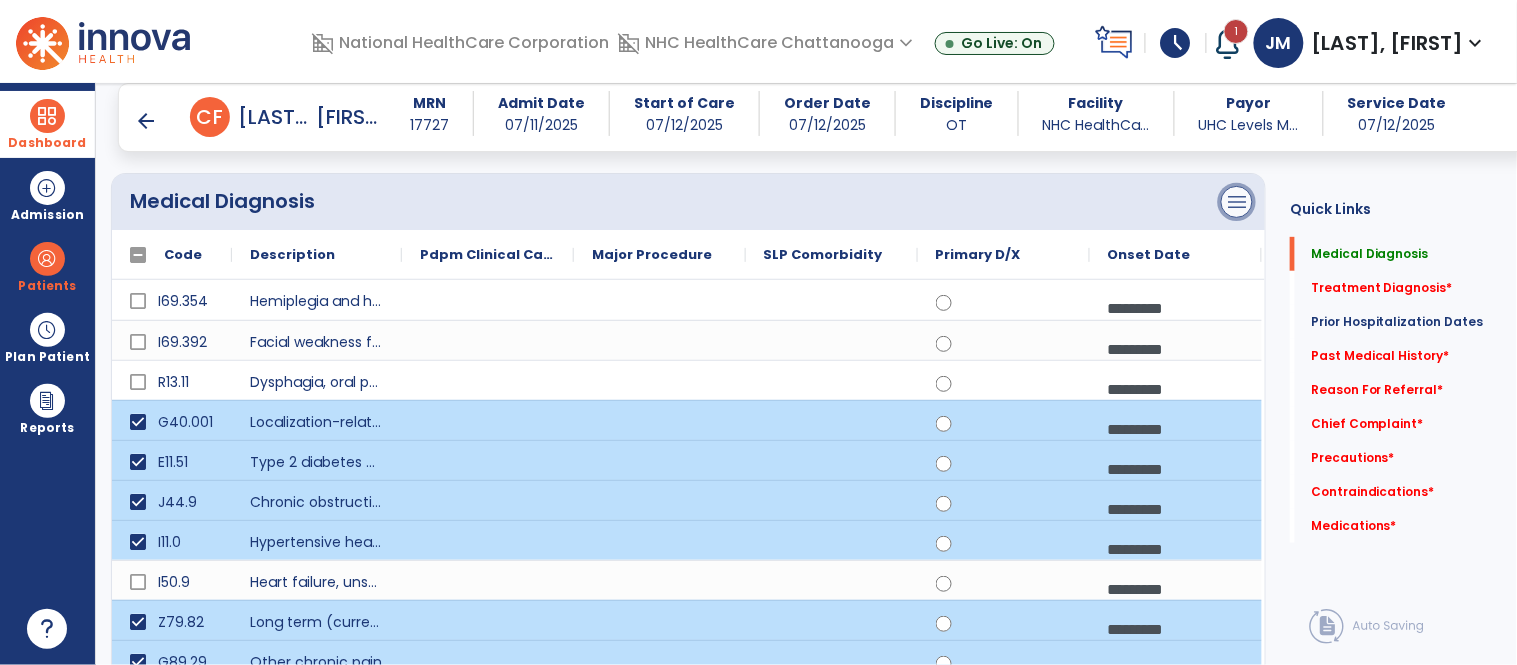 click on "menu" at bounding box center (1237, 202) 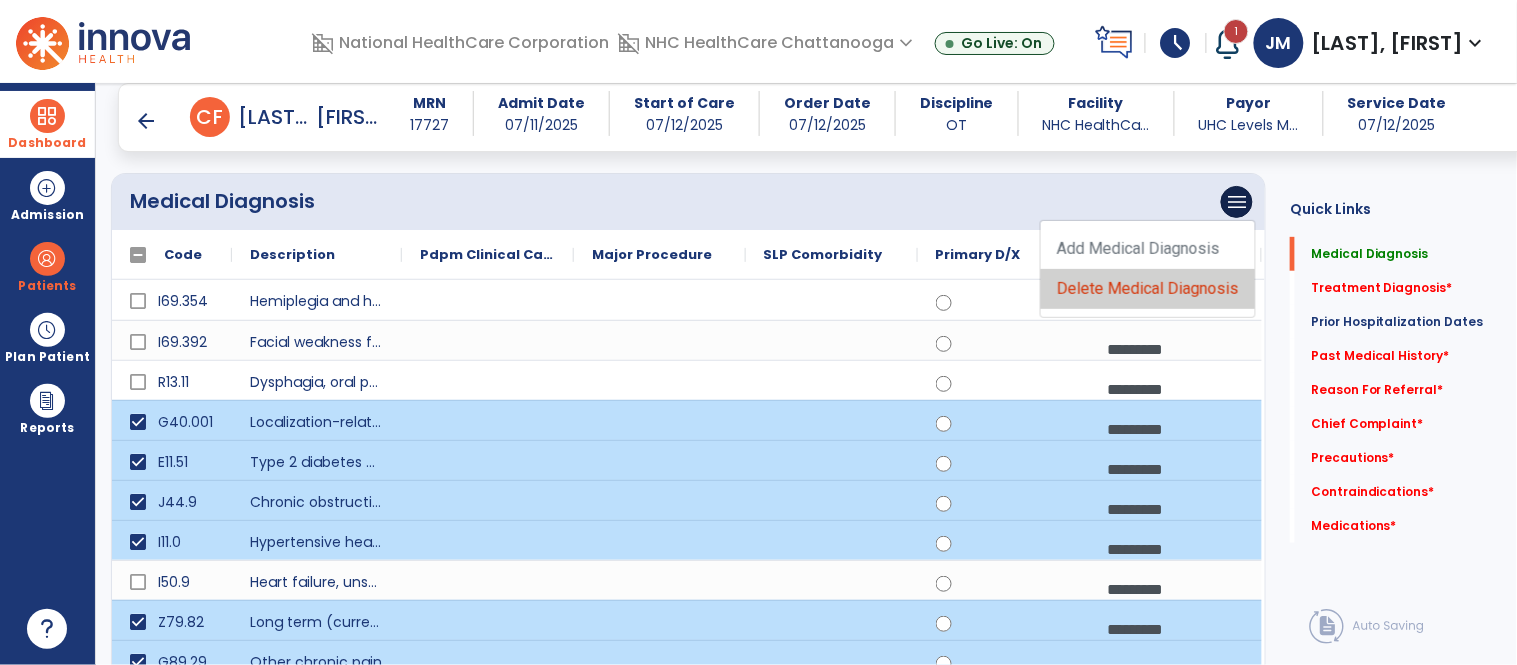 click on "Delete Medical Diagnosis" 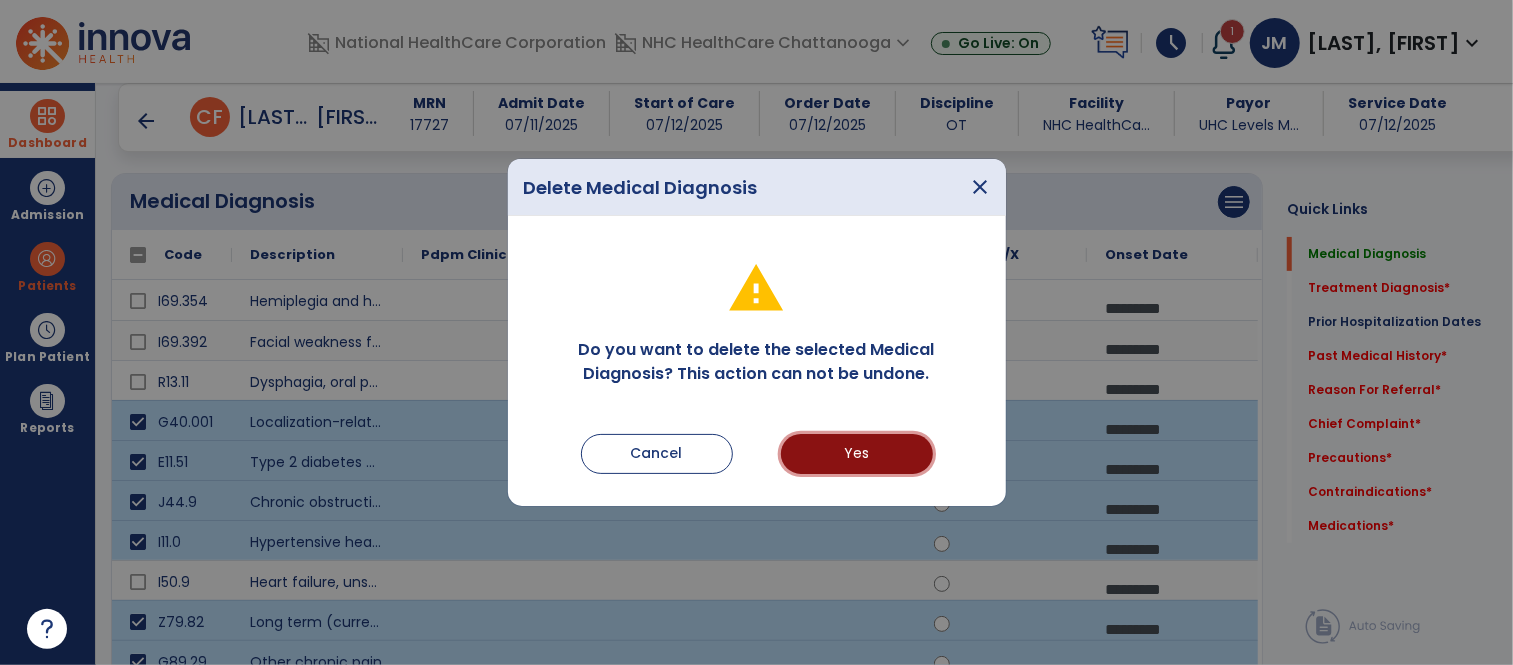 click on "Yes" at bounding box center (857, 454) 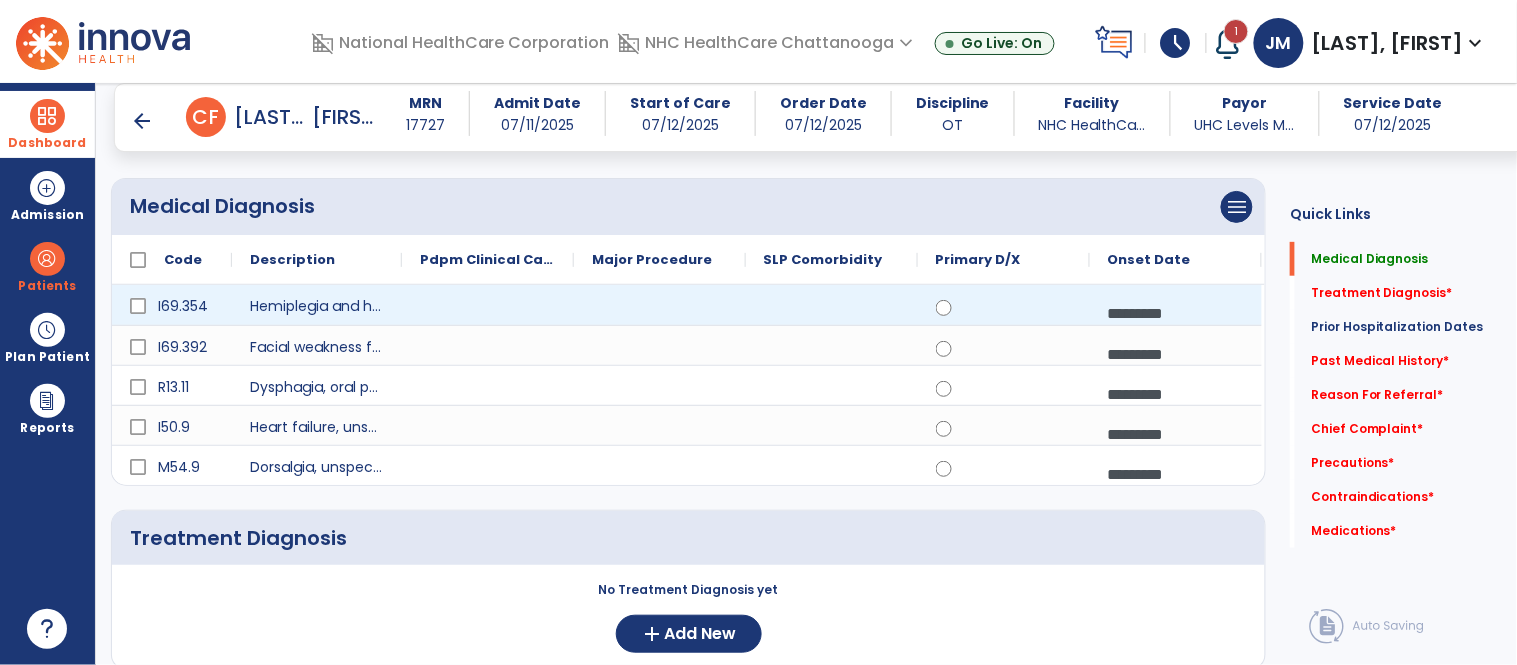 scroll, scrollTop: 151, scrollLeft: 0, axis: vertical 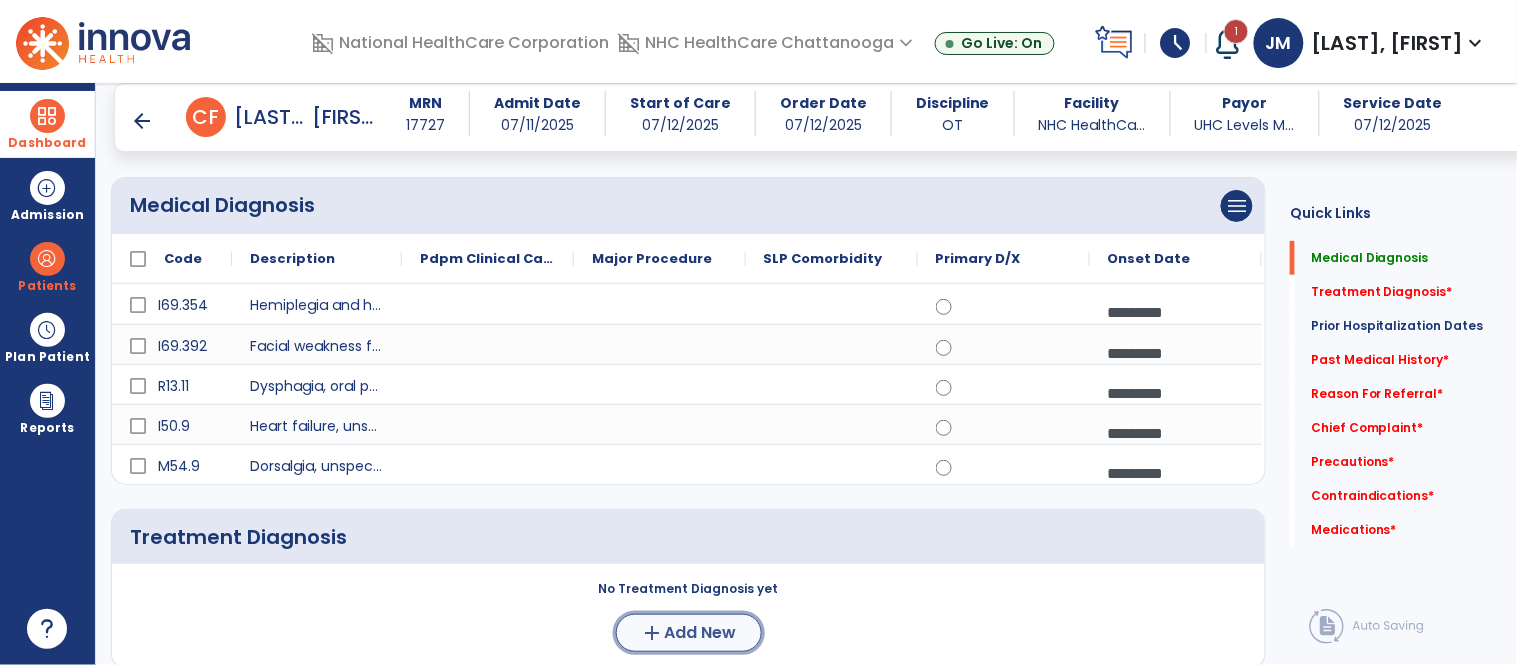 click on "add" 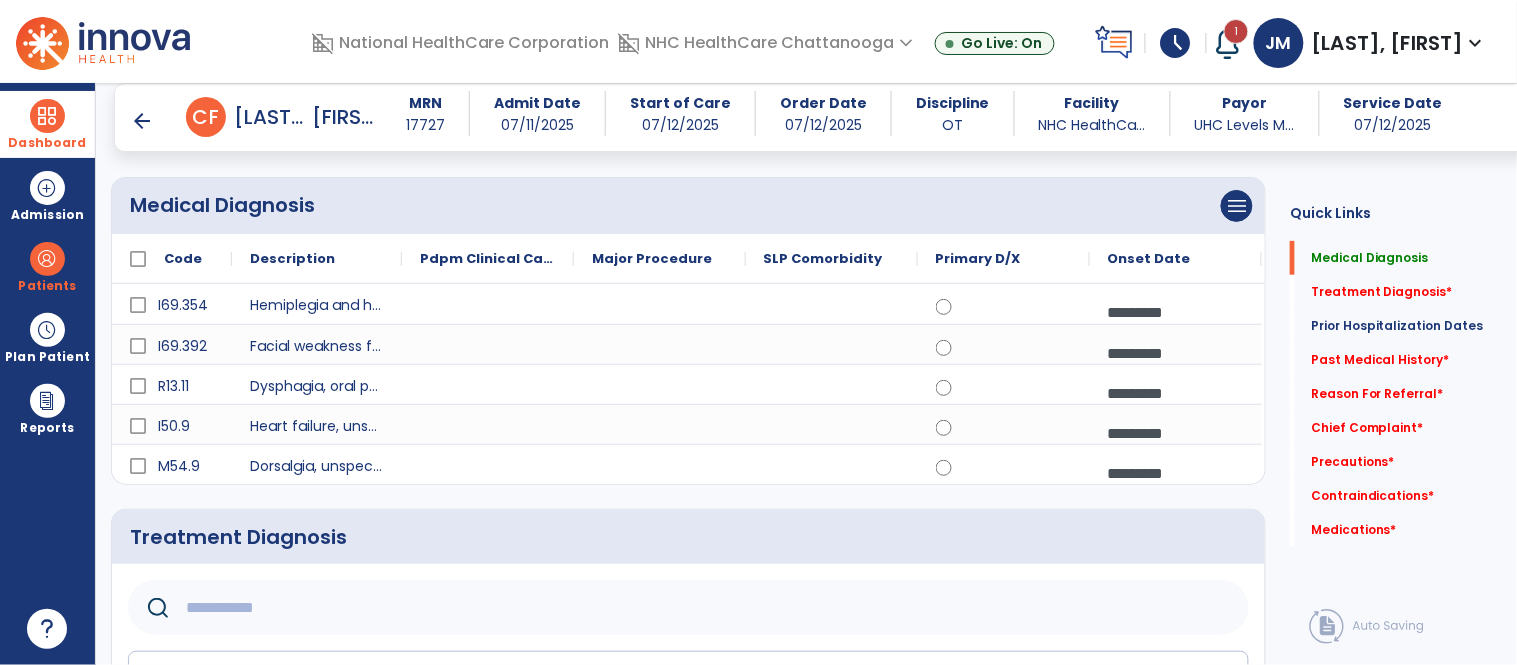 click 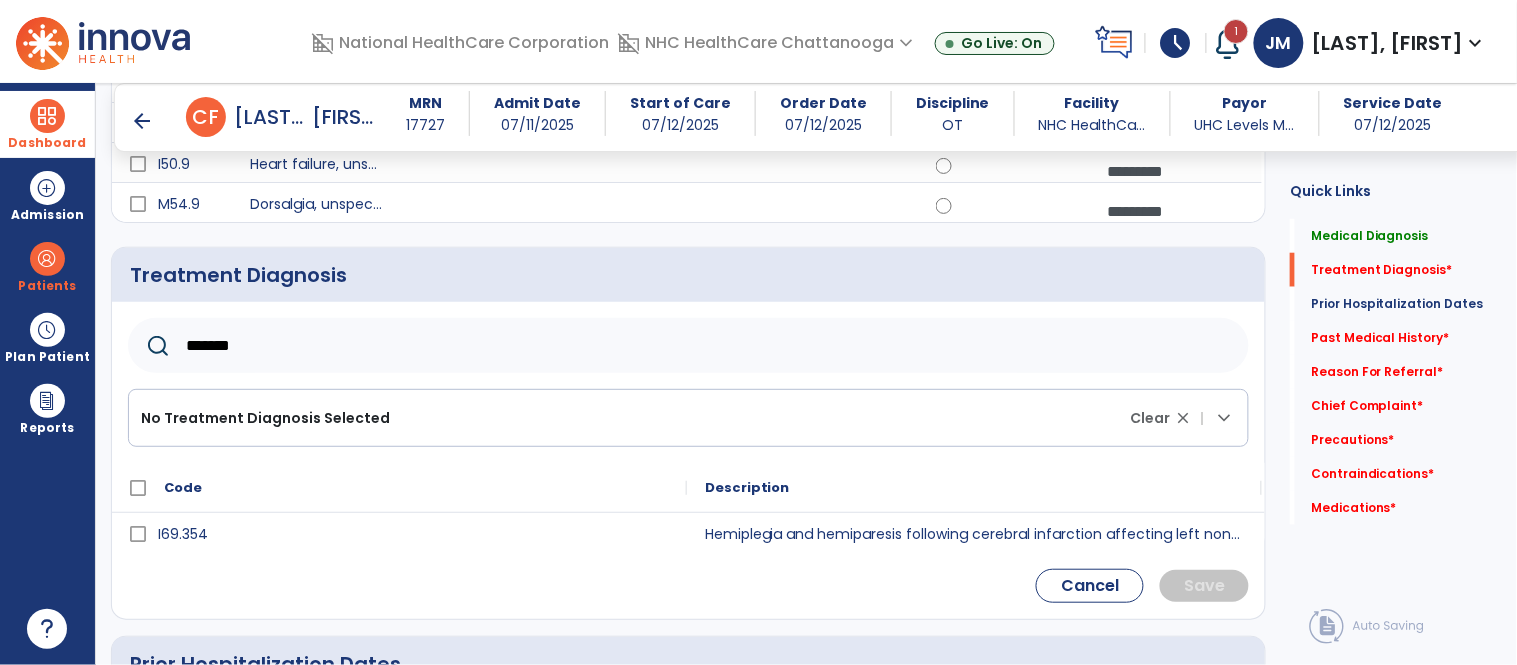 scroll, scrollTop: 418, scrollLeft: 0, axis: vertical 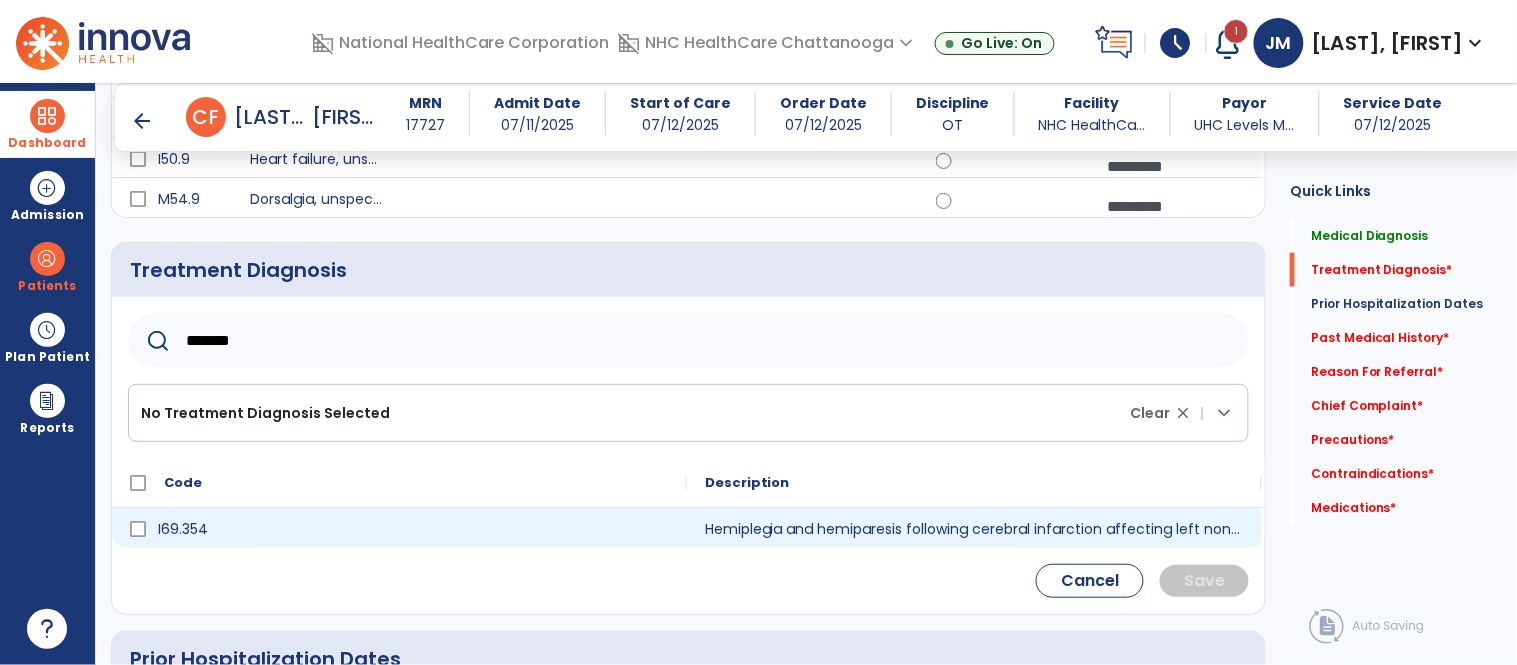 type on "*******" 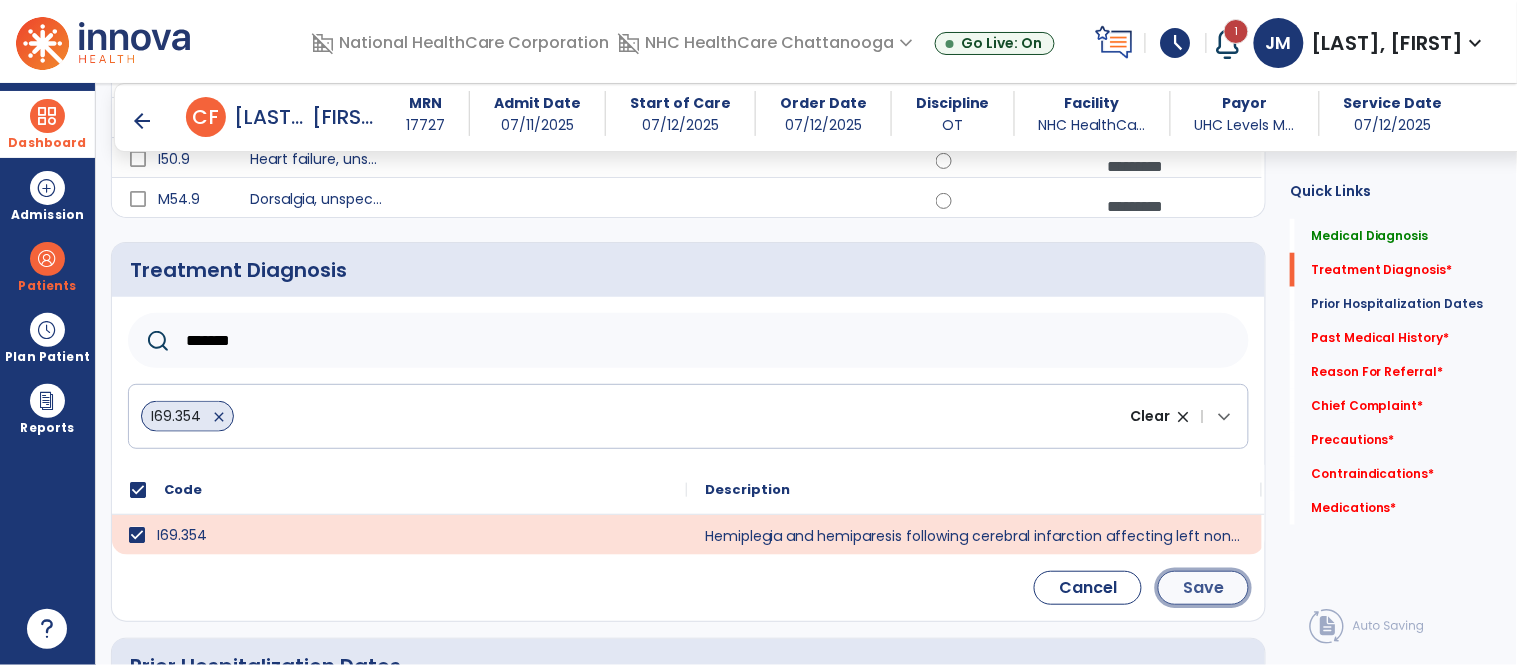 click on "Save" 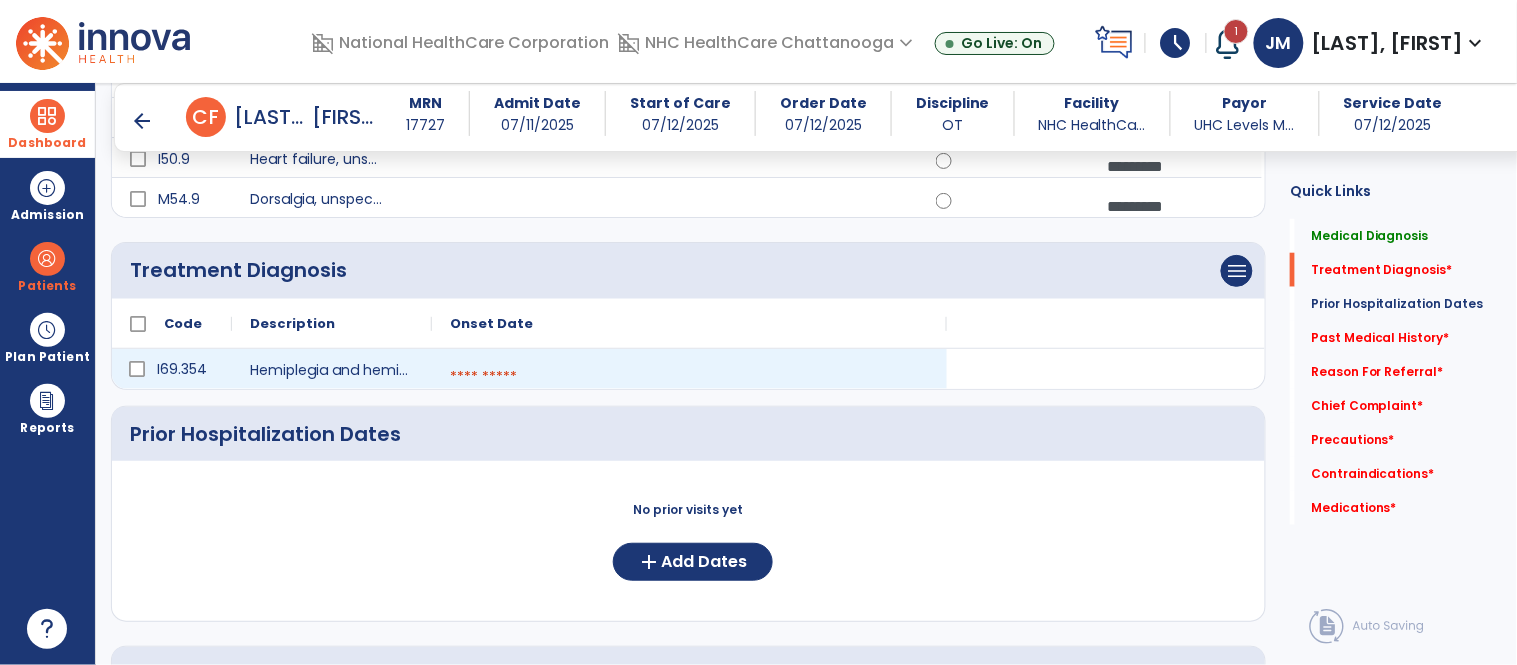 click at bounding box center [689, 377] 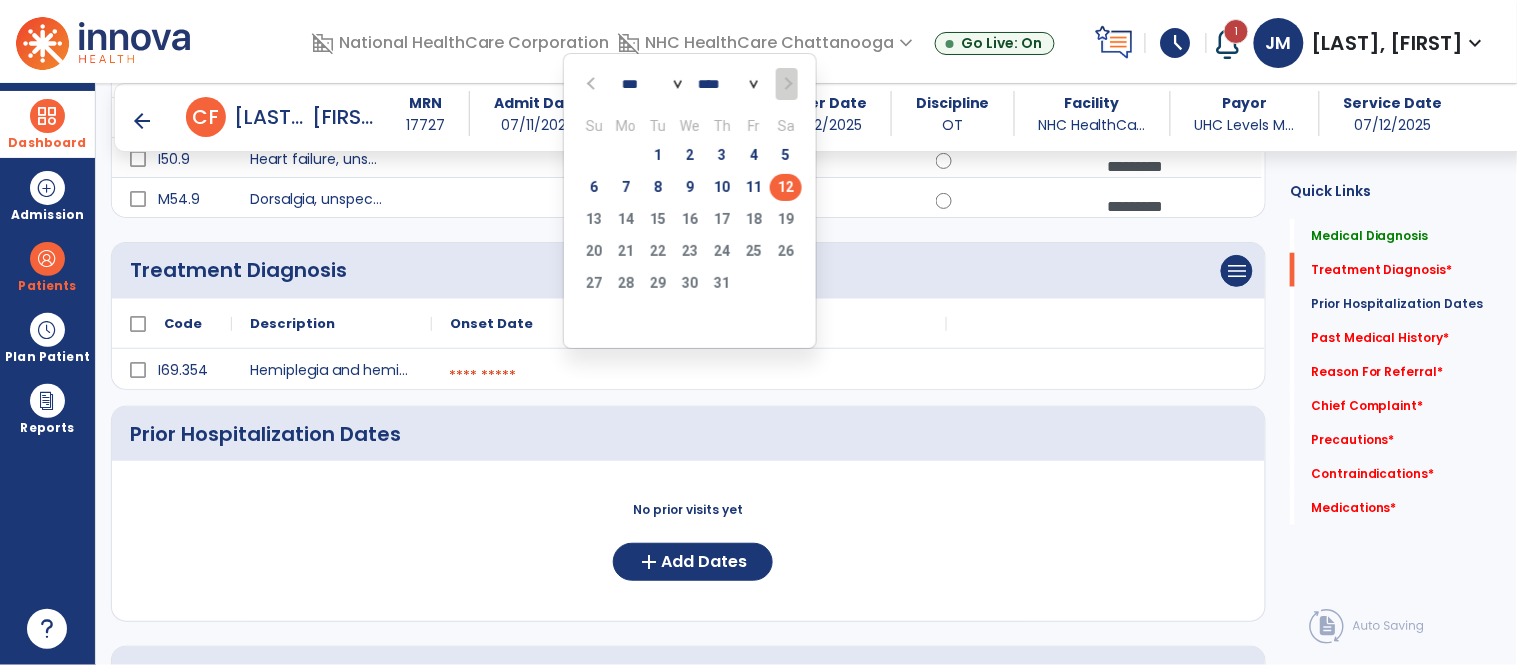 click on "12" 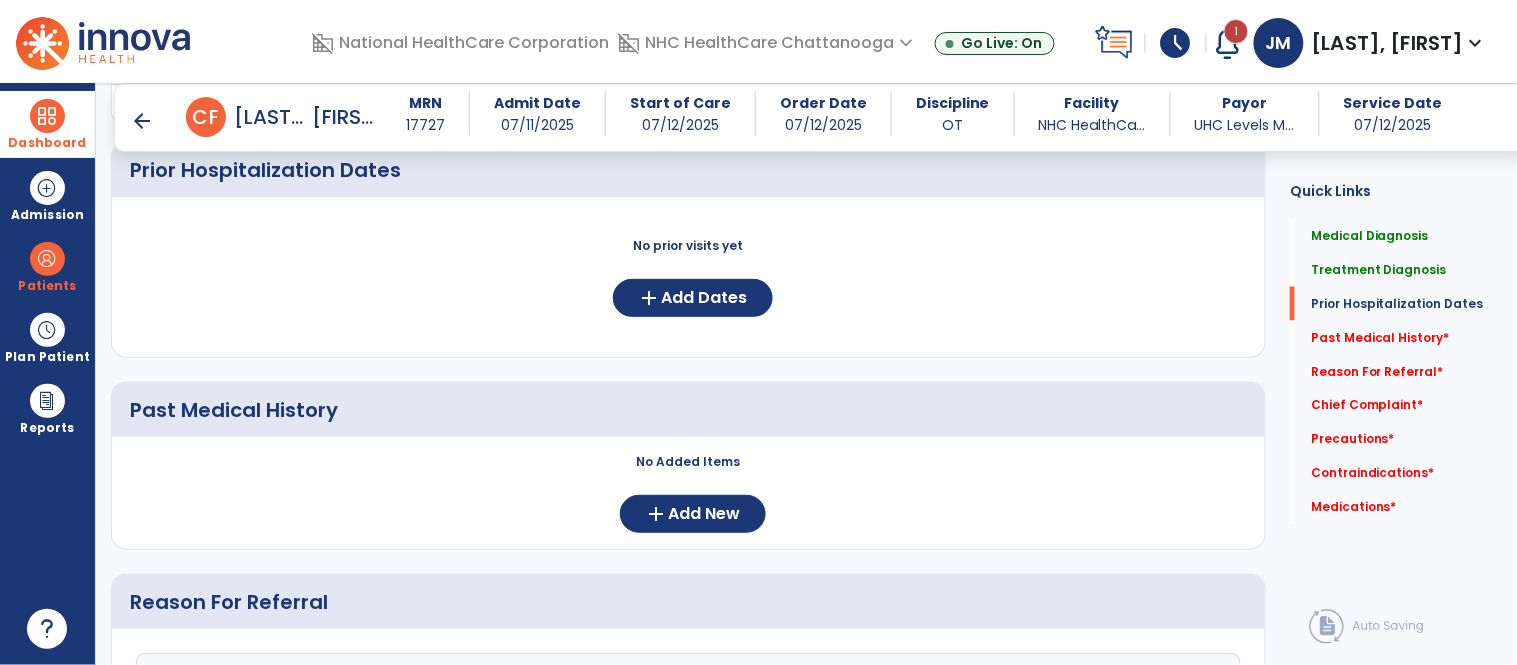 scroll, scrollTop: 683, scrollLeft: 0, axis: vertical 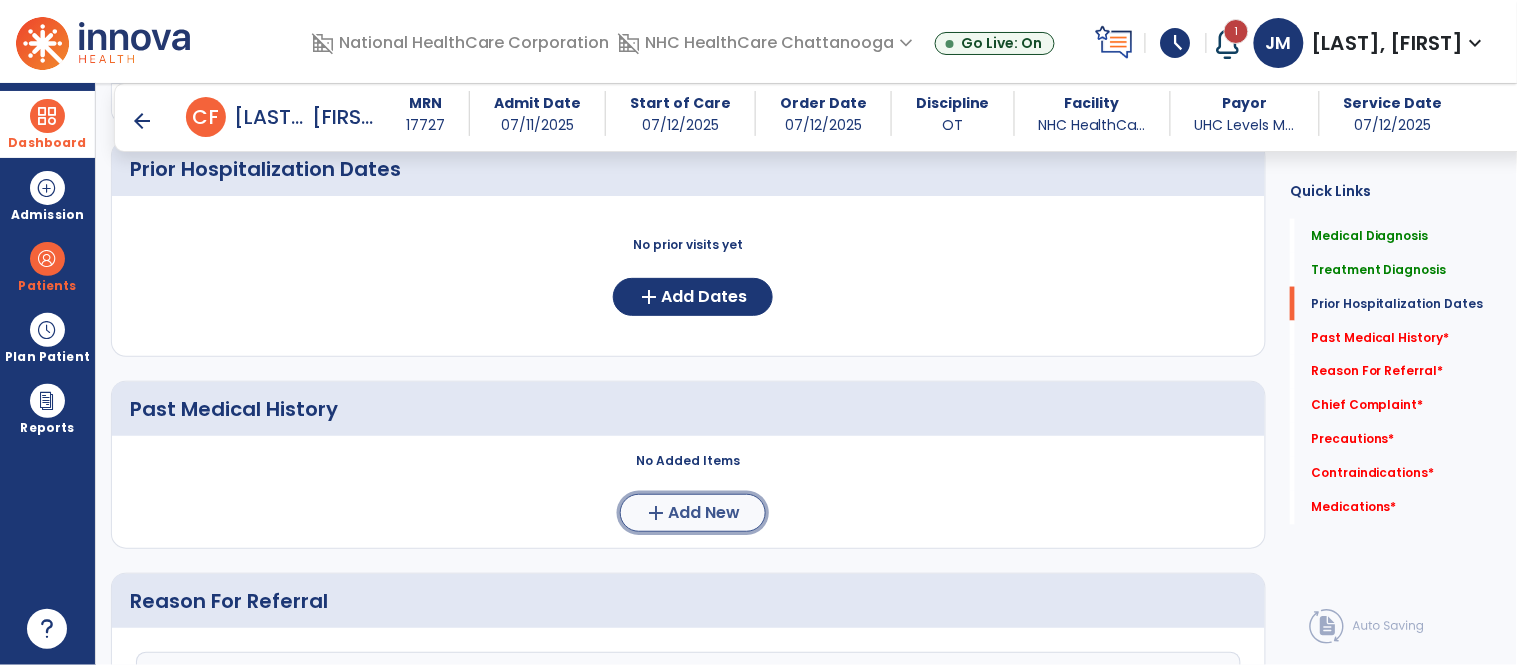 click on "Add New" 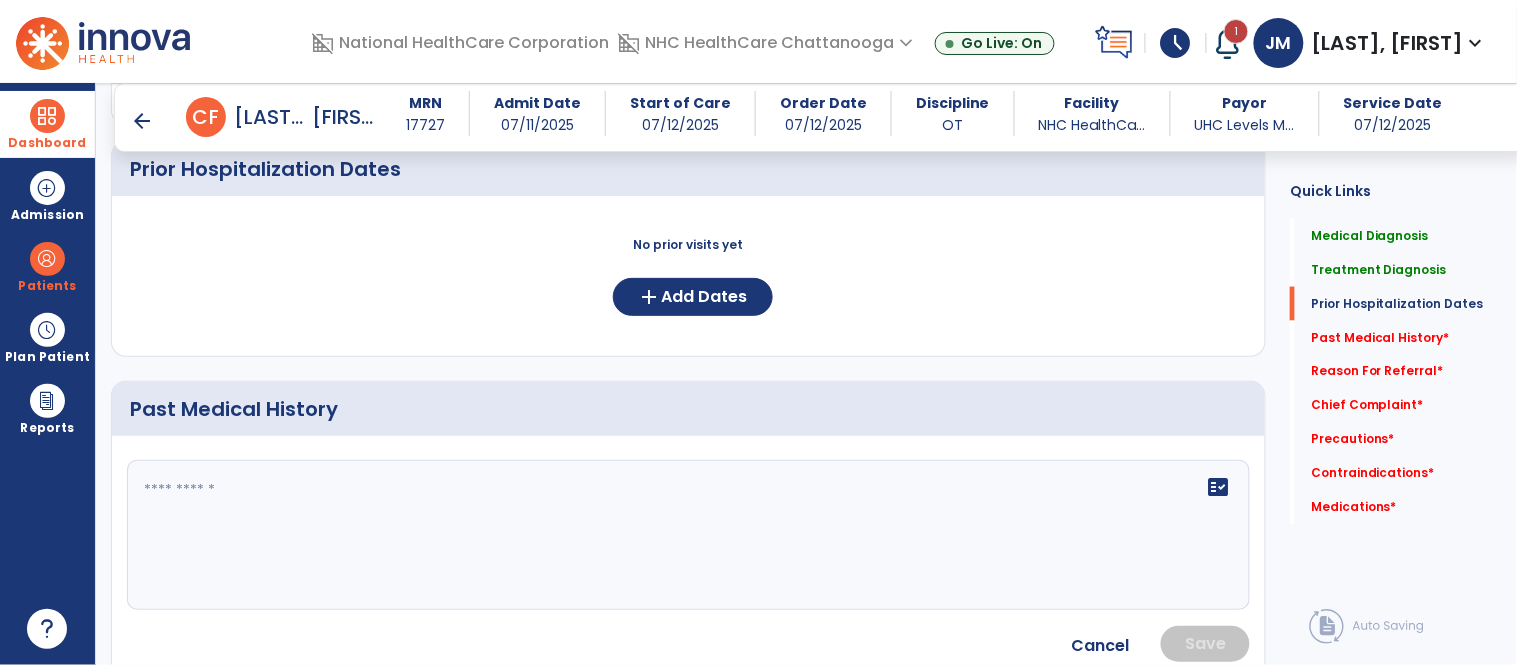 click 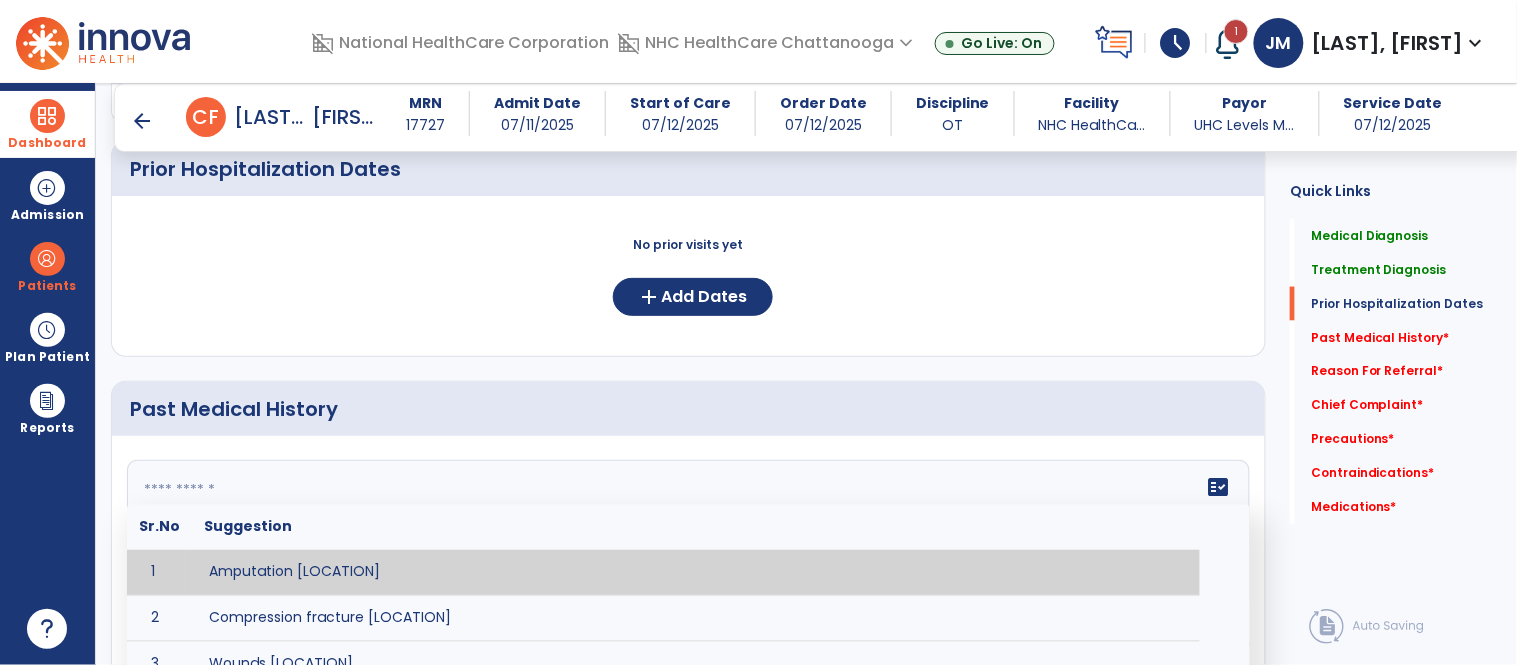 paste on "**********" 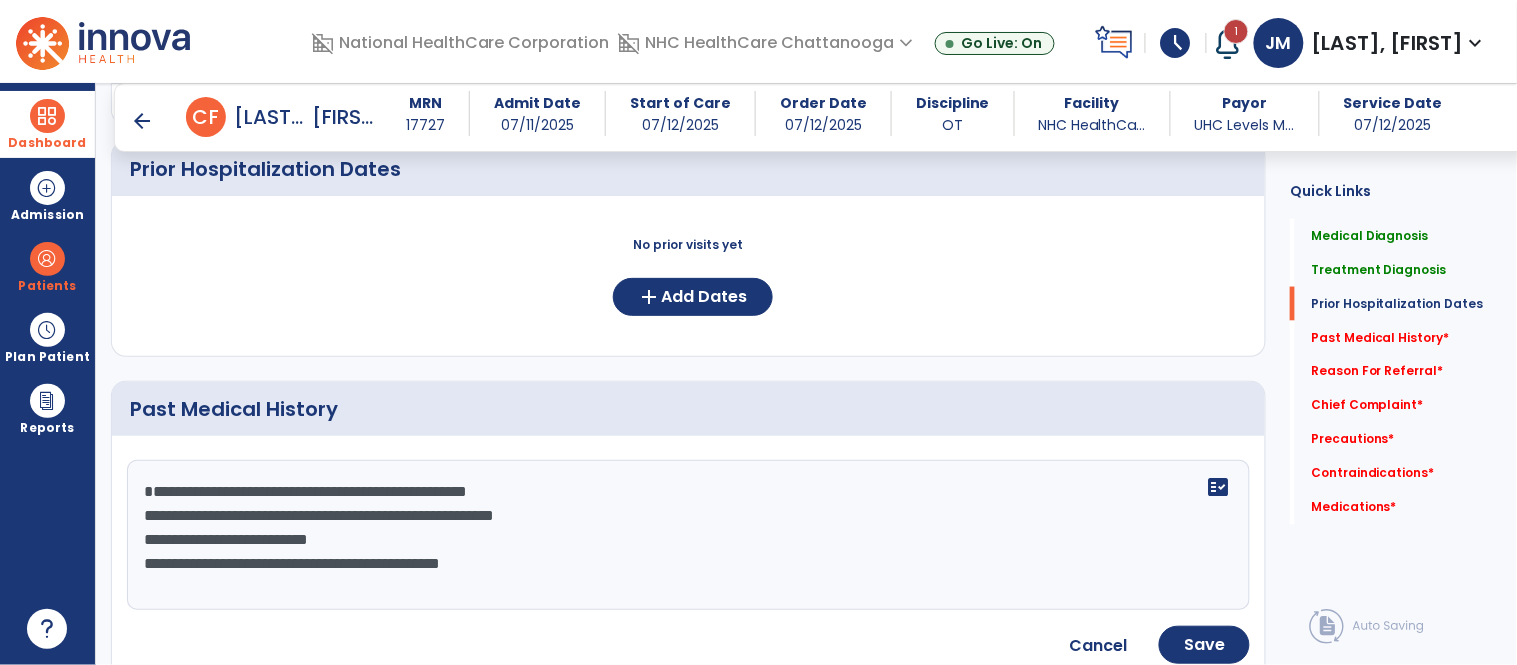 click on "**********" 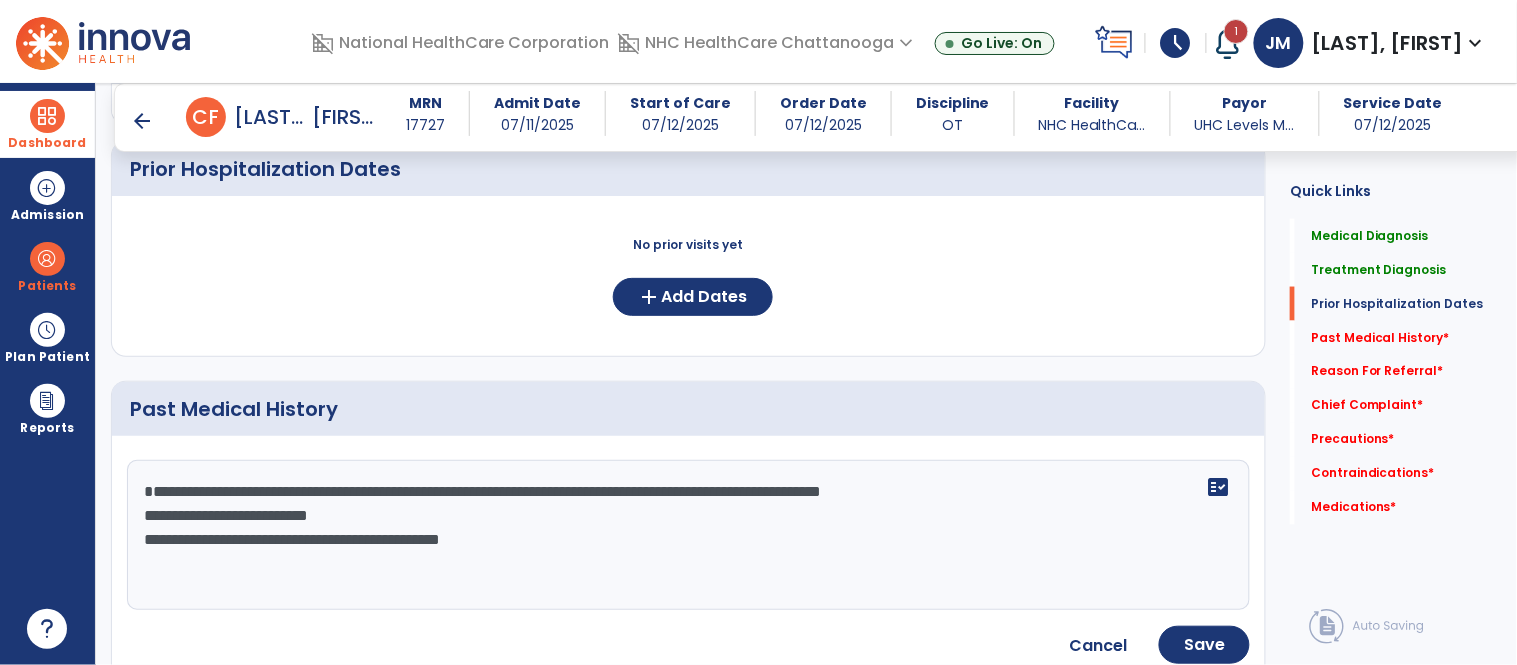 click on "**********" 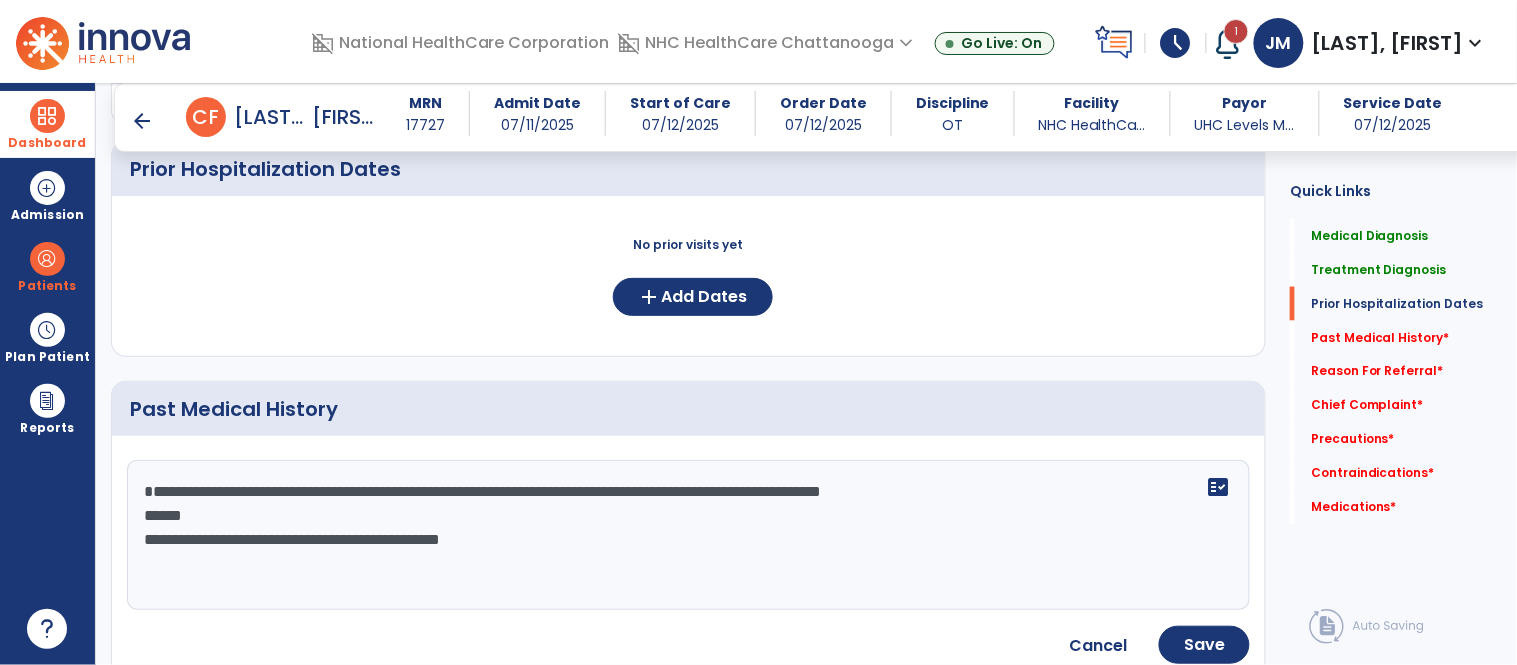 drag, startPoint x: 595, startPoint y: 544, endPoint x: 100, endPoint y: 540, distance: 495.01617 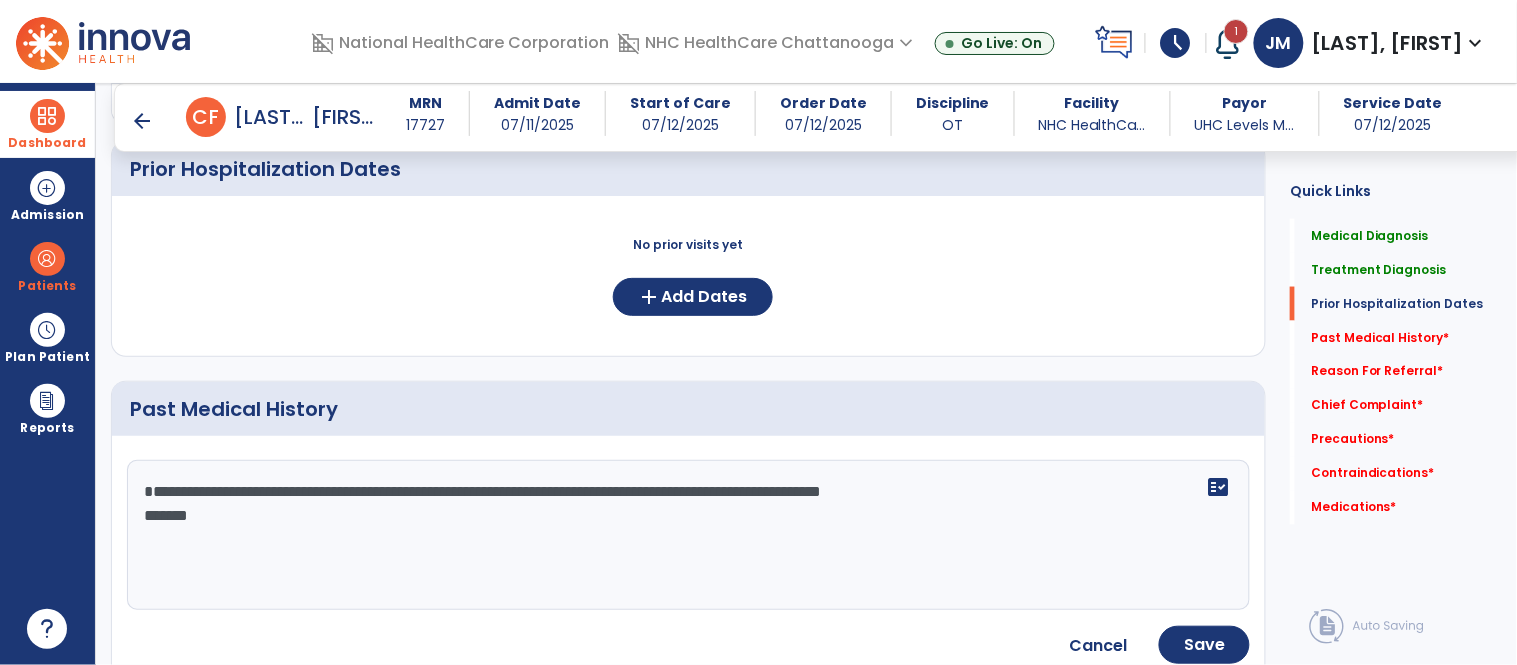 click on "**********" 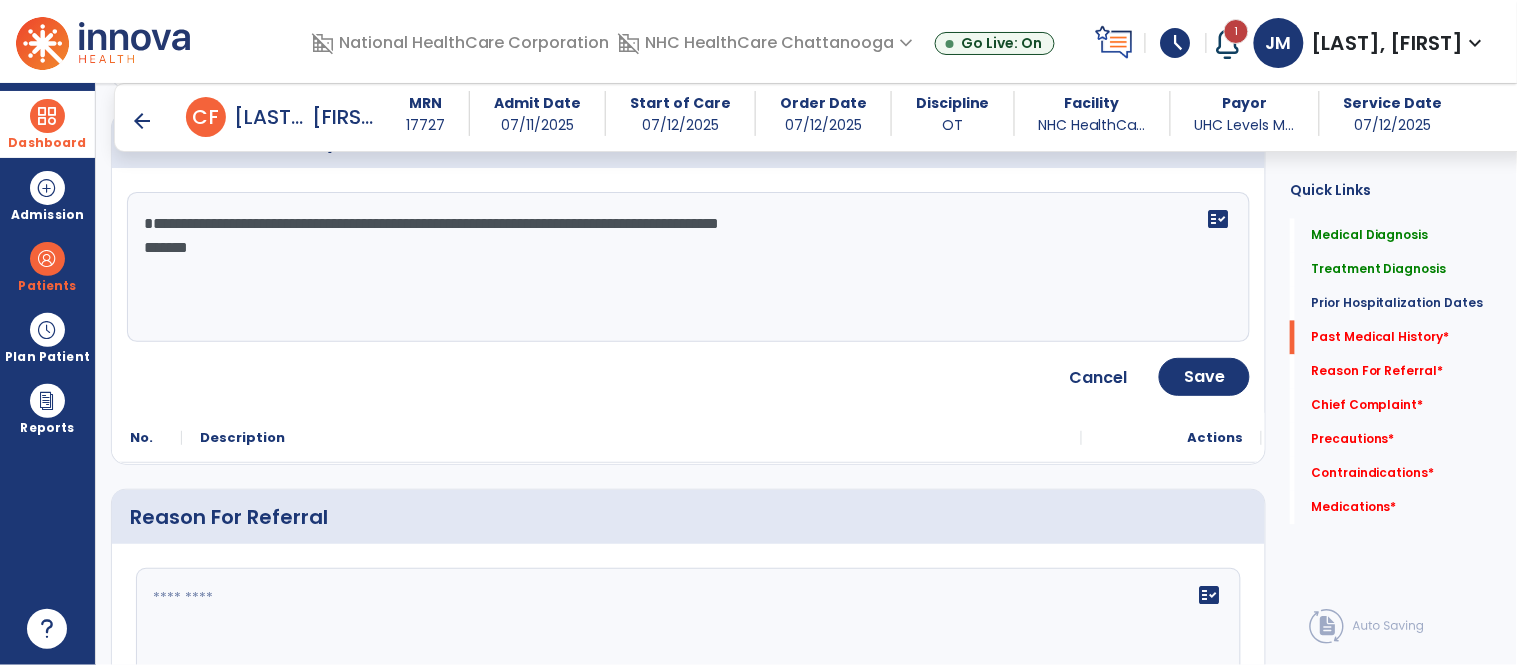 scroll, scrollTop: 1030, scrollLeft: 0, axis: vertical 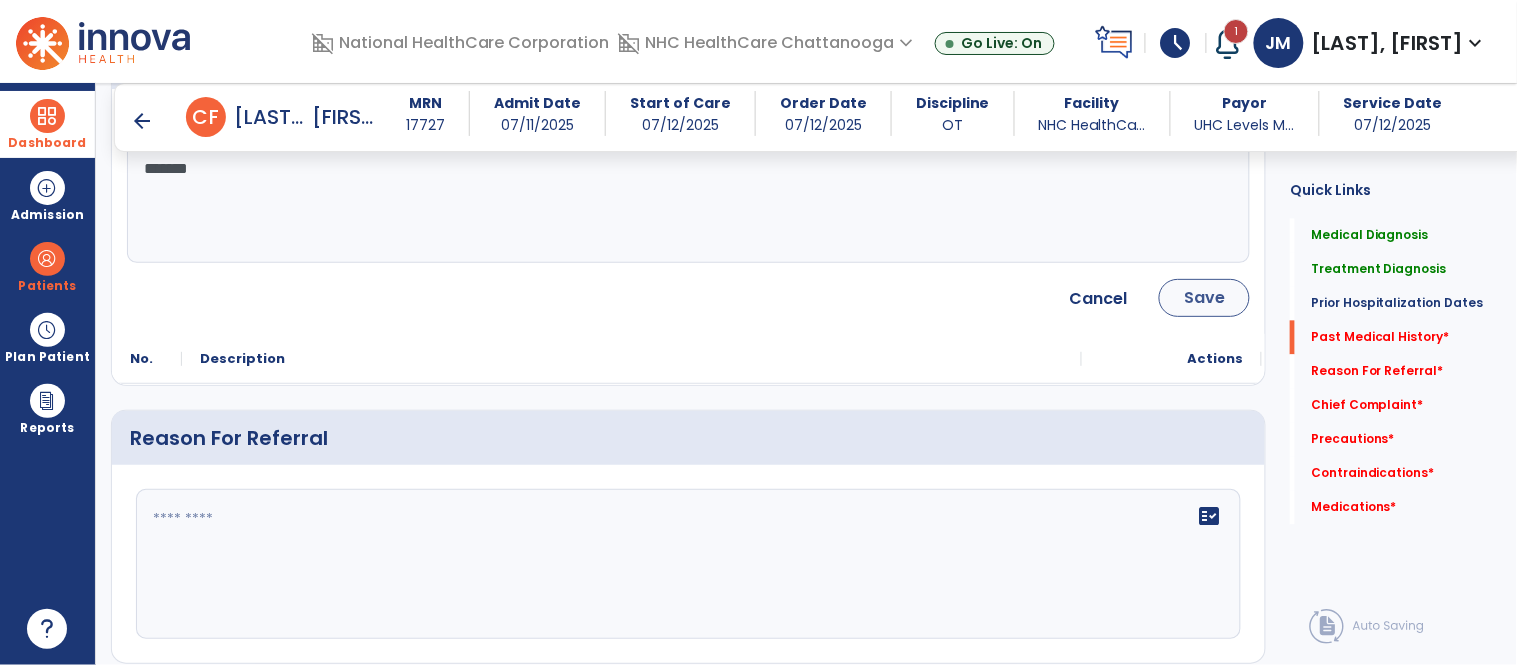 type on "**********" 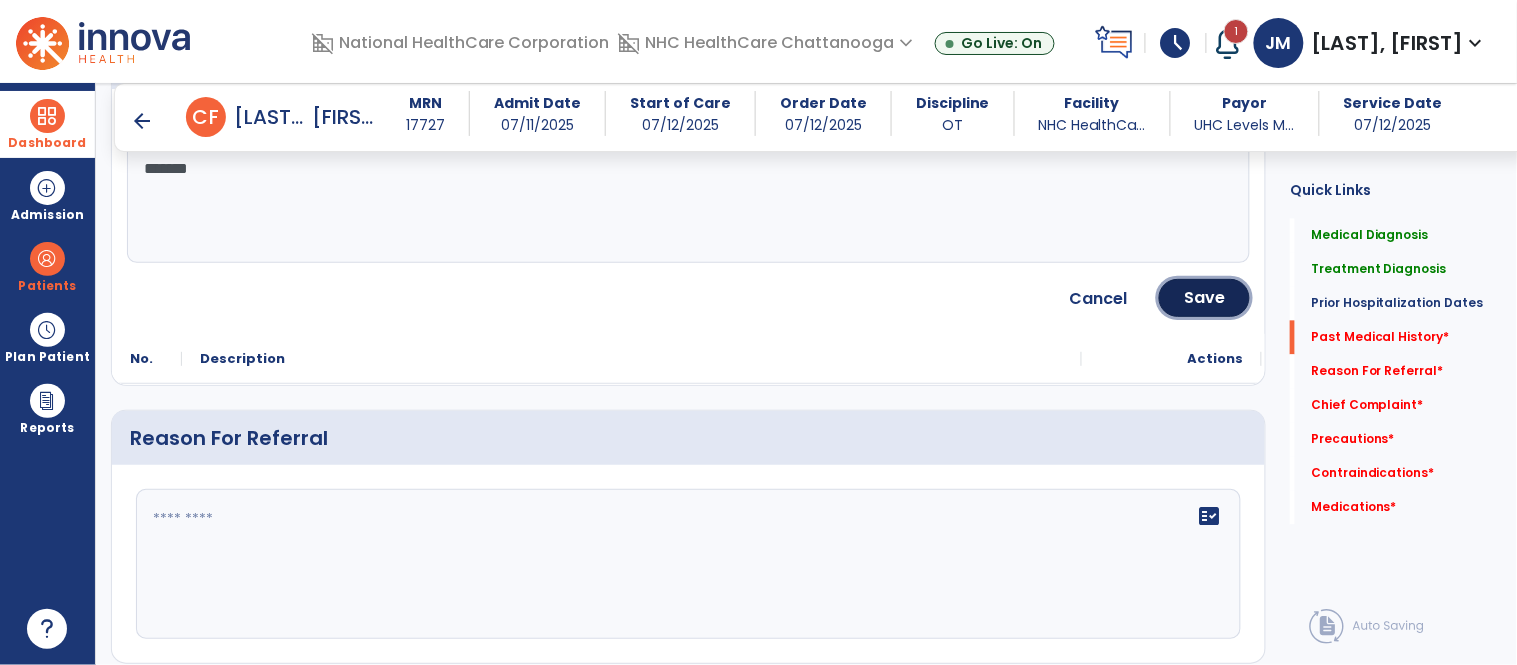 drag, startPoint x: 1221, startPoint y: 295, endPoint x: 910, endPoint y: 404, distance: 329.5482 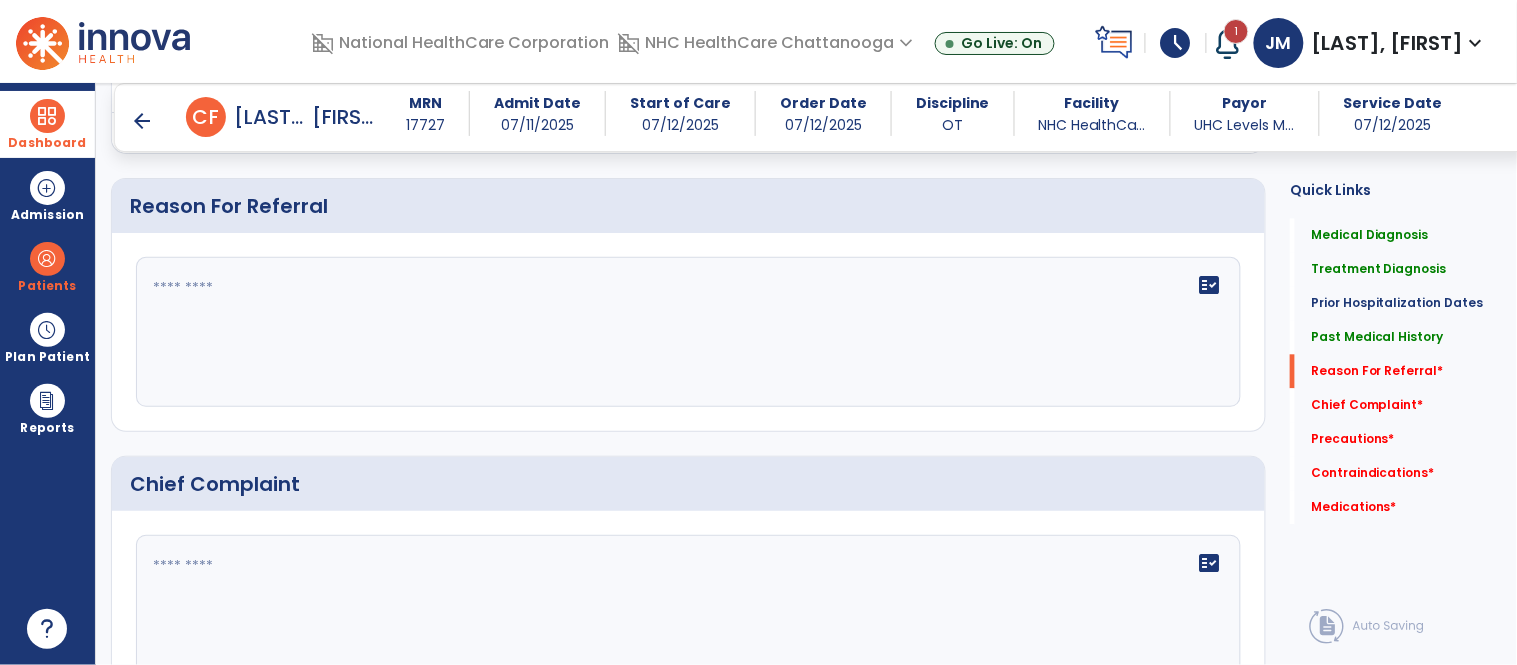 scroll, scrollTop: 1073, scrollLeft: 0, axis: vertical 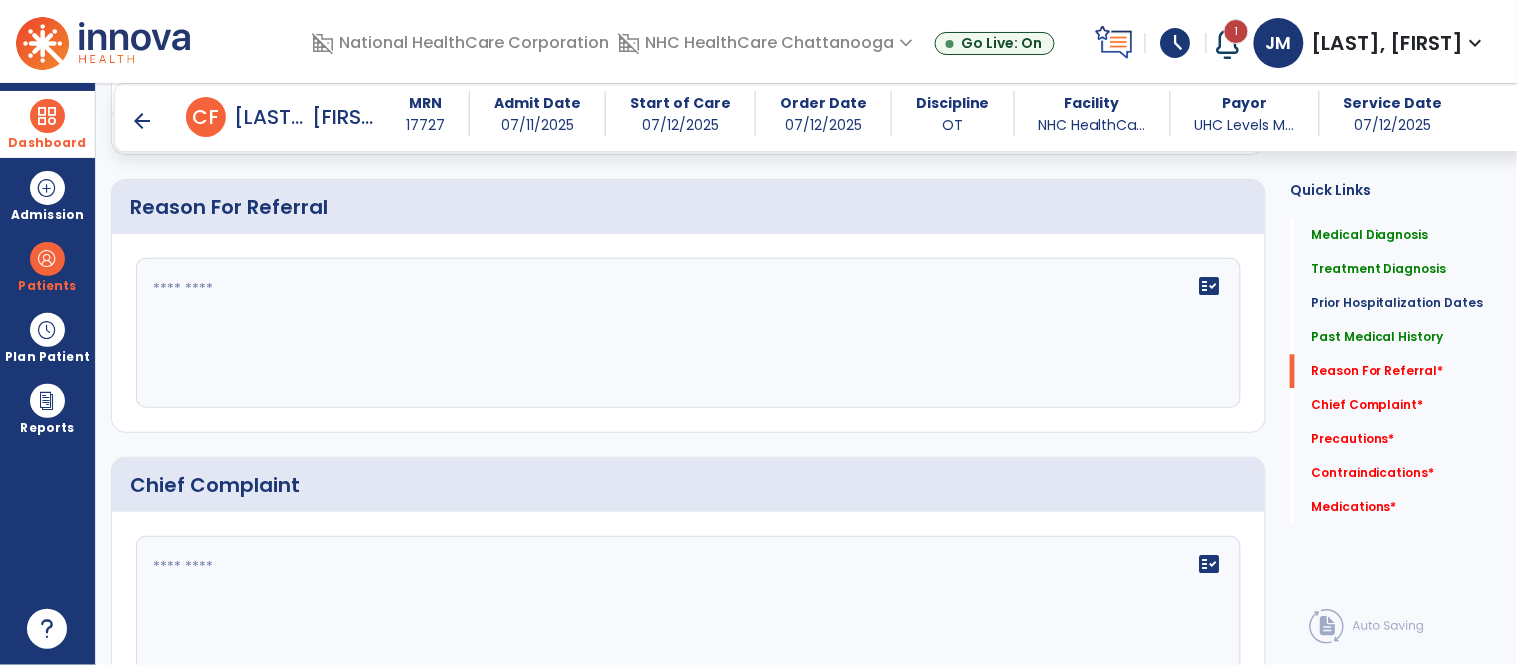 click 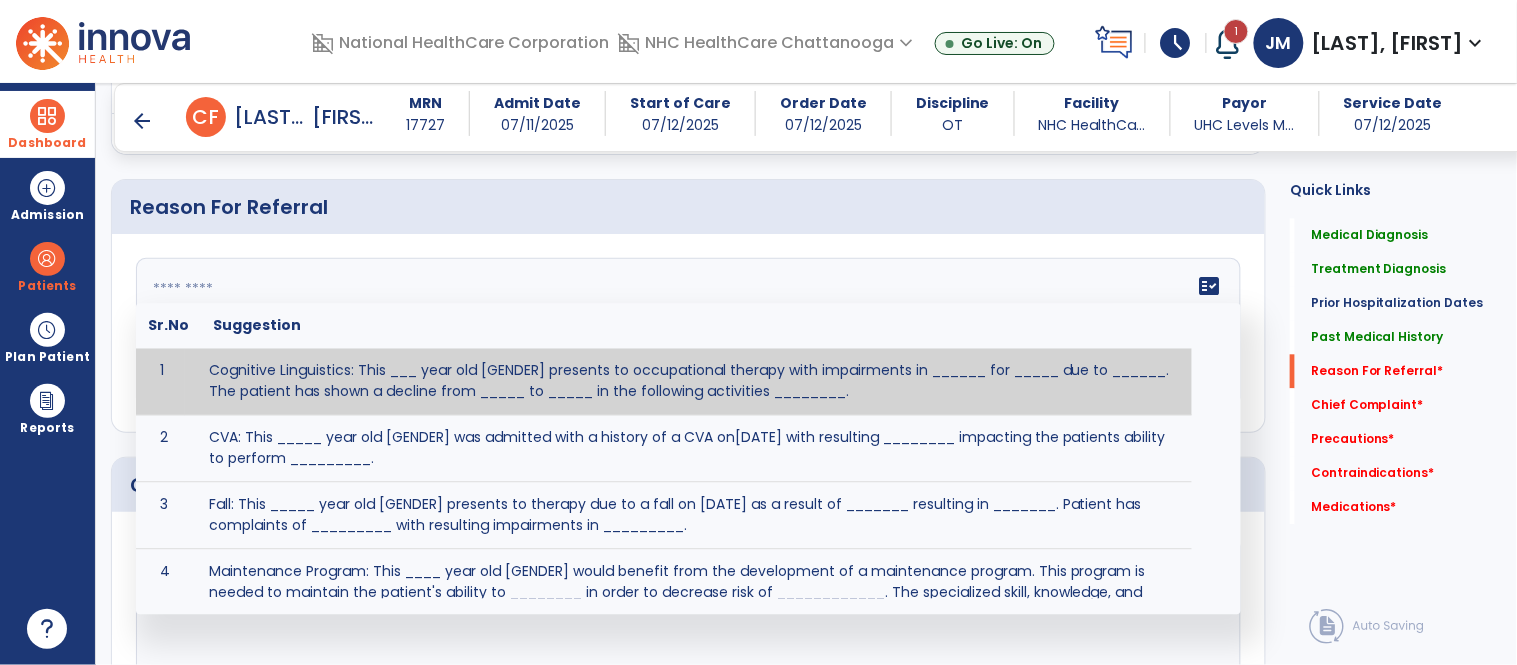 paste on "**********" 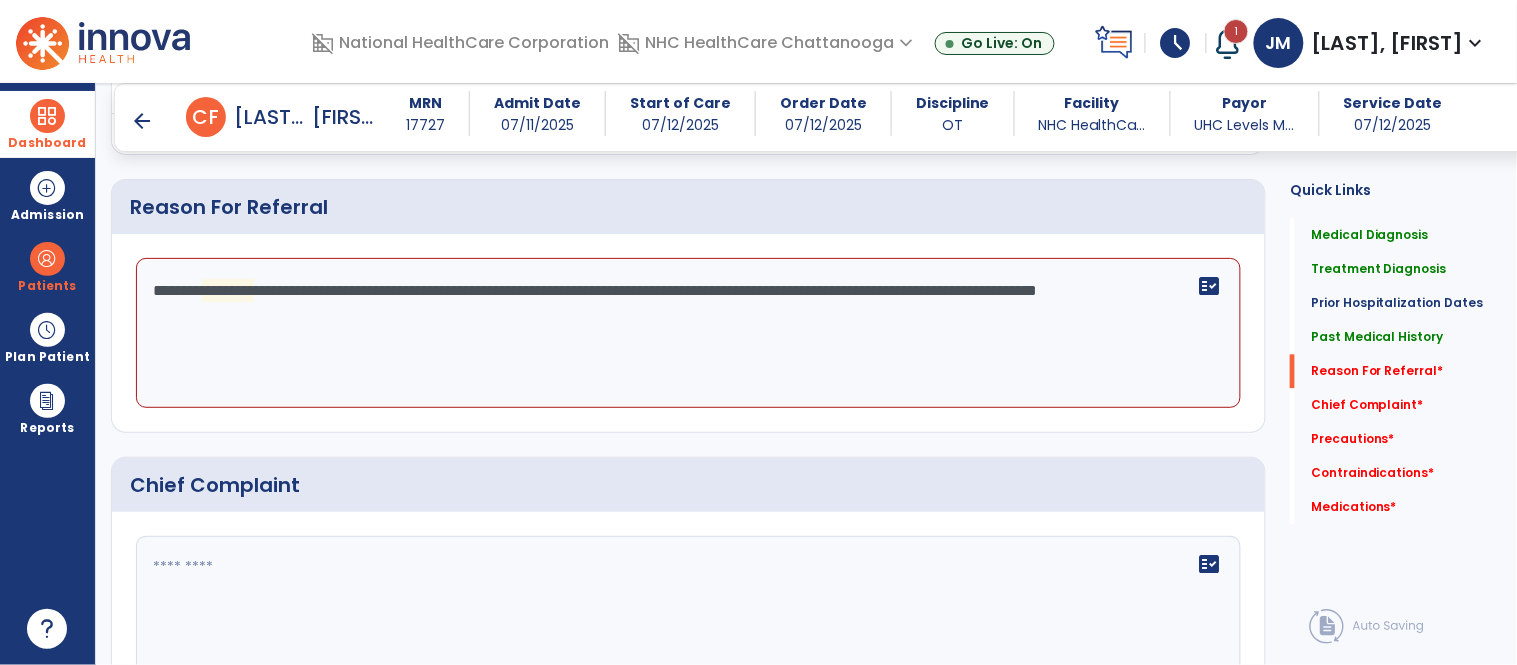 click on "**********" 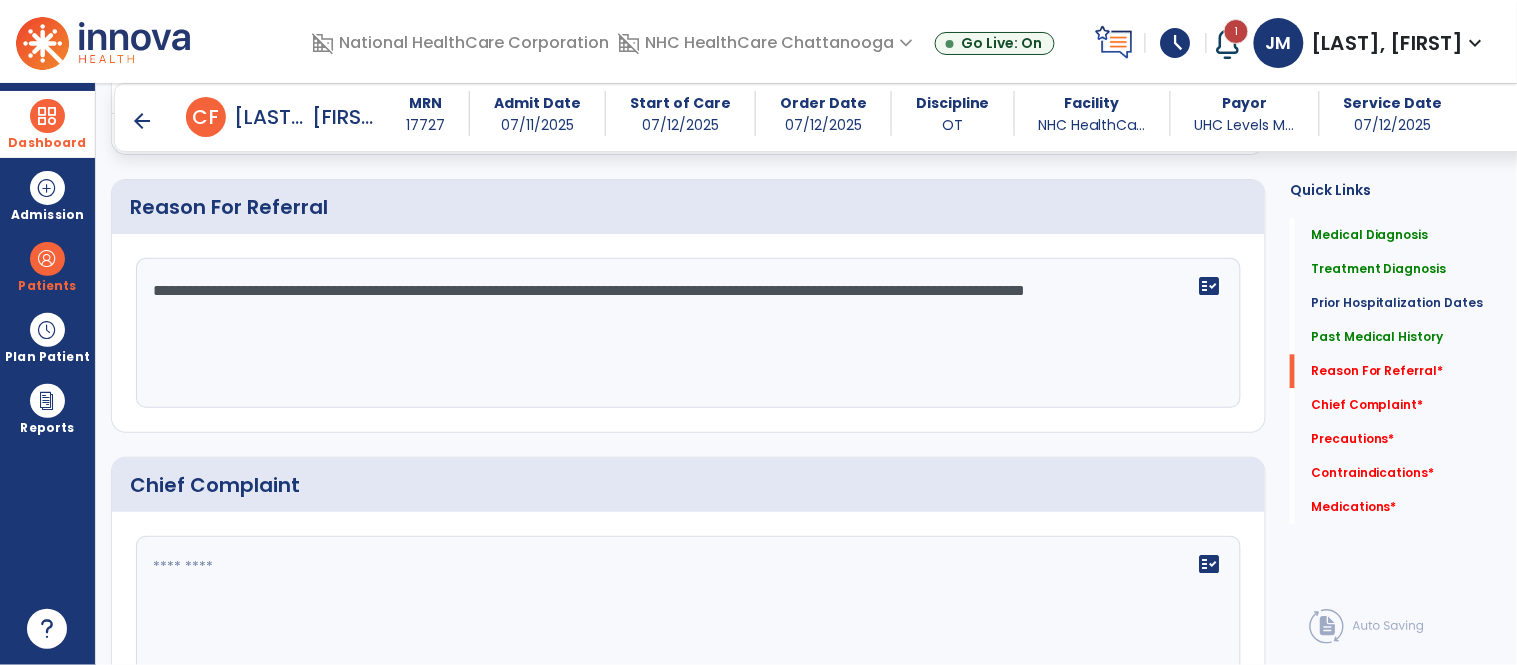 click on "**********" 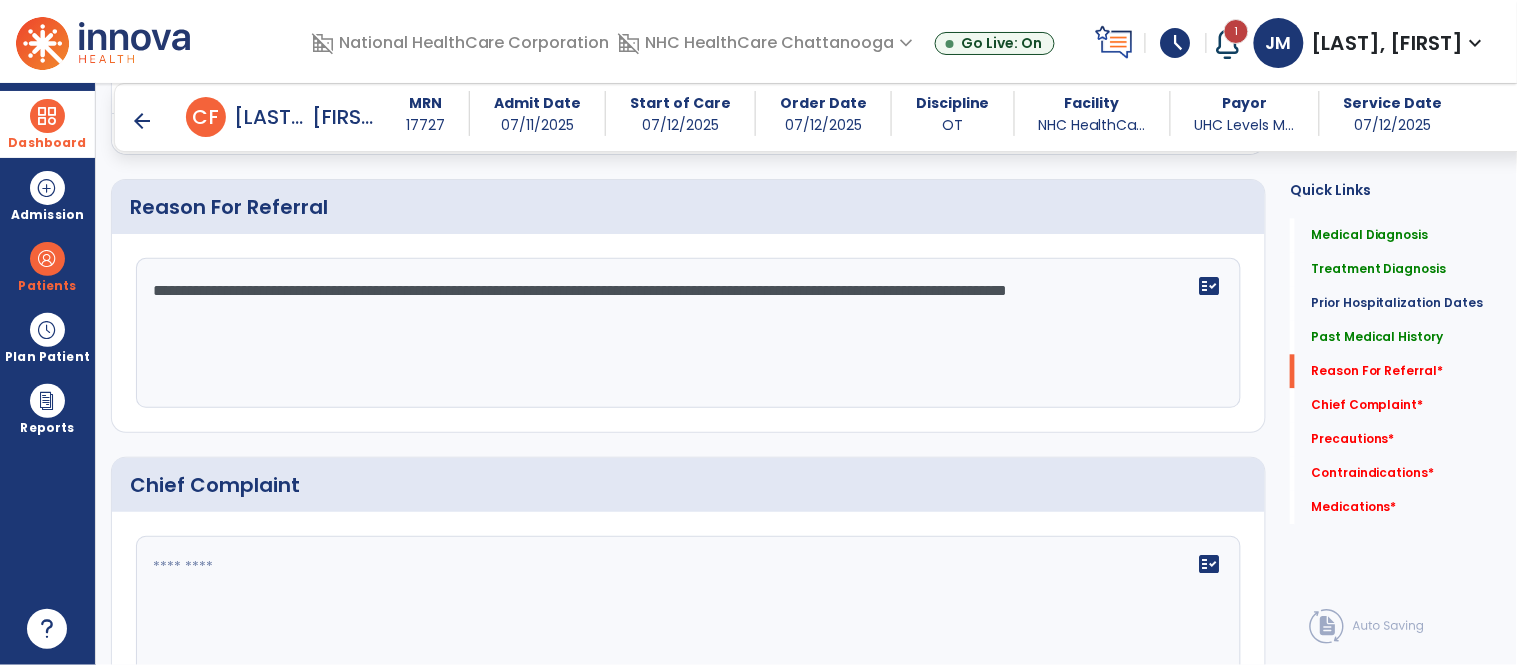 click on "**********" 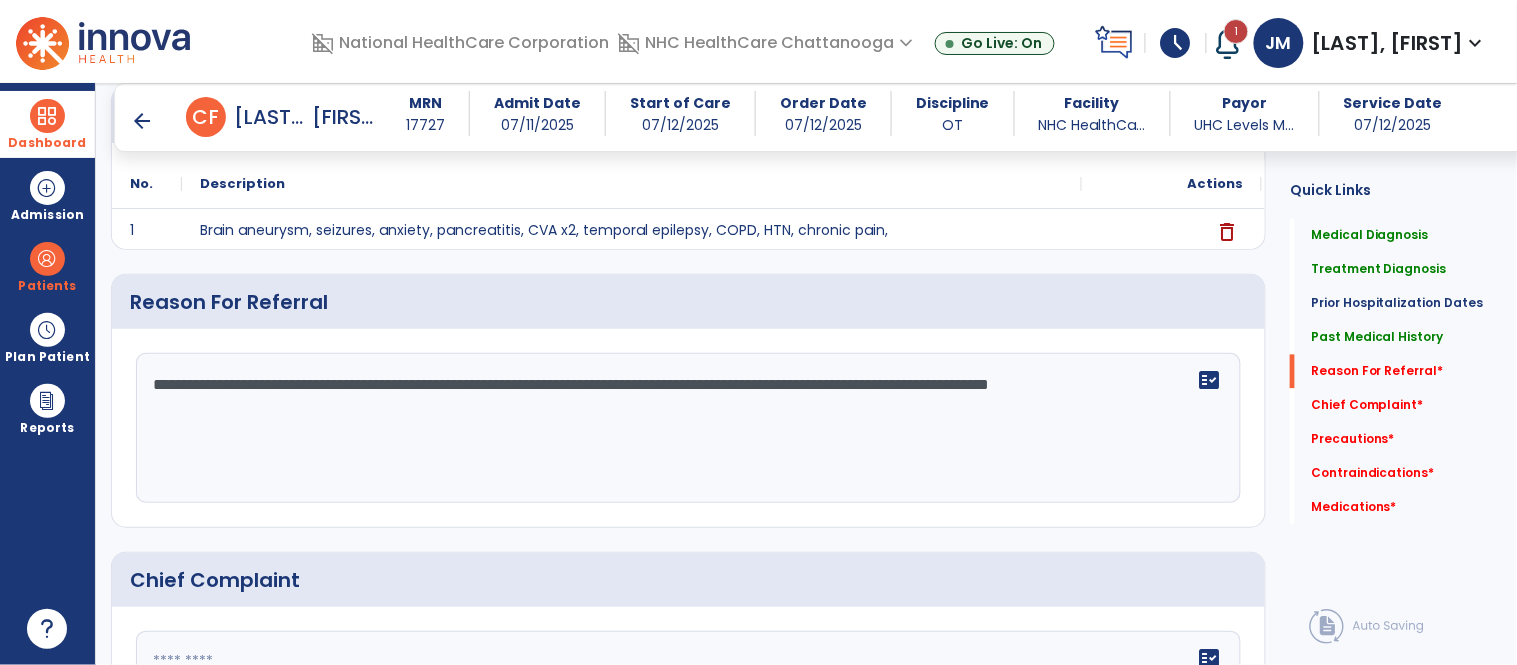 scroll, scrollTop: 977, scrollLeft: 0, axis: vertical 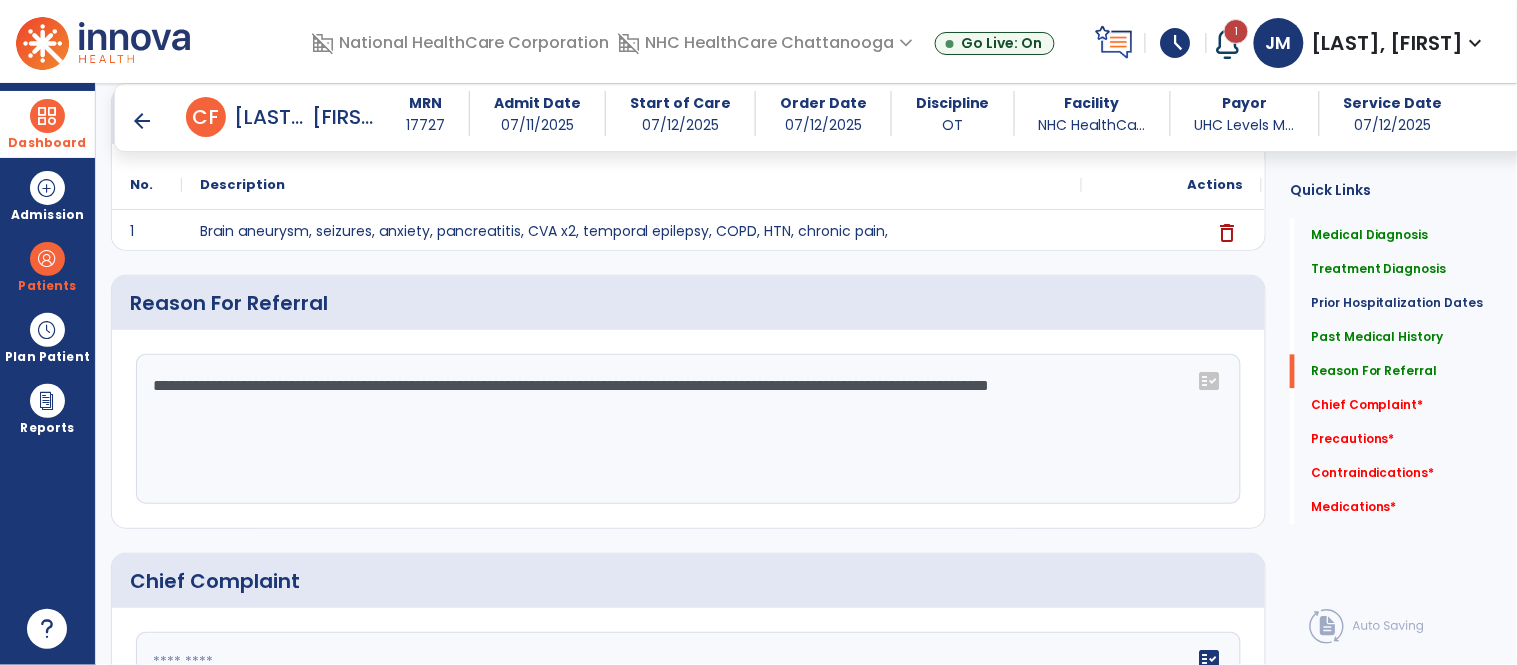 click on "**********" 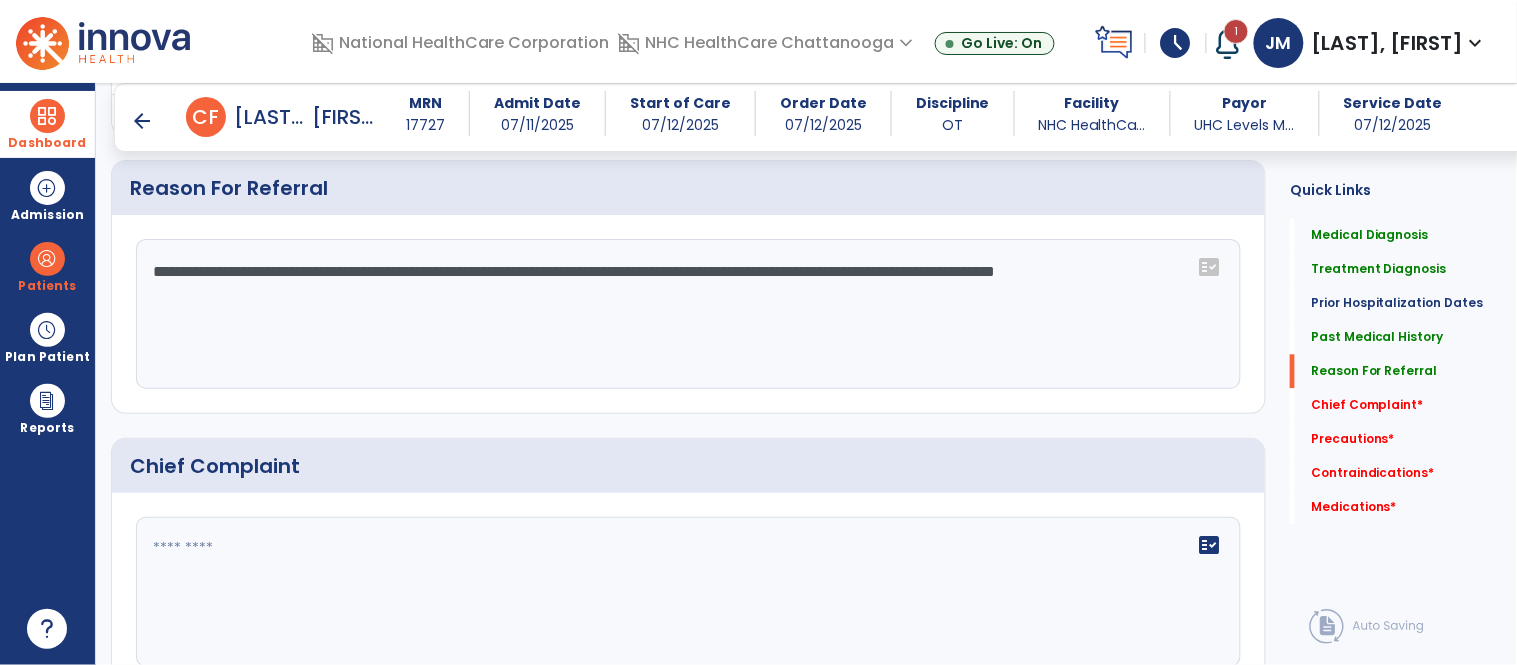 scroll, scrollTop: 1096, scrollLeft: 0, axis: vertical 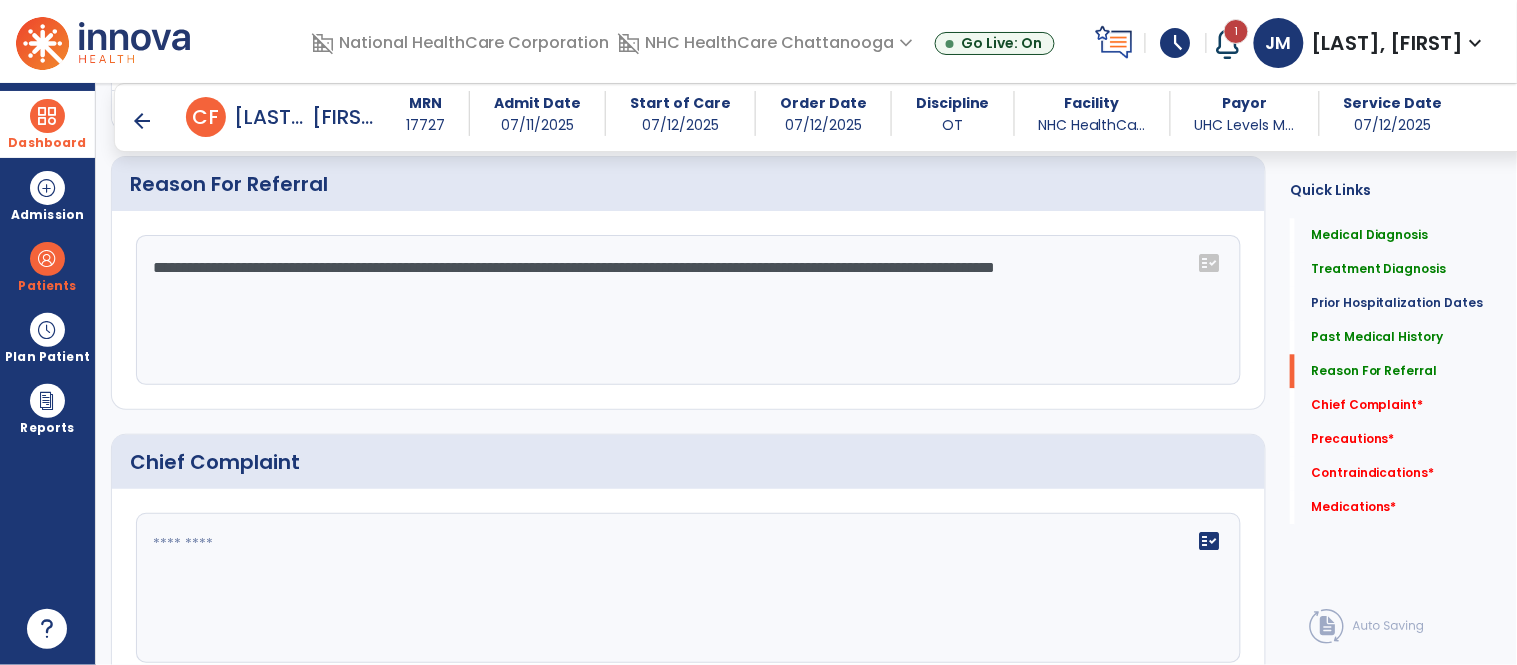 type on "**********" 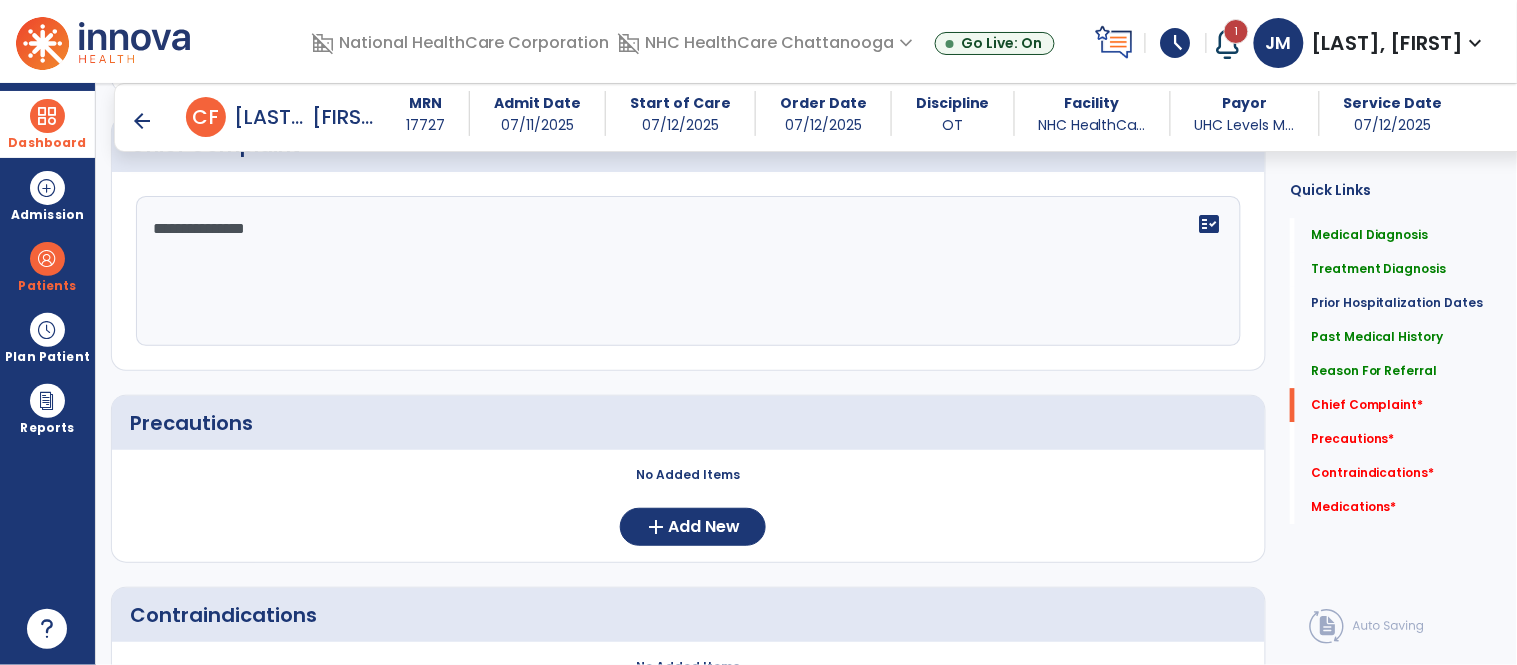 scroll, scrollTop: 1418, scrollLeft: 0, axis: vertical 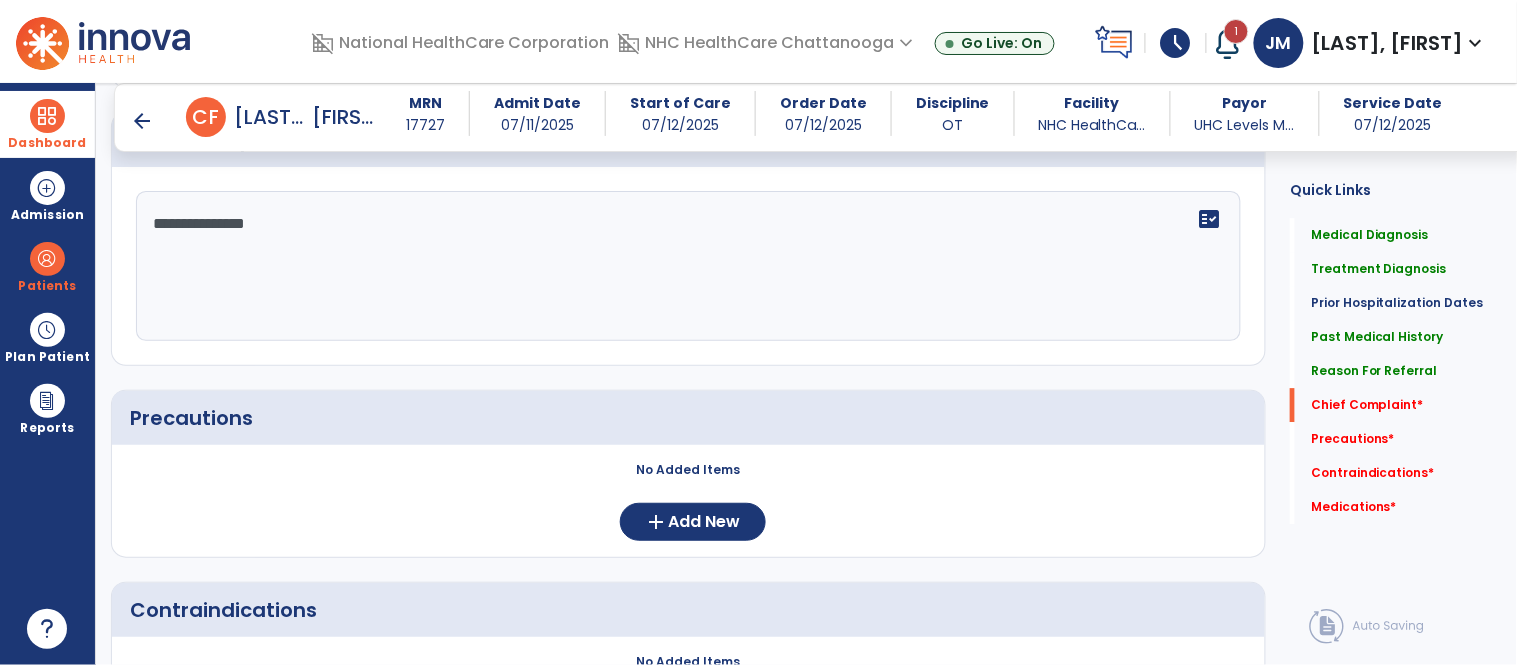 type on "**********" 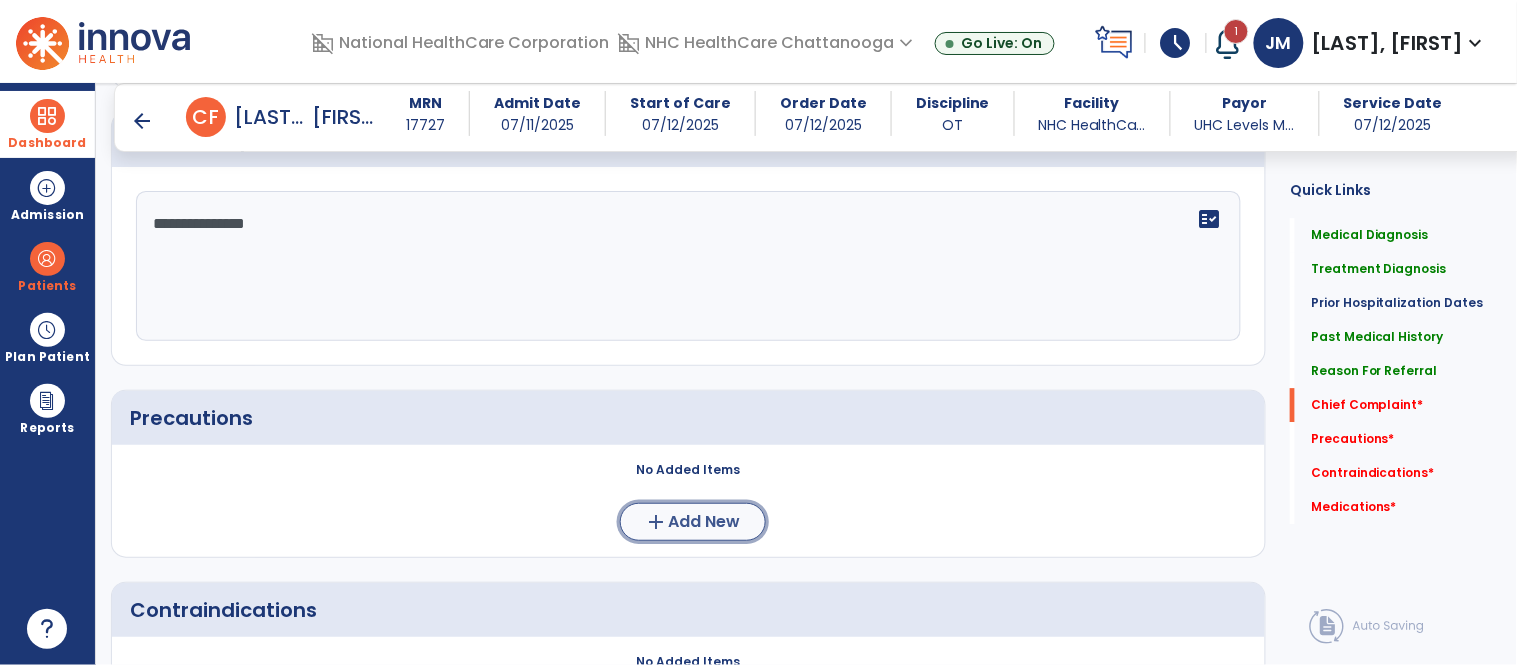 click on "add  Add New" 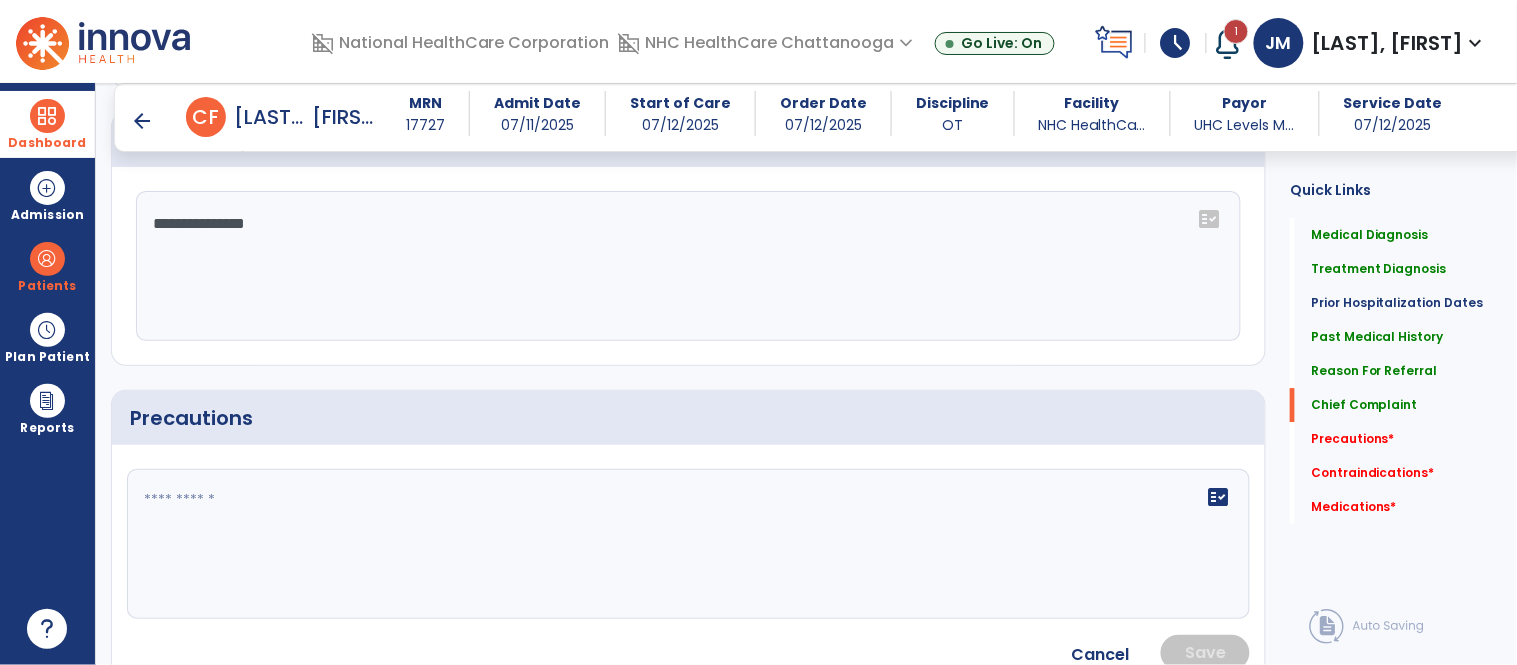 click on "fact_check" 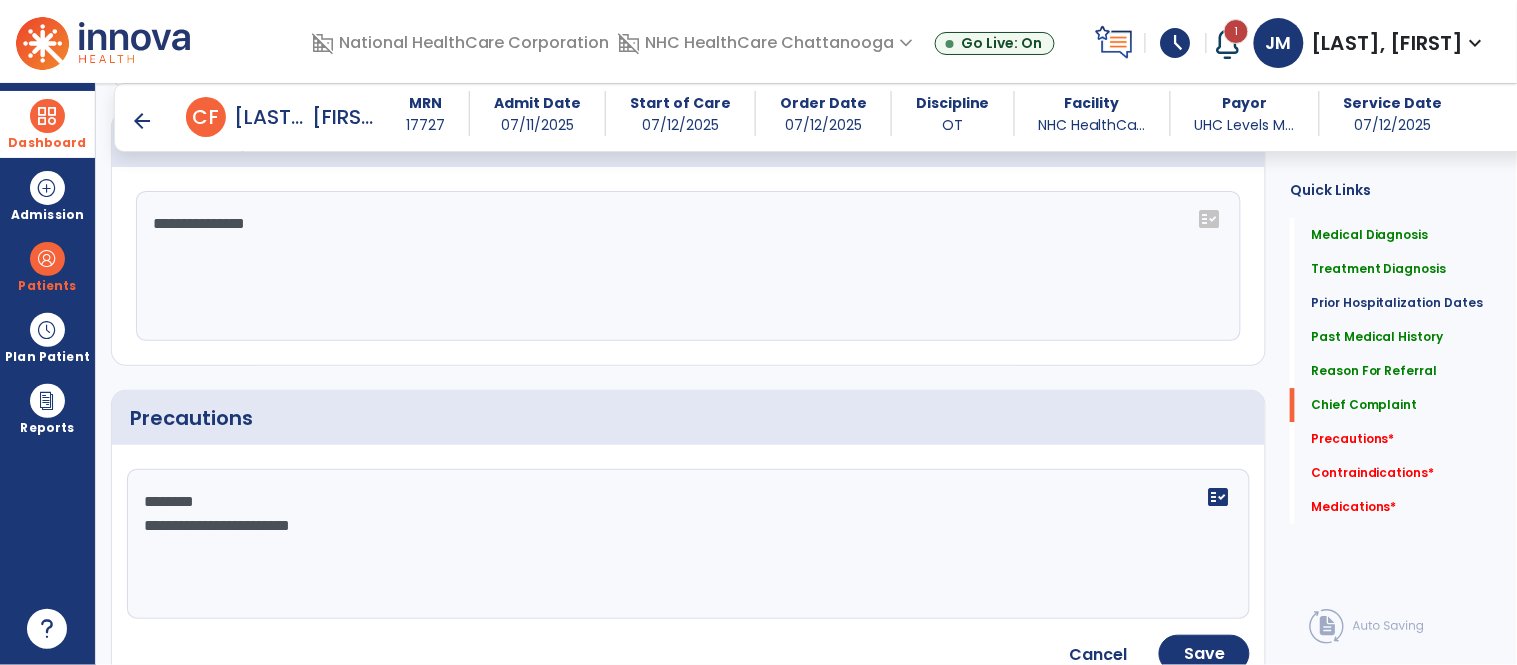 drag, startPoint x: 351, startPoint y: 534, endPoint x: 122, endPoint y: 501, distance: 231.36551 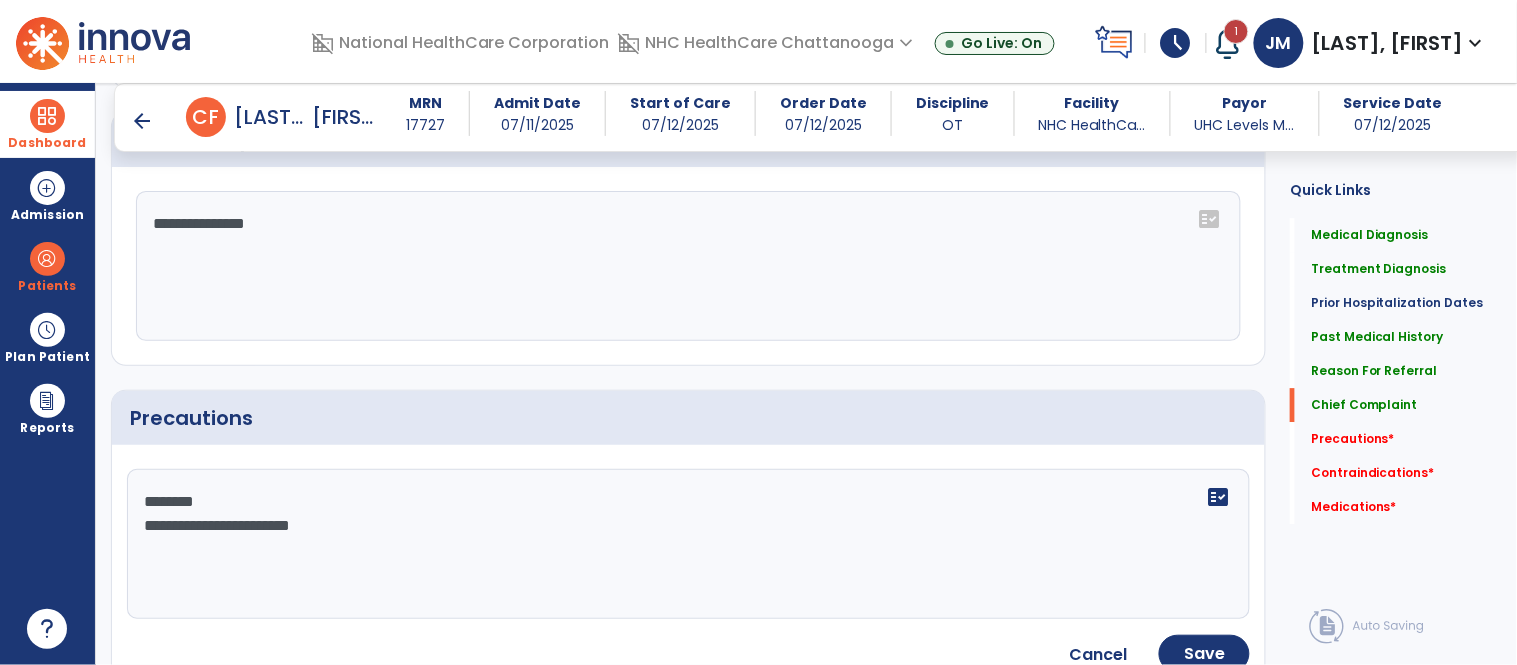 drag, startPoint x: 367, startPoint y: 548, endPoint x: 136, endPoint y: 505, distance: 234.96808 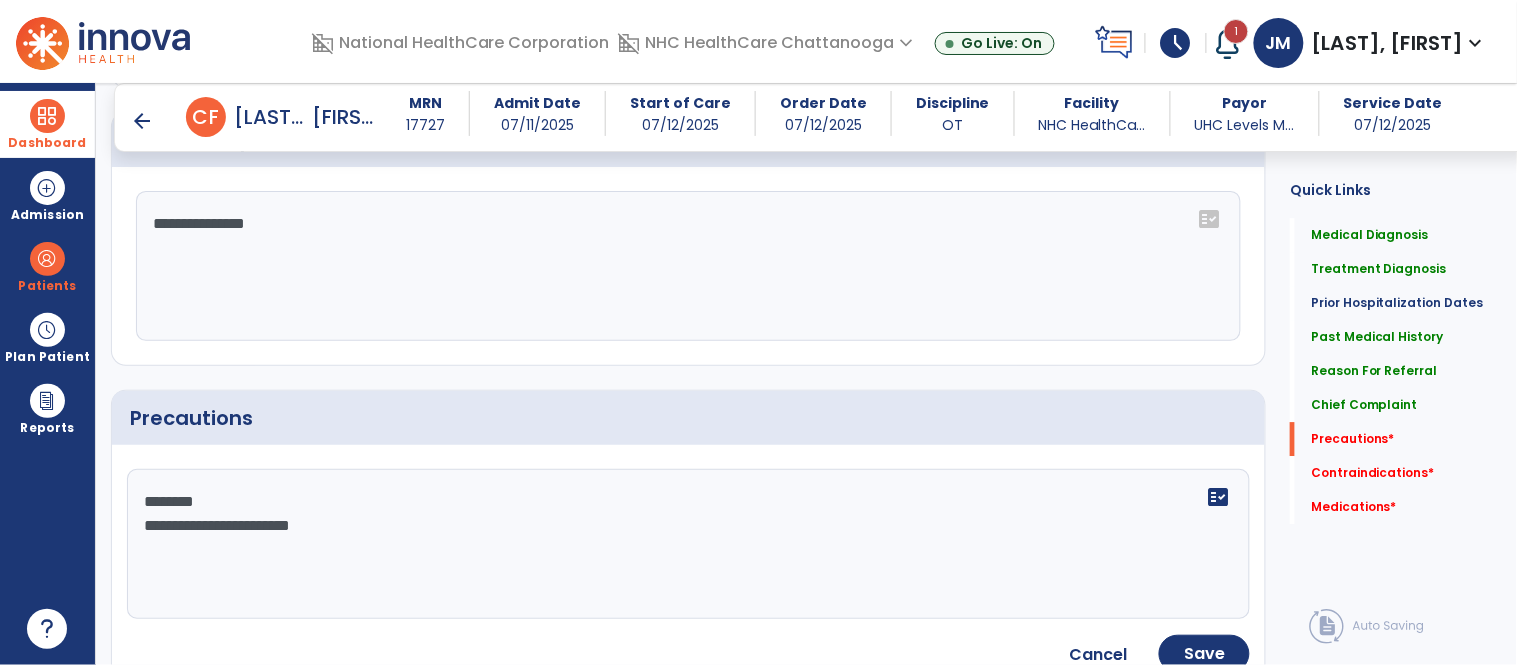 scroll, scrollTop: 1655, scrollLeft: 0, axis: vertical 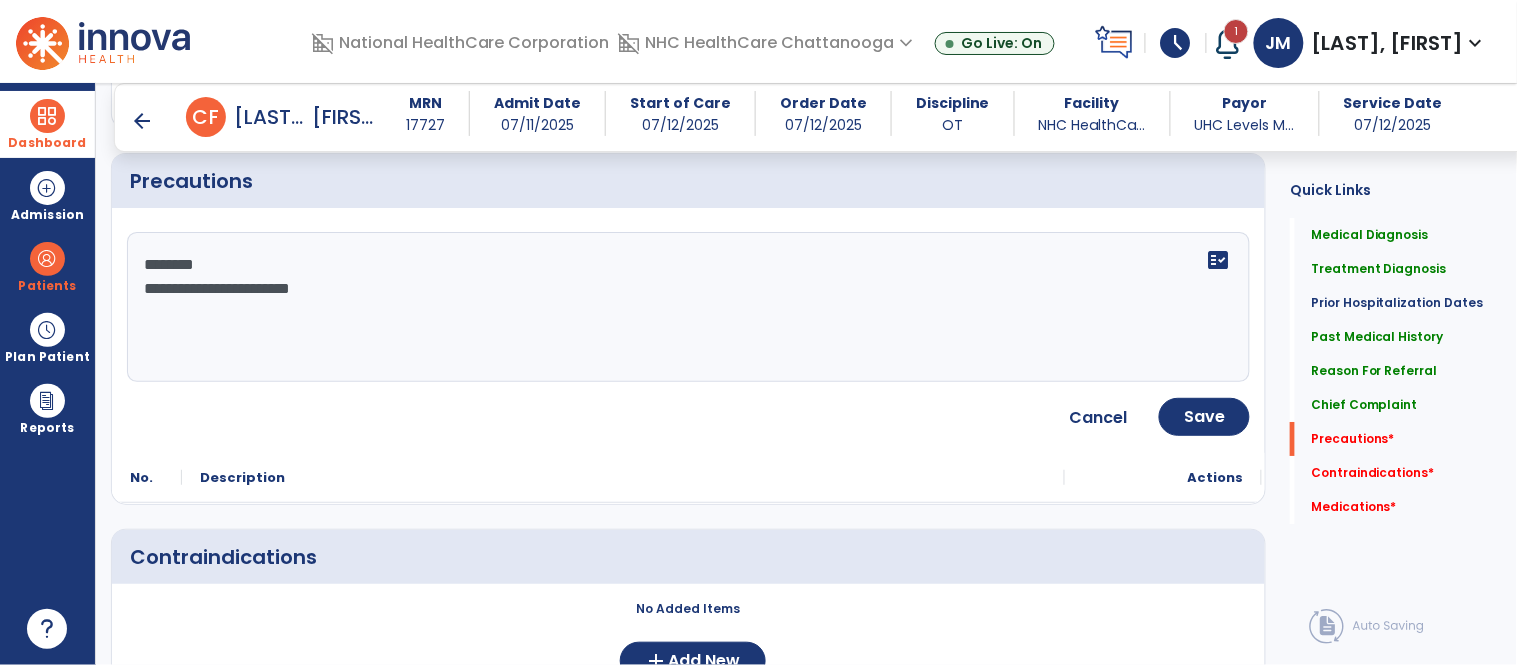 type on "**********" 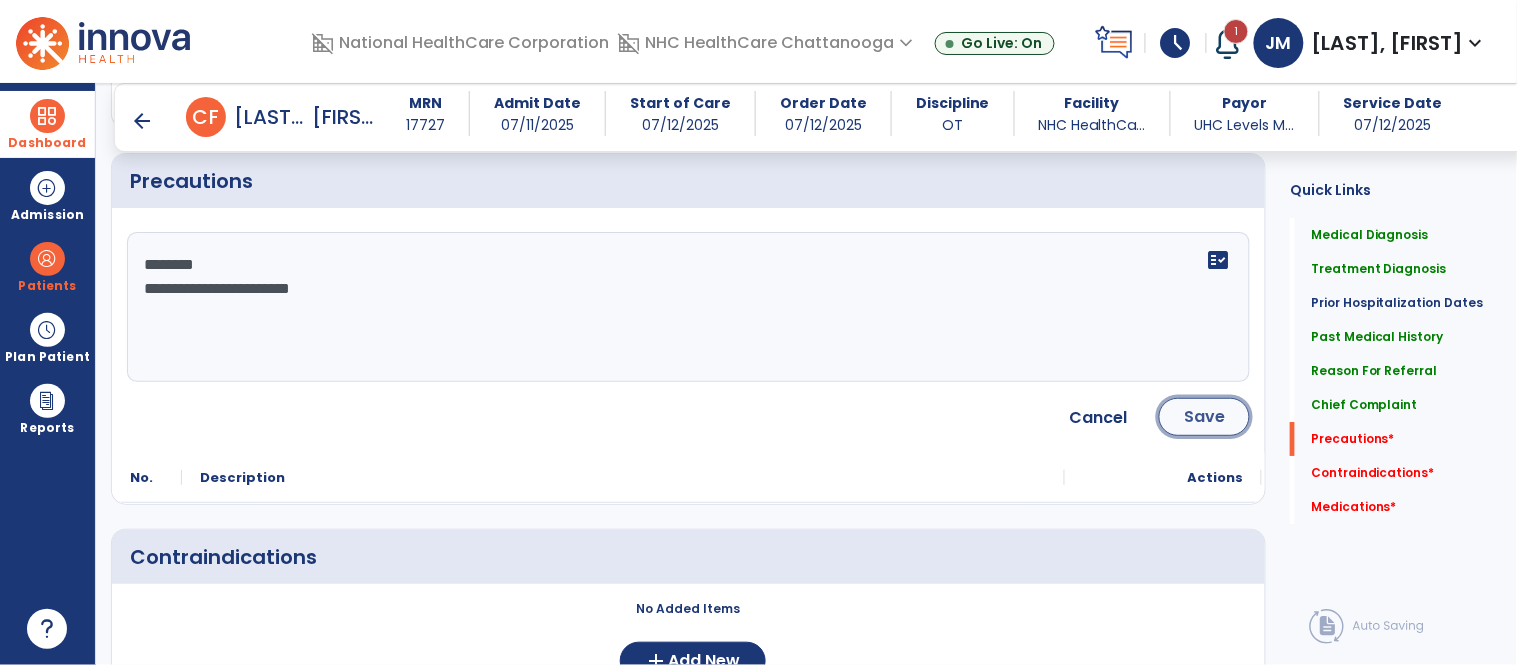 click on "Save" 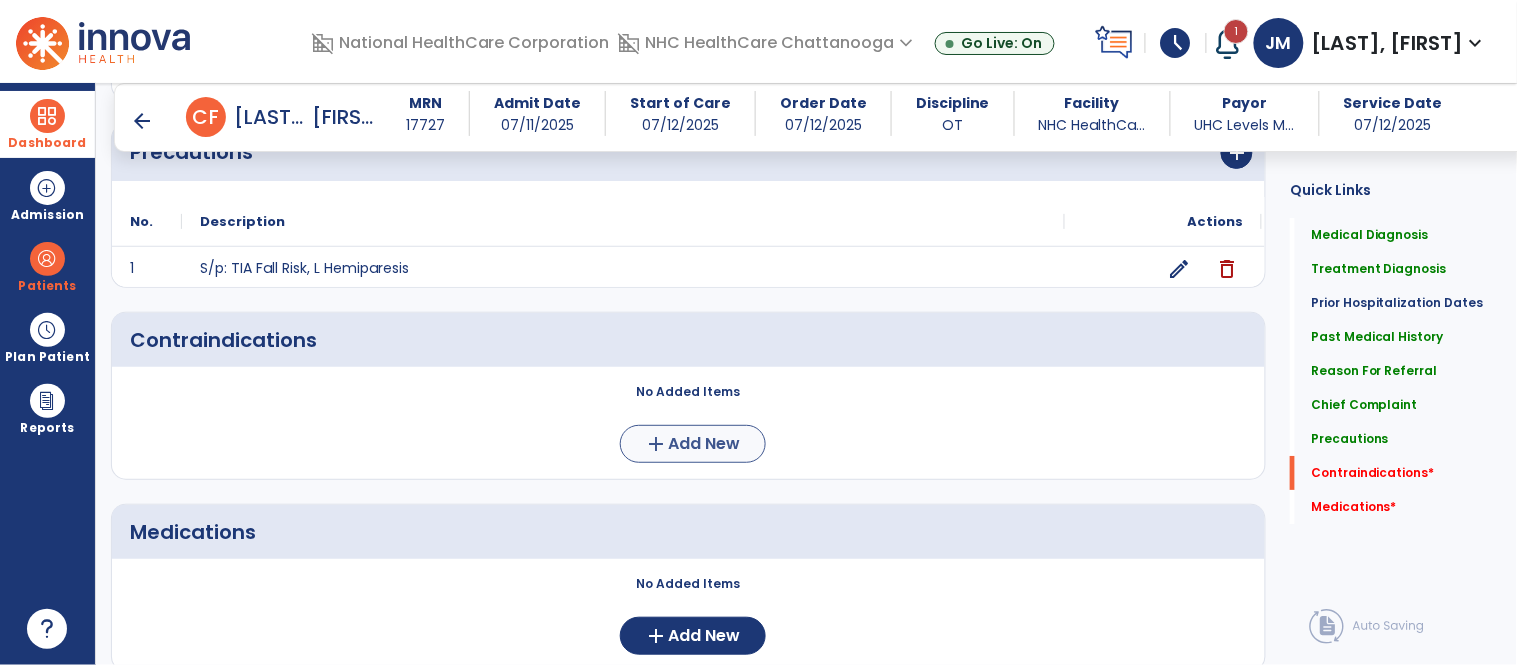 scroll, scrollTop: 1685, scrollLeft: 0, axis: vertical 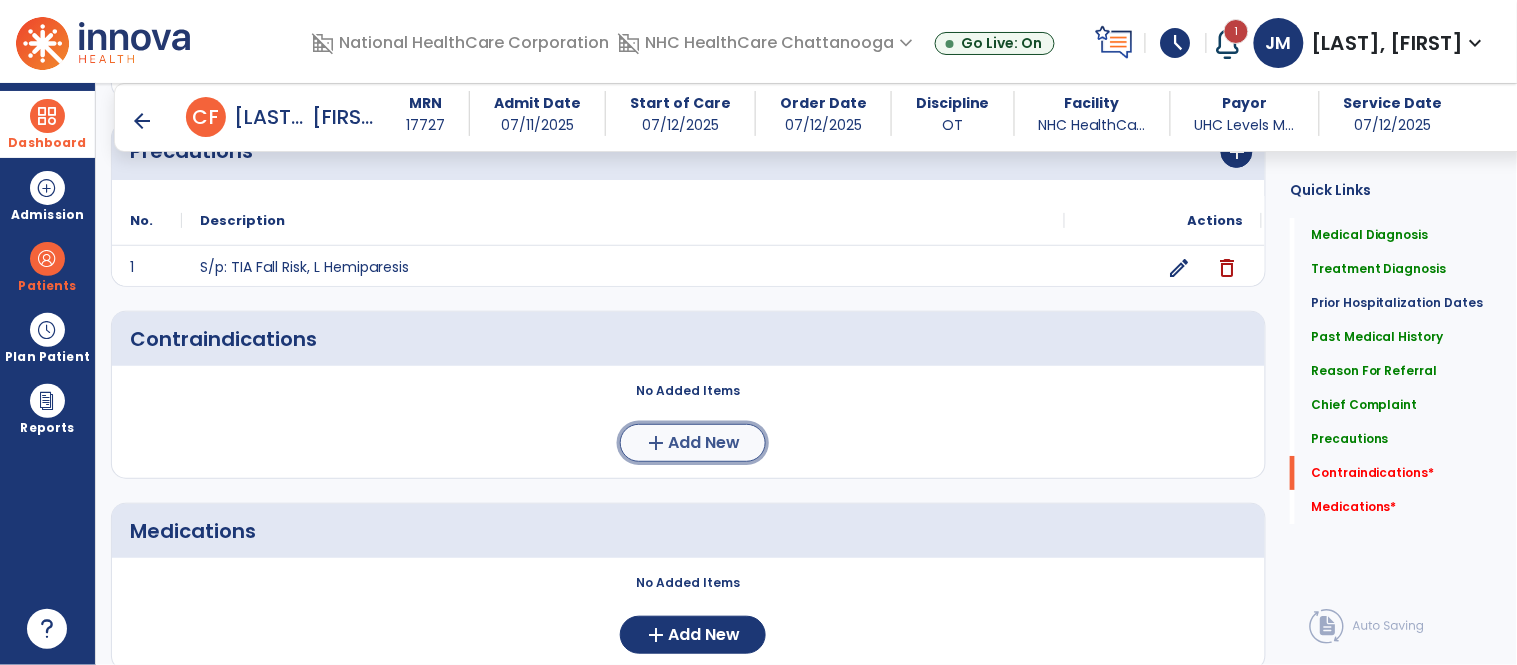 click on "add  Add New" 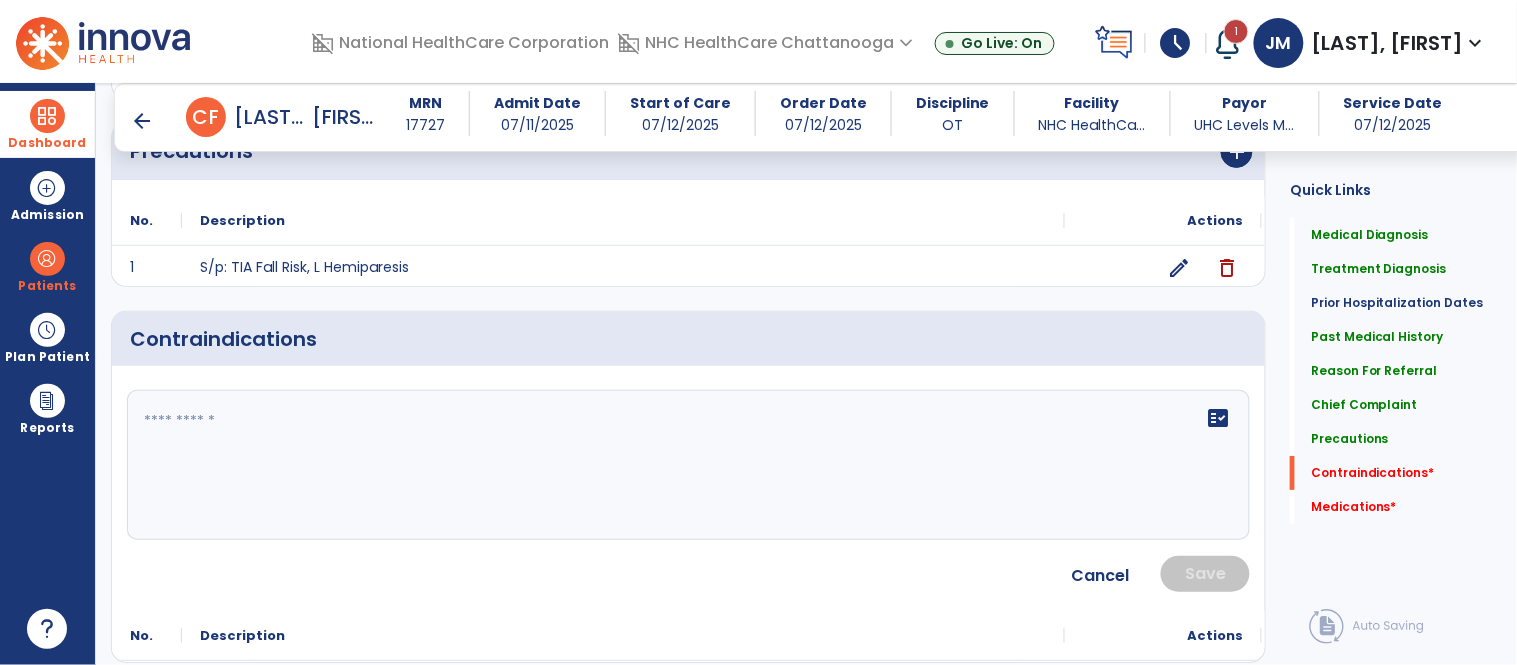 drag, startPoint x: 441, startPoint y: 437, endPoint x: 412, endPoint y: 418, distance: 34.669872 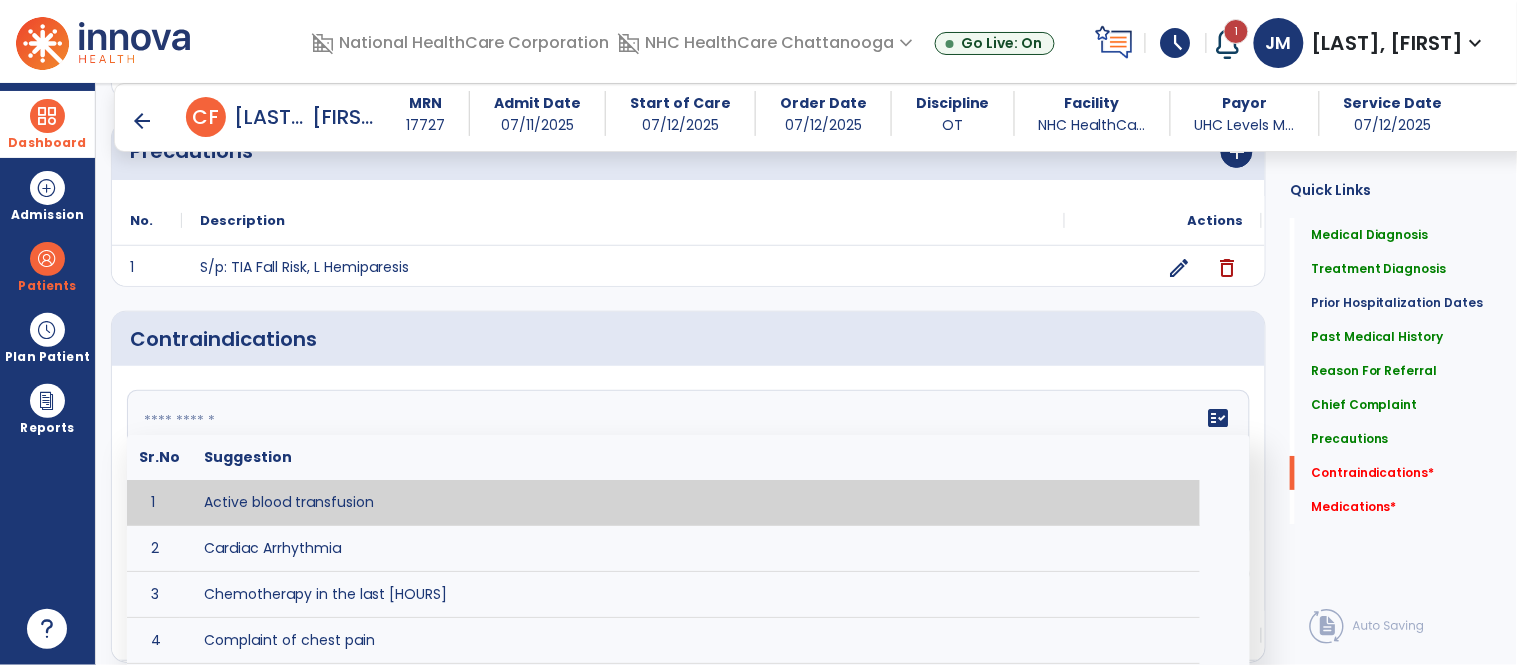 paste on "**********" 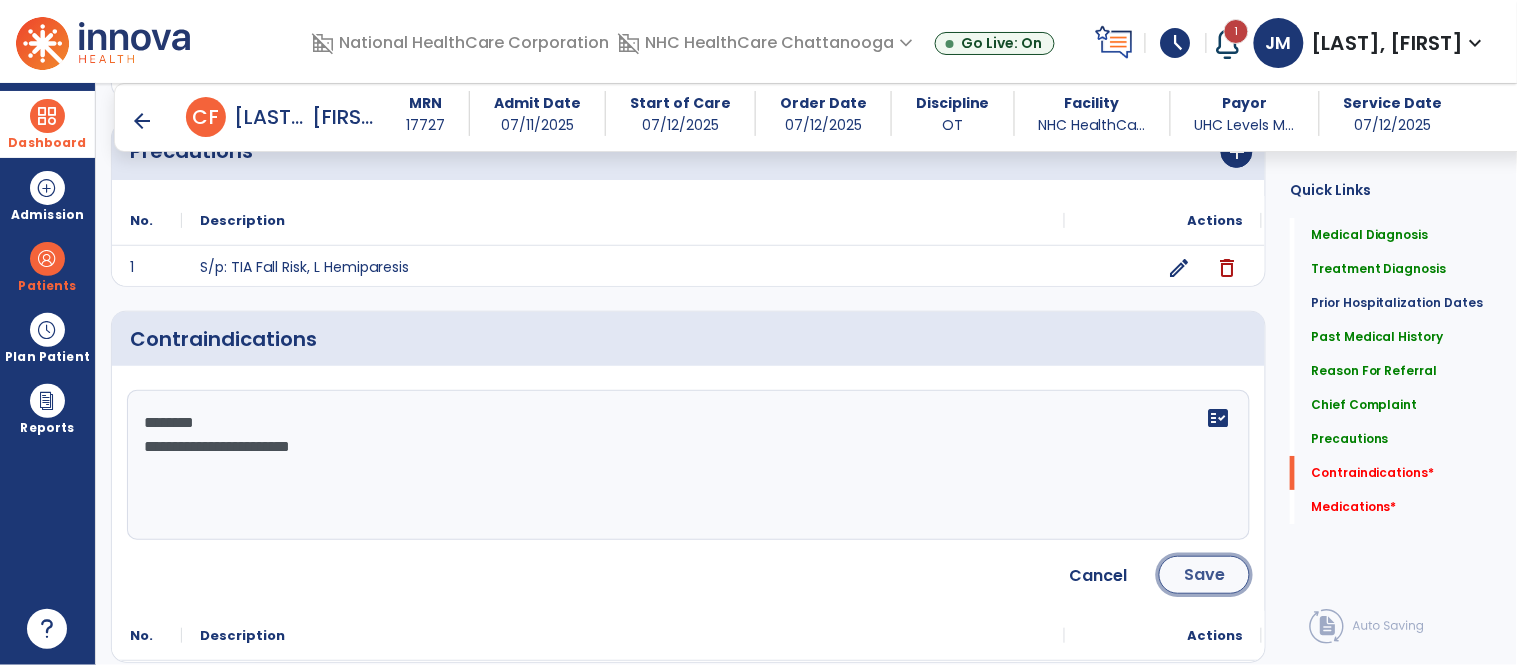 click on "Save" 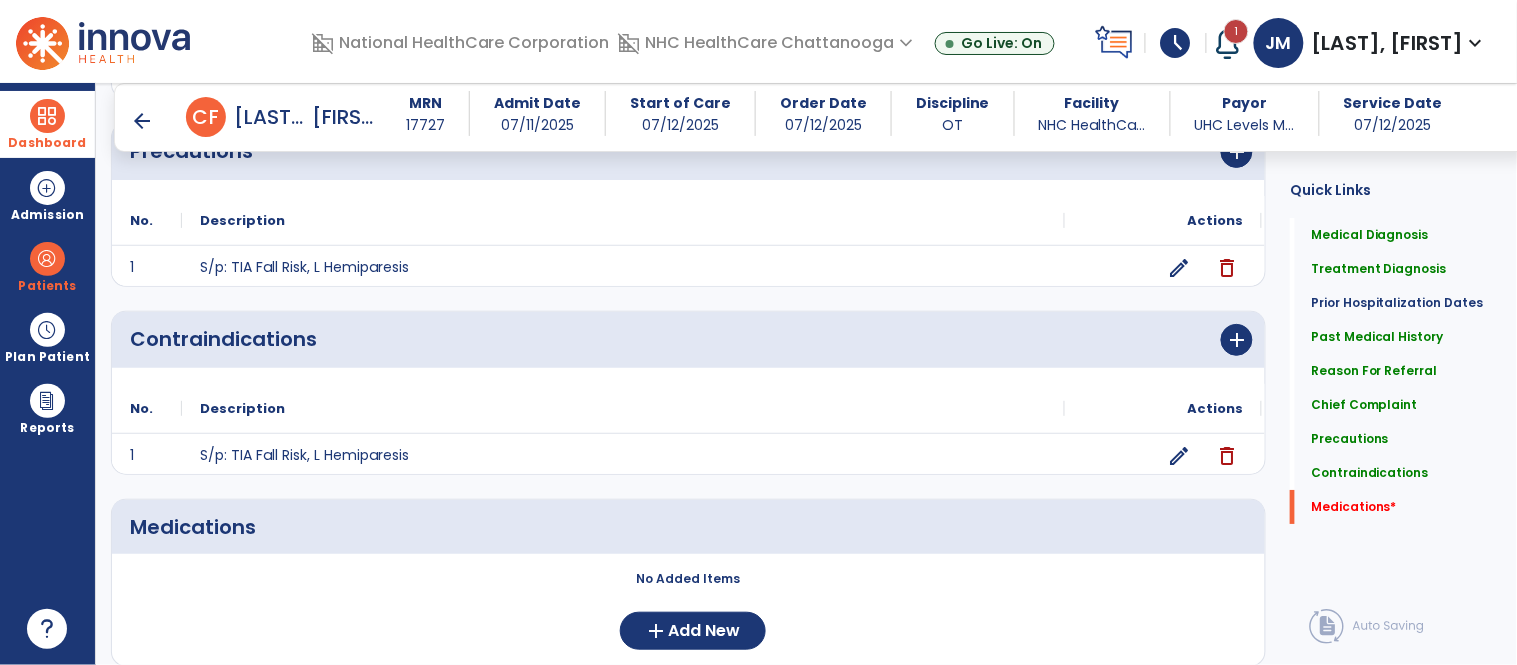 scroll, scrollTop: 1758, scrollLeft: 0, axis: vertical 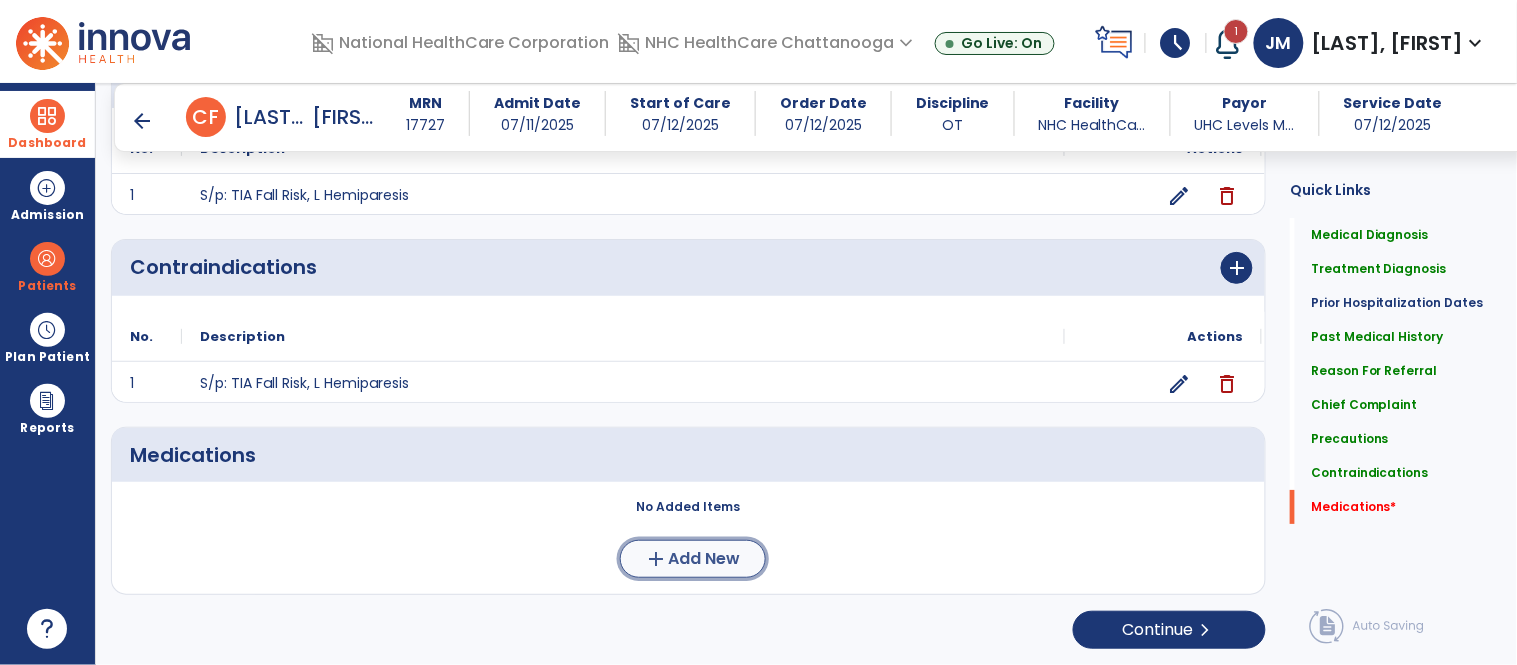 click on "add  Add New" 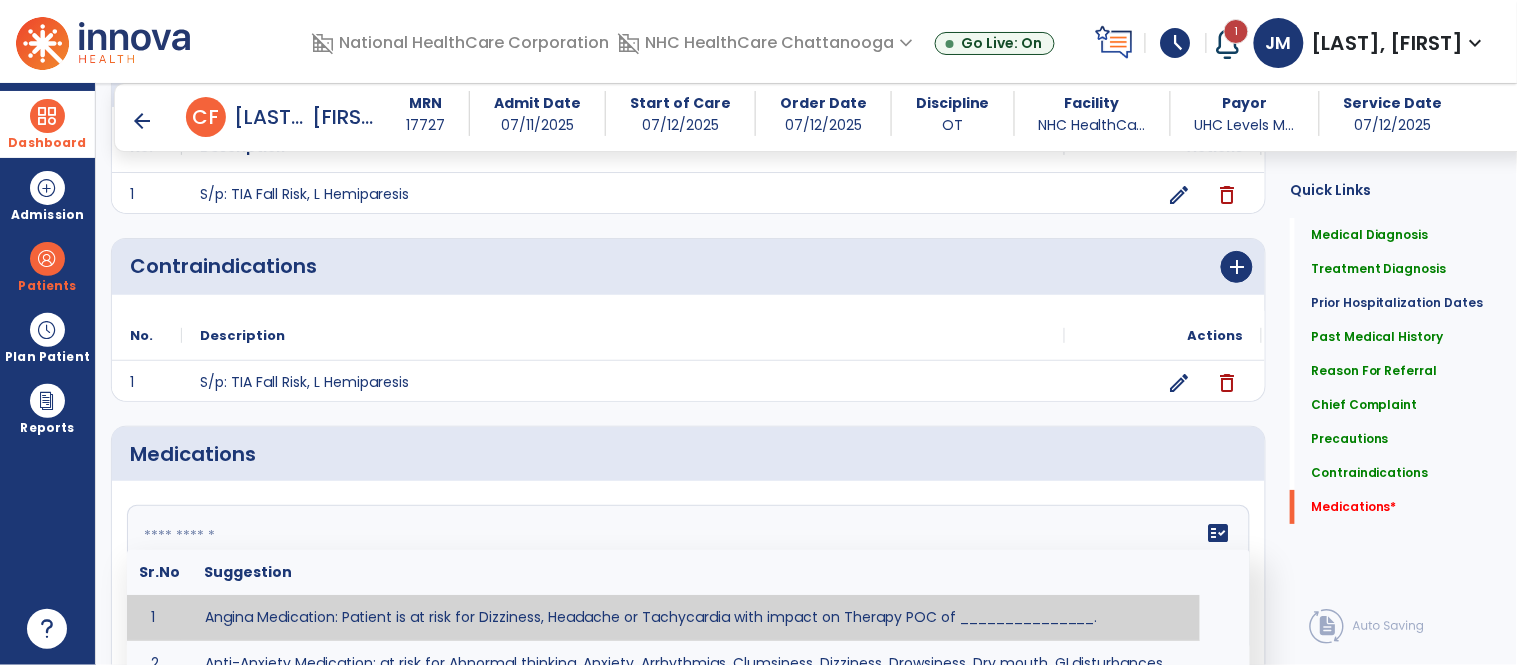 click on "fact_check  Sr.No Suggestion 1 Angina Medication: Patient is at risk for Dizziness, Headache or Tachycardia with impact on Therapy POC of _______________. 2 Anti-Anxiety Medication: at risk for Abnormal thinking, Anxiety, Arrhythmias, Clumsiness, Dizziness, Drowsiness, Dry mouth, GI disturbances, Headache, Increased appetite, Loss of appetite, Orthostatic hypotension, Sedation, Seizures, Tachycardia, Unsteadiness, Weakness or Weight gain with impact on Therapy POC of _____________. 3 Anti-Arrhythmic Agents: at risk for Arrhythmias, Confusion, EKG changes, Hallucinations, Hepatotoxicity, Increased blood pressure, Increased heart rate, Lethargy or Toxicity with impact on Therapy POC of 4 Anti-Coagulant medications: with potential risk for hemorrhage (including rectal bleeding and coughing up blood), and heparin-induced thrombocytopenia (HIT syndrome). Potential impact on therapy progress includes _________. 5 6 7 8 Aspirin for ______________. 9 10 11 12 13 14 15 16 17 18 19 20 21 22 23 24" 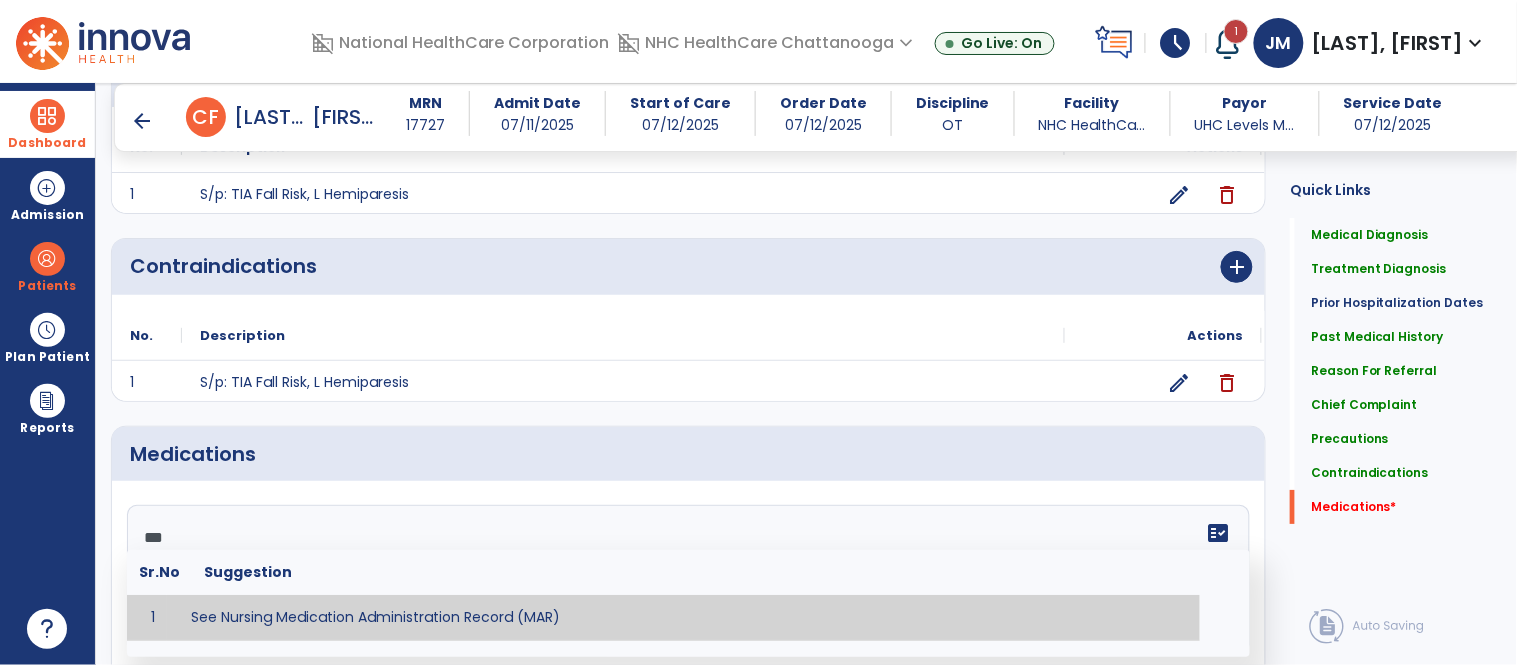 type on "**********" 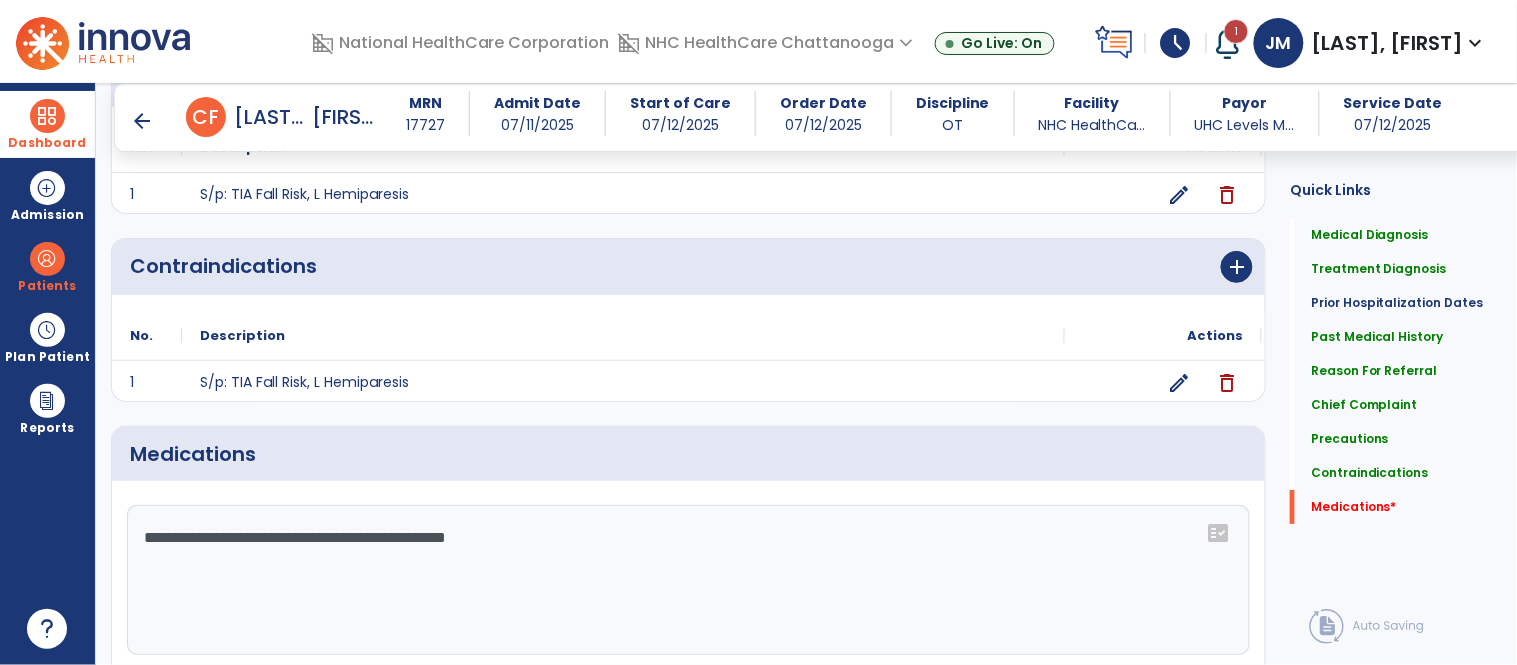 scroll, scrollTop: 1943, scrollLeft: 0, axis: vertical 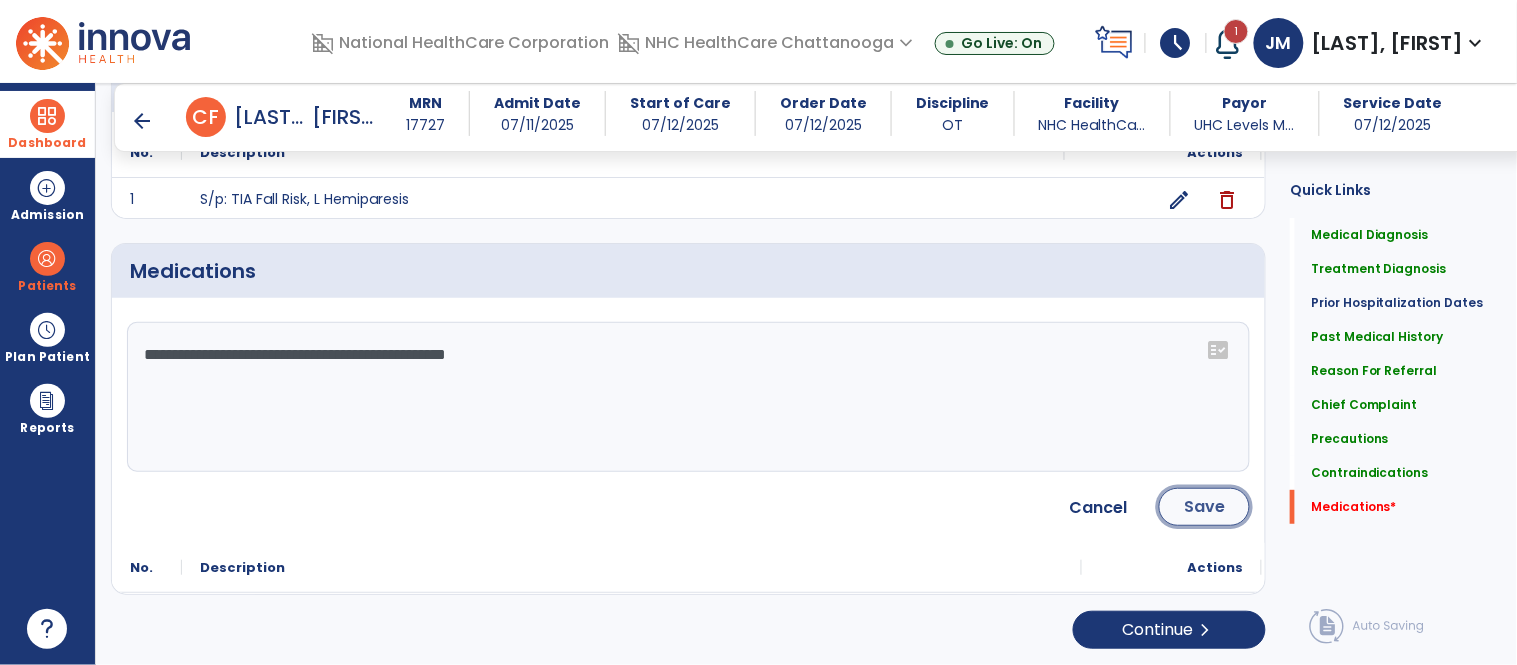 click on "Save" 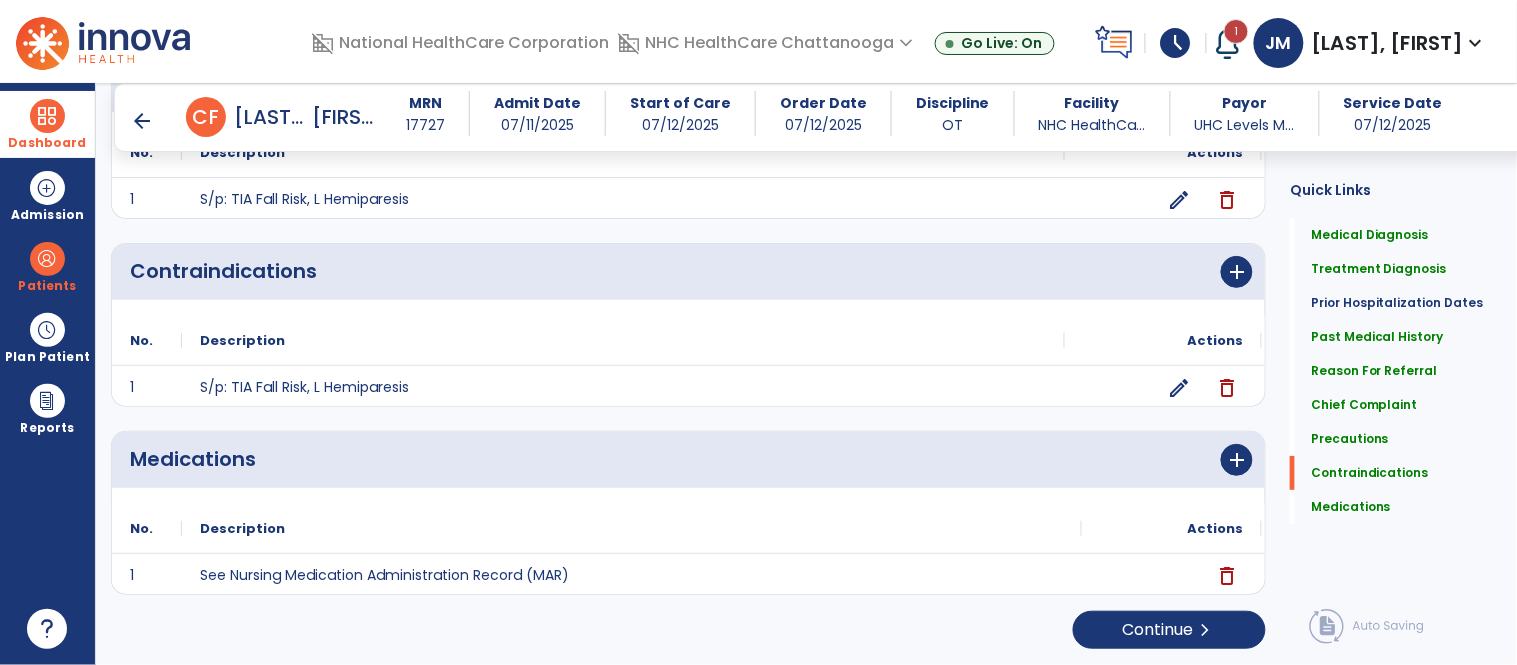 scroll, scrollTop: 1755, scrollLeft: 0, axis: vertical 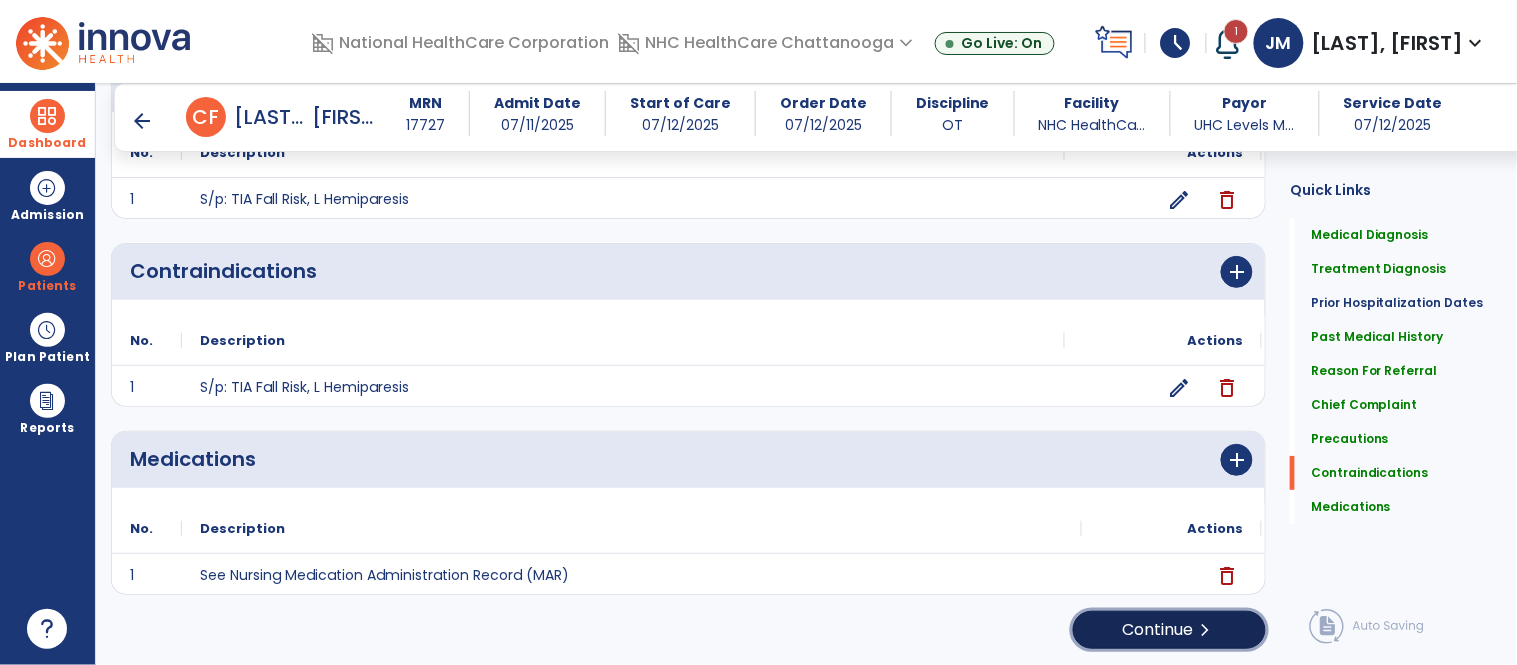 click on "Continue  chevron_right" 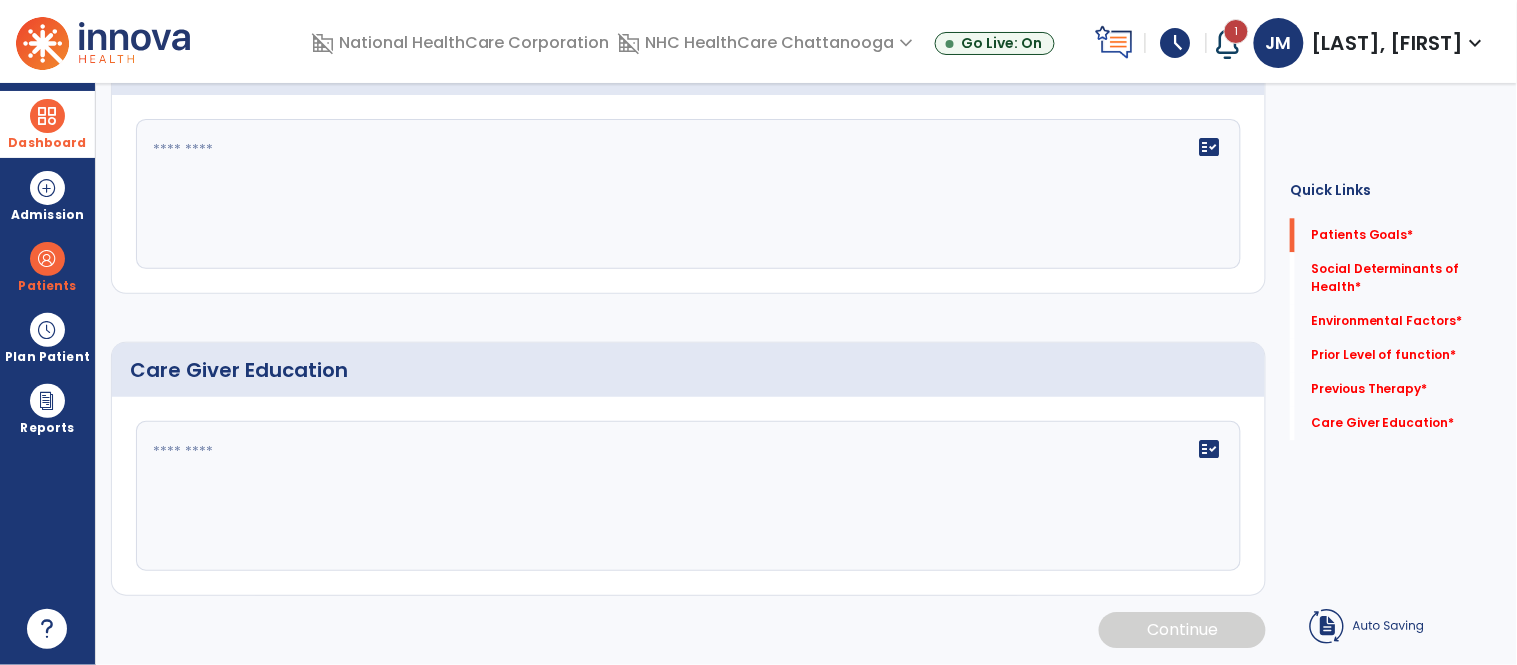 scroll, scrollTop: 0, scrollLeft: 0, axis: both 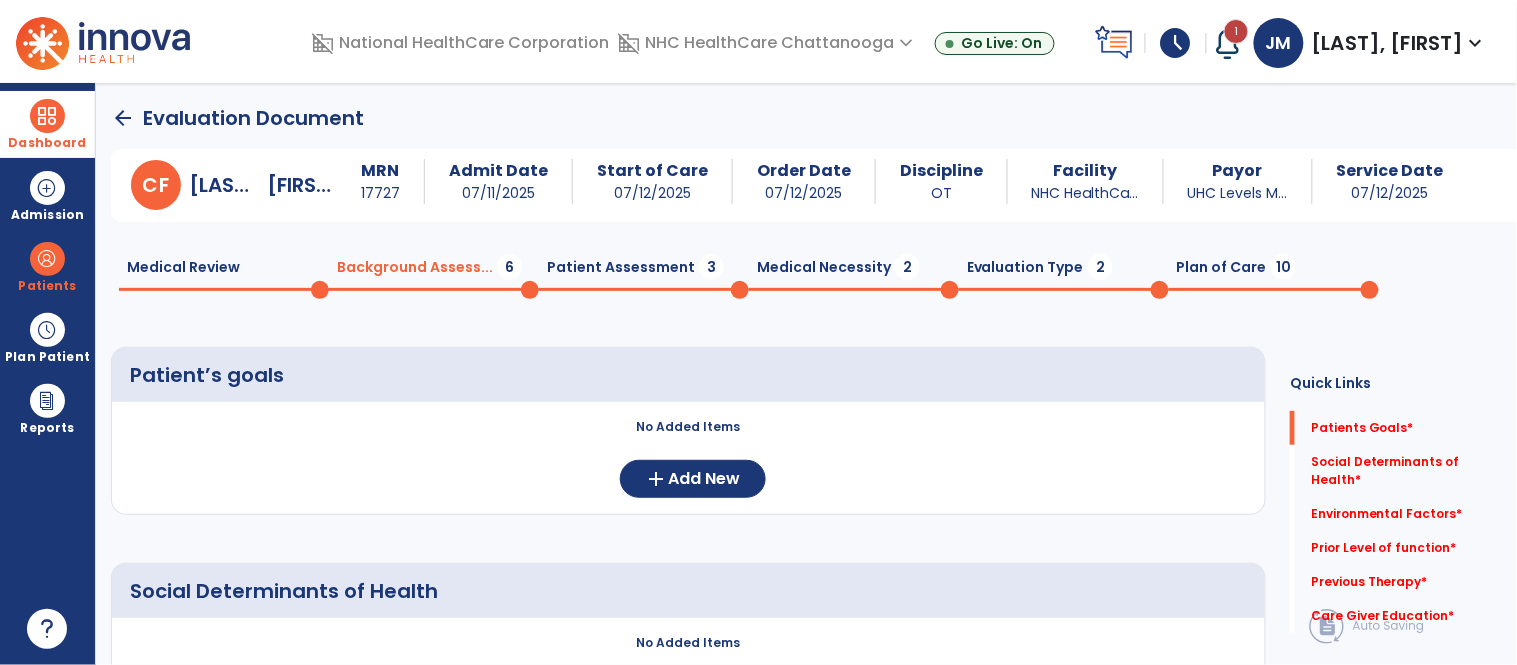 click on "No Added Items  add  Add New" 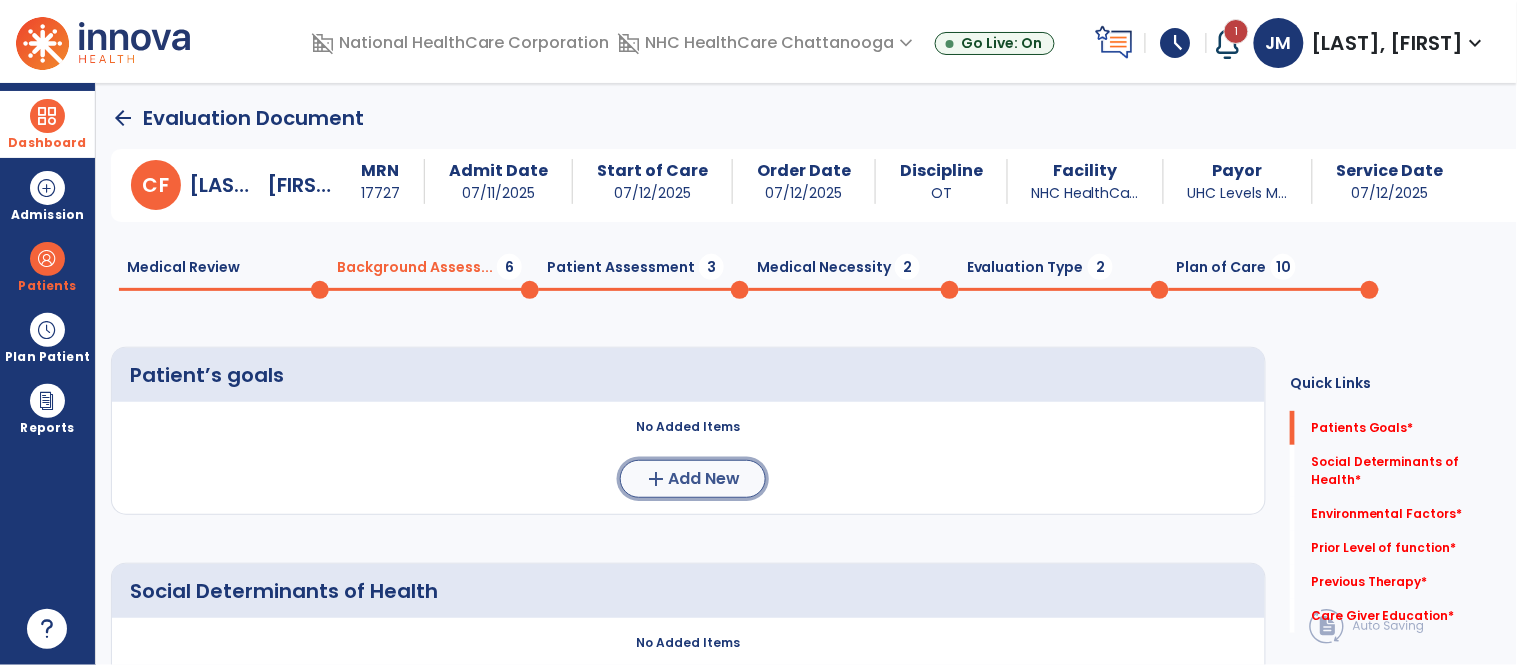 click on "Add New" 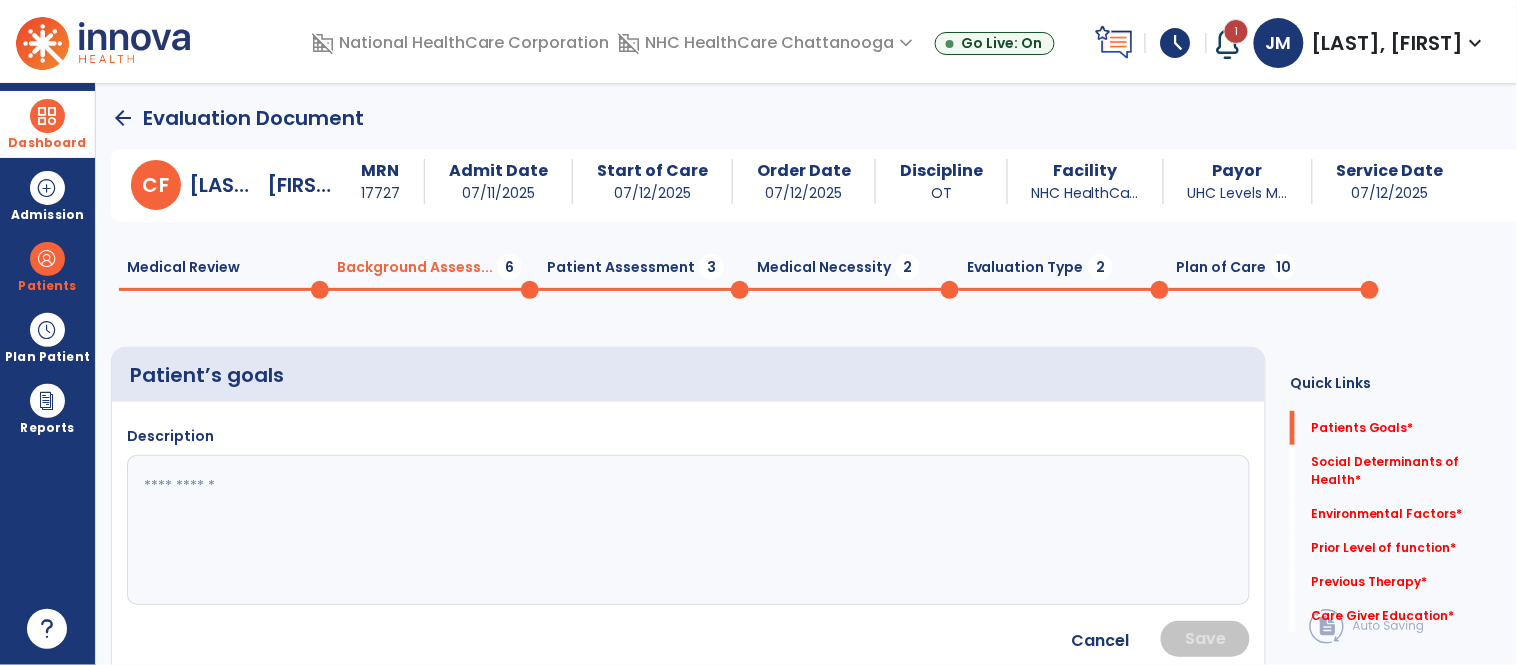 click 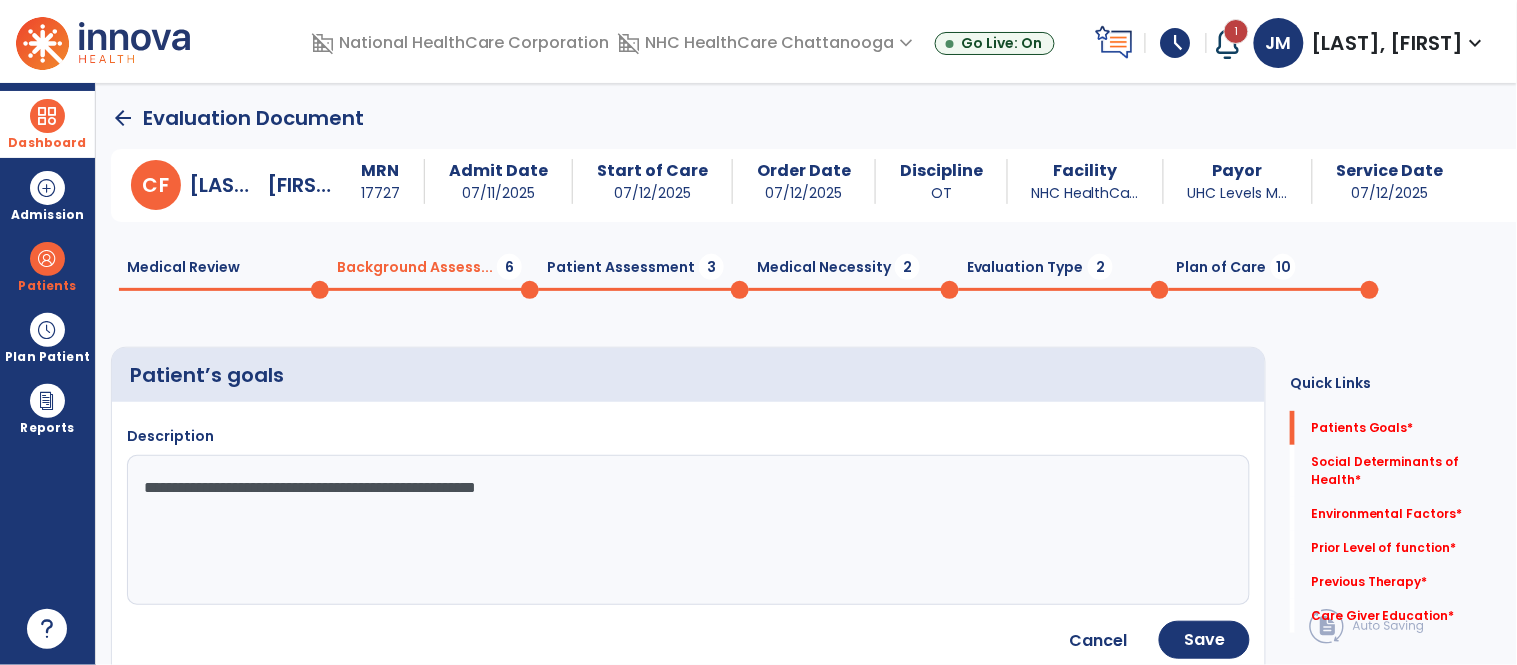 scroll, scrollTop: 145, scrollLeft: 0, axis: vertical 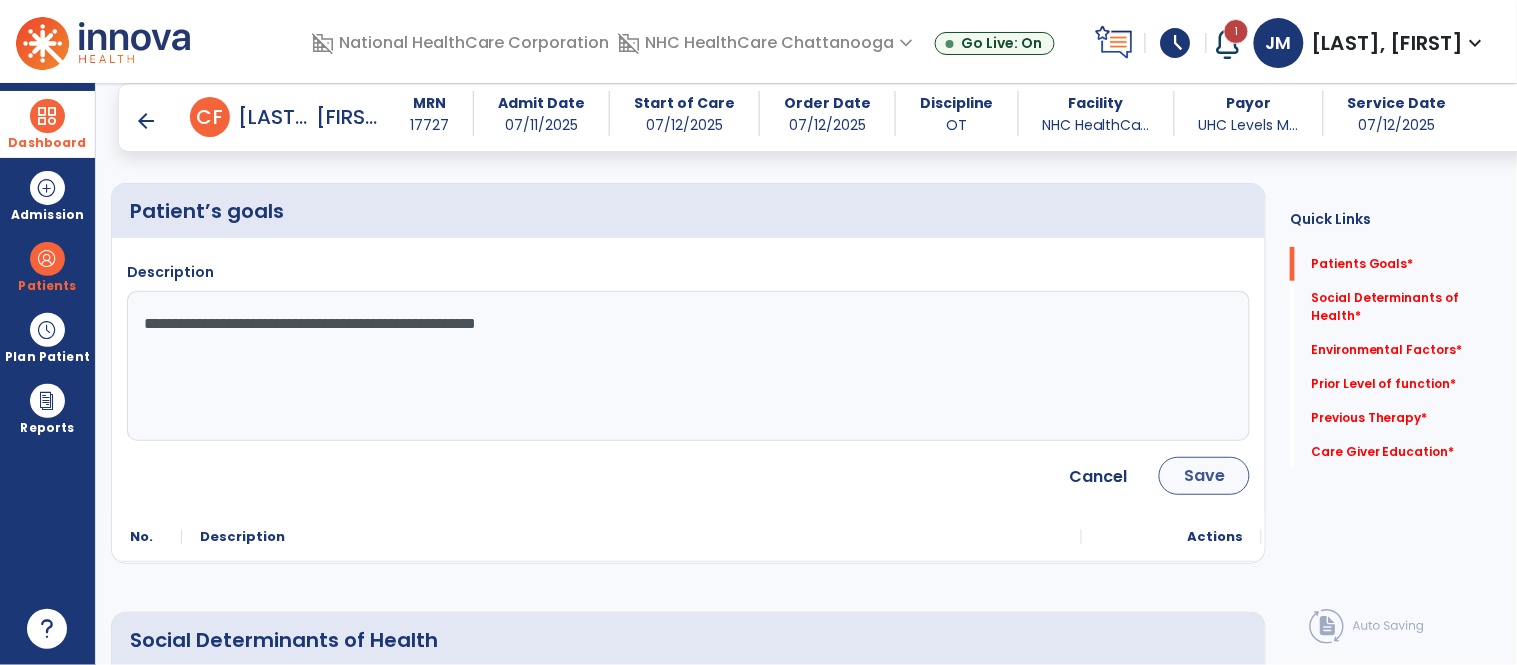 type on "**********" 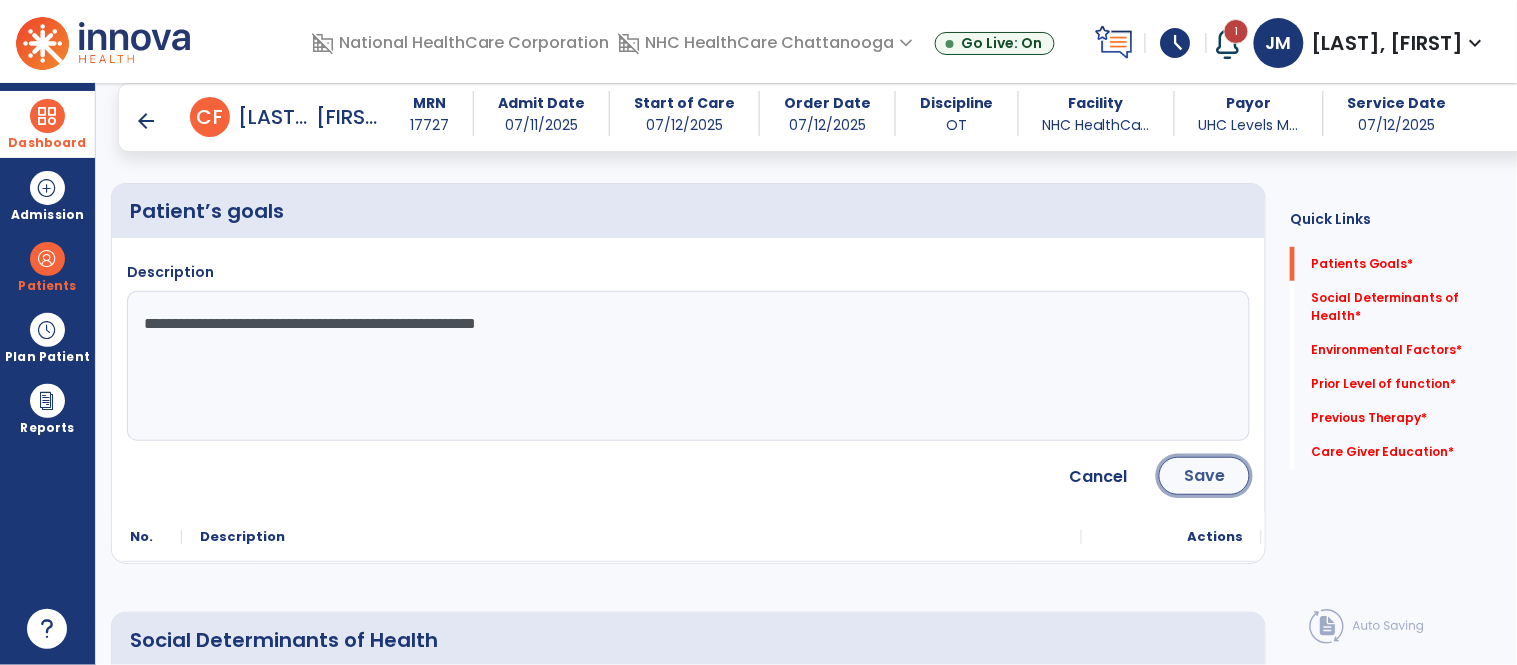 click on "Save" 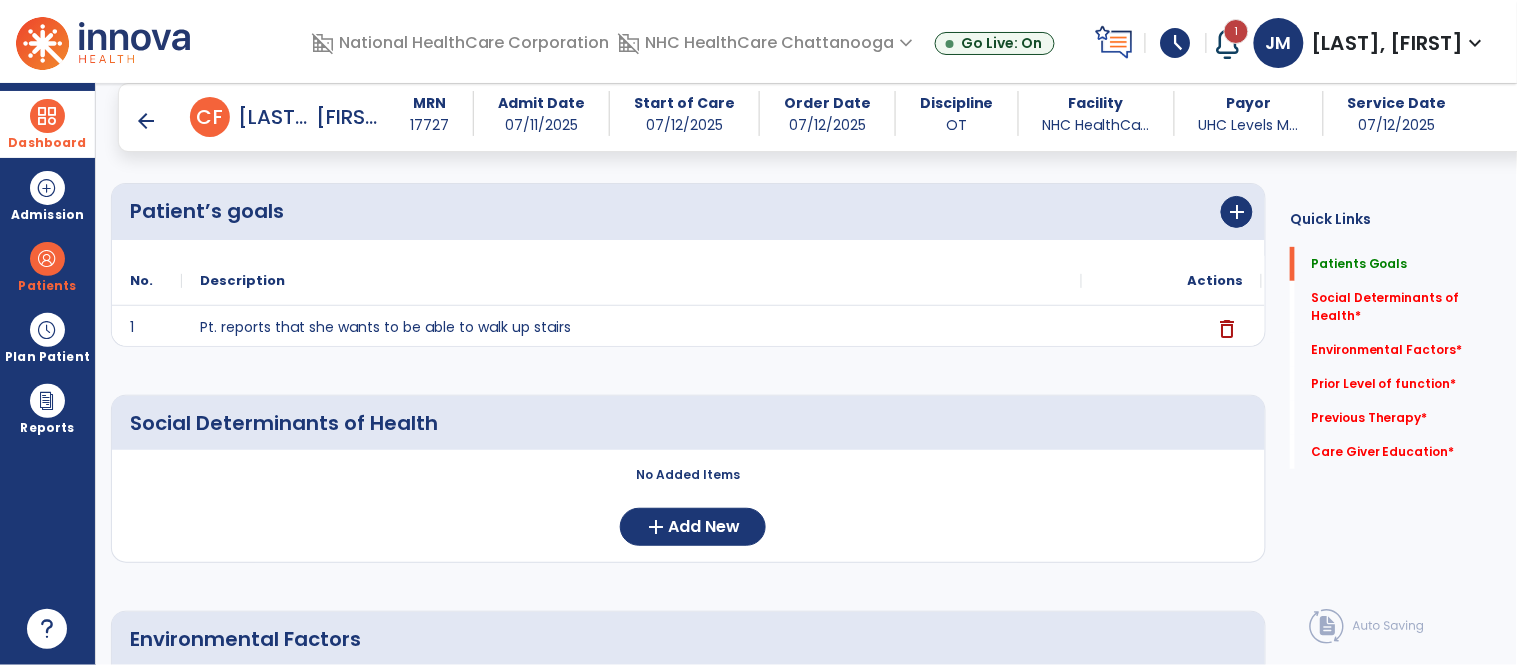 click on "No Added Items  add  Add New" 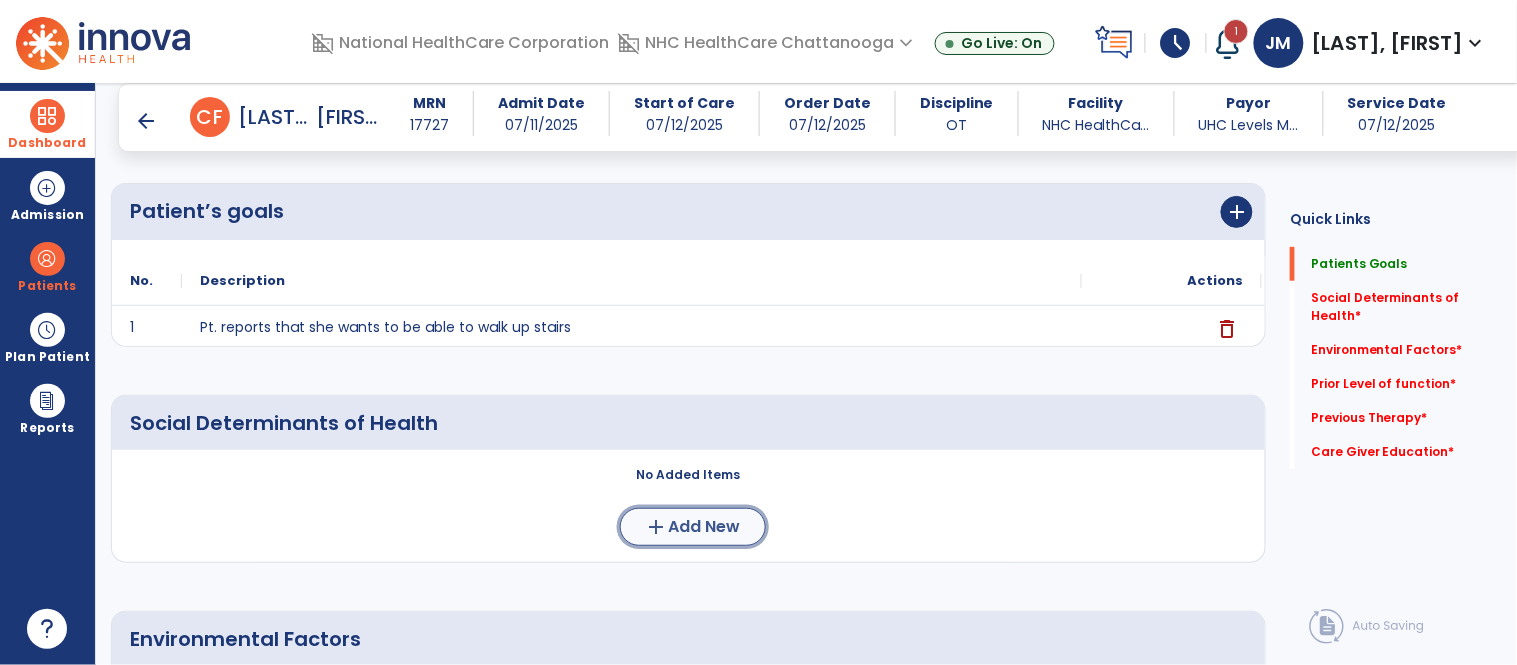 click on "add  Add New" 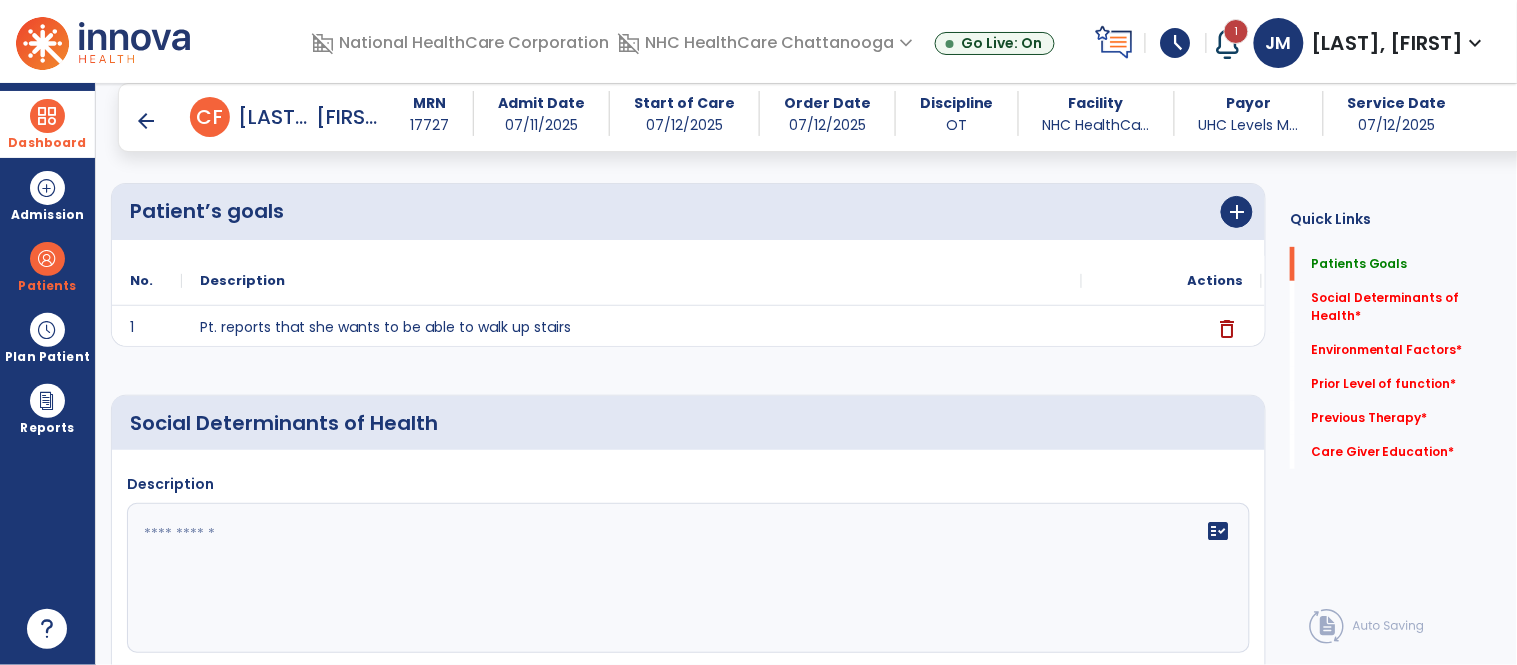 click on "Description   fact_check" 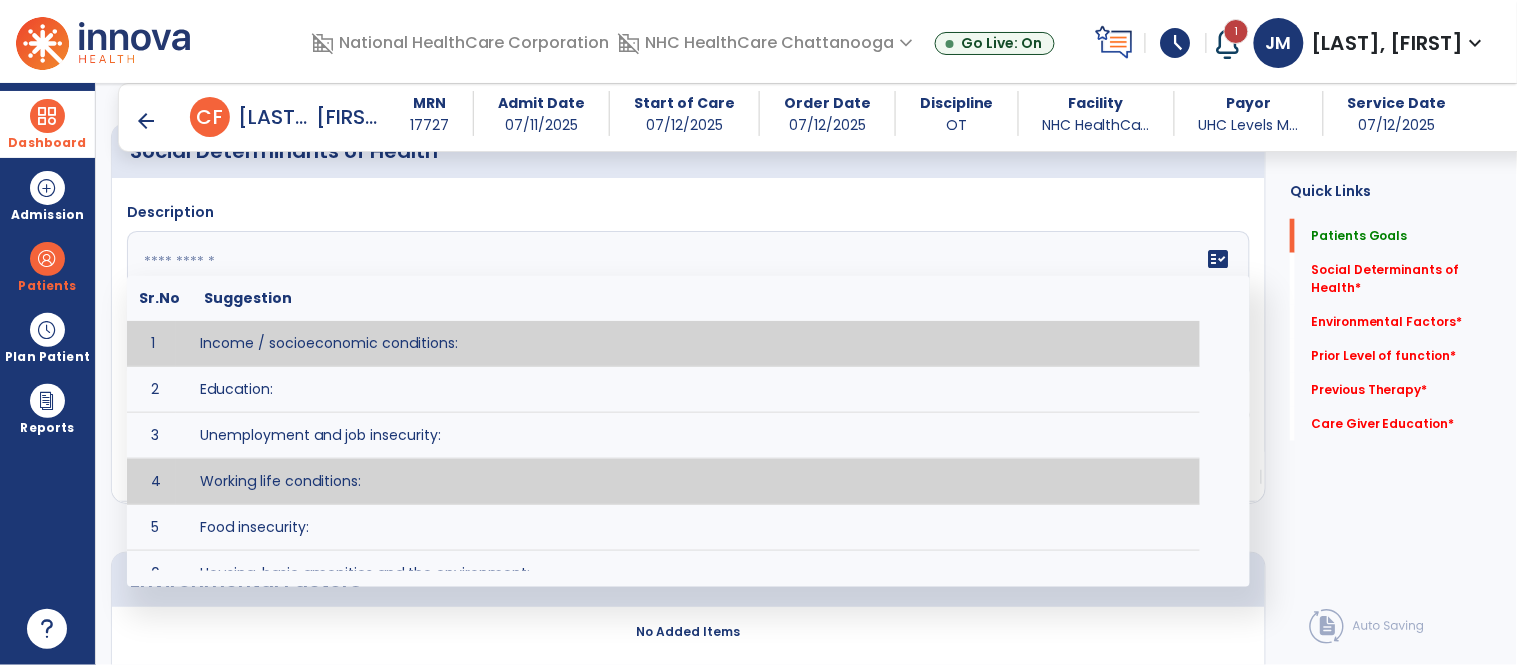 scroll, scrollTop: 418, scrollLeft: 0, axis: vertical 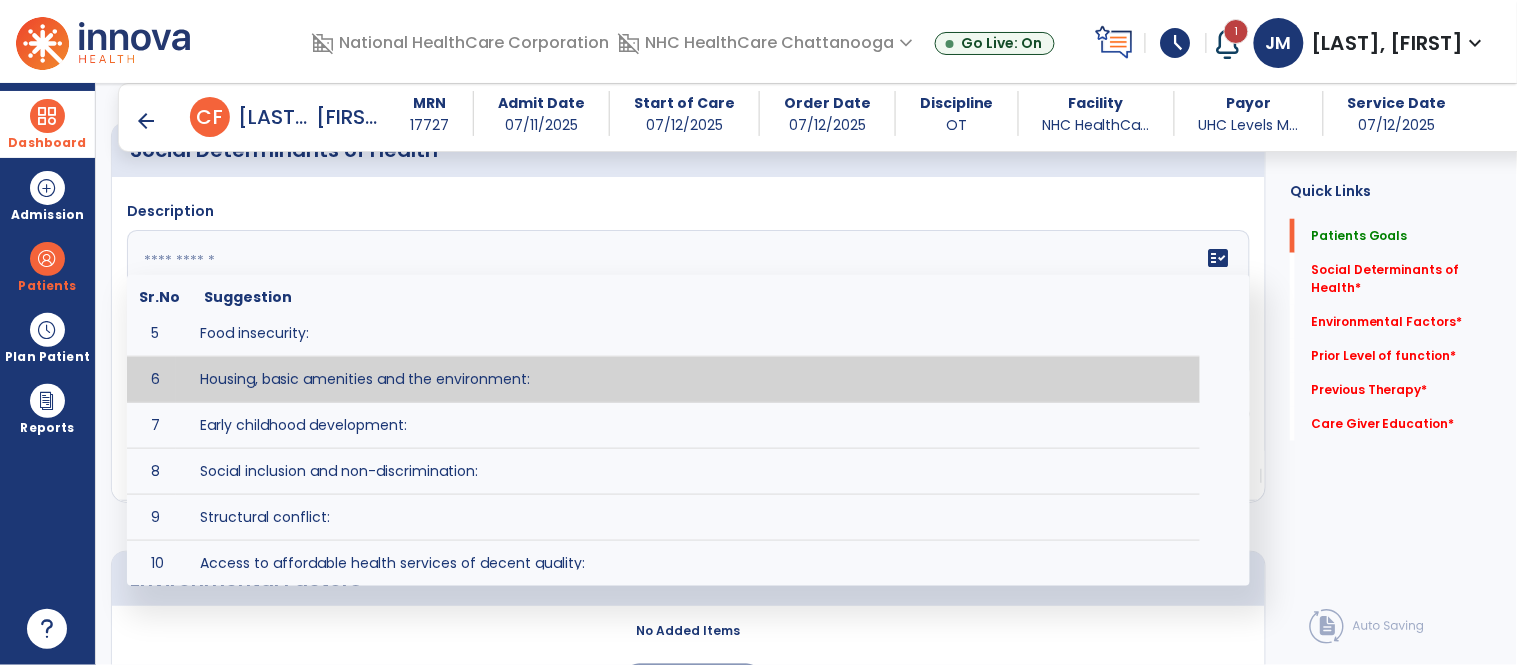 type on "**********" 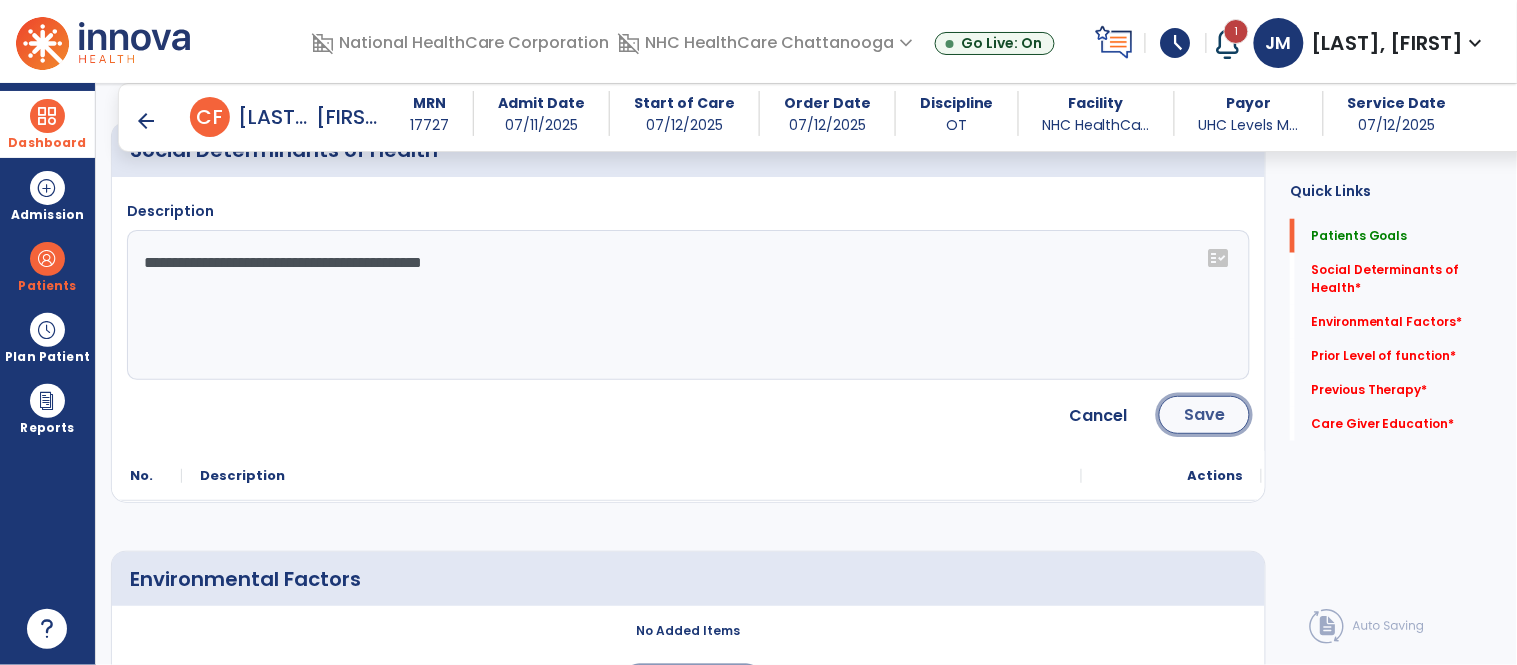 click on "Save" 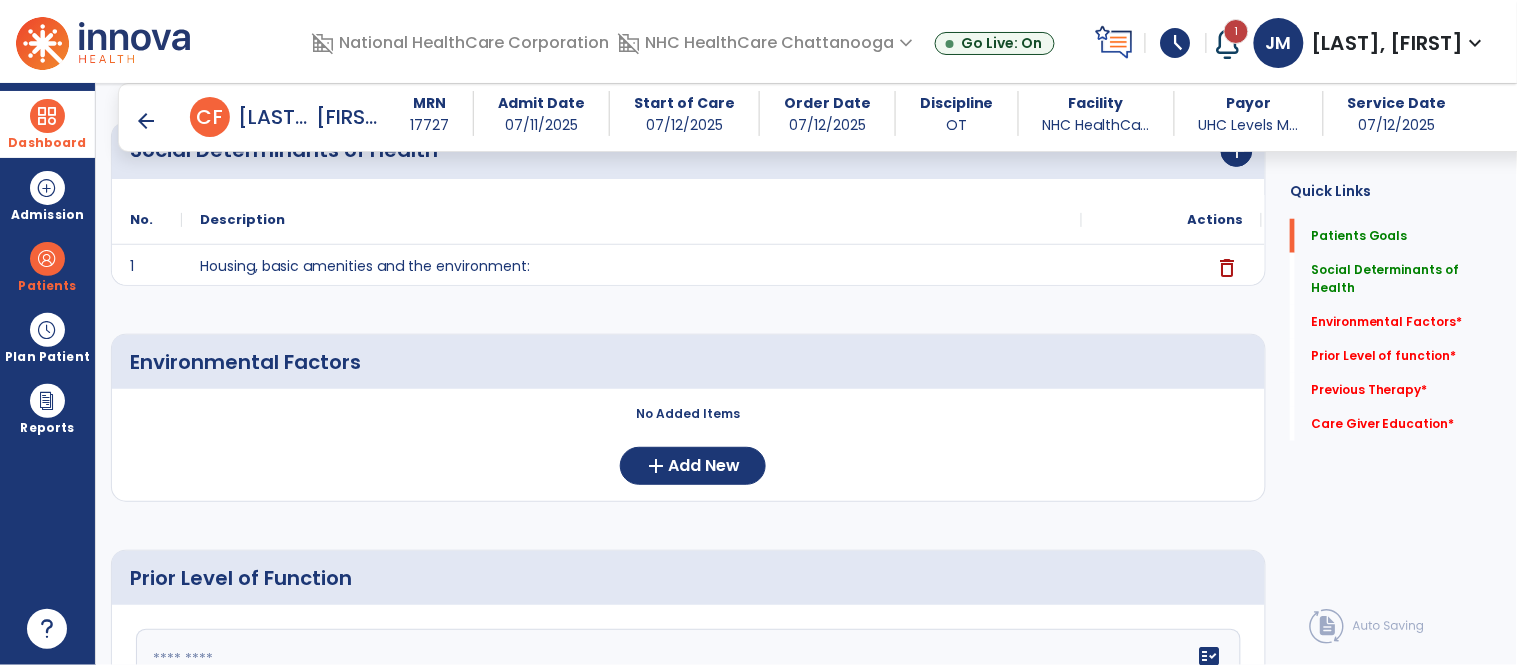 scroll, scrollTop: 491, scrollLeft: 0, axis: vertical 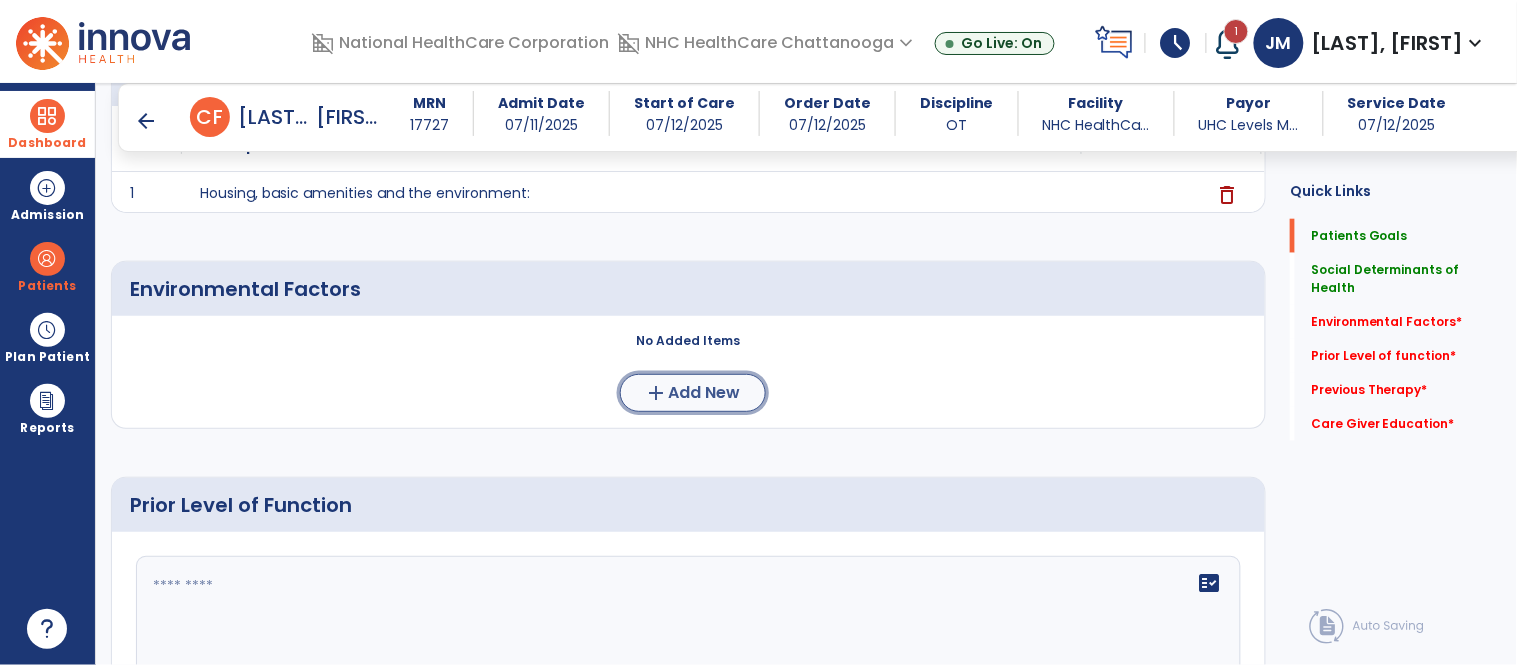 click on "add" 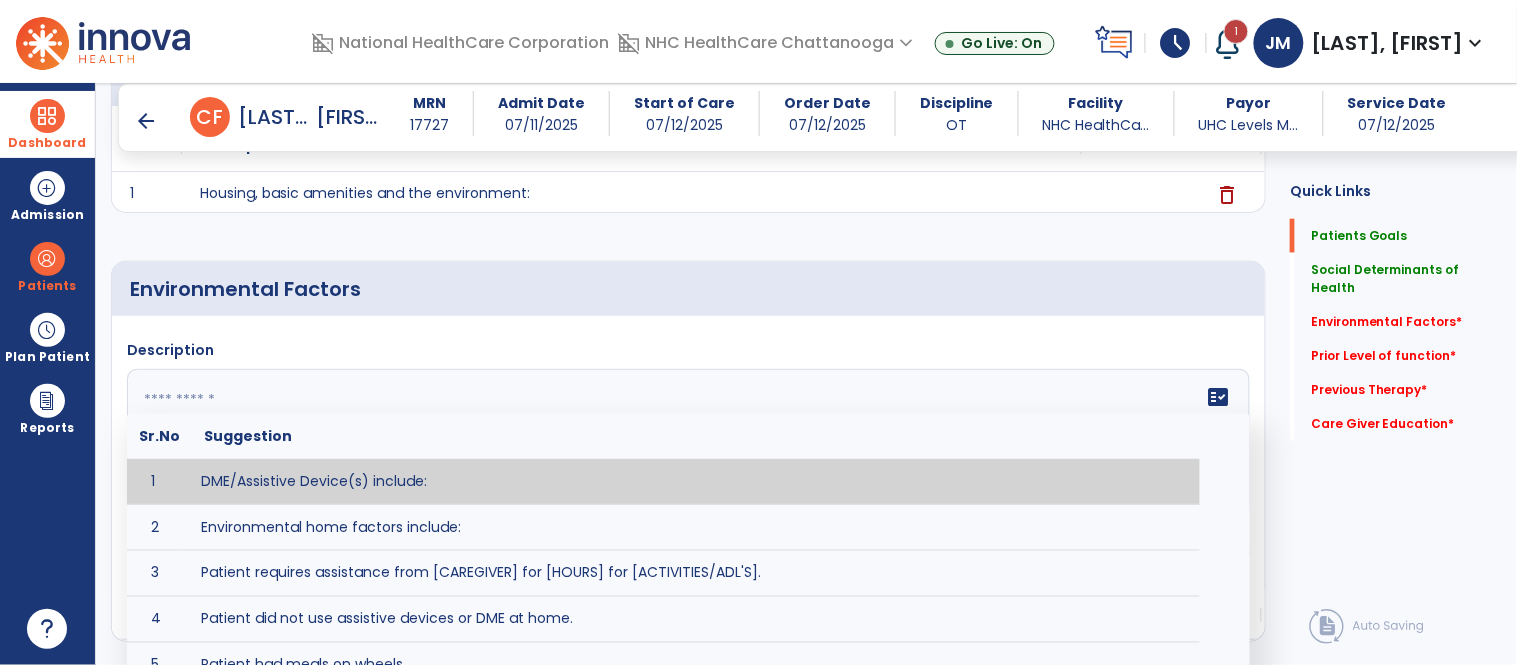 click 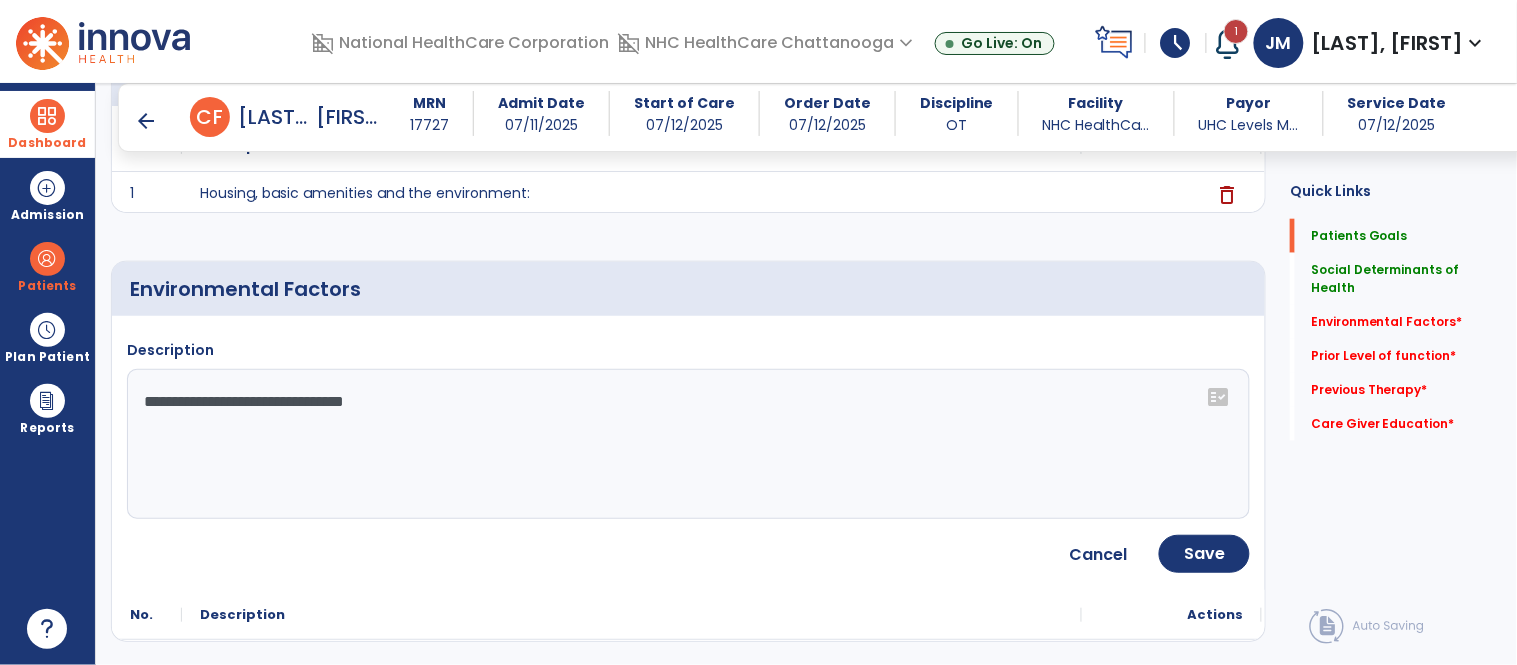click on "**********" 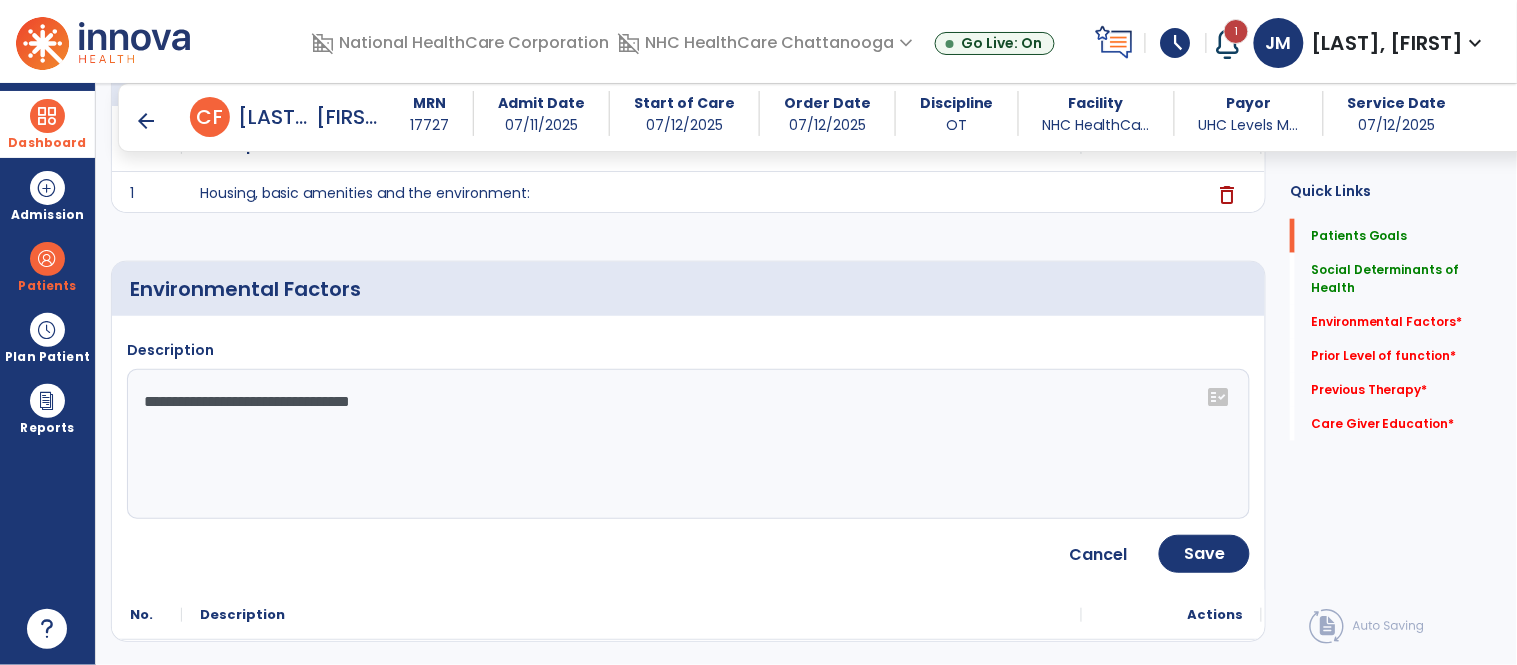 type on "**********" 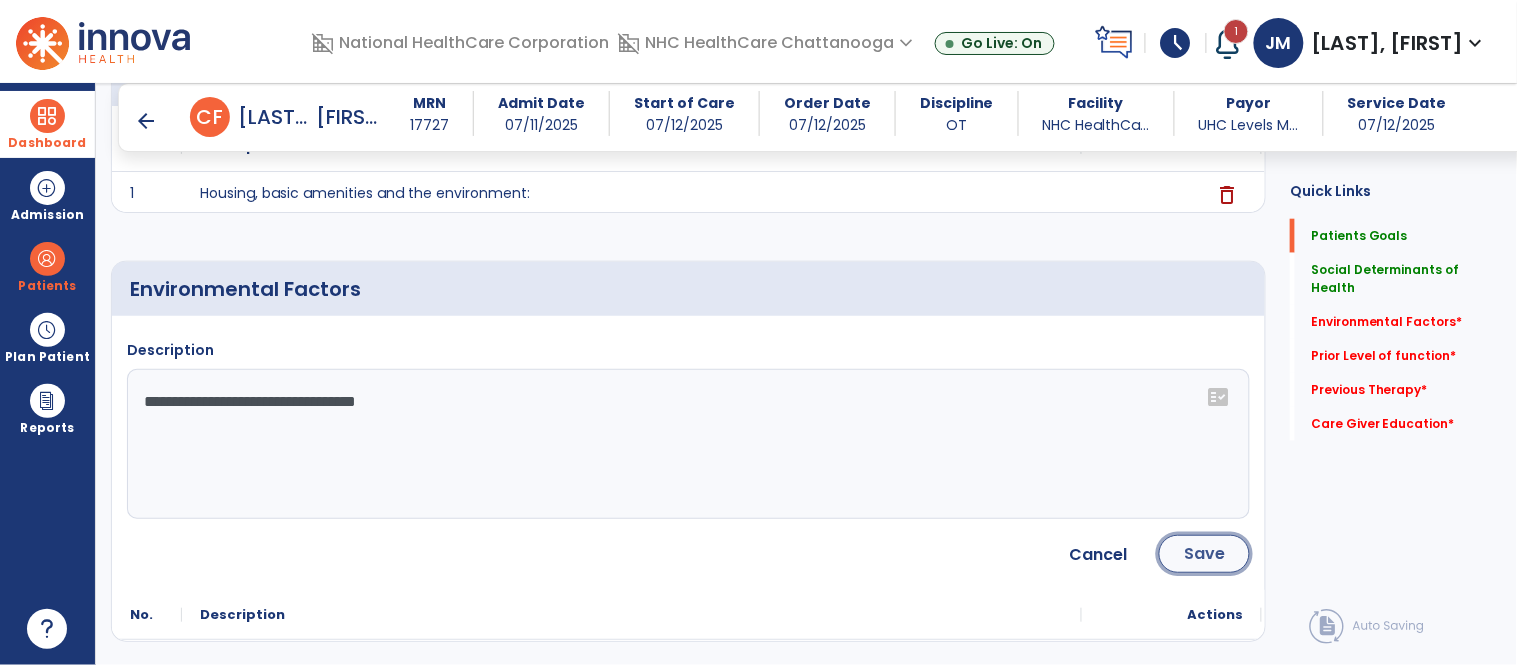 click on "Save" 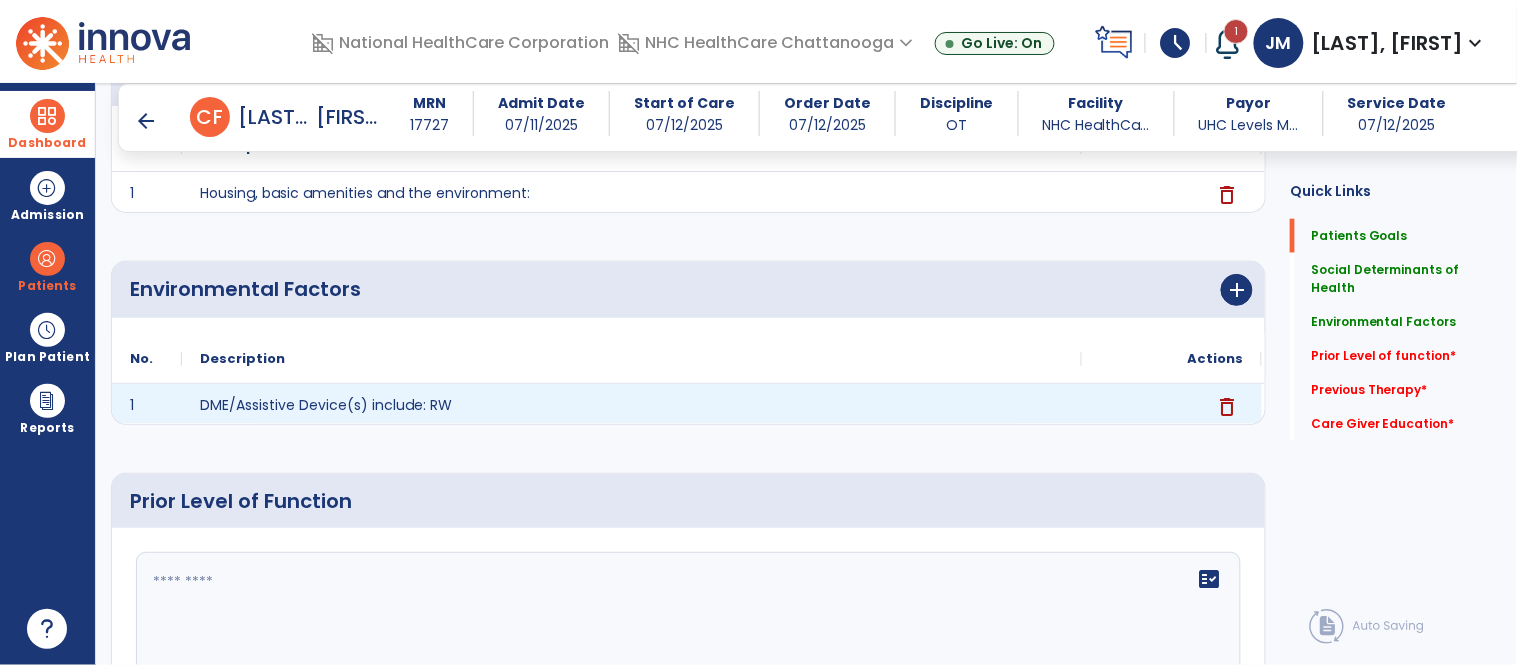 scroll, scrollTop: 755, scrollLeft: 0, axis: vertical 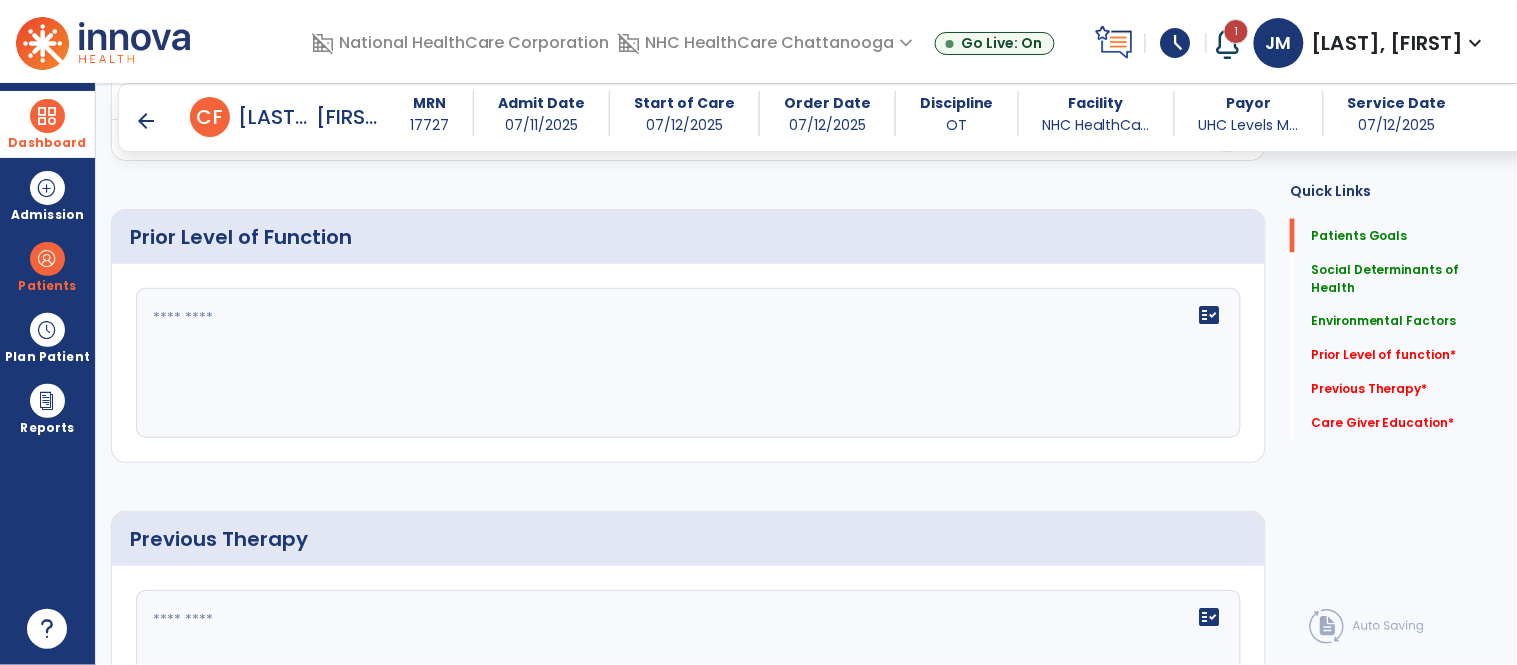 click on "fact_check" 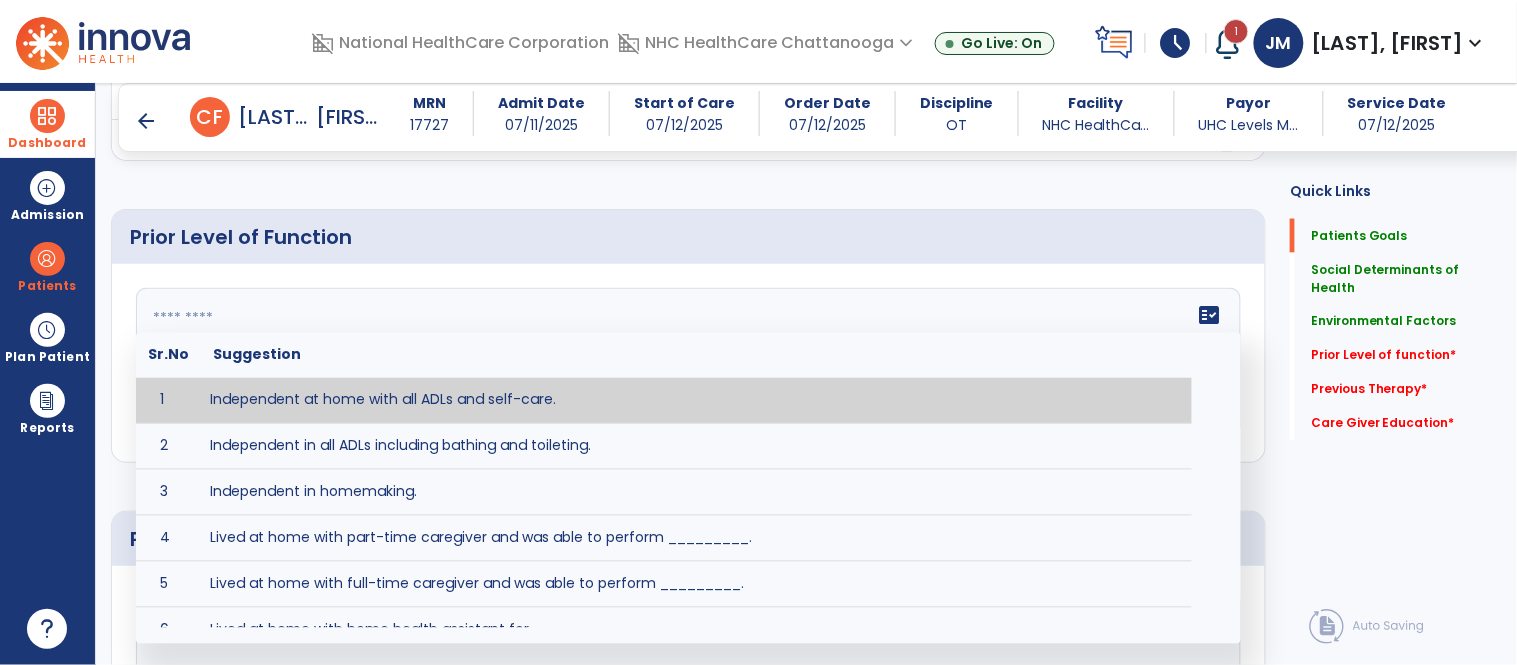 type on "**********" 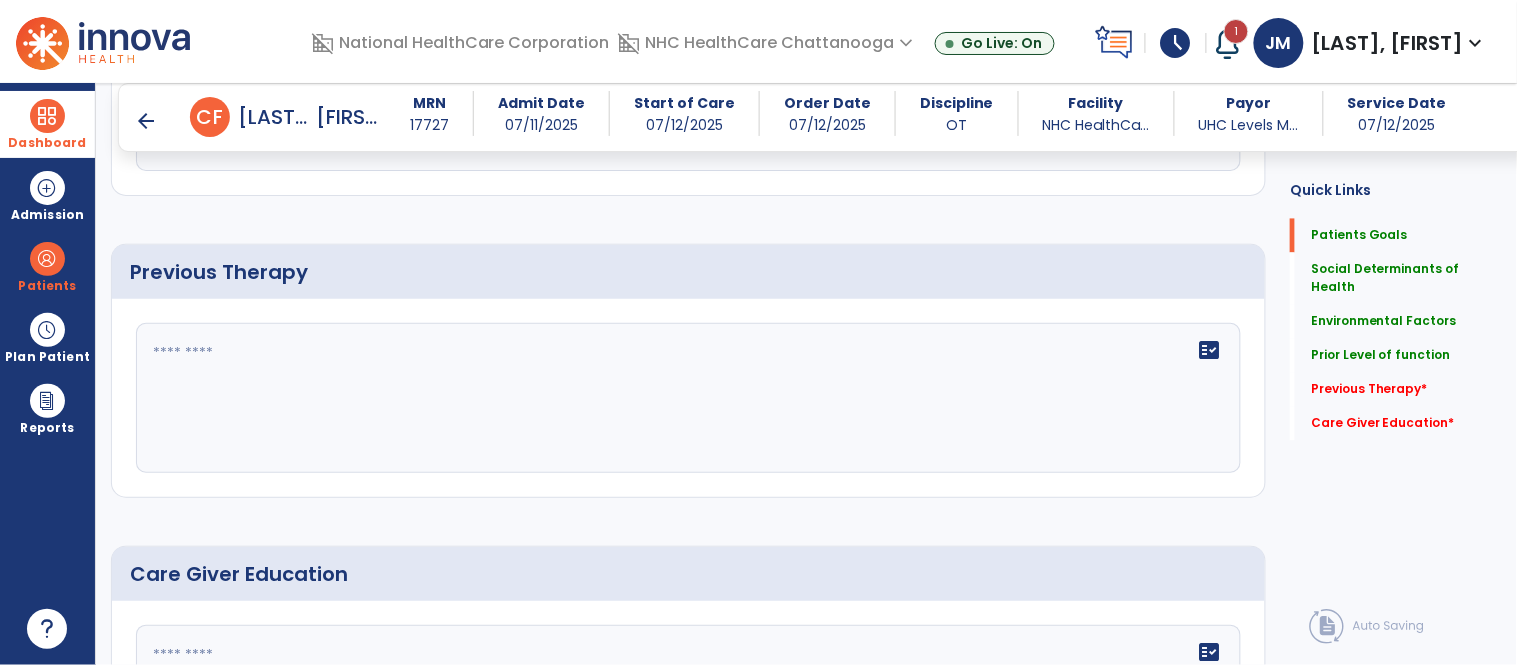 scroll, scrollTop: 1031, scrollLeft: 0, axis: vertical 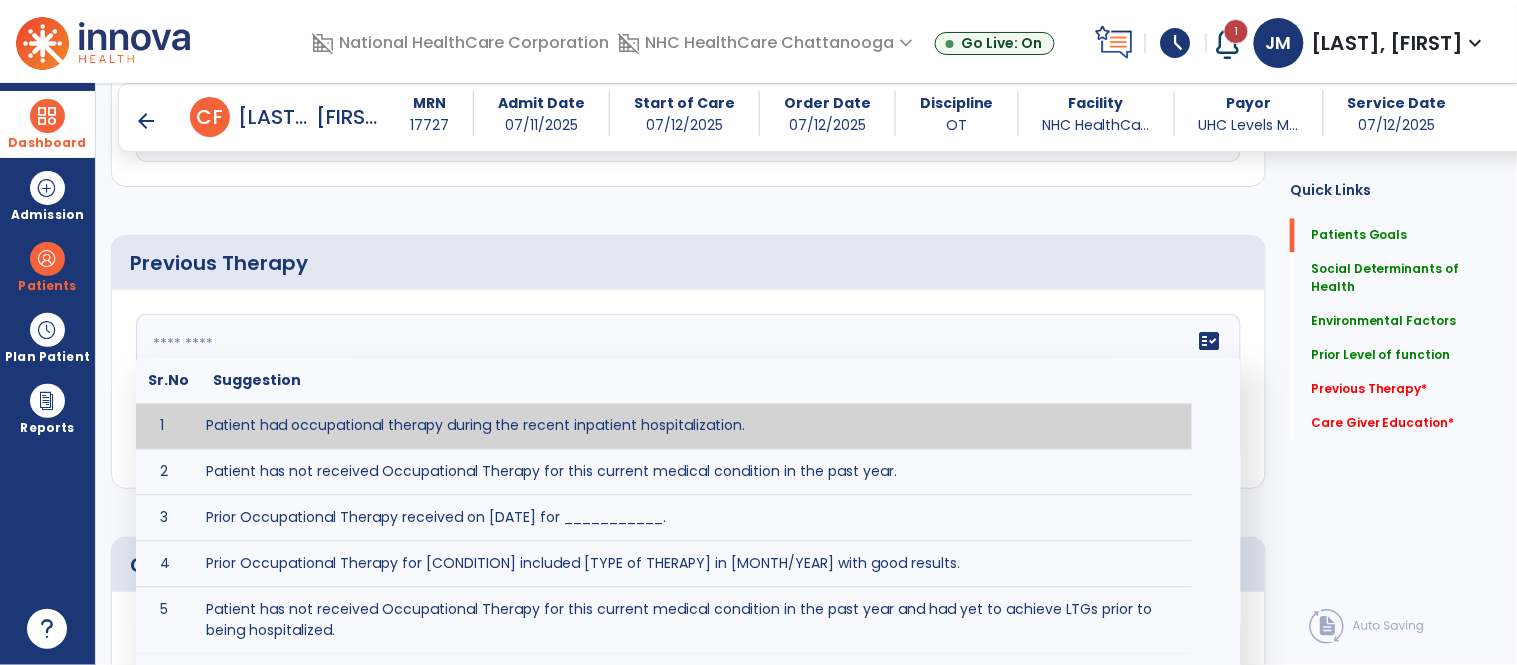 drag, startPoint x: 525, startPoint y: 420, endPoint x: 535, endPoint y: 411, distance: 13.453624 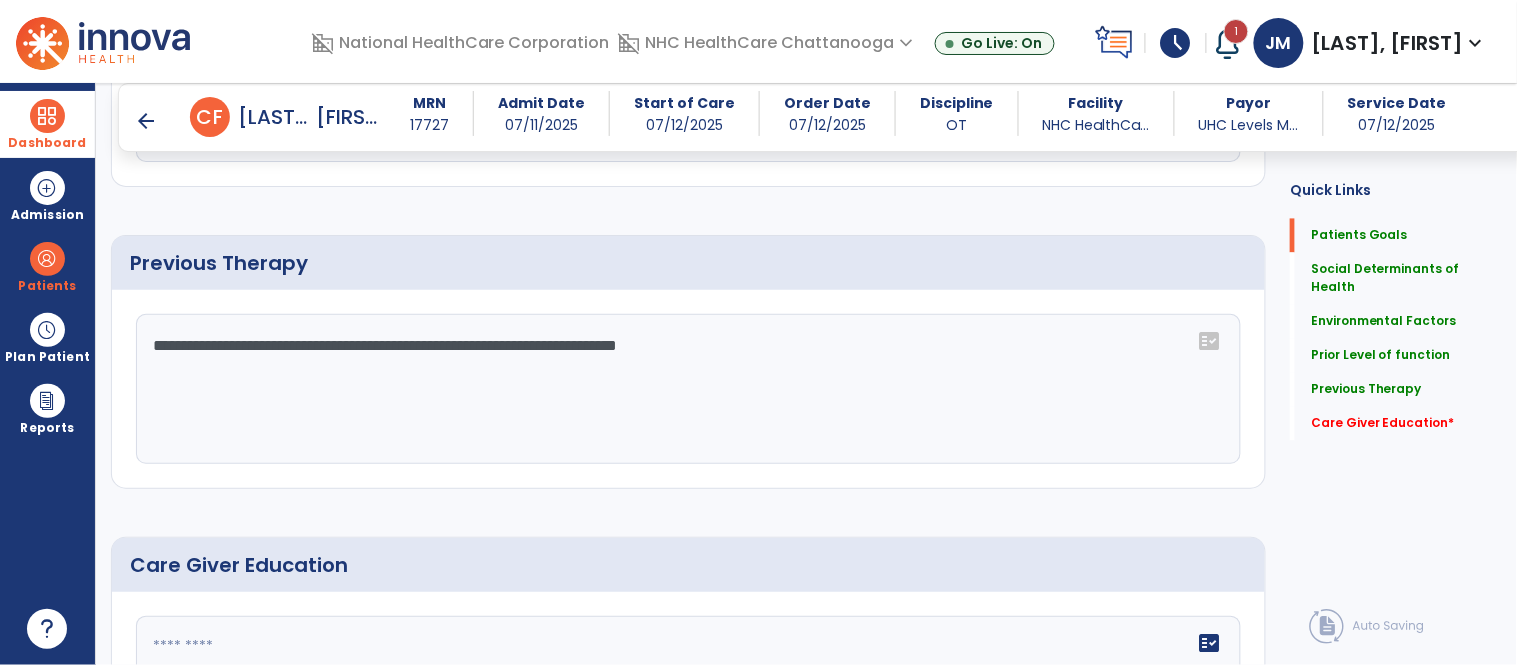 scroll, scrollTop: 1228, scrollLeft: 0, axis: vertical 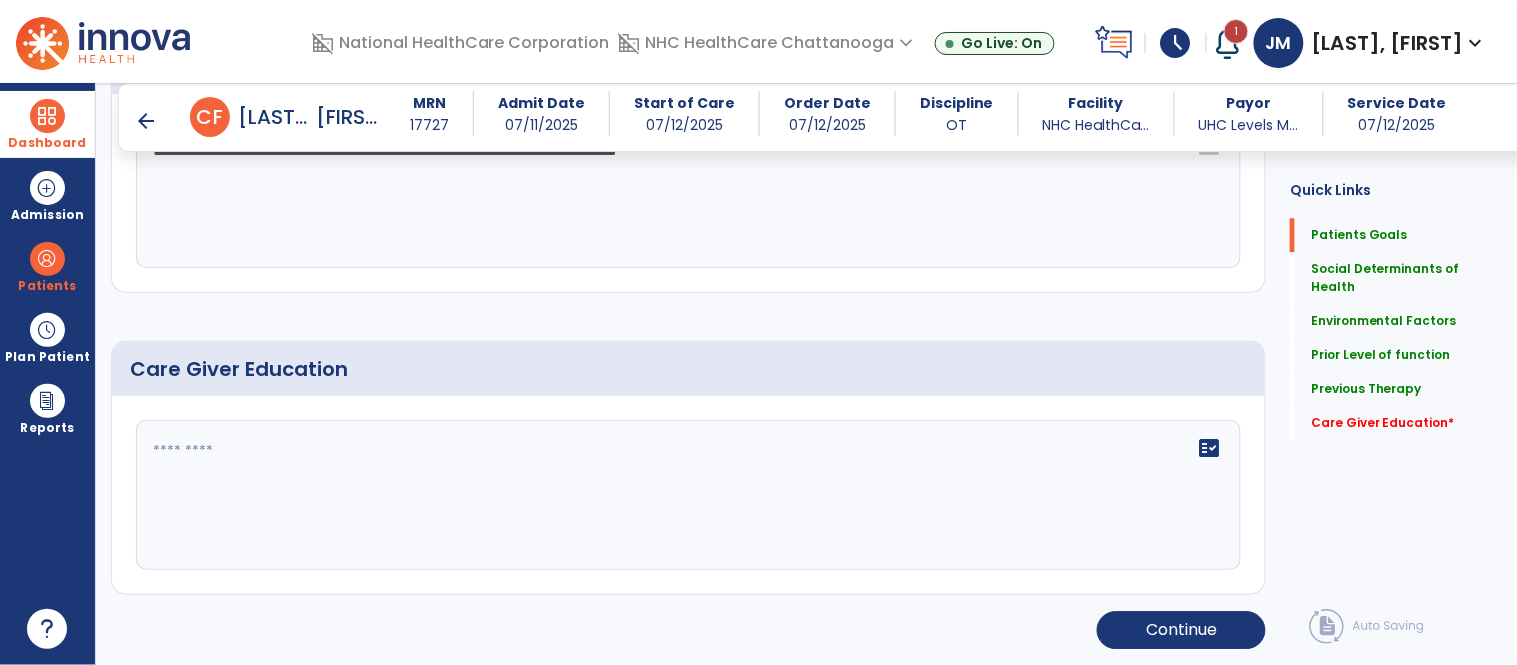 drag, startPoint x: 486, startPoint y: 407, endPoint x: 467, endPoint y: 448, distance: 45.188496 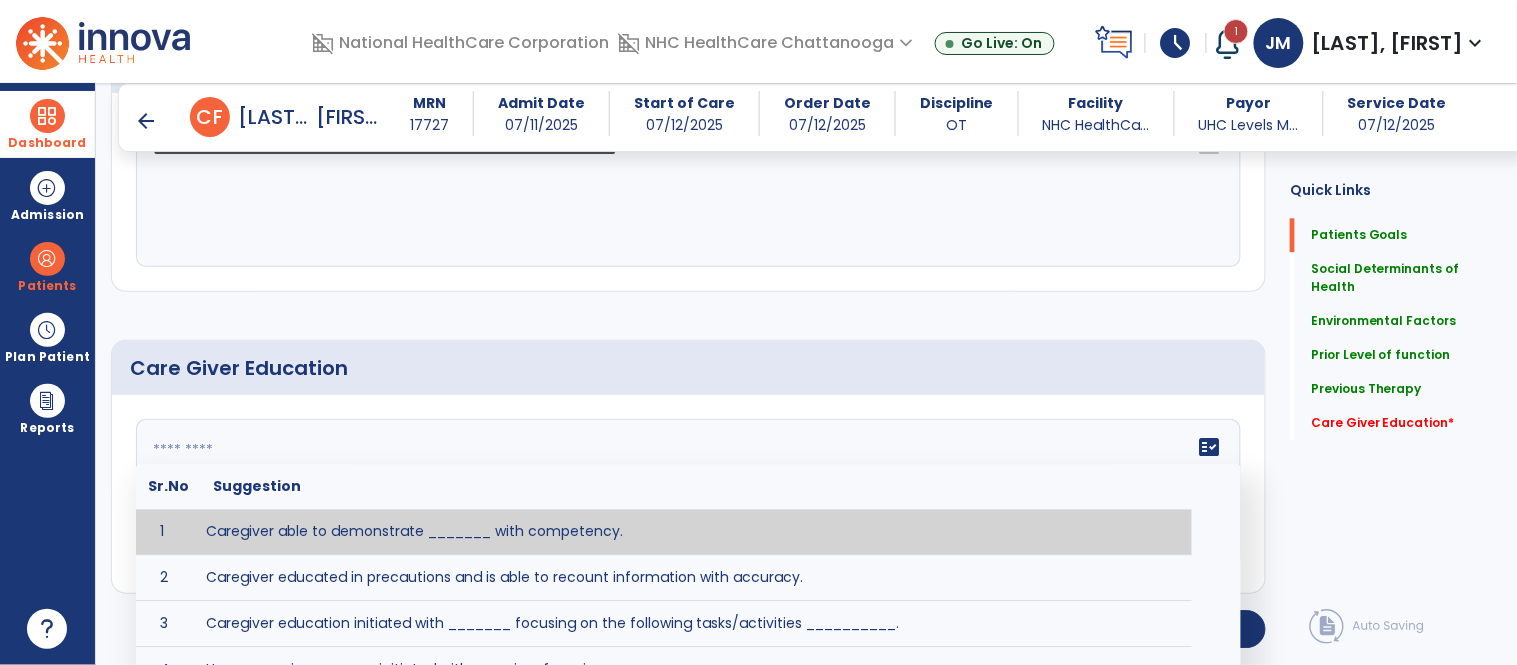 click 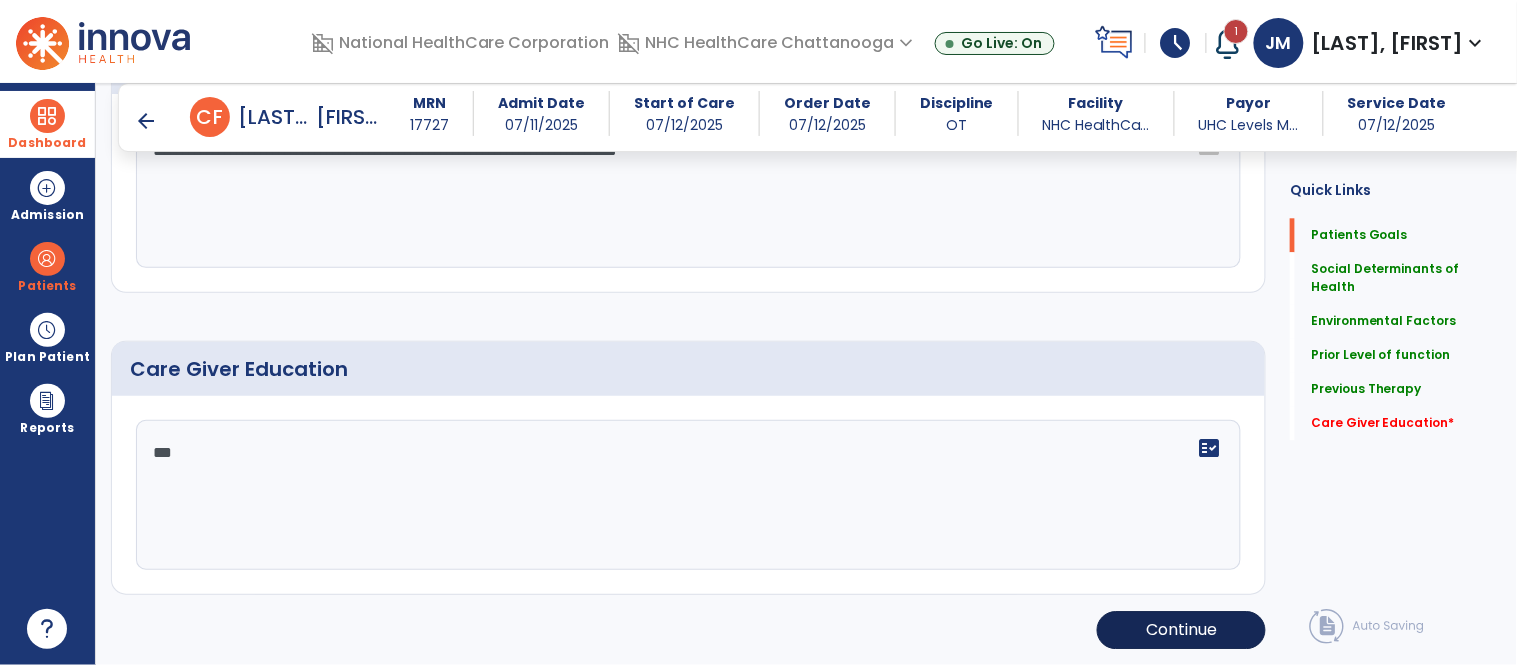 type on "***" 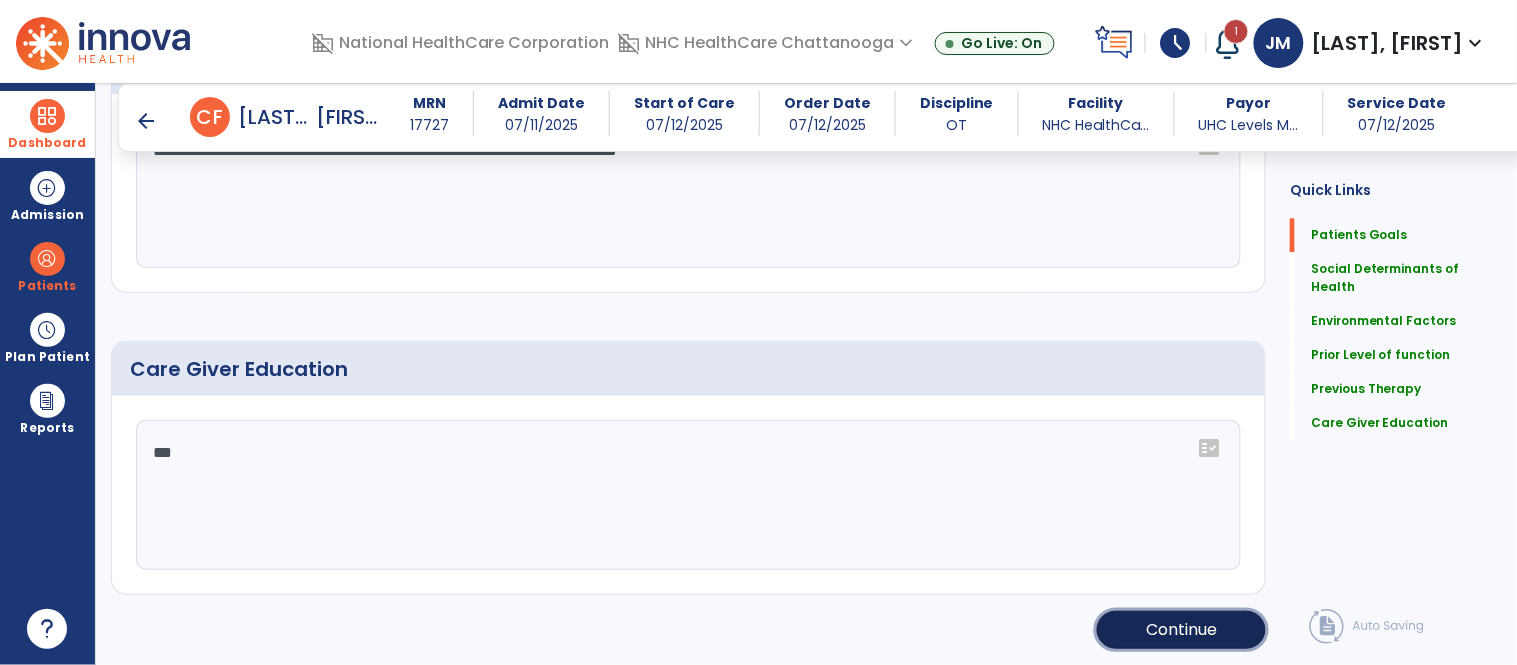 click on "Continue" 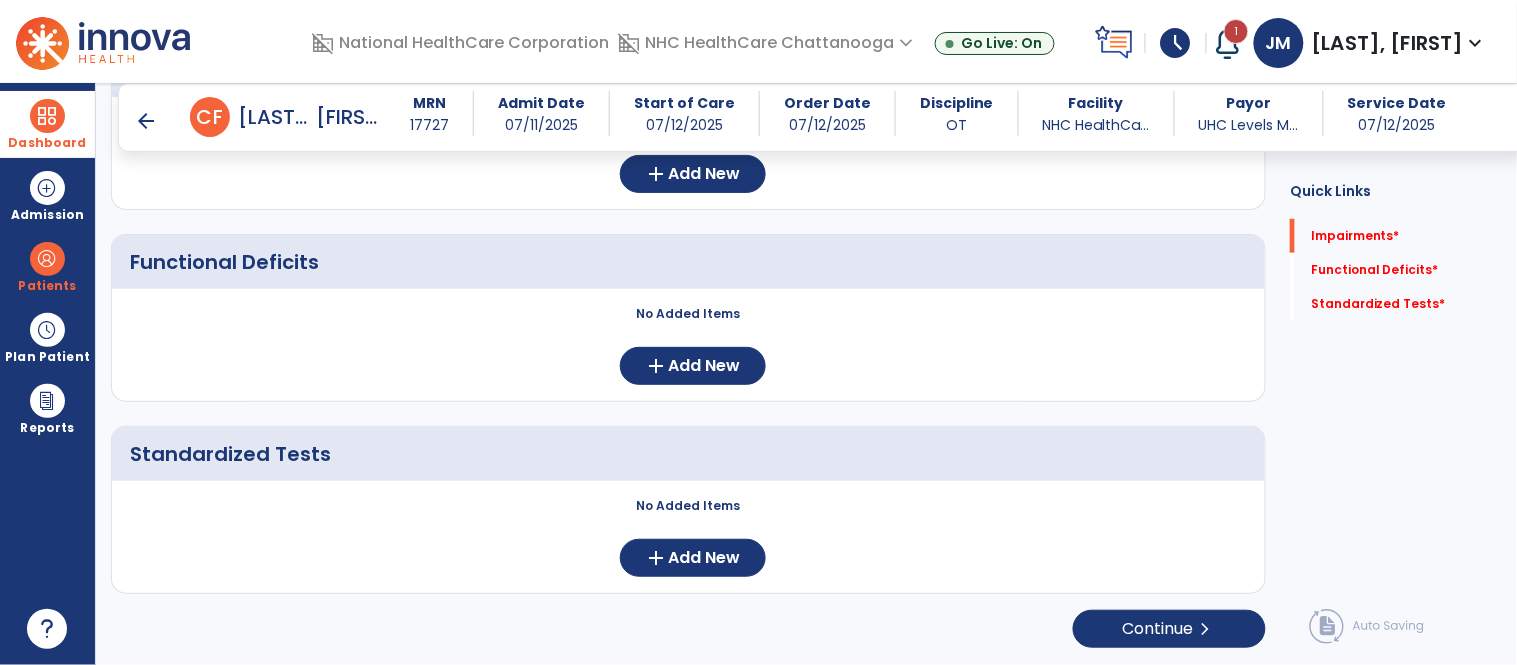 scroll, scrollTop: 0, scrollLeft: 0, axis: both 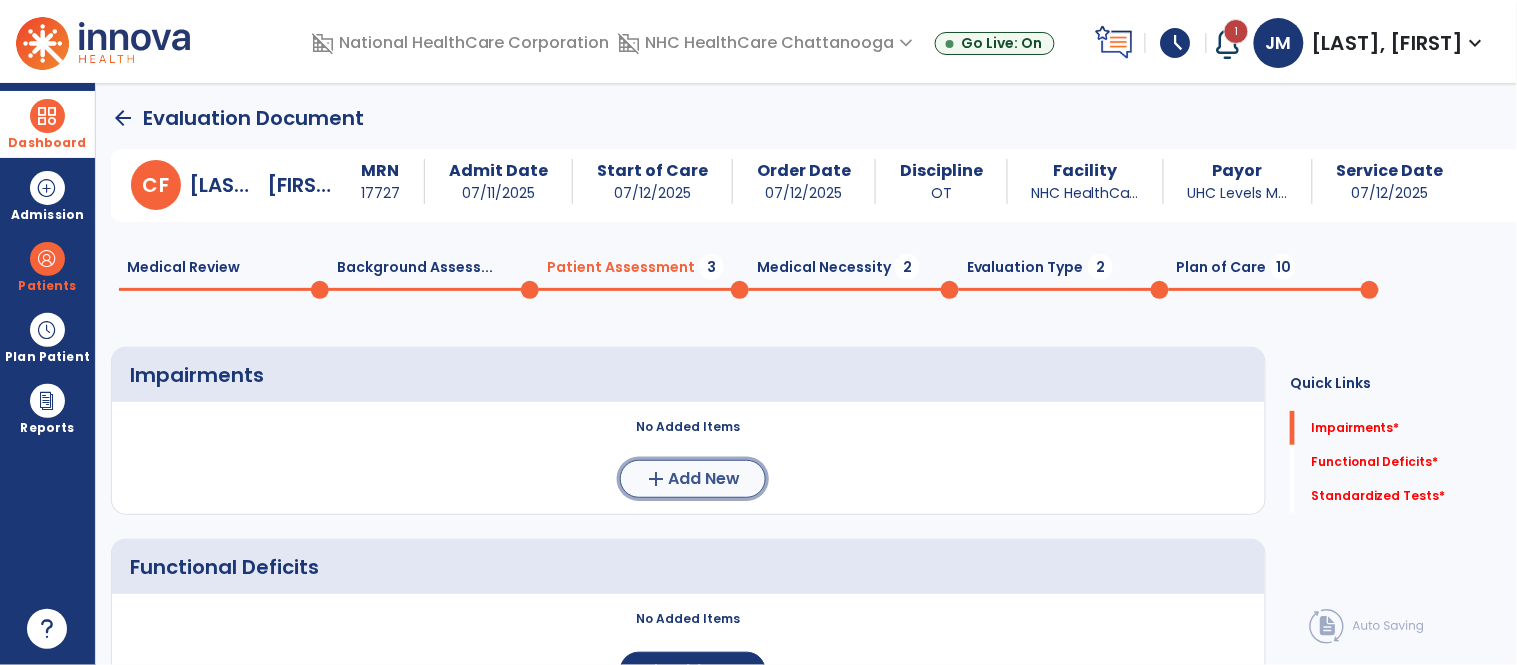 click on "add  Add New" 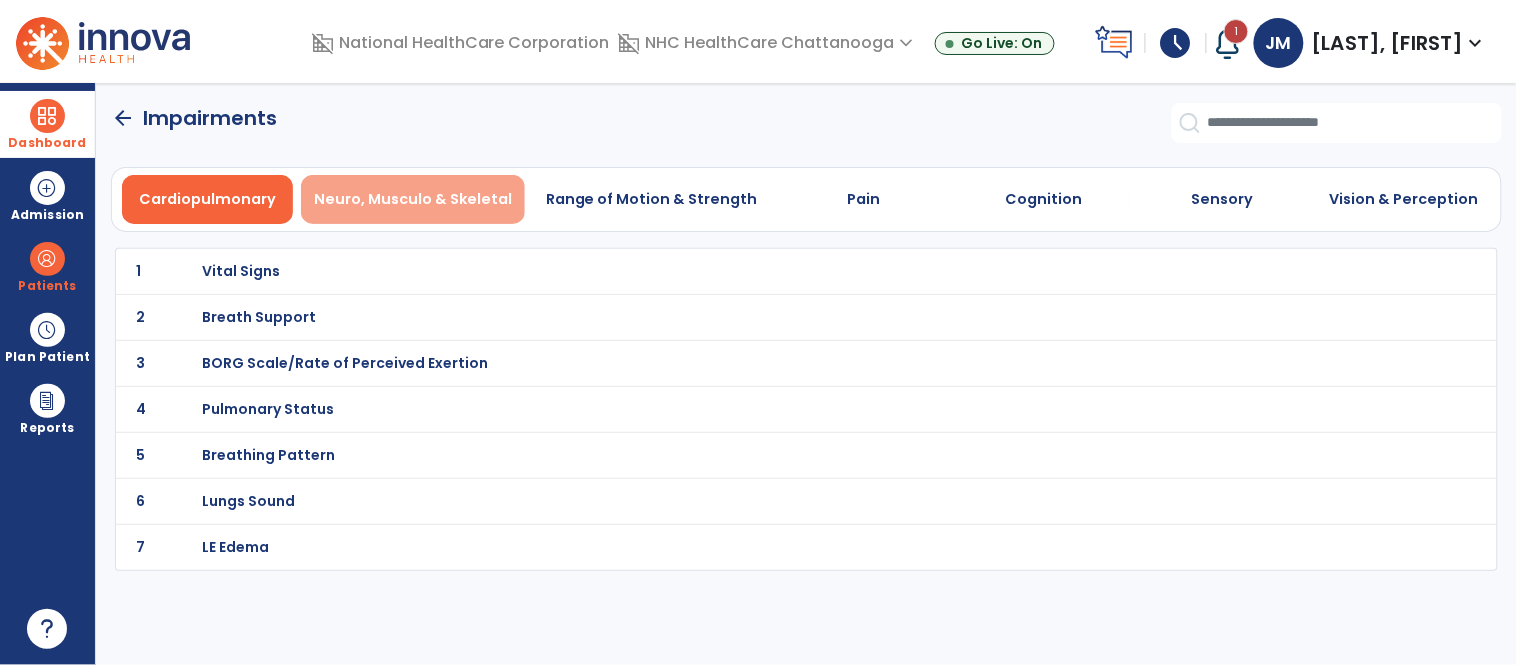 click on "Neuro, Musculo & Skeletal" at bounding box center (413, 199) 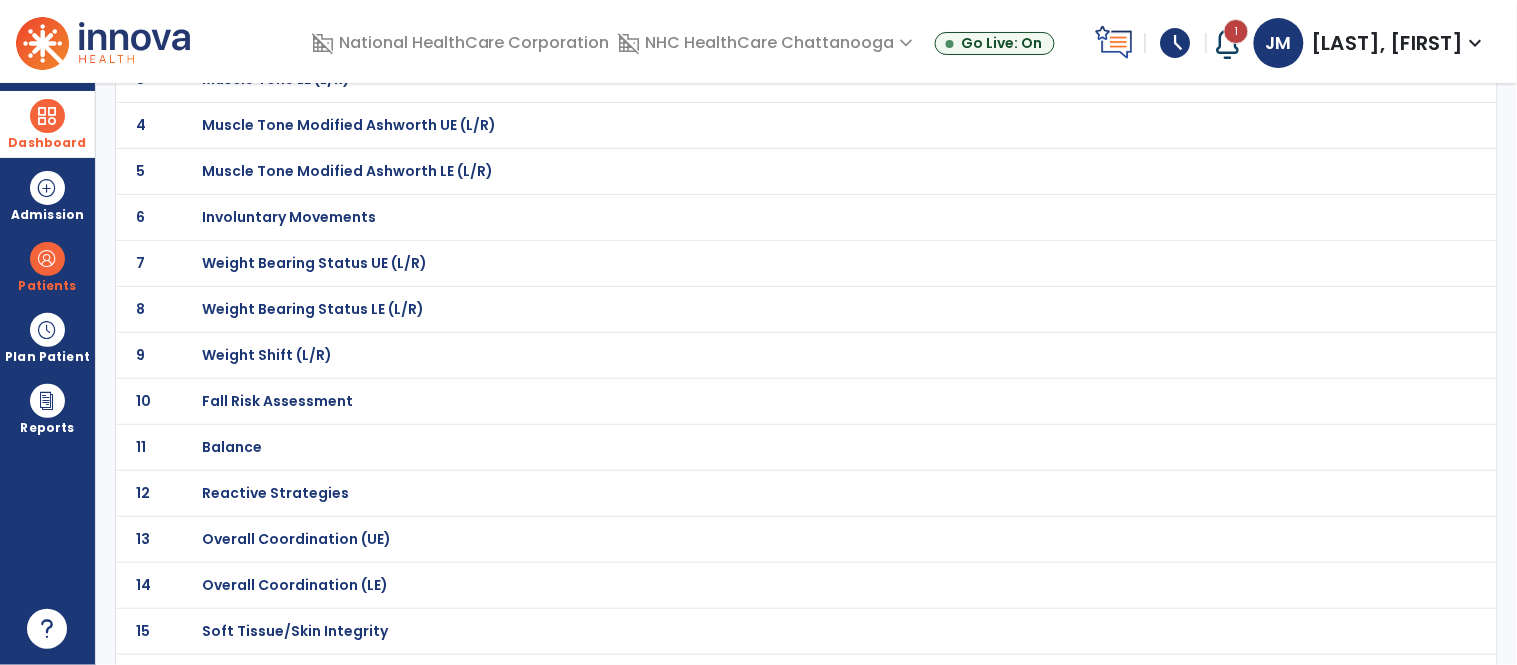 scroll, scrollTop: 286, scrollLeft: 0, axis: vertical 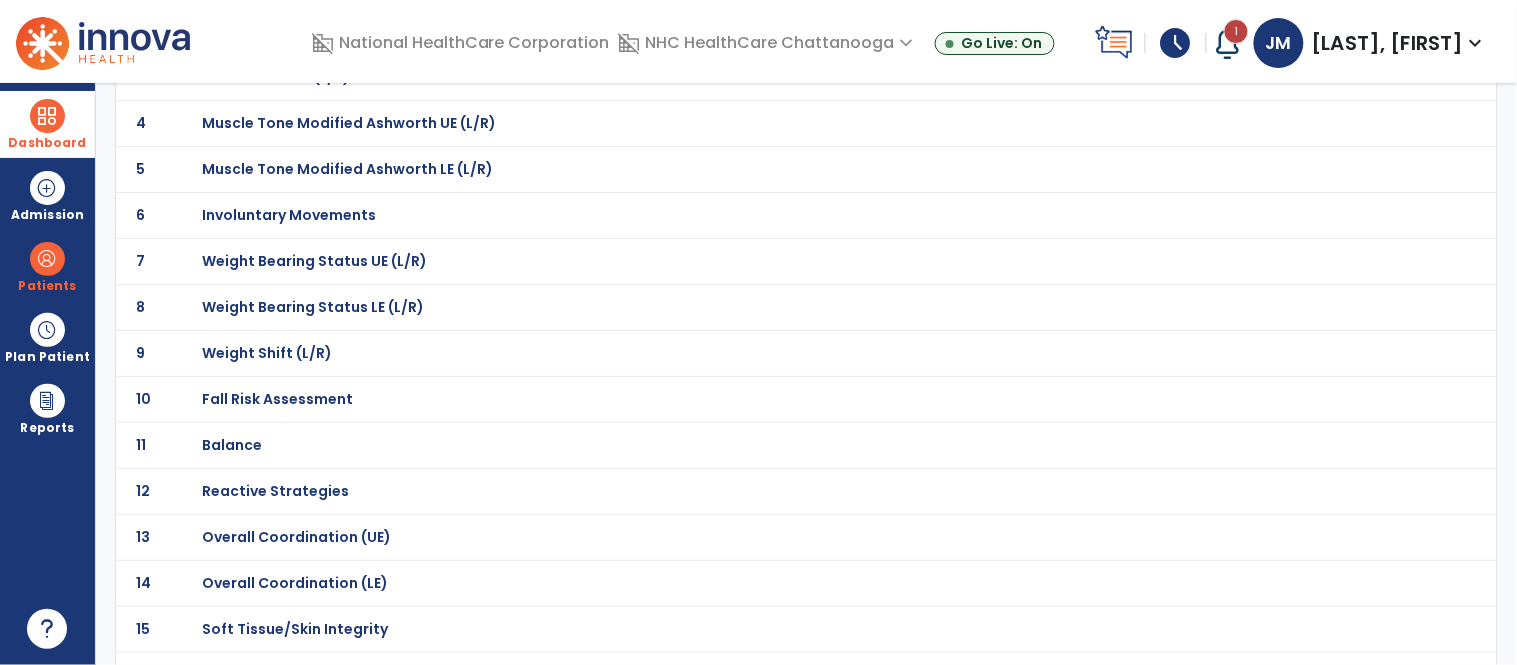 click on "Balance" at bounding box center (273, -15) 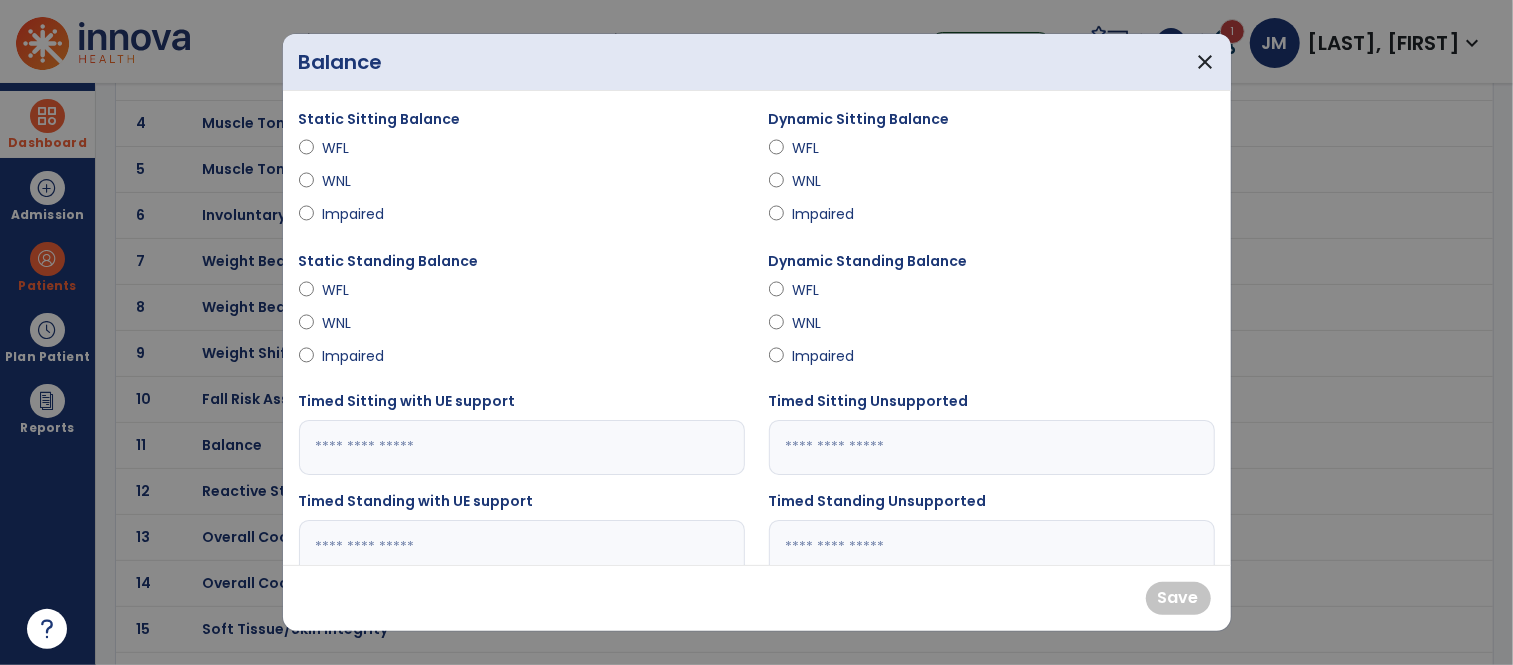click on "Impaired" at bounding box center [827, 356] 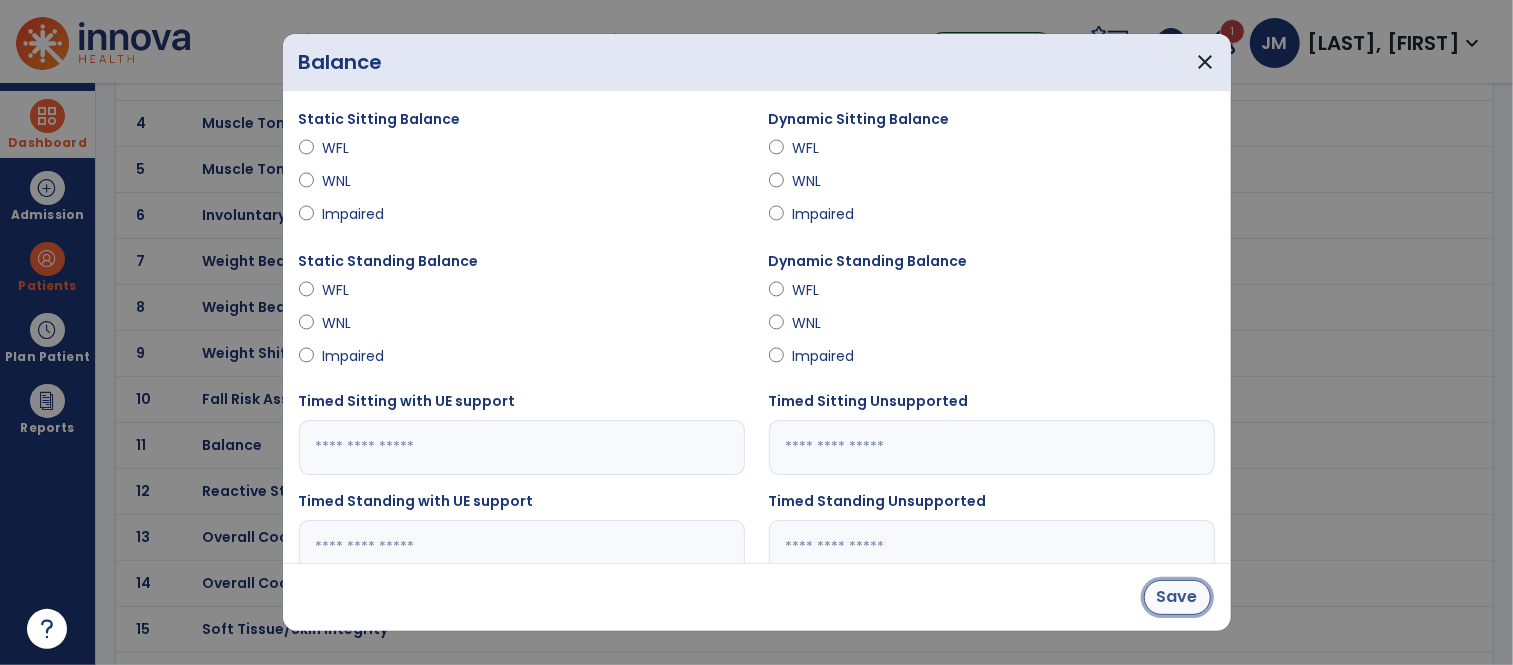 click on "Save" at bounding box center [1177, 597] 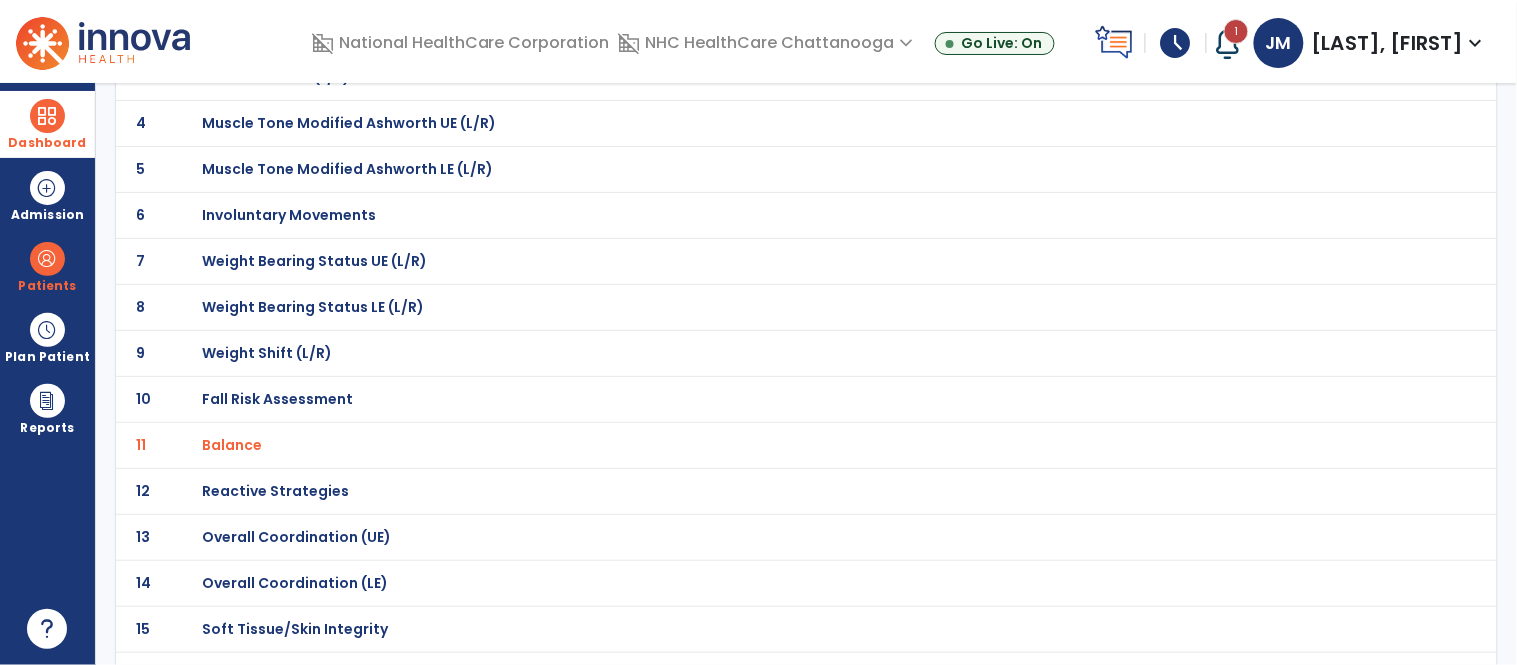 scroll, scrollTop: 644, scrollLeft: 0, axis: vertical 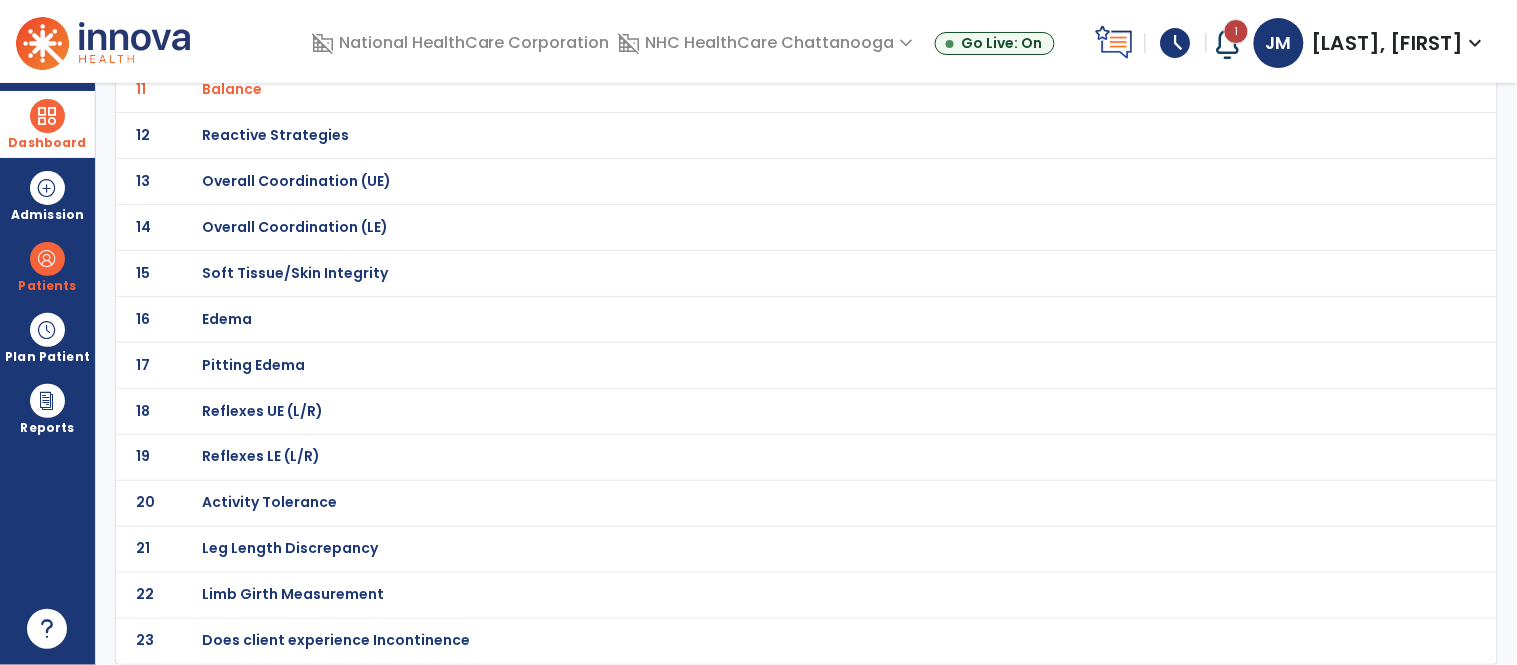click on "Activity Tolerance" at bounding box center (273, -371) 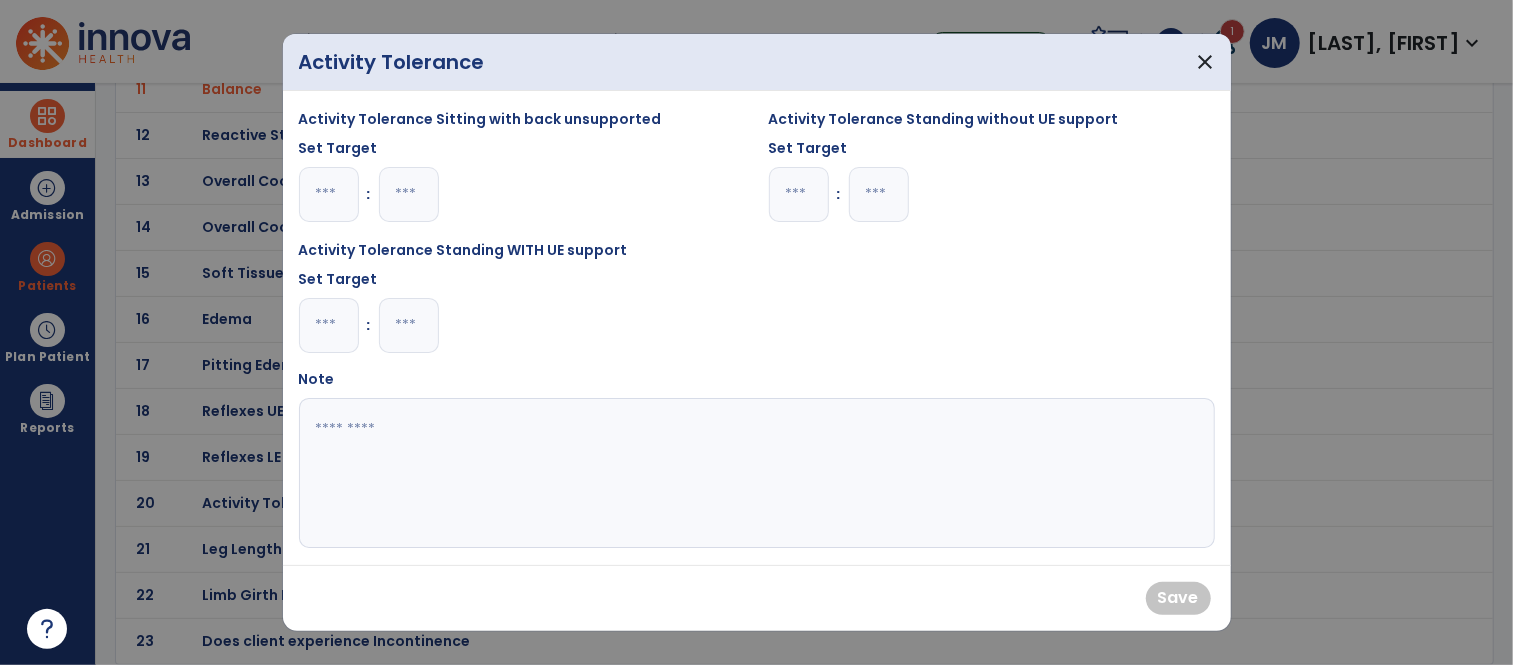 click at bounding box center (409, 325) 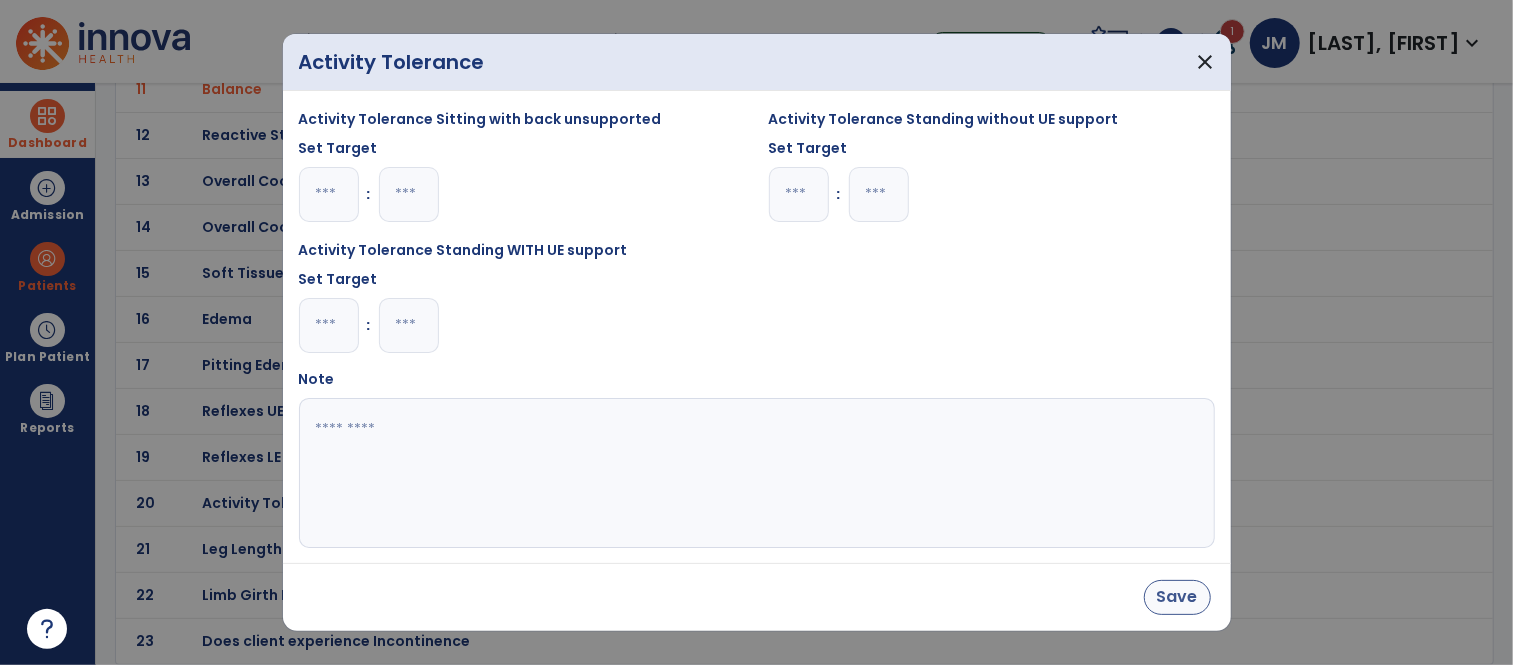 type on "*" 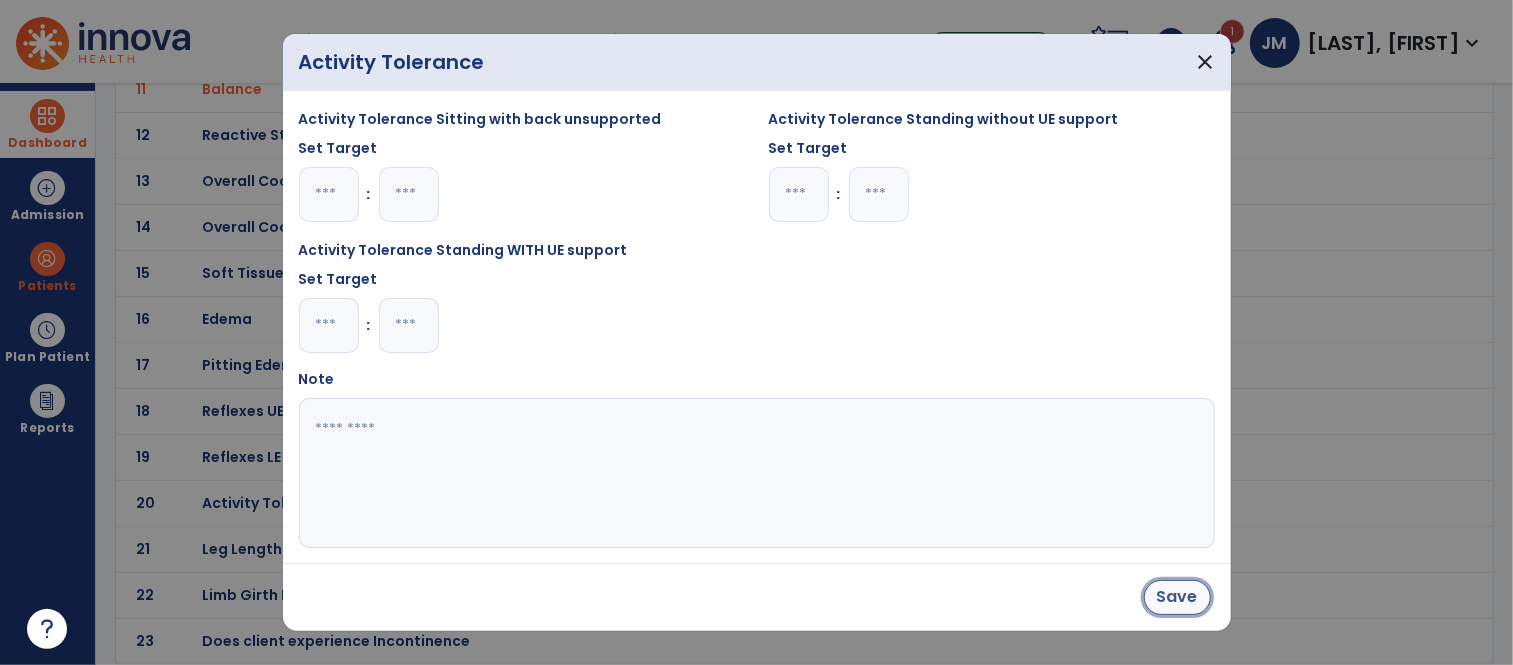 click on "Save" at bounding box center (1177, 597) 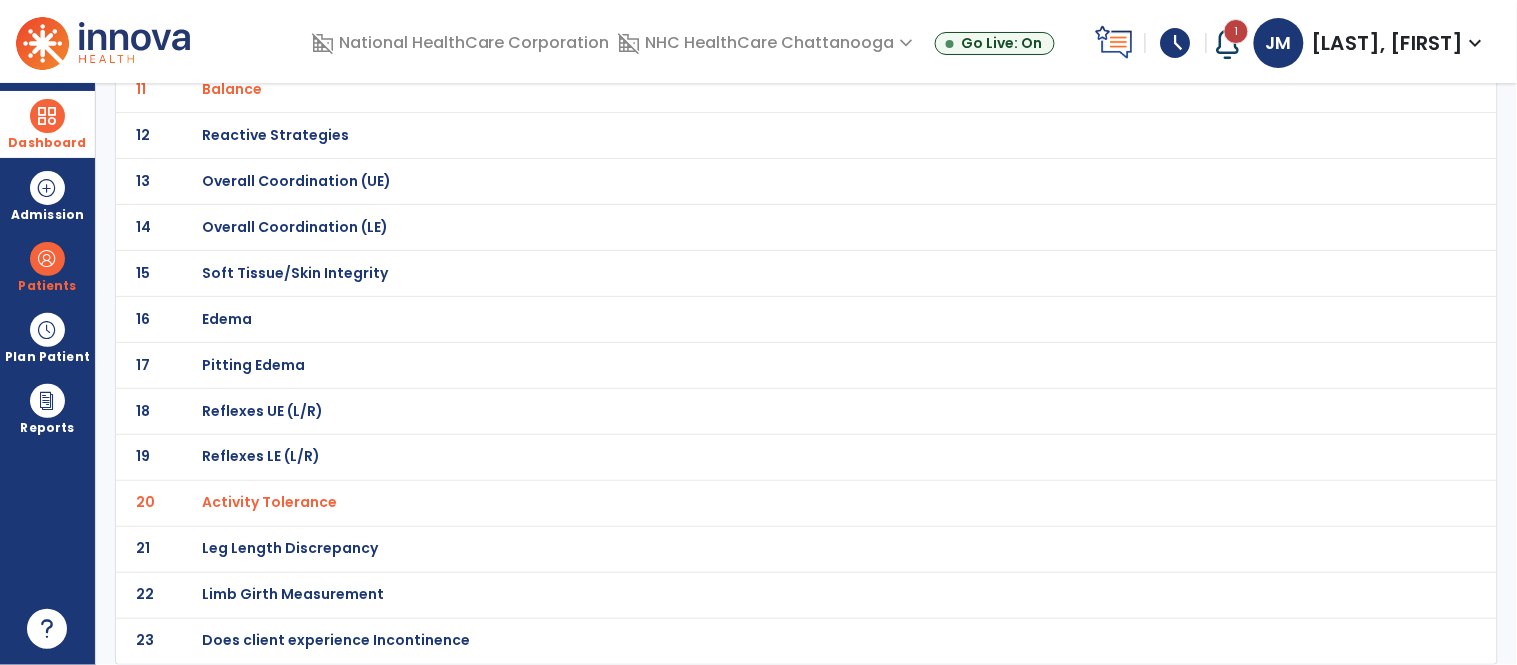 scroll, scrollTop: 0, scrollLeft: 0, axis: both 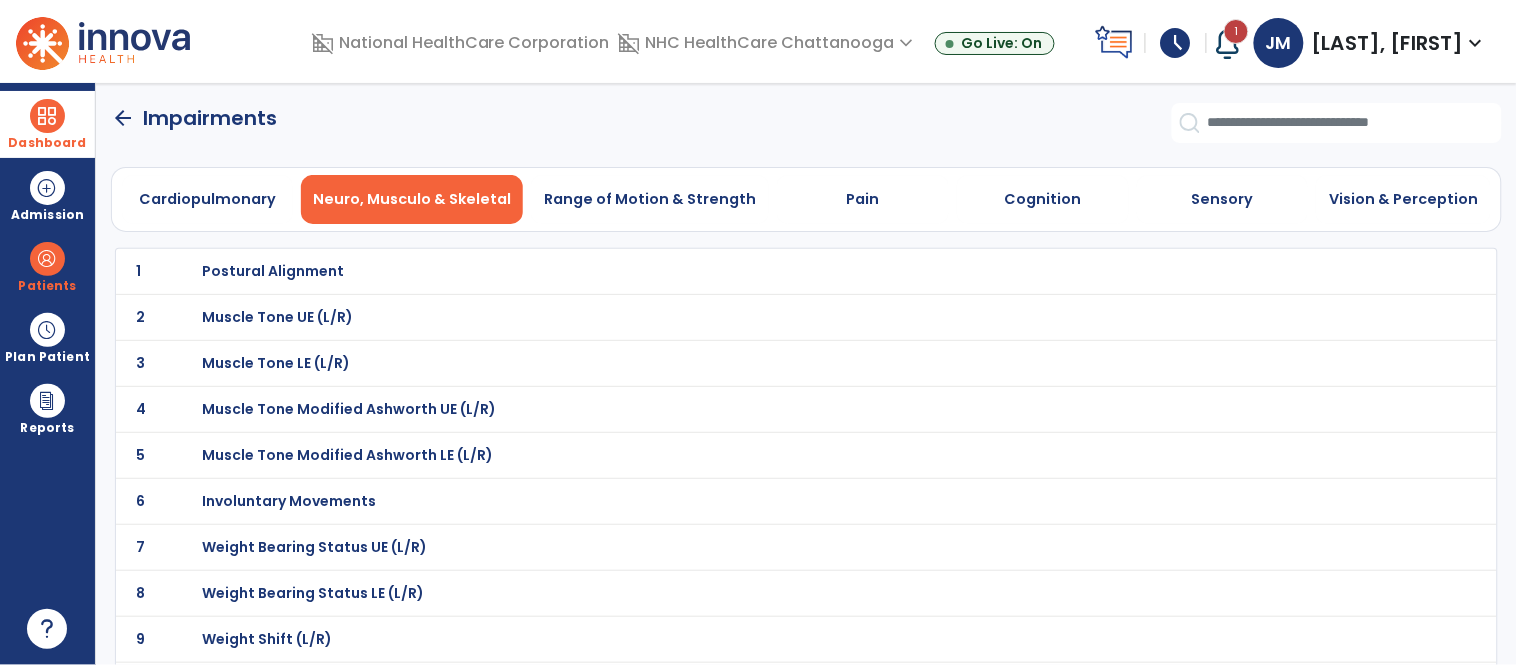 click on "arrow_back" 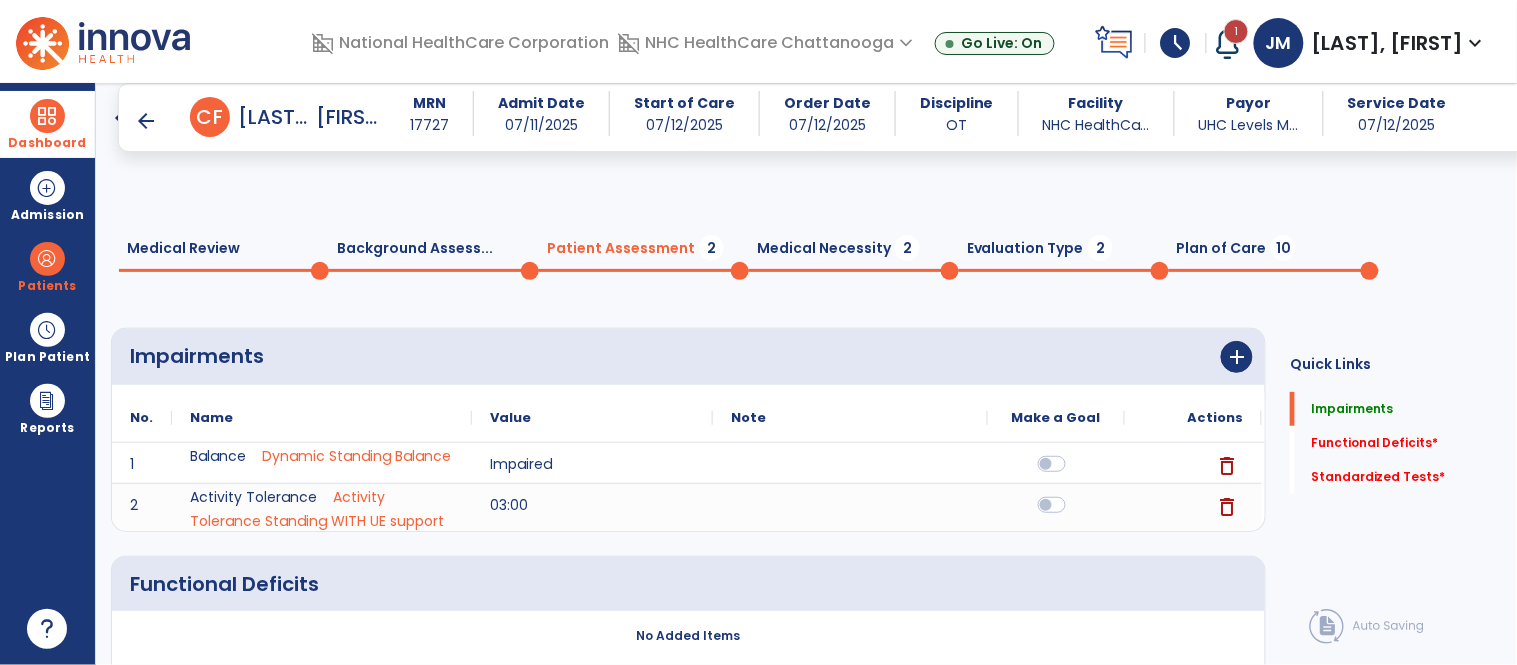 scroll, scrollTop: 261, scrollLeft: 0, axis: vertical 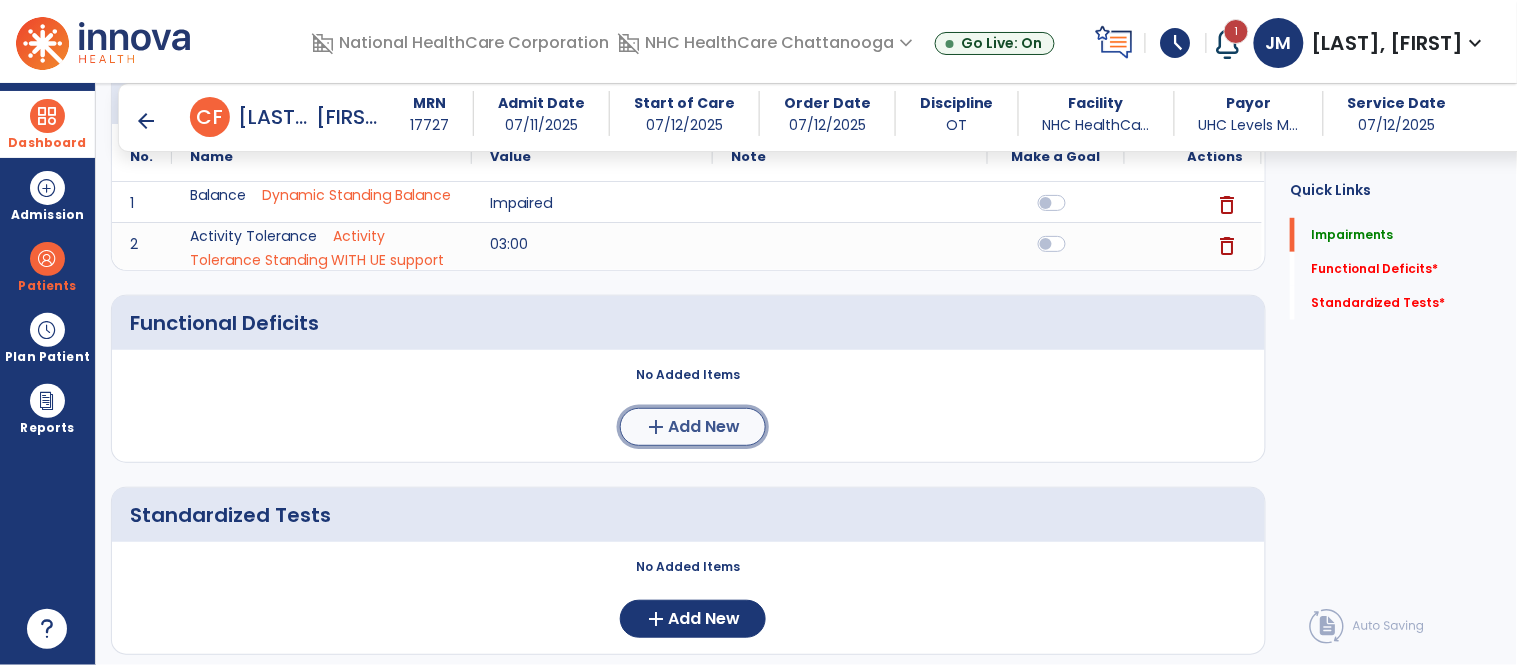 click on "Add New" 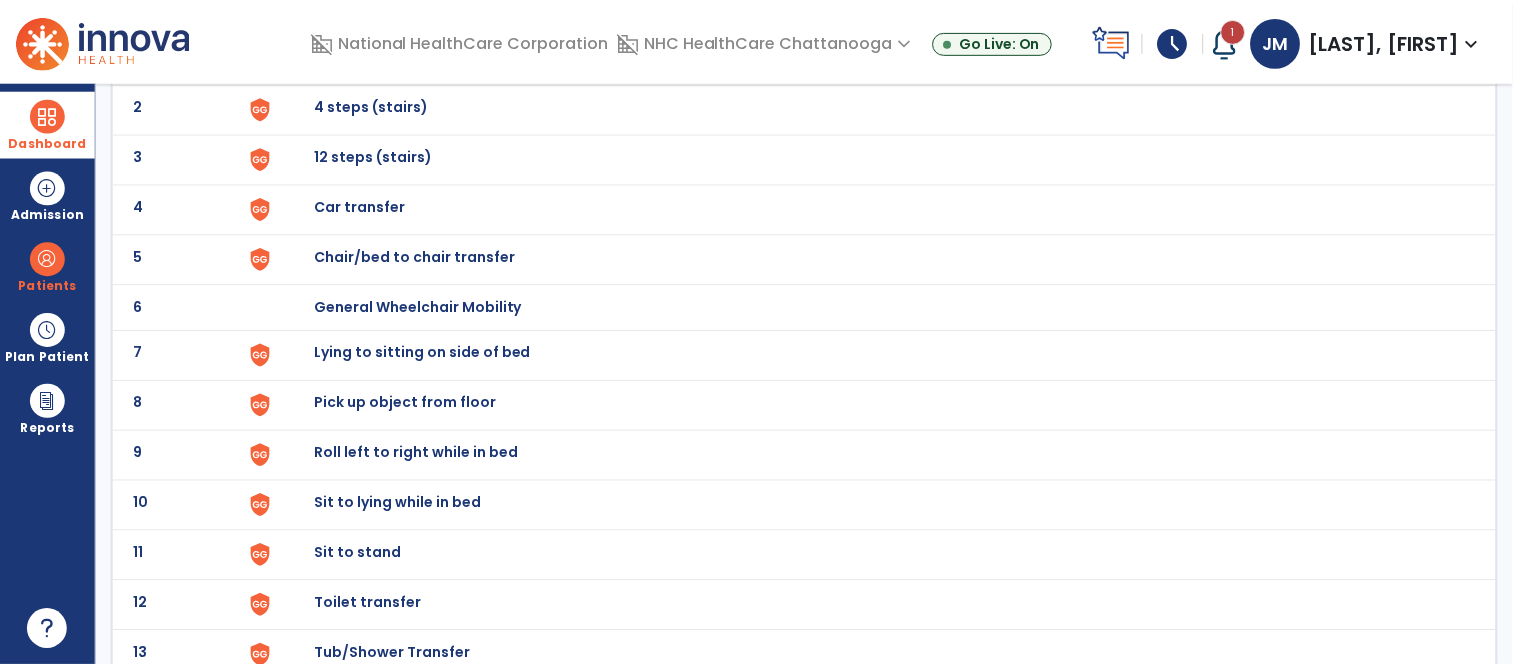 scroll, scrollTop: 301, scrollLeft: 0, axis: vertical 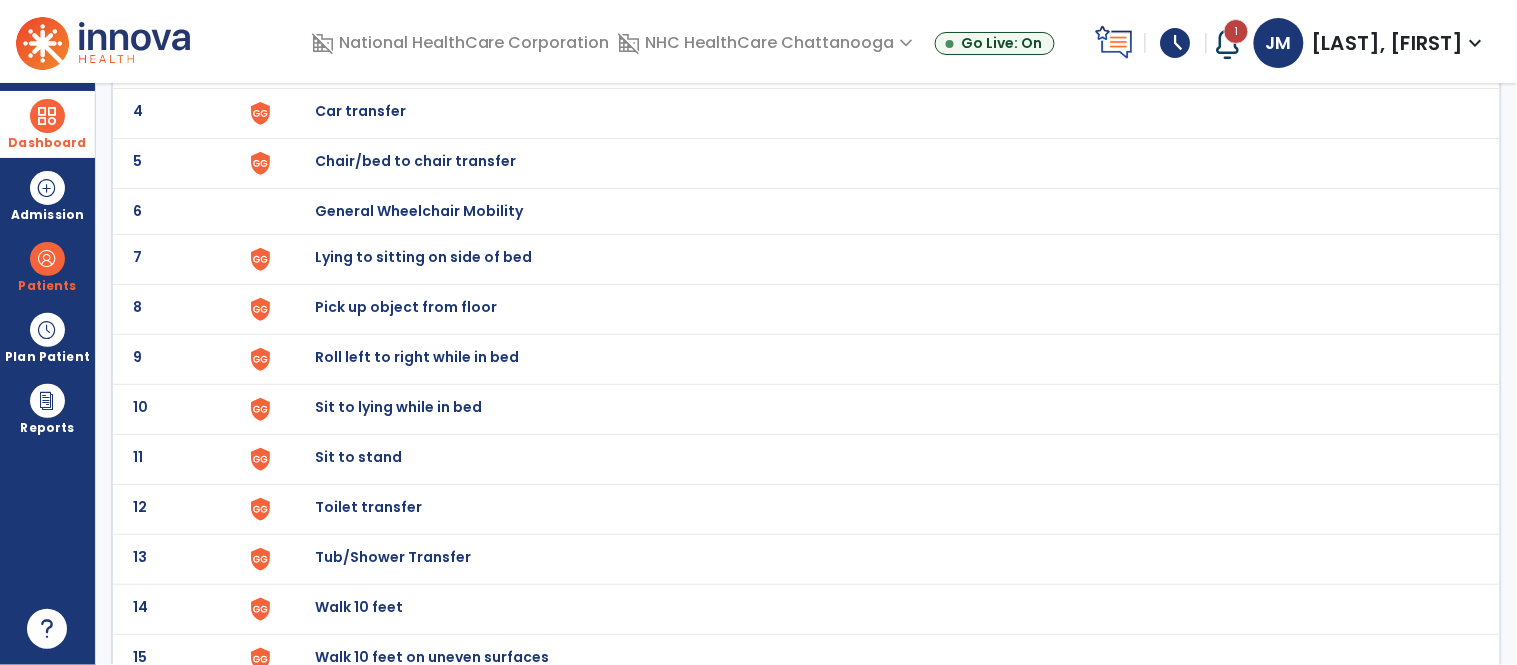 click on "Toilet transfer" at bounding box center [361, -39] 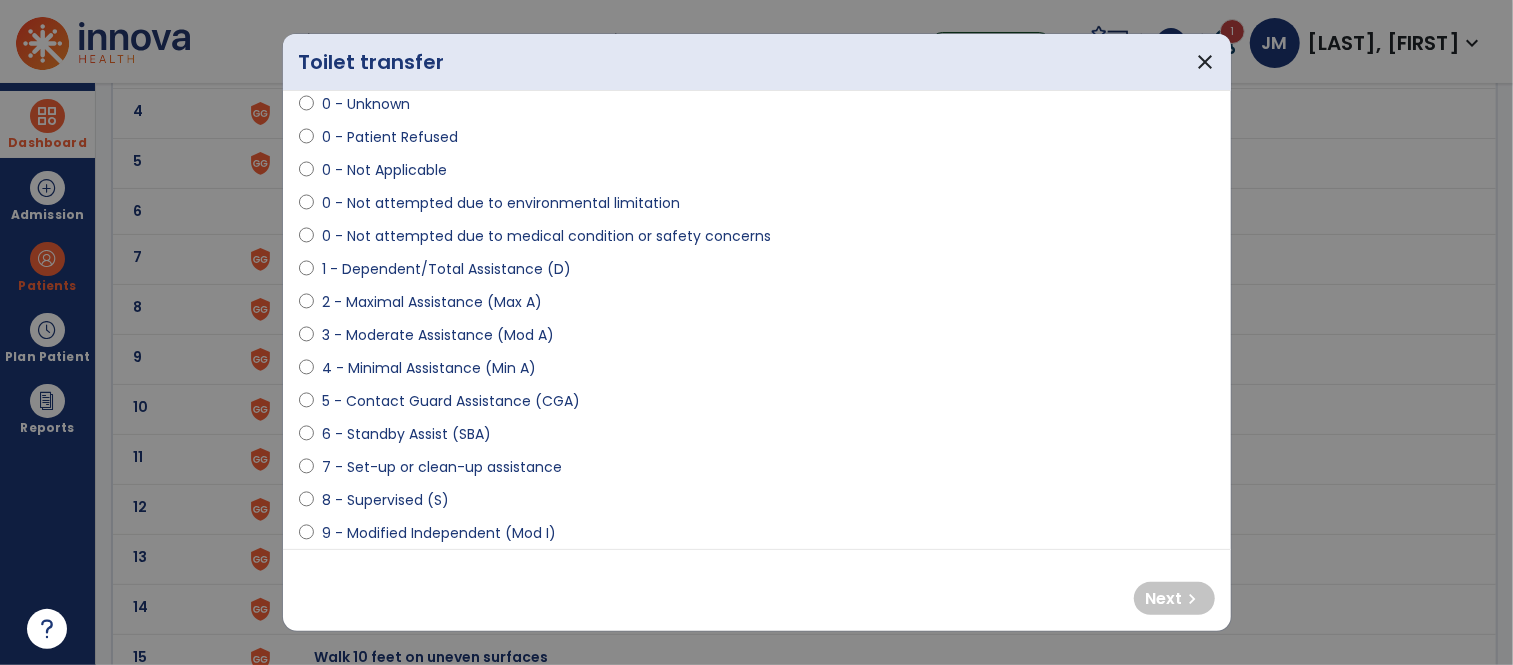 scroll, scrollTop: 77, scrollLeft: 0, axis: vertical 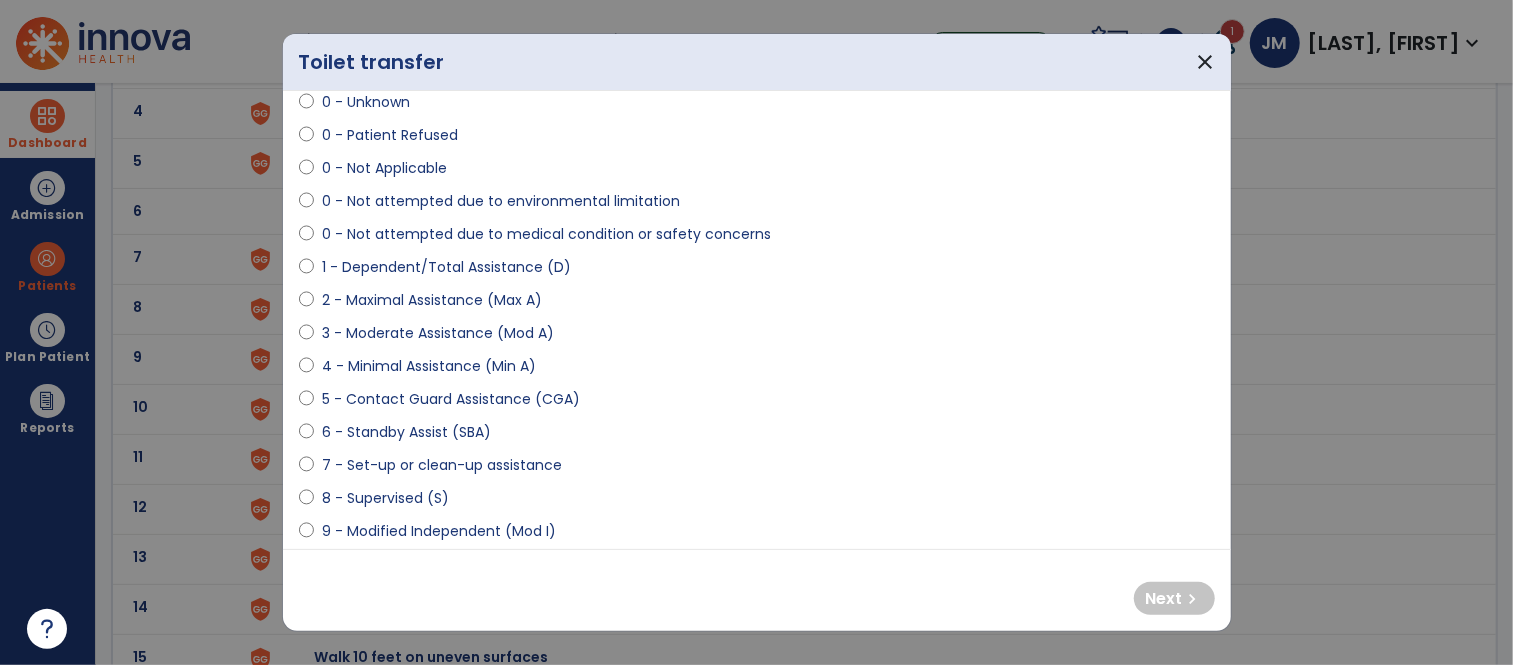click on "8 - Supervised (S)" at bounding box center (385, 498) 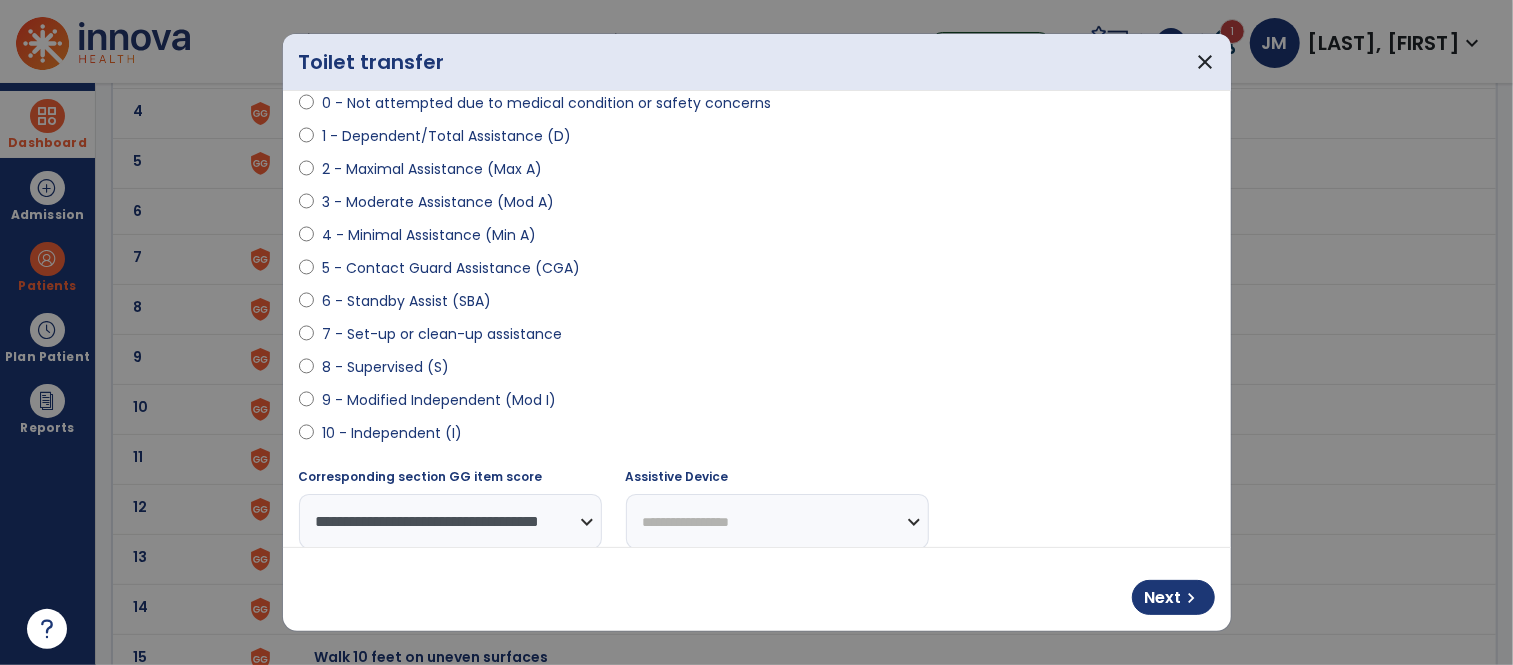 scroll, scrollTop: 214, scrollLeft: 0, axis: vertical 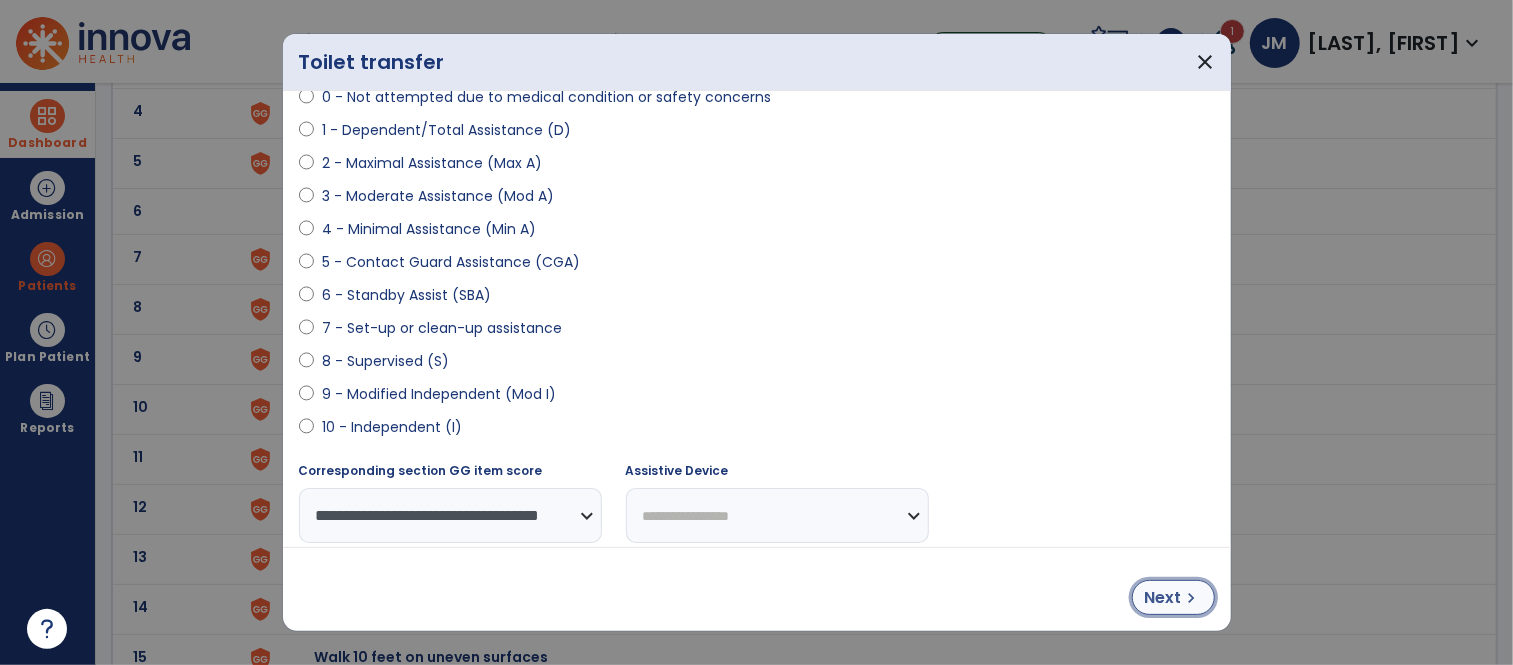 click on "Next" at bounding box center [1163, 598] 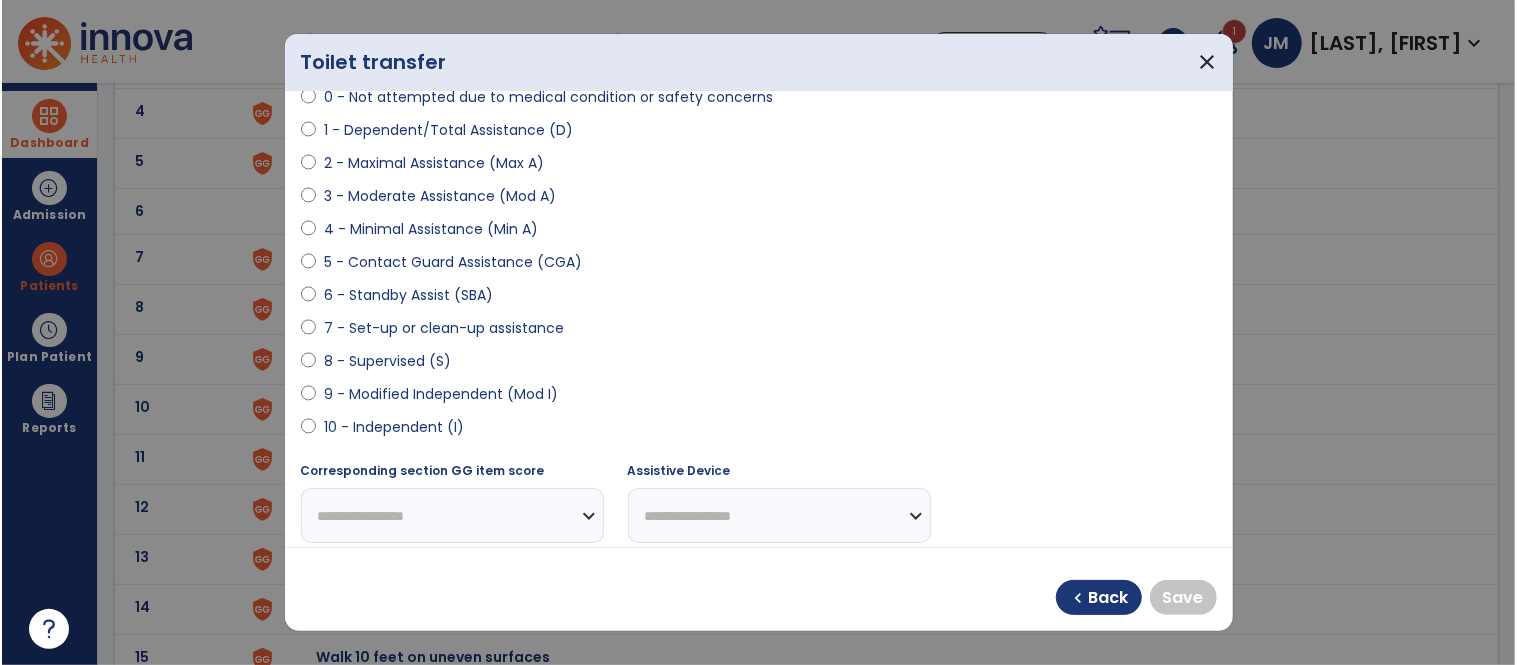 scroll, scrollTop: 0, scrollLeft: 0, axis: both 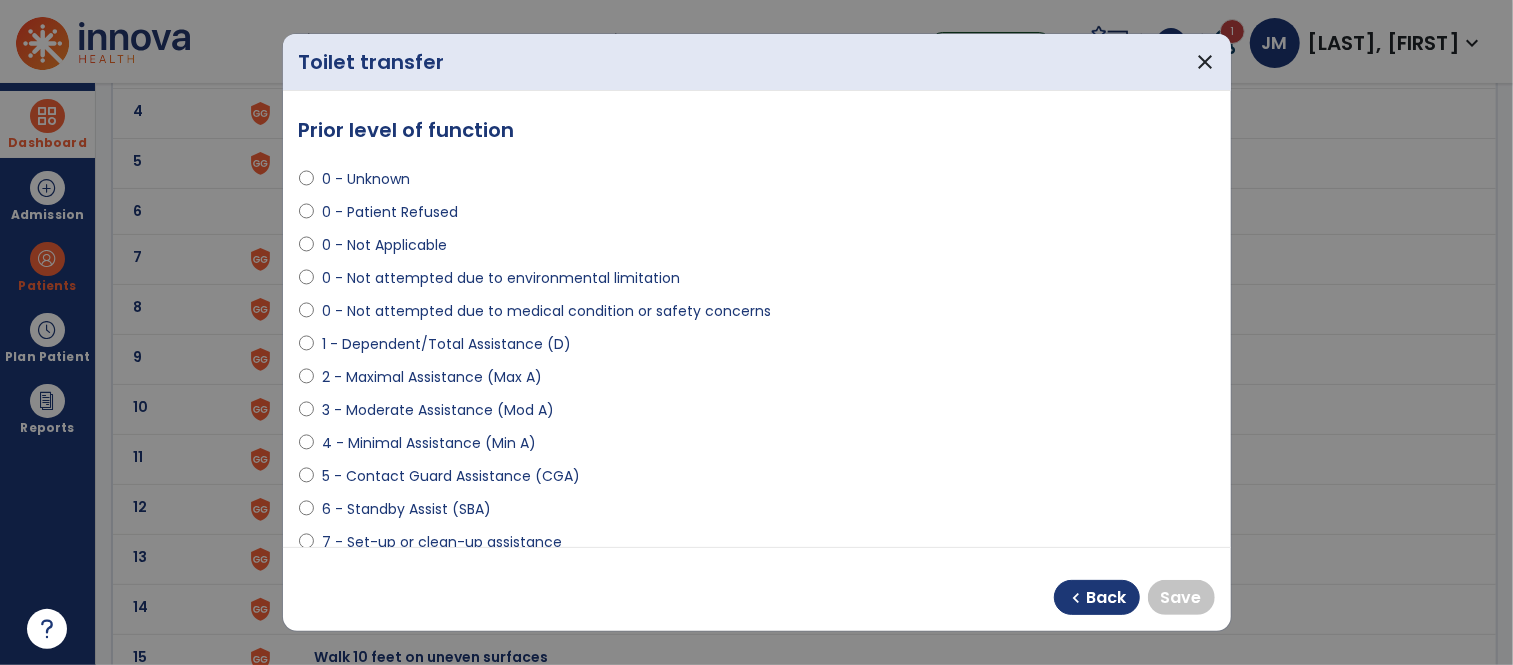 click on "0 - Unknown" at bounding box center (366, 179) 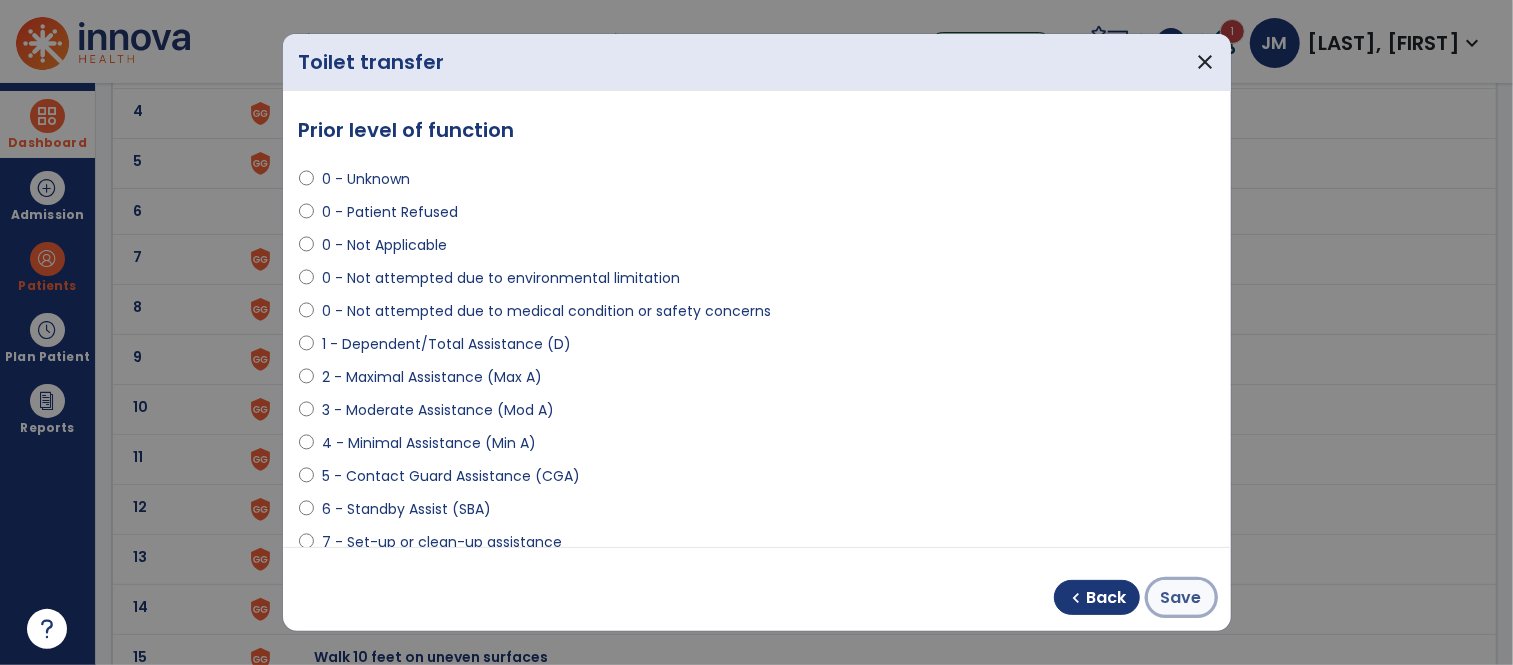 click on "Save" at bounding box center (1181, 598) 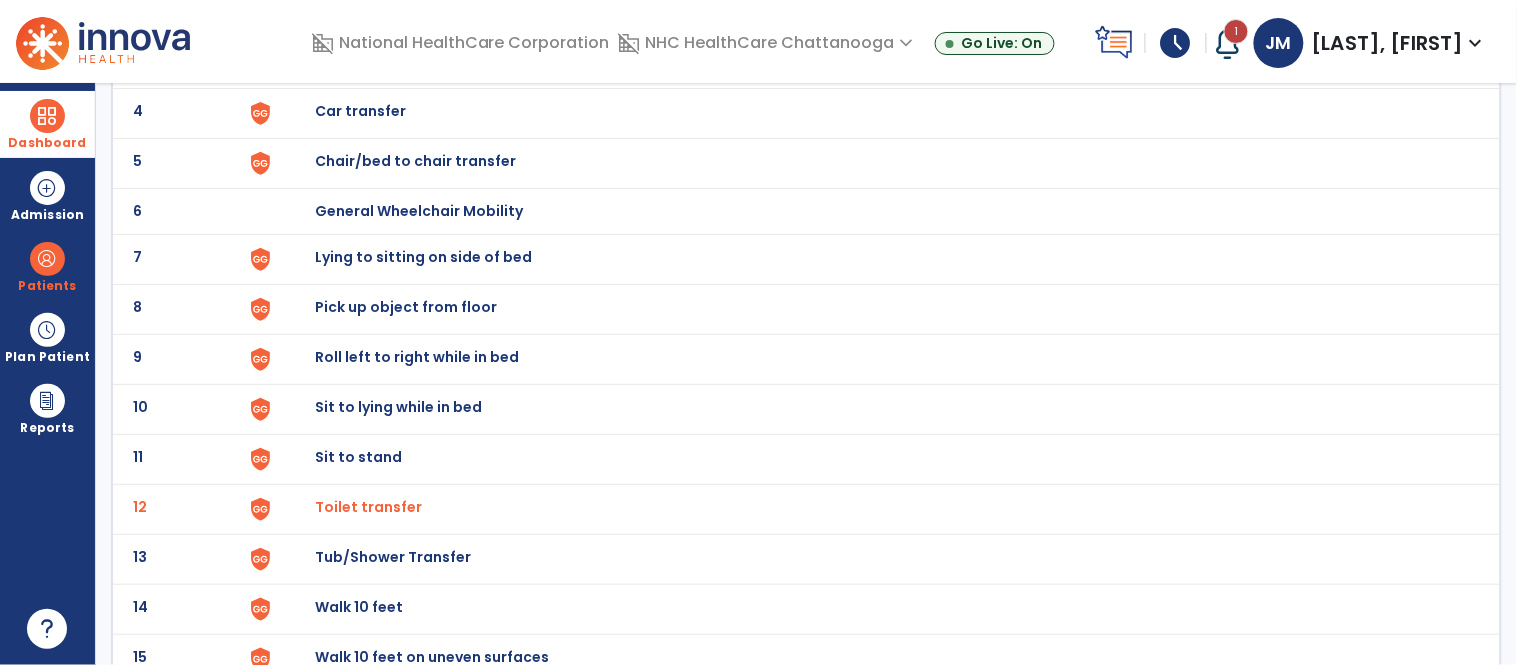 scroll, scrollTop: 0, scrollLeft: 0, axis: both 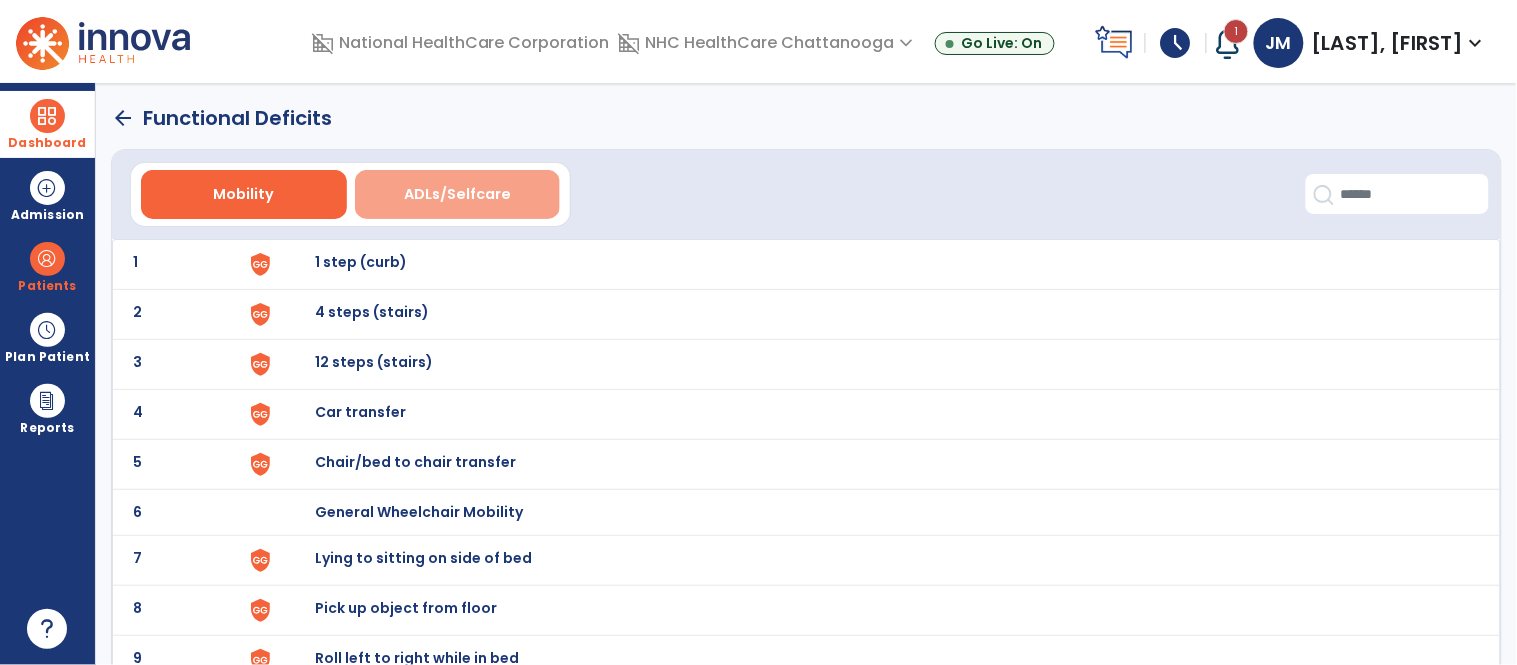 click on "ADLs/Selfcare" at bounding box center (457, 194) 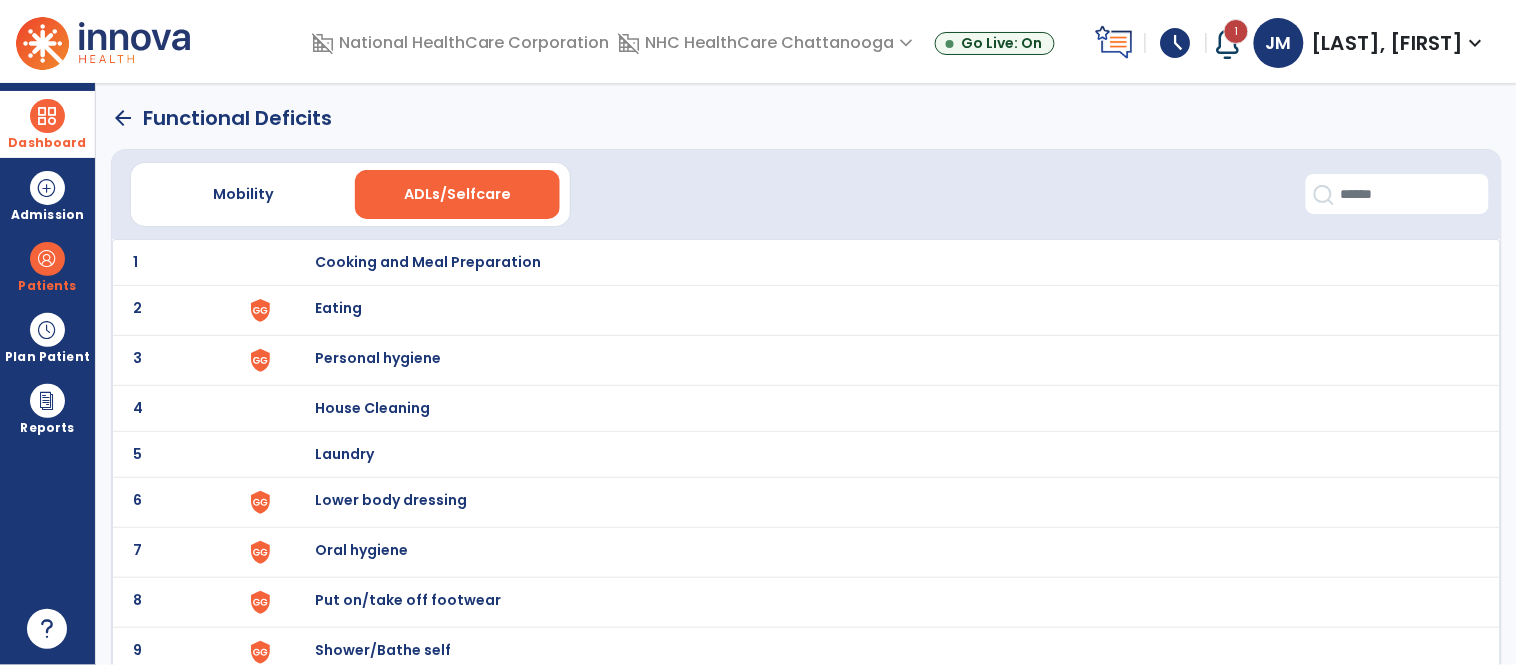 scroll, scrollTop: 32, scrollLeft: 0, axis: vertical 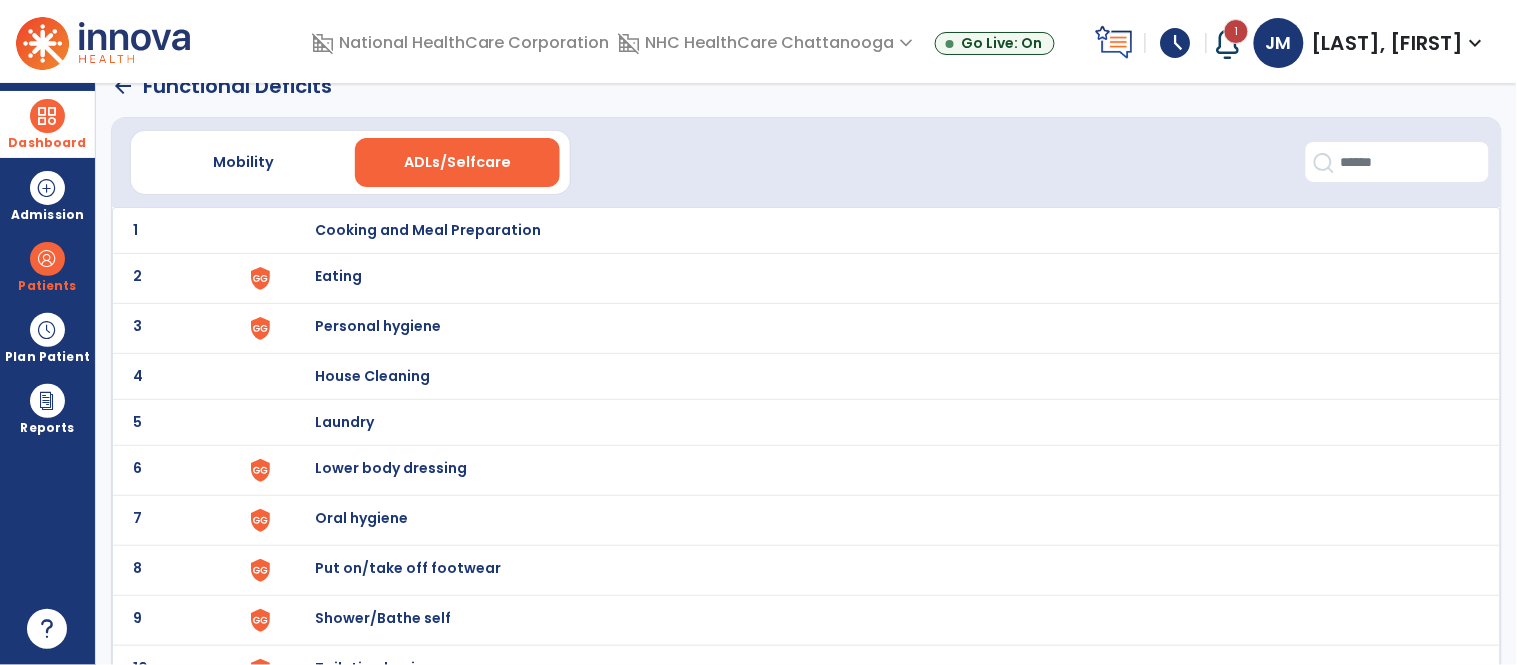 click on "Lower body dressing" at bounding box center (428, 230) 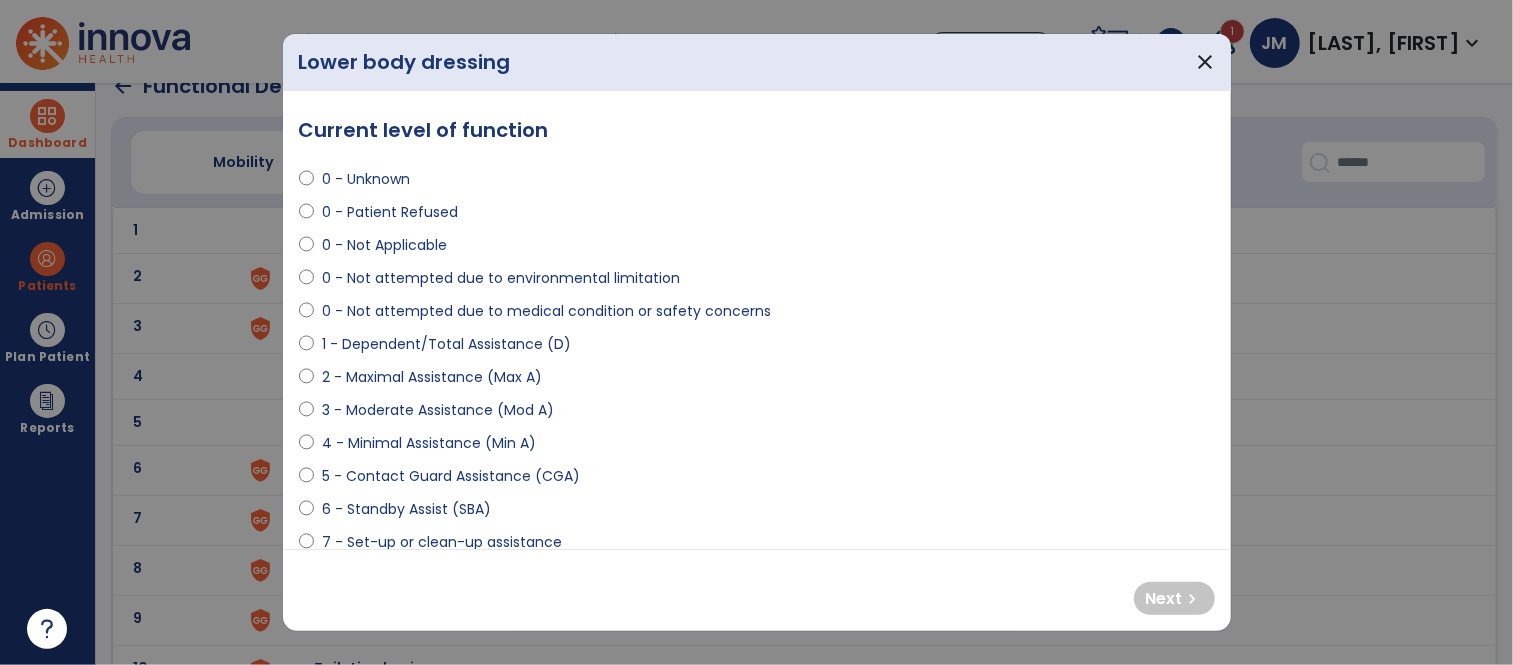 click on "4 - Minimal Assistance (Min A)" at bounding box center [429, 443] 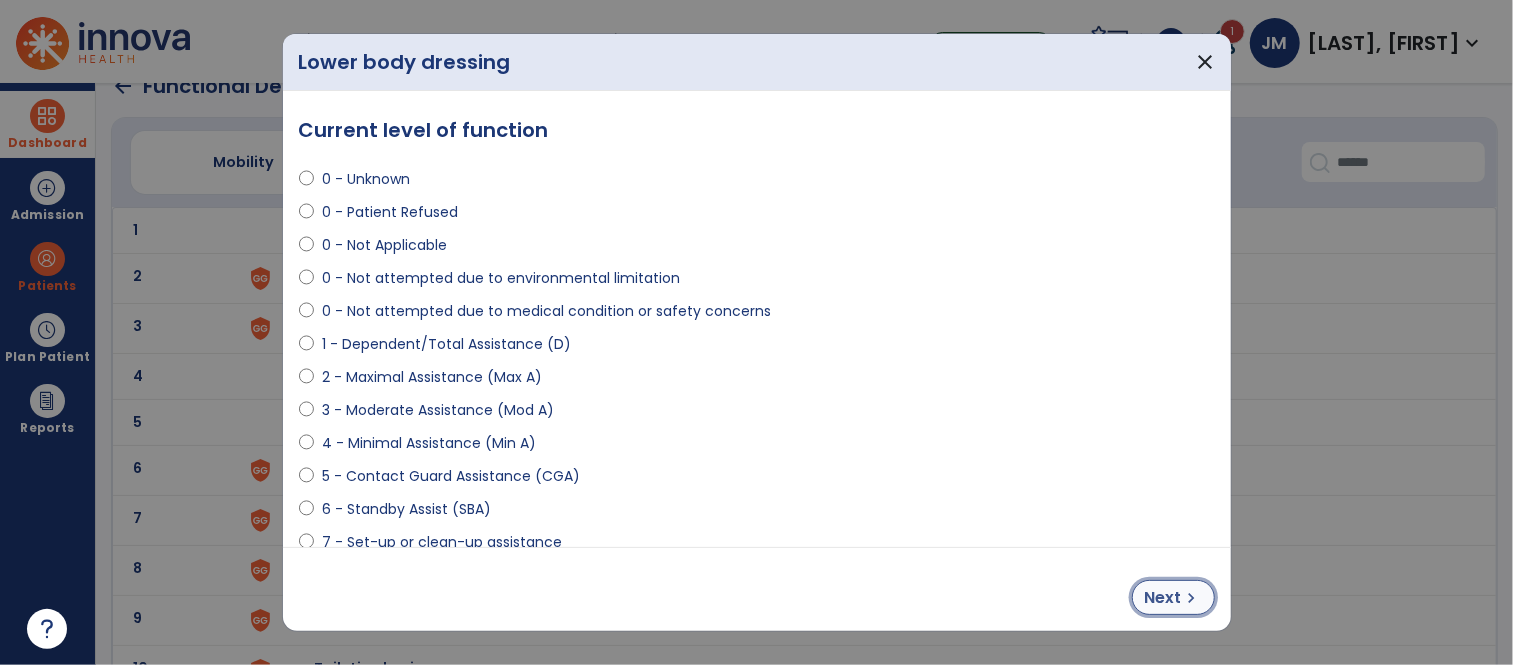 click on "Next" at bounding box center (1163, 598) 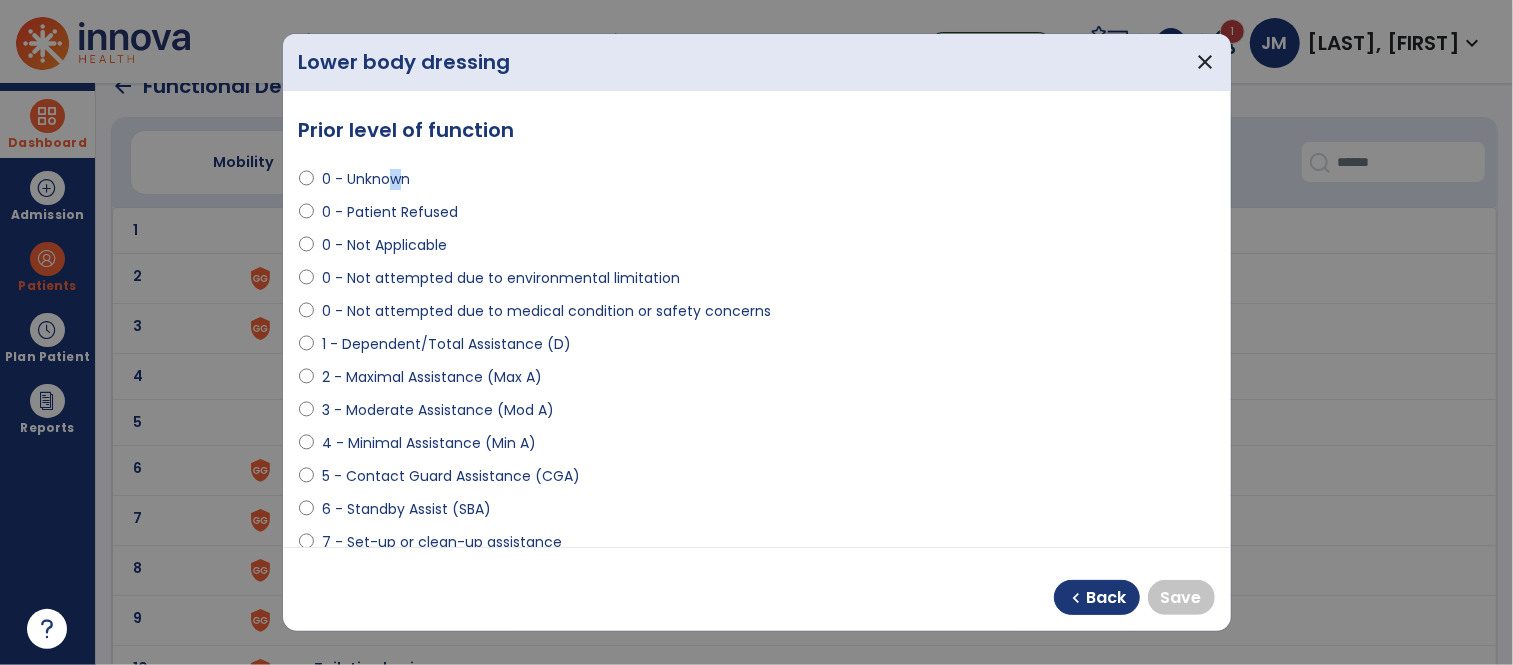 click on "0 - Unknown" at bounding box center (366, 179) 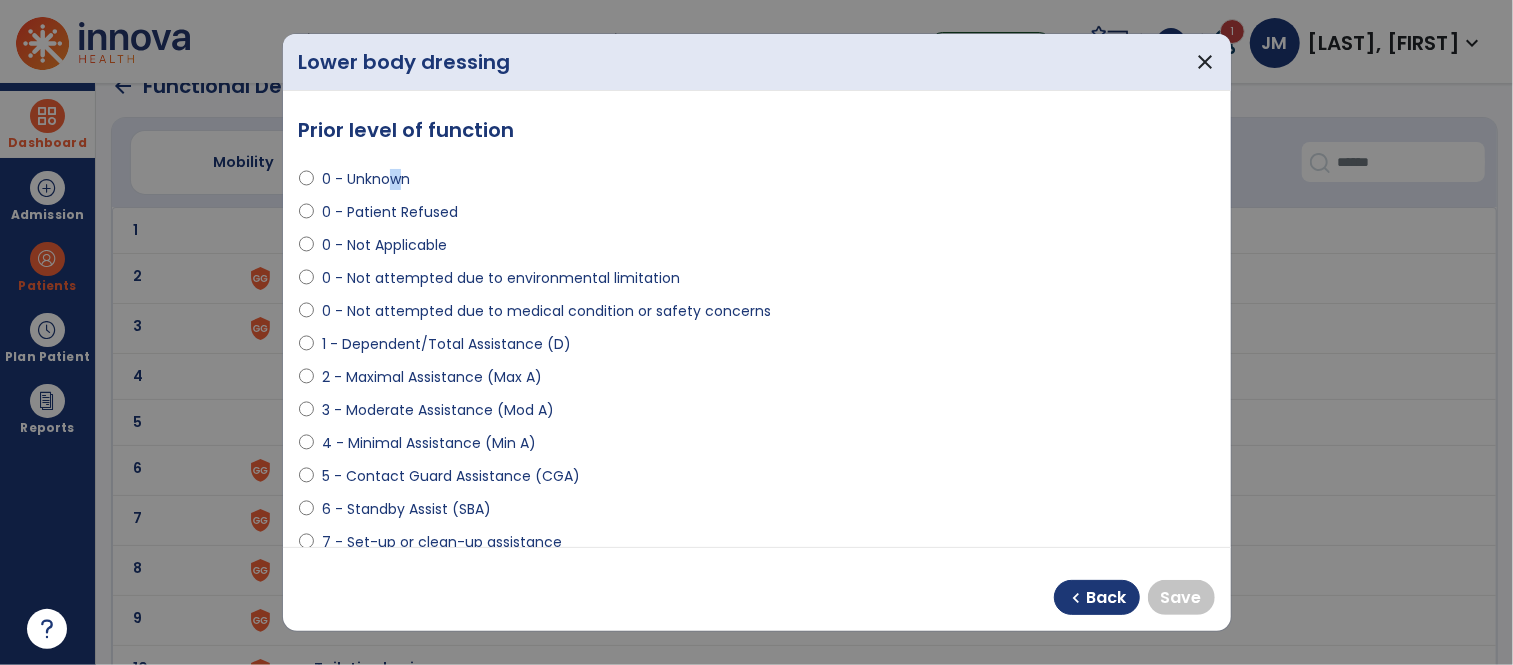 click on "0 - Unknown" at bounding box center (366, 179) 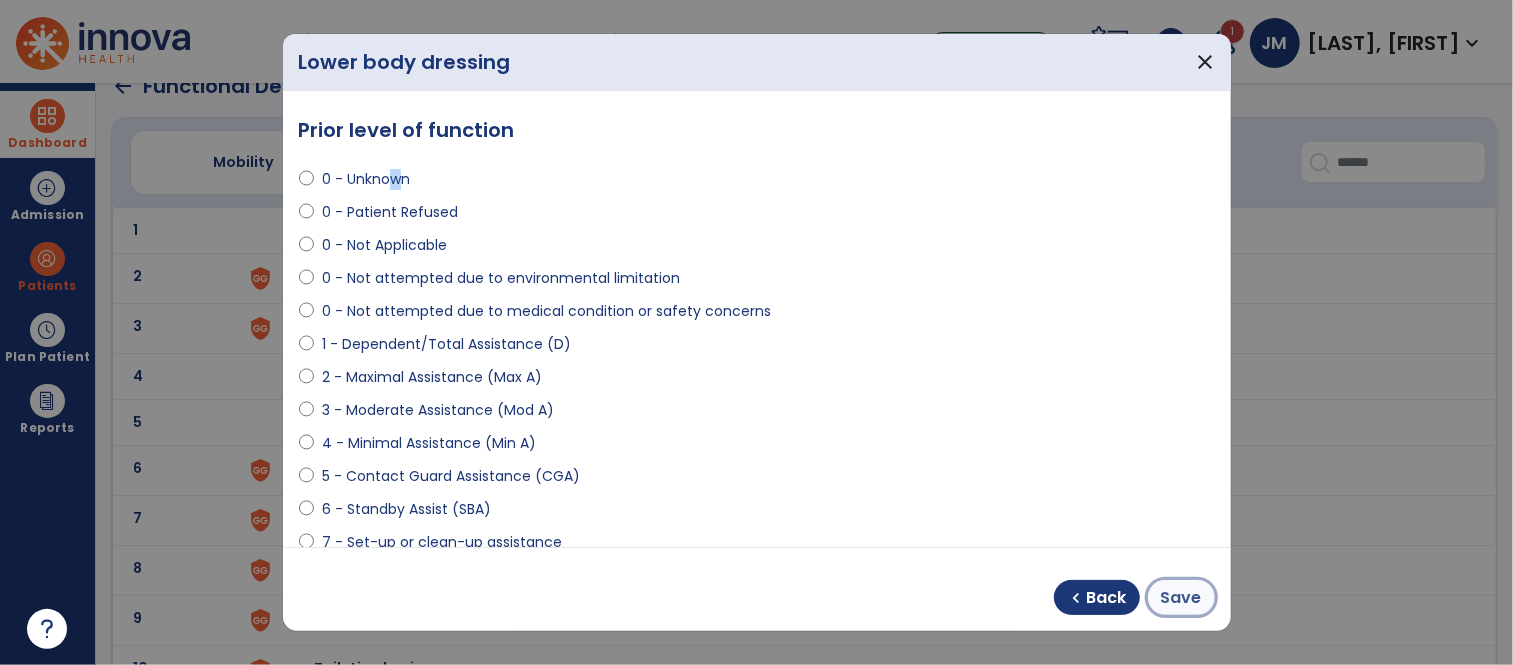 click on "Save" at bounding box center (1181, 598) 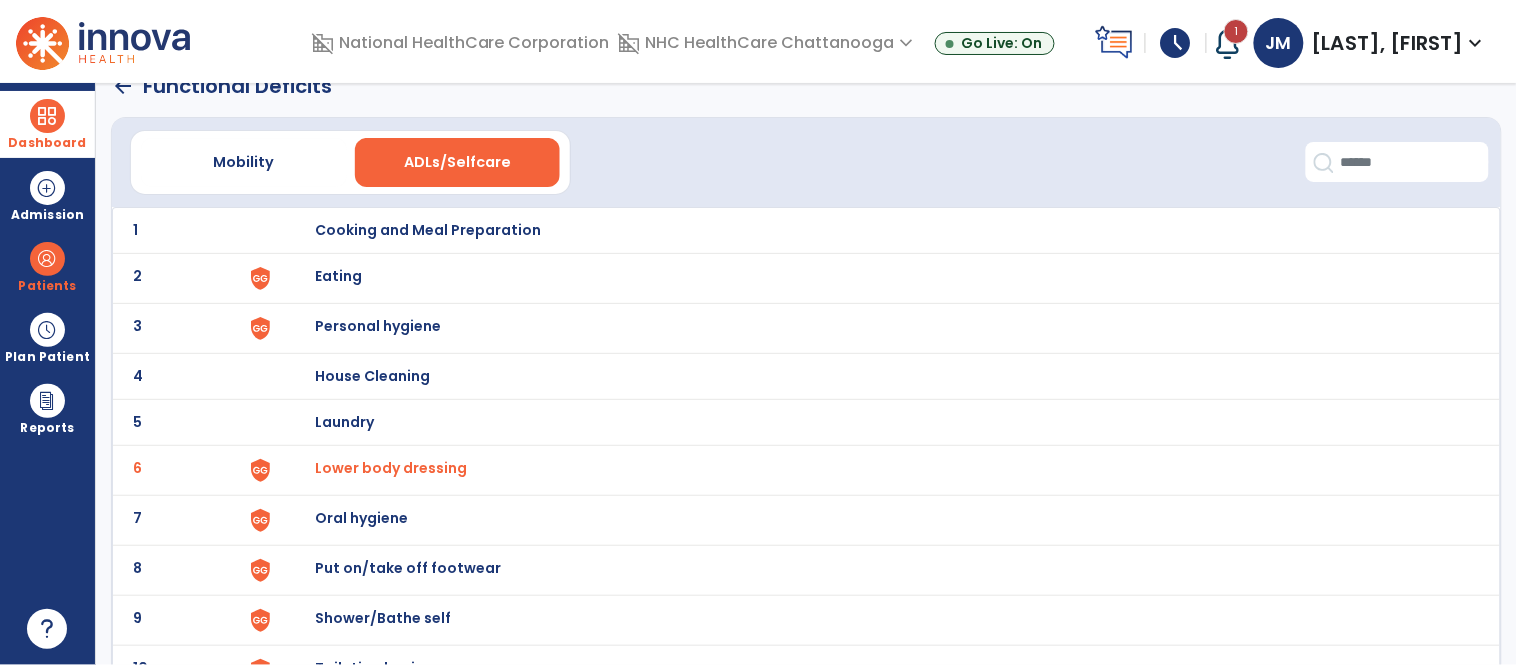 click on "Oral hygiene" at bounding box center [428, 230] 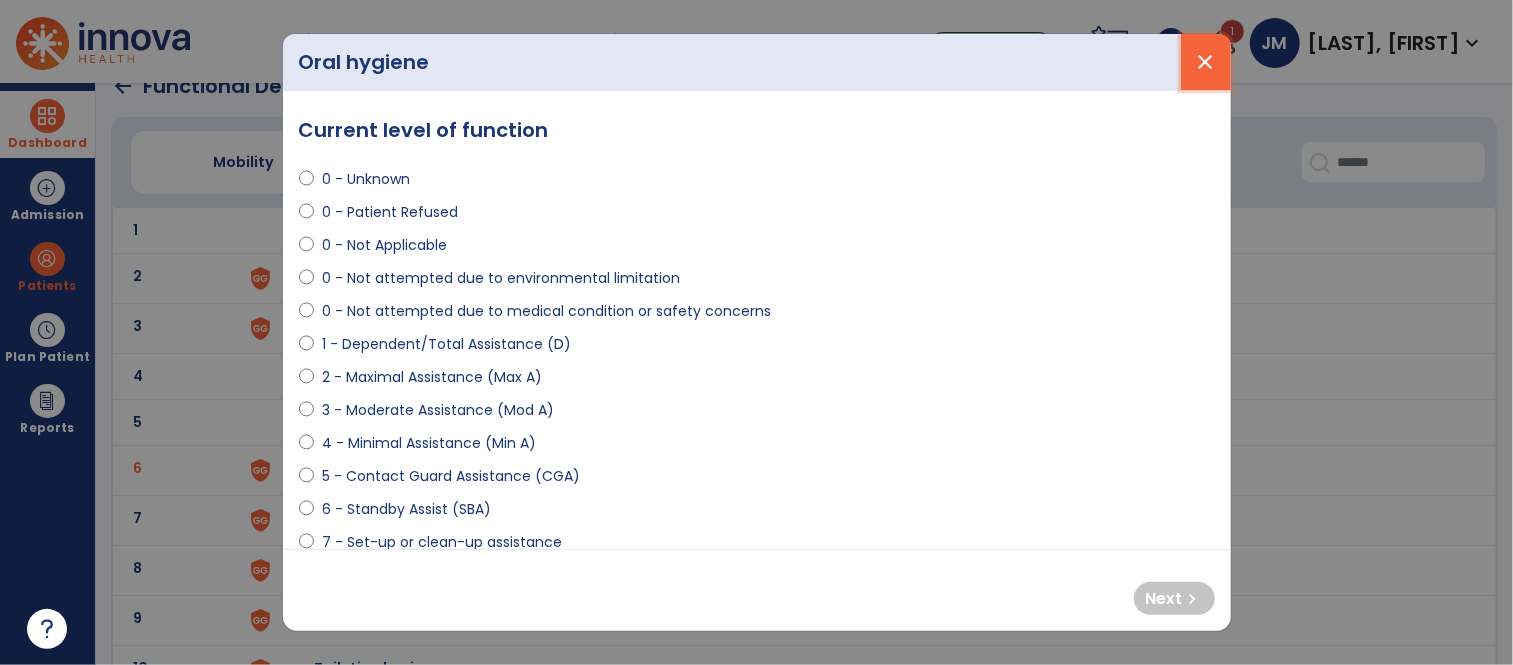 click on "close" at bounding box center (1206, 62) 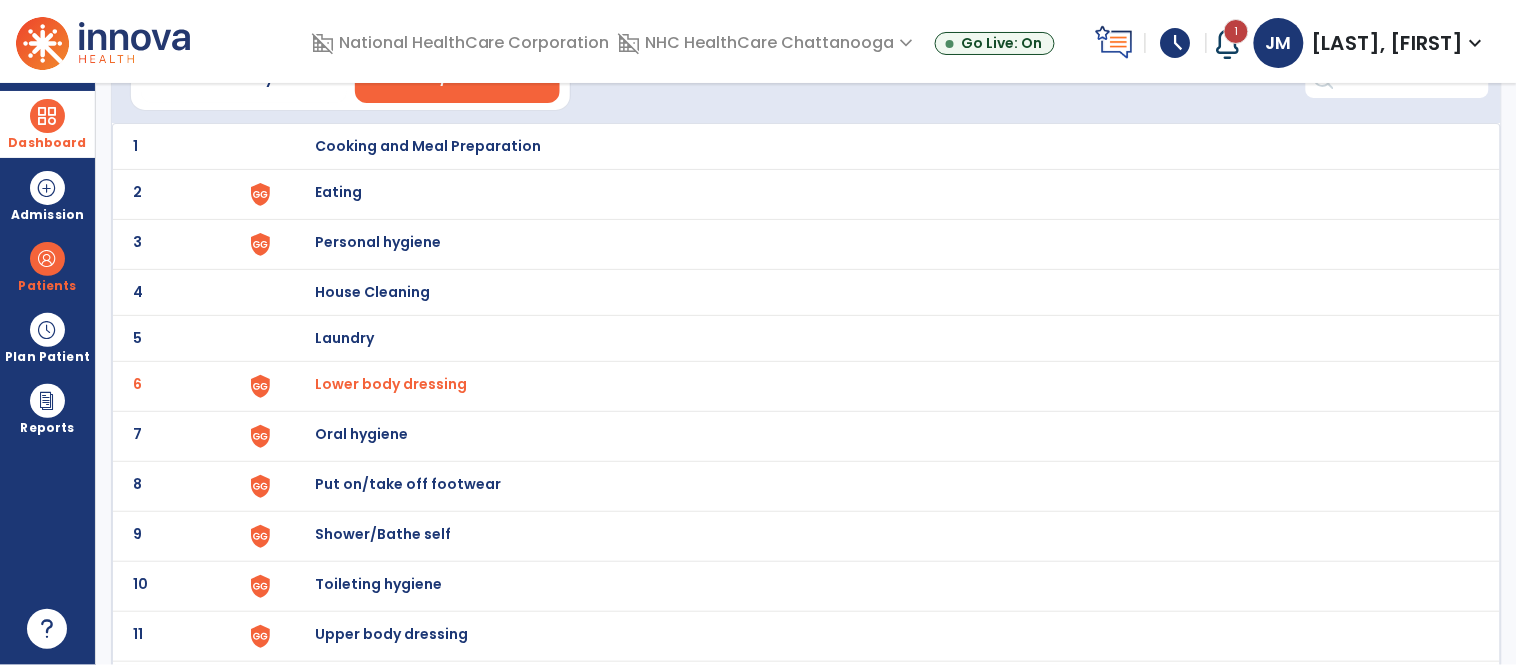 scroll, scrollTop: 138, scrollLeft: 0, axis: vertical 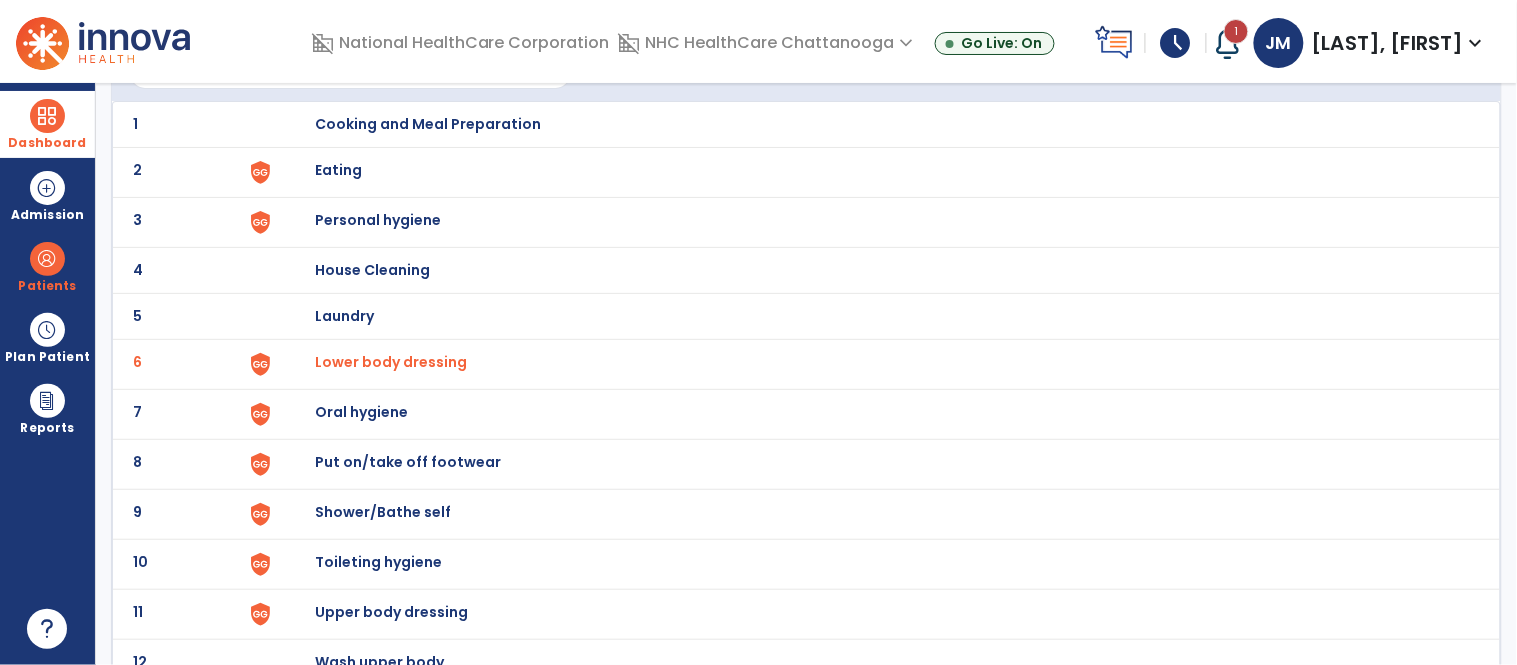 click on "Put on/take off footwear" at bounding box center (428, 124) 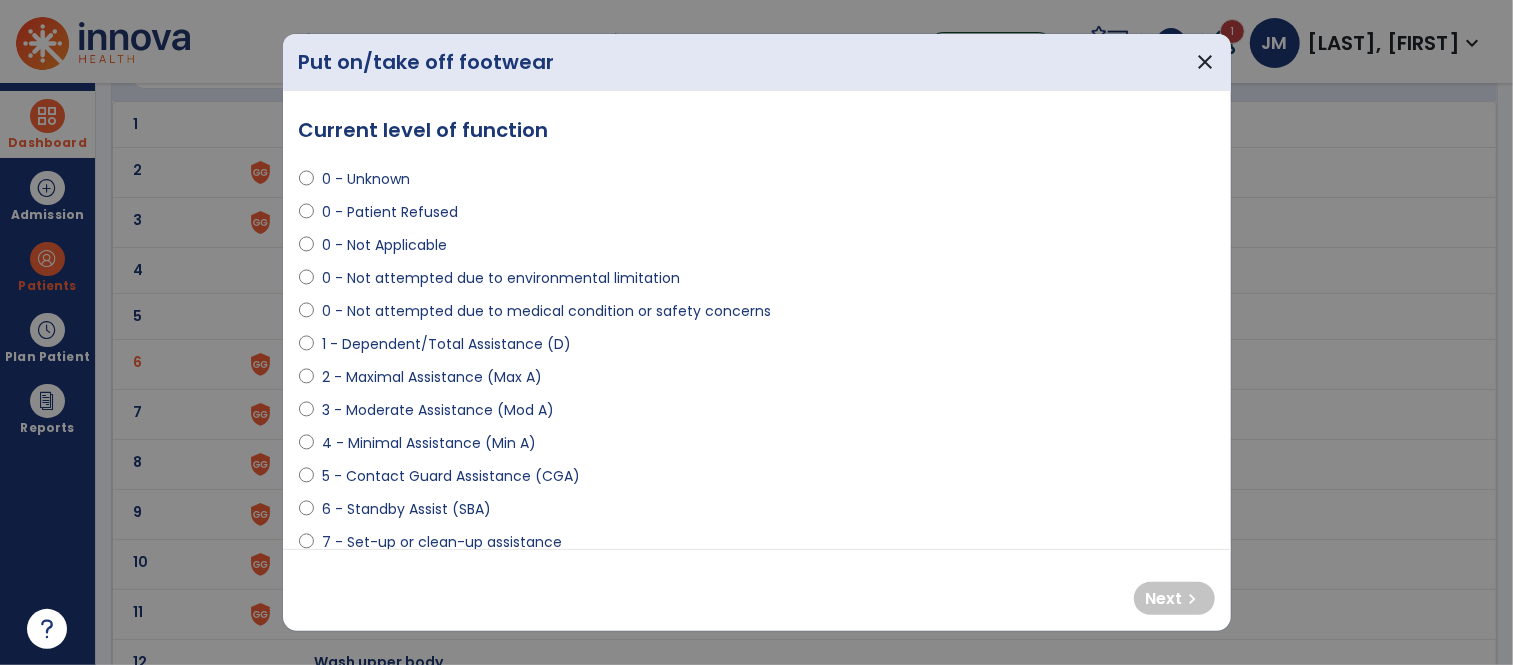 click on "4 - Minimal Assistance (Min A)" at bounding box center (429, 443) 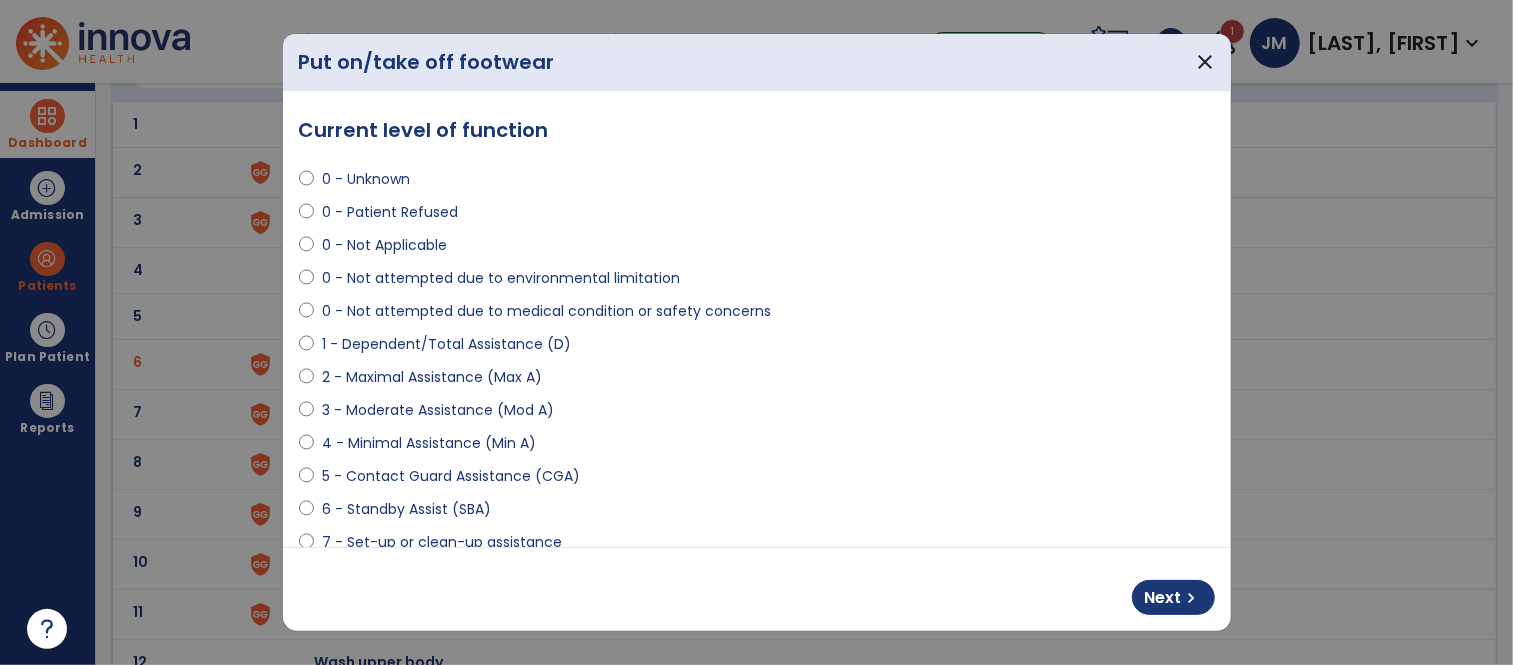 click on "Next  chevron_right" at bounding box center [757, 589] 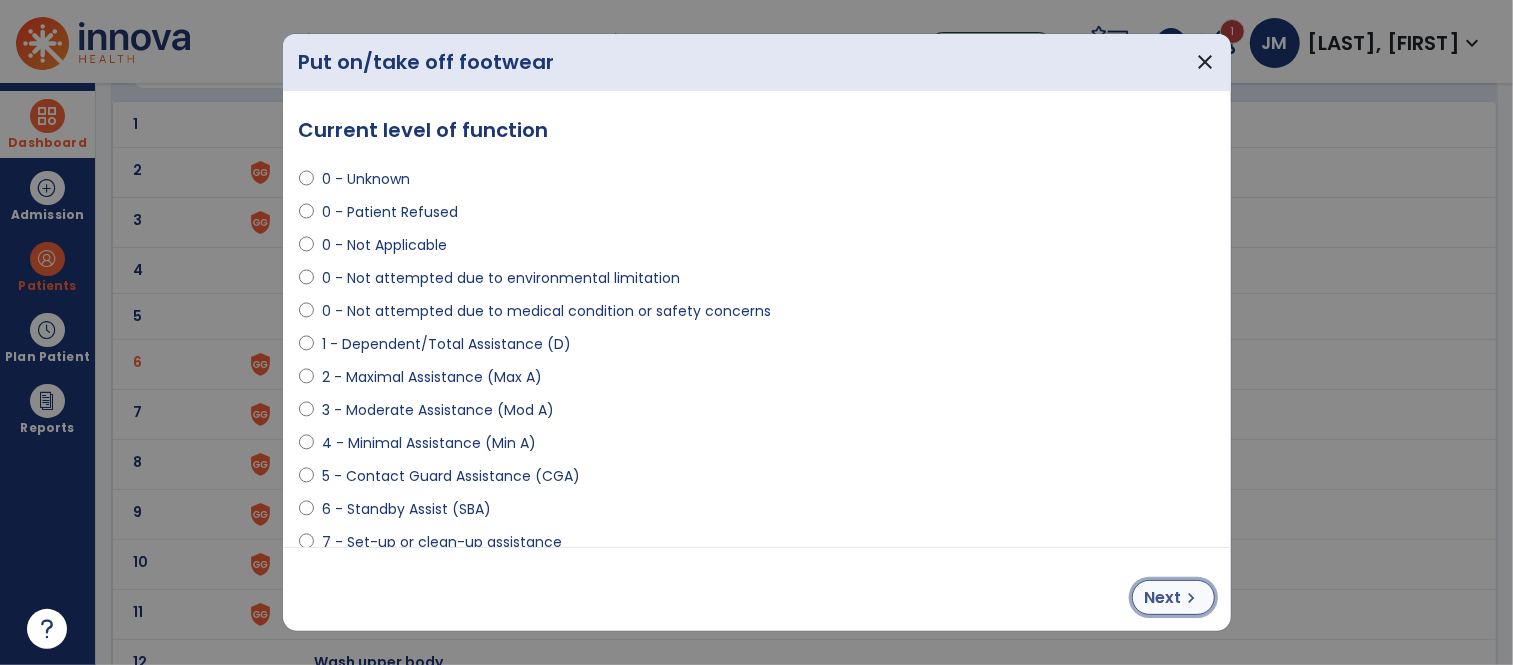 click on "chevron_right" at bounding box center [1192, 598] 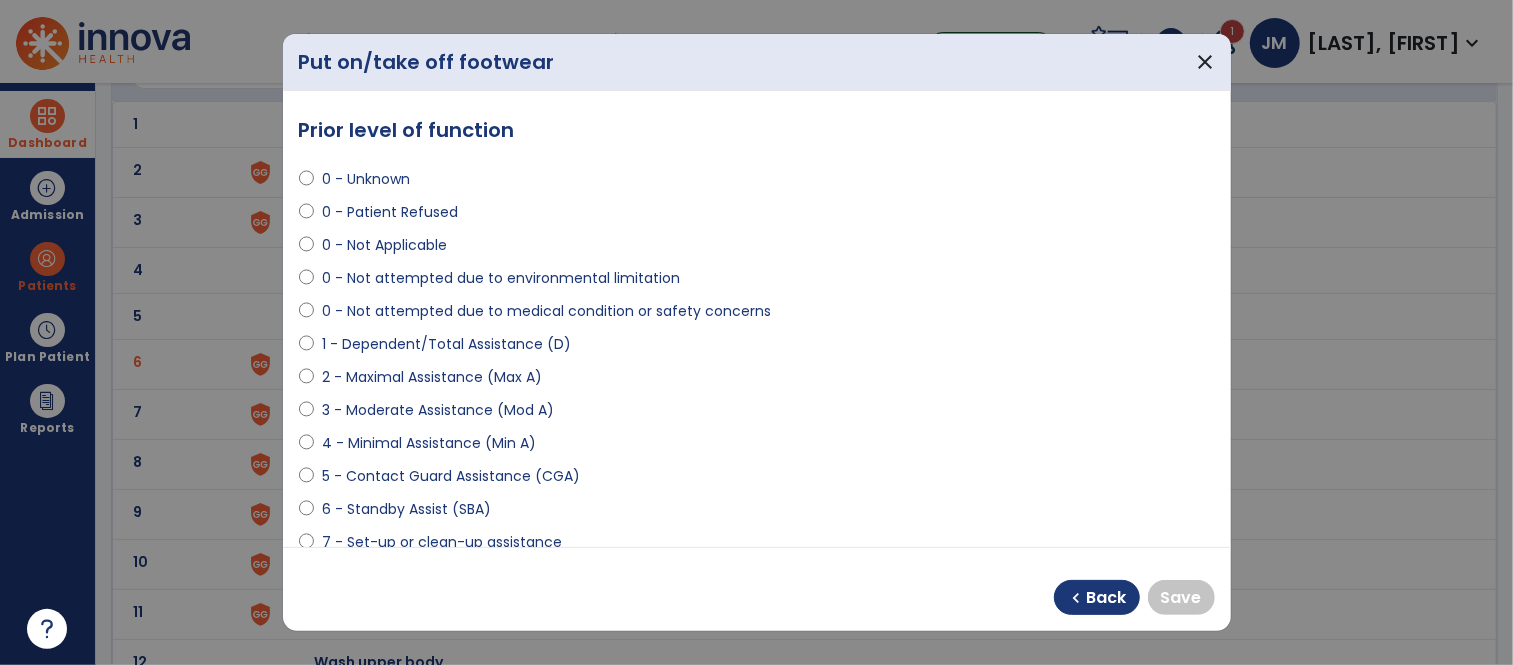 click on "0 - Unknown" at bounding box center [366, 179] 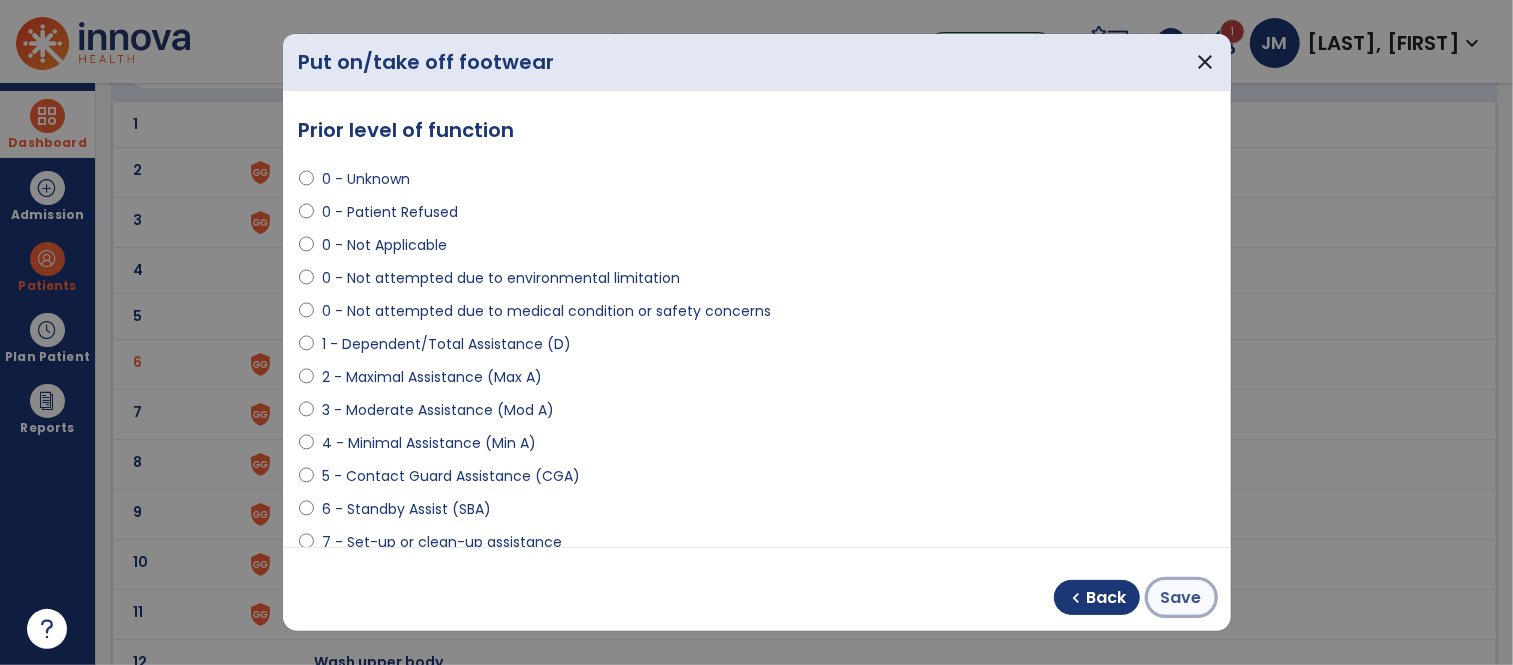 click on "Save" at bounding box center (1181, 597) 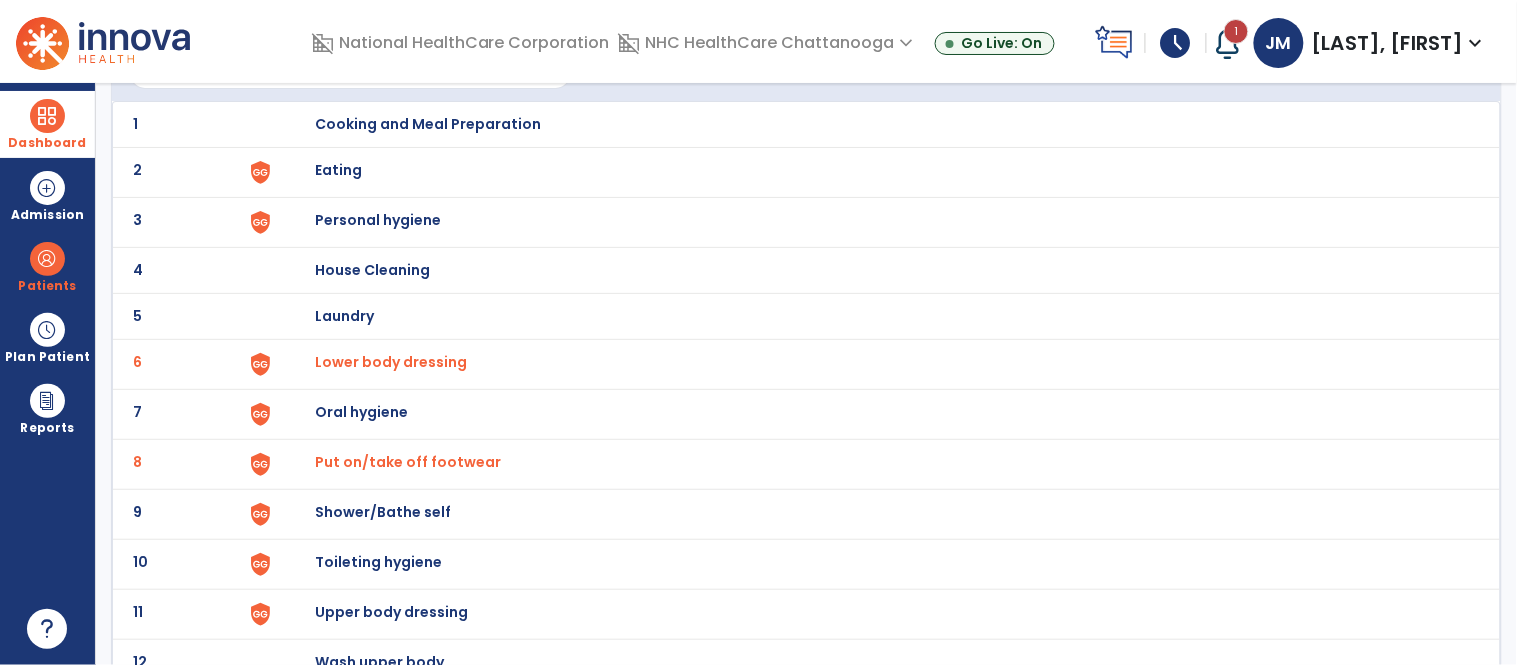 scroll, scrollTop: 206, scrollLeft: 0, axis: vertical 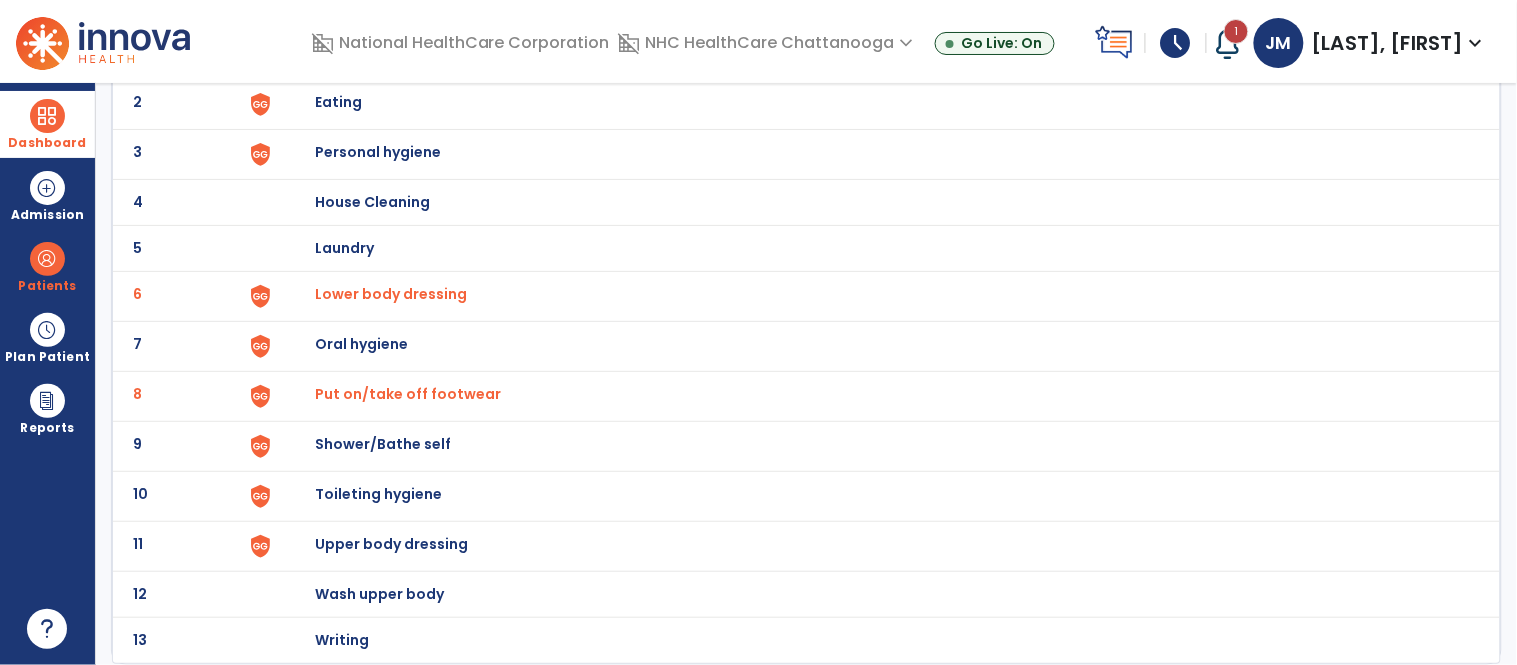 click on "Toileting hygiene" at bounding box center (877, 56) 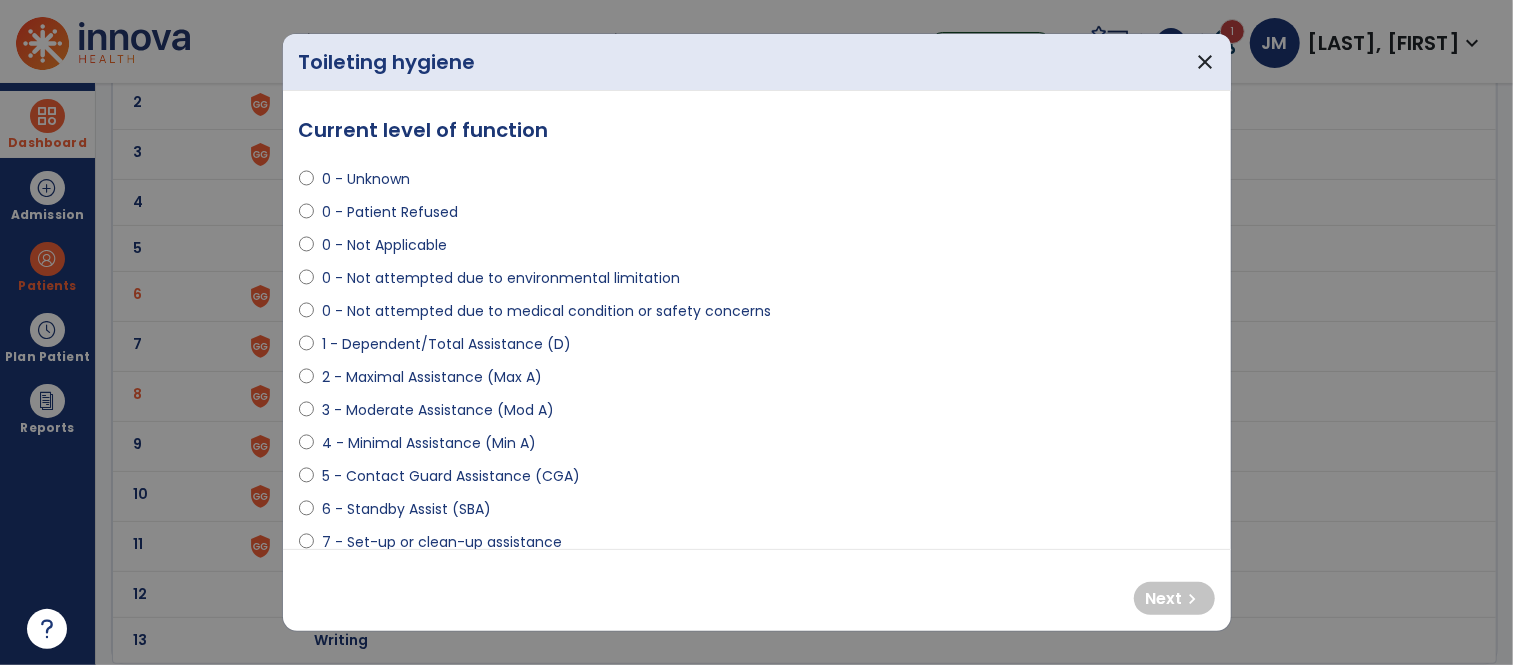 click on "4 - Minimal Assistance (Min A)" at bounding box center [429, 443] 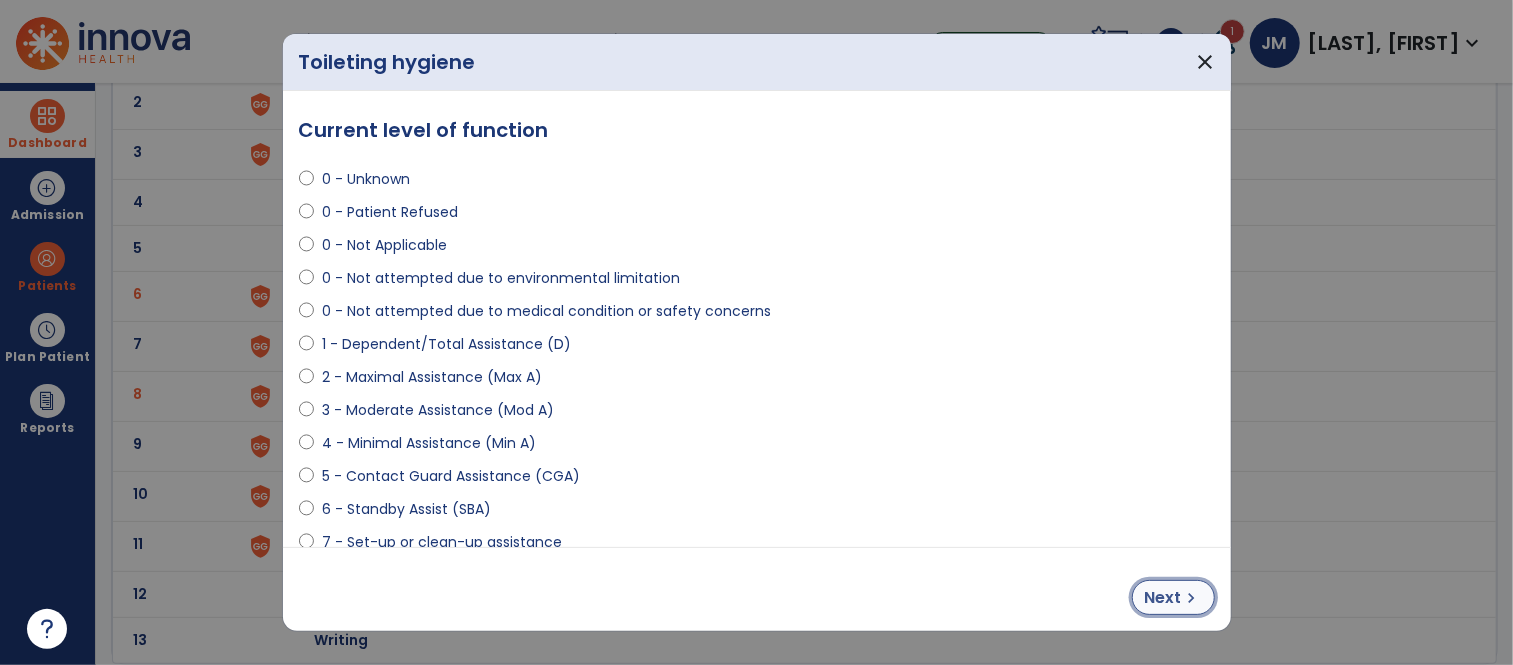 click on "Next" at bounding box center [1163, 598] 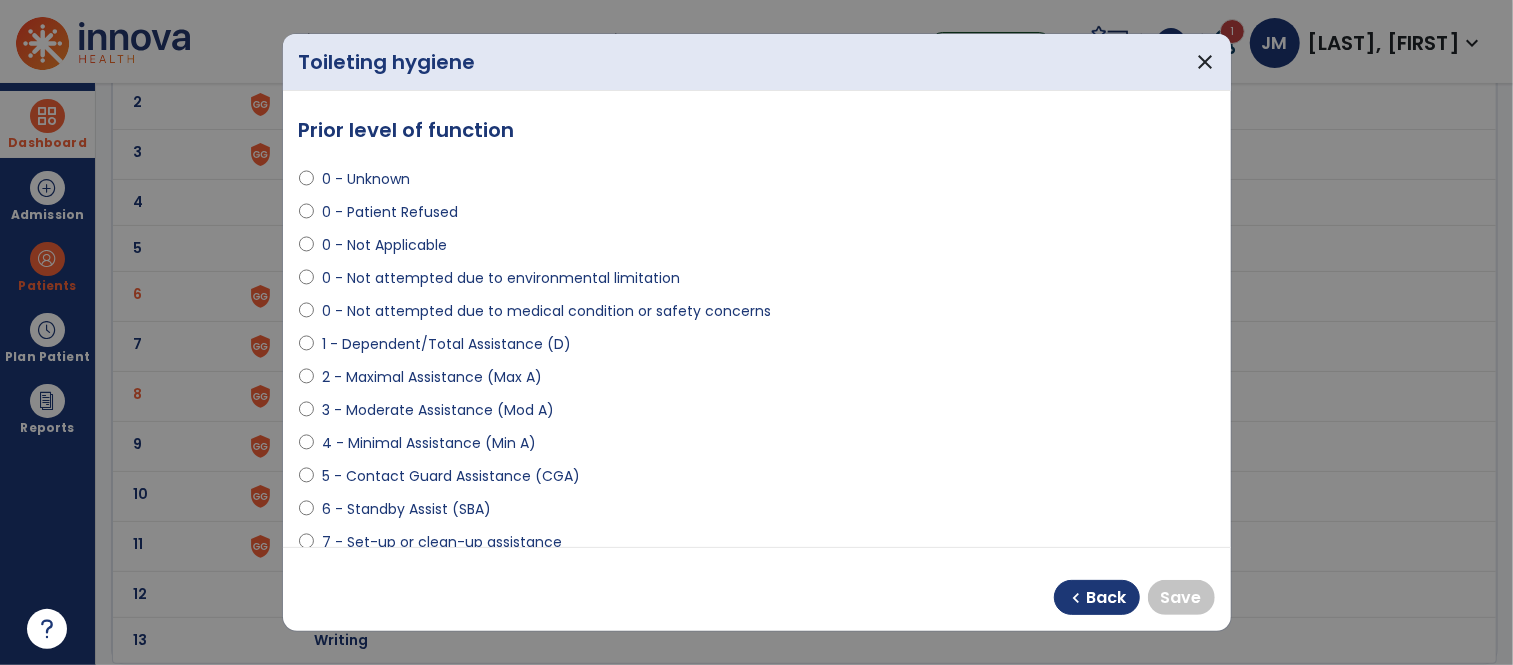 click on "0 - Unknown" at bounding box center [366, 179] 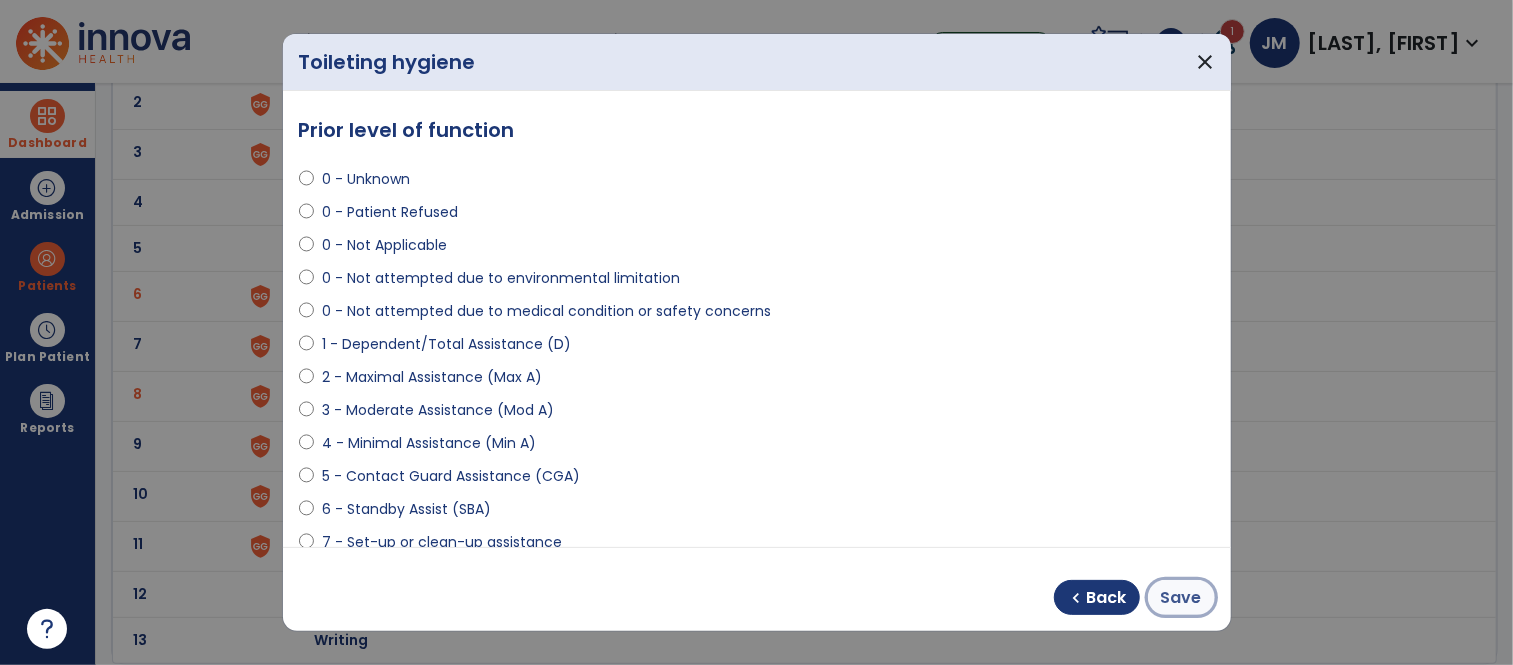 click on "Save" at bounding box center [1181, 598] 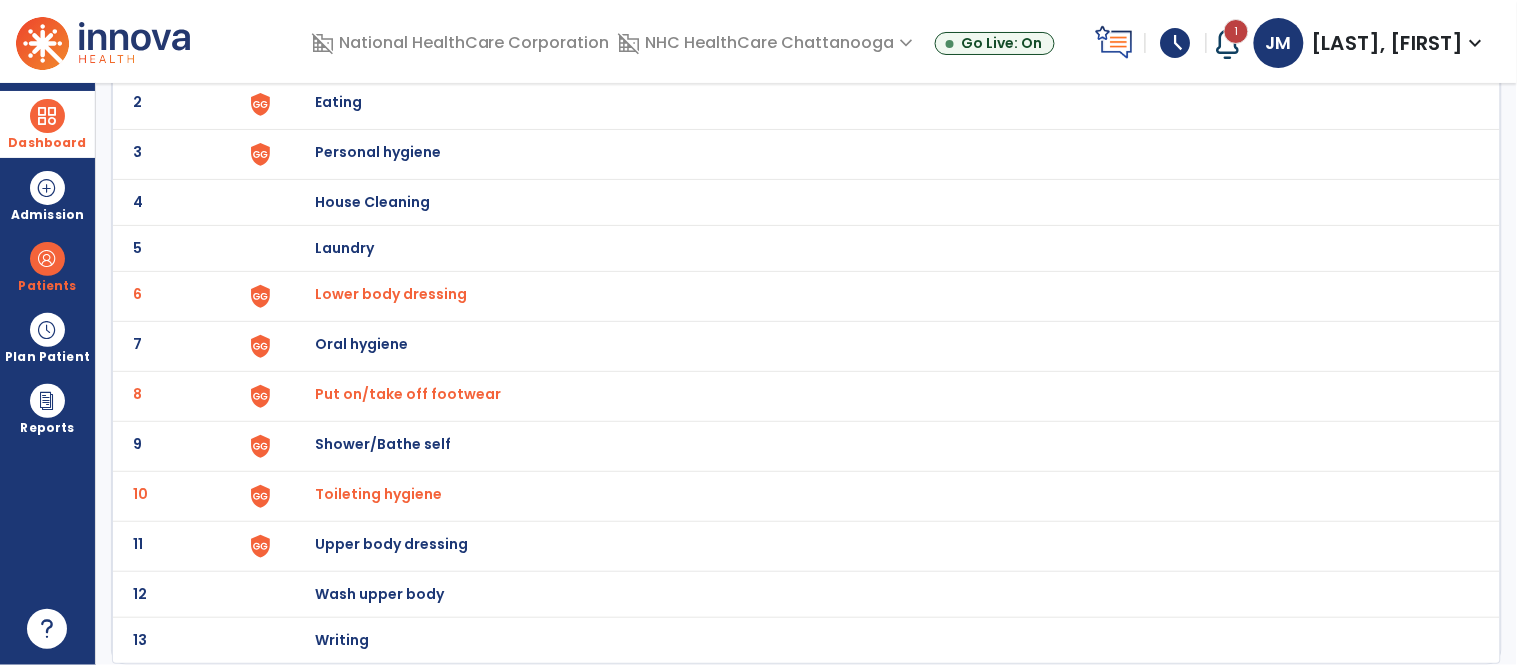 scroll, scrollTop: 0, scrollLeft: 0, axis: both 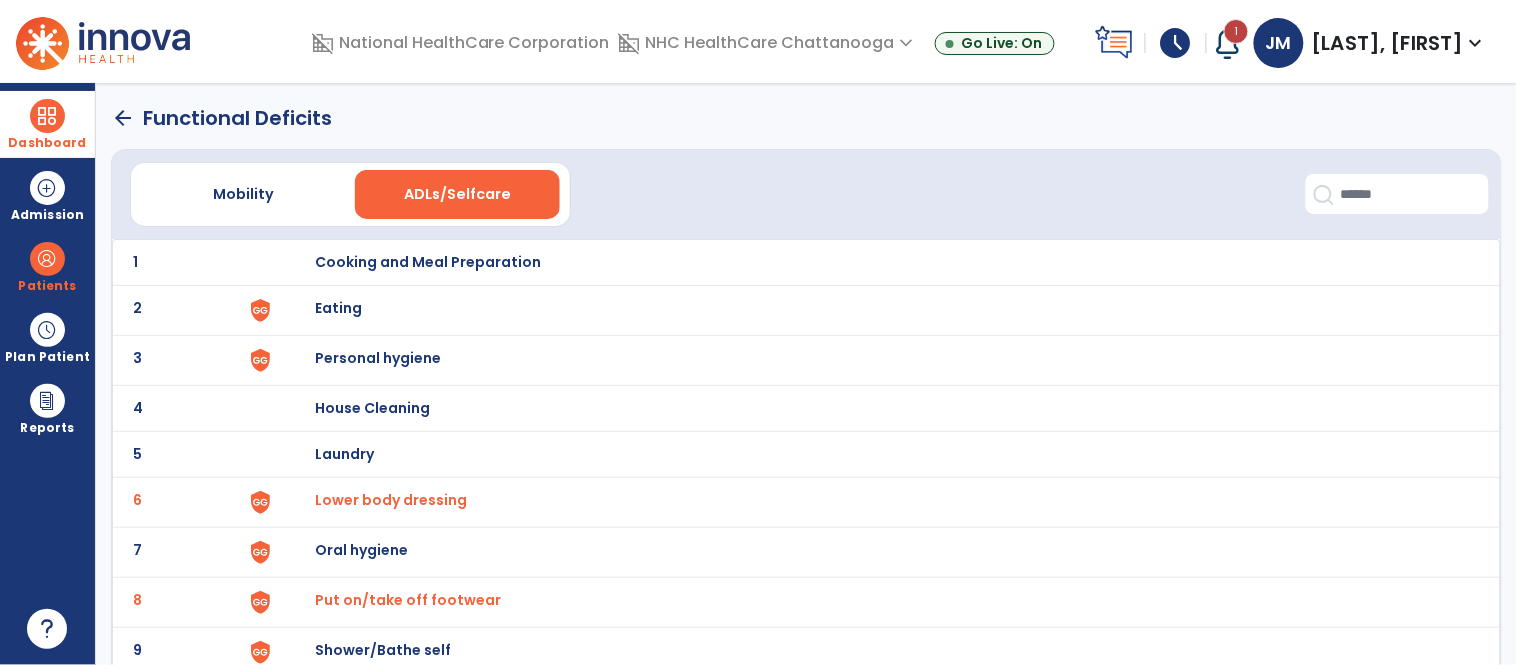 click on "arrow_back" 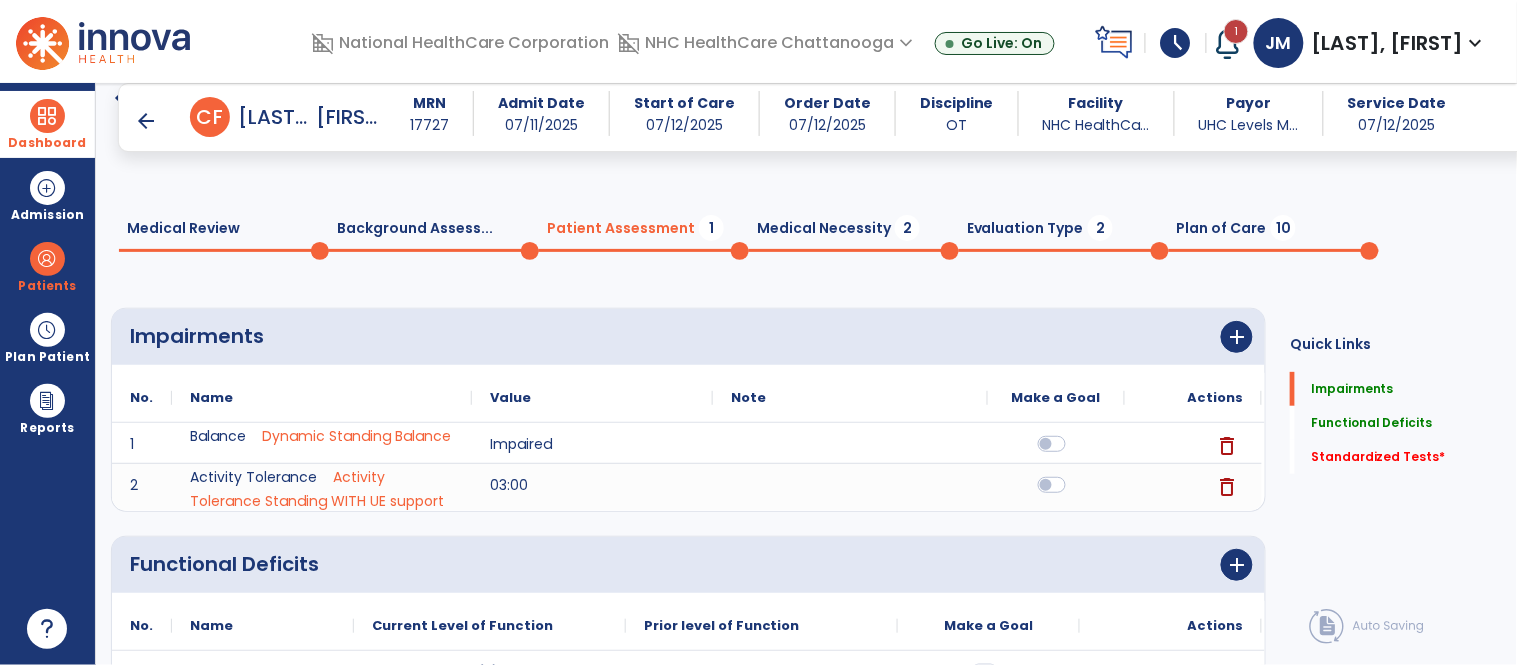 scroll, scrollTop: 470, scrollLeft: 0, axis: vertical 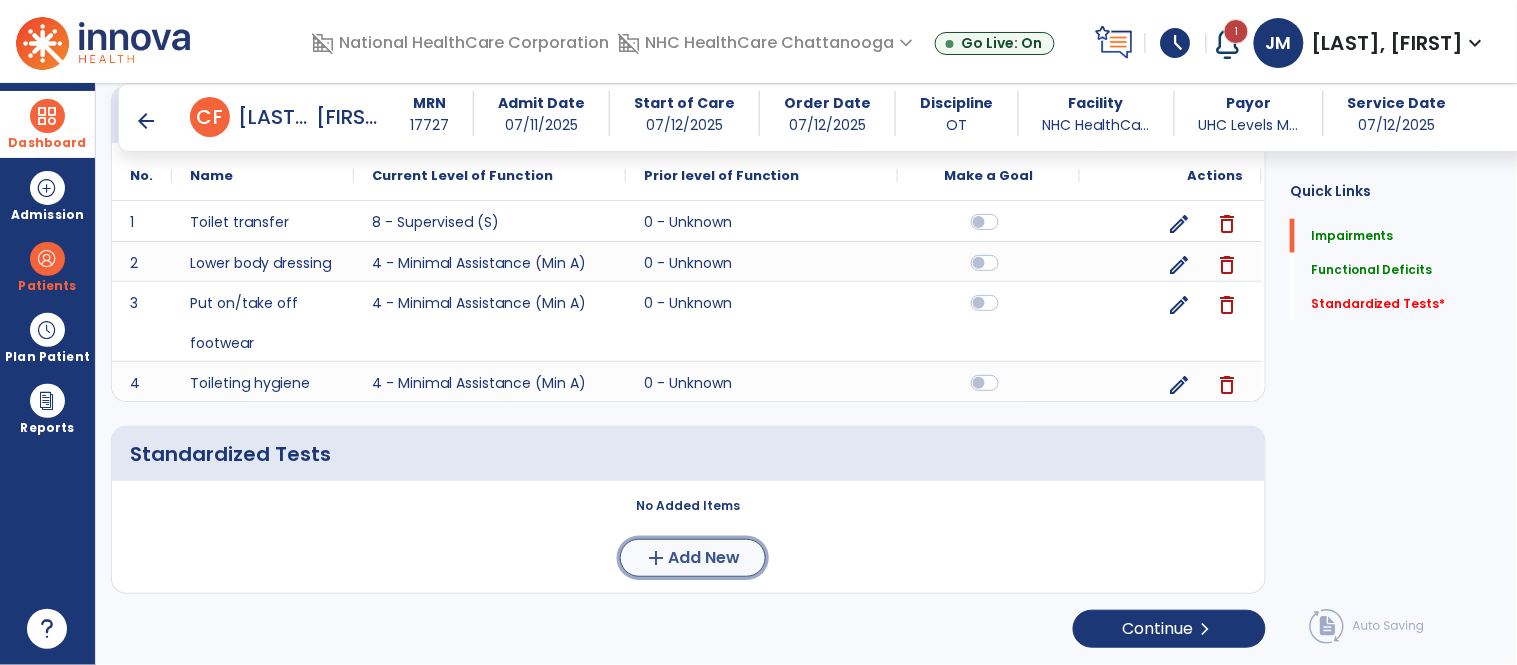 click on "Add New" 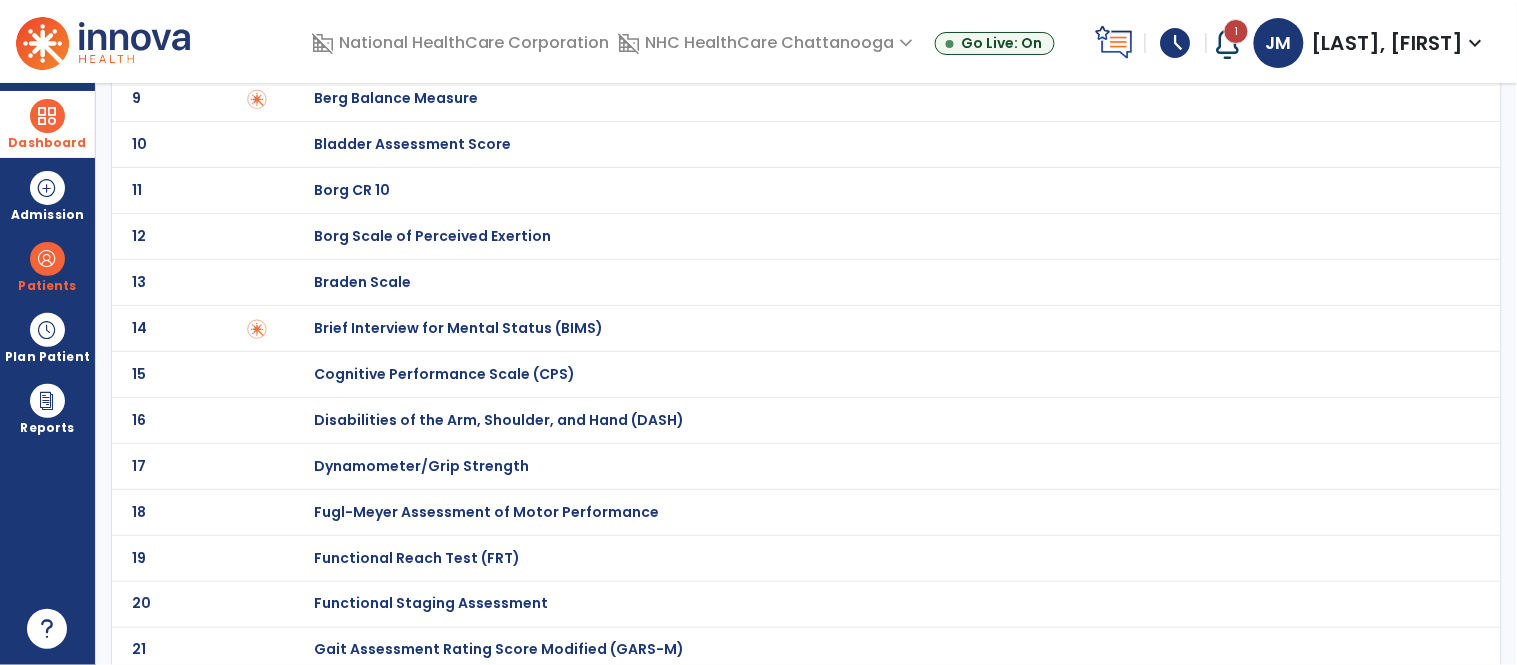 scroll, scrollTop: 0, scrollLeft: 0, axis: both 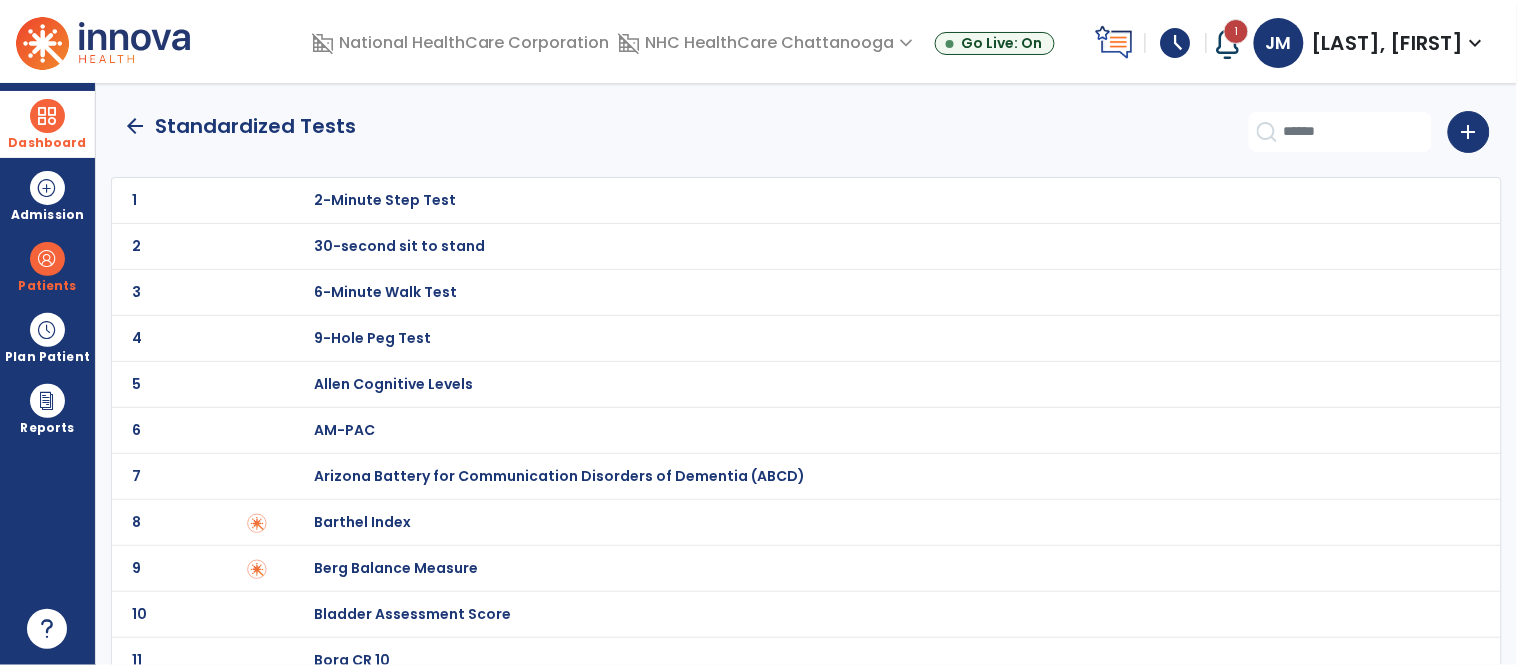 click on "Barthel Index" at bounding box center [385, 200] 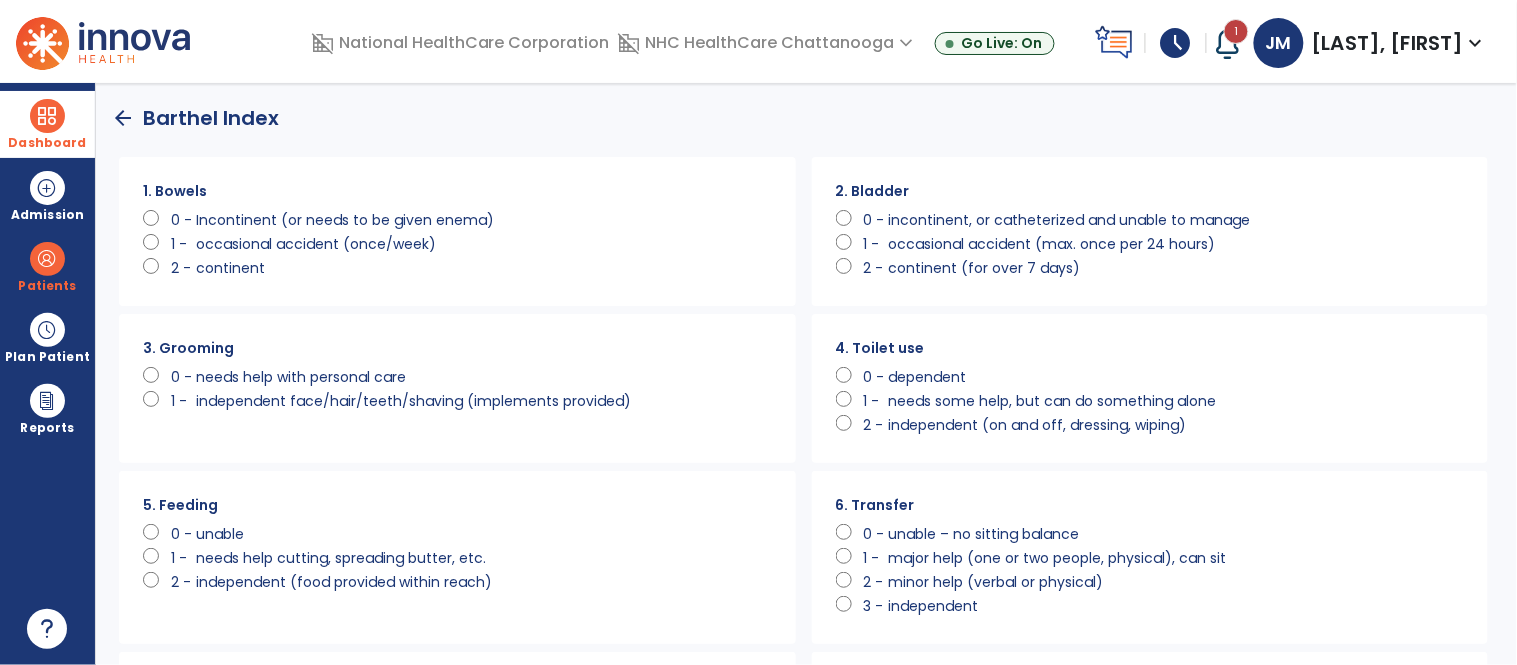 scroll, scrollTop: 0, scrollLeft: 0, axis: both 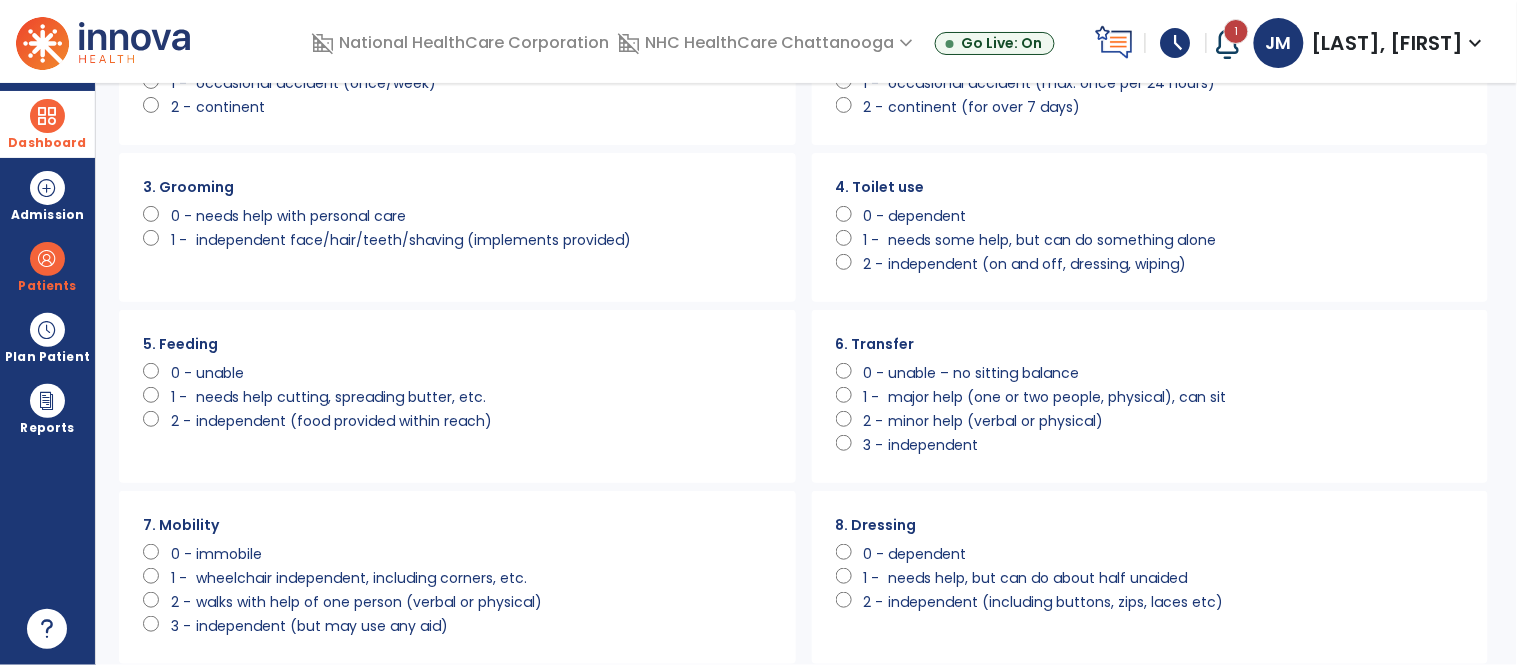 click on "independent (food provided within reach)" 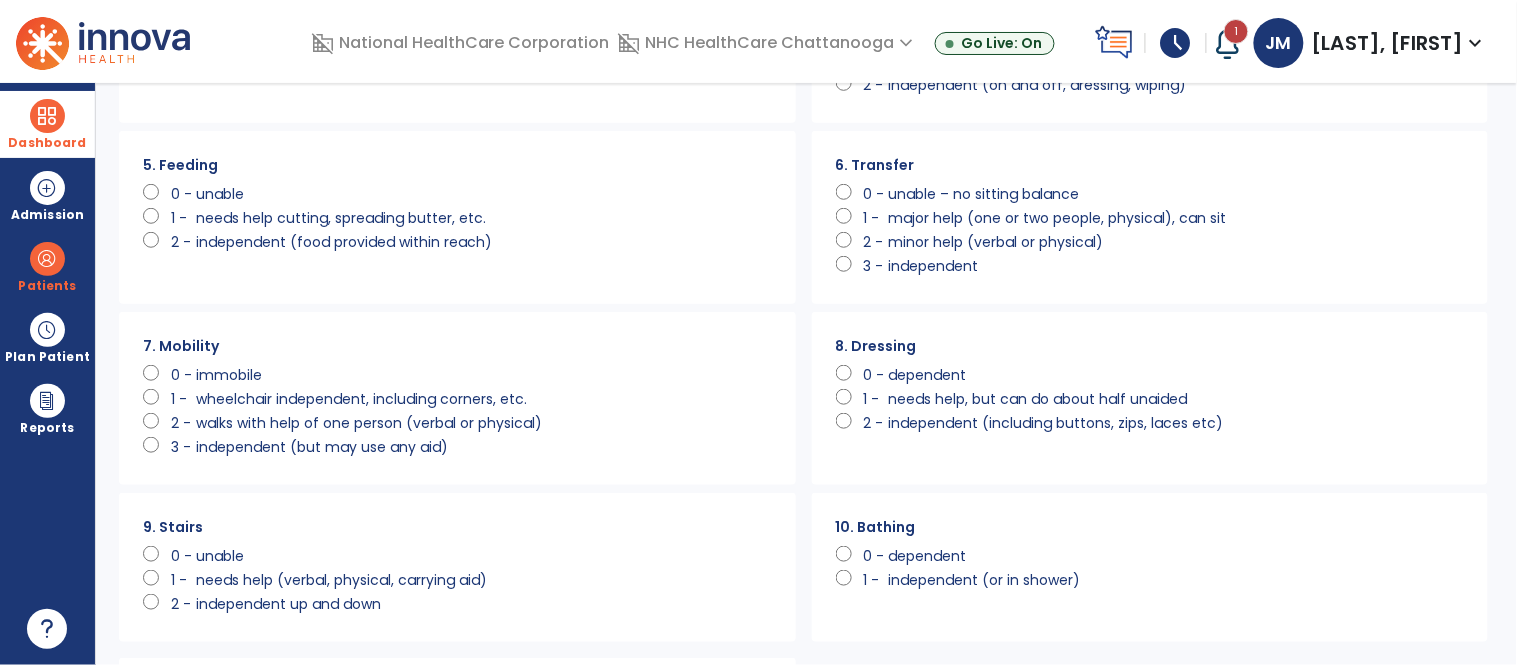 scroll, scrollTop: 341, scrollLeft: 0, axis: vertical 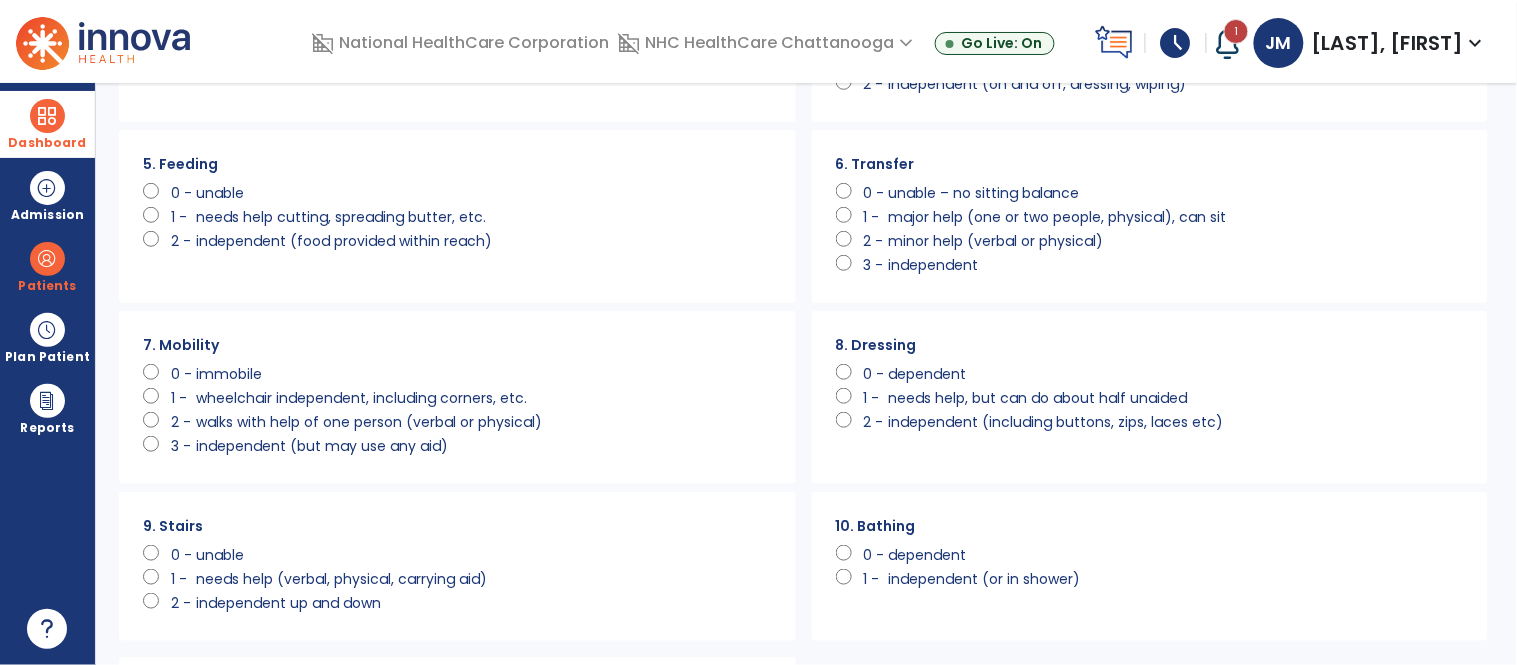 click on "walks with help of one person (verbal or physical)" 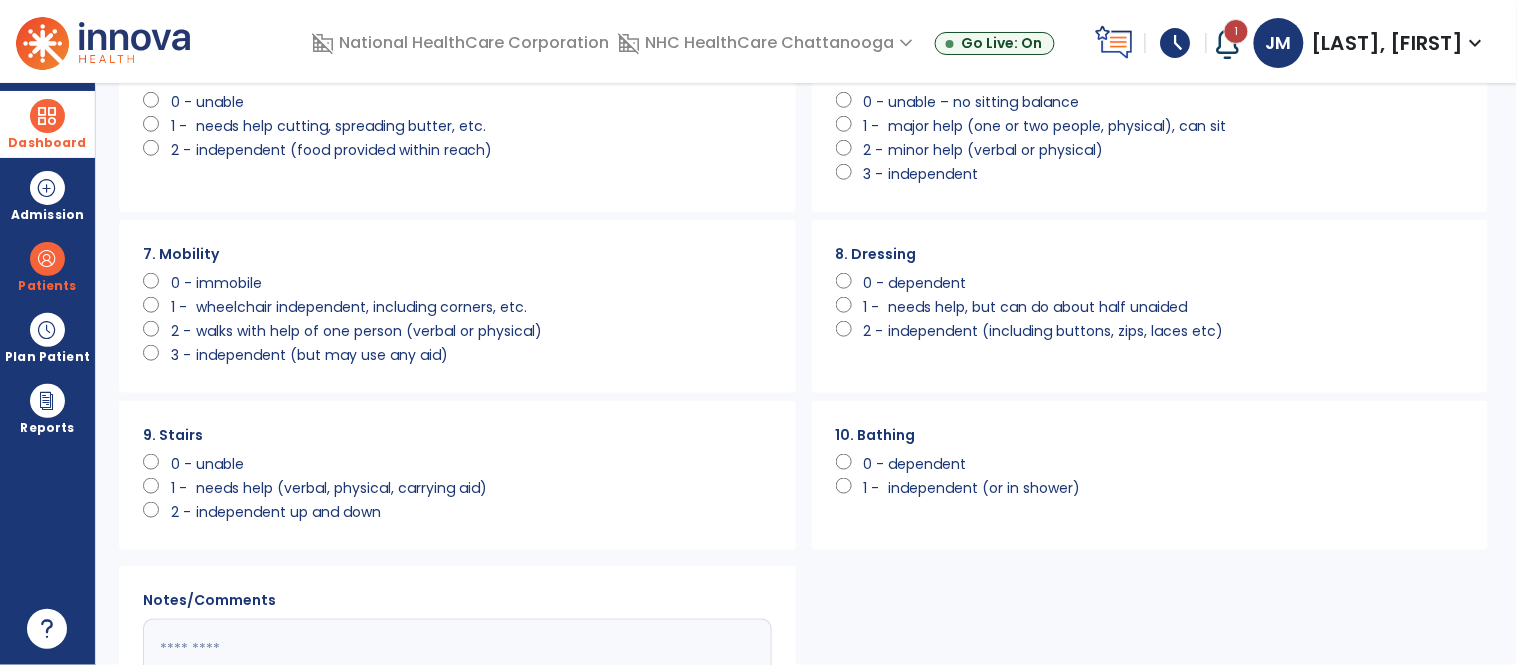 click on "needs help (verbal, physical, carrying aid)" 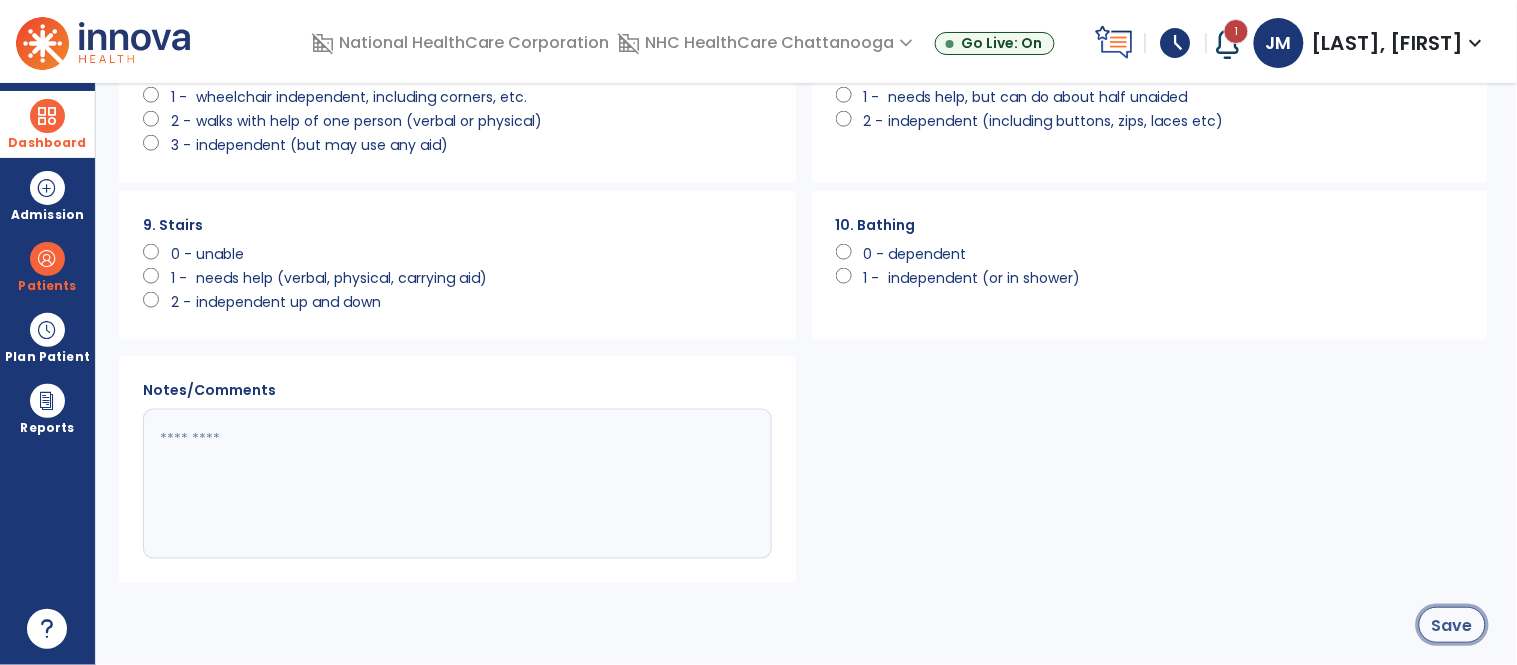 click on "Save" 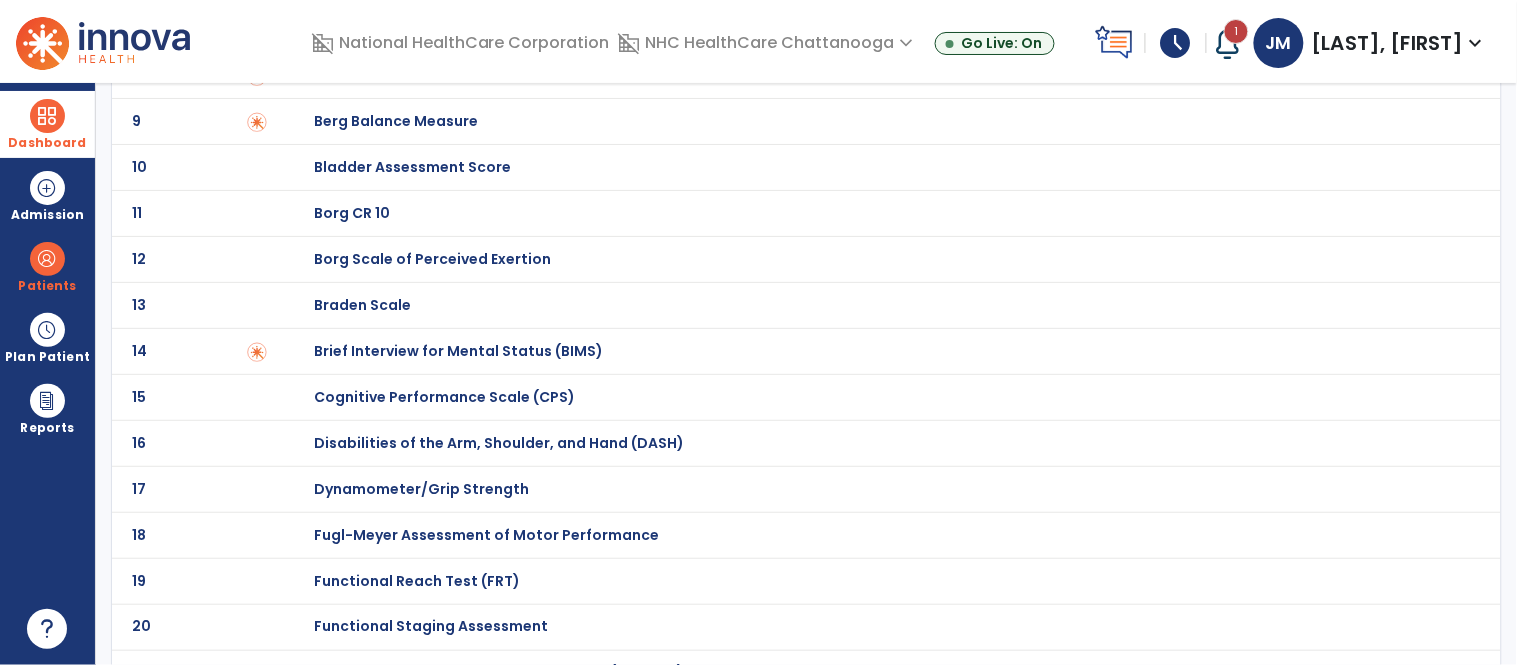 scroll, scrollTop: 0, scrollLeft: 0, axis: both 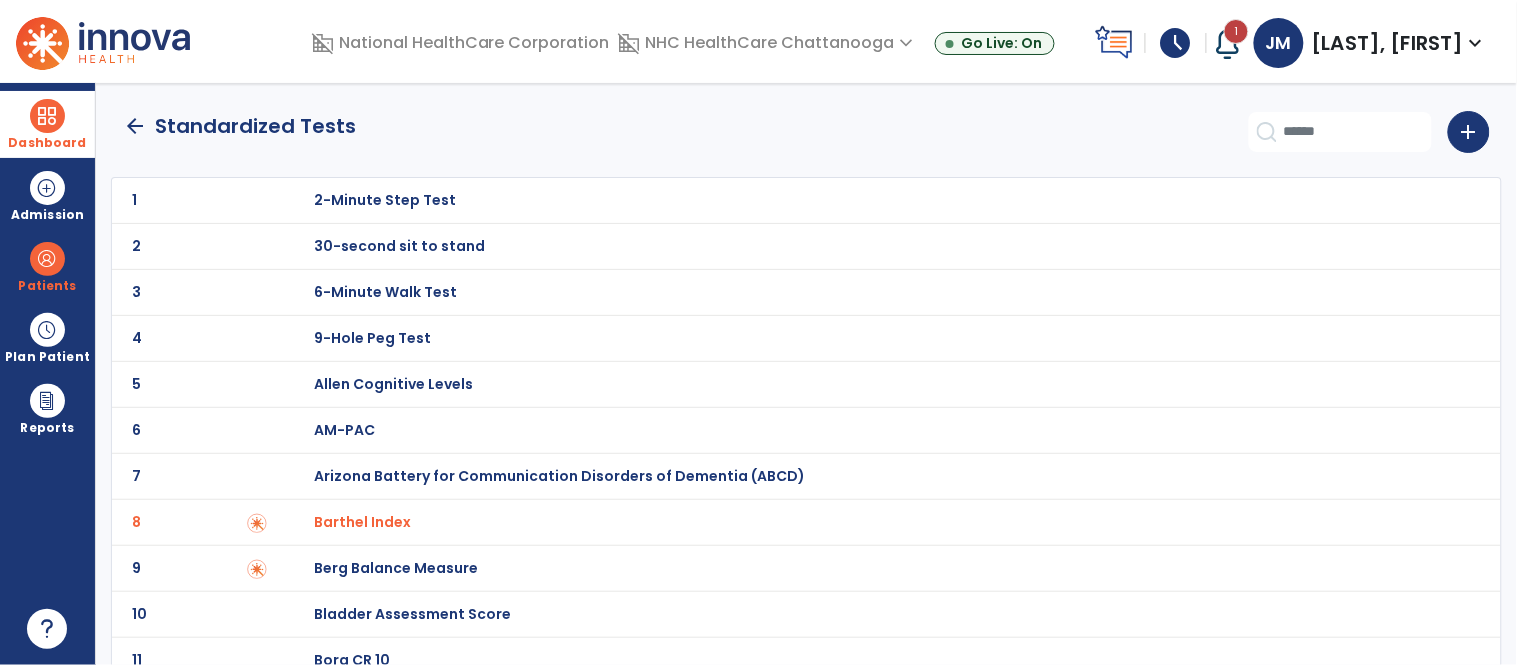 click on "arrow_back" 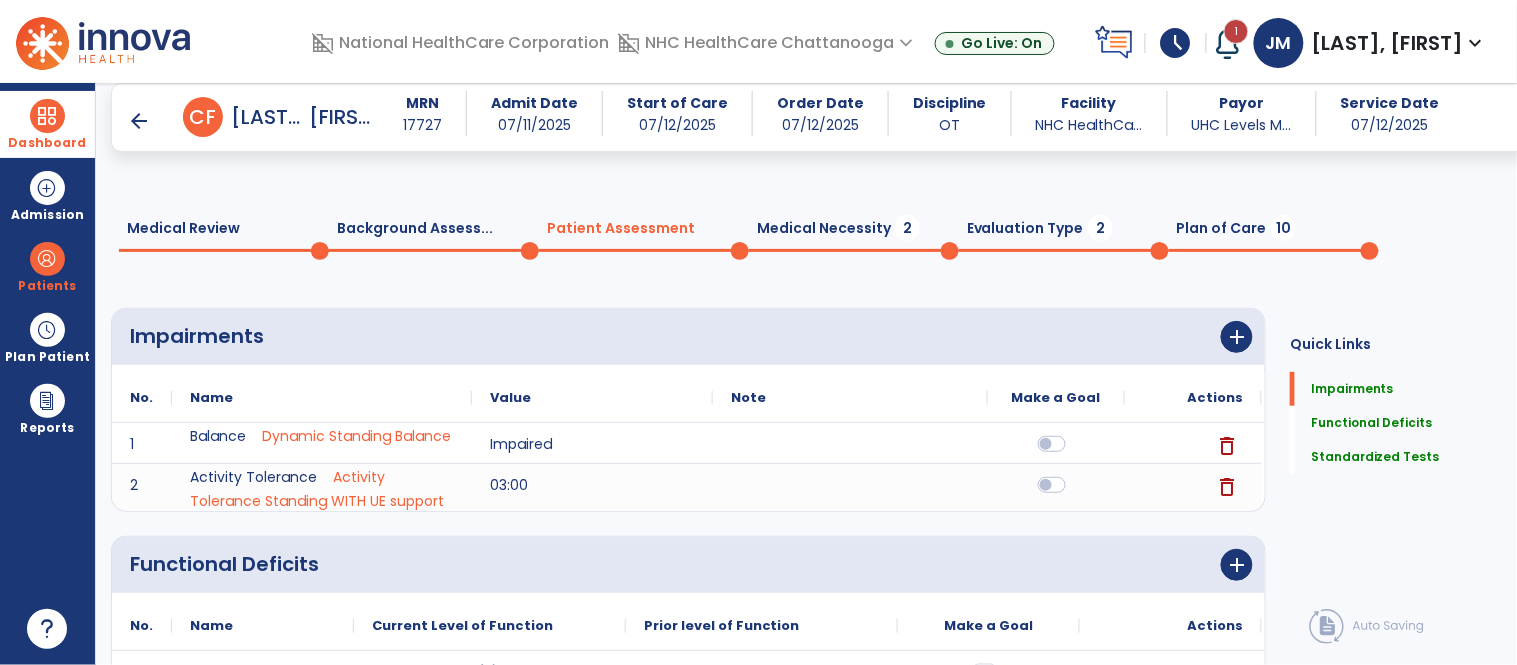 scroll, scrollTop: 457, scrollLeft: 0, axis: vertical 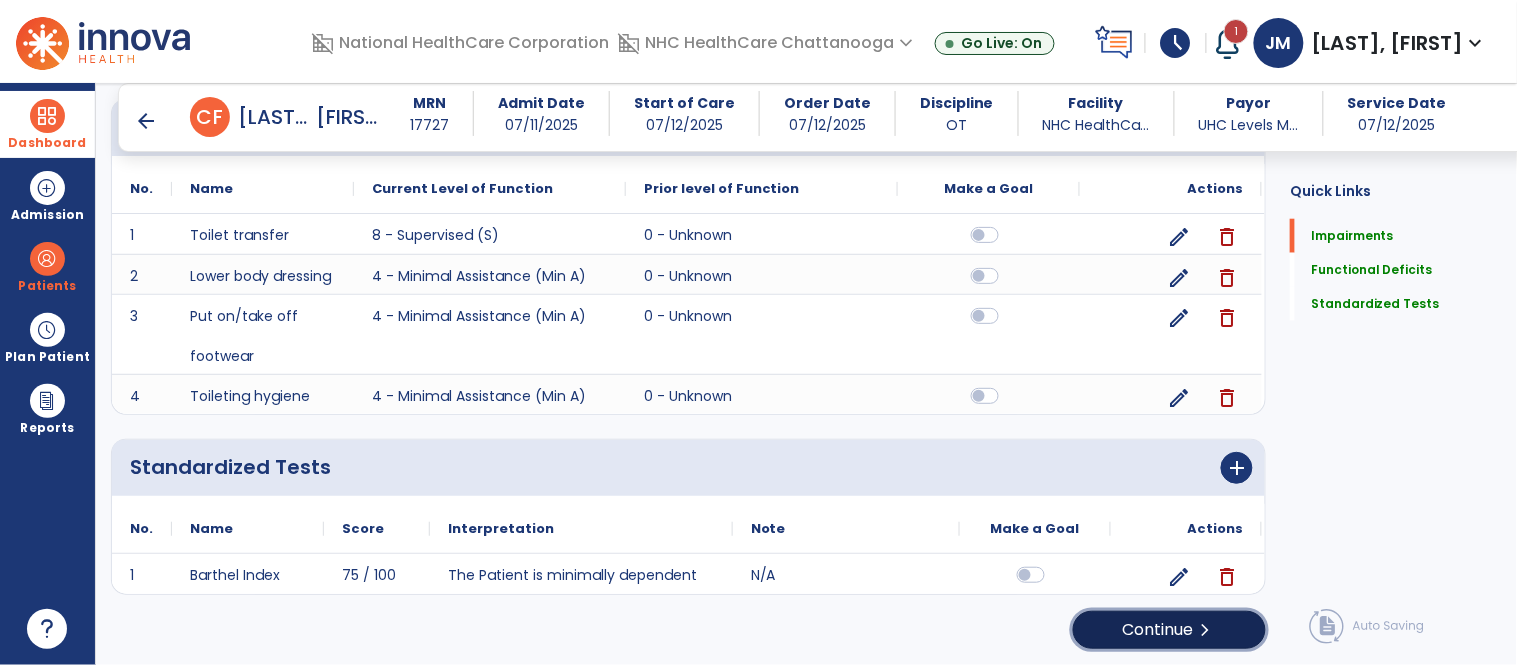 click on "Continue  chevron_right" 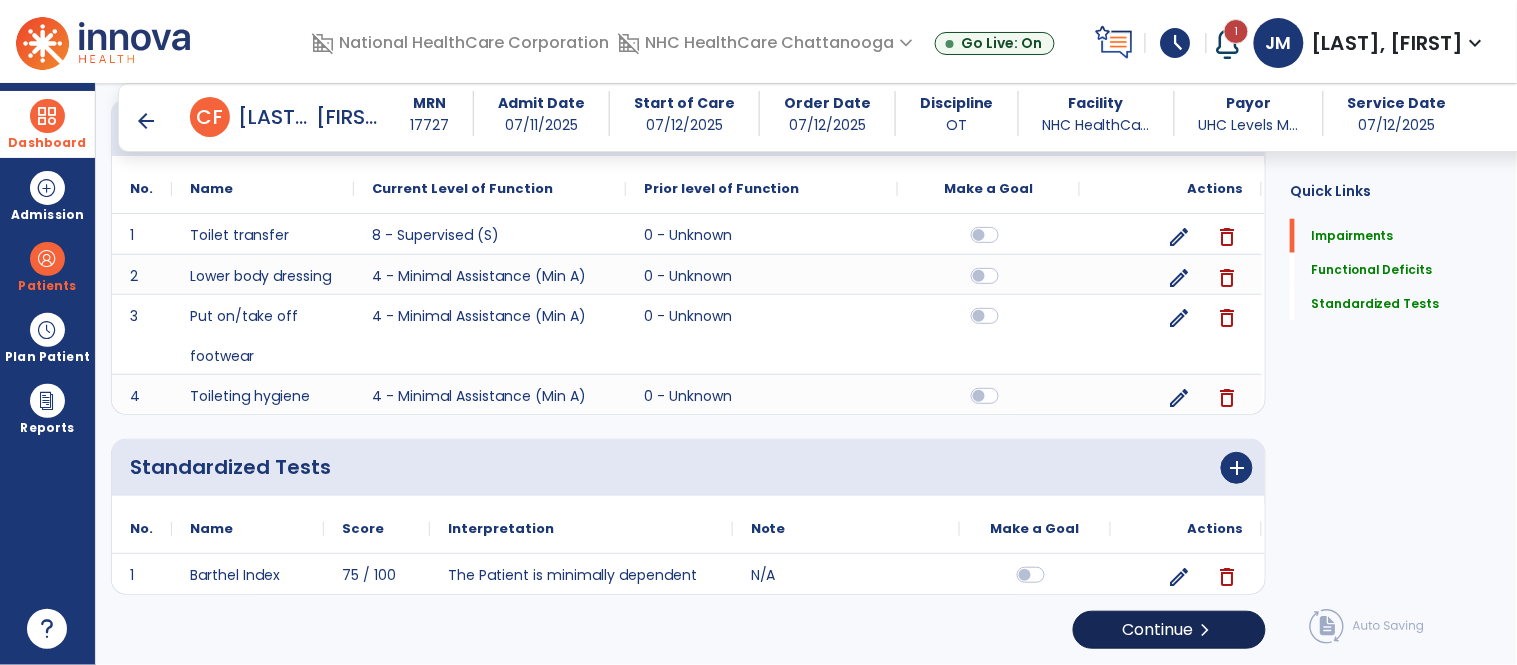 scroll, scrollTop: 0, scrollLeft: 0, axis: both 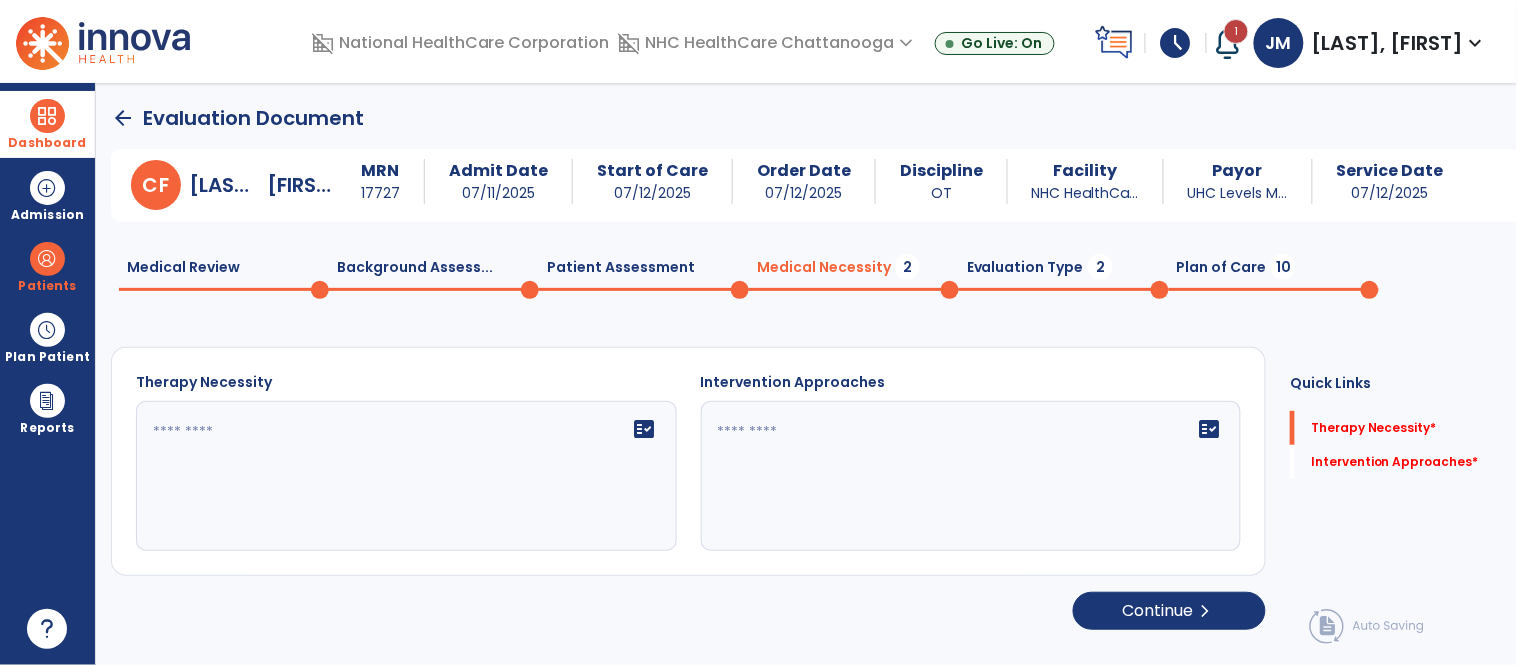 click 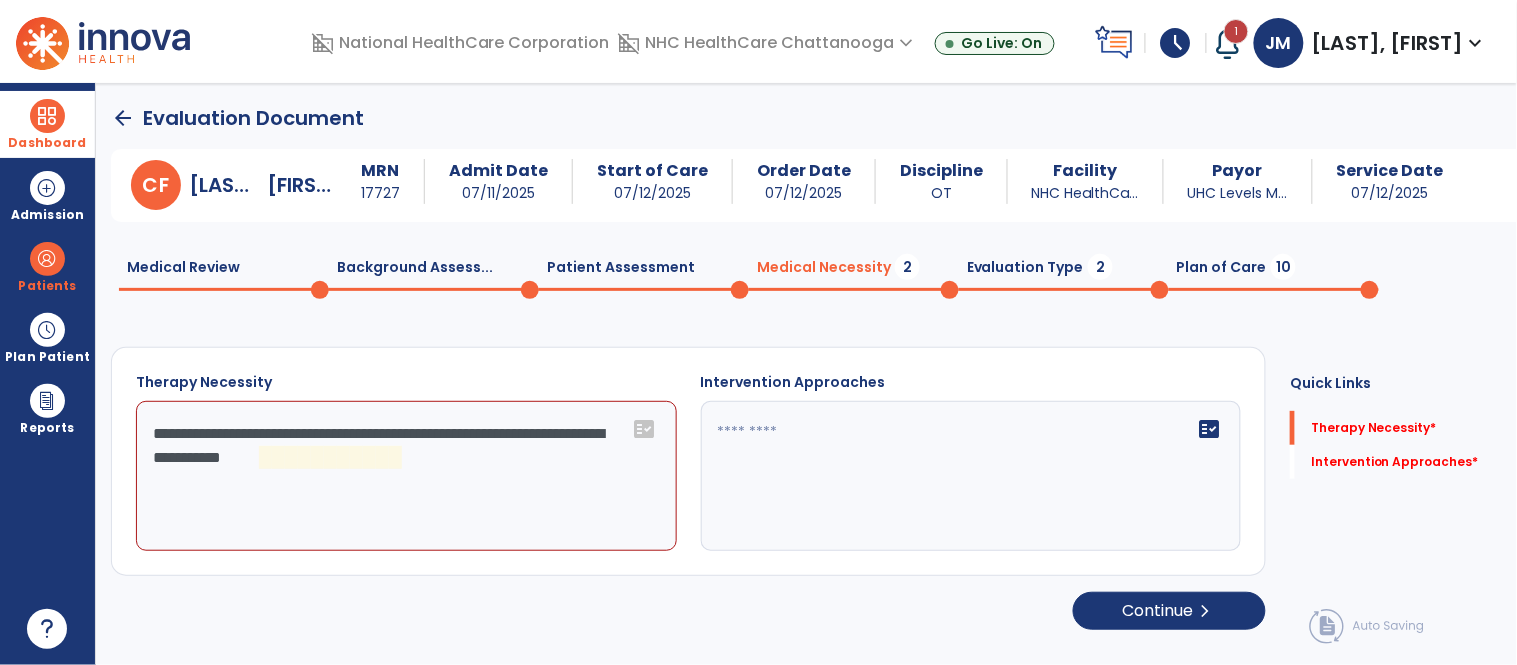 click on "**********" 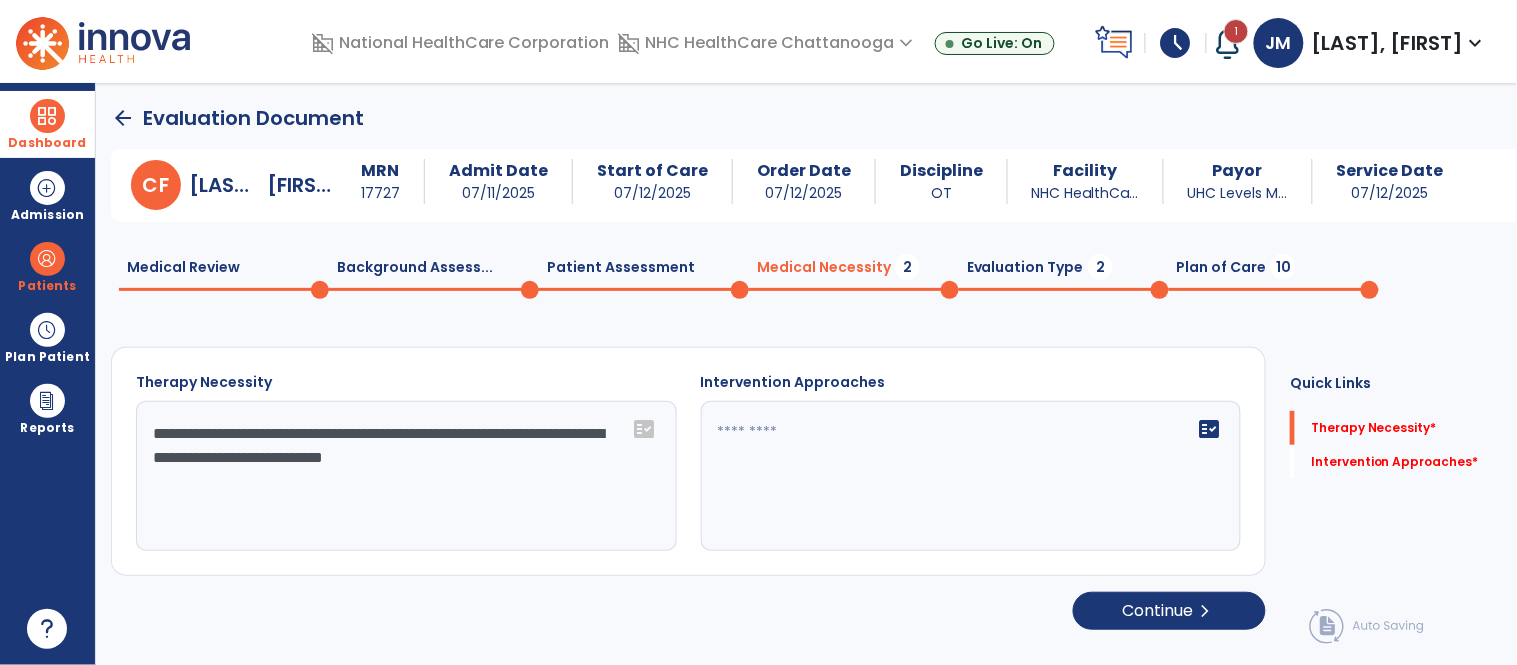 type on "**********" 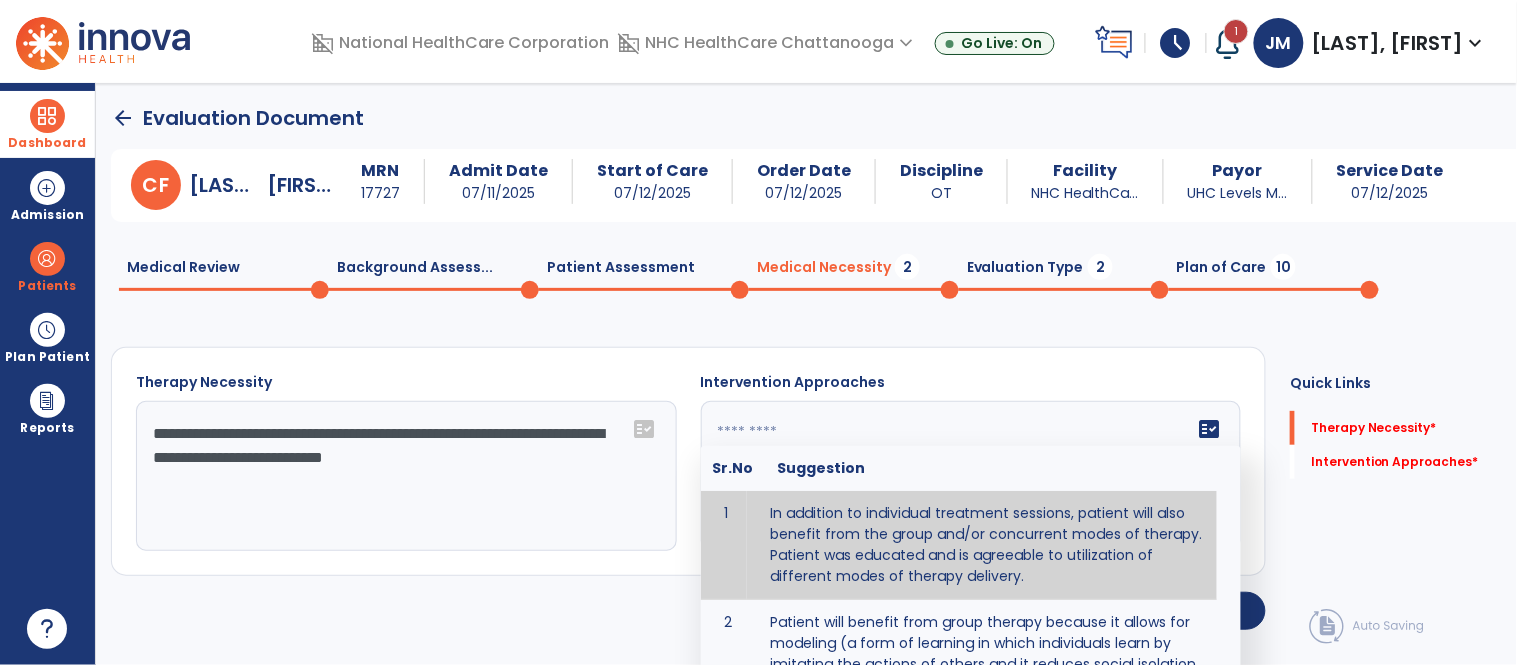 type on "**********" 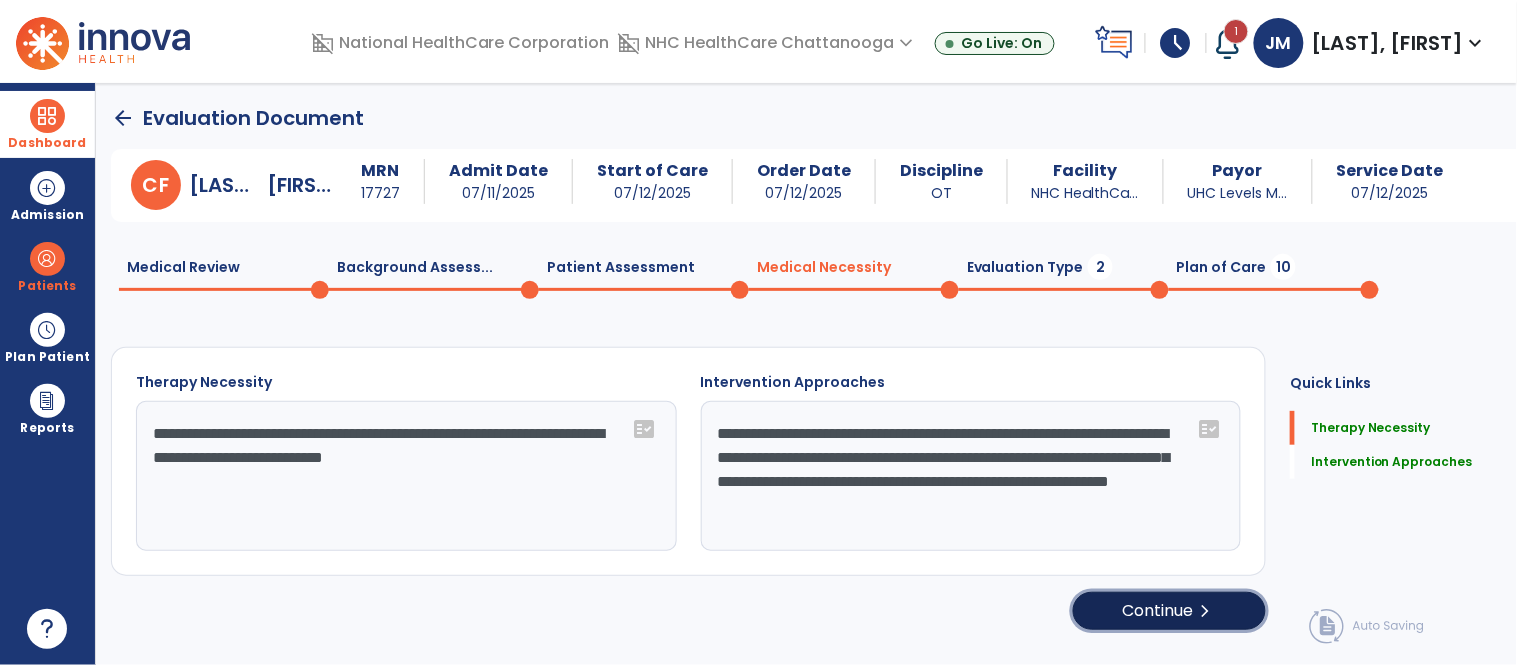 click on "Continue  chevron_right" 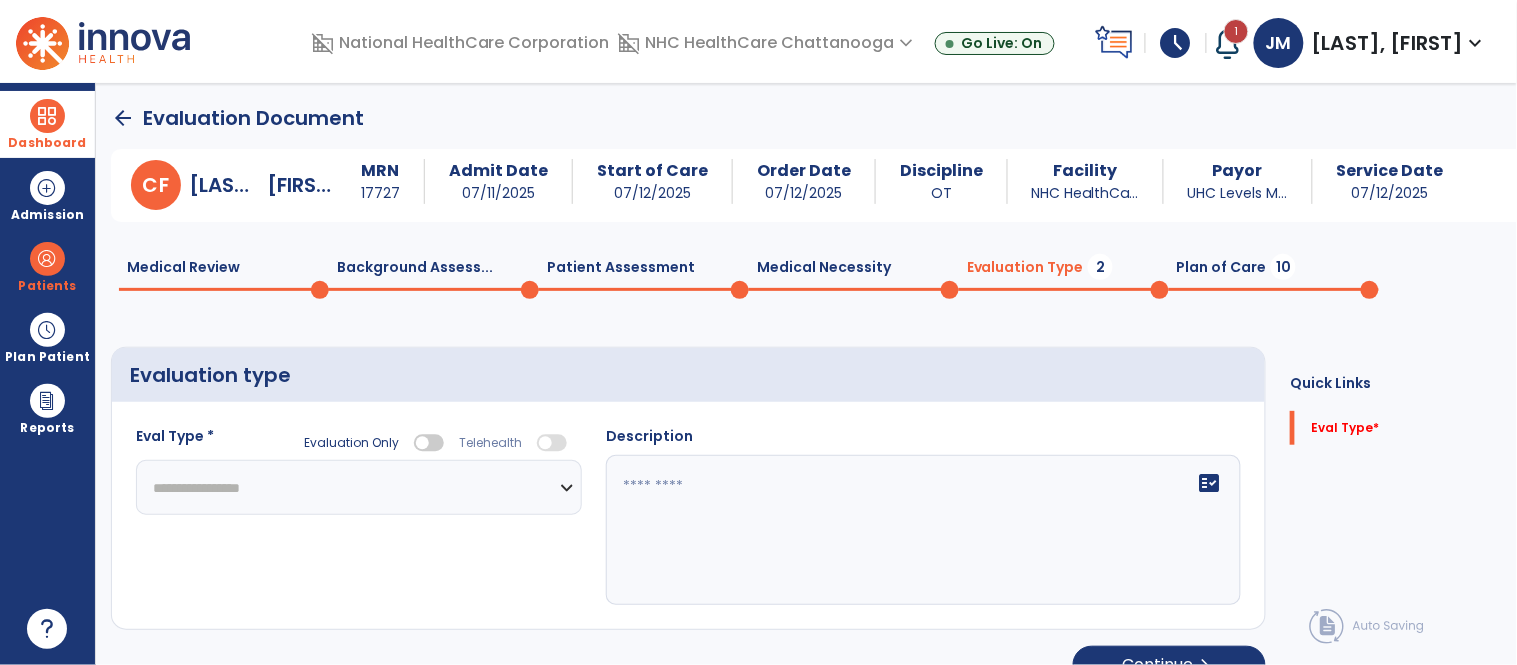 click on "**********" 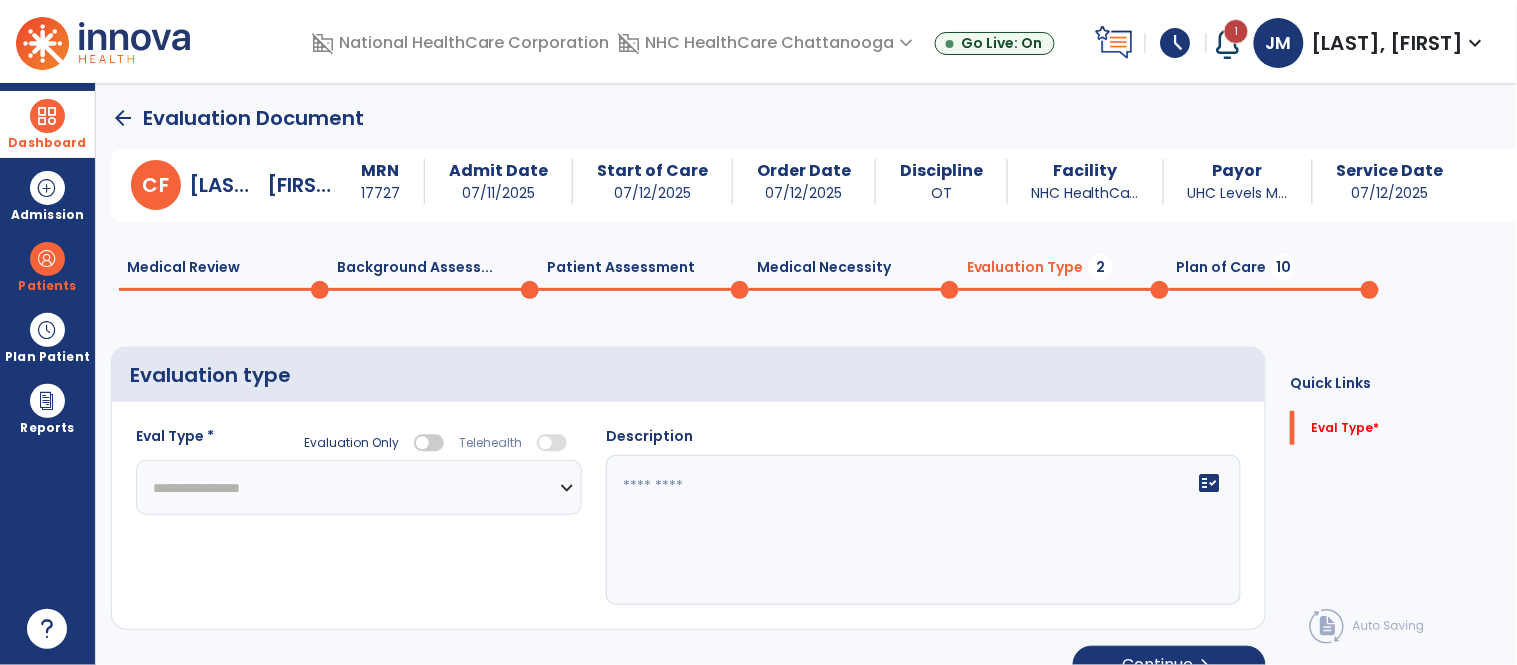 select on "**********" 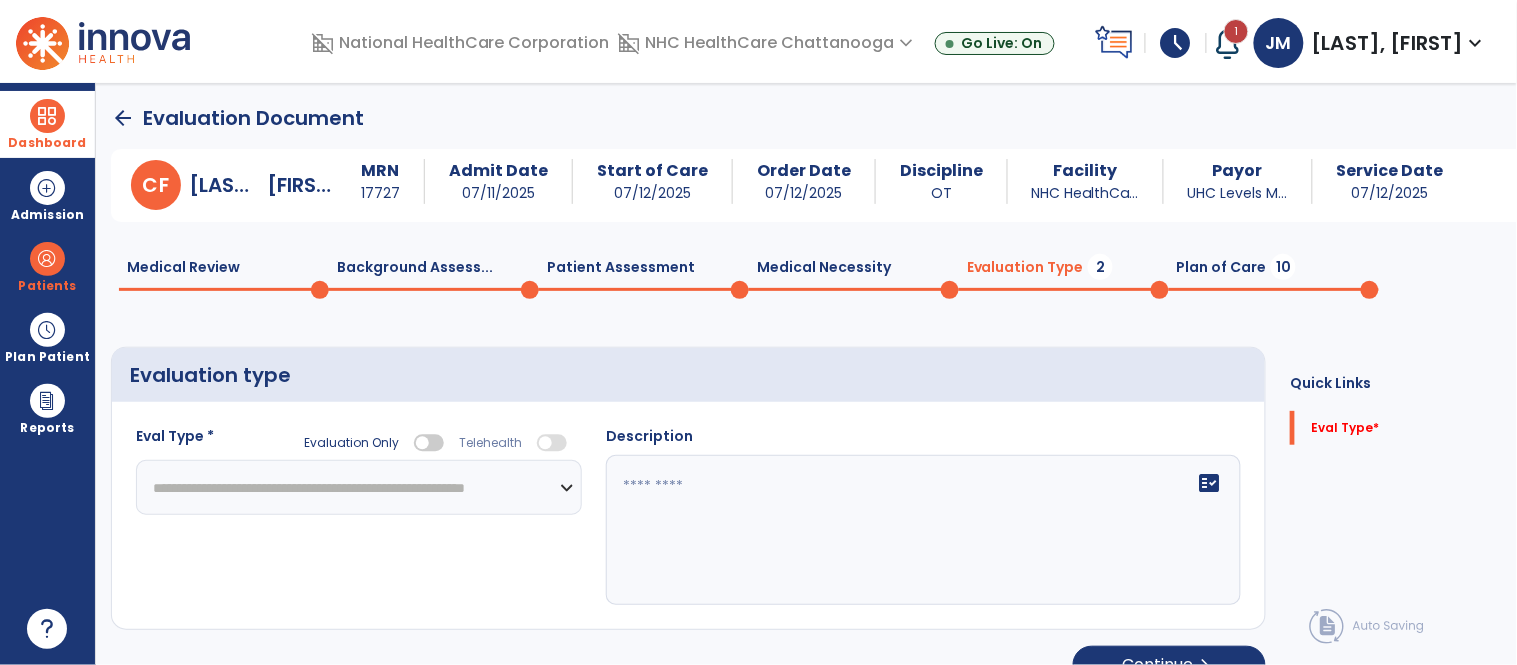 click on "**********" 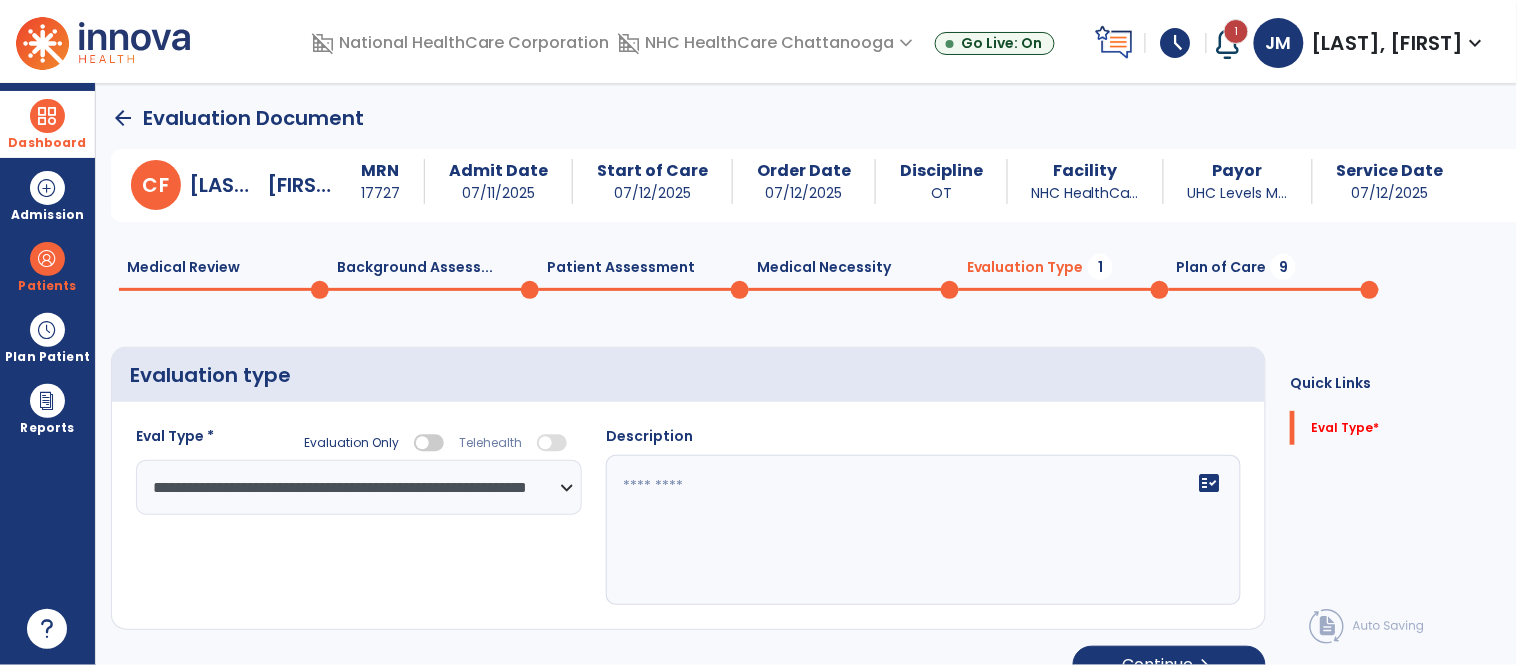 click 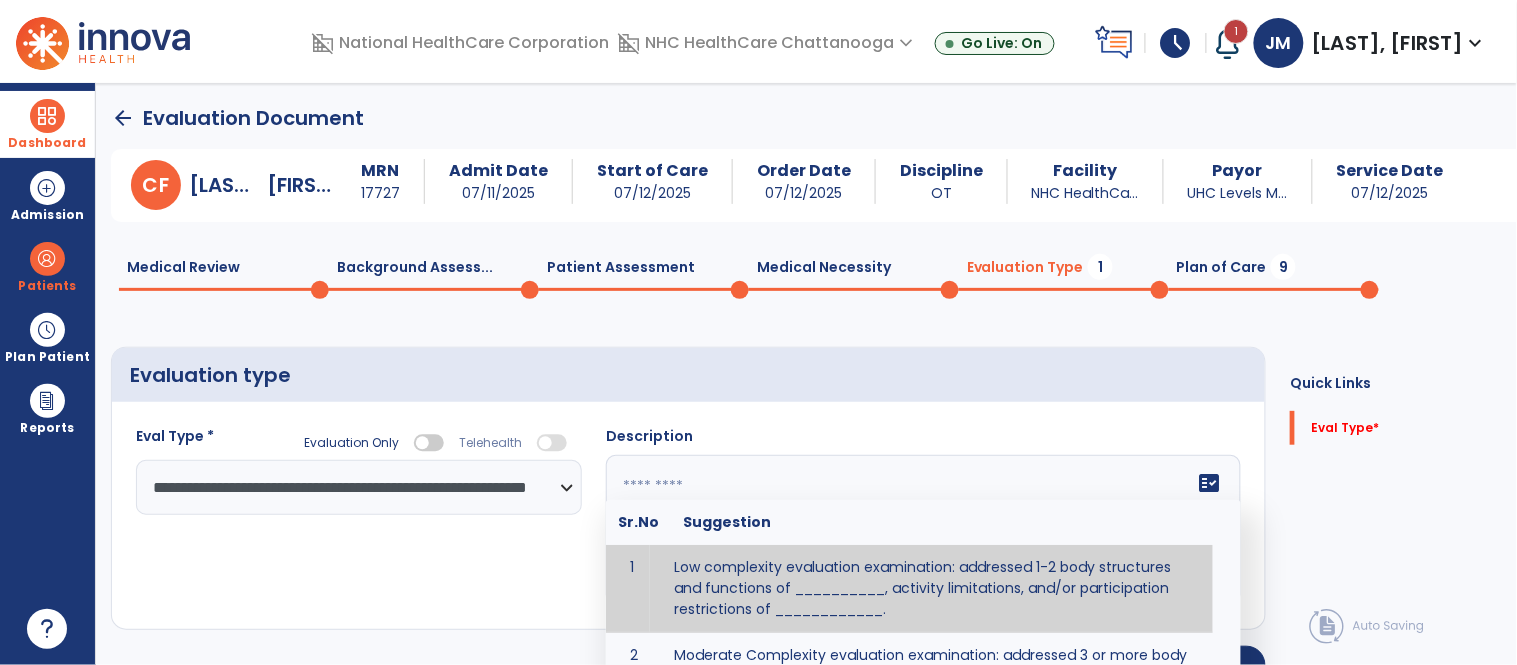 click 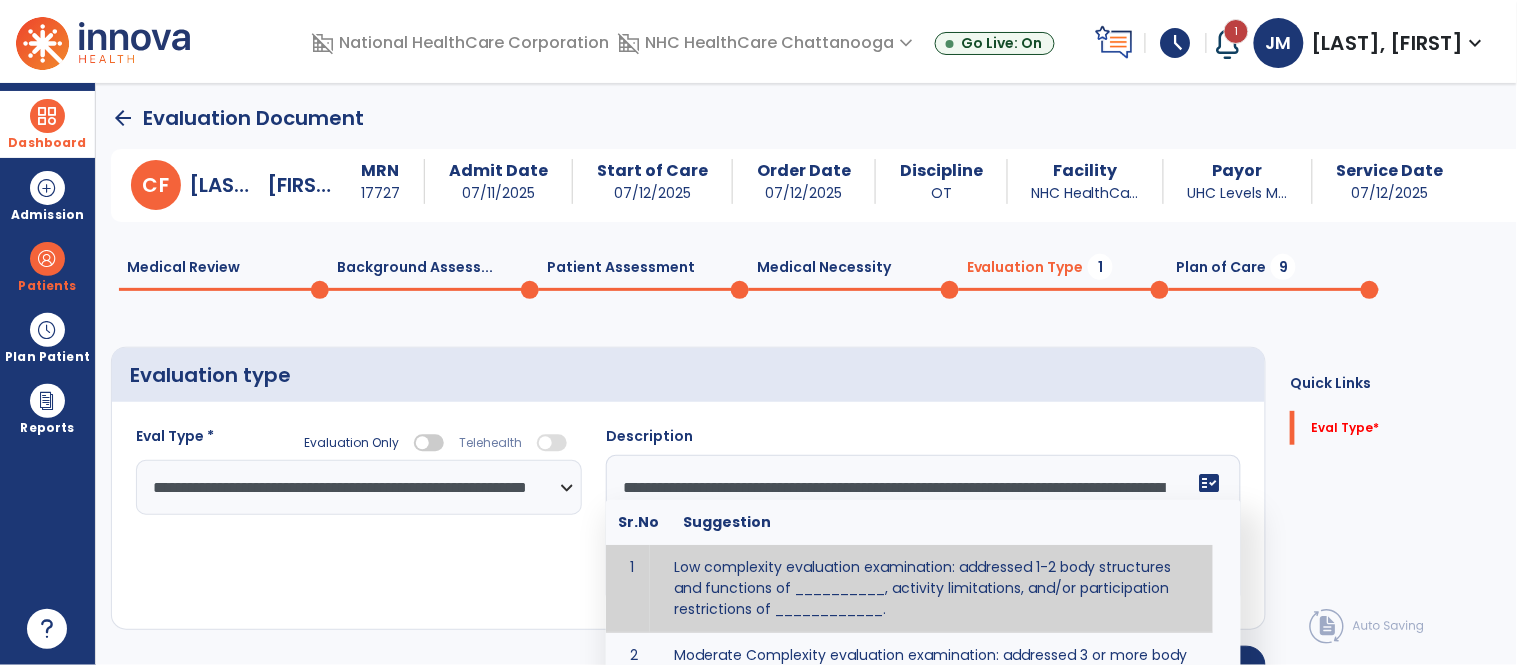 click on "**********" 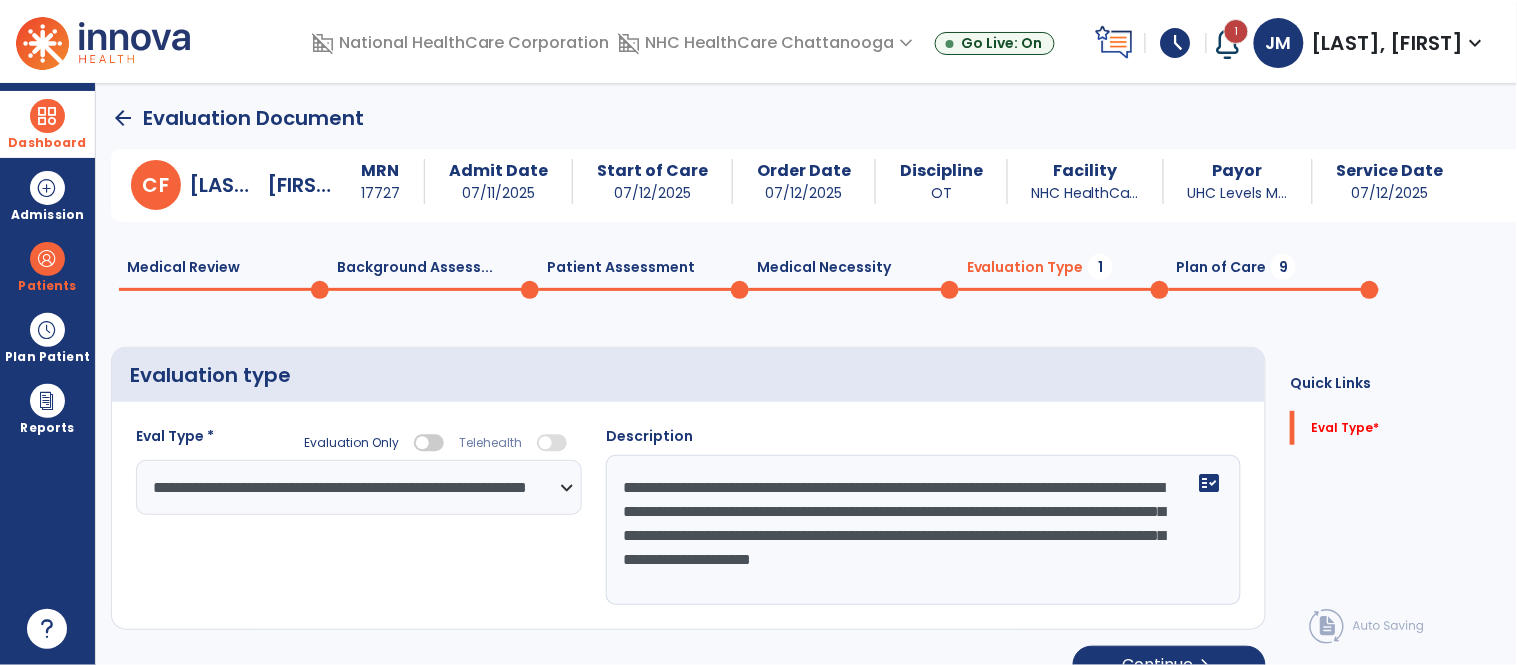 click on "**********" 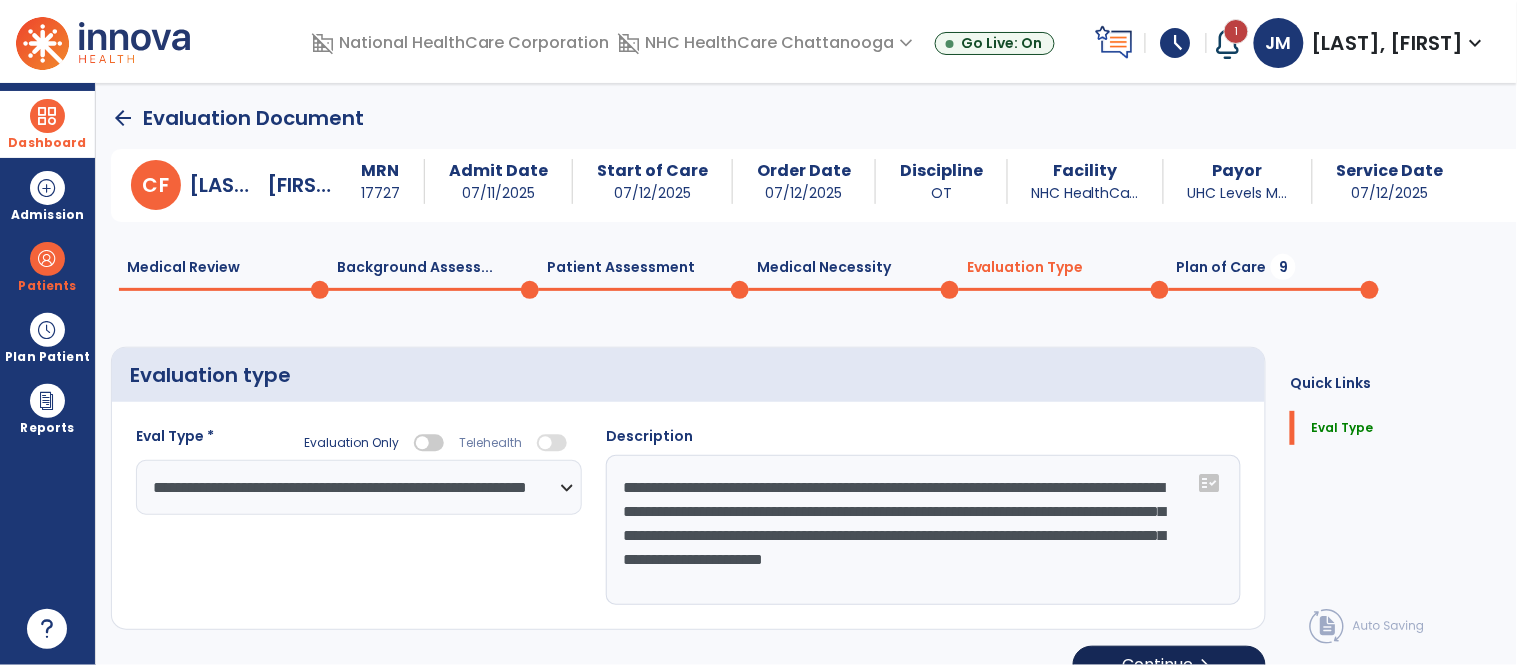 type on "**********" 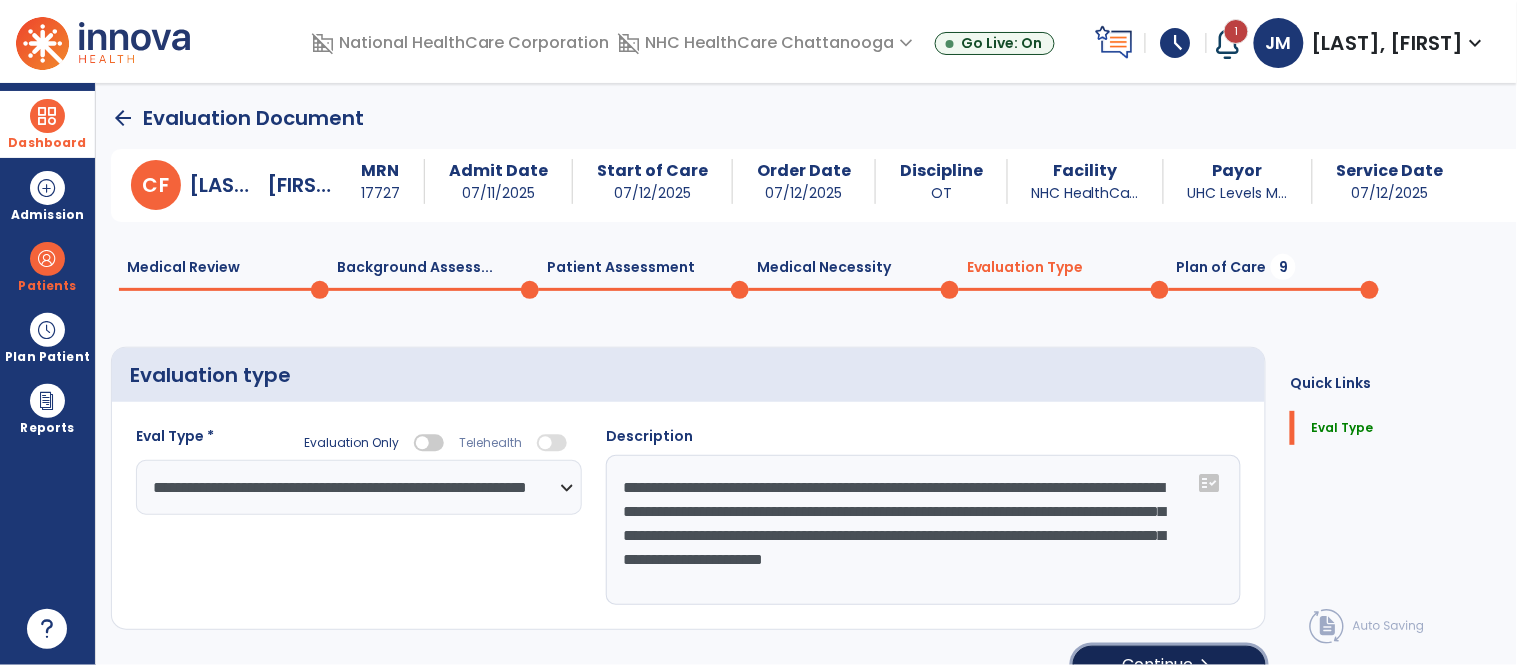 click on "chevron_right" 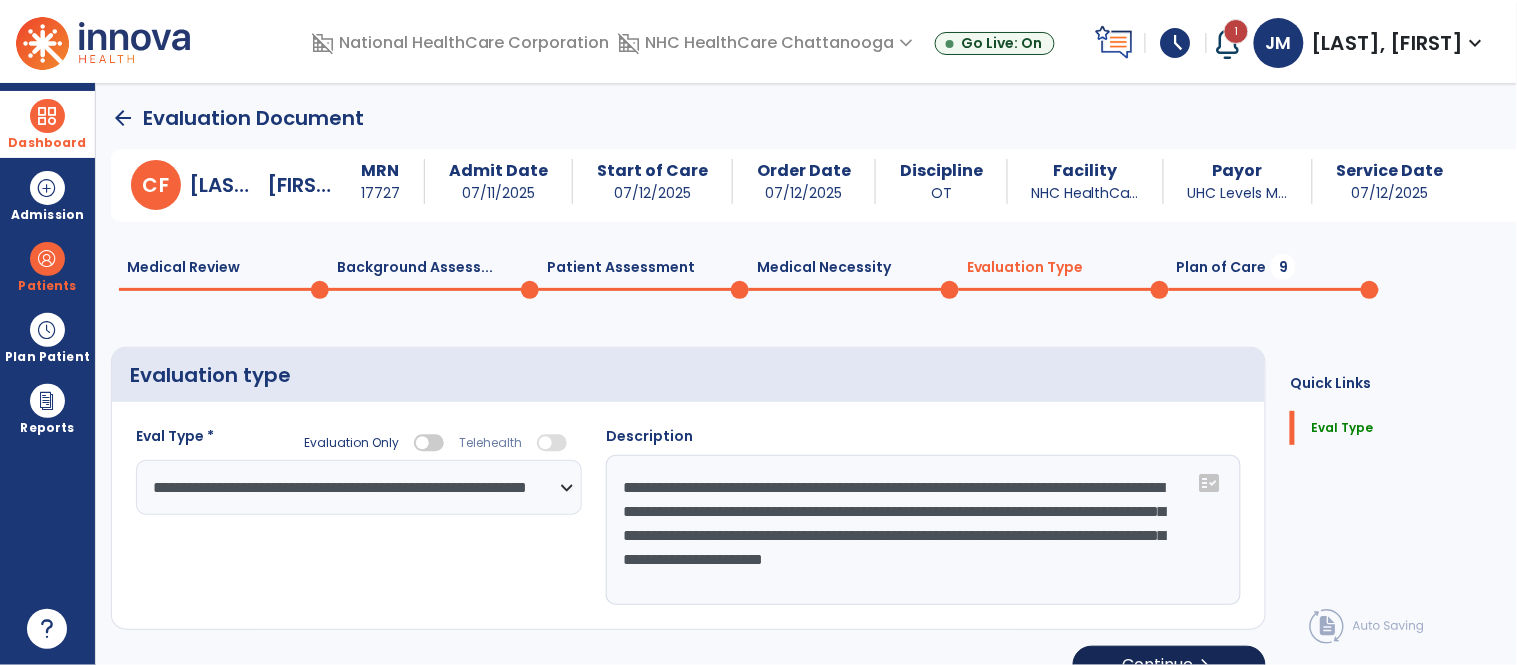 select on "*****" 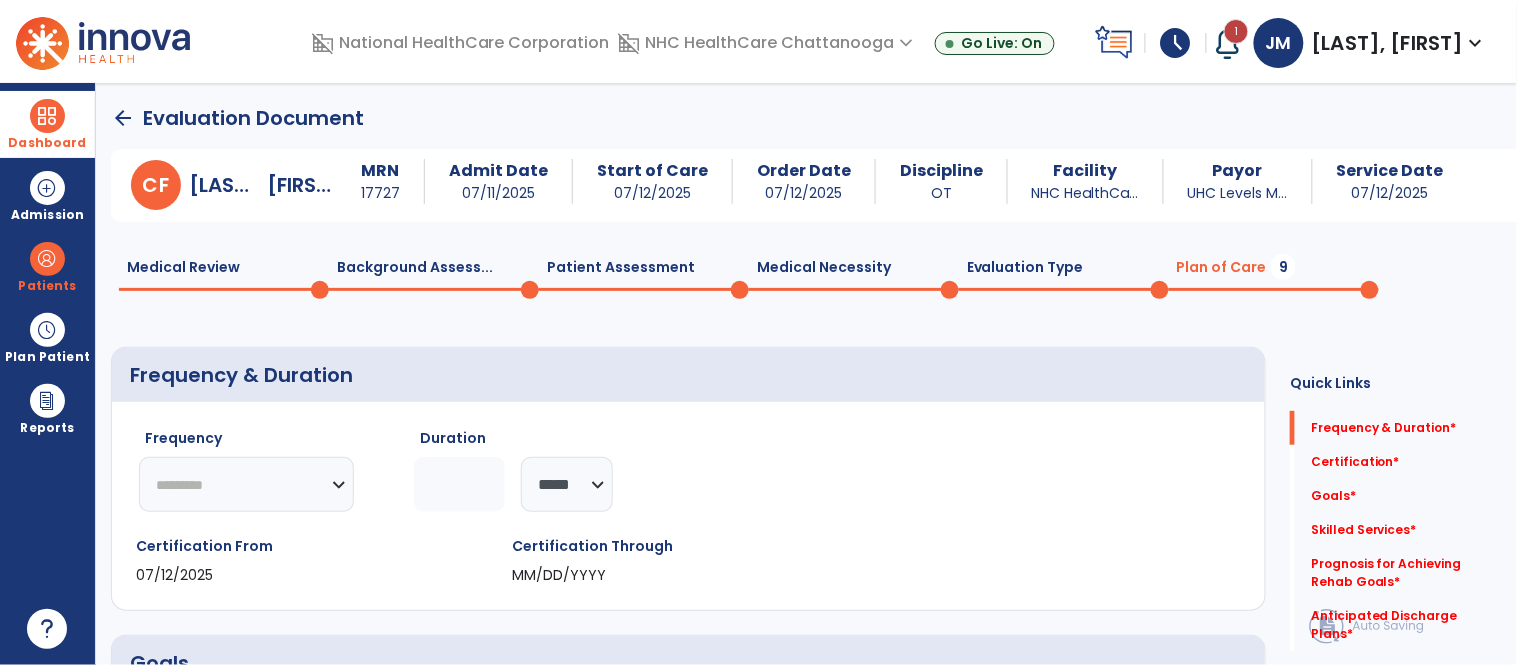 click 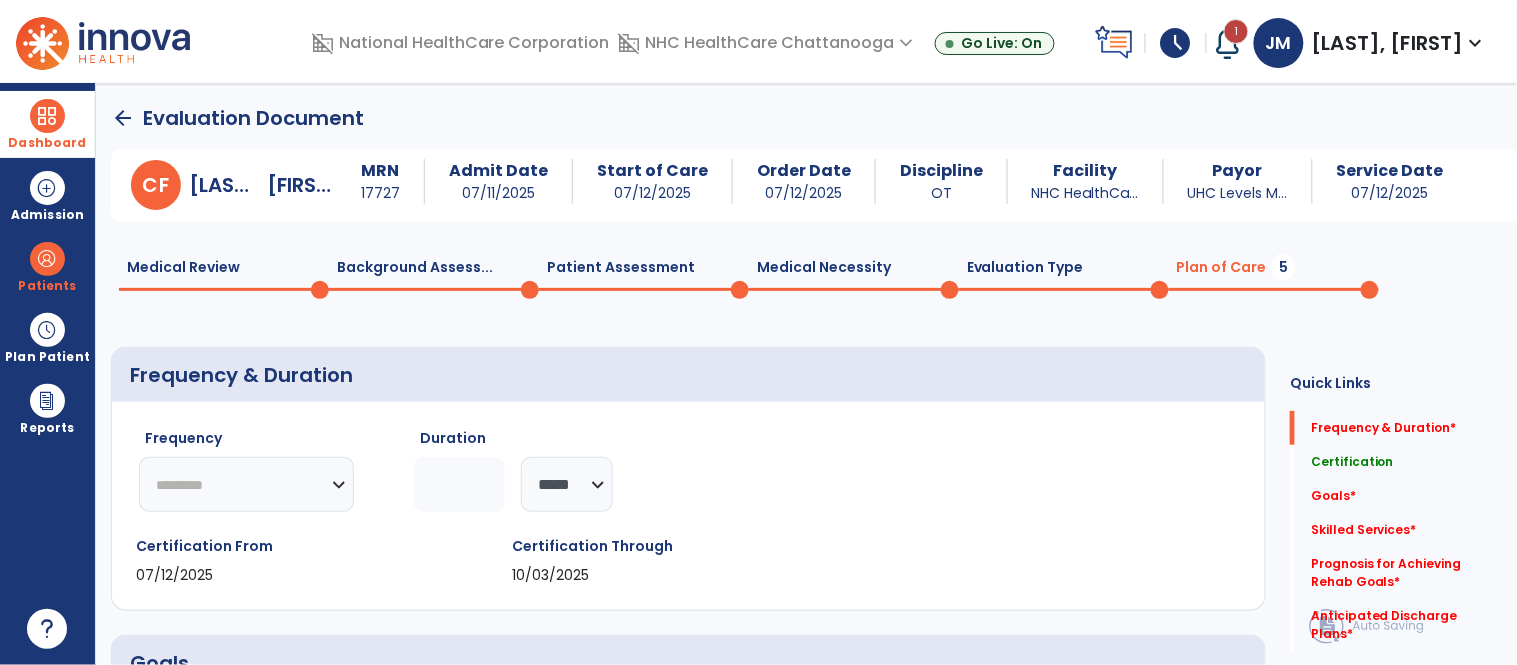type on "**" 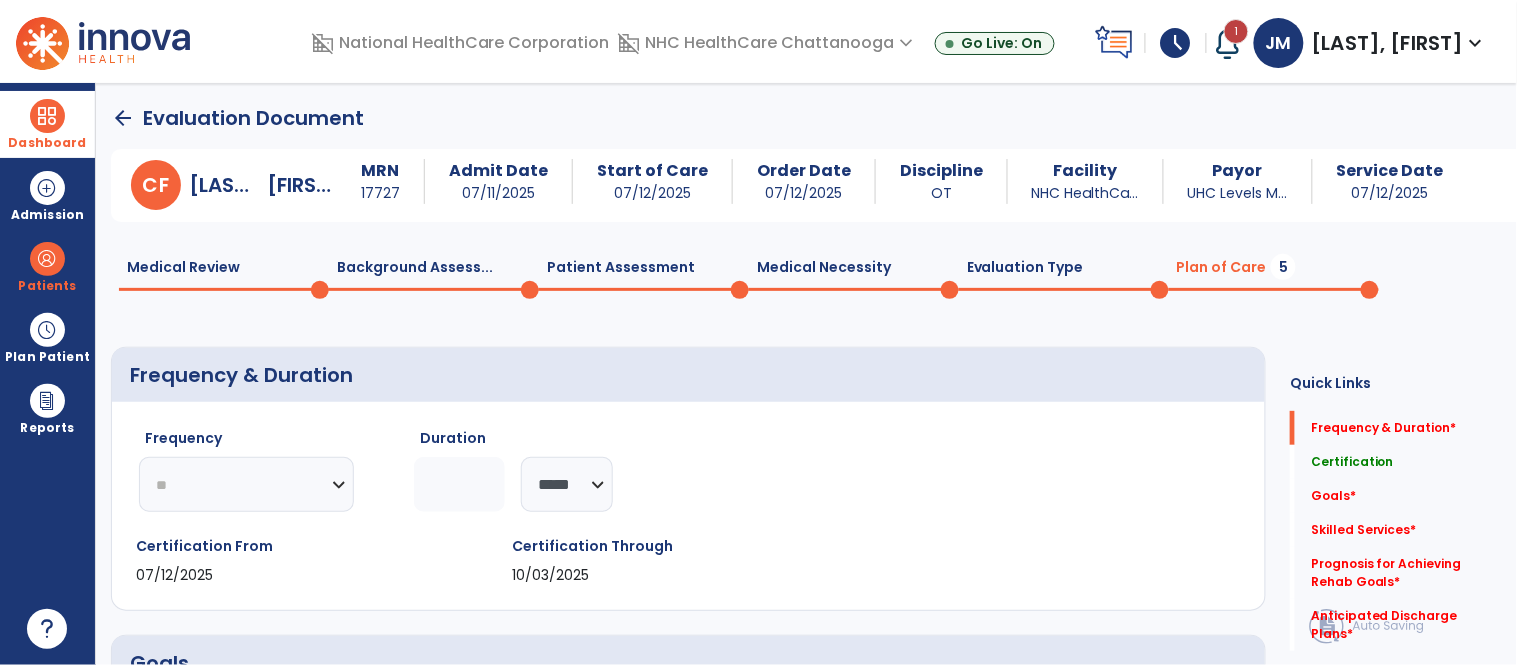 click on "********* ** ** ** ** ** ** **" 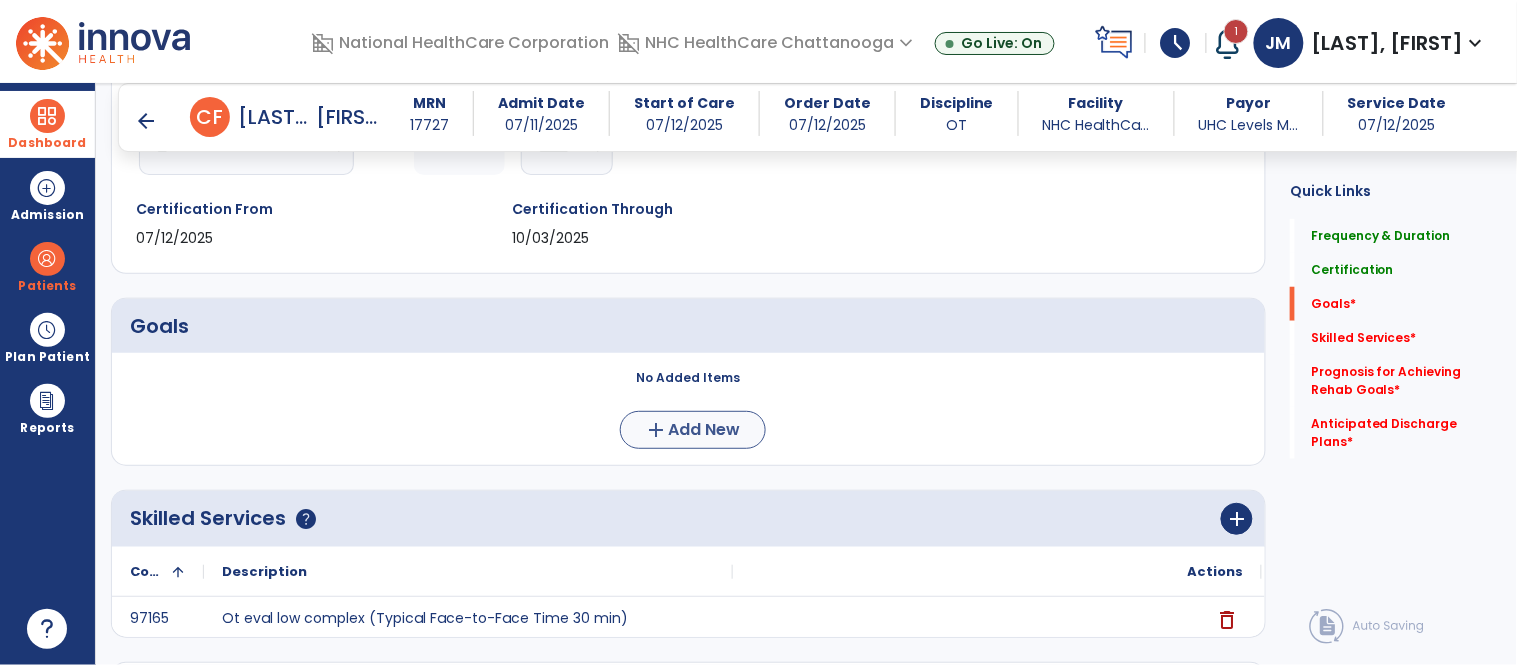 scroll, scrollTop: 320, scrollLeft: 0, axis: vertical 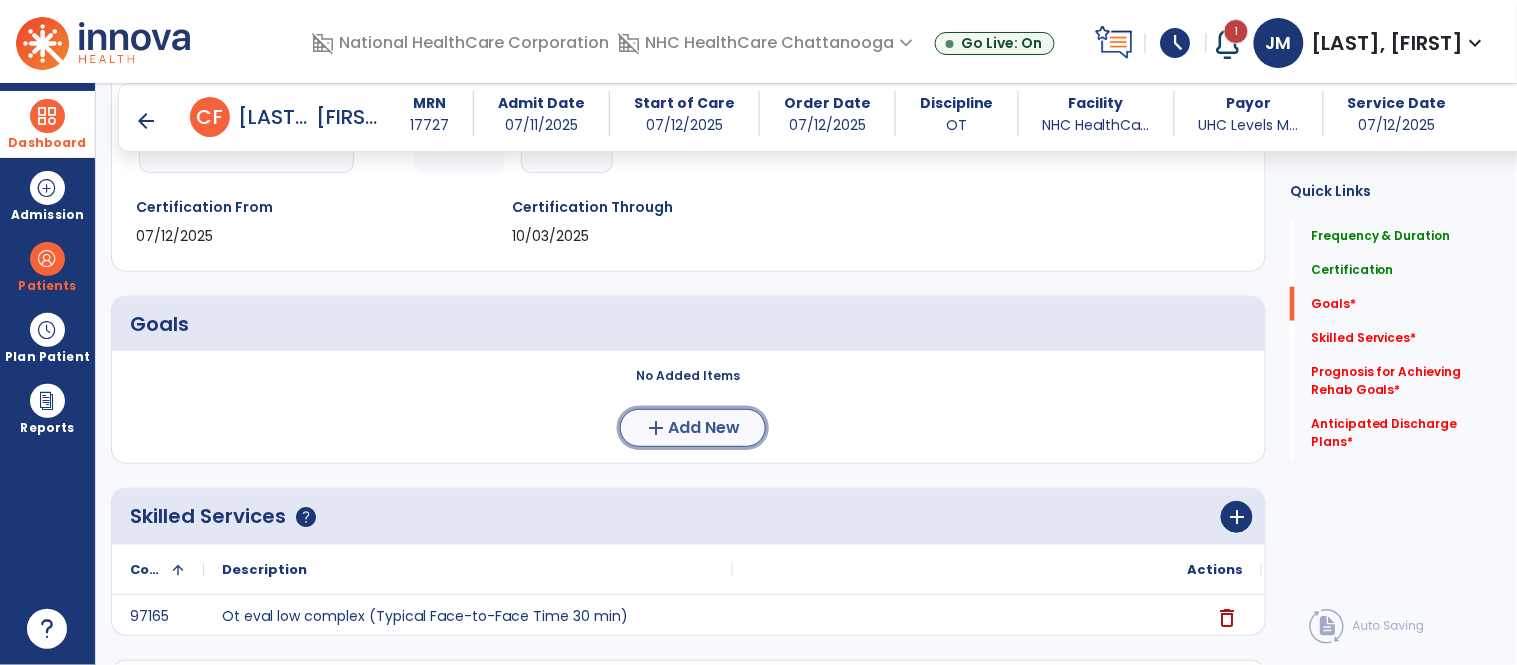 click on "Add New" at bounding box center (705, 428) 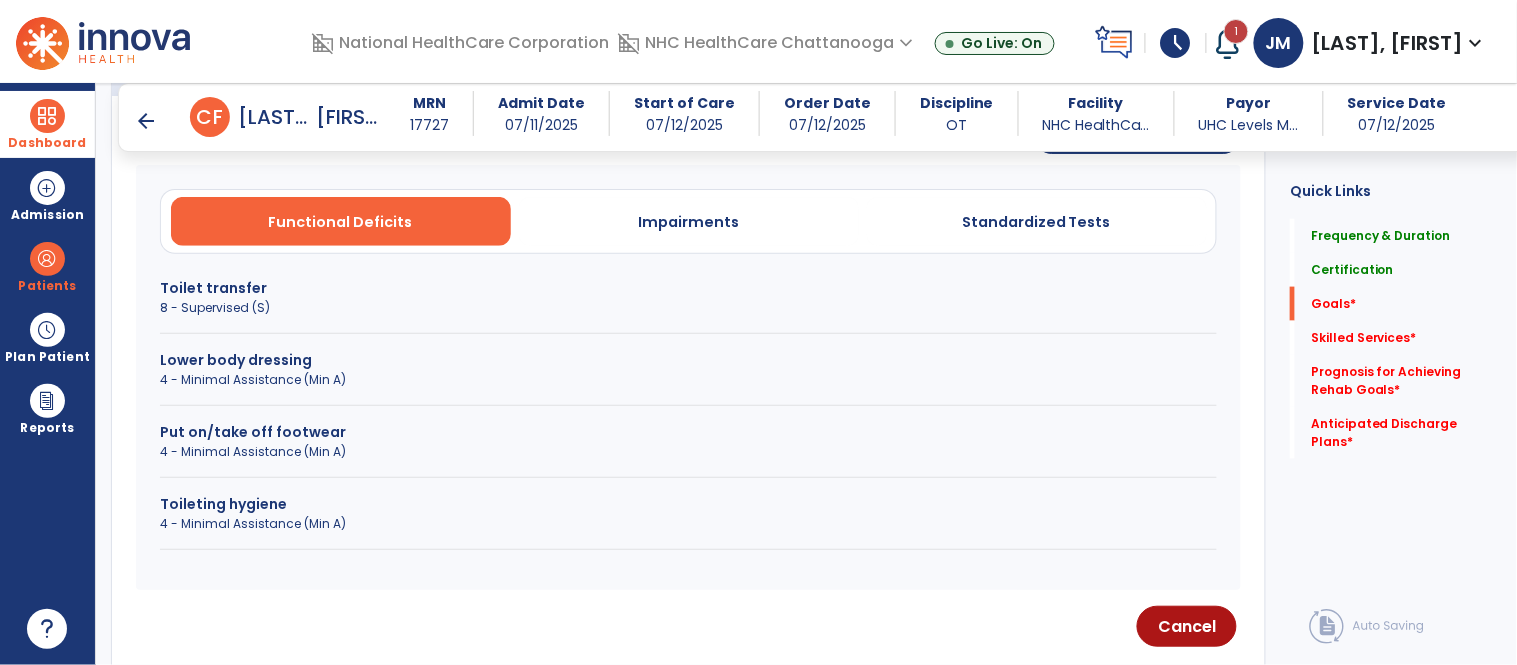 scroll, scrollTop: 598, scrollLeft: 0, axis: vertical 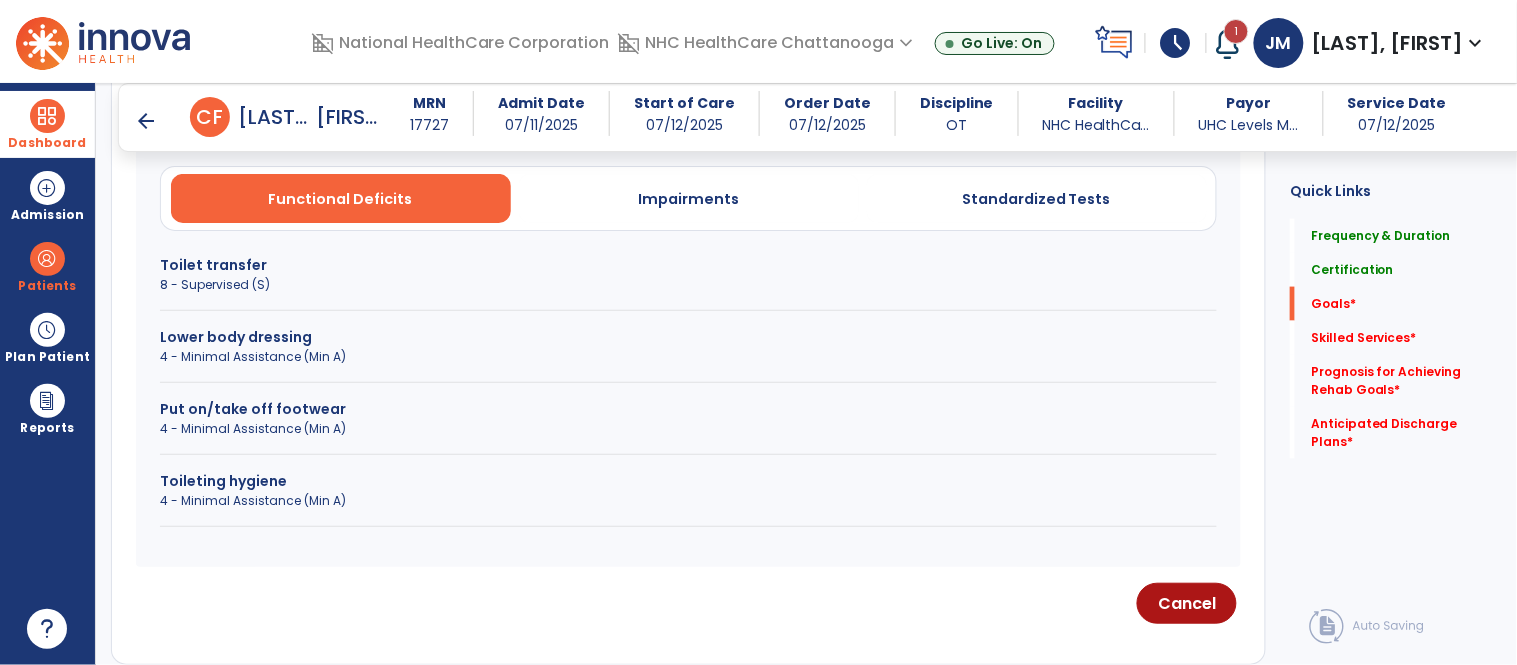 click on "4 - Minimal Assistance (Min A)" at bounding box center (688, 501) 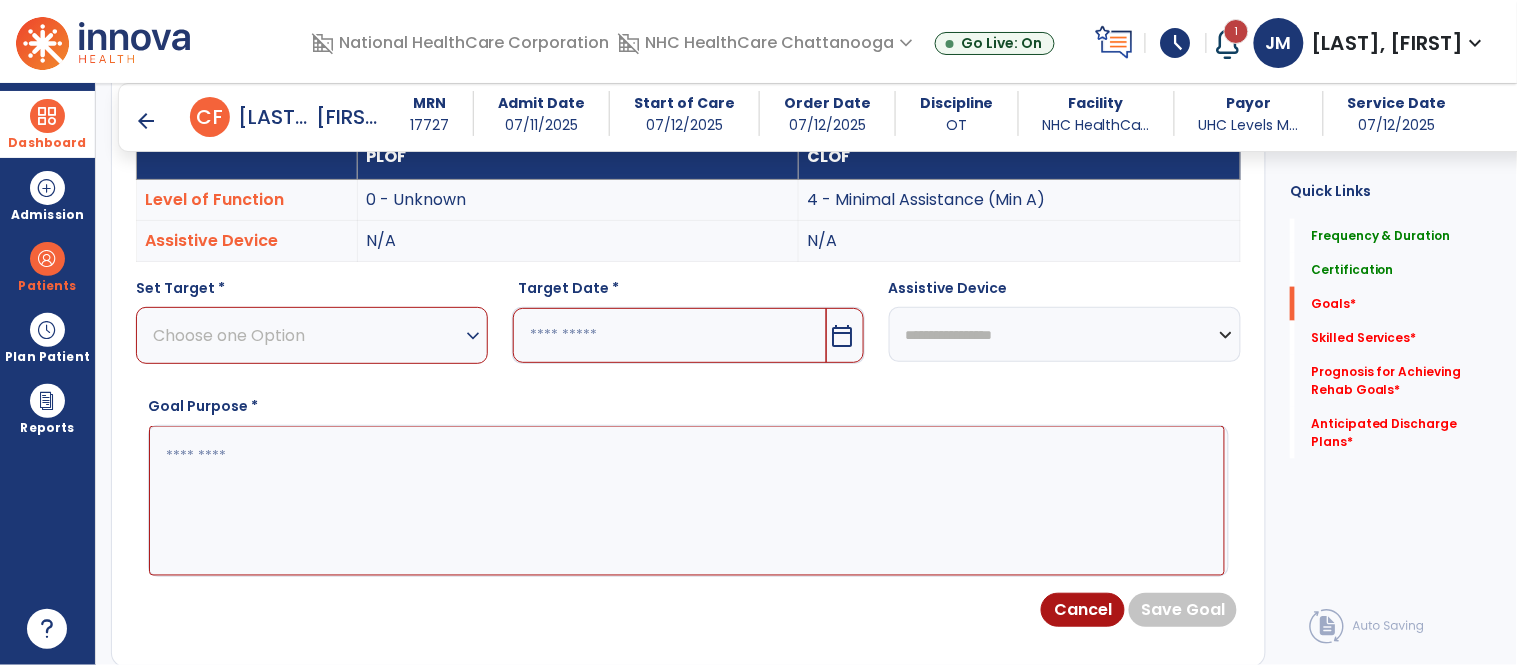 click on "Choose one Option" at bounding box center (307, 335) 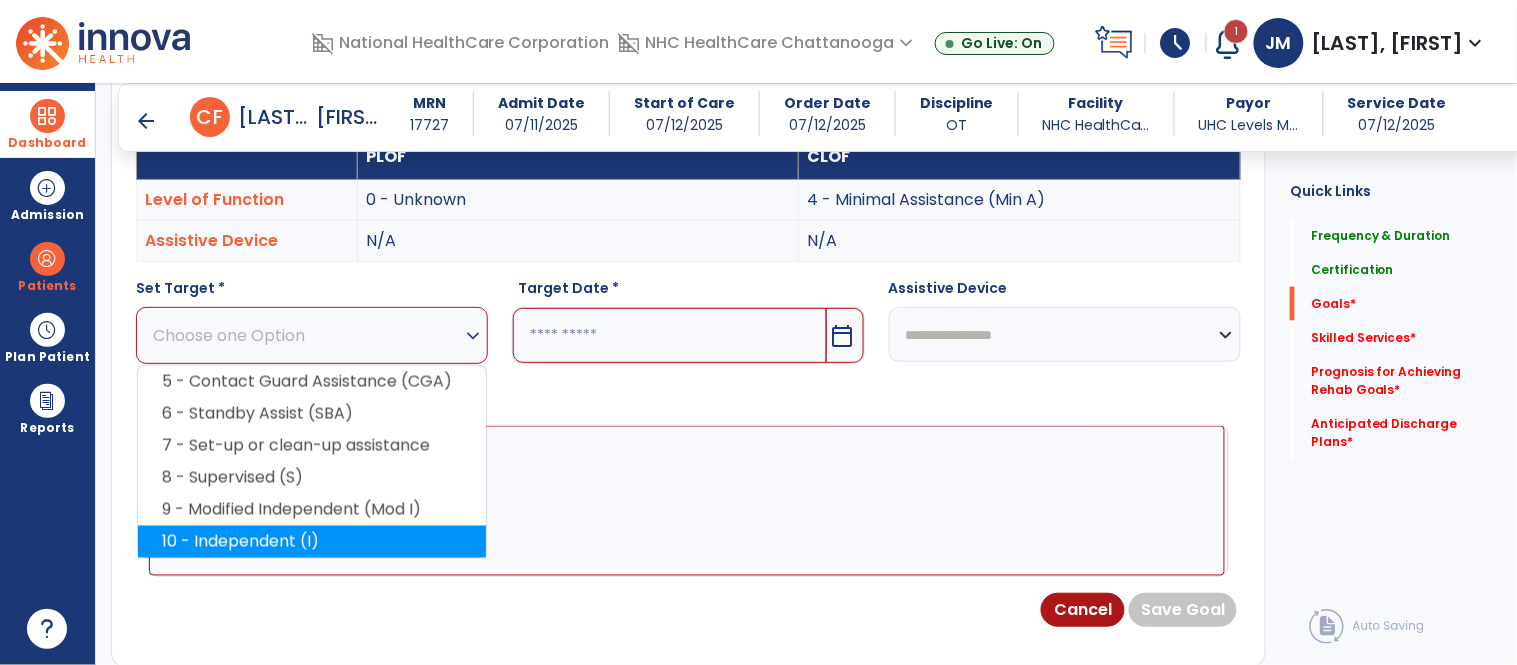 click on "10 - Independent (I)" at bounding box center [312, 542] 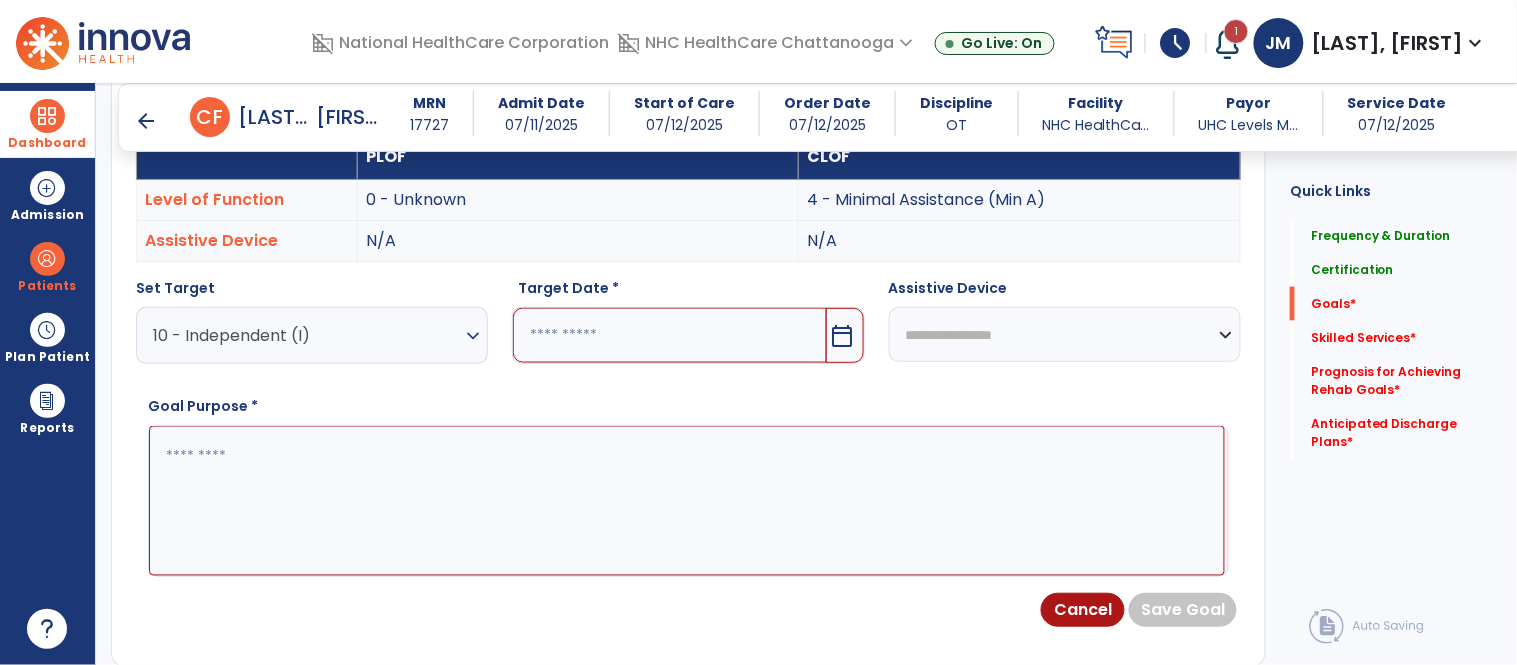 click at bounding box center (669, 335) 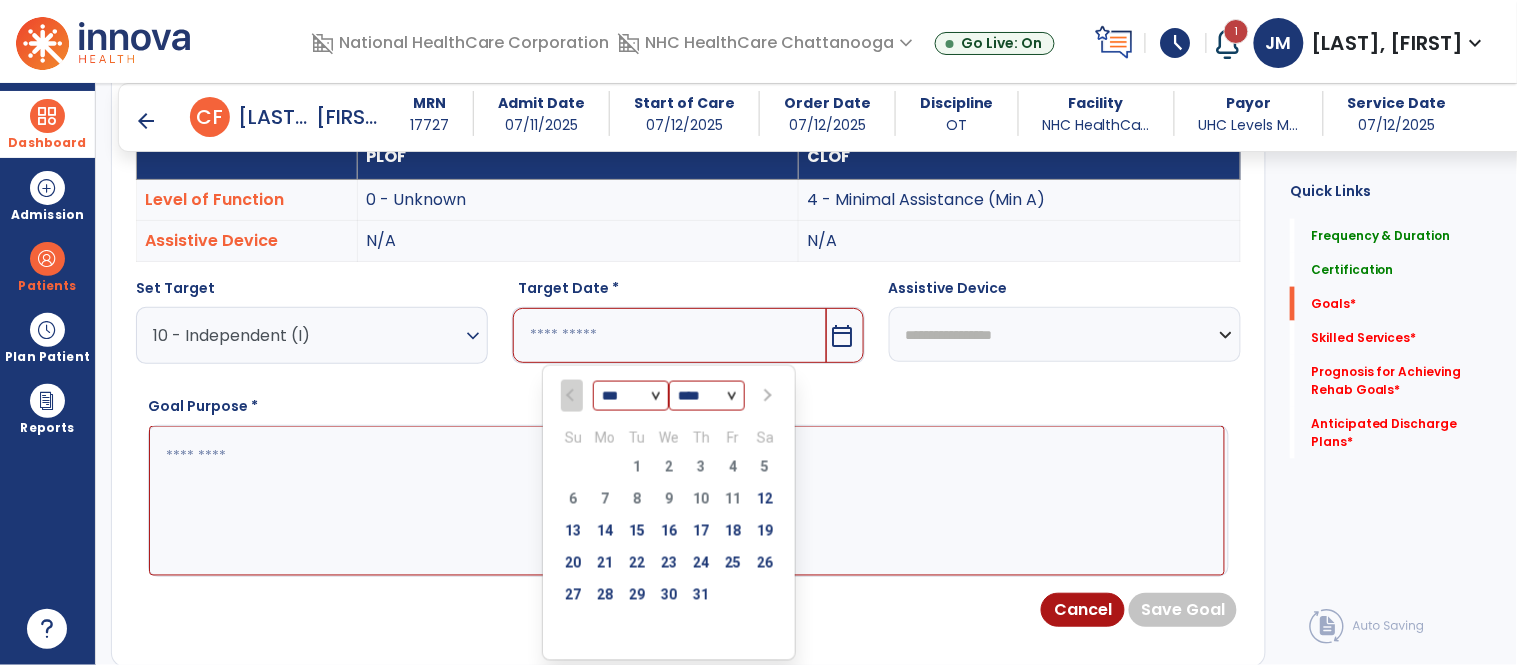 click at bounding box center [767, 396] 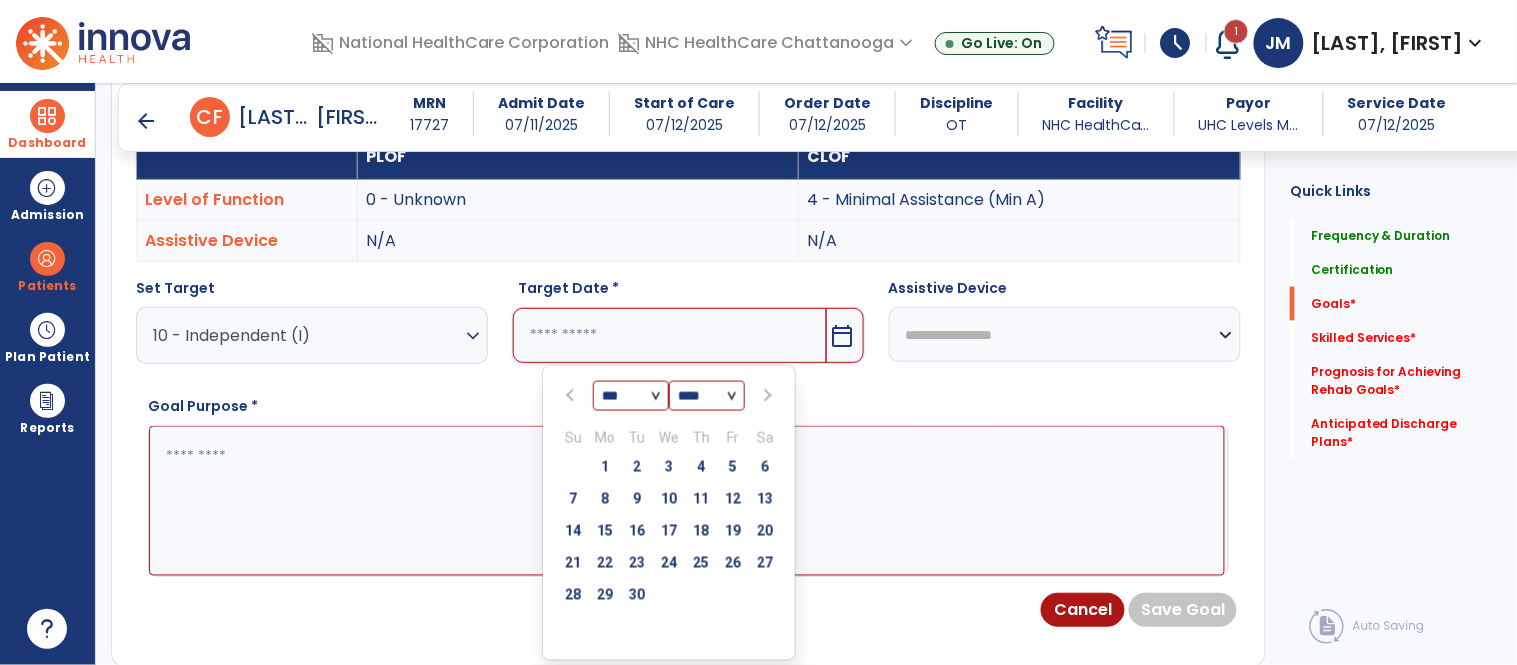 click at bounding box center (767, 396) 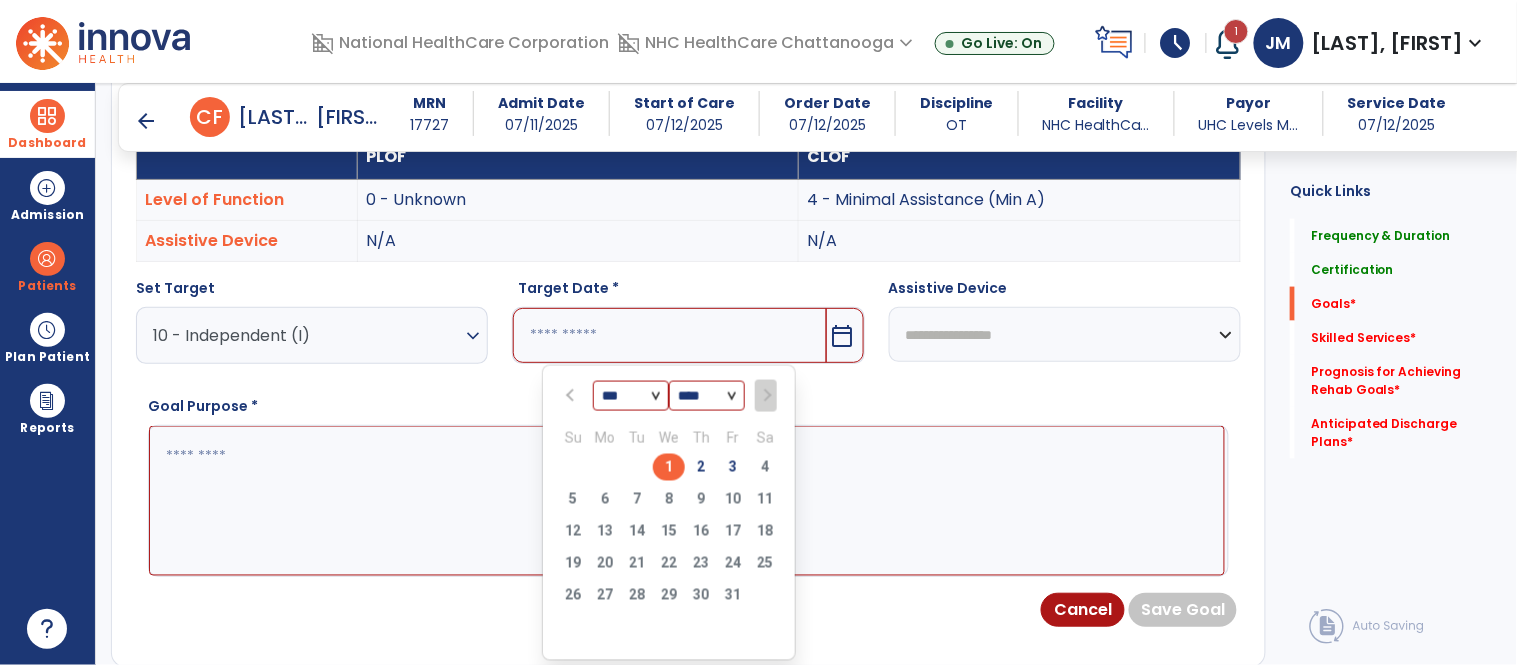 drag, startPoint x: 723, startPoint y: 471, endPoint x: 560, endPoint y: 464, distance: 163.15024 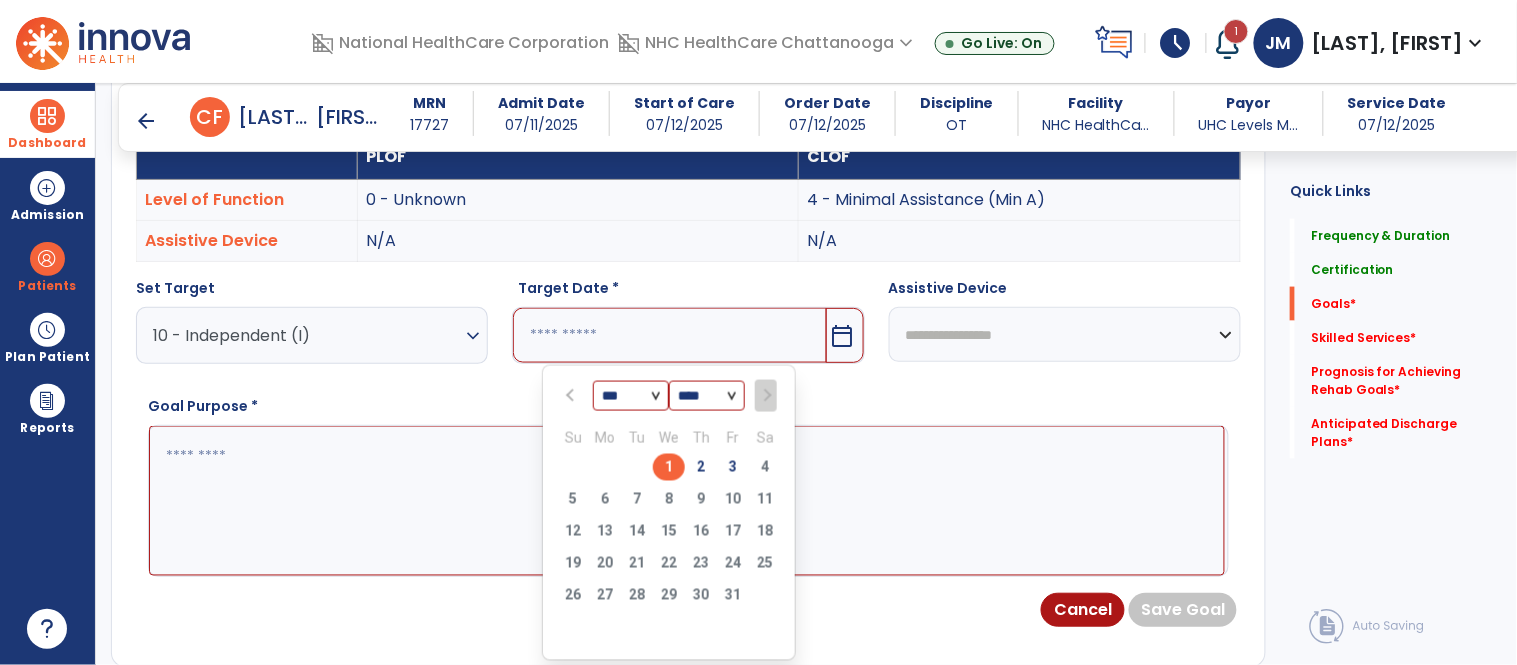 type on "*********" 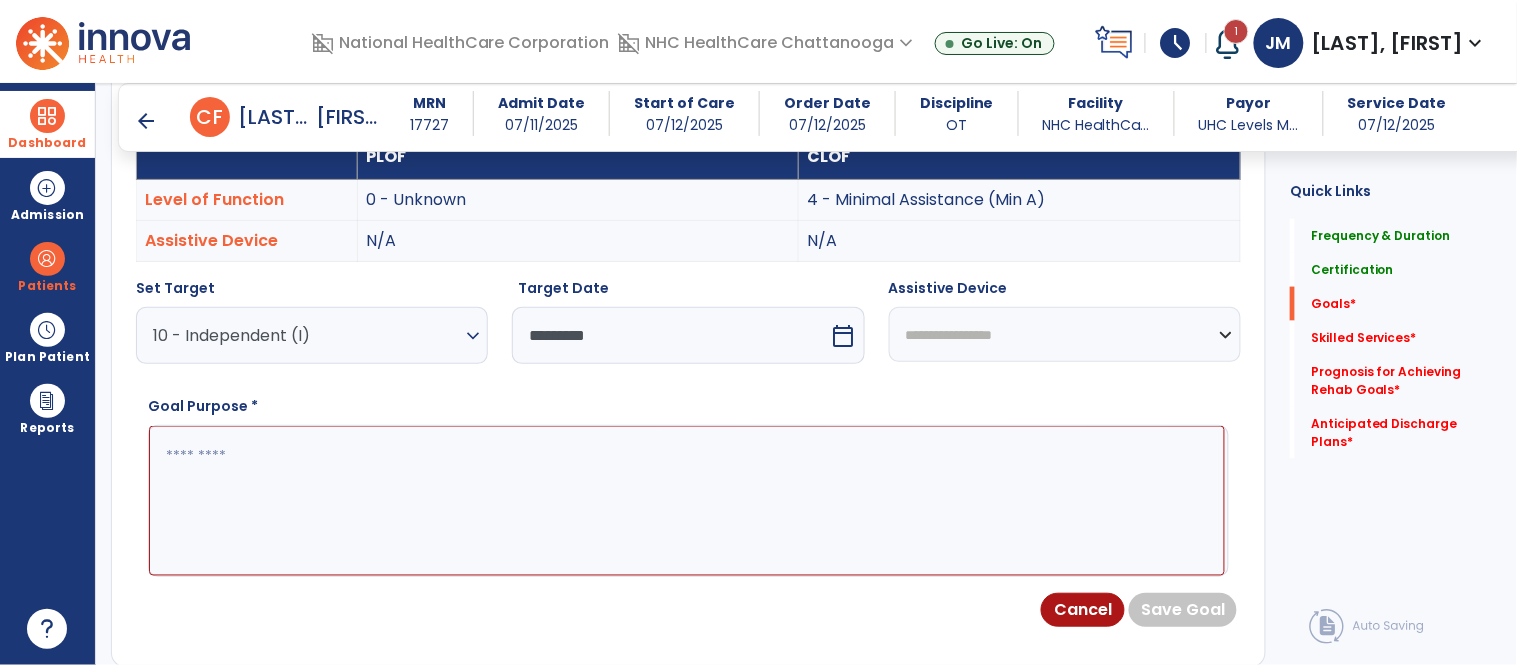 click at bounding box center (687, 501) 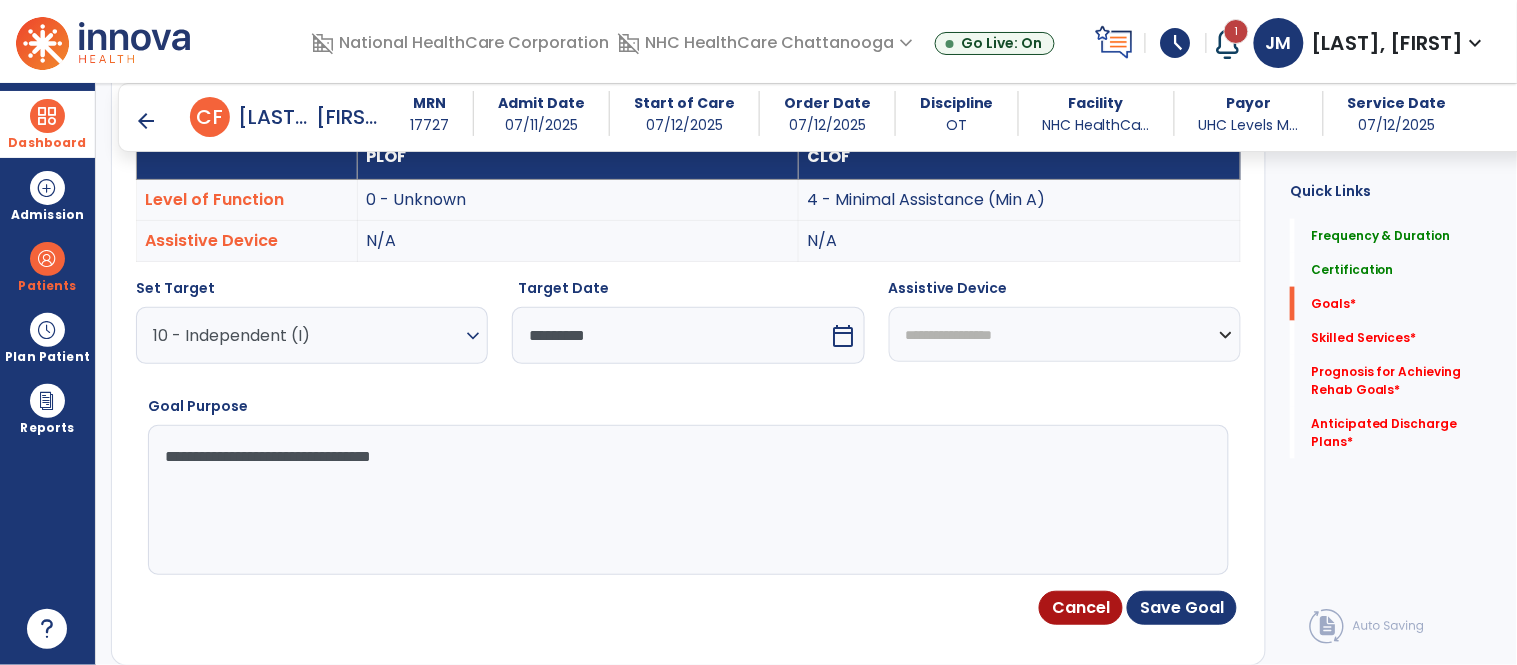 drag, startPoint x: 397, startPoint y: 470, endPoint x: 145, endPoint y: 462, distance: 252.12695 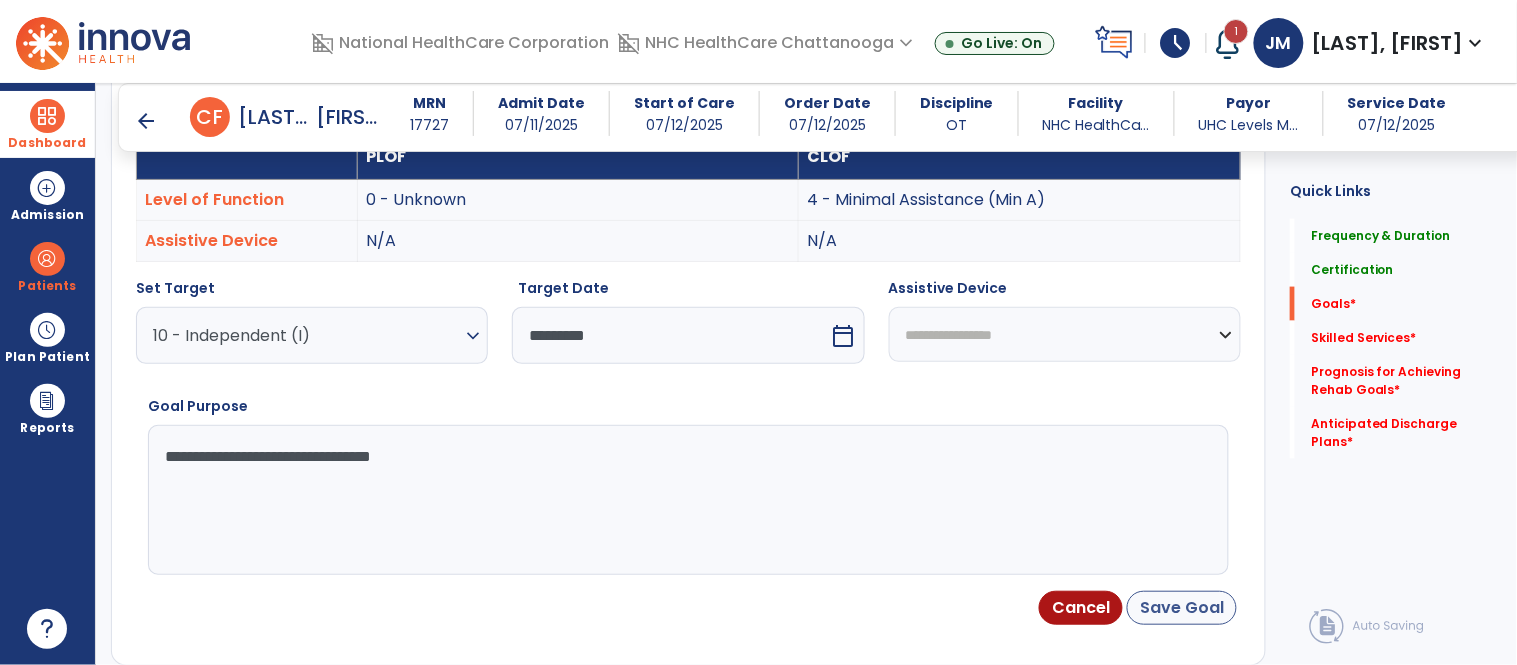 type on "**********" 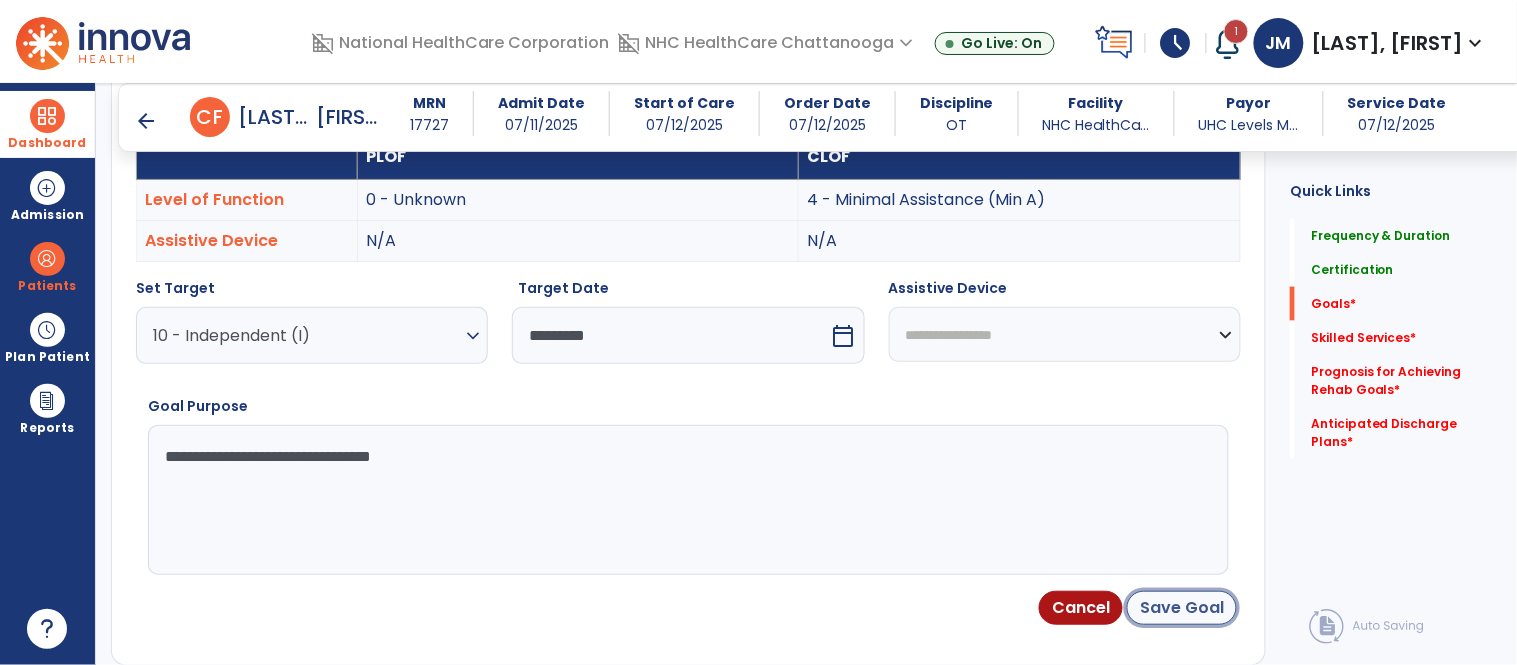 click on "Save Goal" at bounding box center (1182, 608) 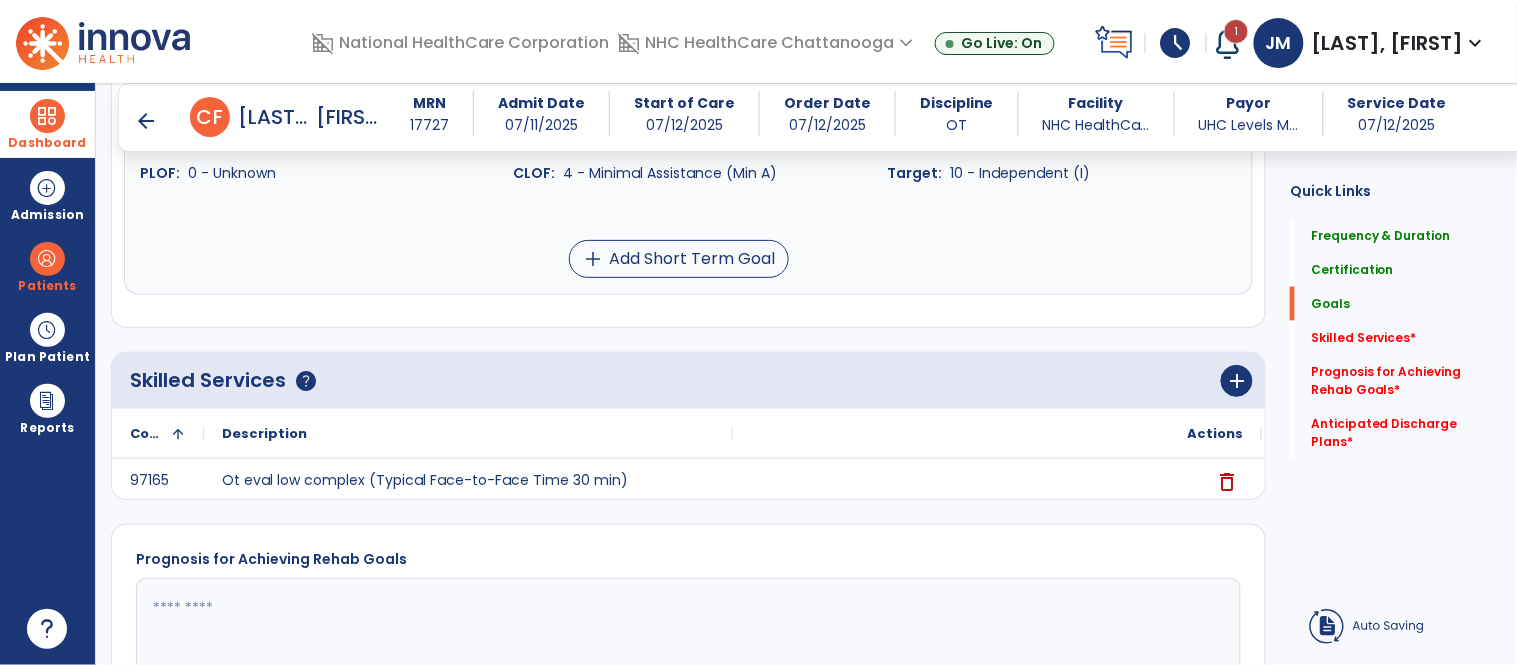 scroll, scrollTop: 601, scrollLeft: 0, axis: vertical 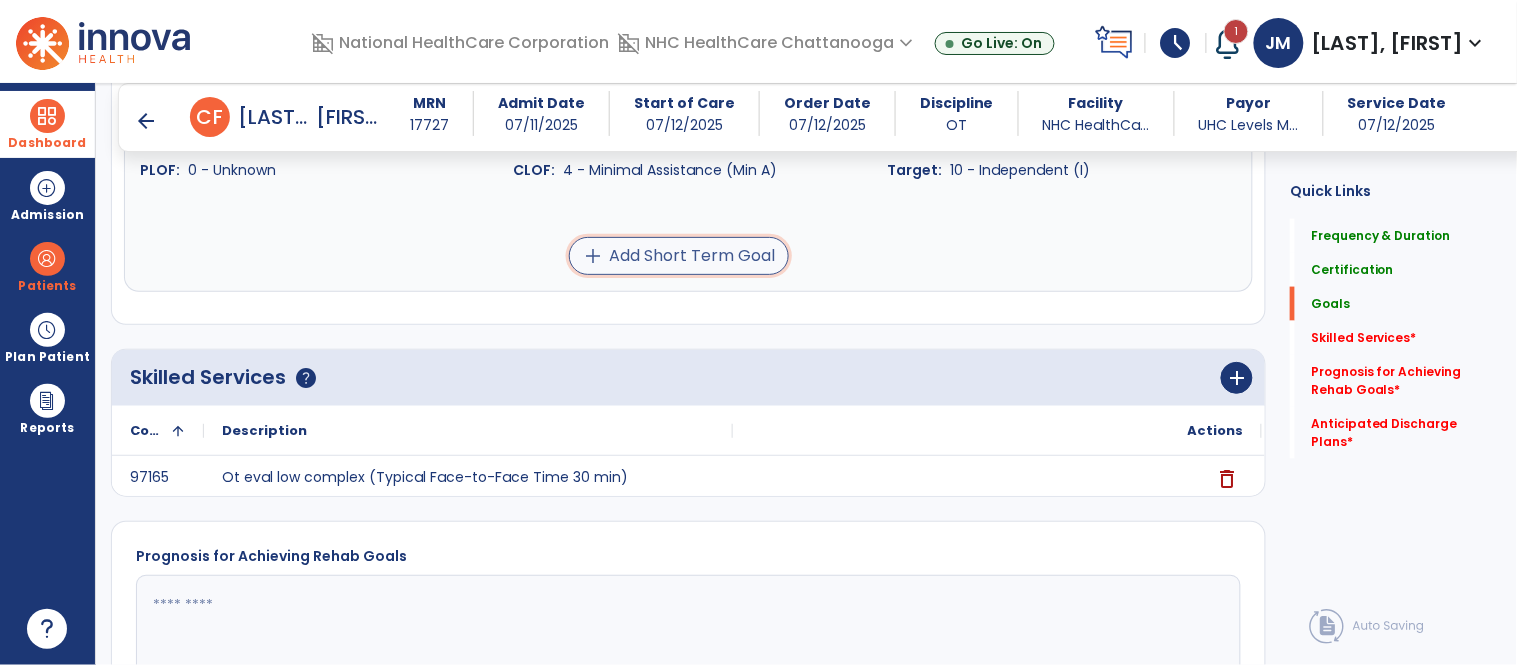 click on "add  Add Short Term Goal" at bounding box center (679, 256) 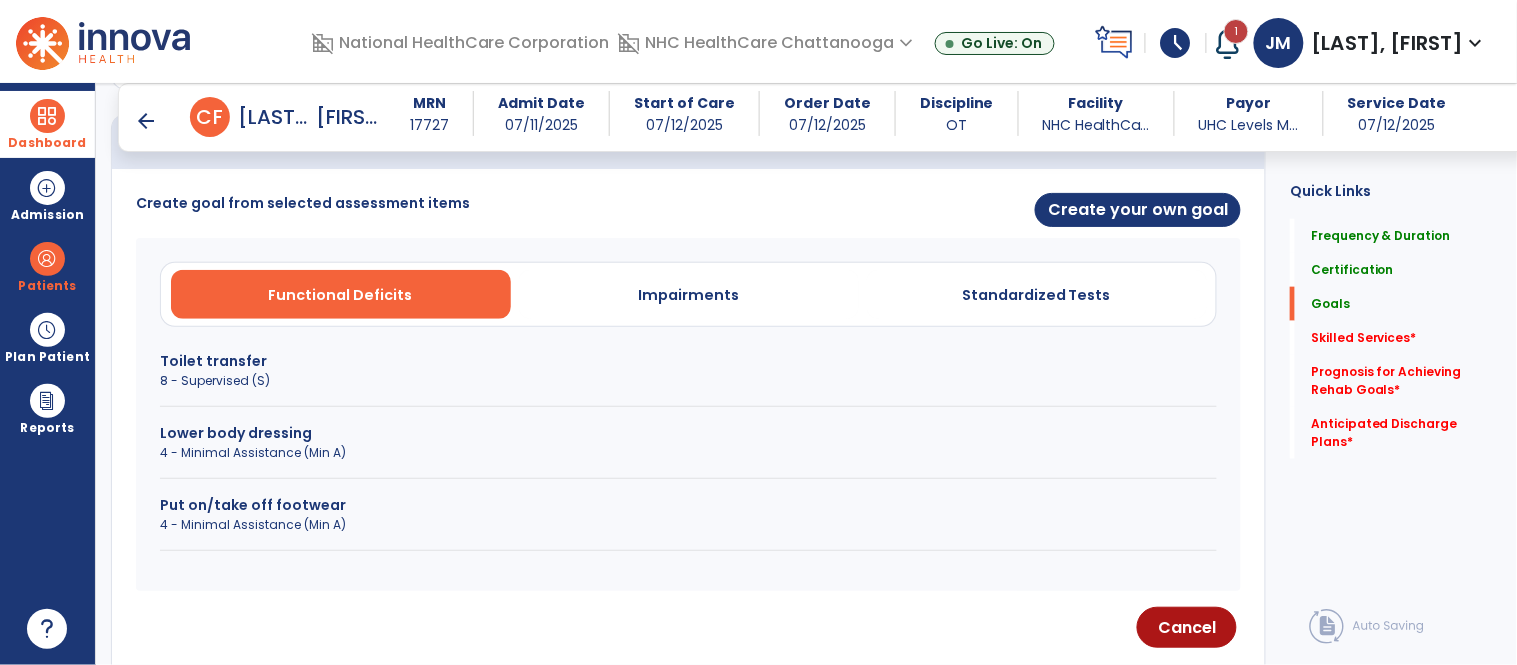 scroll, scrollTop: 501, scrollLeft: 0, axis: vertical 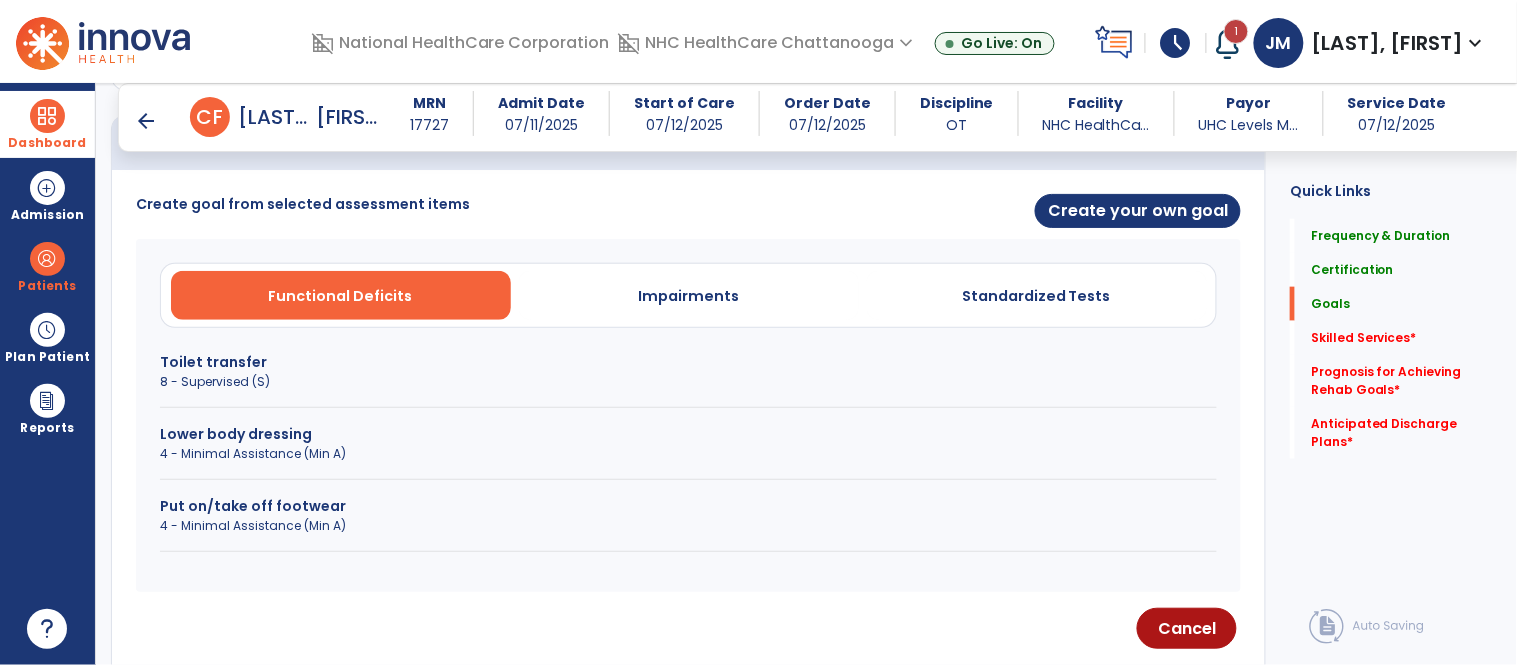 click on "Toilet transfer" at bounding box center [688, 362] 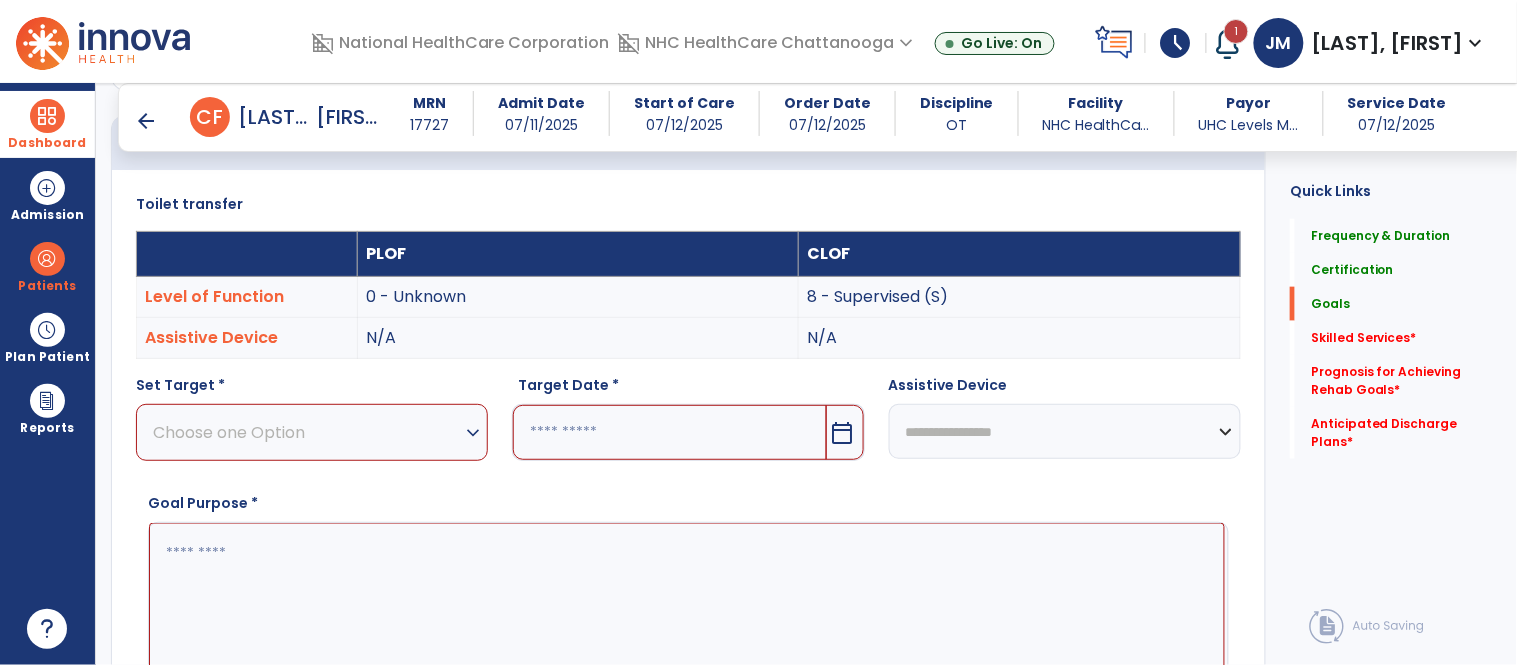 click on "Choose one Option" at bounding box center (307, 432) 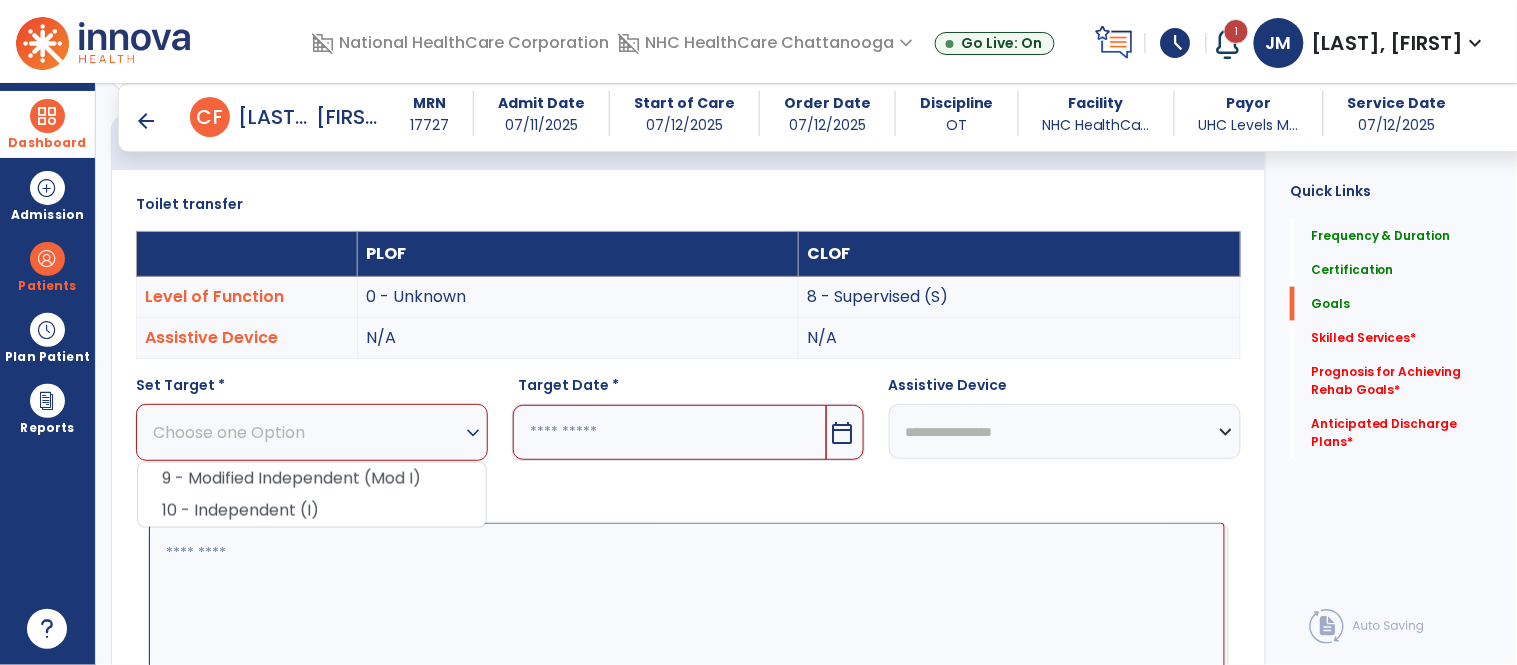 drag, startPoint x: 280, startPoint y: 510, endPoint x: 413, endPoint y: 465, distance: 140.40656 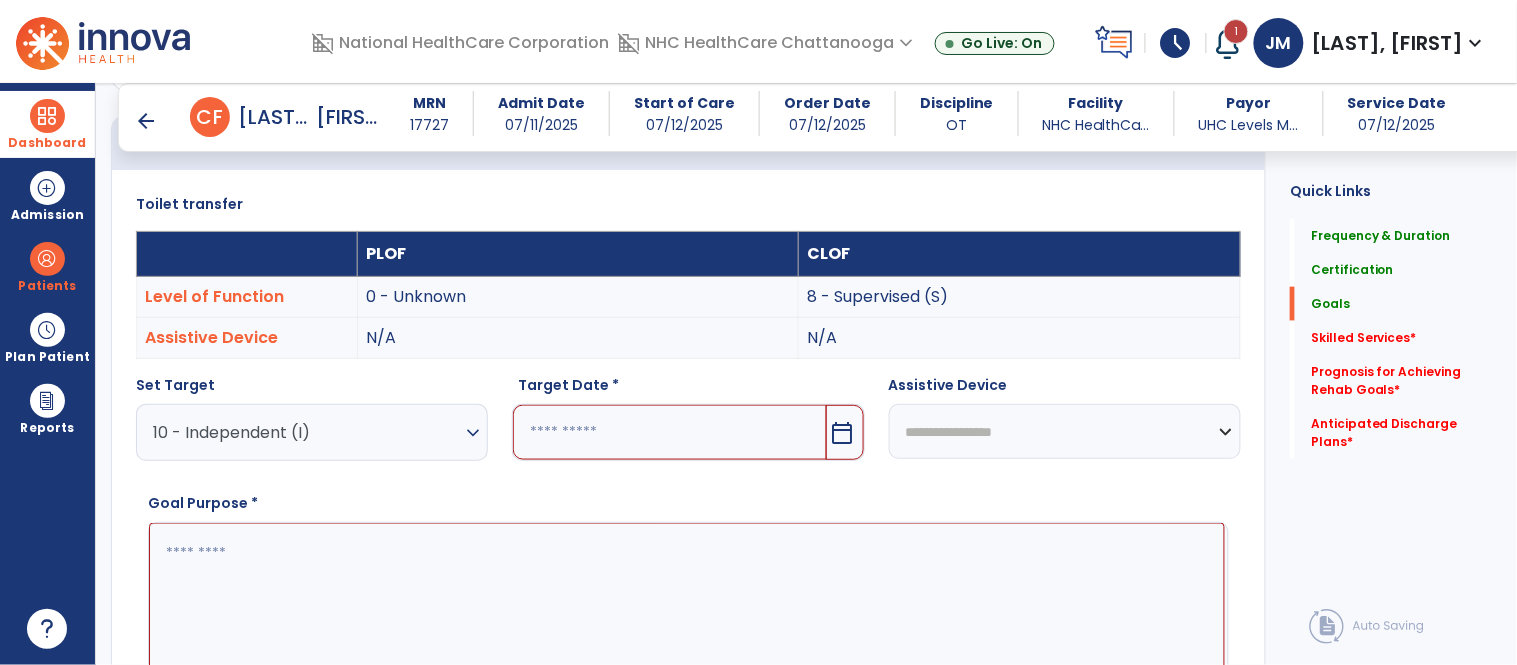 click at bounding box center [669, 432] 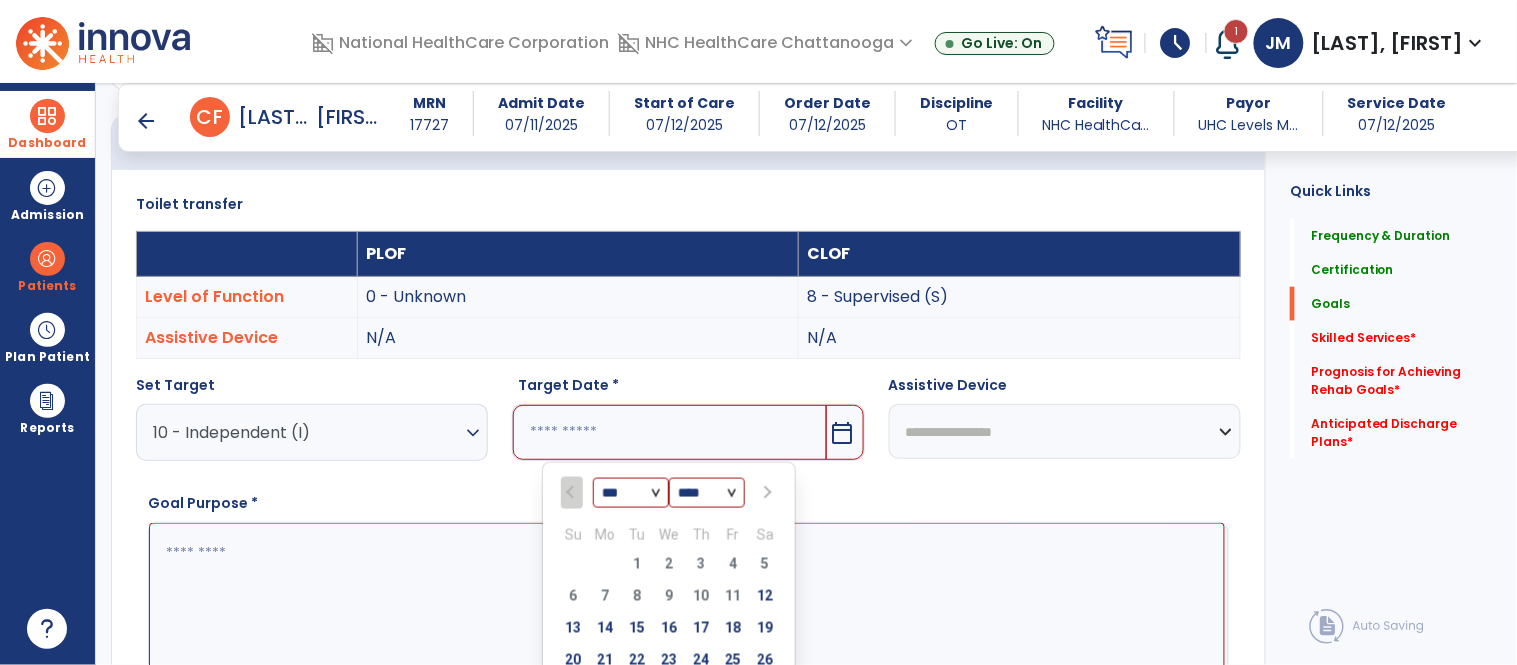 click at bounding box center [767, 493] 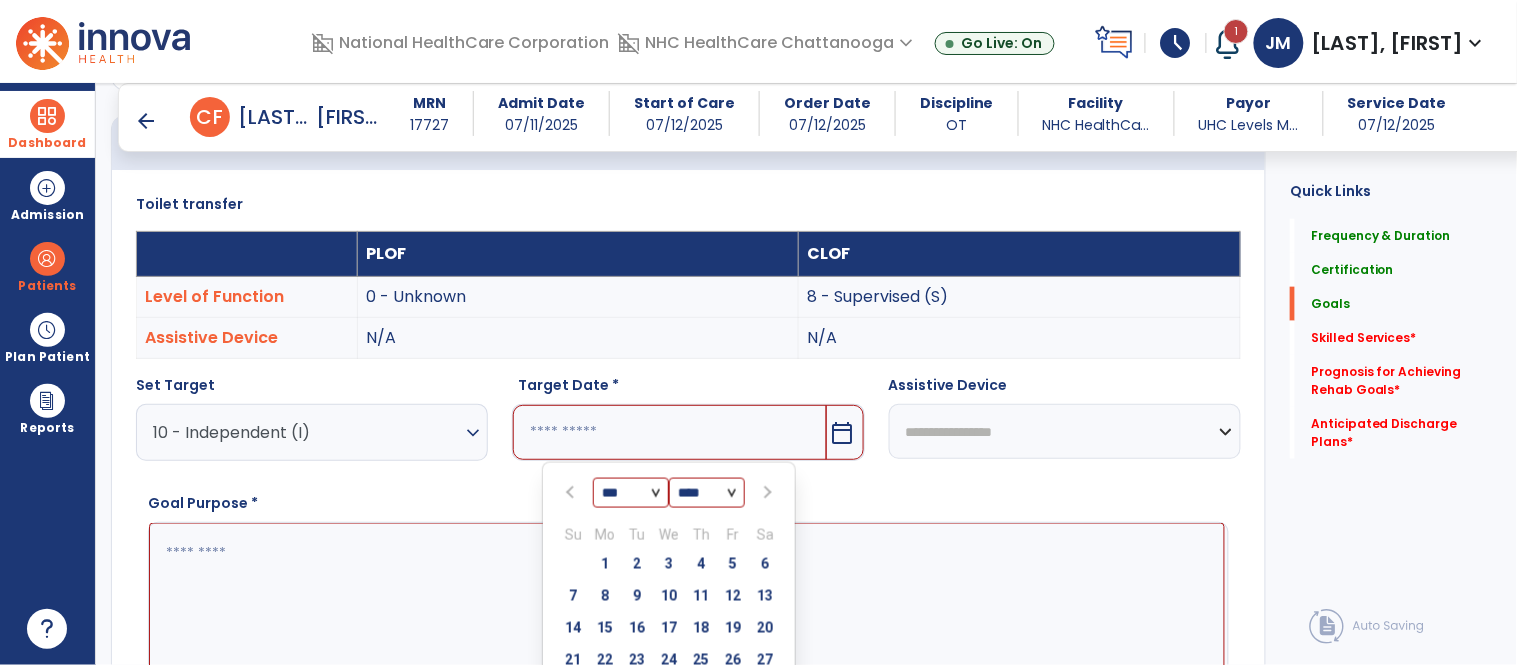 click at bounding box center [767, 493] 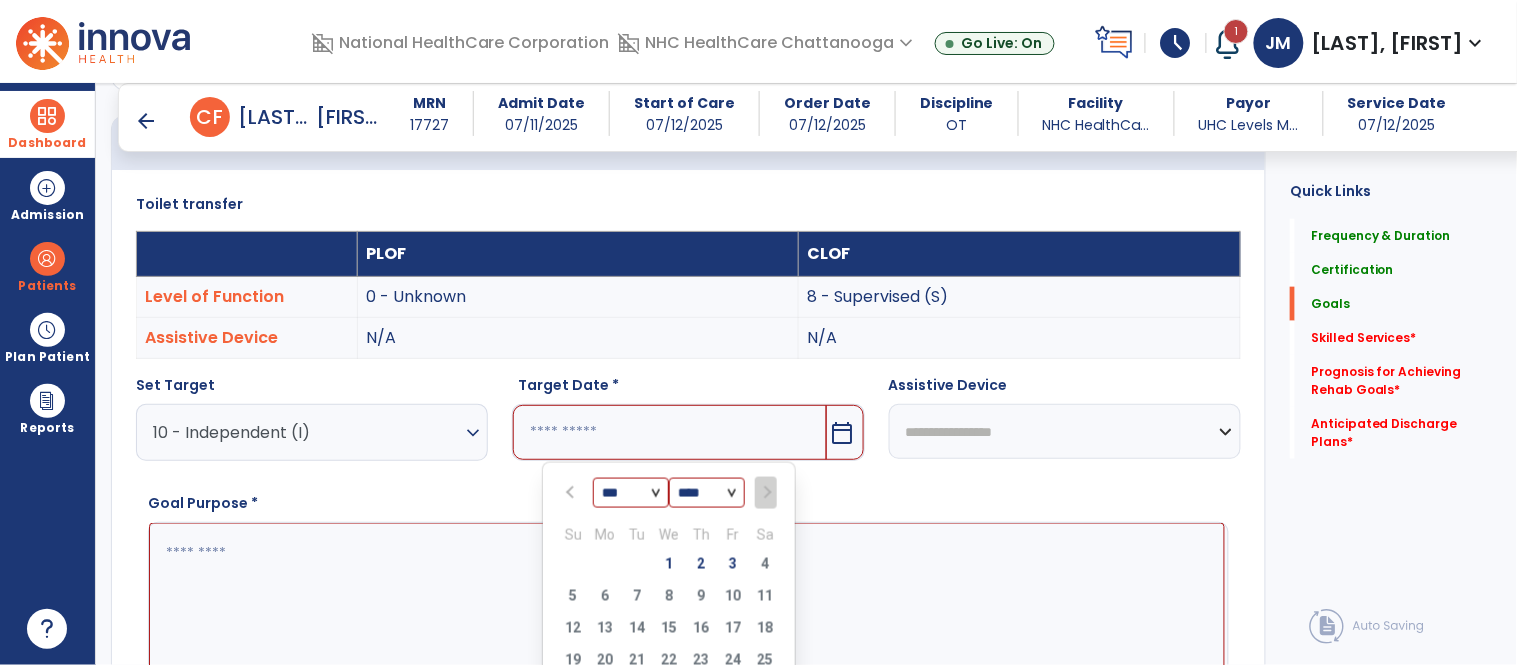 click on "3" at bounding box center (733, 564) 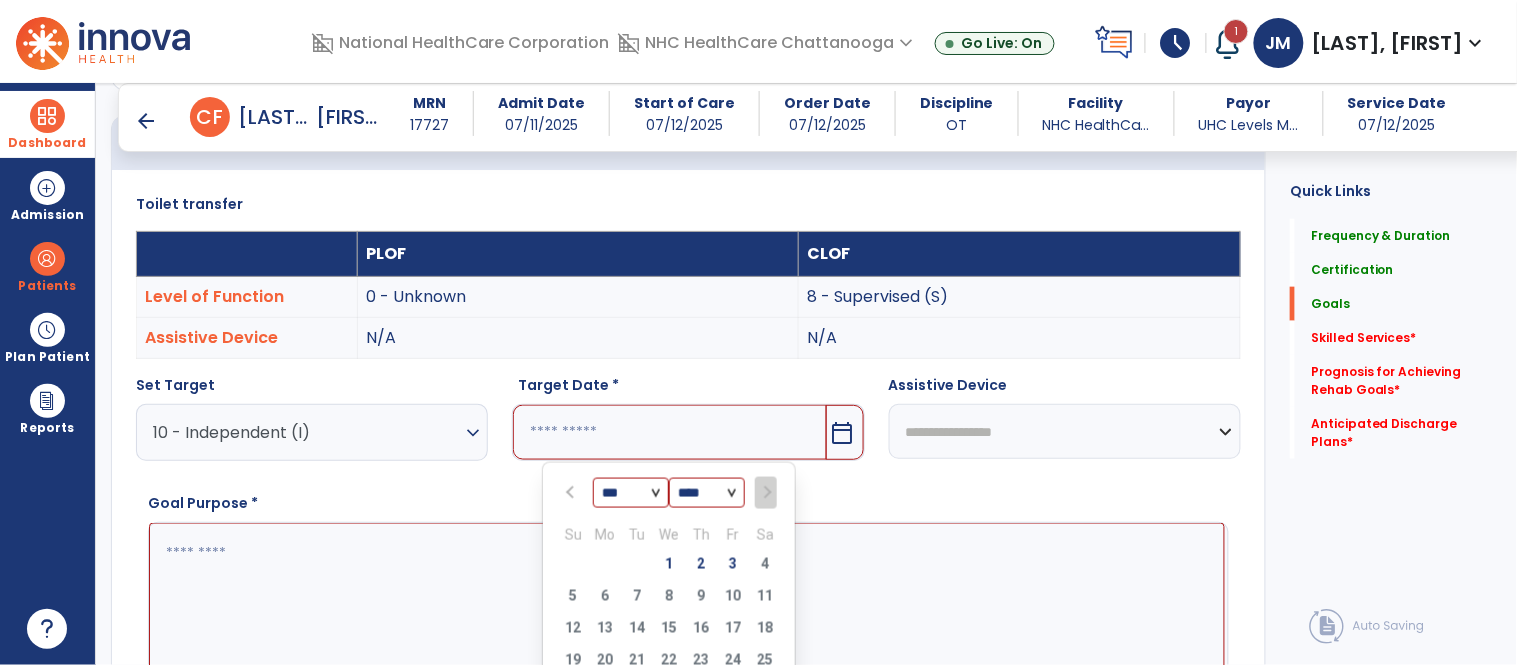 type on "*********" 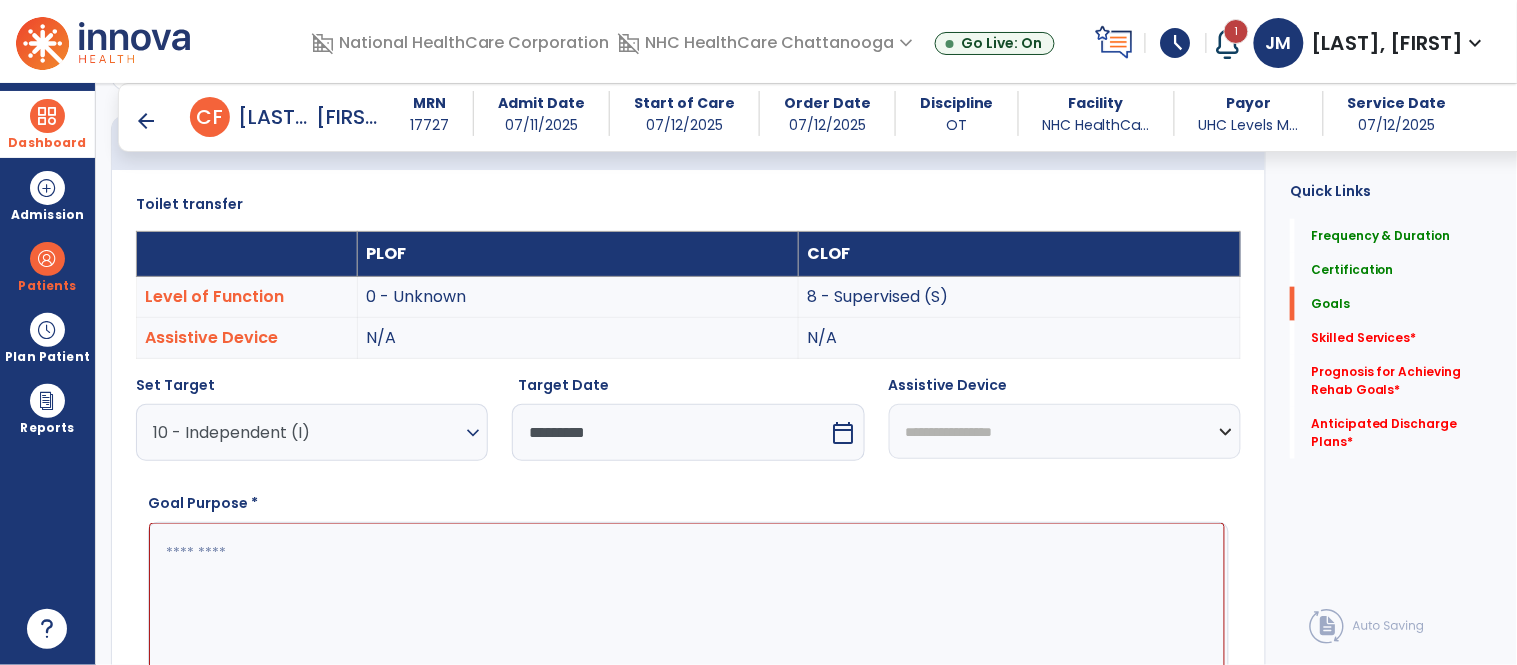 click at bounding box center [687, 598] 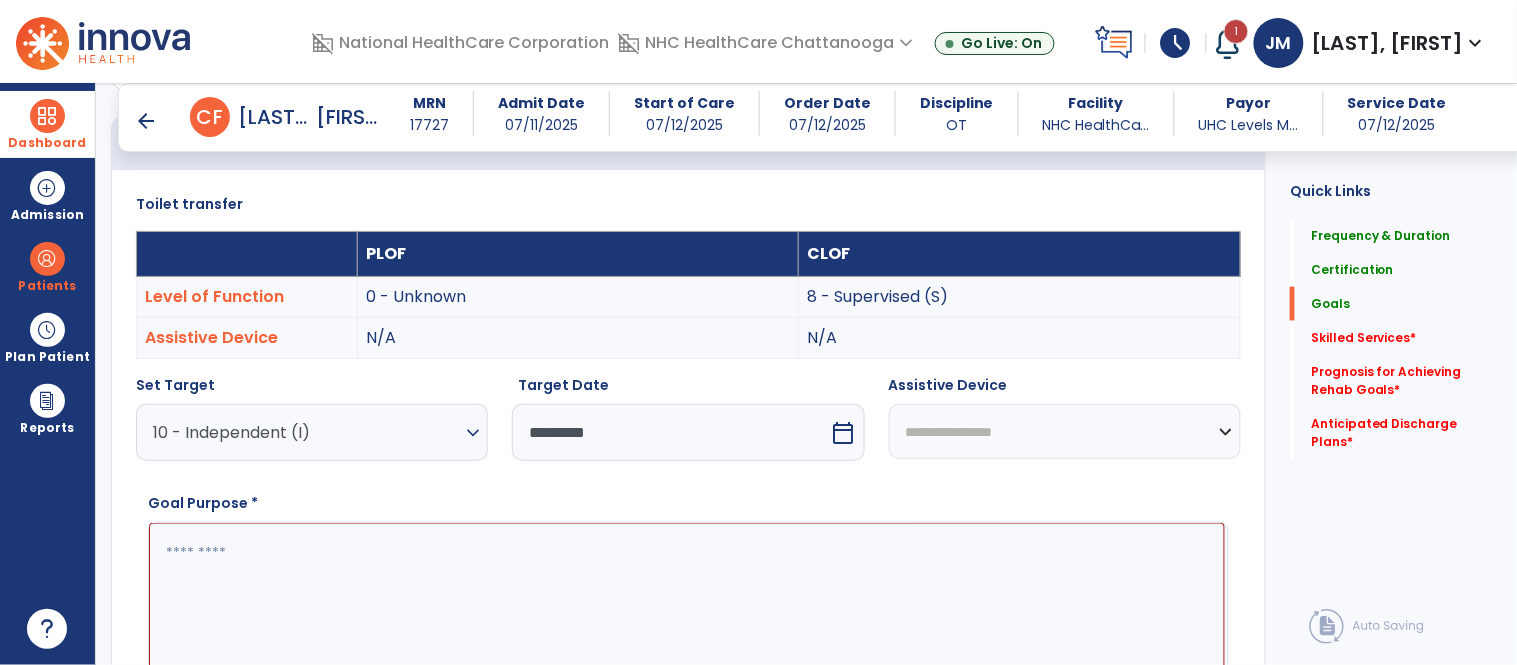 paste on "**********" 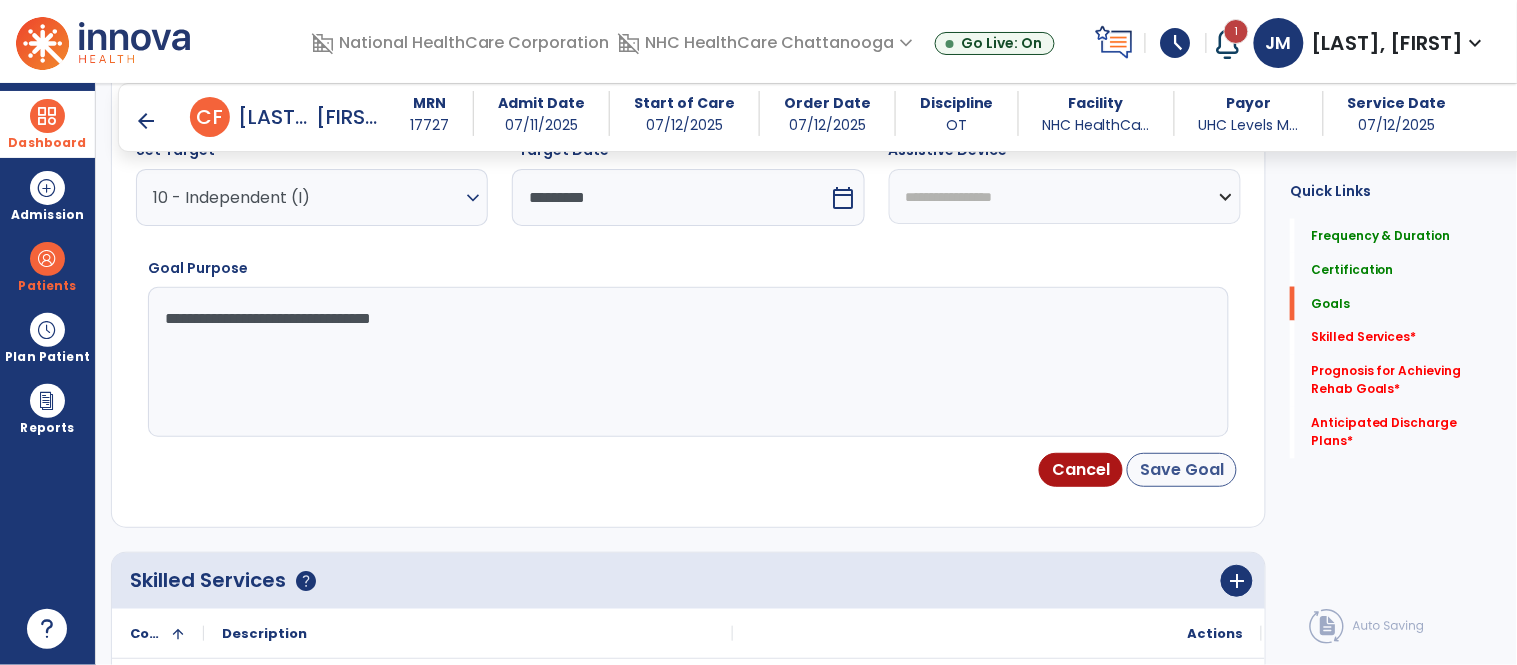 type on "**********" 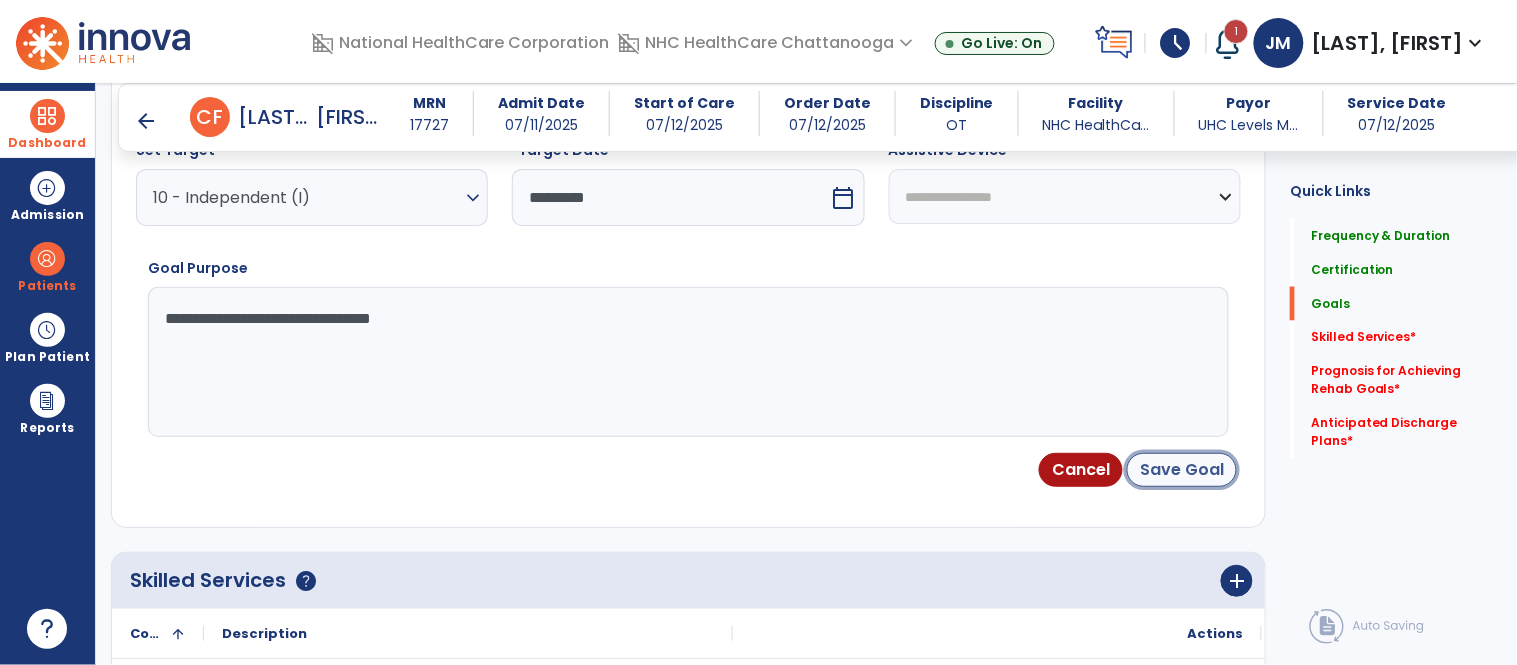 click on "Save Goal" at bounding box center (1182, 470) 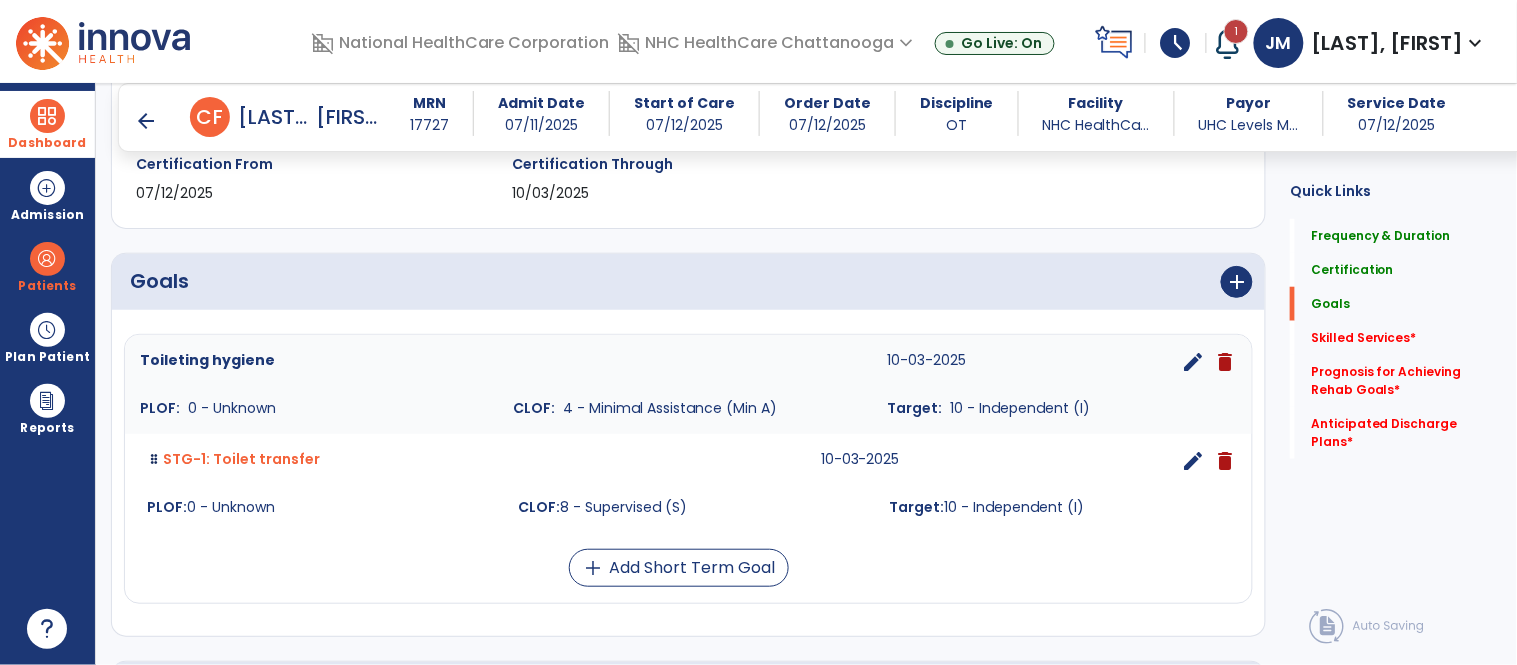 scroll, scrollTop: 301, scrollLeft: 0, axis: vertical 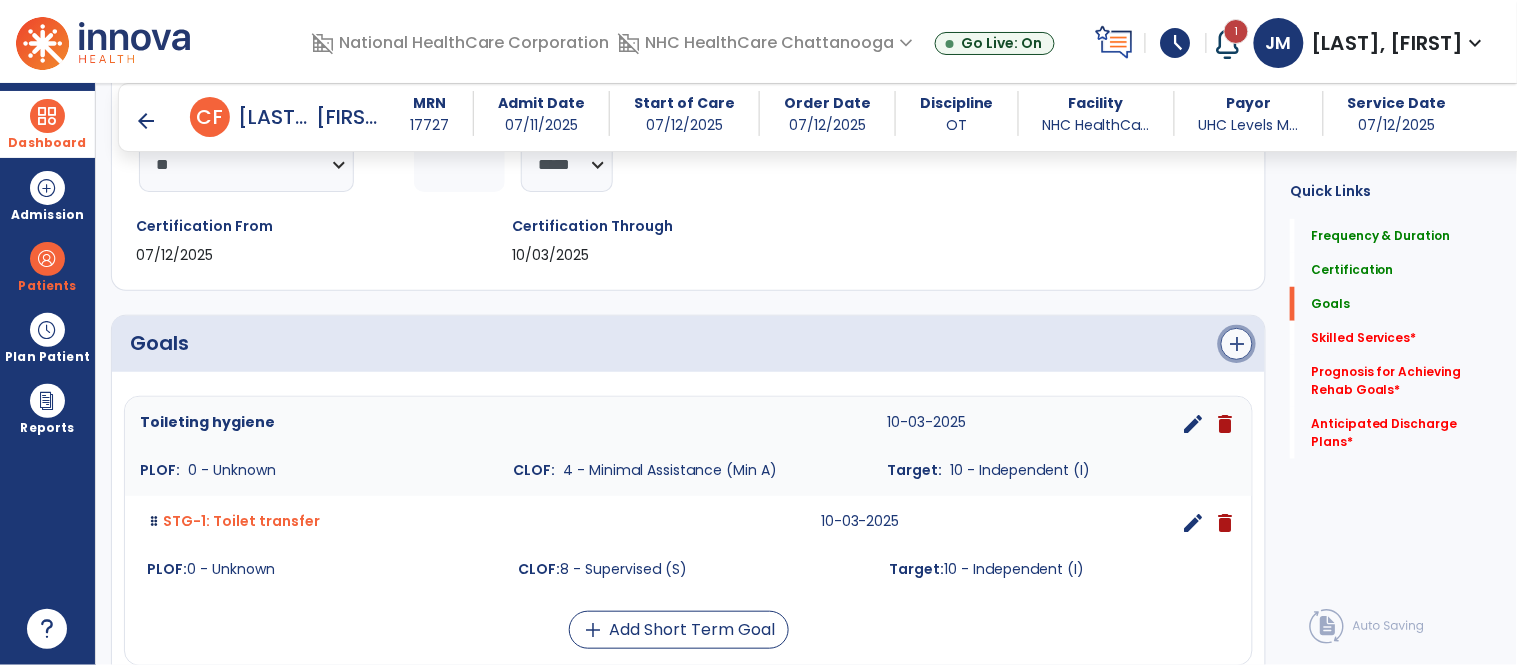 click on "add" at bounding box center [1237, 344] 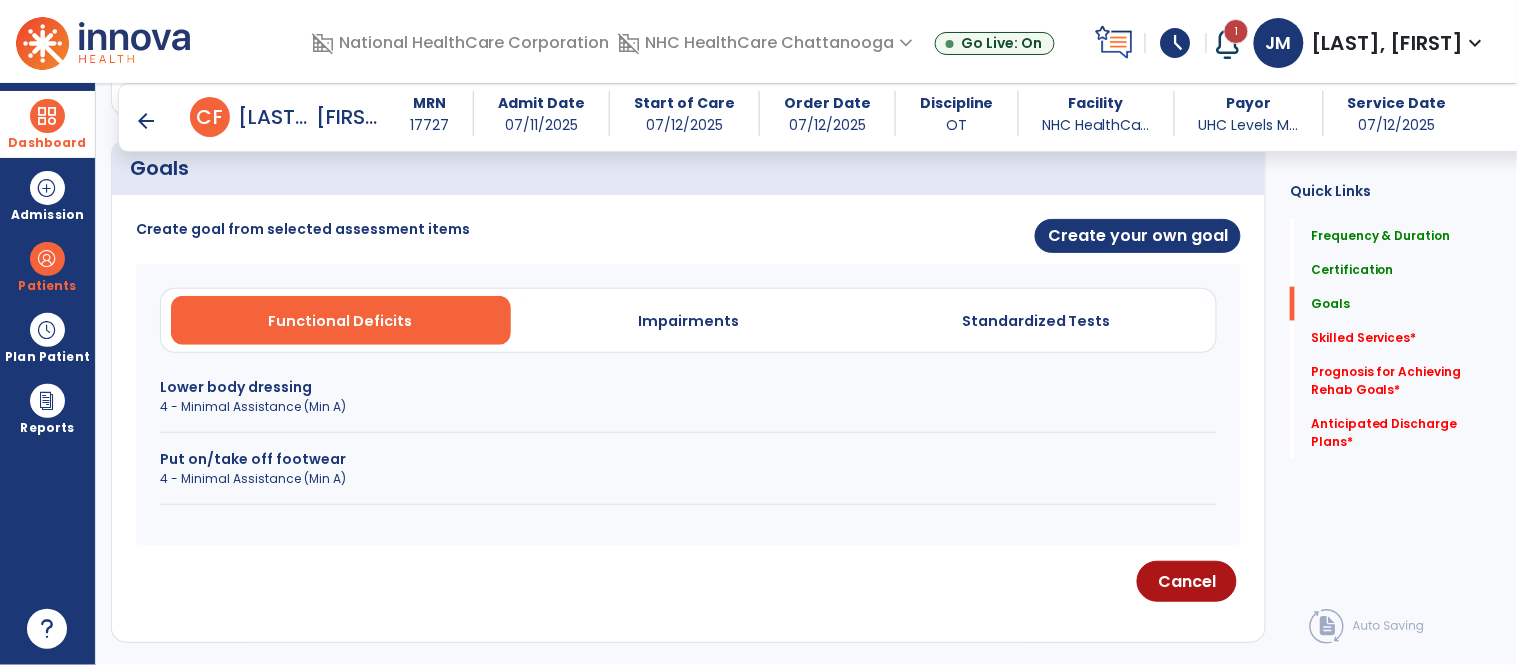scroll, scrollTop: 485, scrollLeft: 0, axis: vertical 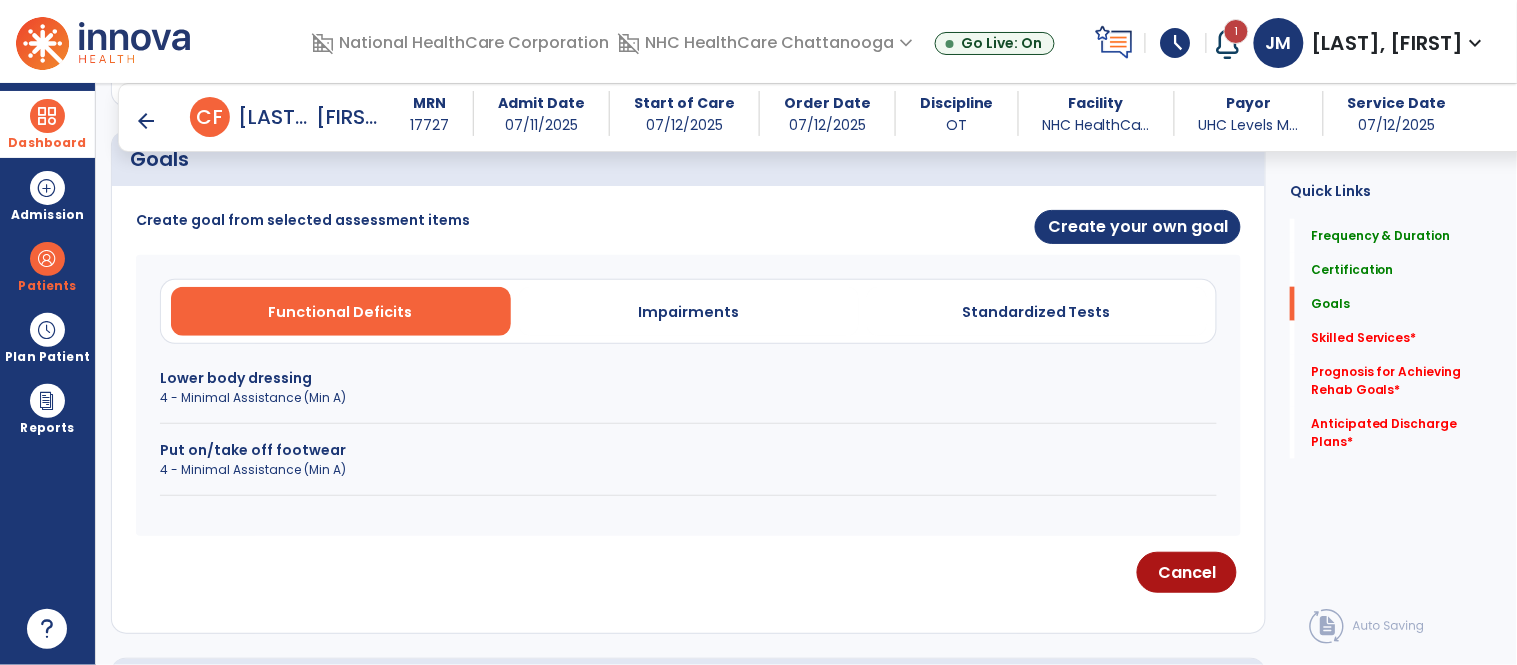 click on "4 - Minimal Assistance (Min A)" at bounding box center [688, 398] 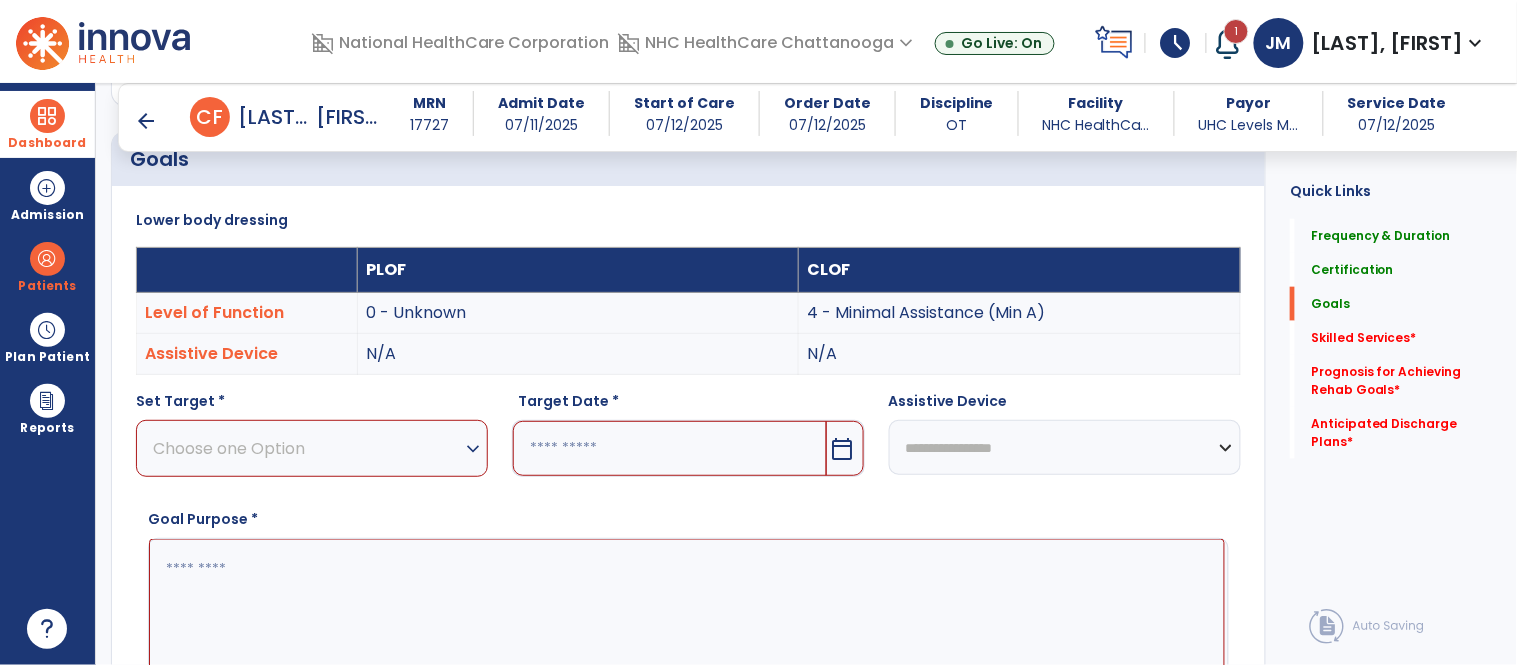 click on "Choose one Option" at bounding box center (307, 448) 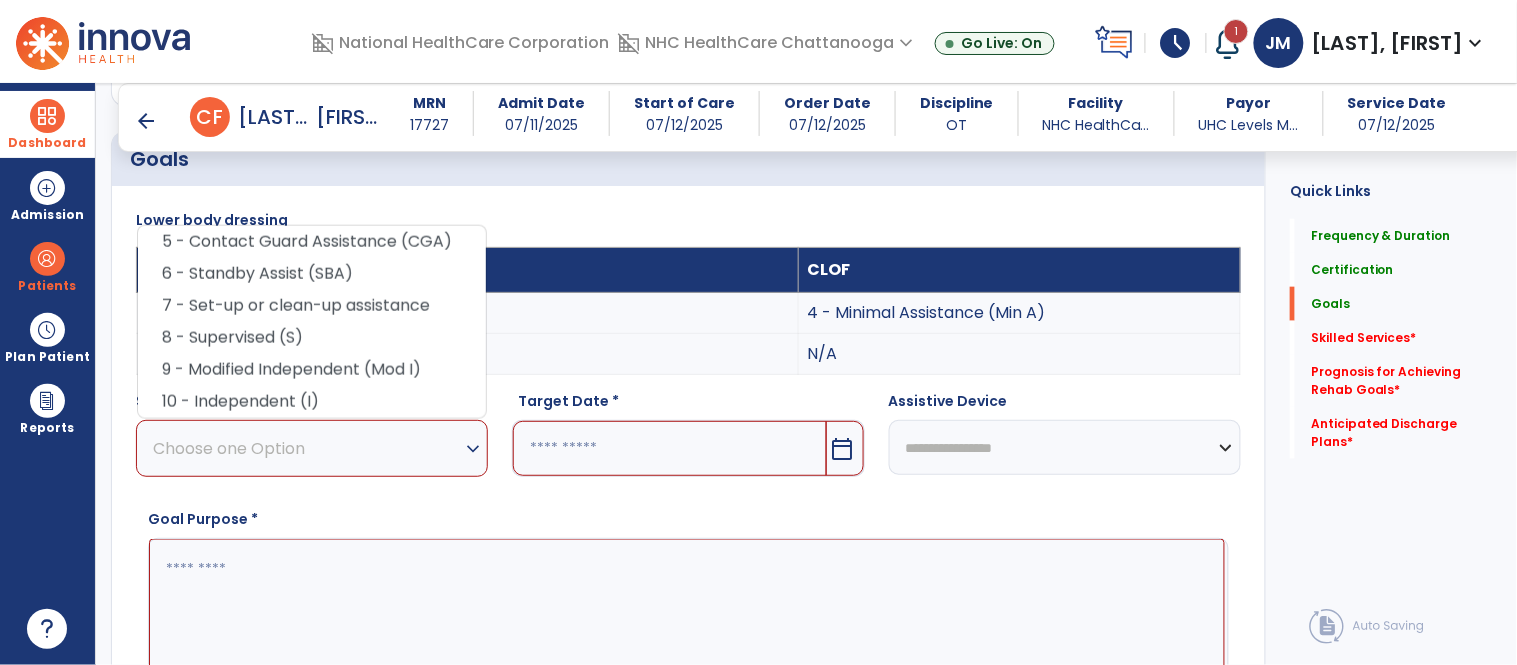 click on "Choose one Option" at bounding box center (307, 448) 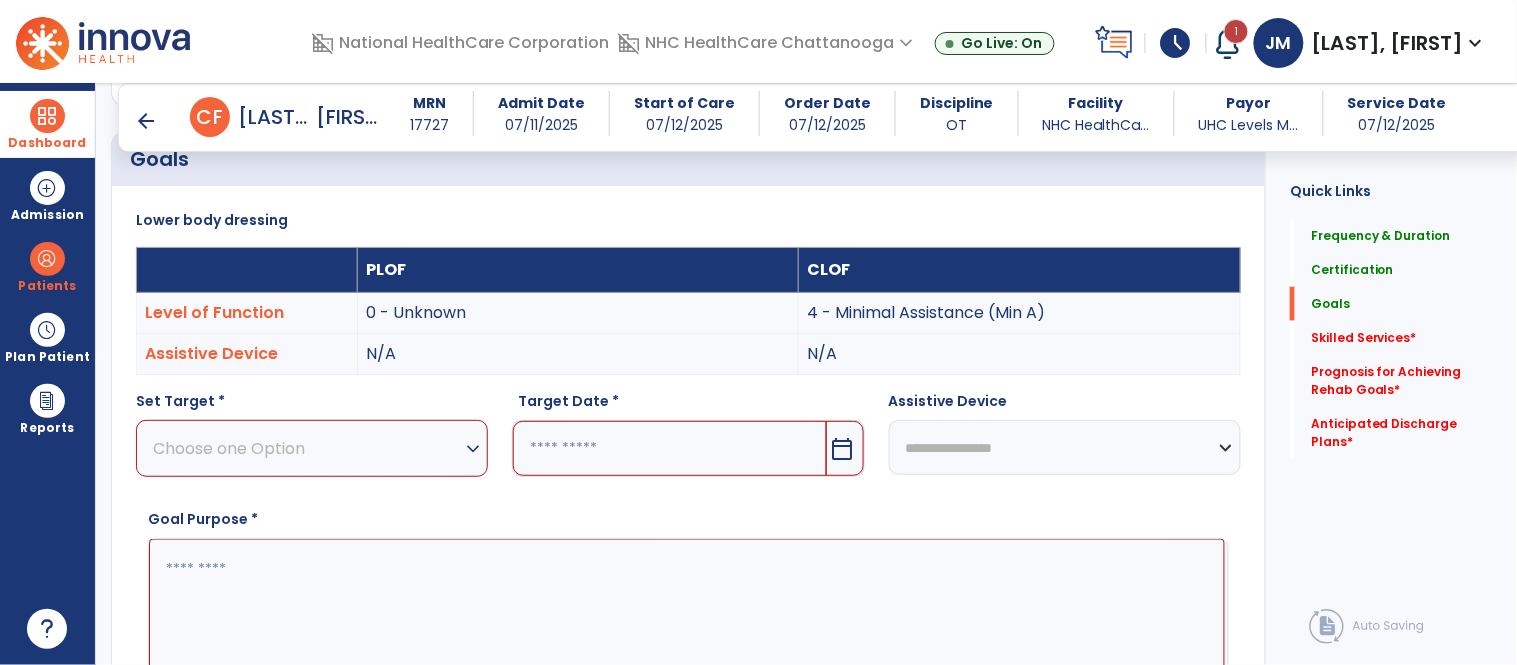 click on "Choose one Option" at bounding box center [307, 448] 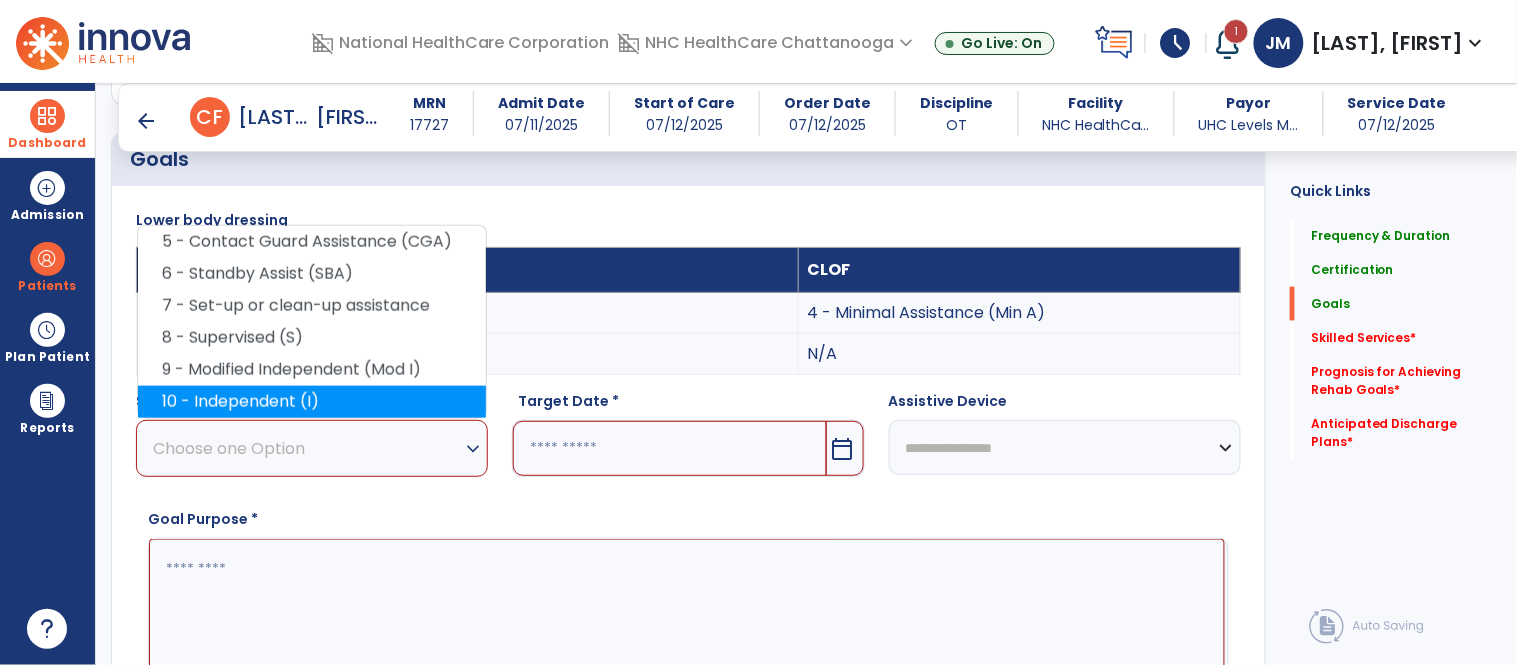 drag, startPoint x: 277, startPoint y: 383, endPoint x: 322, endPoint y: 410, distance: 52.478565 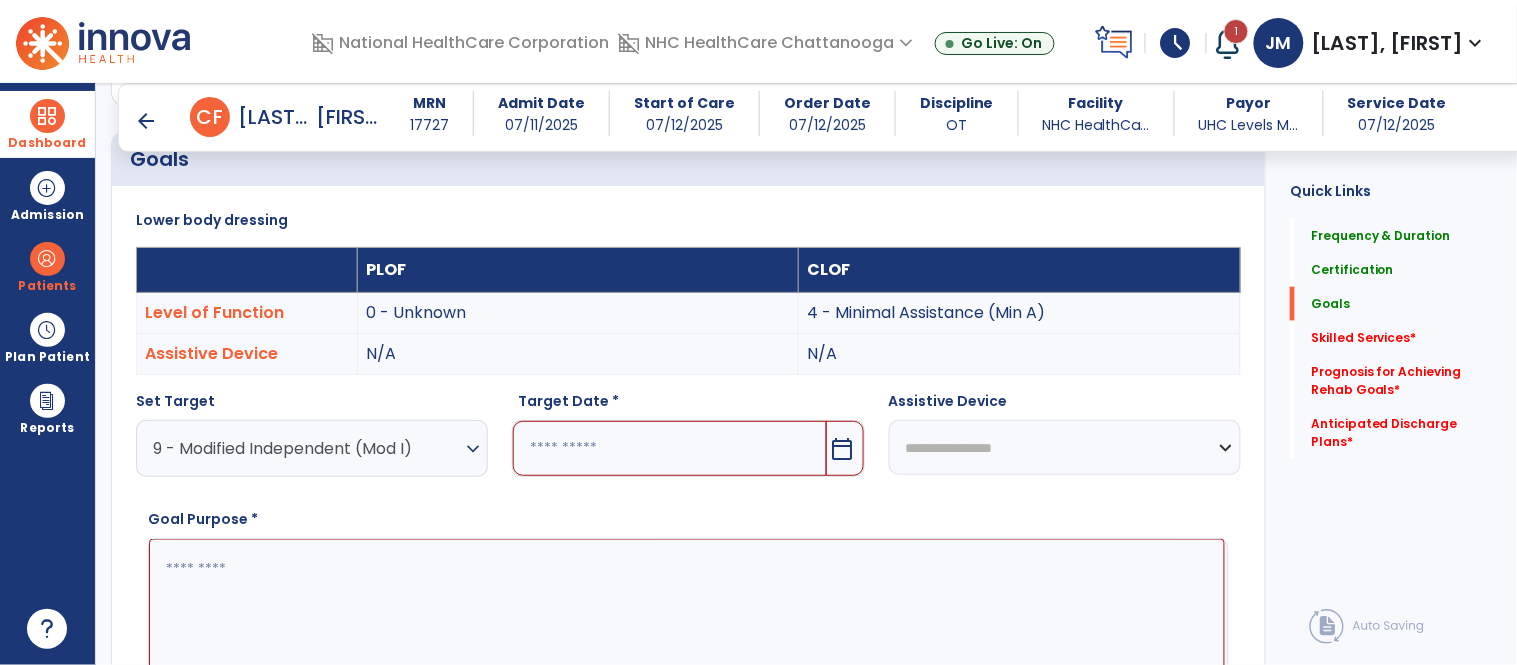 click on "9 - Modified Independent (Mod I)" at bounding box center [307, 448] 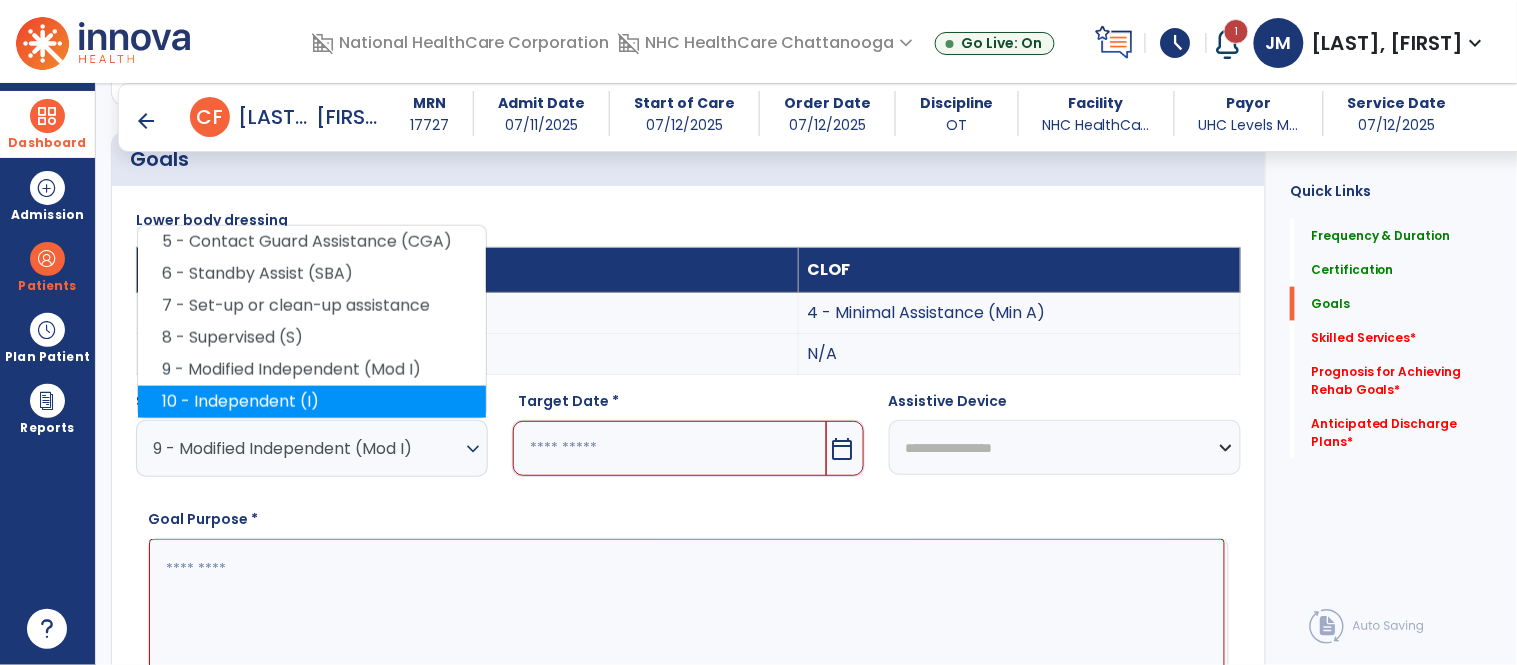 click on "10 - Independent (I)" at bounding box center [312, 402] 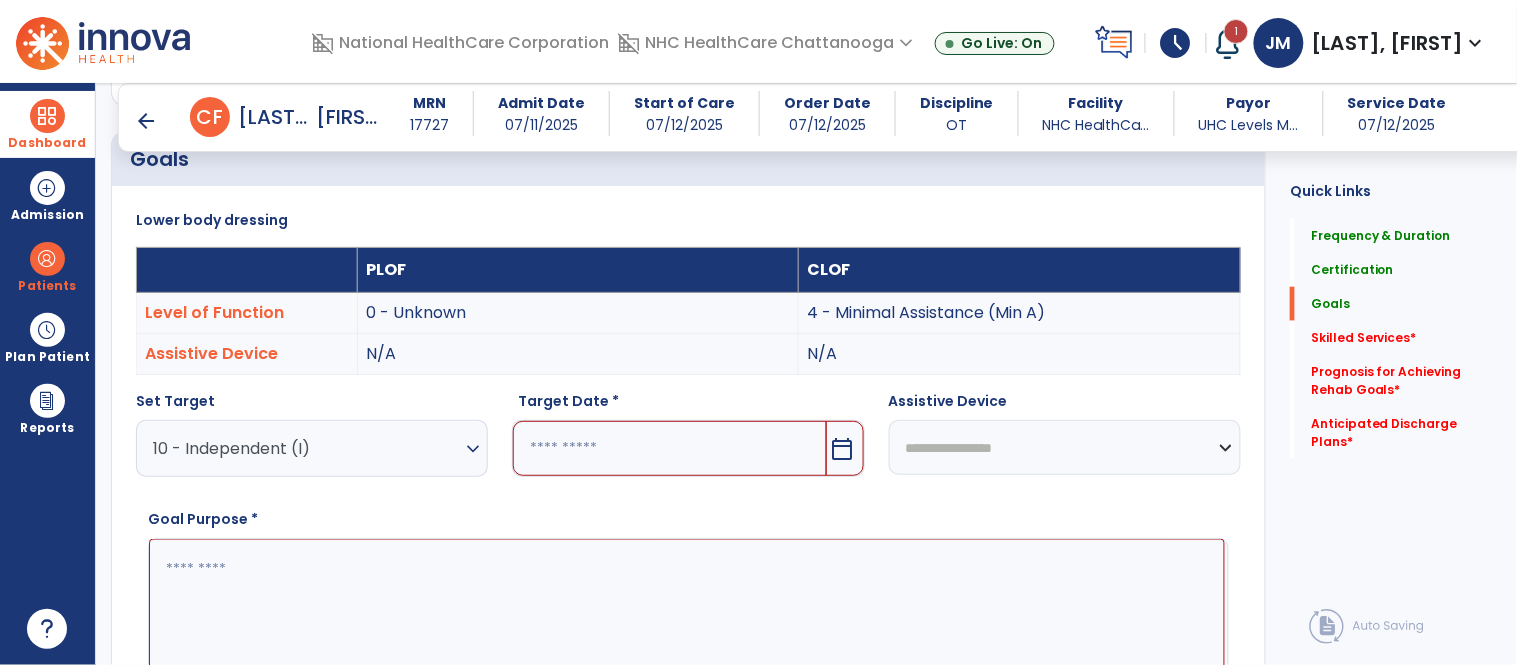 click on "Target Date *  calendar_today" at bounding box center (688, 442) 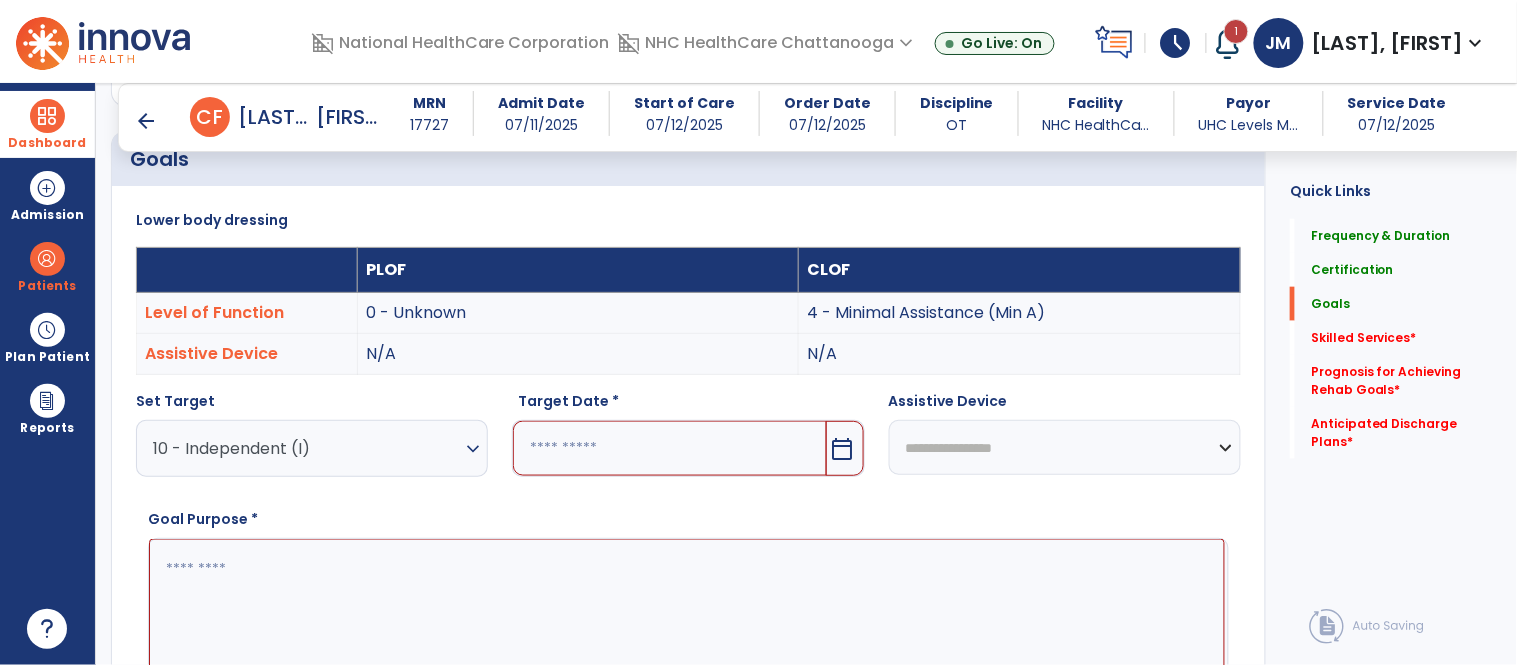 click at bounding box center [669, 448] 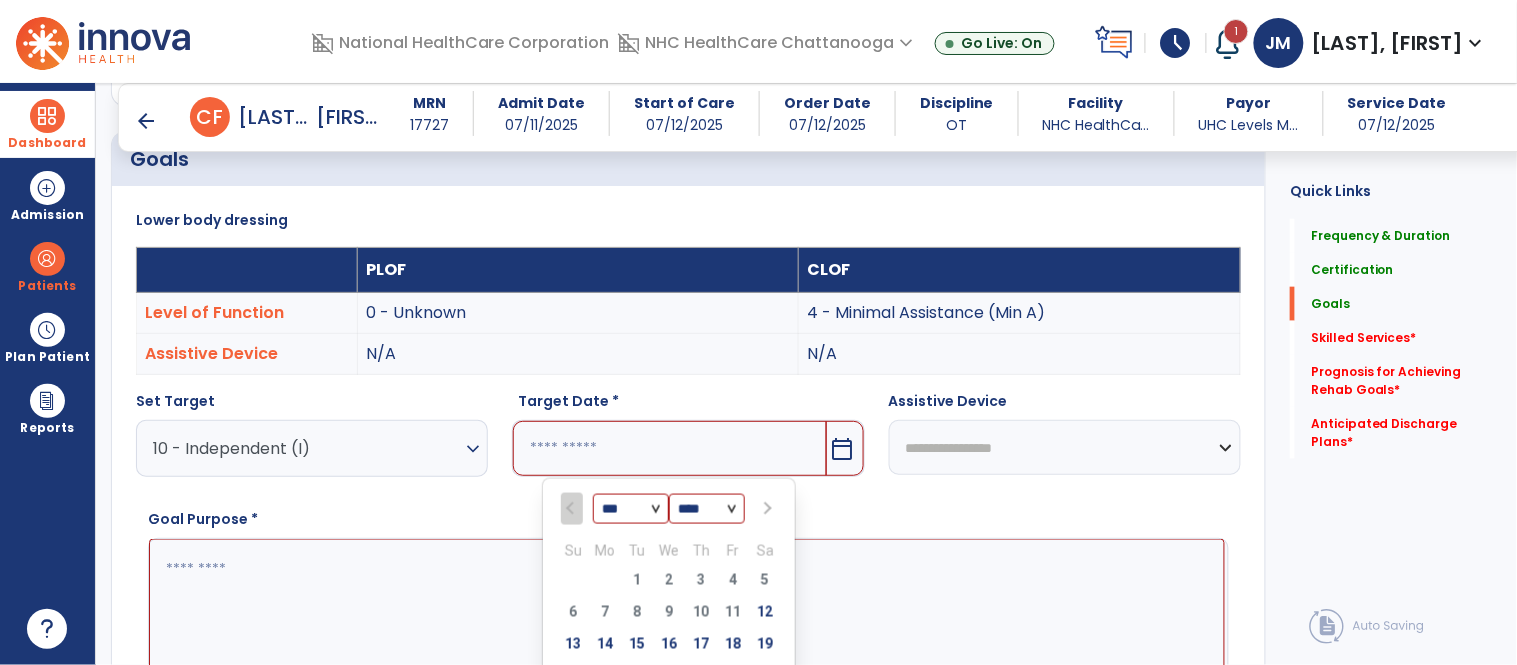 click at bounding box center [766, 509] 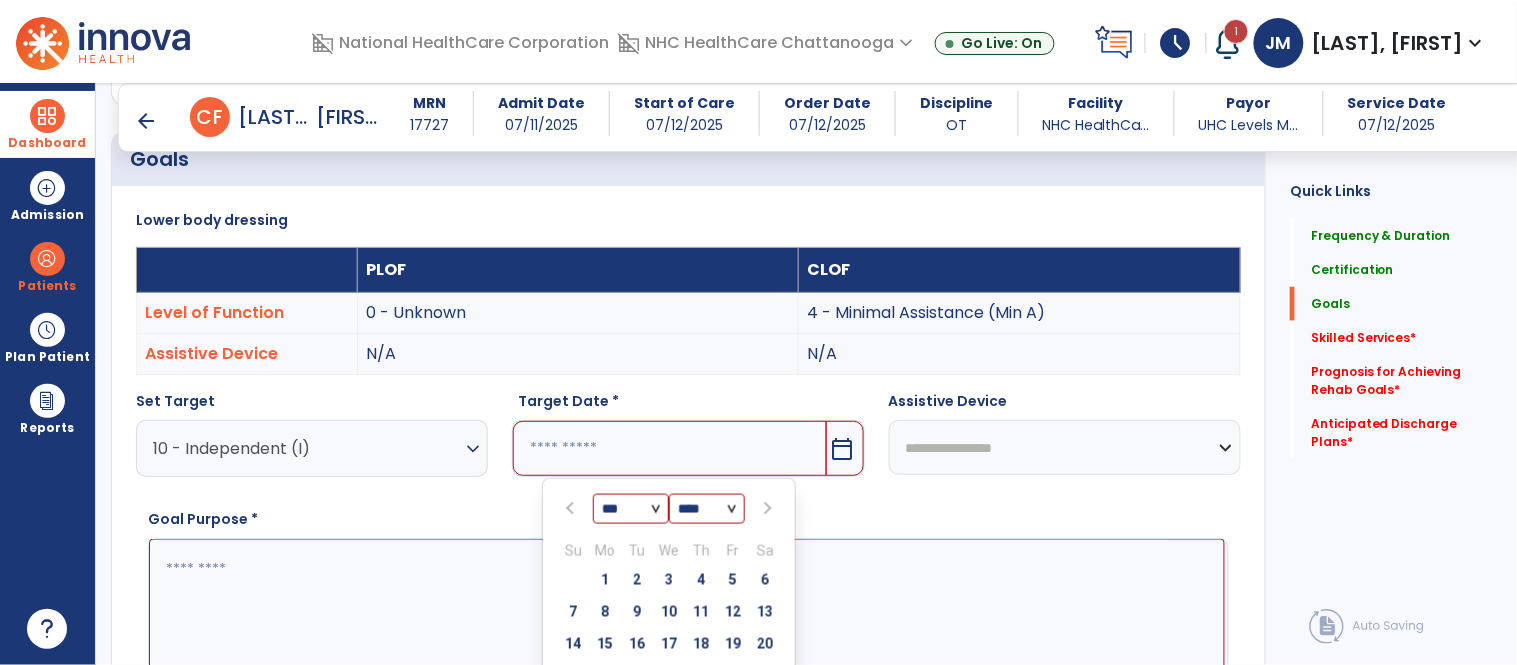 click at bounding box center (766, 509) 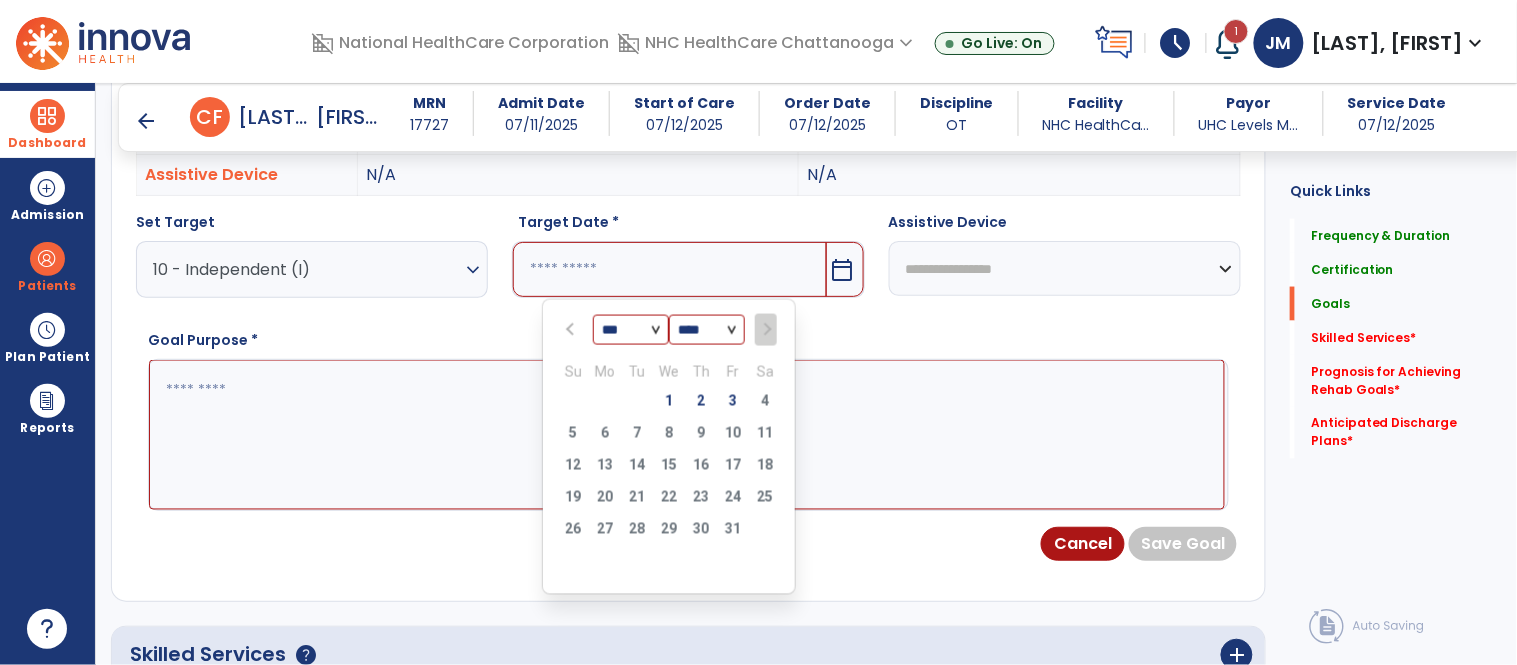 scroll, scrollTop: 671, scrollLeft: 0, axis: vertical 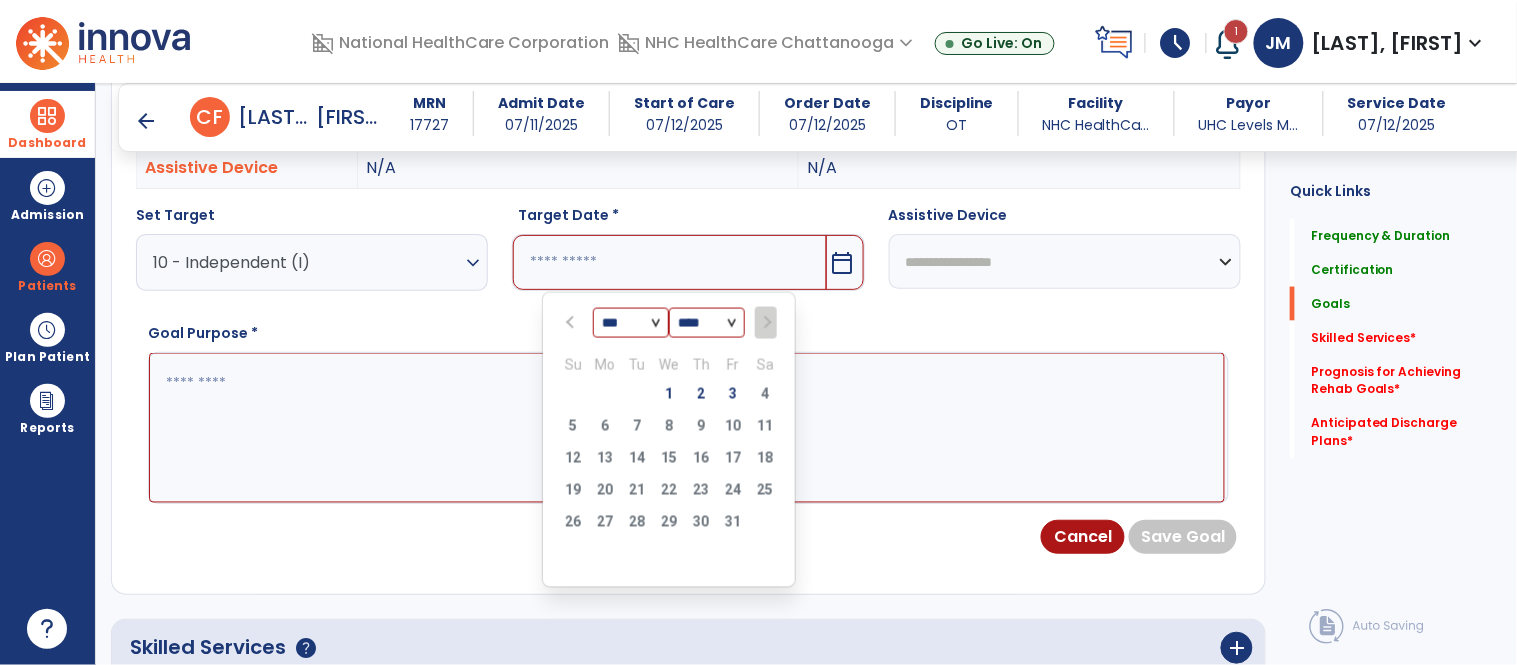 click on "3" at bounding box center [733, 397] 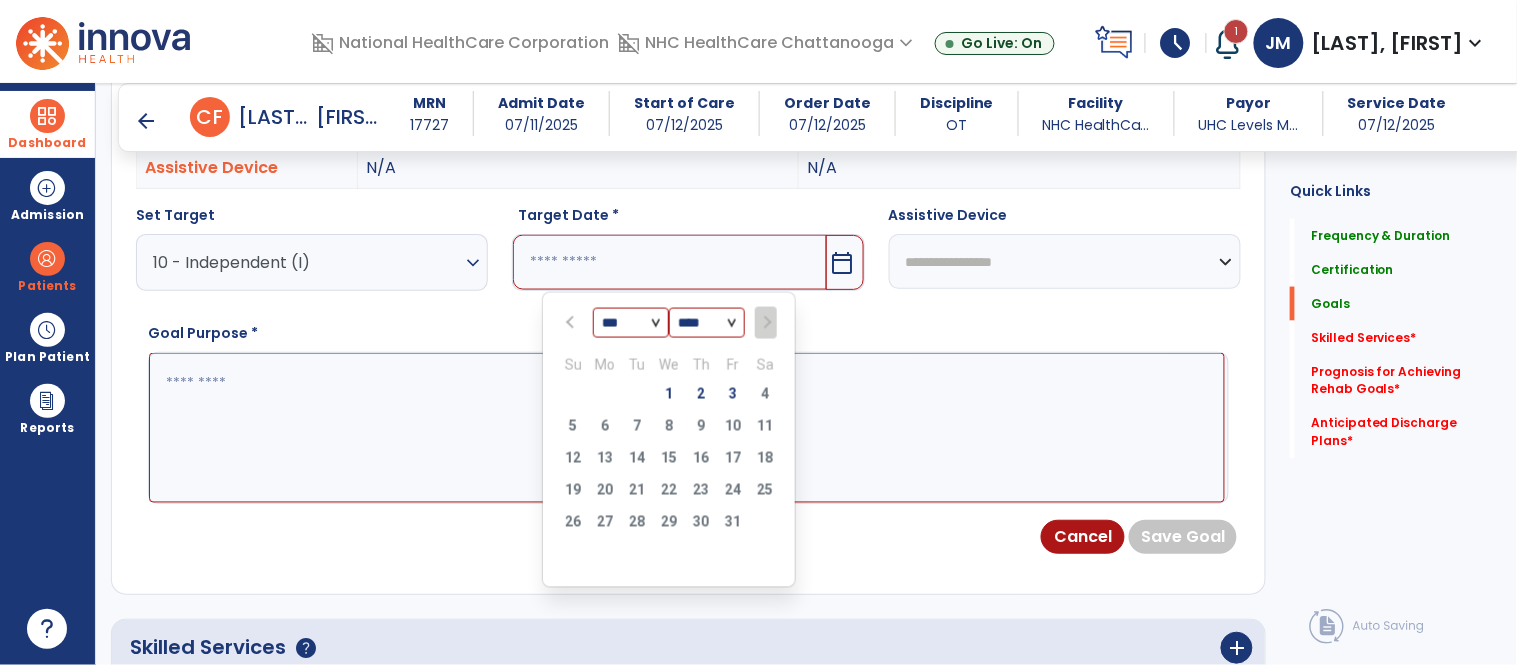 type on "*********" 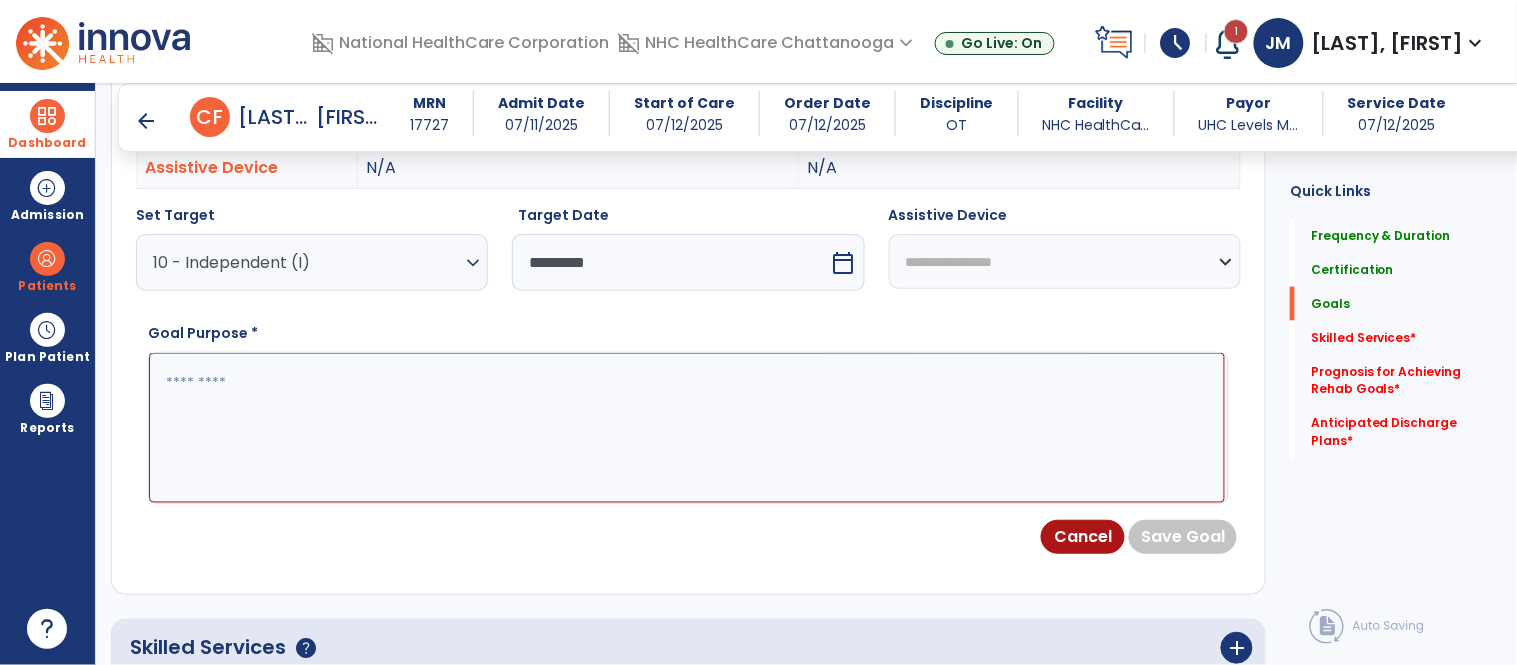 click at bounding box center (687, 428) 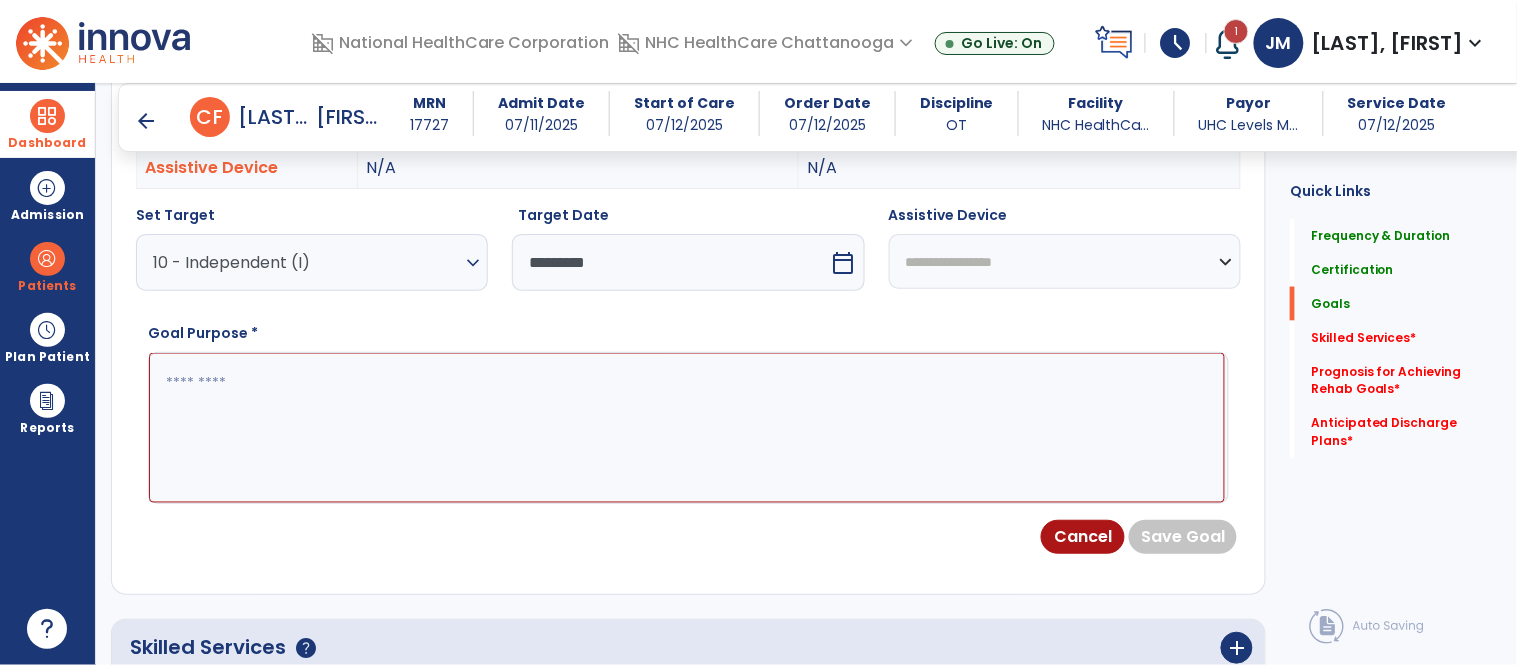 paste on "**********" 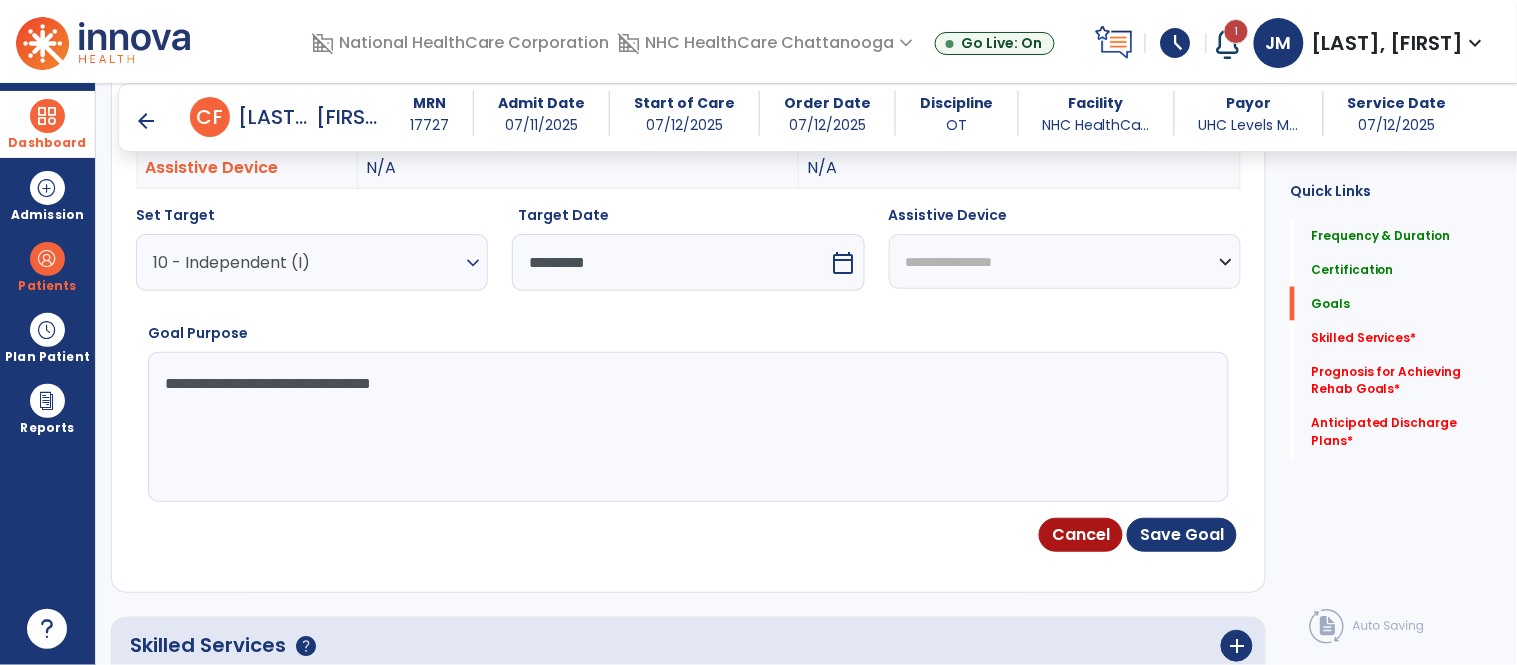 click on "**********" at bounding box center (687, 427) 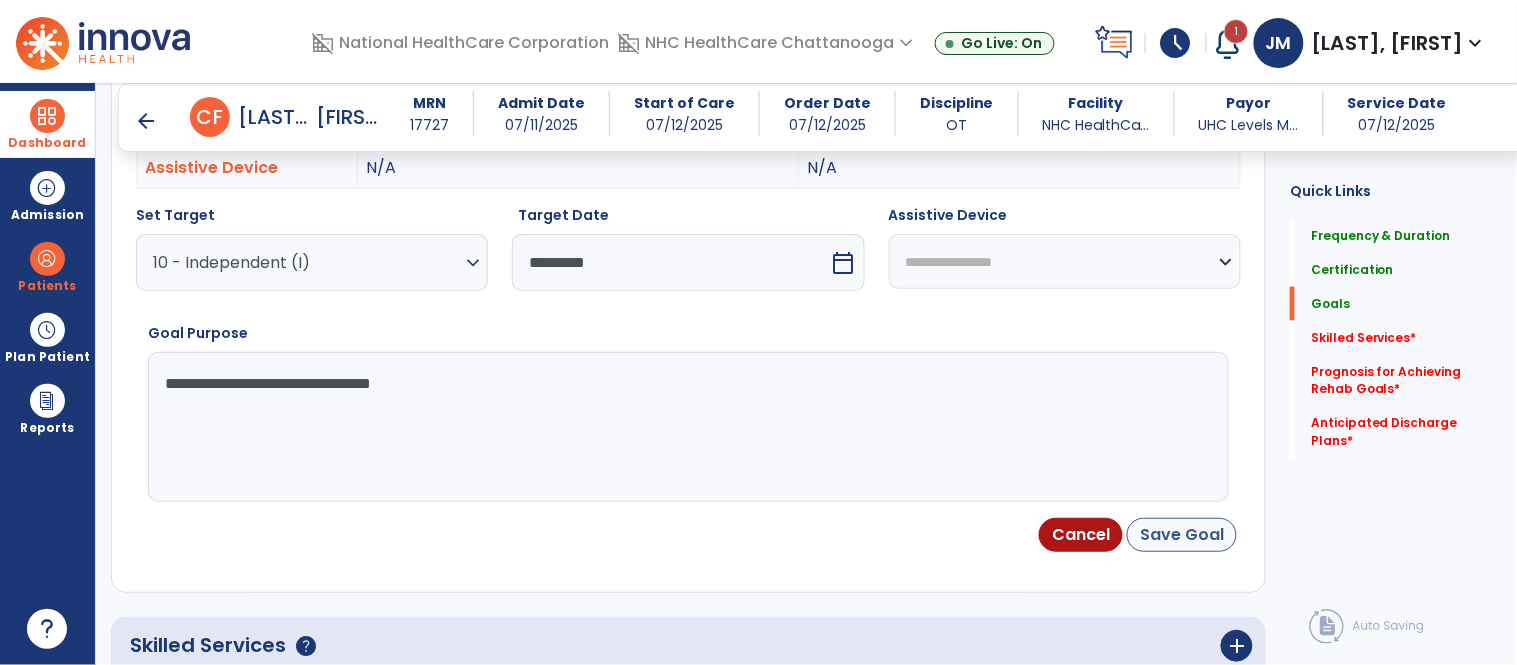 type on "**********" 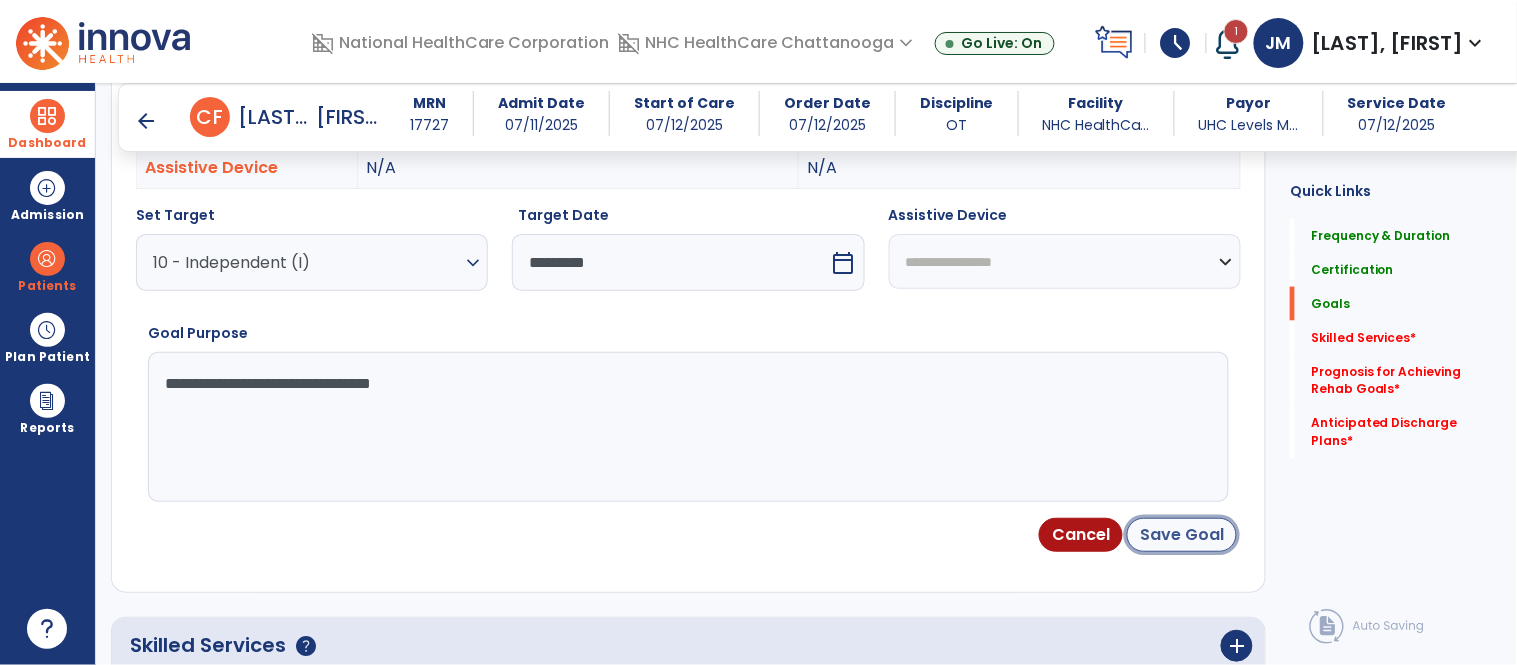 click on "Save Goal" at bounding box center [1182, 535] 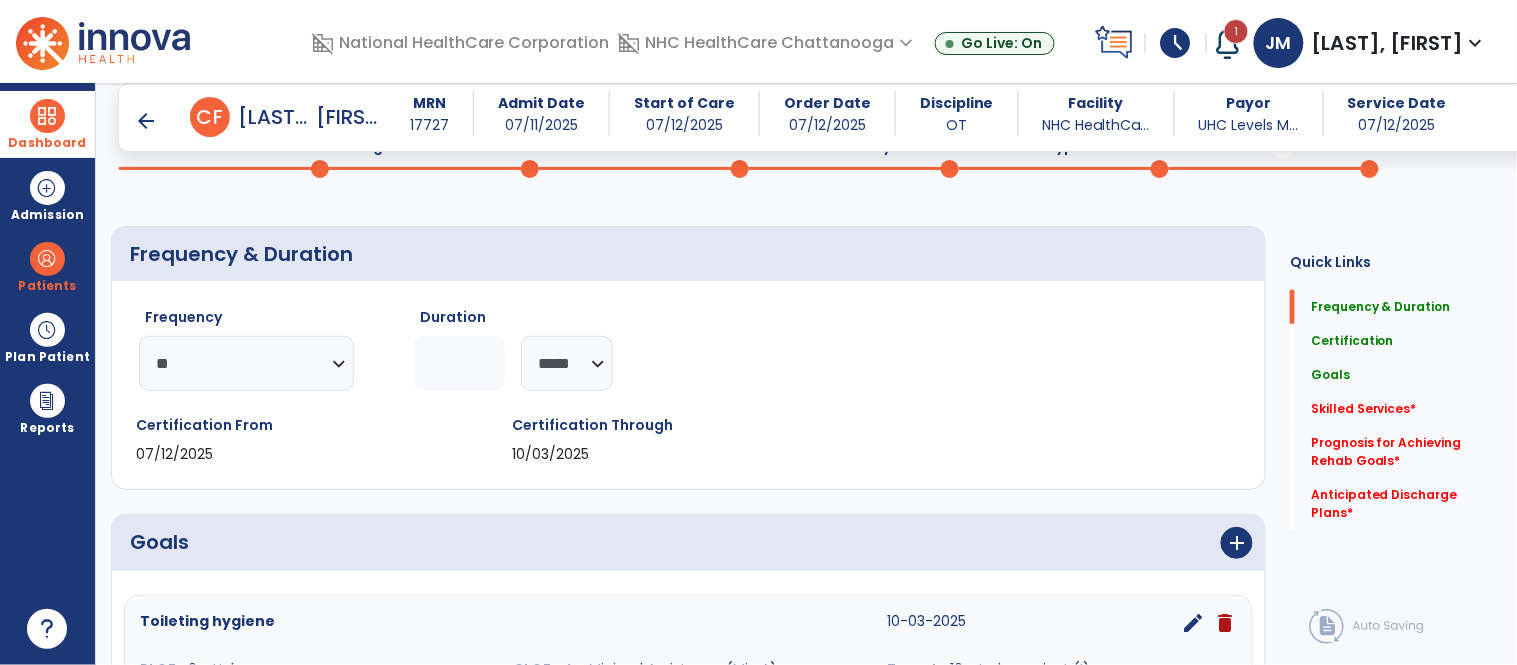 scroll, scrollTop: 181, scrollLeft: 0, axis: vertical 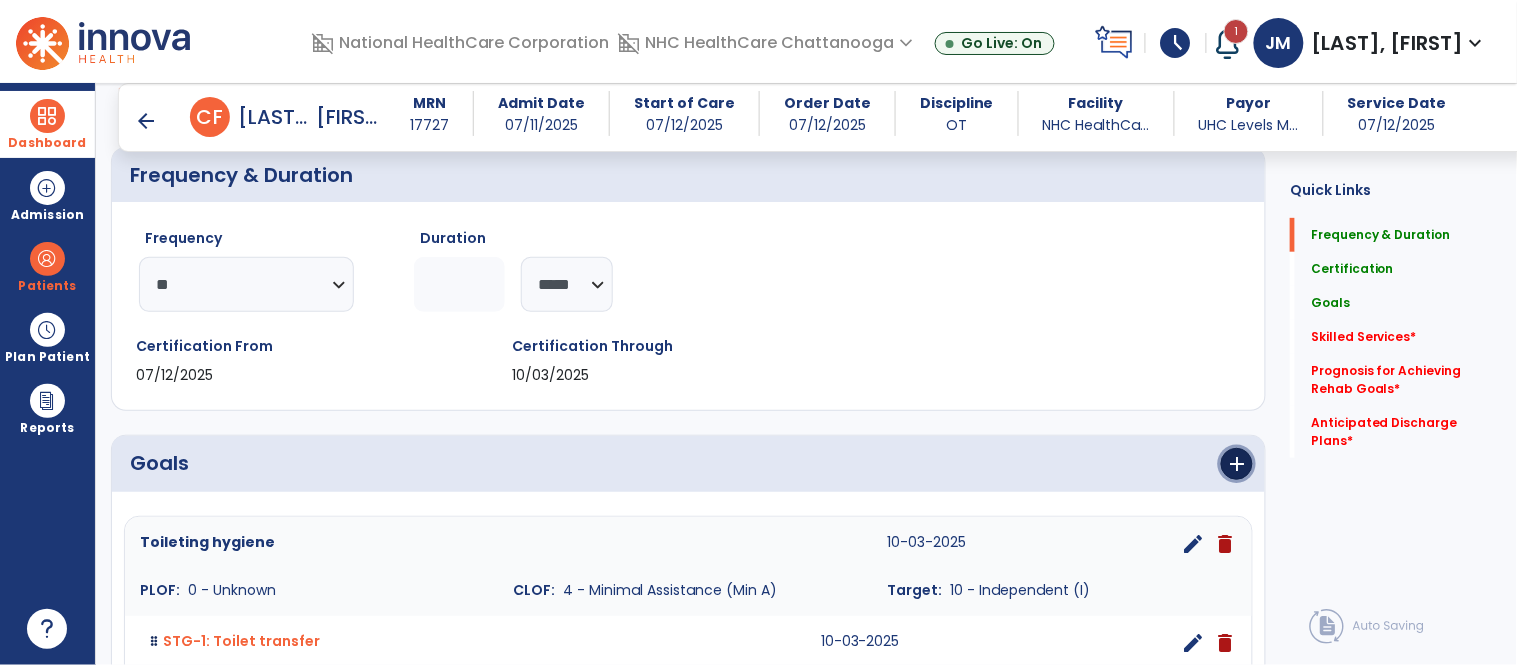 click on "add" at bounding box center [1237, 464] 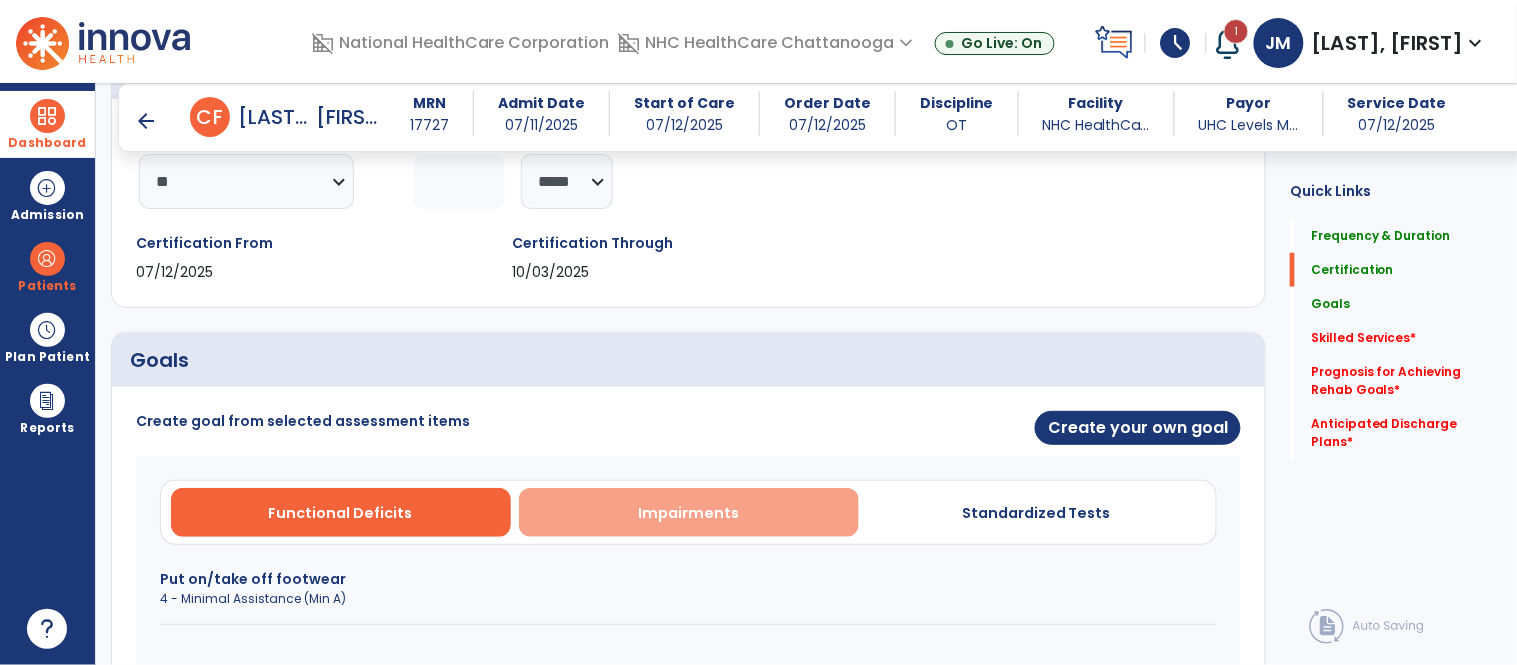 scroll, scrollTop: 288, scrollLeft: 0, axis: vertical 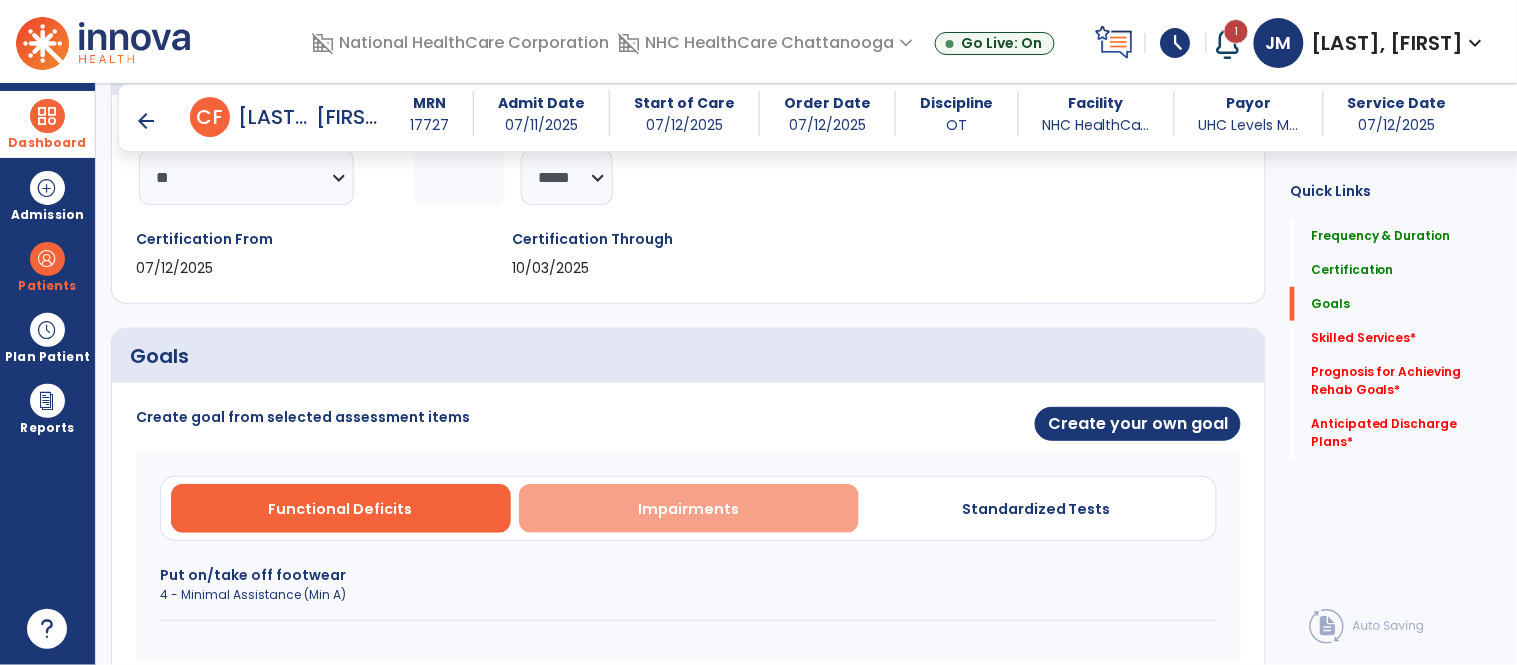 click on "Impairments" at bounding box center (689, 508) 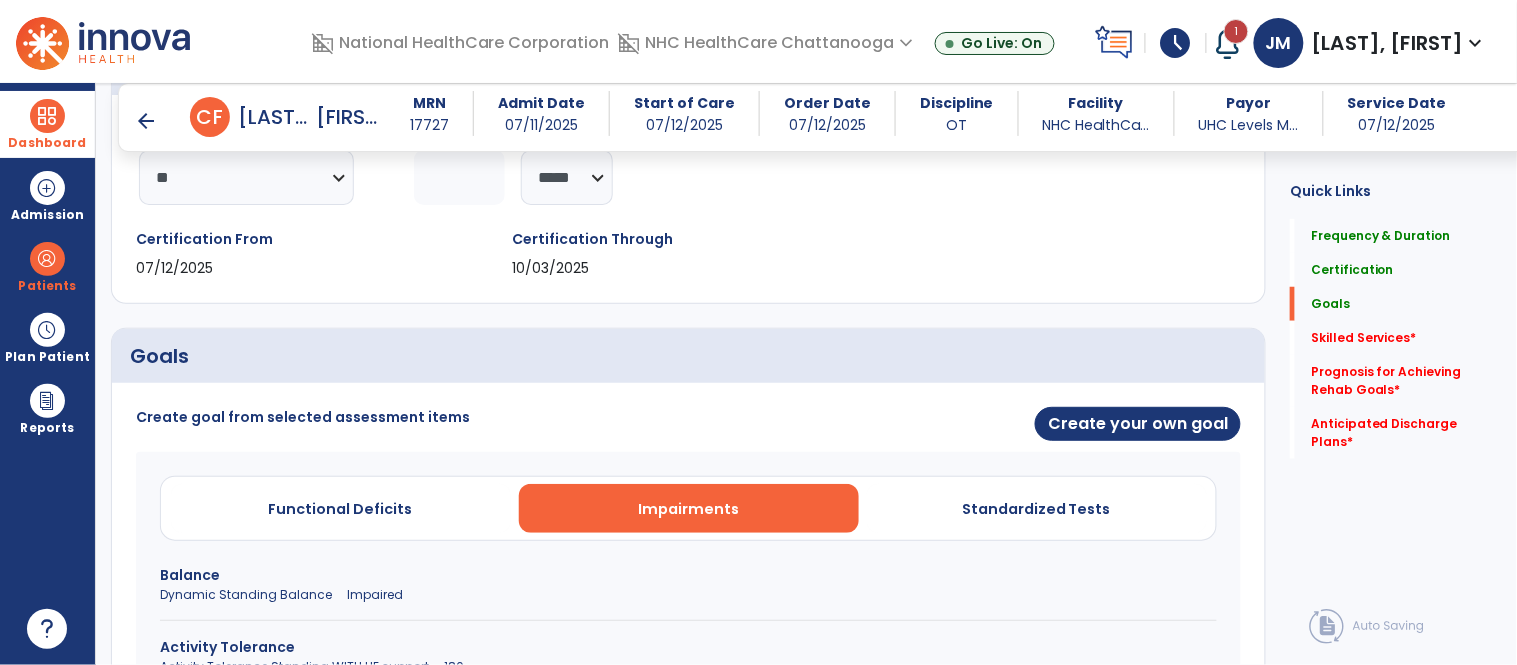 click on "Balance" at bounding box center (688, 575) 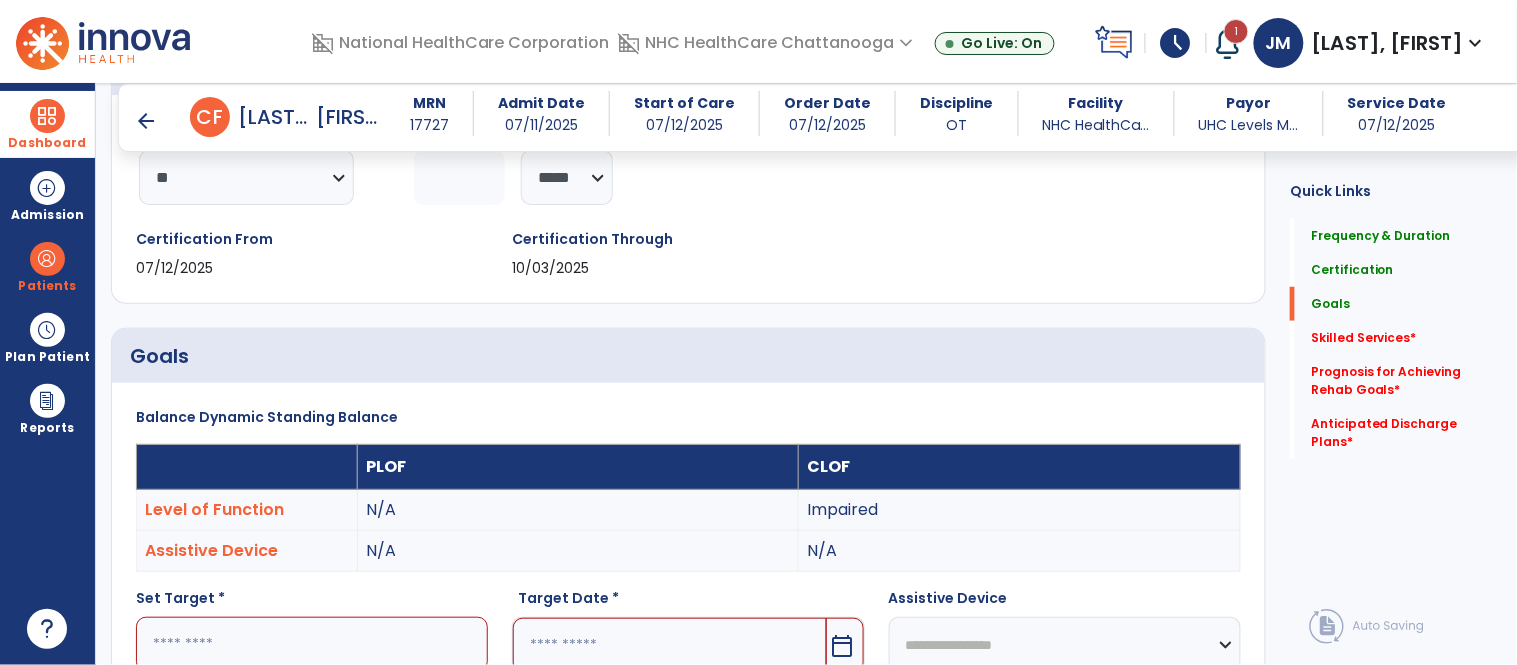 click at bounding box center (312, 644) 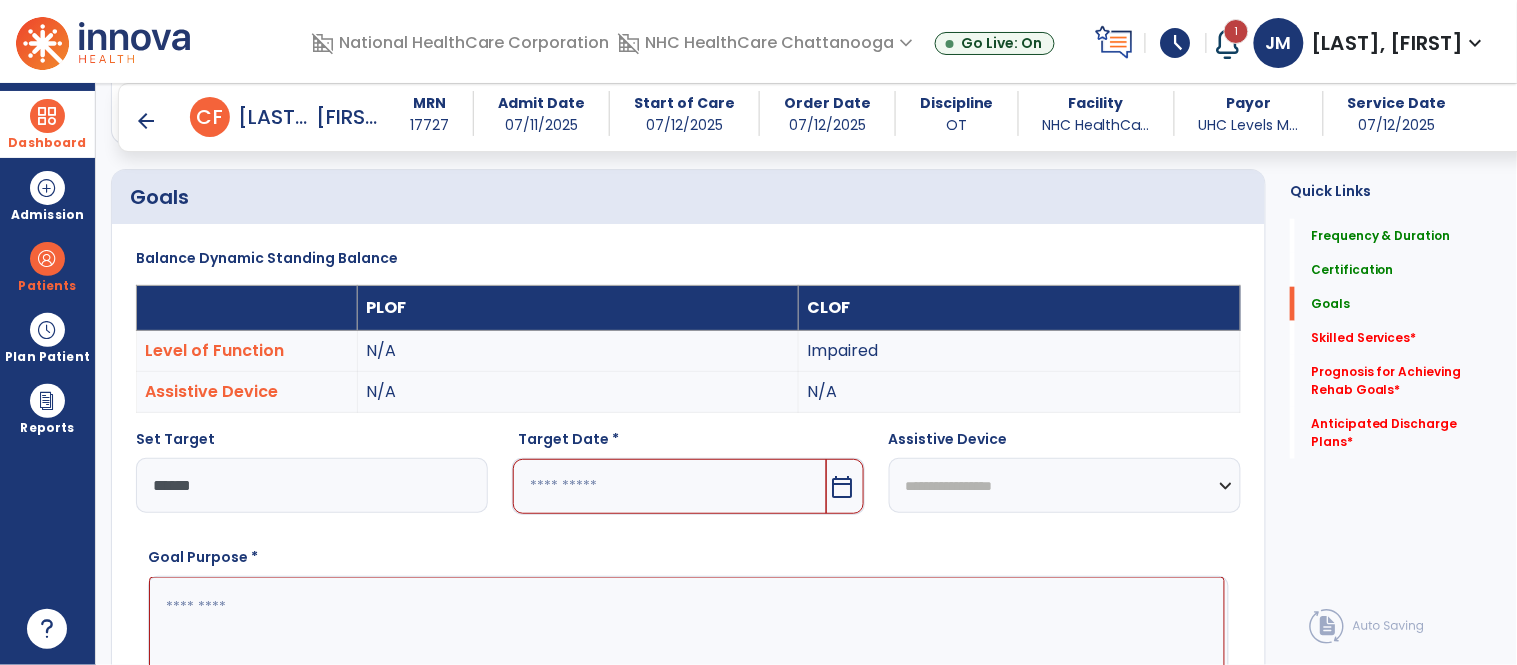 scroll, scrollTop: 454, scrollLeft: 0, axis: vertical 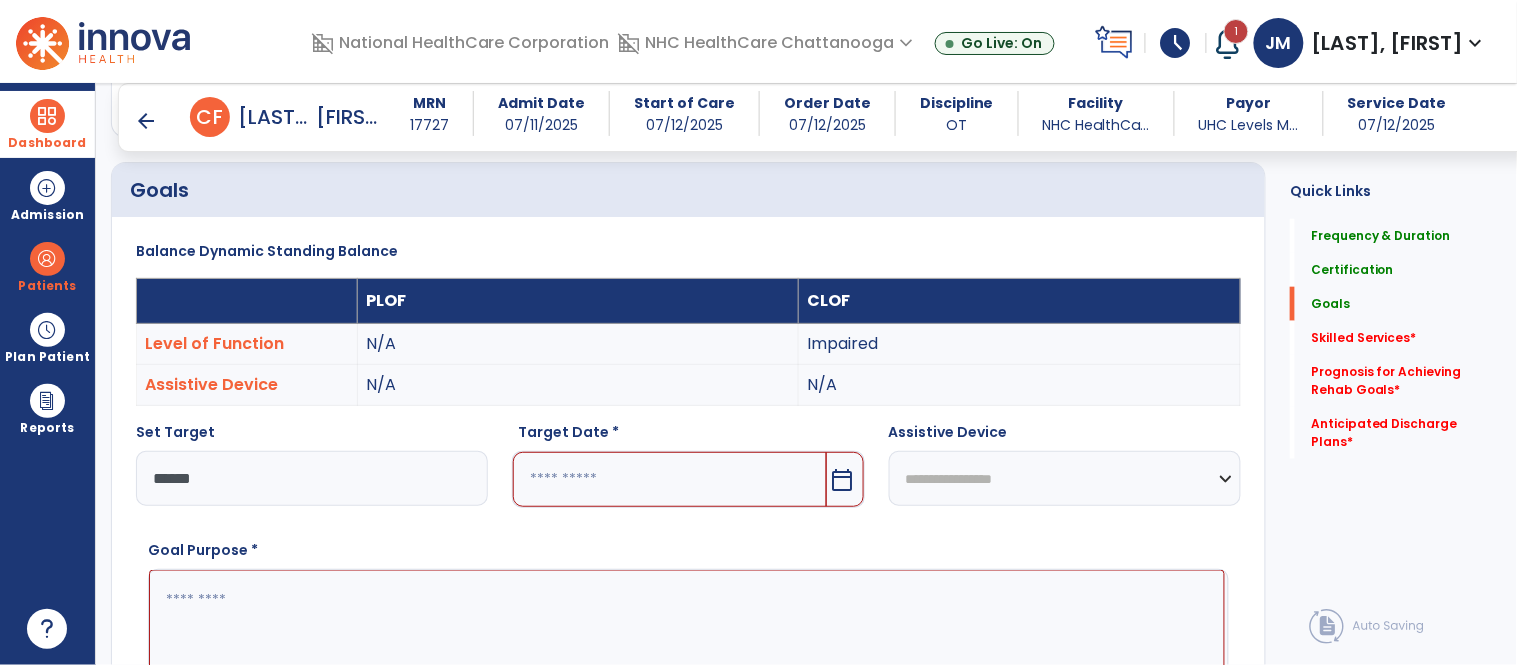 type on "******" 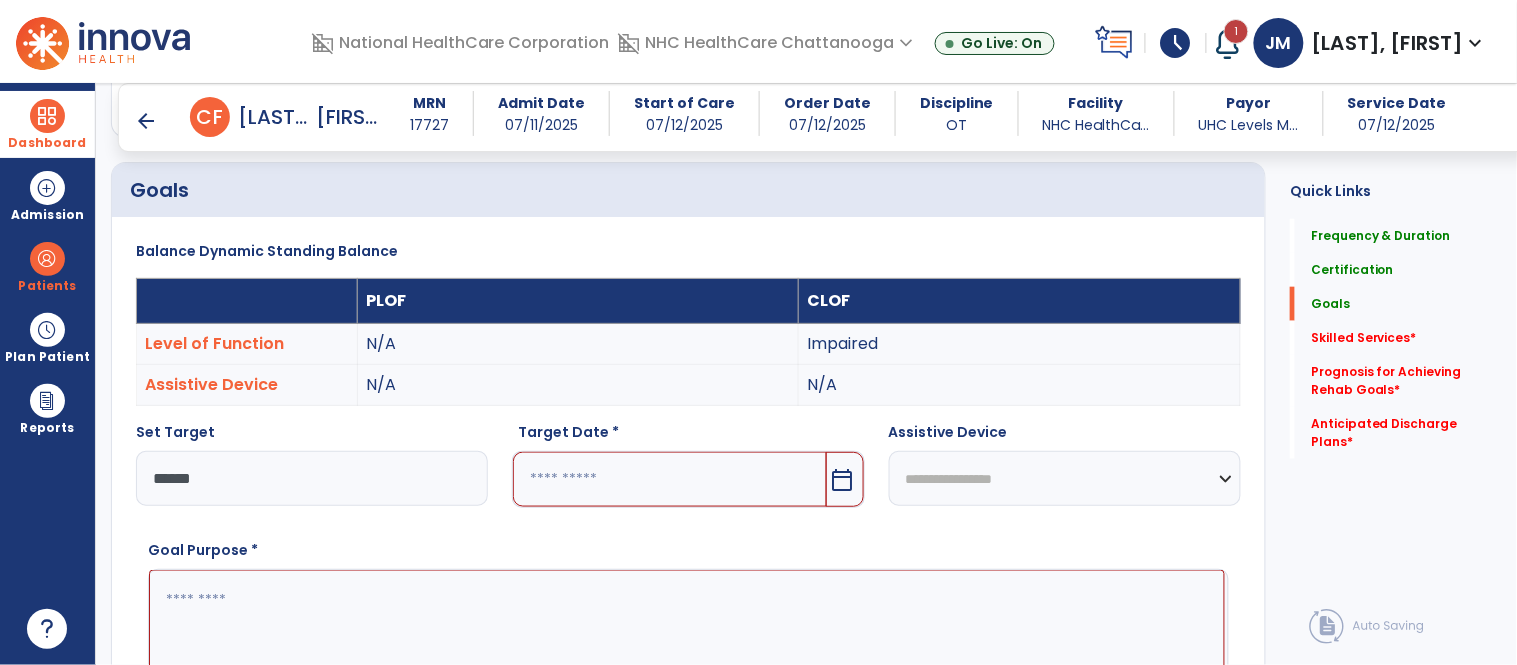 click at bounding box center [669, 479] 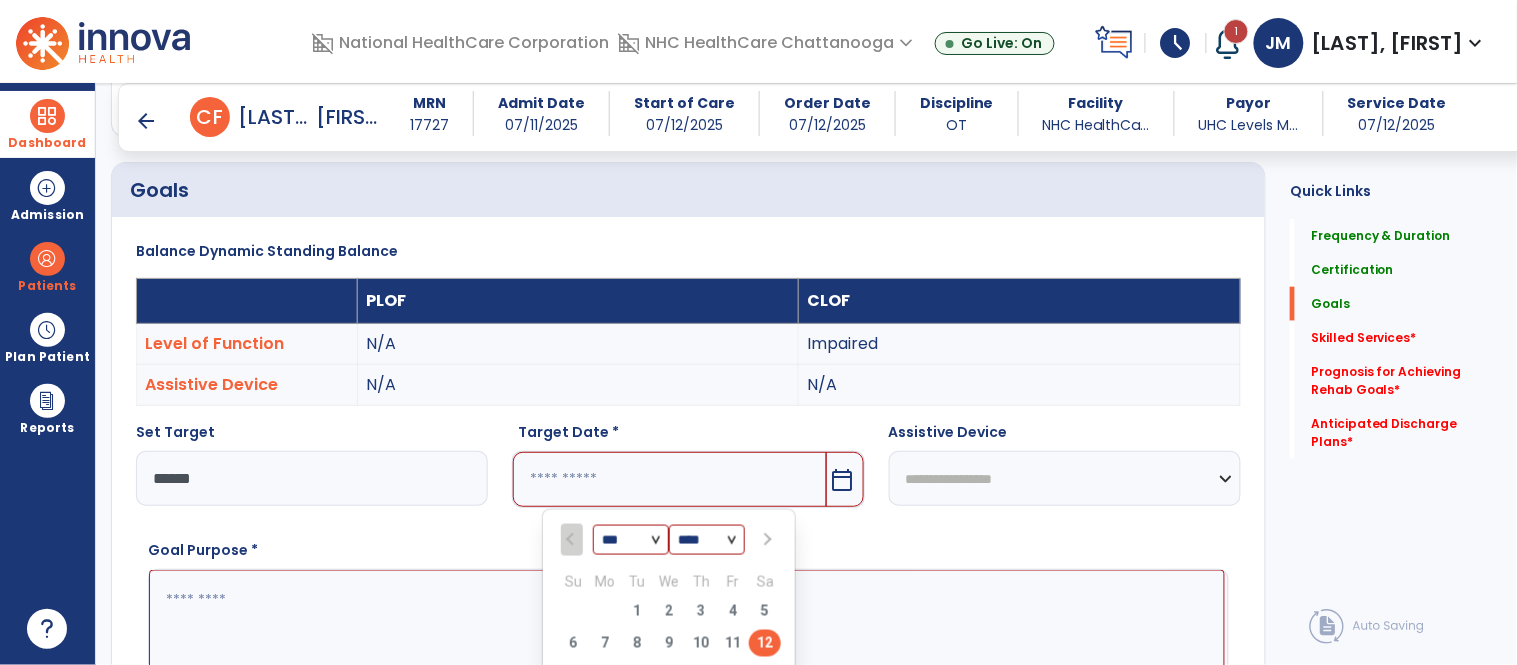 click at bounding box center (766, 540) 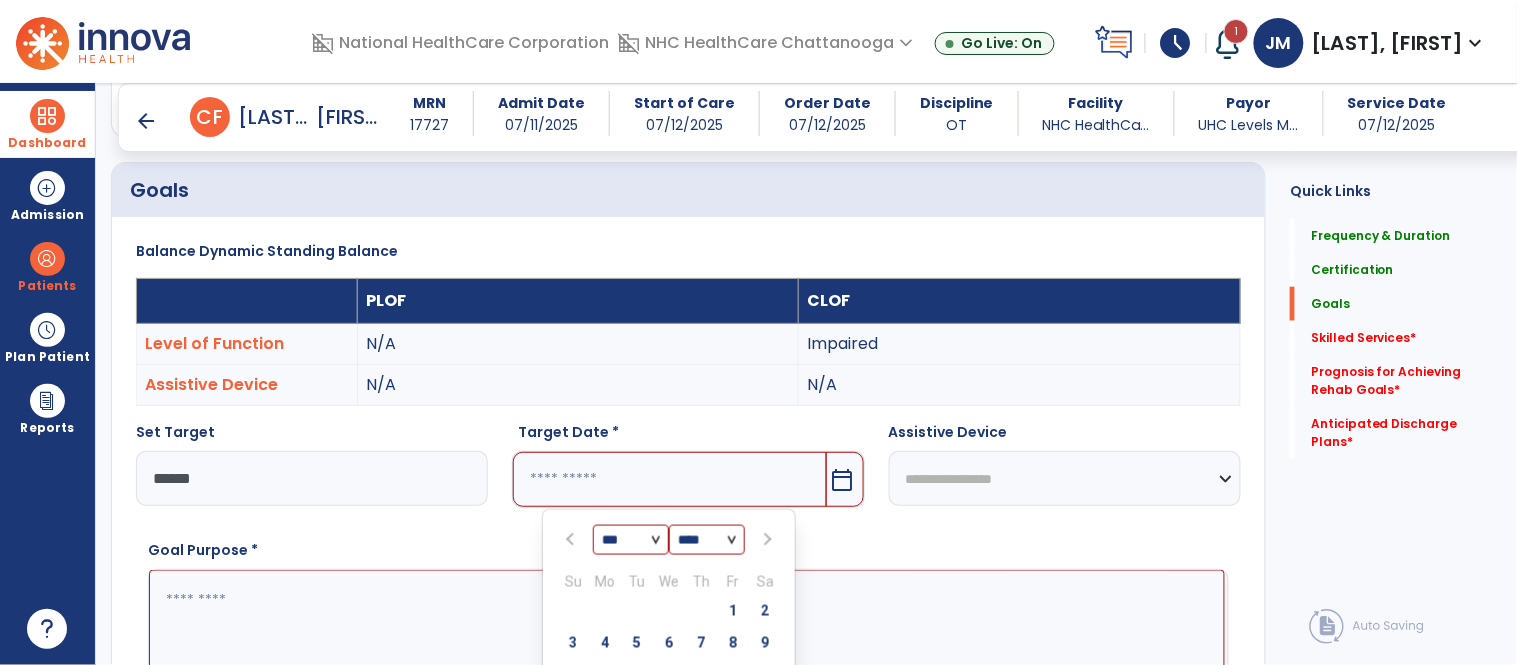 click at bounding box center (766, 540) 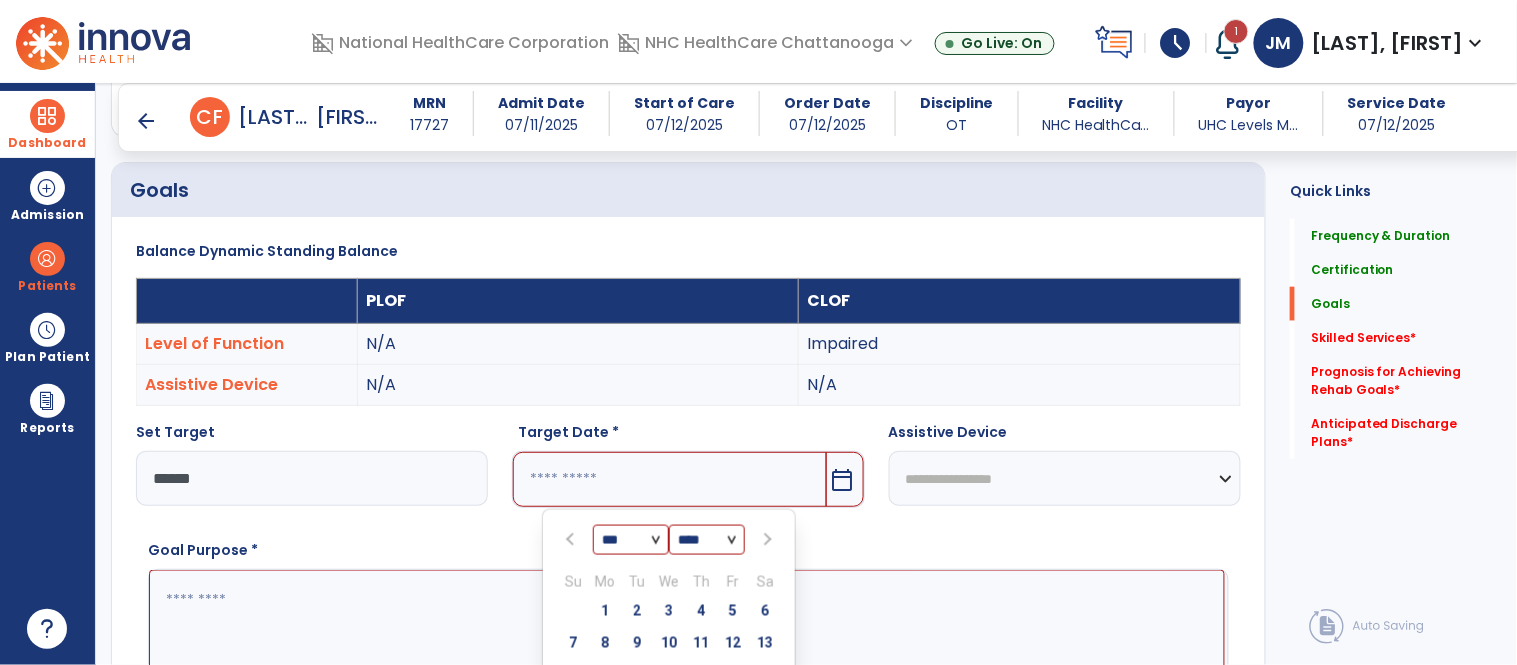 click at bounding box center [766, 540] 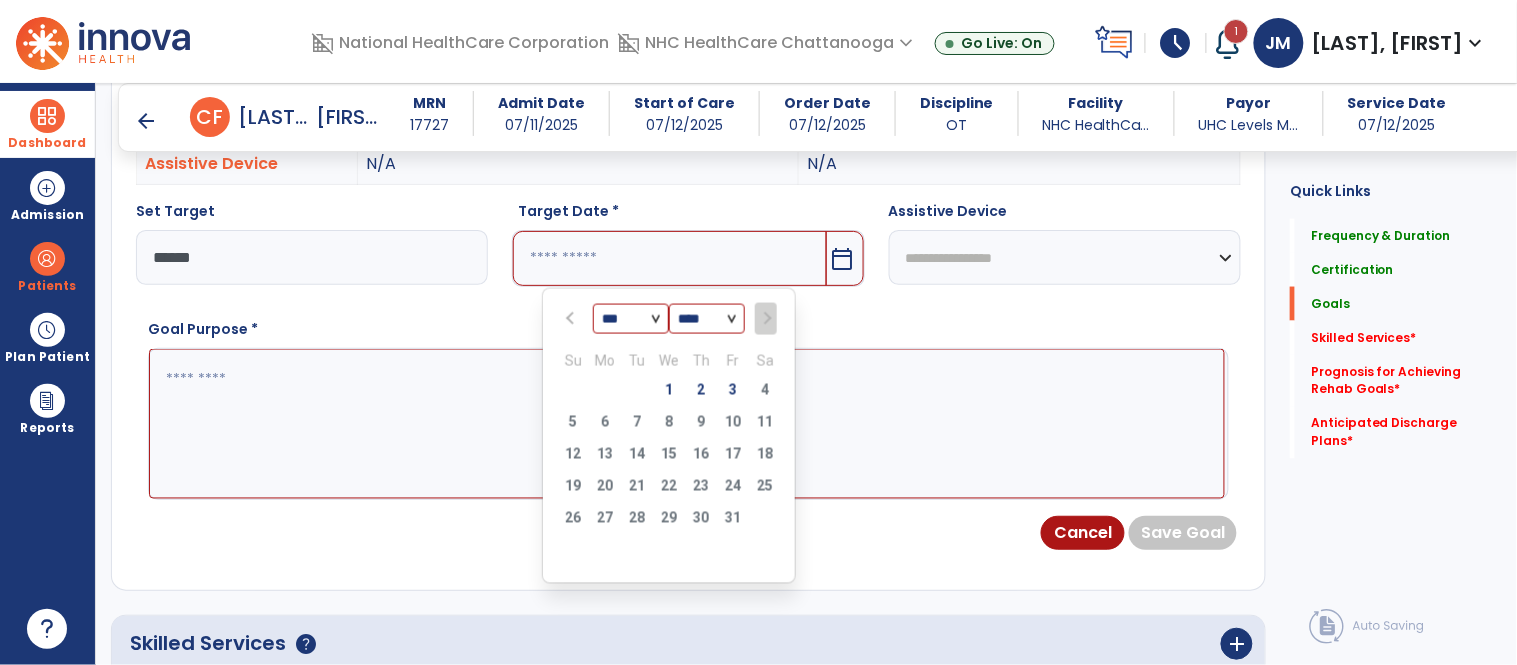 scroll, scrollTop: 687, scrollLeft: 0, axis: vertical 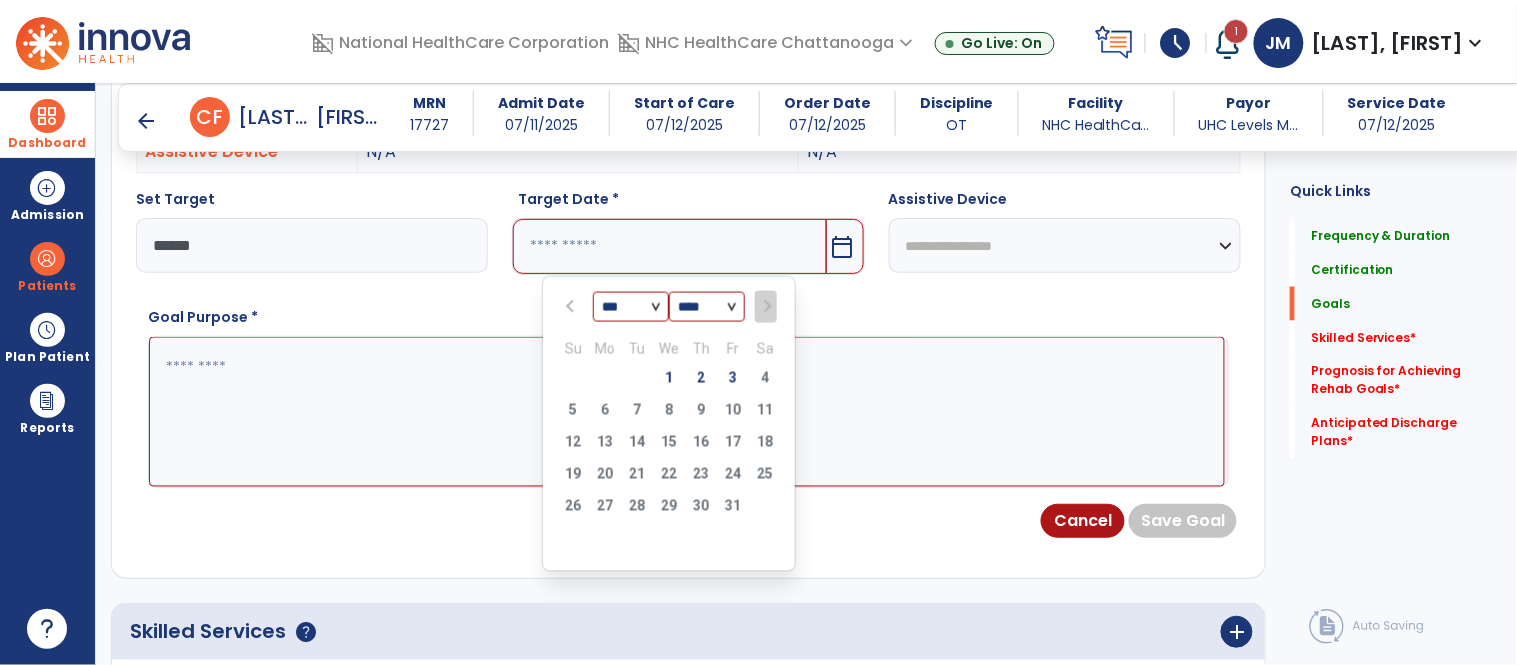 drag, startPoint x: 737, startPoint y: 366, endPoint x: 481, endPoint y: 417, distance: 261.03064 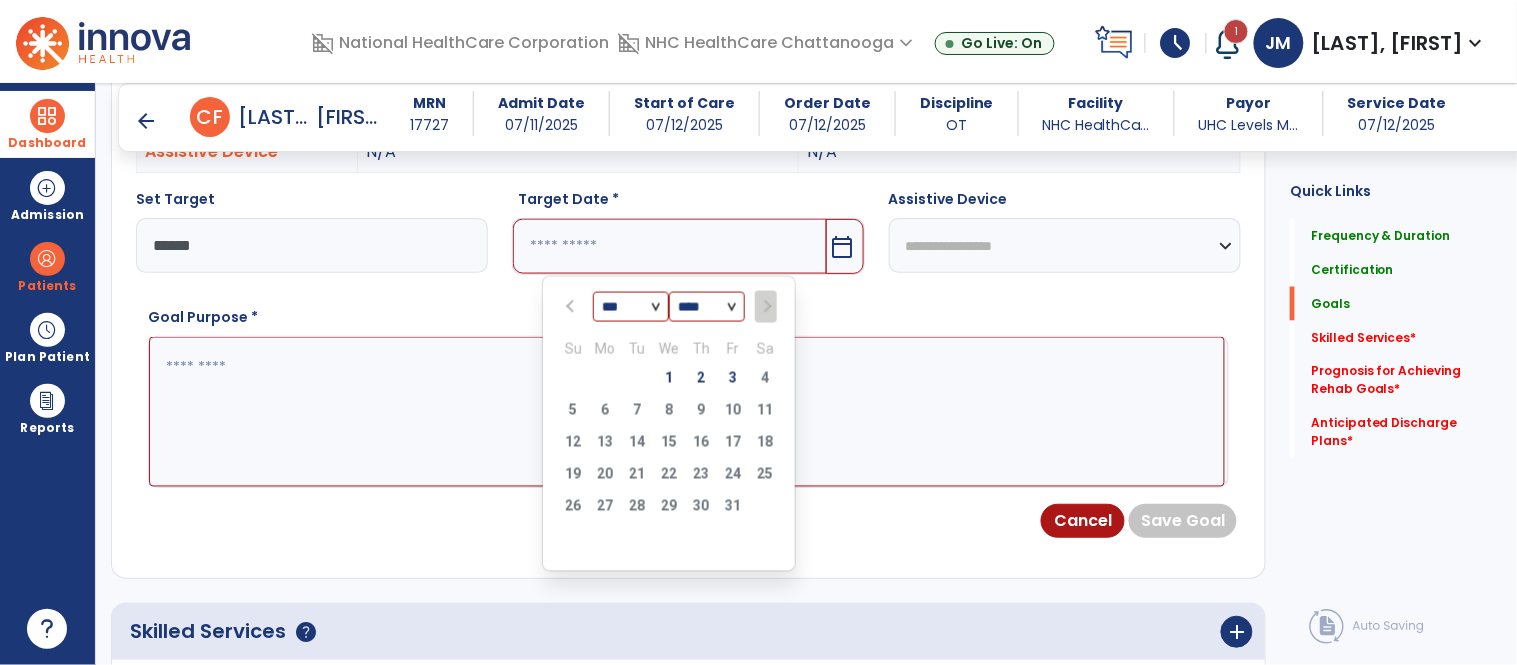type on "*********" 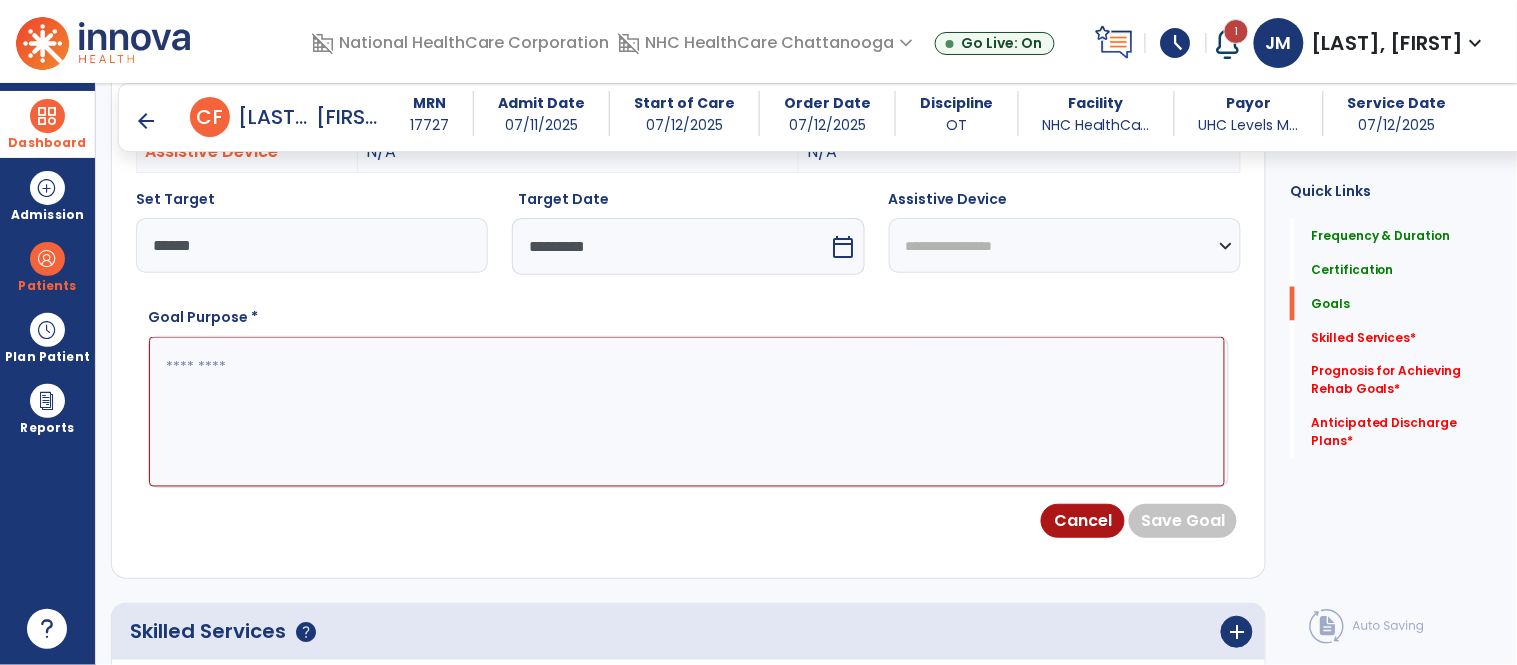 click at bounding box center (687, 412) 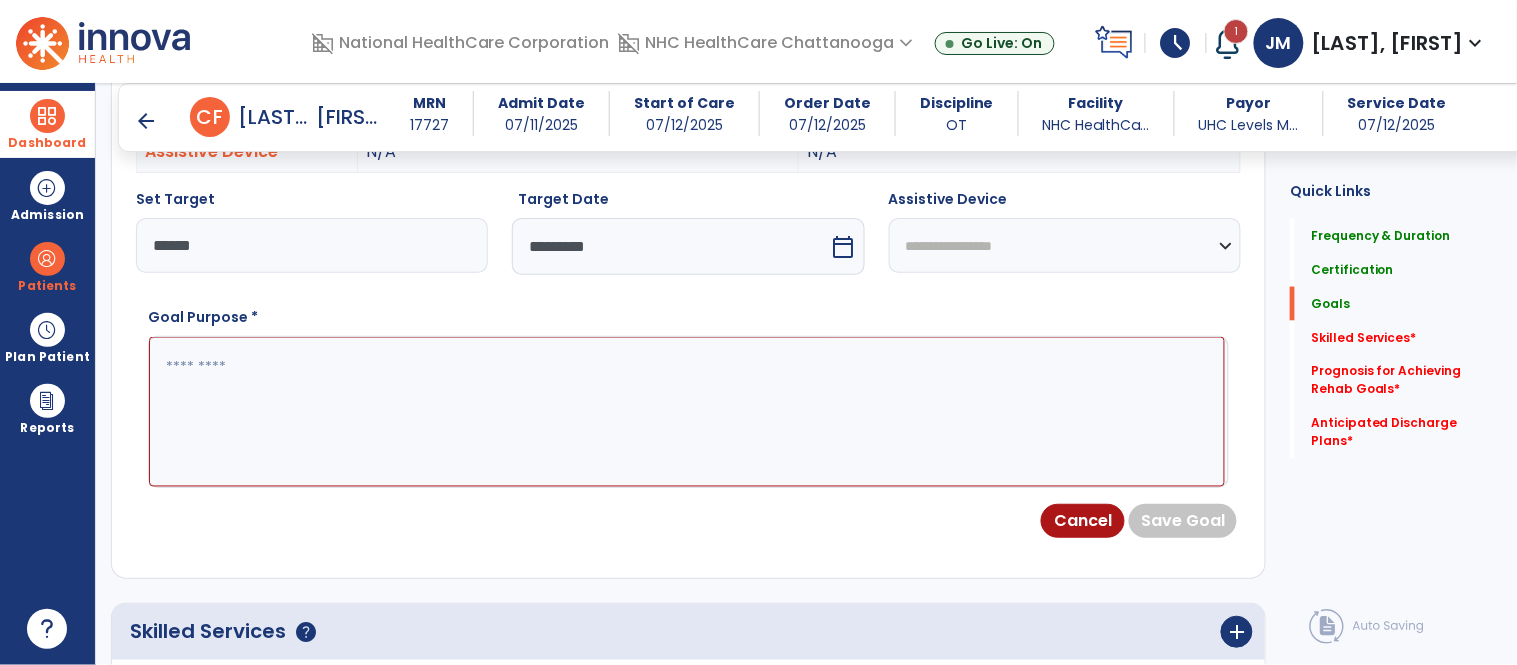 paste on "**********" 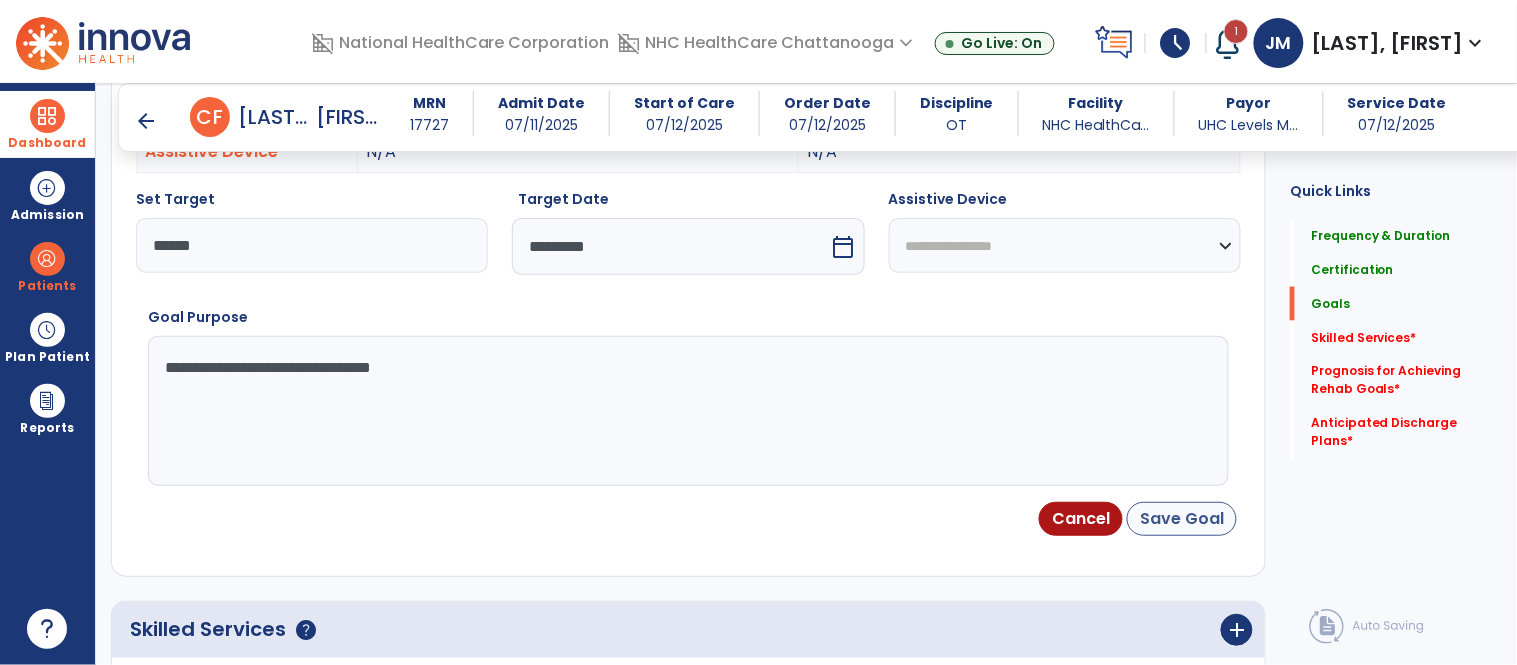type on "**********" 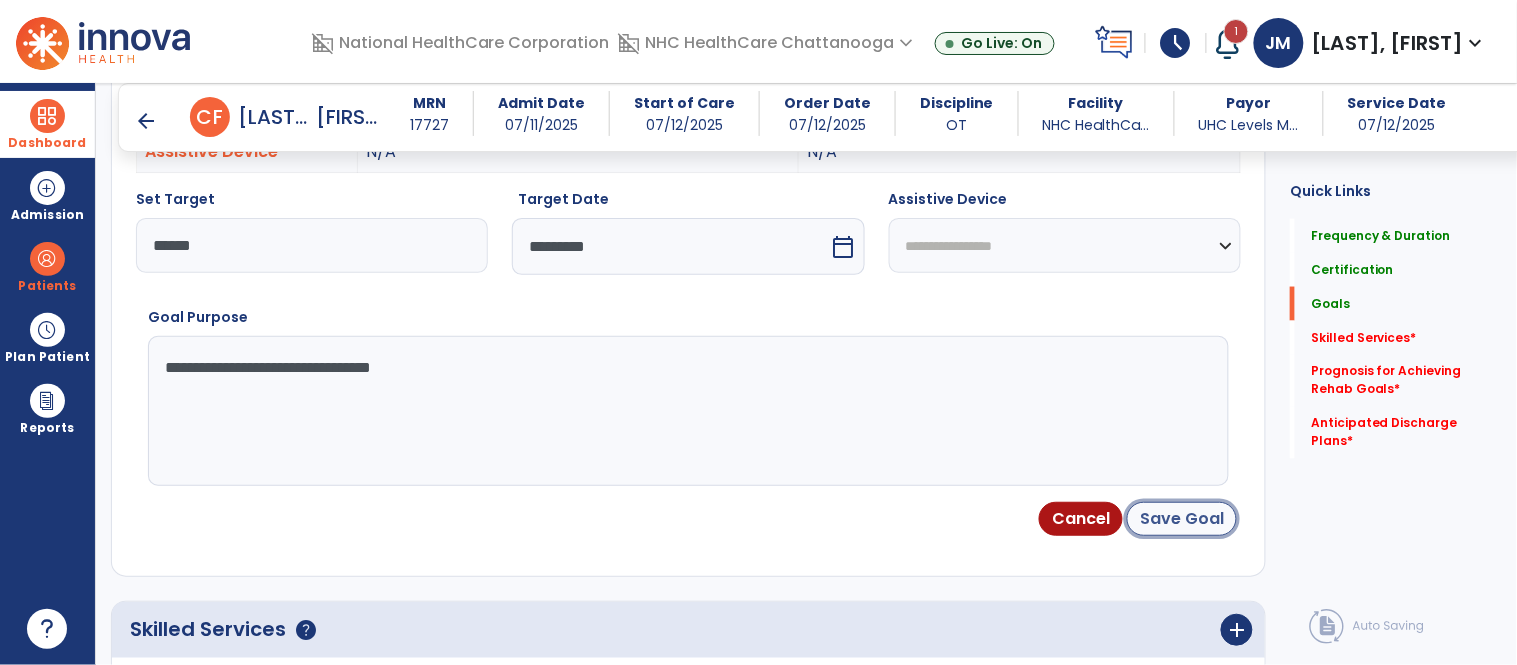 click on "Save Goal" at bounding box center [1182, 519] 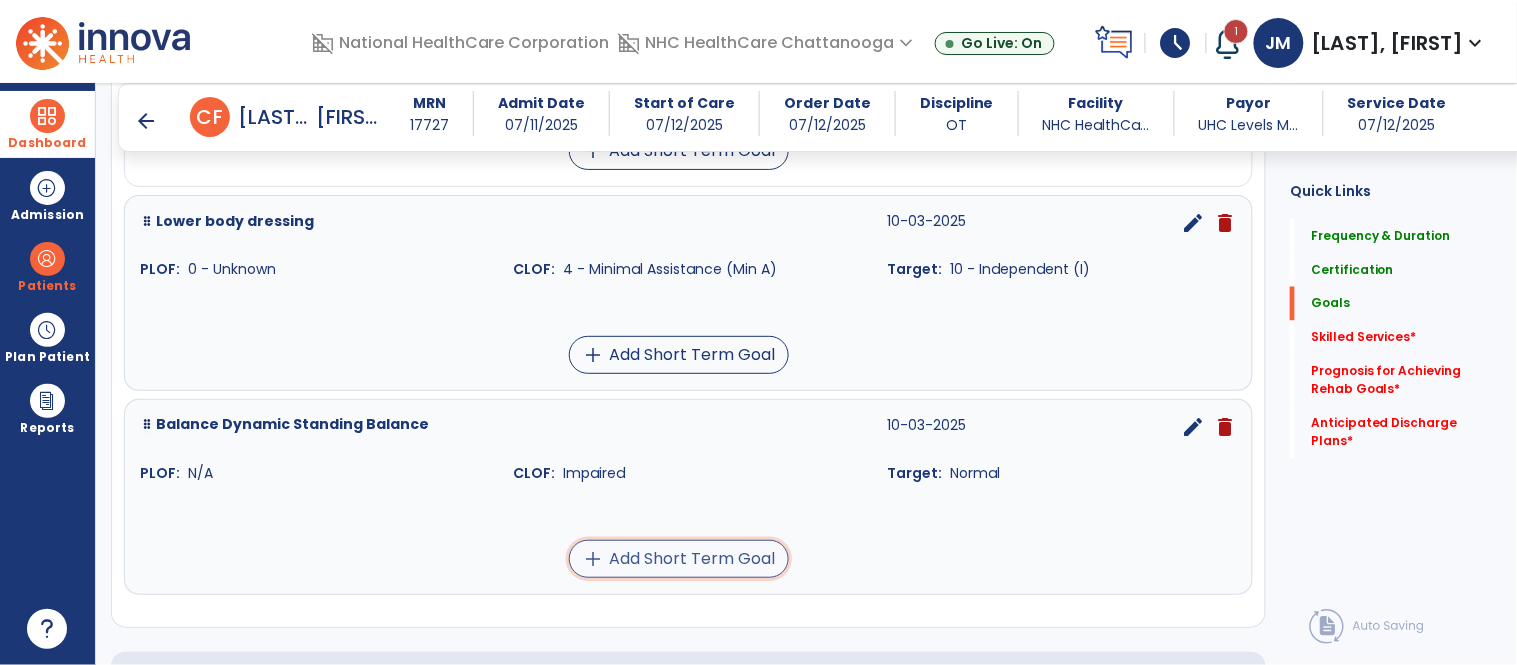 click on "add  Add Short Term Goal" at bounding box center [679, 559] 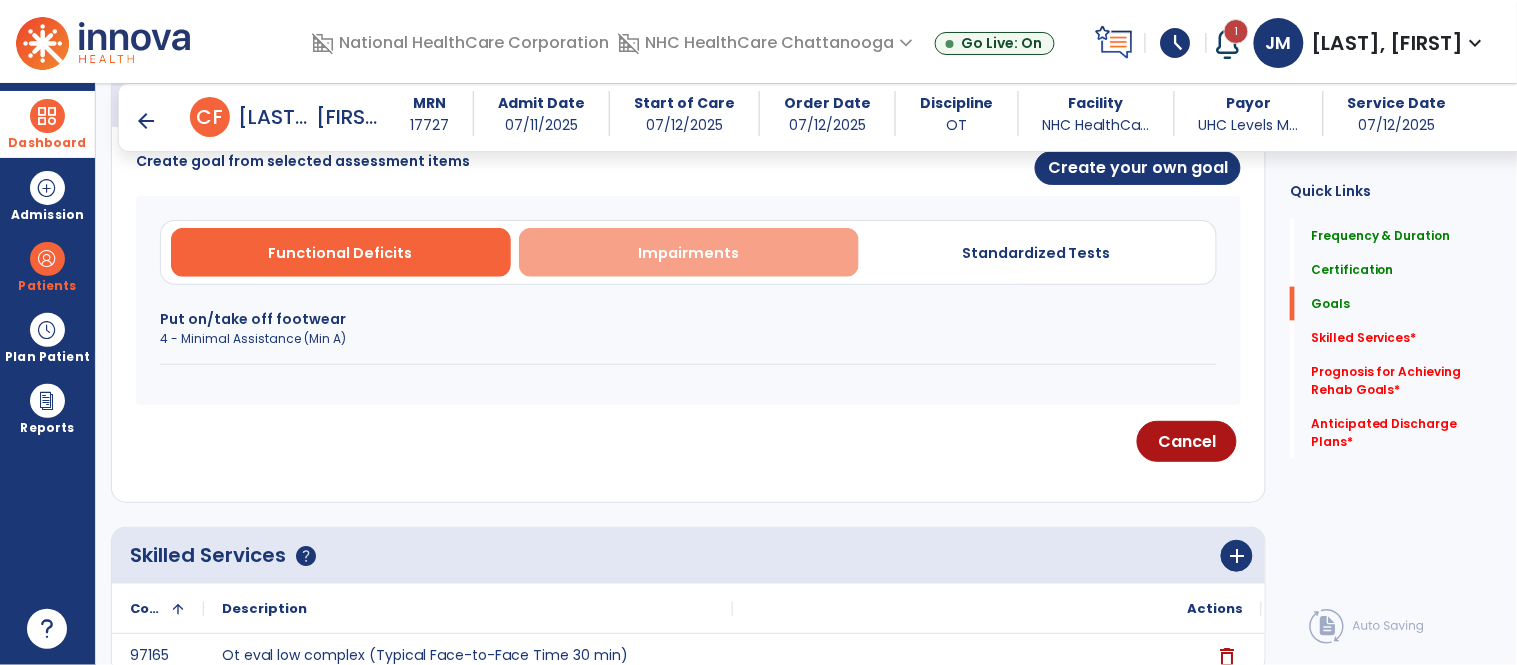 scroll, scrollTop: 545, scrollLeft: 0, axis: vertical 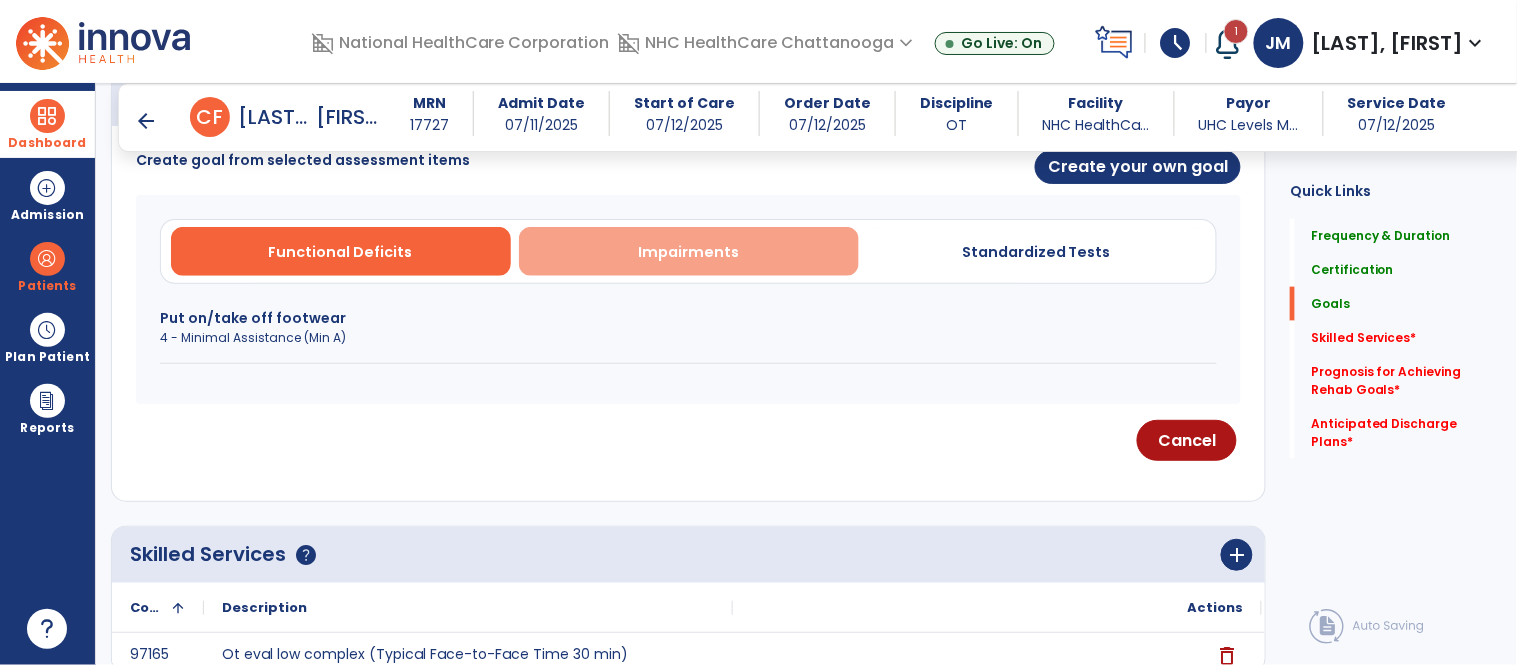 click on "Impairments" at bounding box center [688, 252] 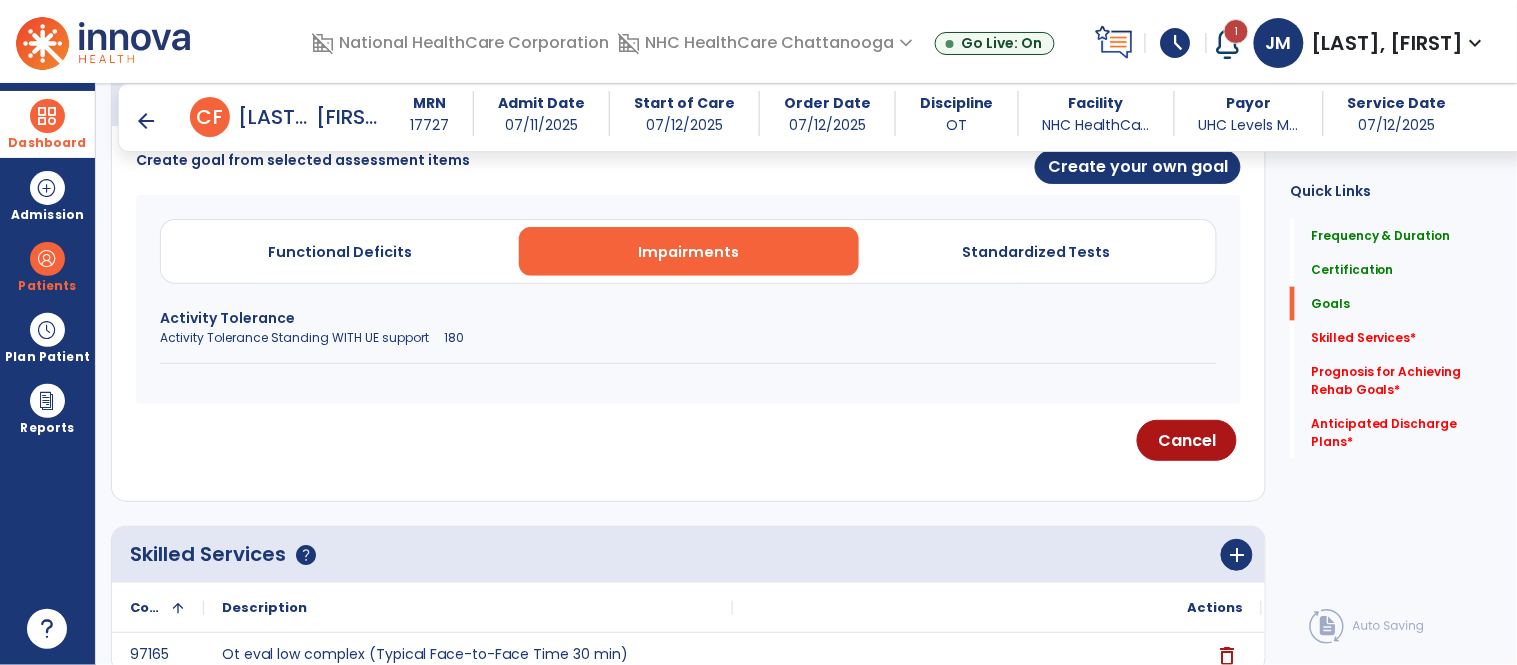 click on "Activity Tolerance Standing WITH UE support      180" at bounding box center (688, 338) 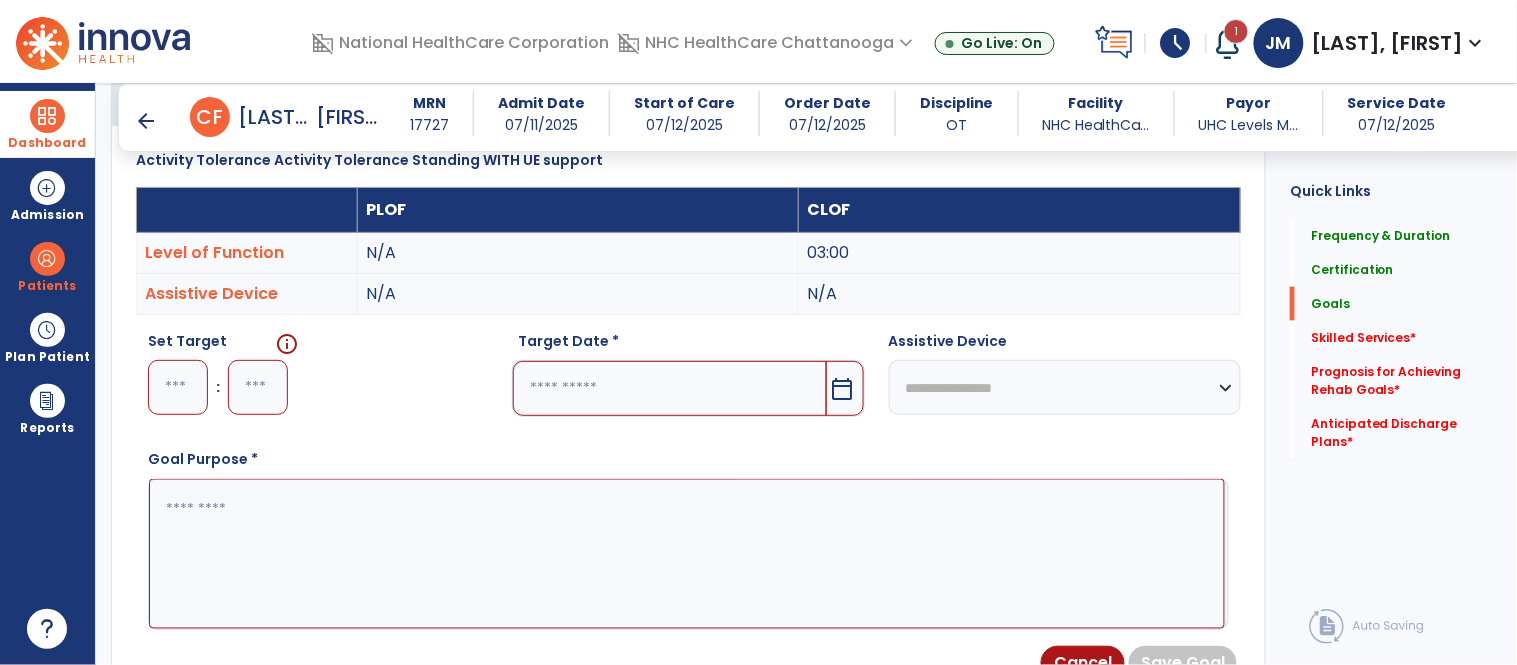 drag, startPoint x: 137, startPoint y: 401, endPoint x: 154, endPoint y: 401, distance: 17 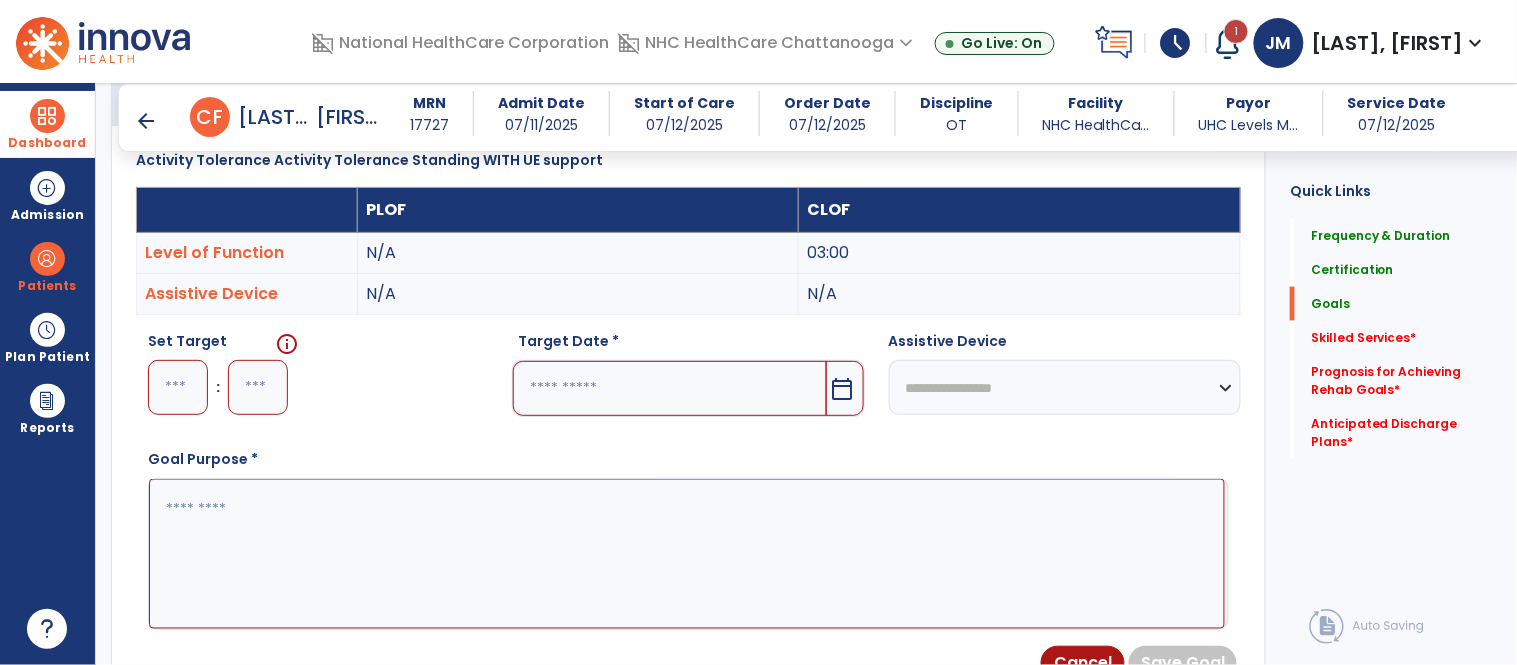 click on "Set Target  info  :" at bounding box center (224, 381) 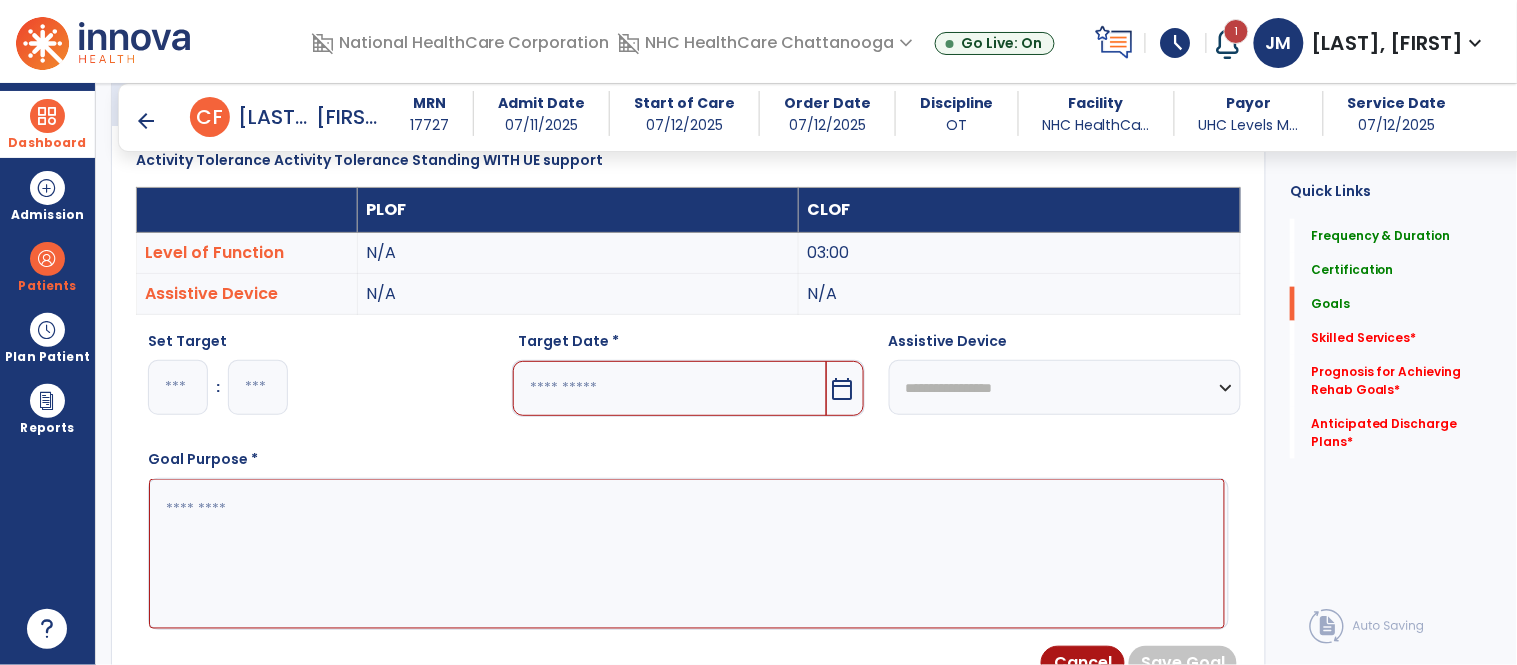 type on "*" 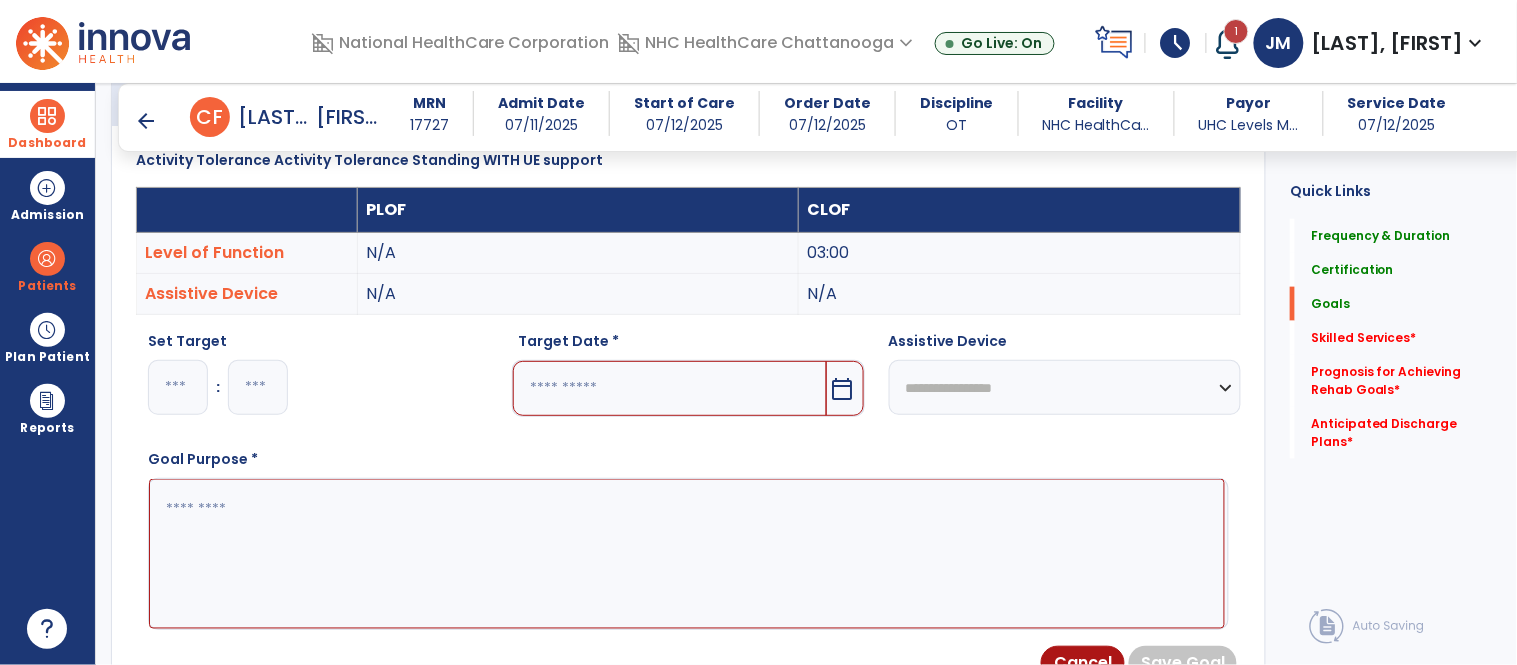 click at bounding box center (687, 554) 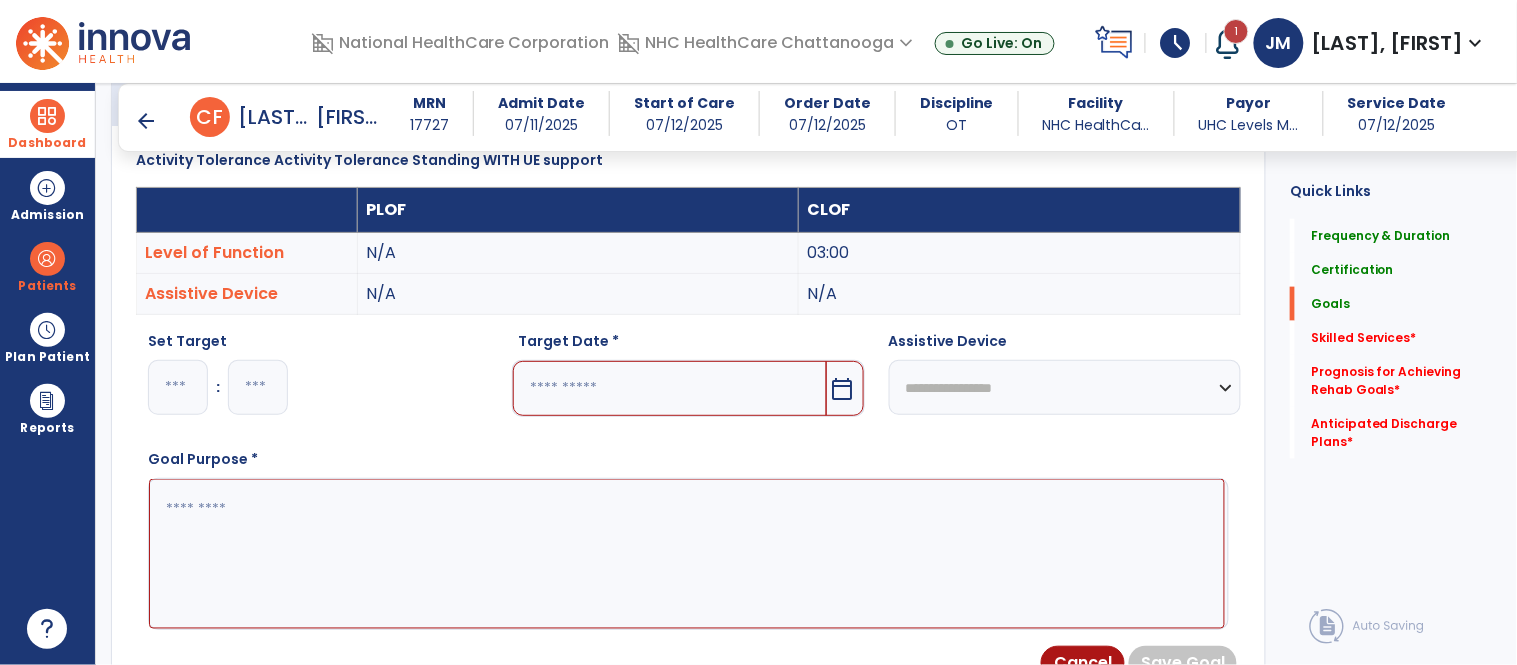 paste on "**********" 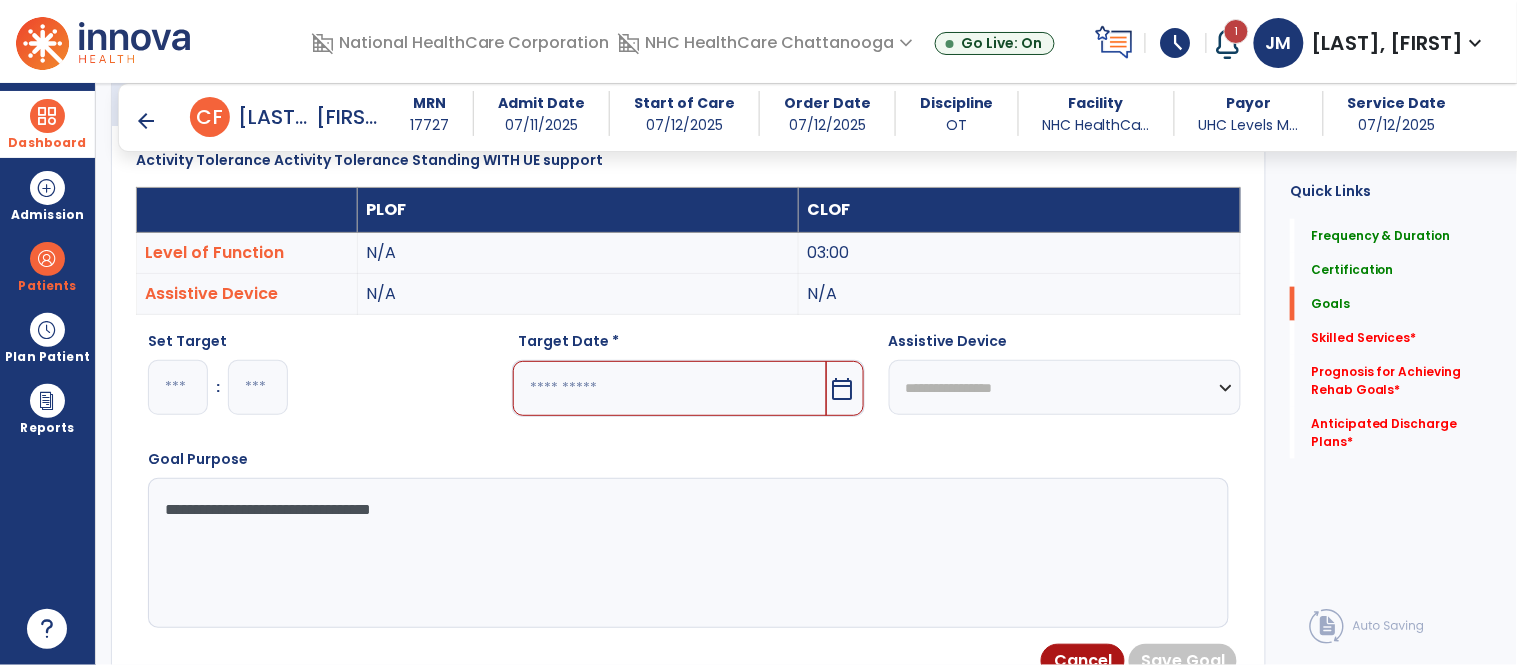 type on "**********" 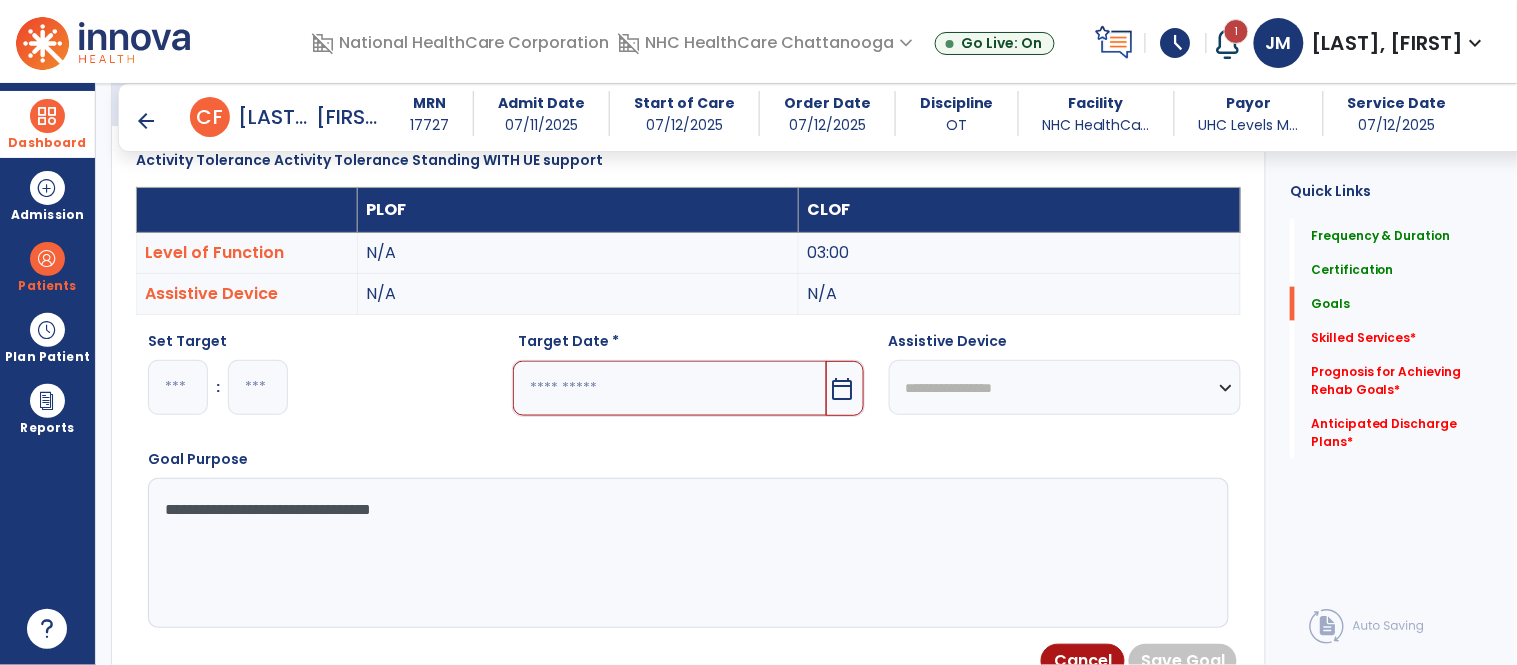 click at bounding box center [669, 388] 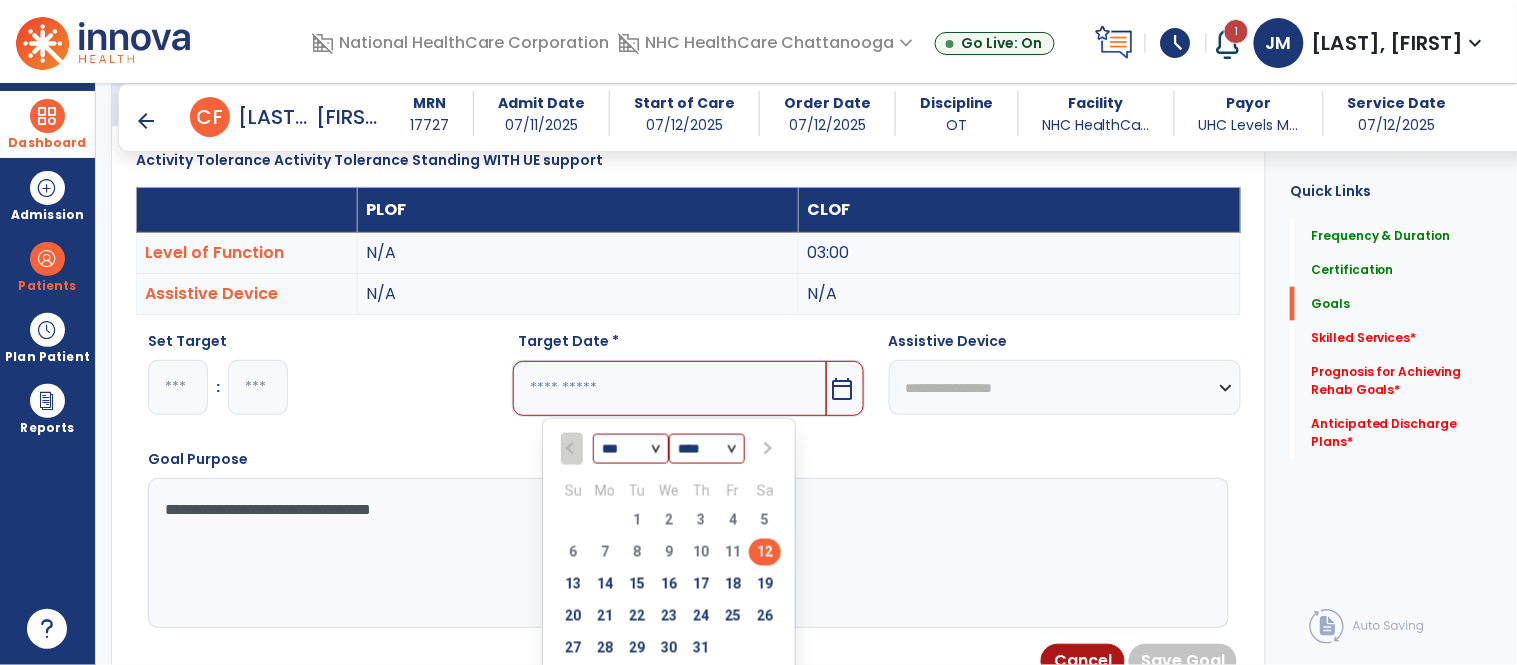 click at bounding box center [766, 449] 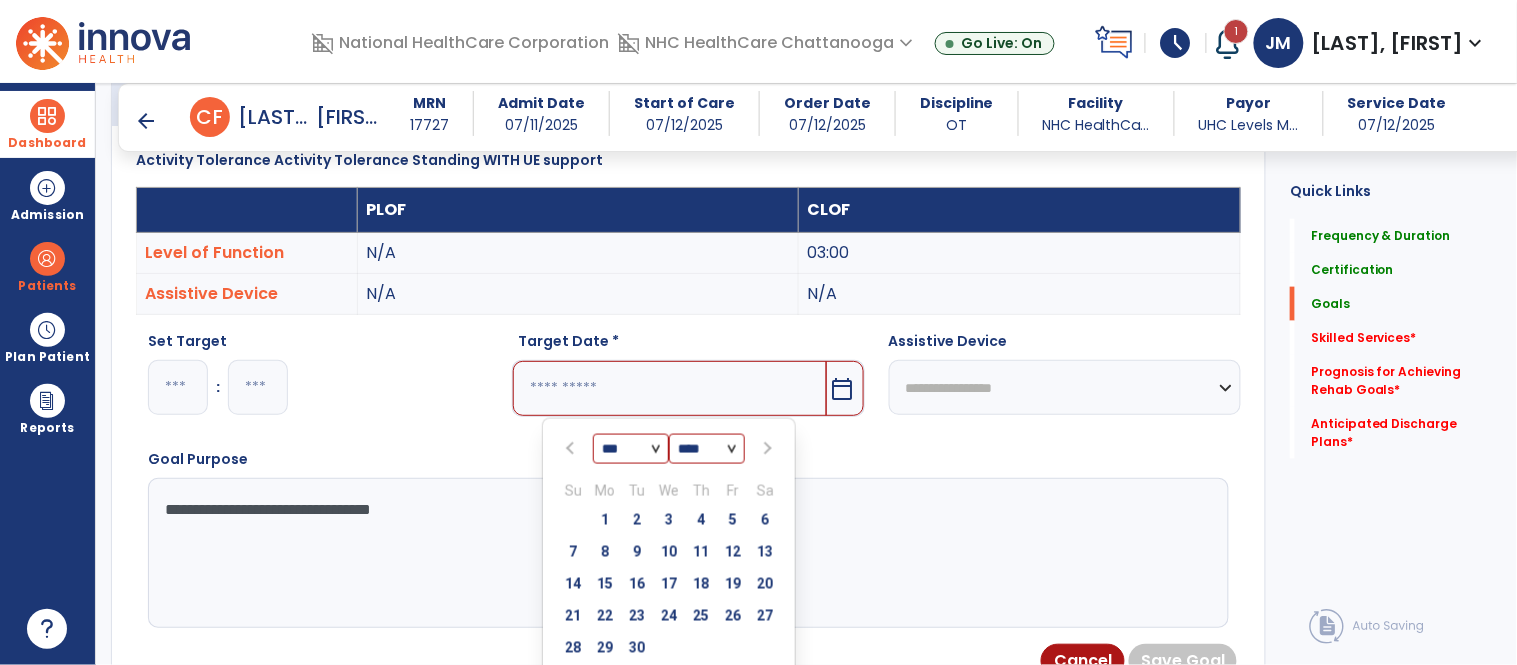 click at bounding box center (766, 449) 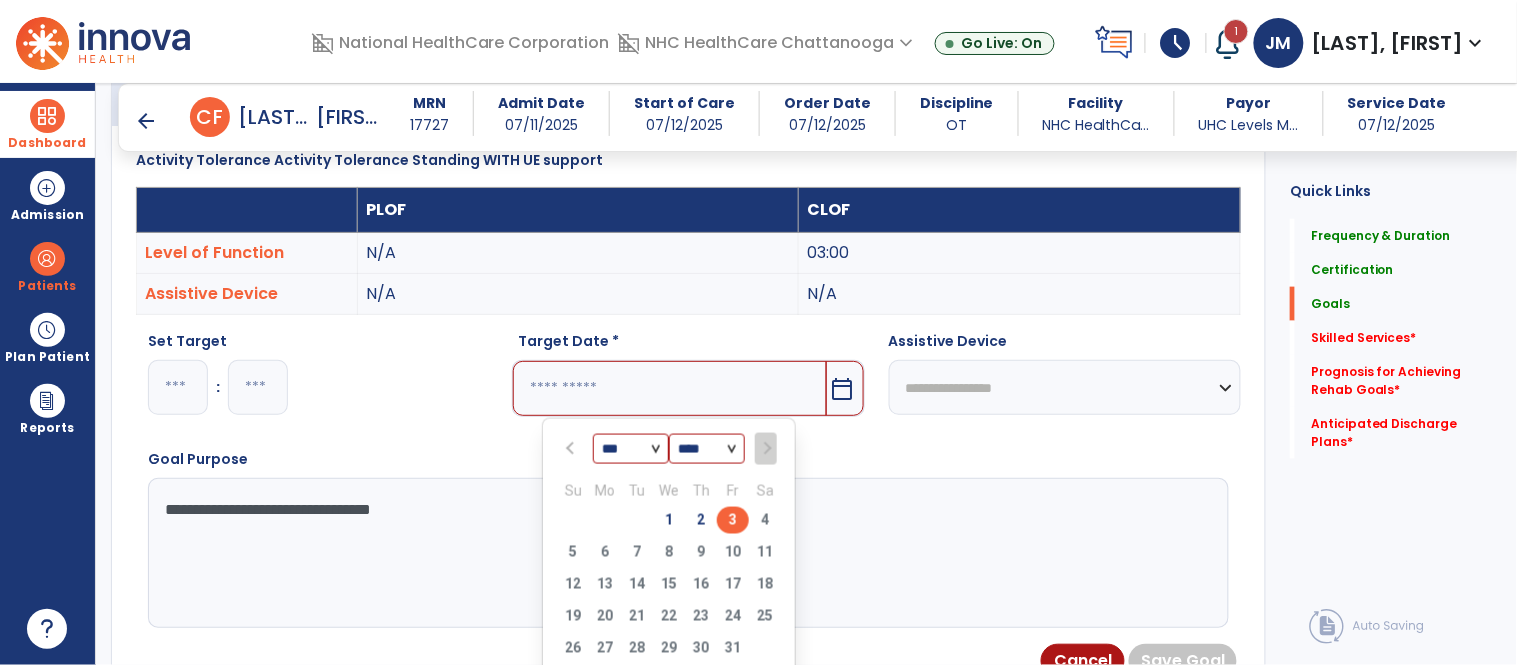 click on "3" at bounding box center (733, 520) 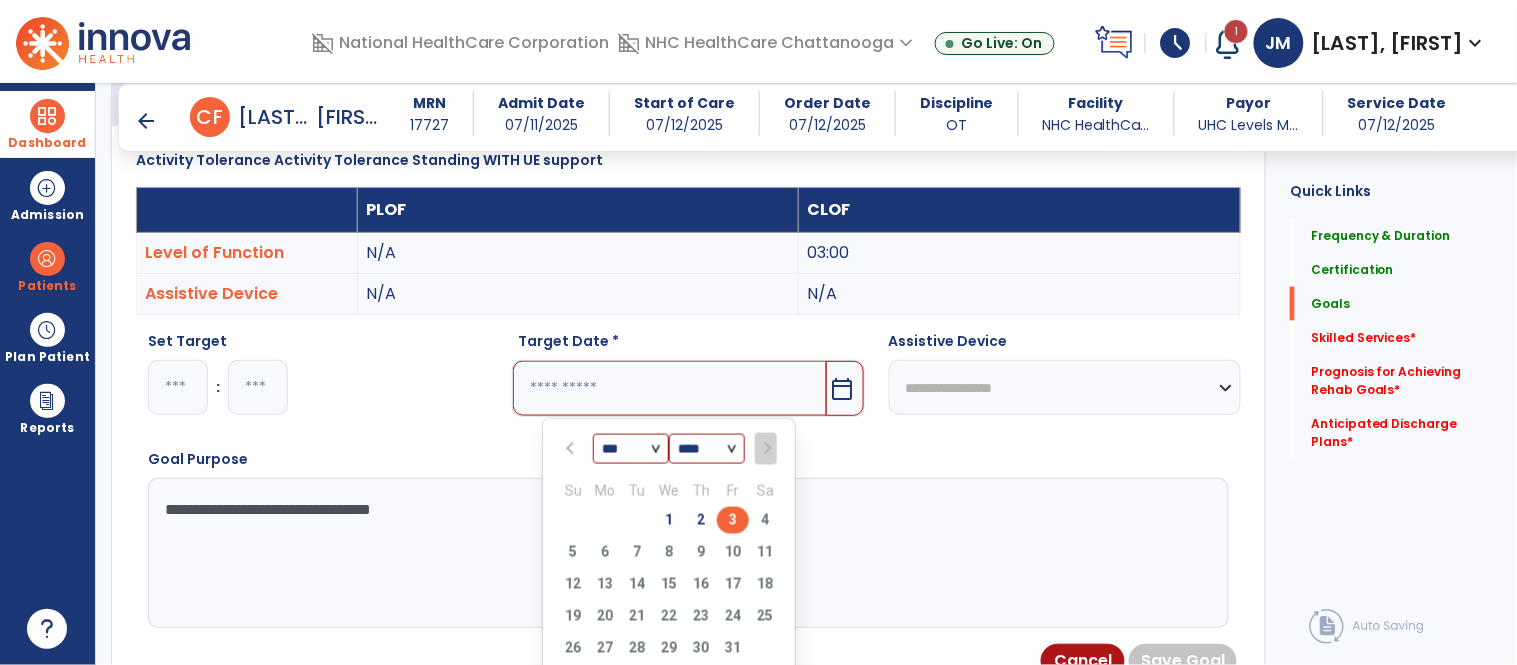 type on "*********" 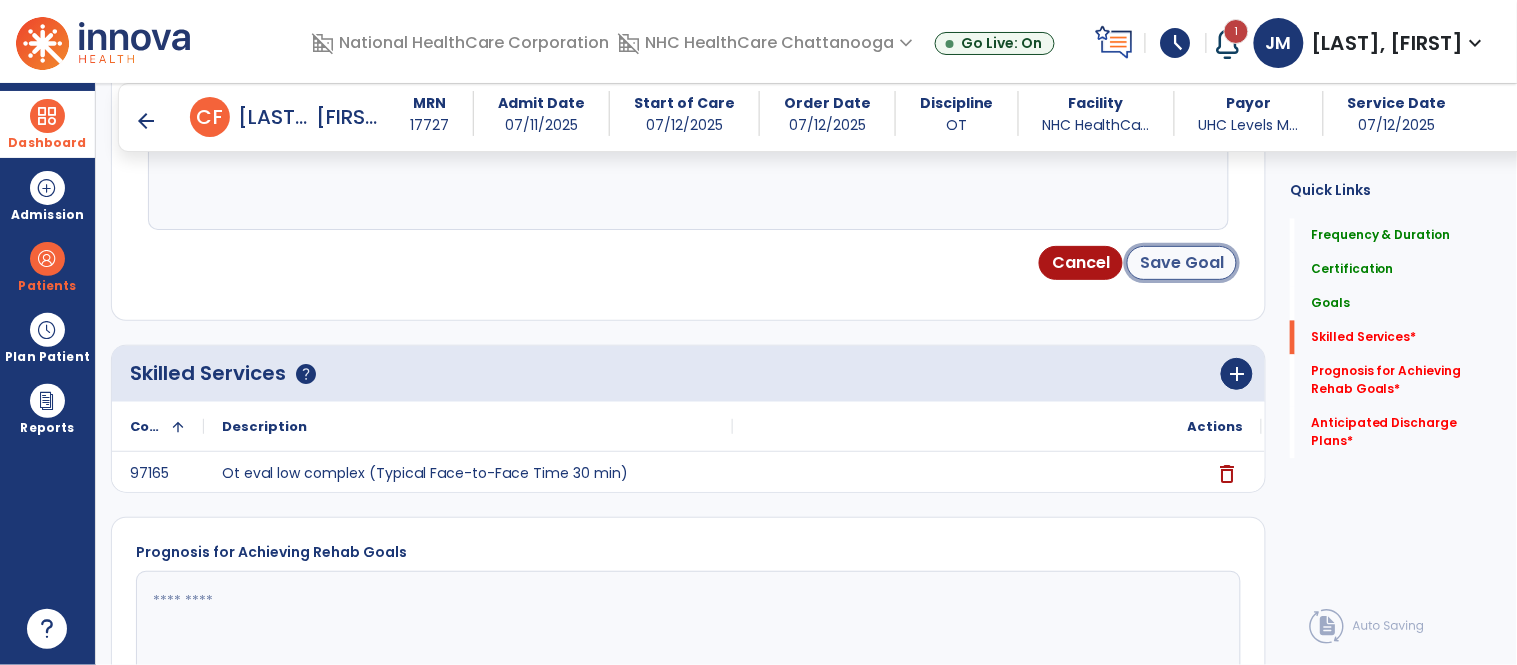 click on "Save Goal" at bounding box center [1182, 263] 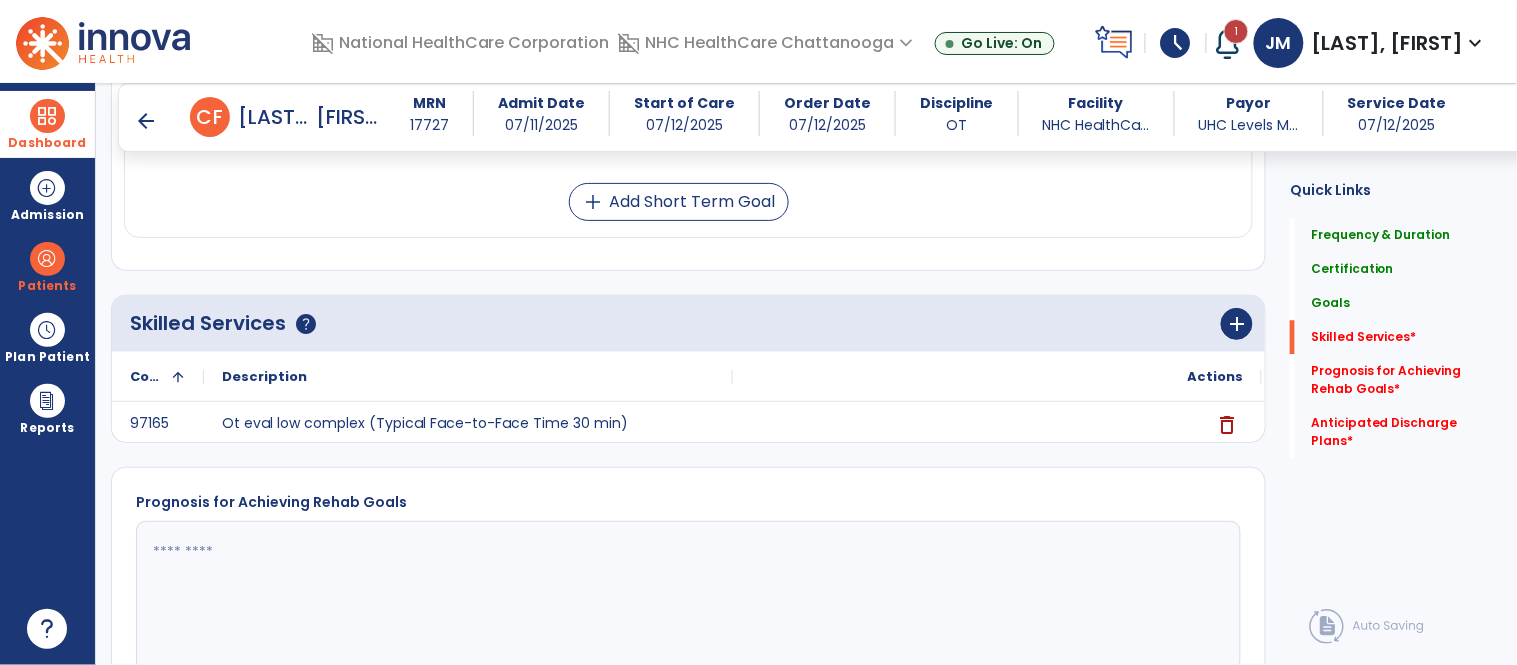 scroll, scrollTop: 1211, scrollLeft: 0, axis: vertical 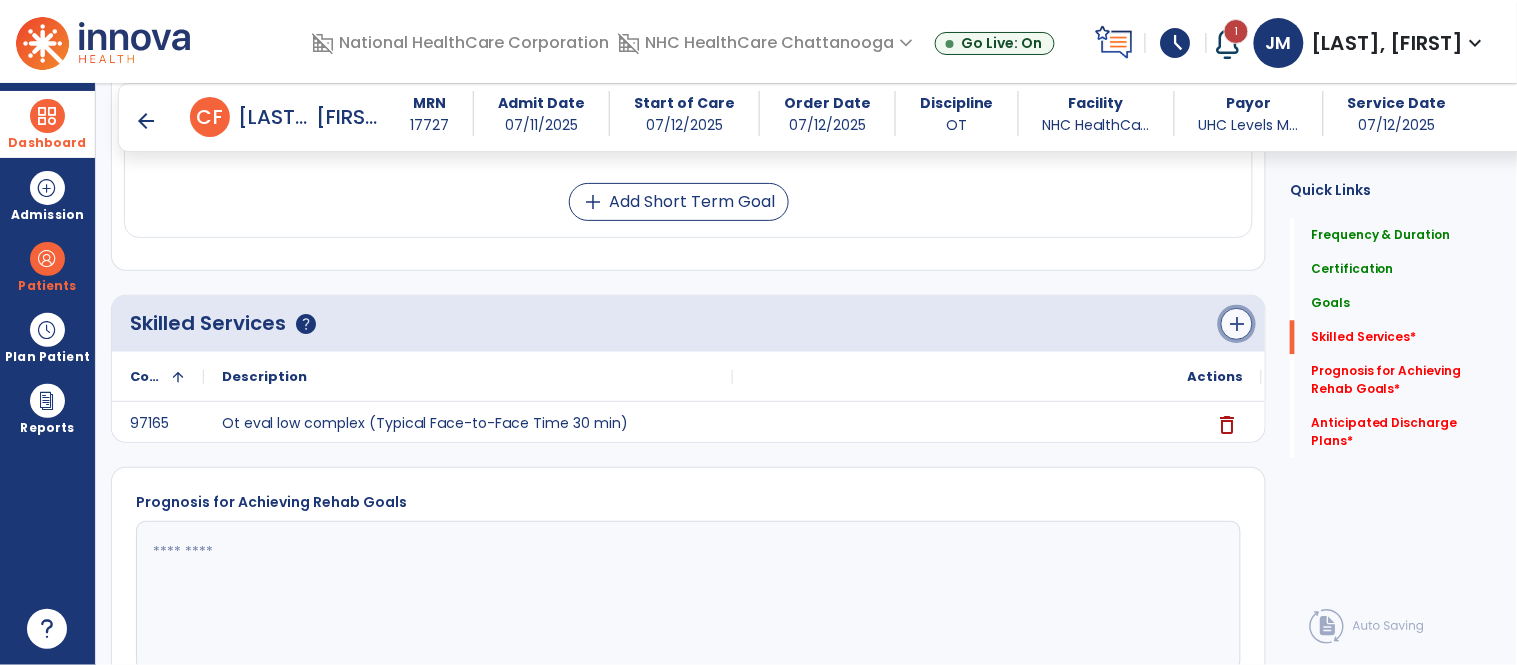 click on "add" 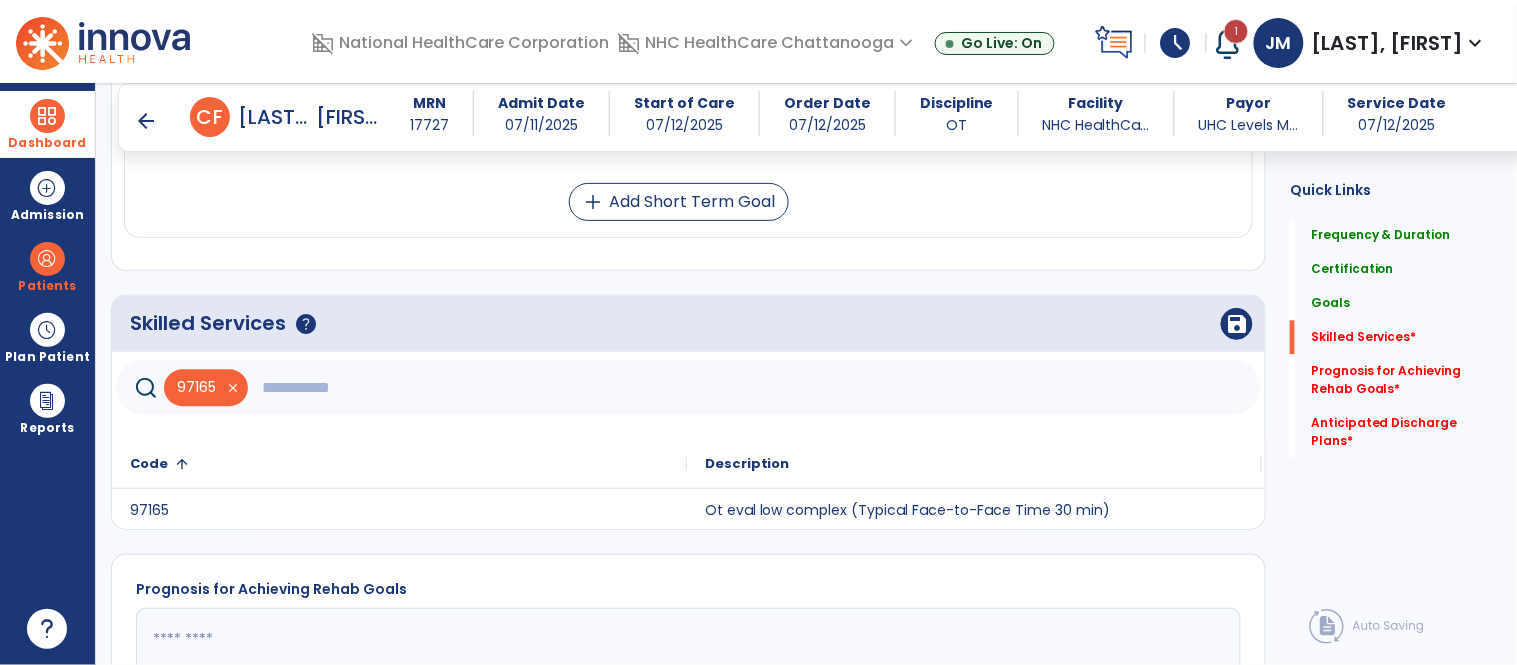 click 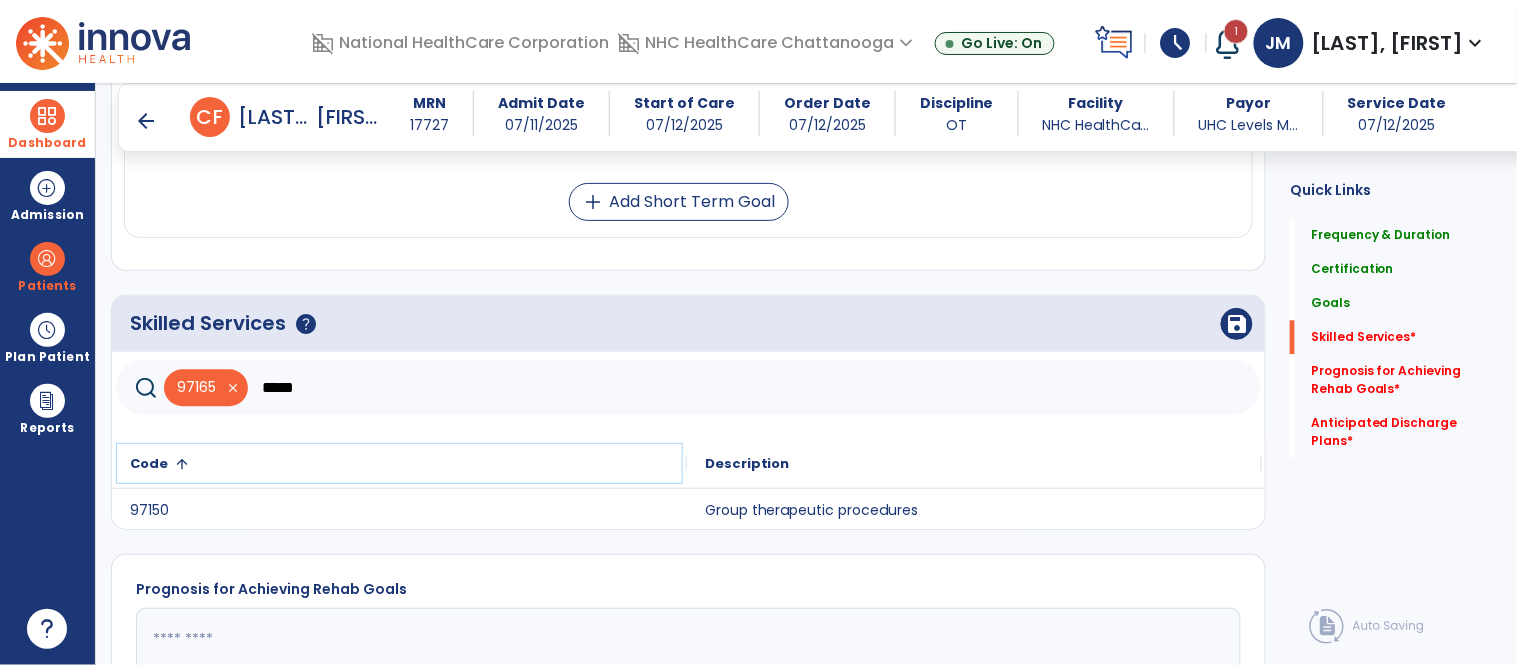 click on "Code
1" 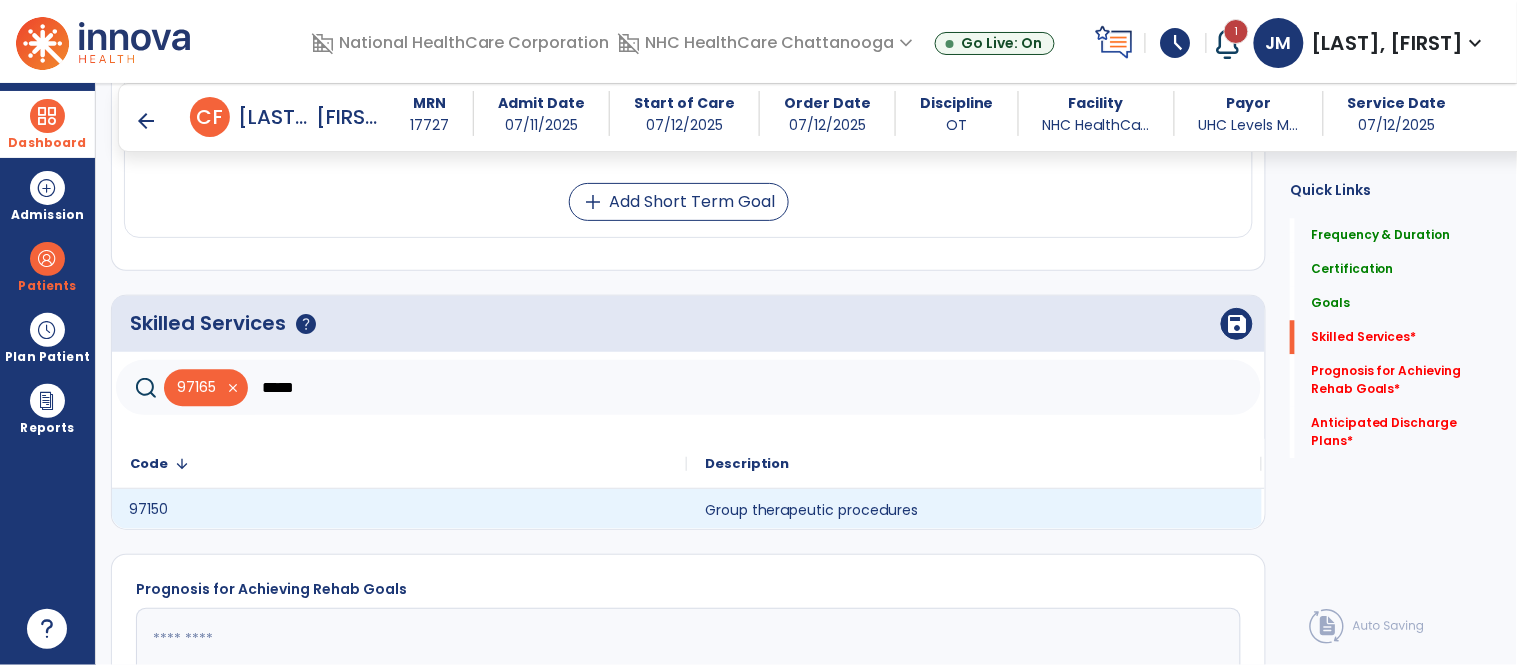 click on "97150" 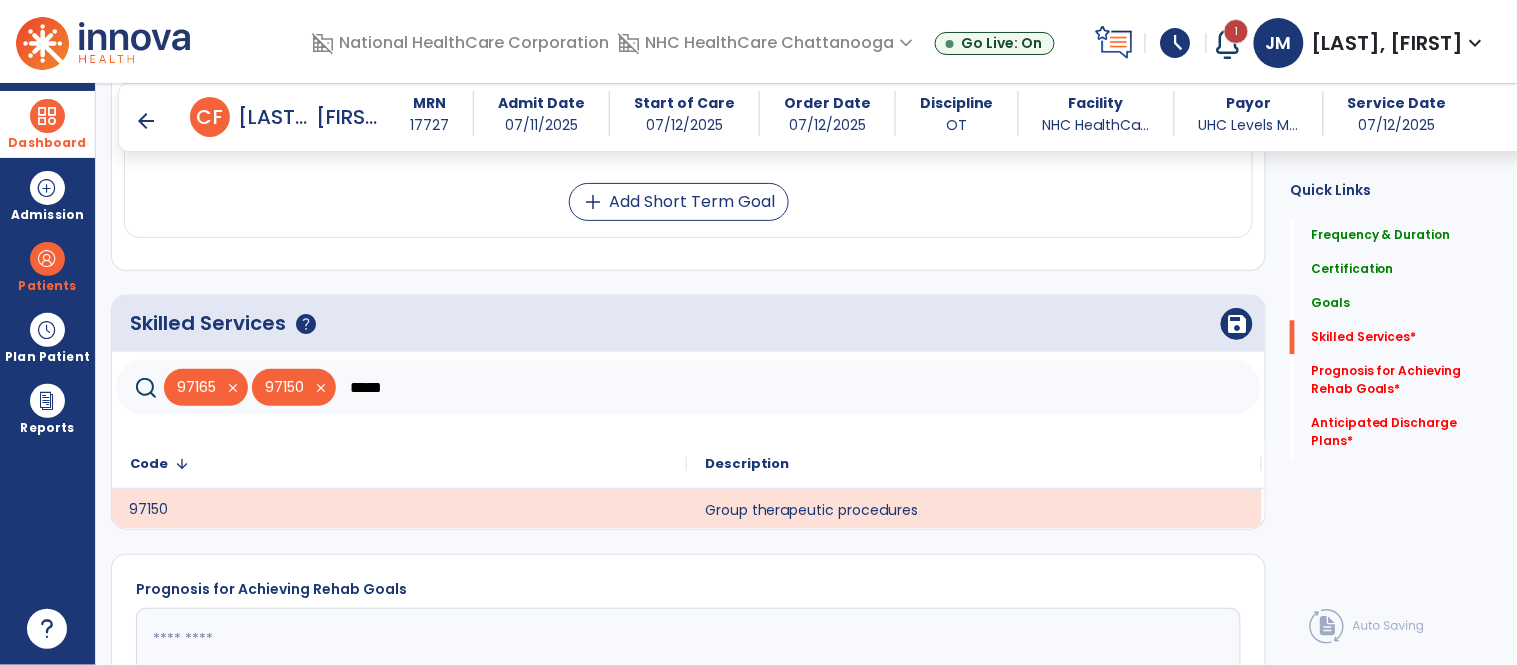 click on "*****" 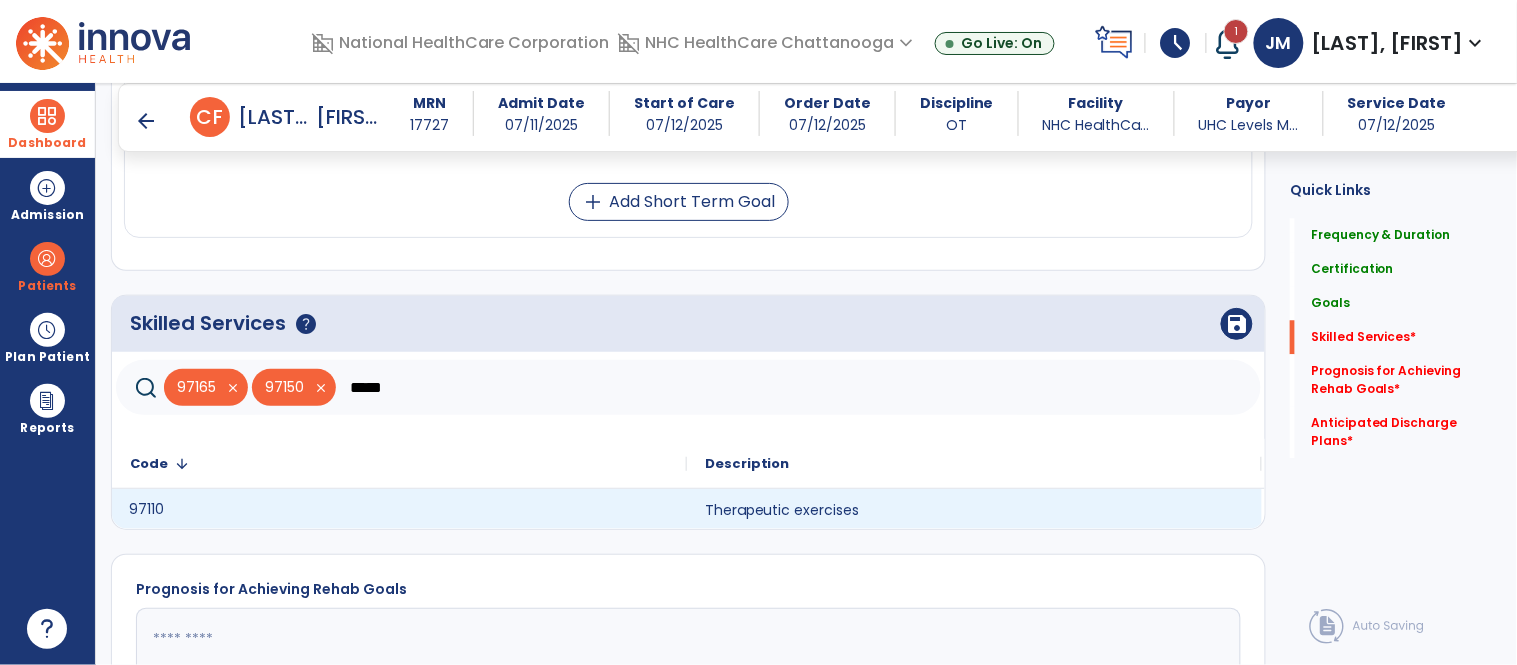click on "97110" 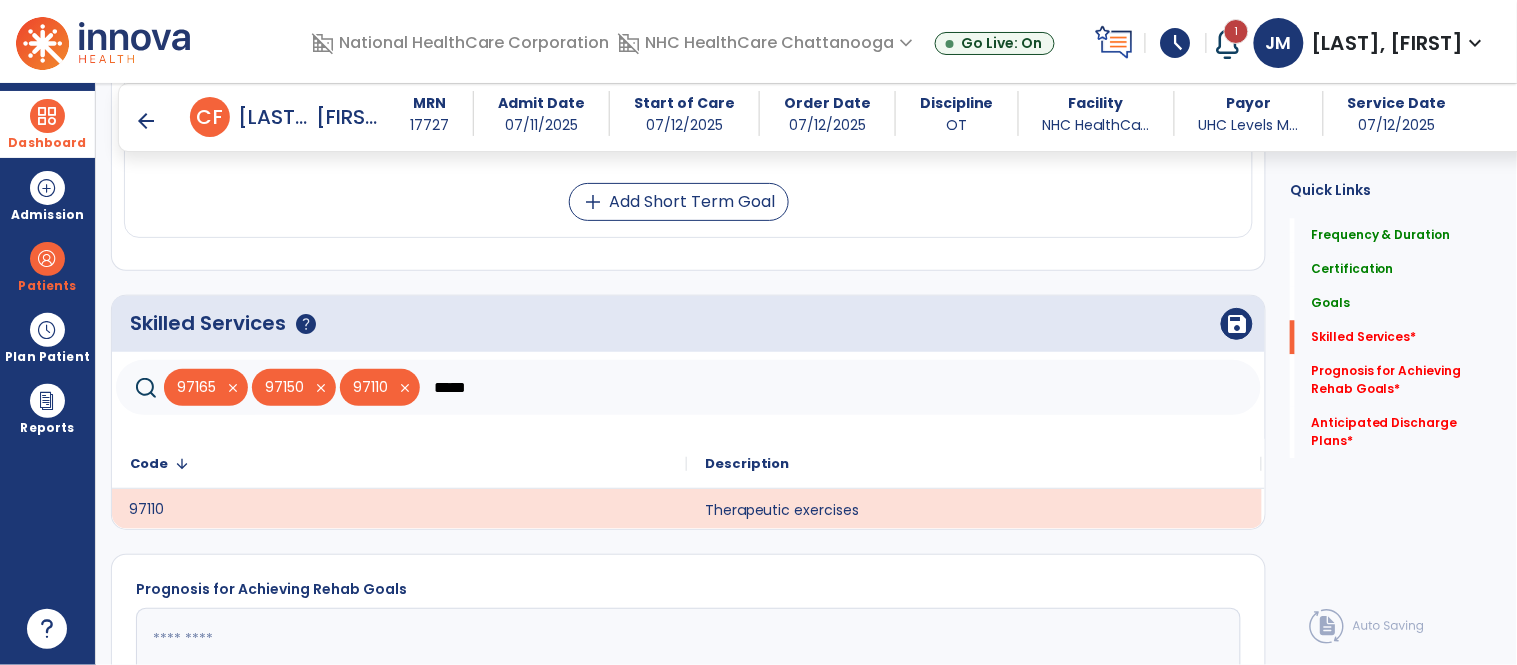 click on "*****" 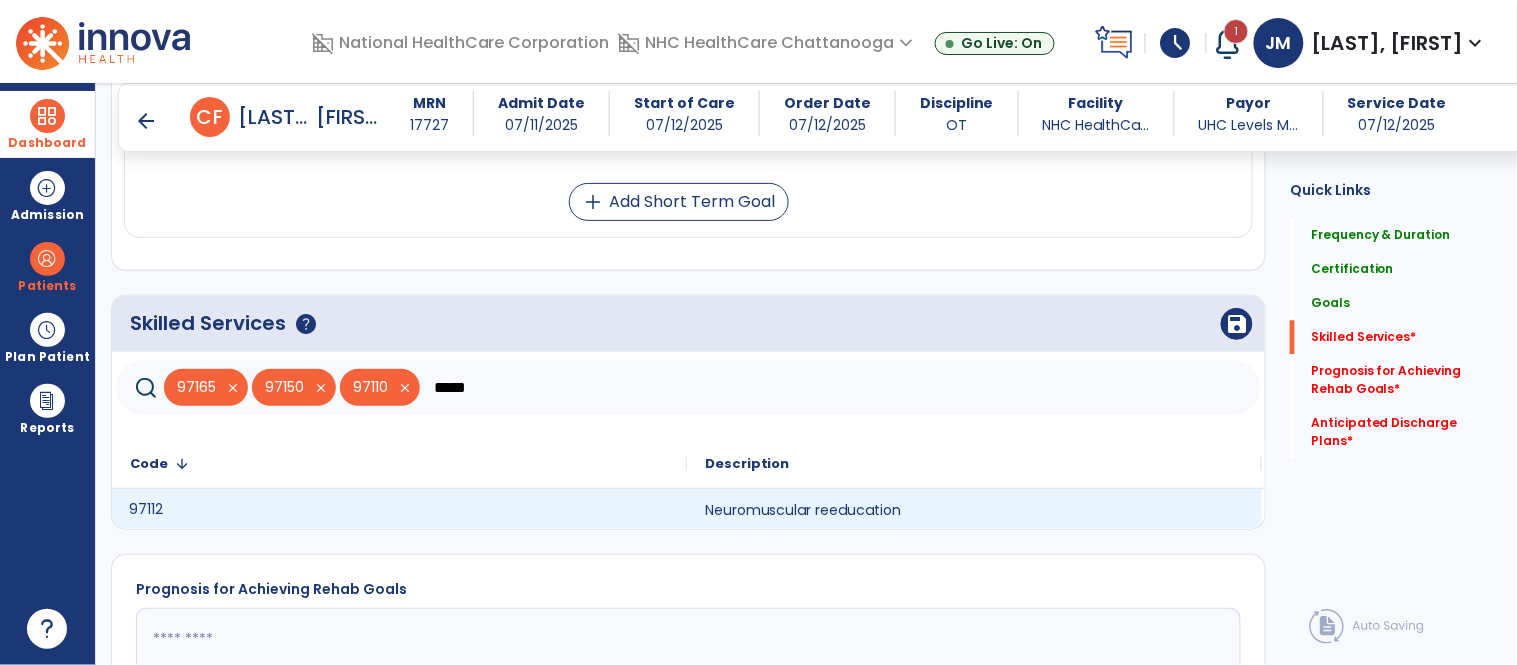 click on "97112" 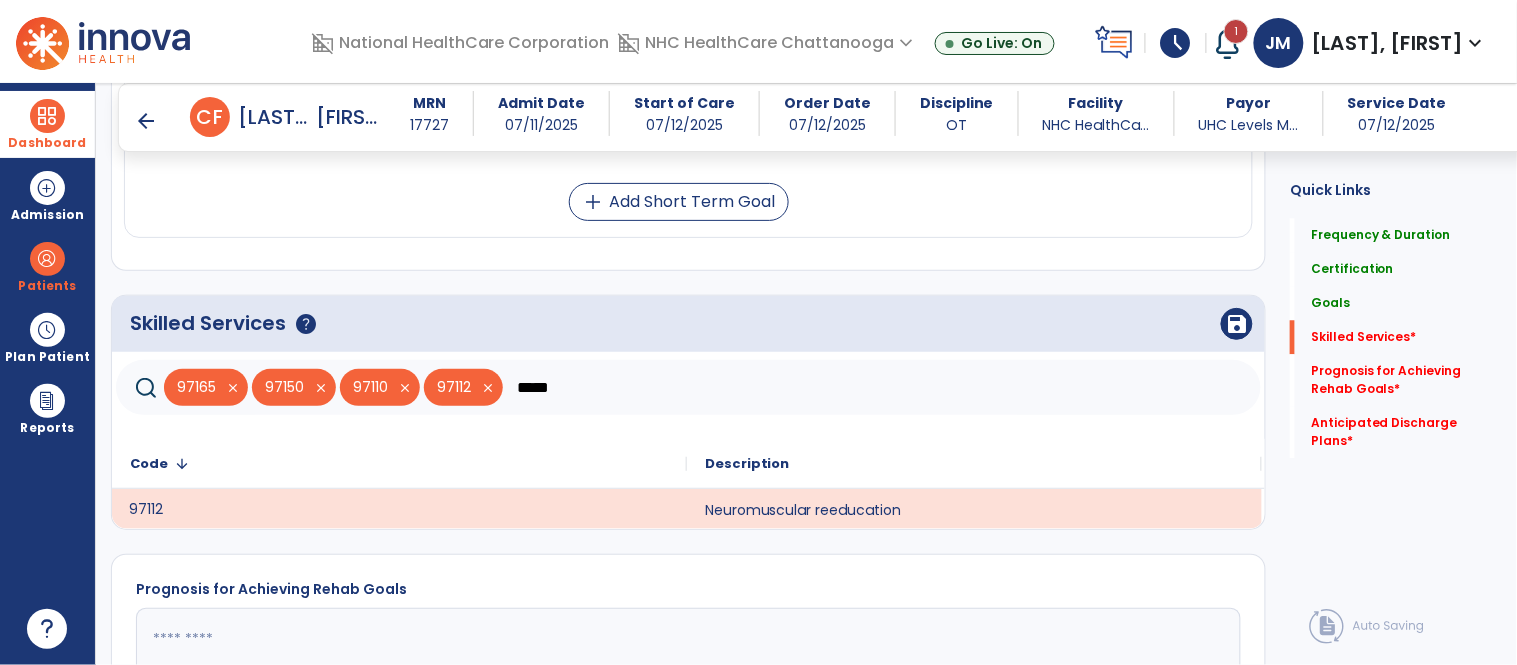 click on "*****" 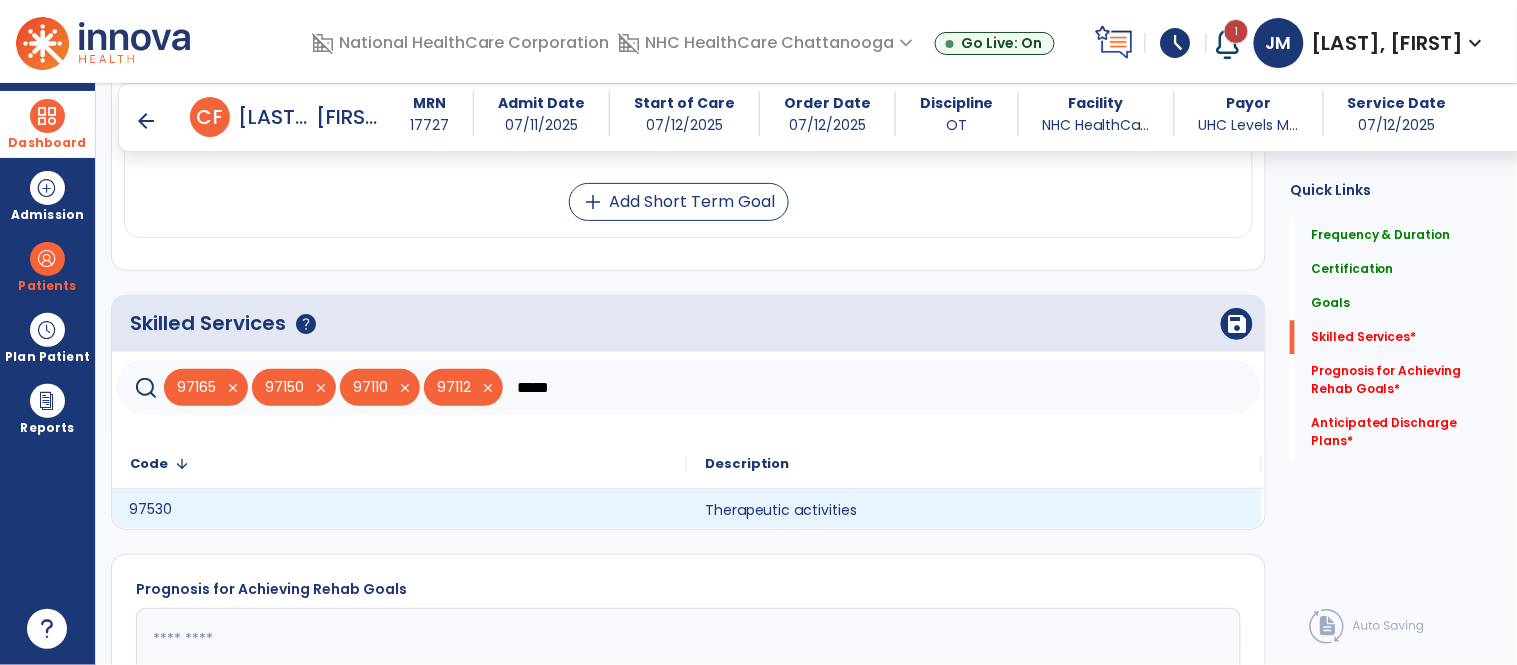 click on "97530" 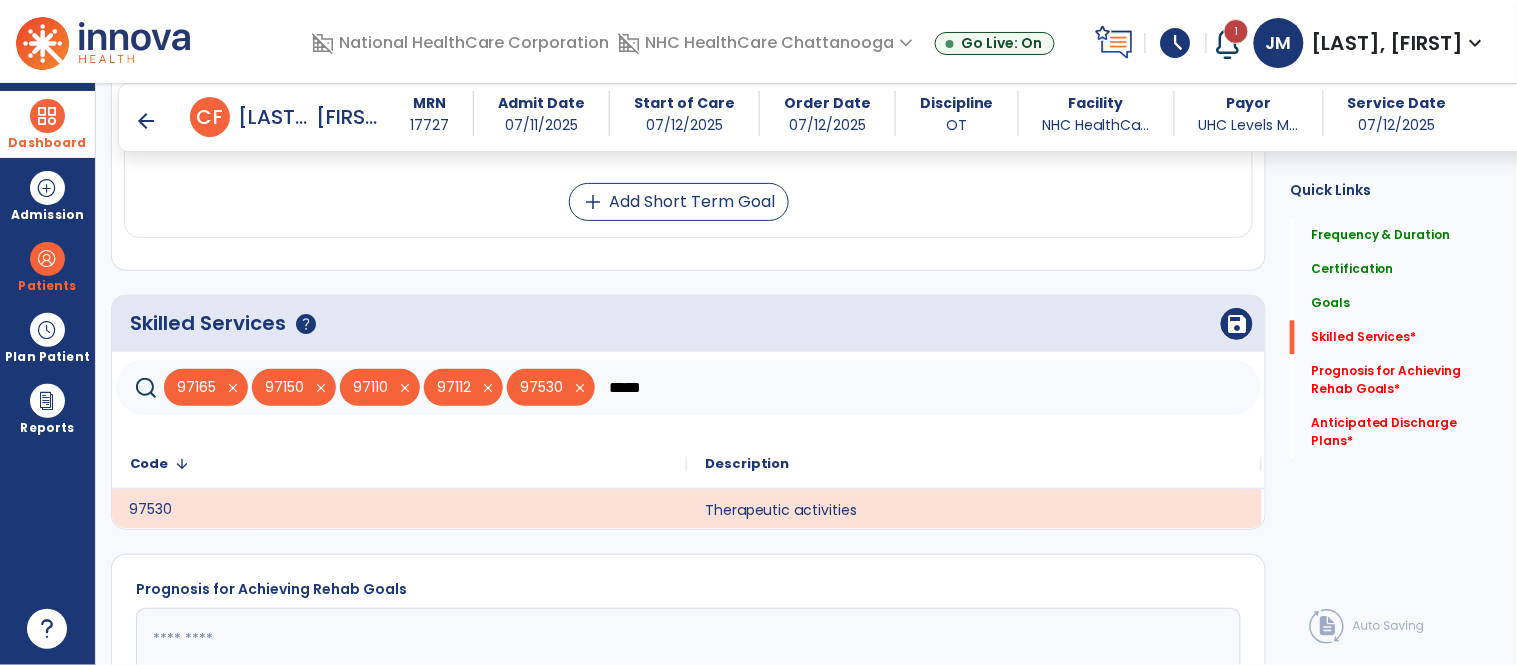 click on "*****" 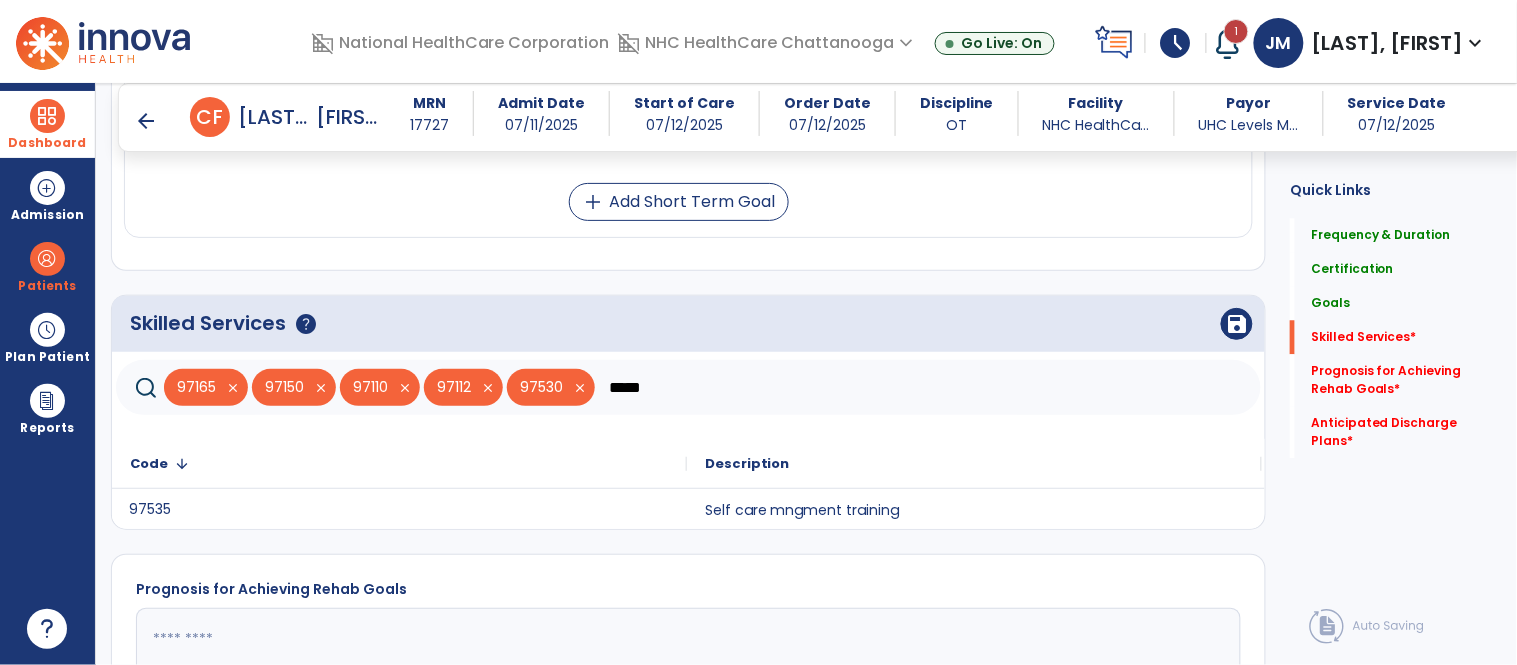 type on "*****" 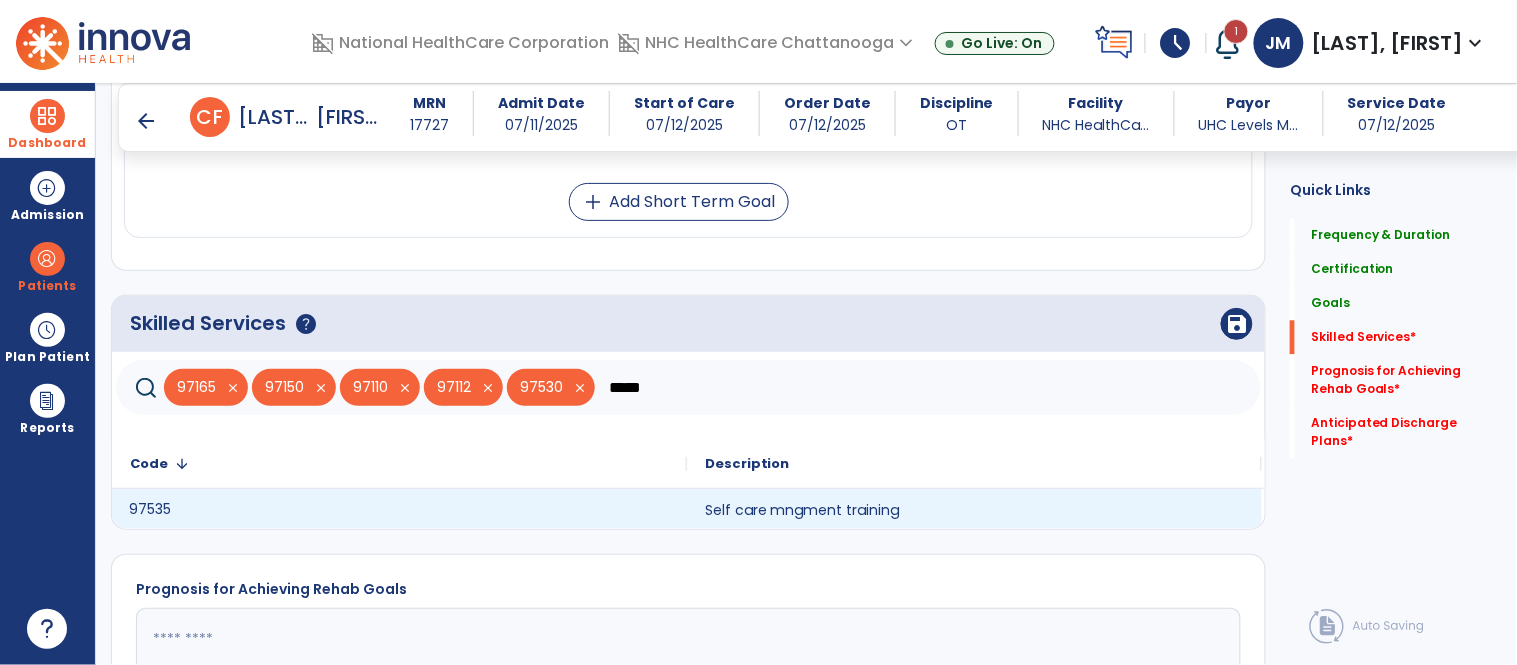 click on "97535" 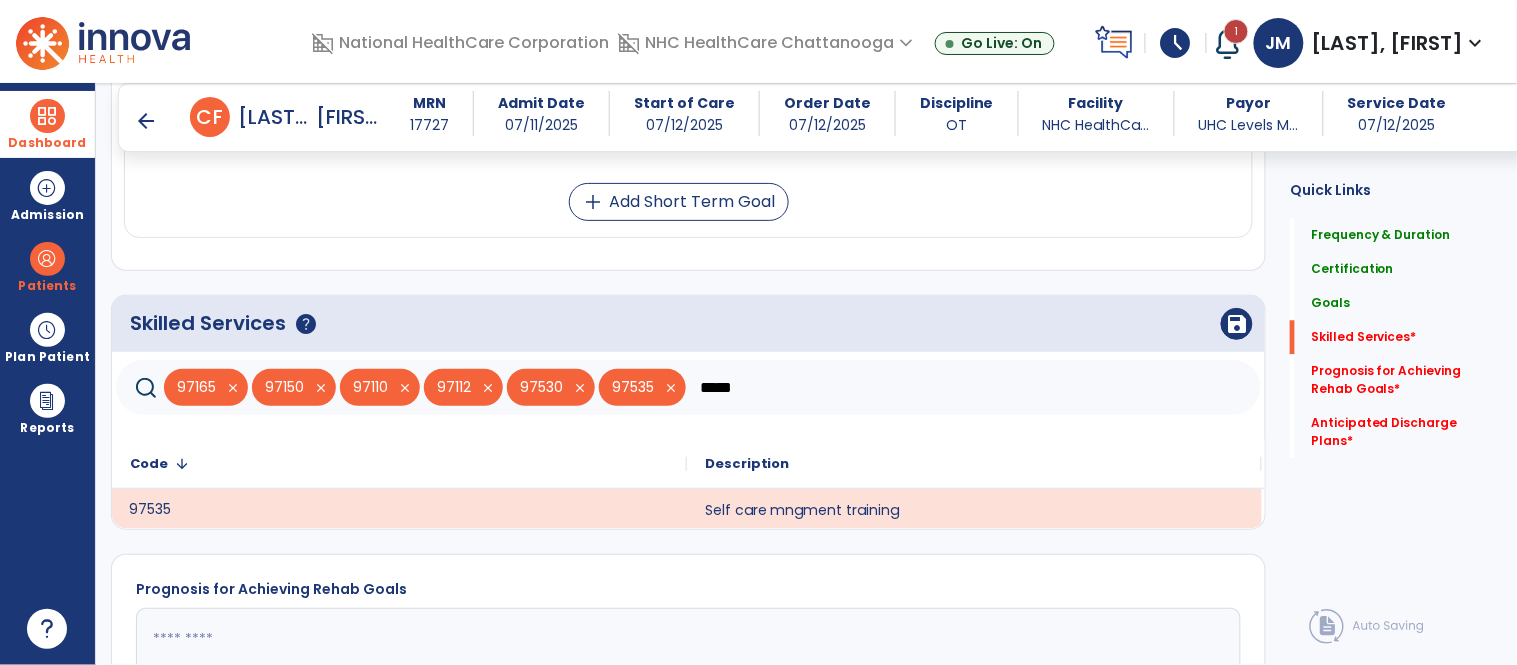 click on "Skilled Services      help   save" 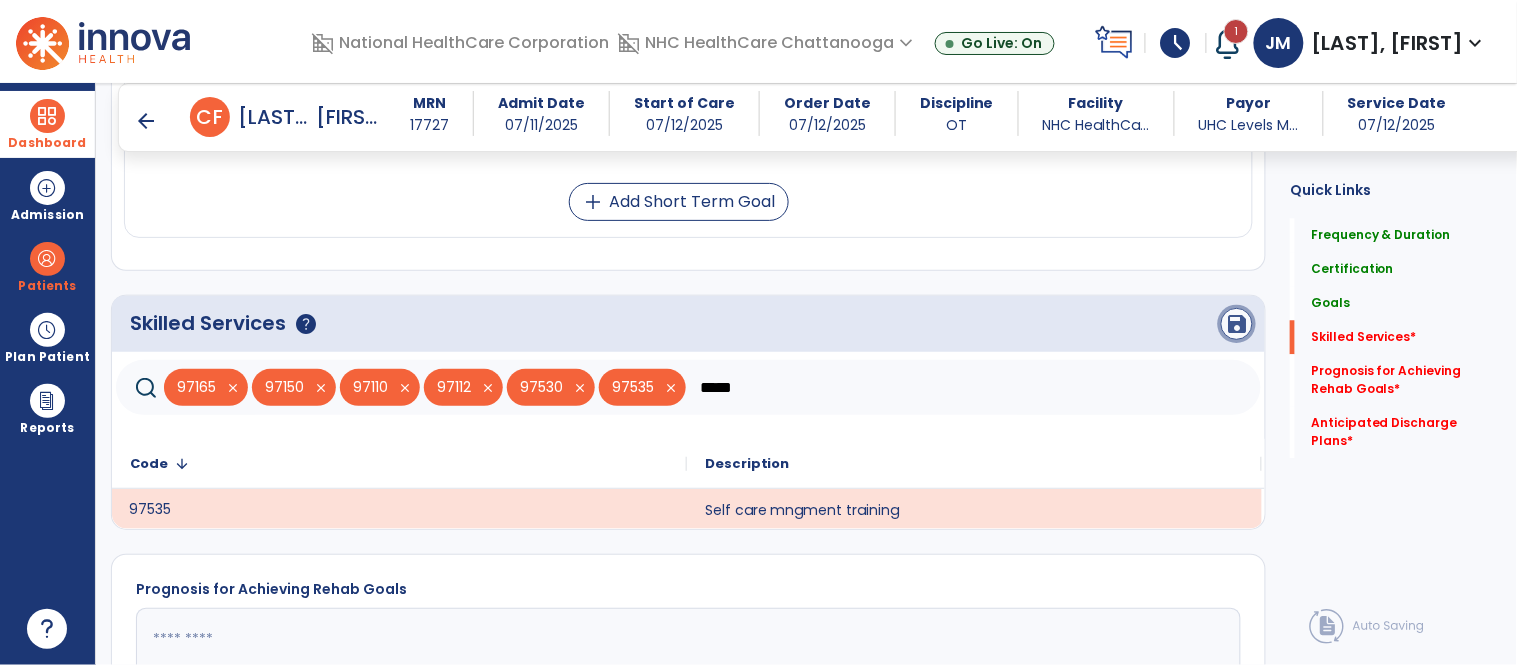 click on "save" 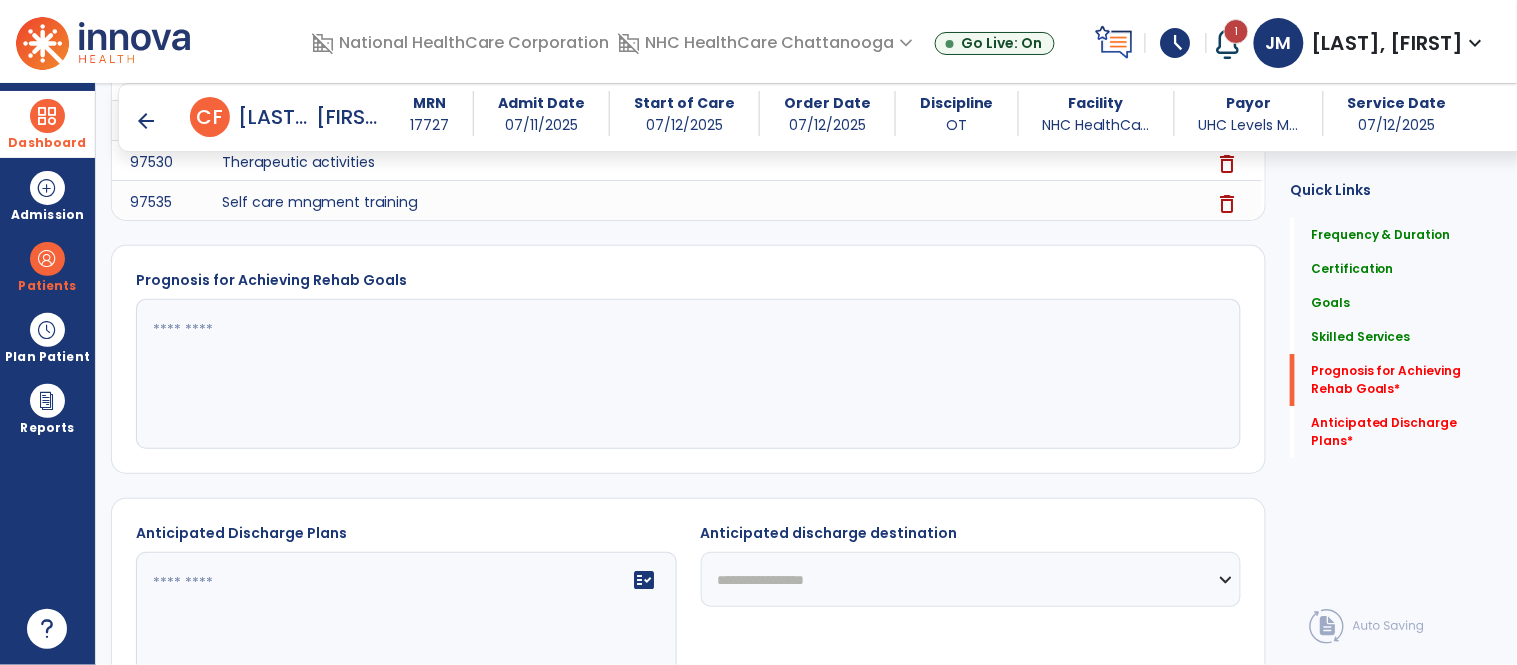 scroll, scrollTop: 1638, scrollLeft: 0, axis: vertical 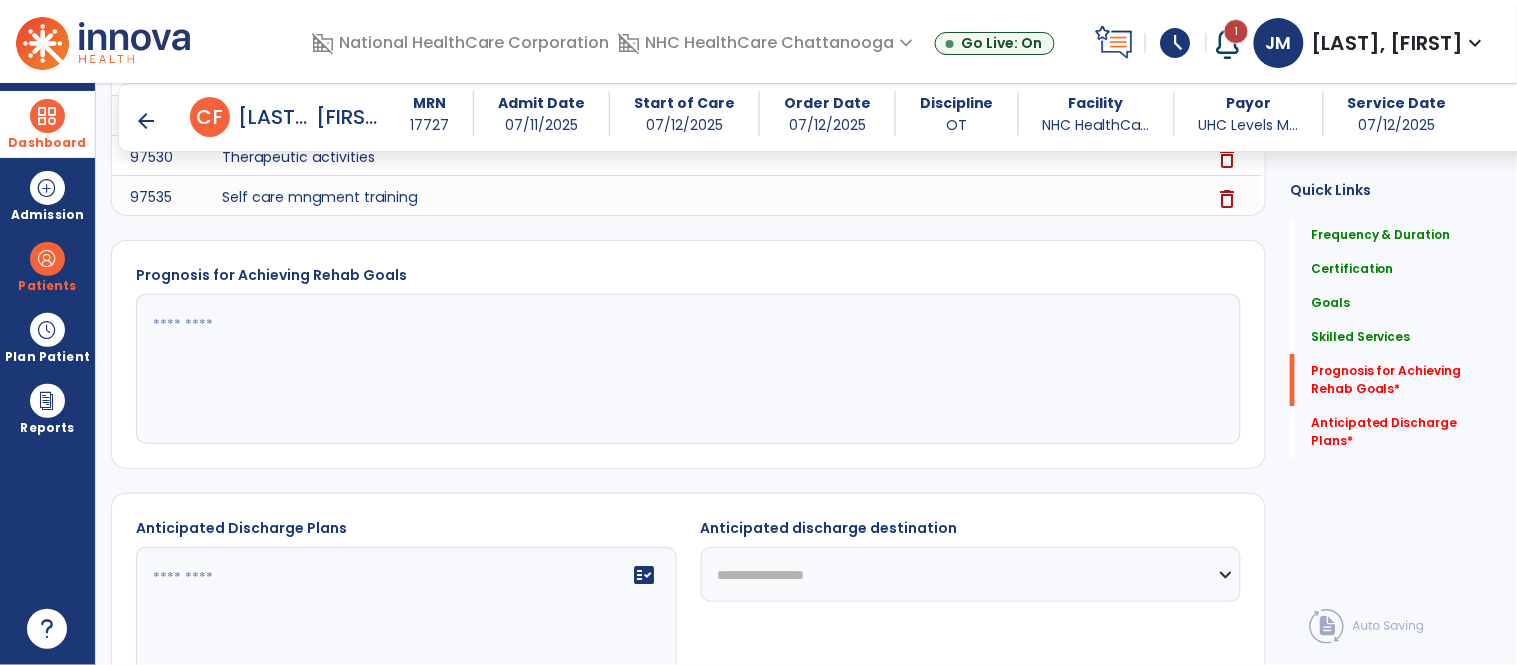click on "fact_check" 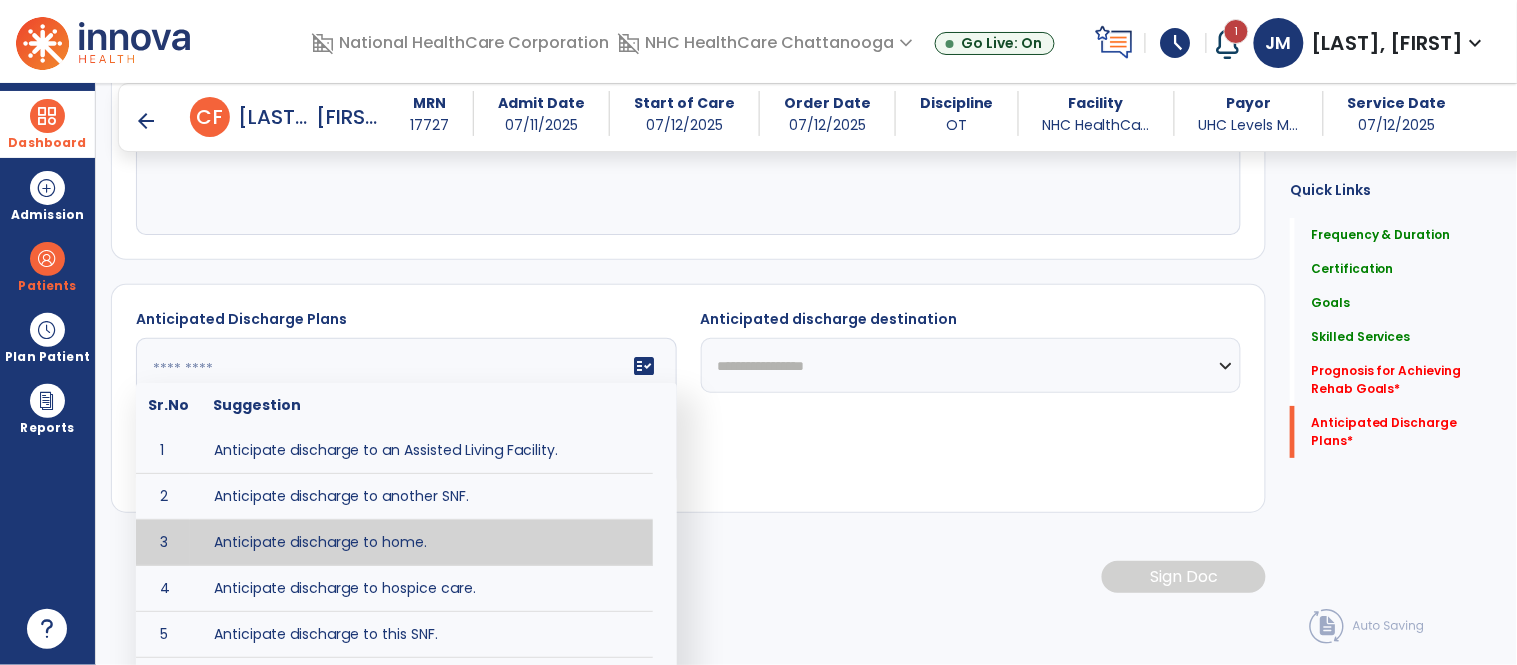 type on "**********" 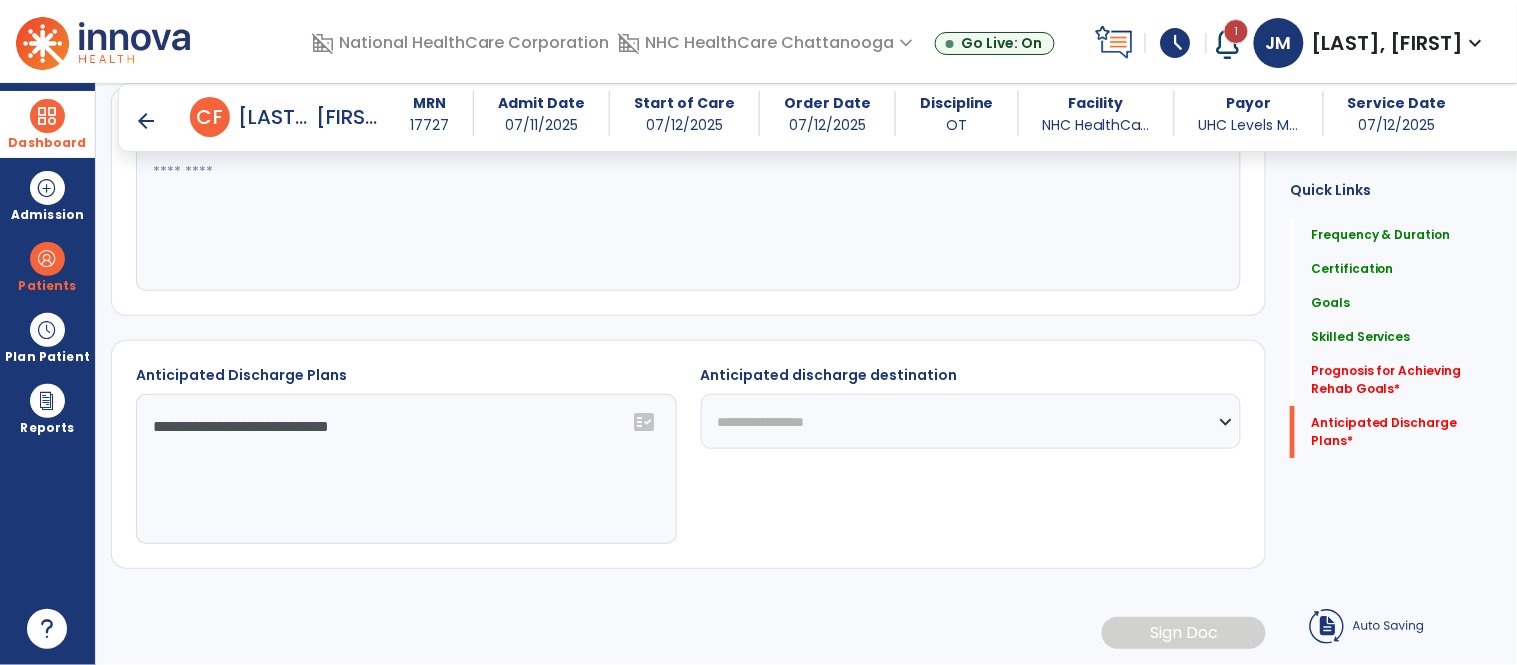scroll, scrollTop: 1794, scrollLeft: 0, axis: vertical 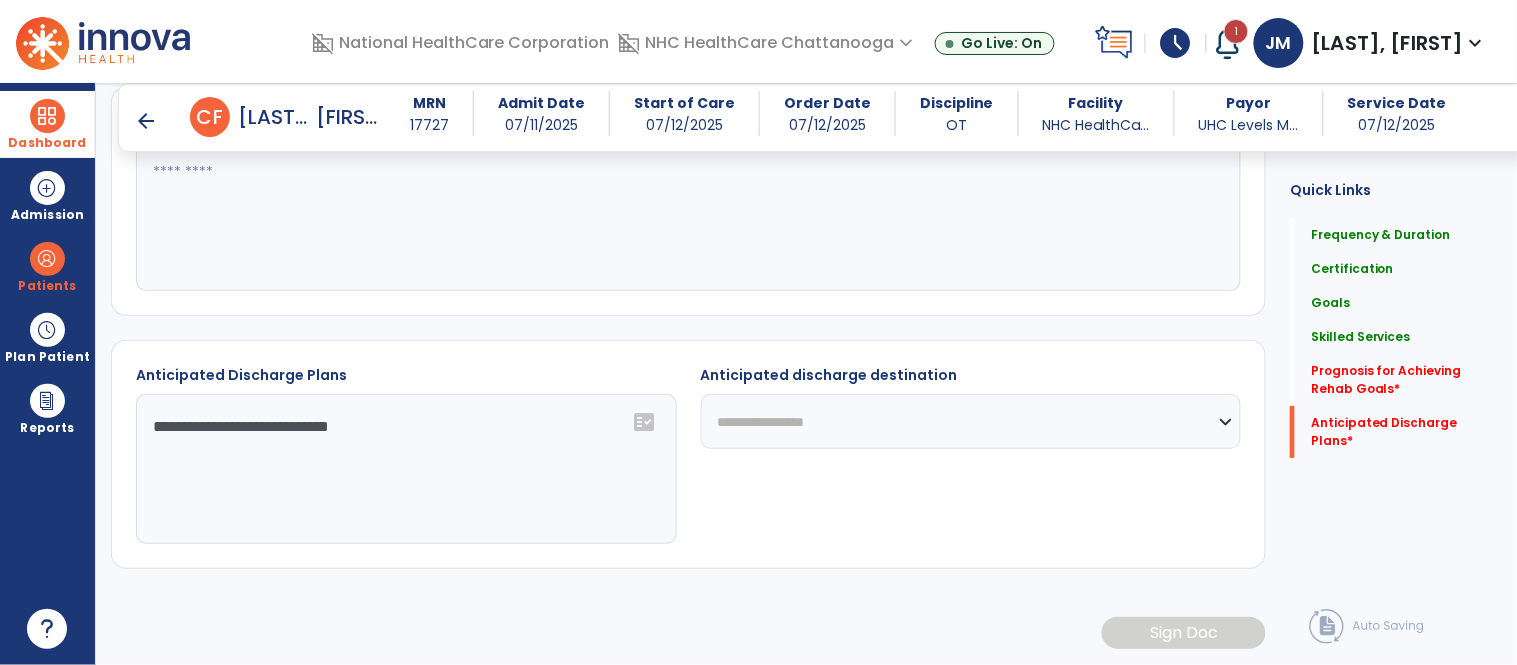 click on "**********" 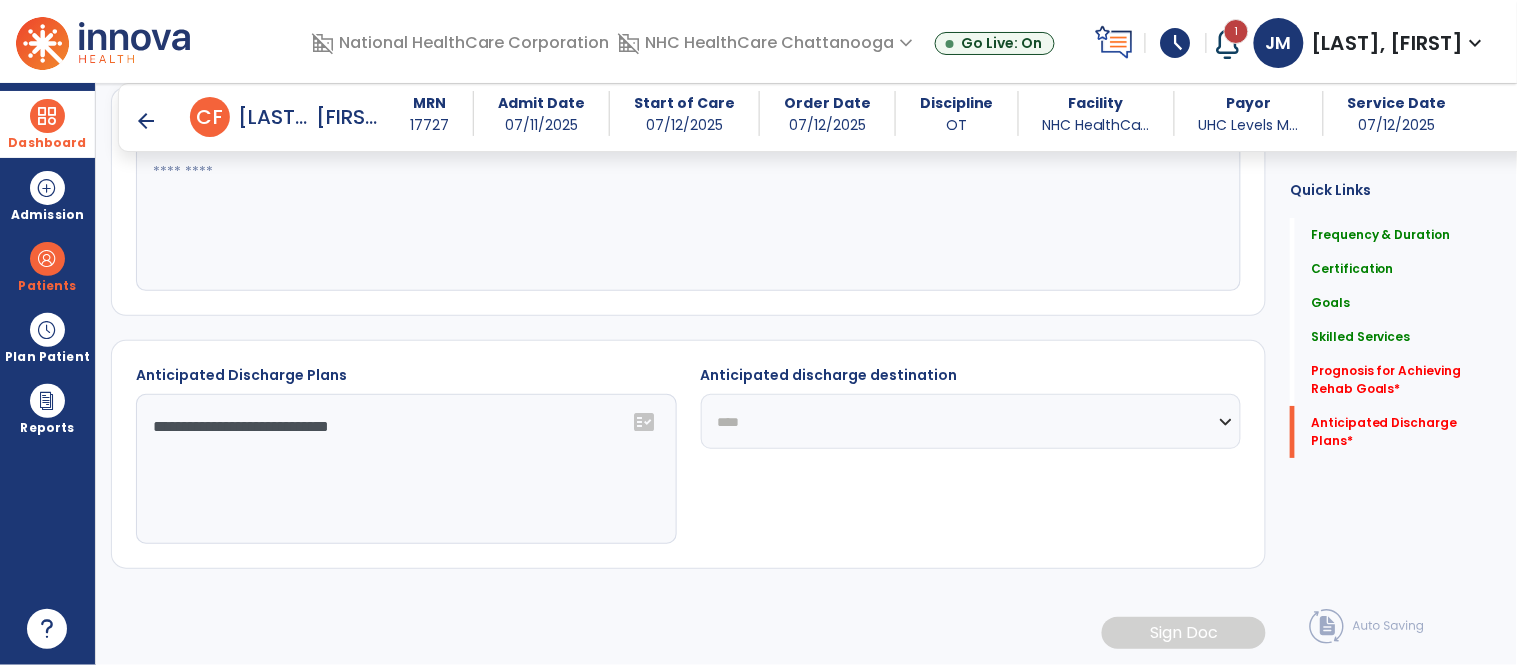 click on "**********" 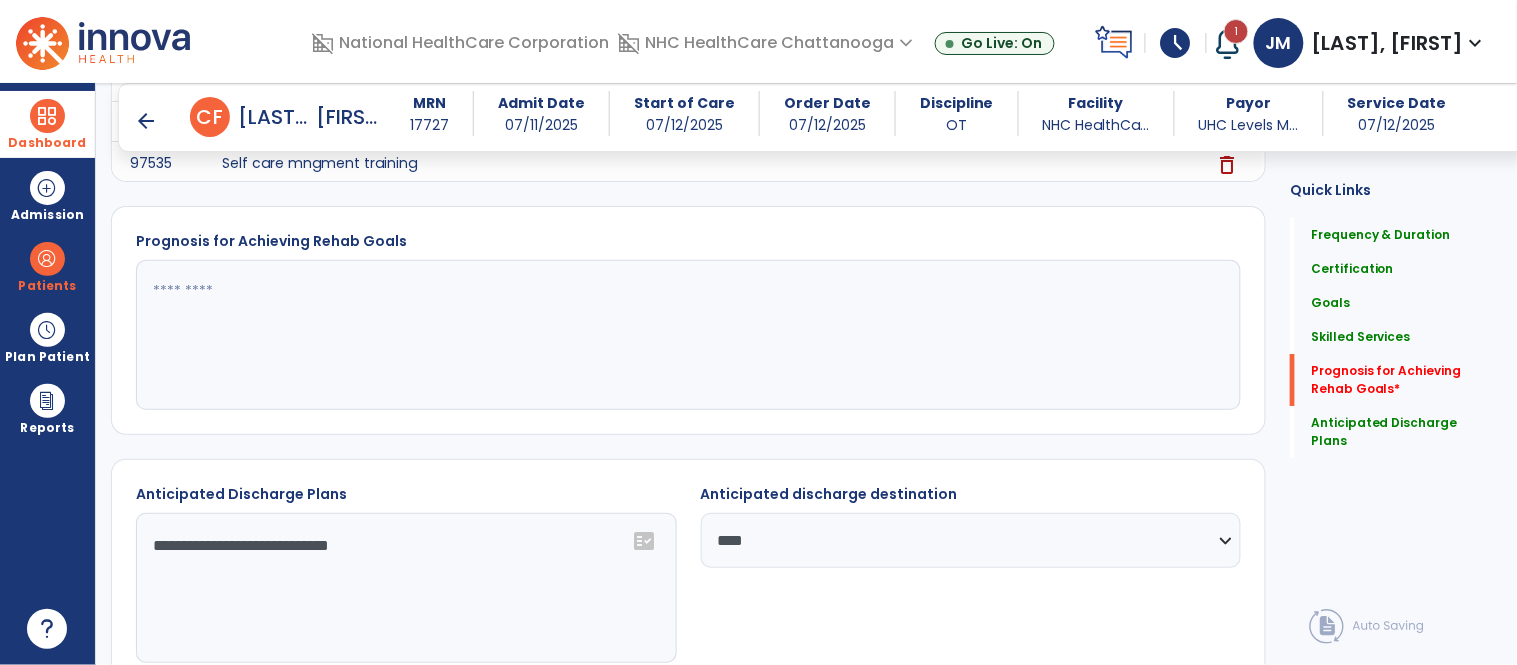 scroll, scrollTop: 1671, scrollLeft: 0, axis: vertical 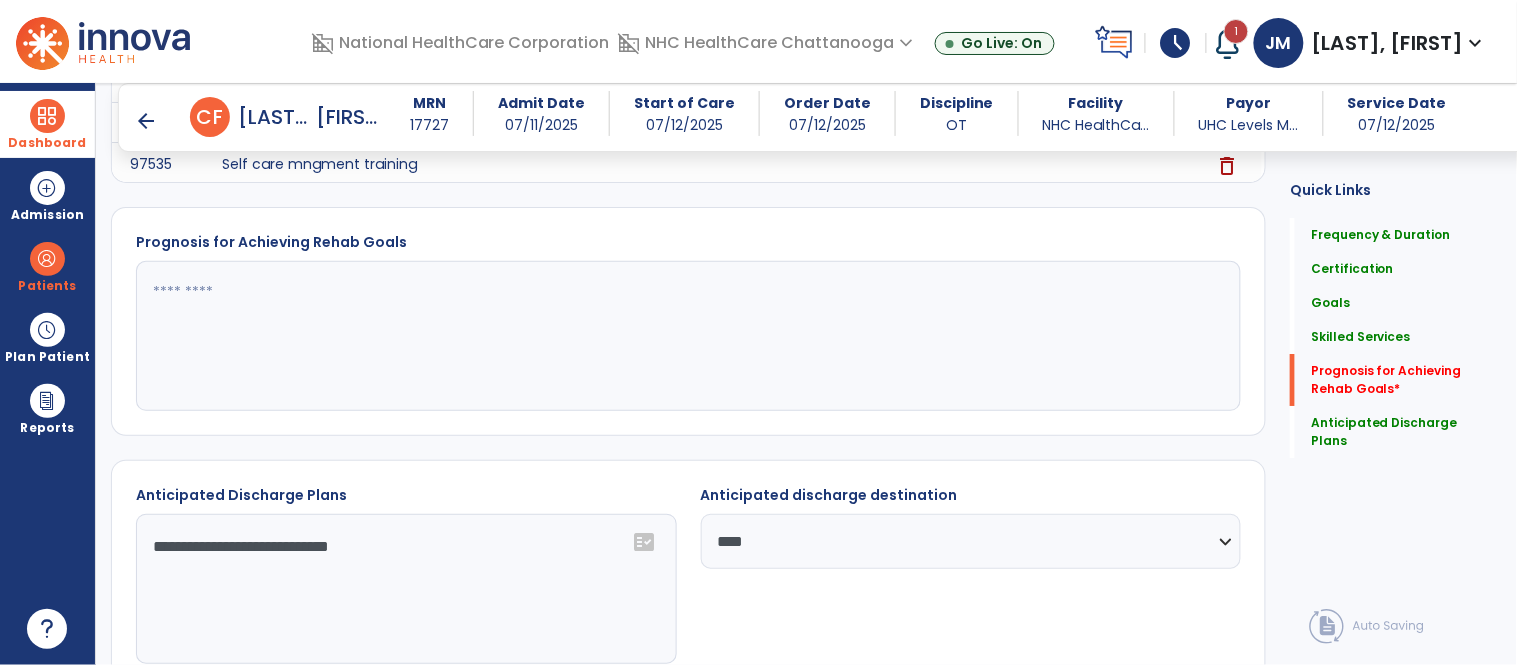 click 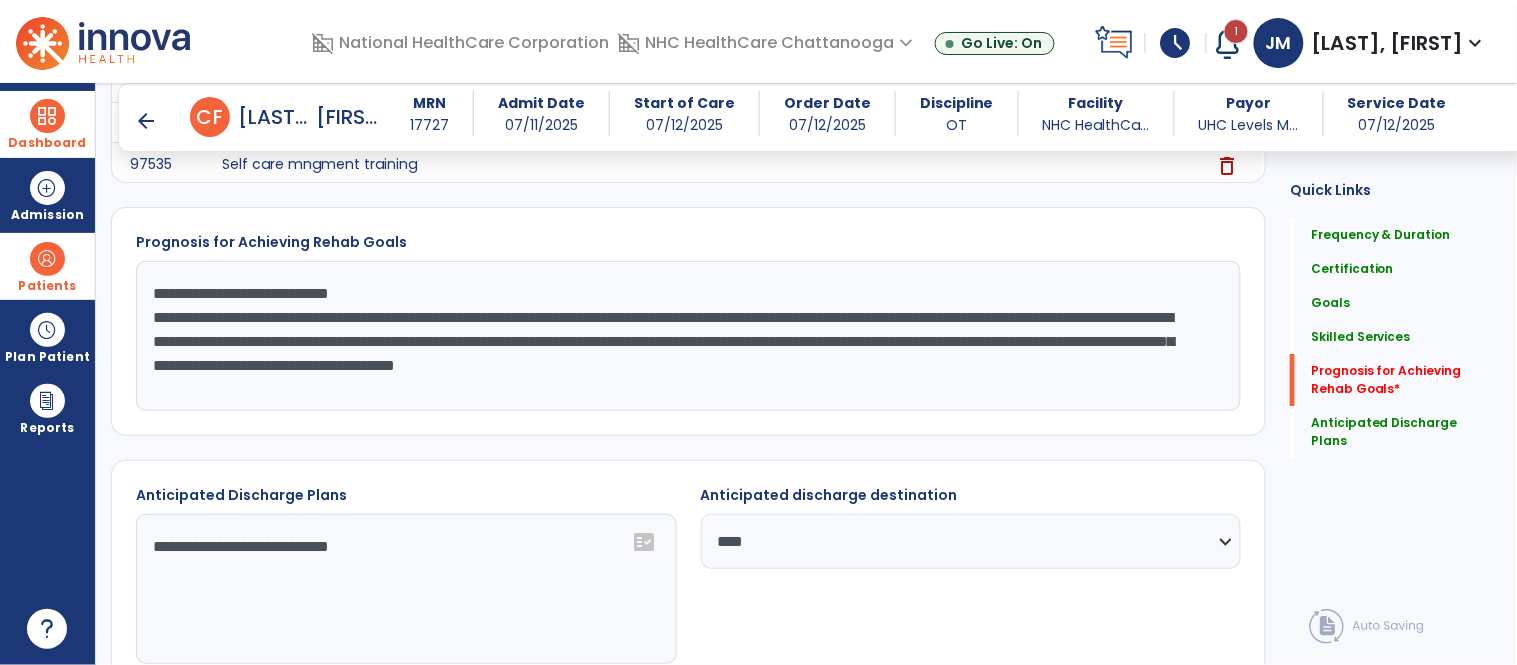 drag, startPoint x: 405, startPoint y: 296, endPoint x: 46, endPoint y: 271, distance: 359.86942 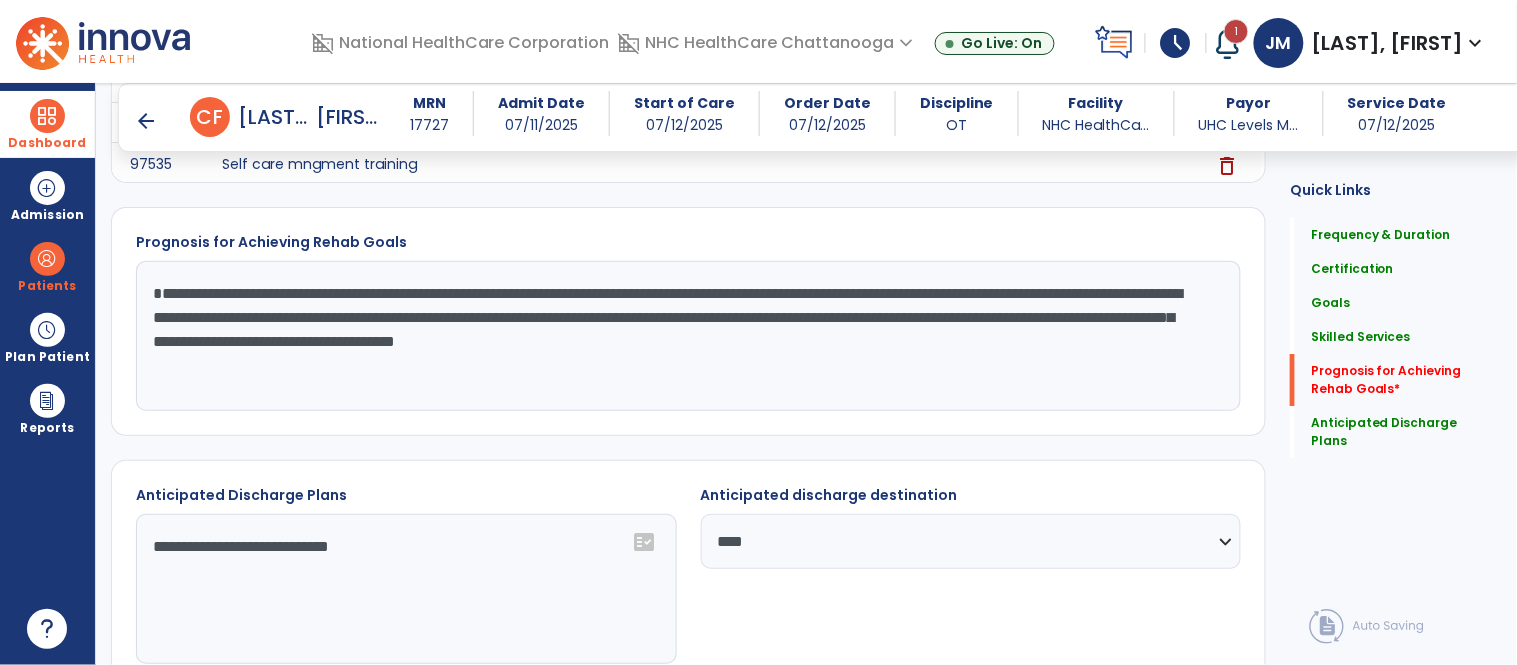 click on "**********" 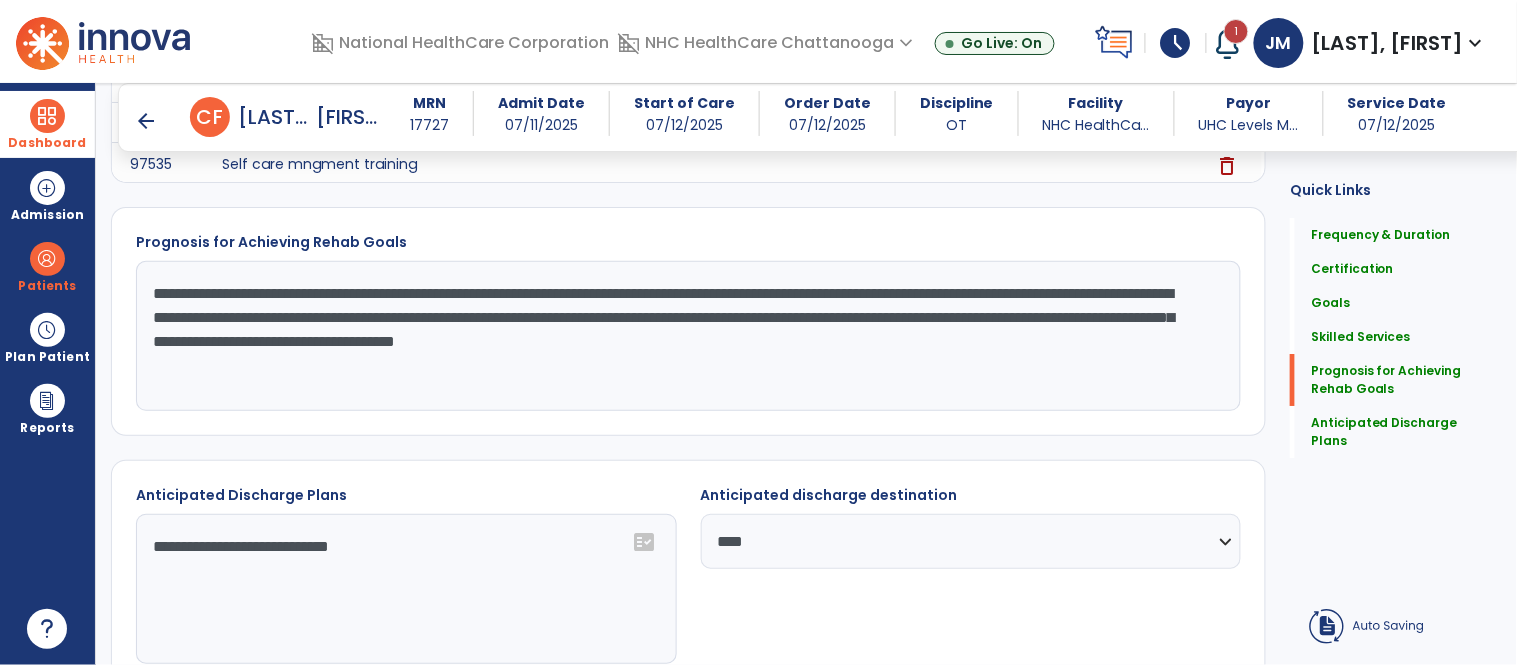 click on "**********" 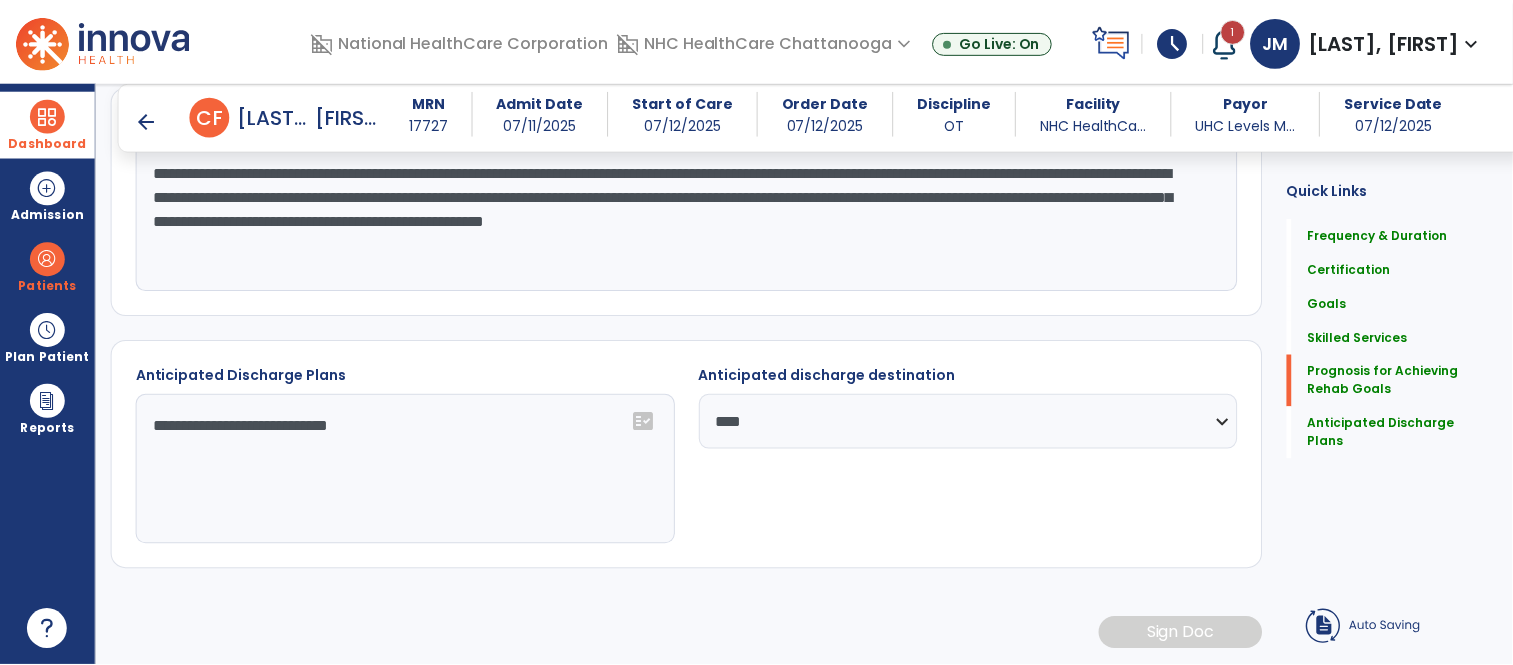 scroll, scrollTop: 1796, scrollLeft: 0, axis: vertical 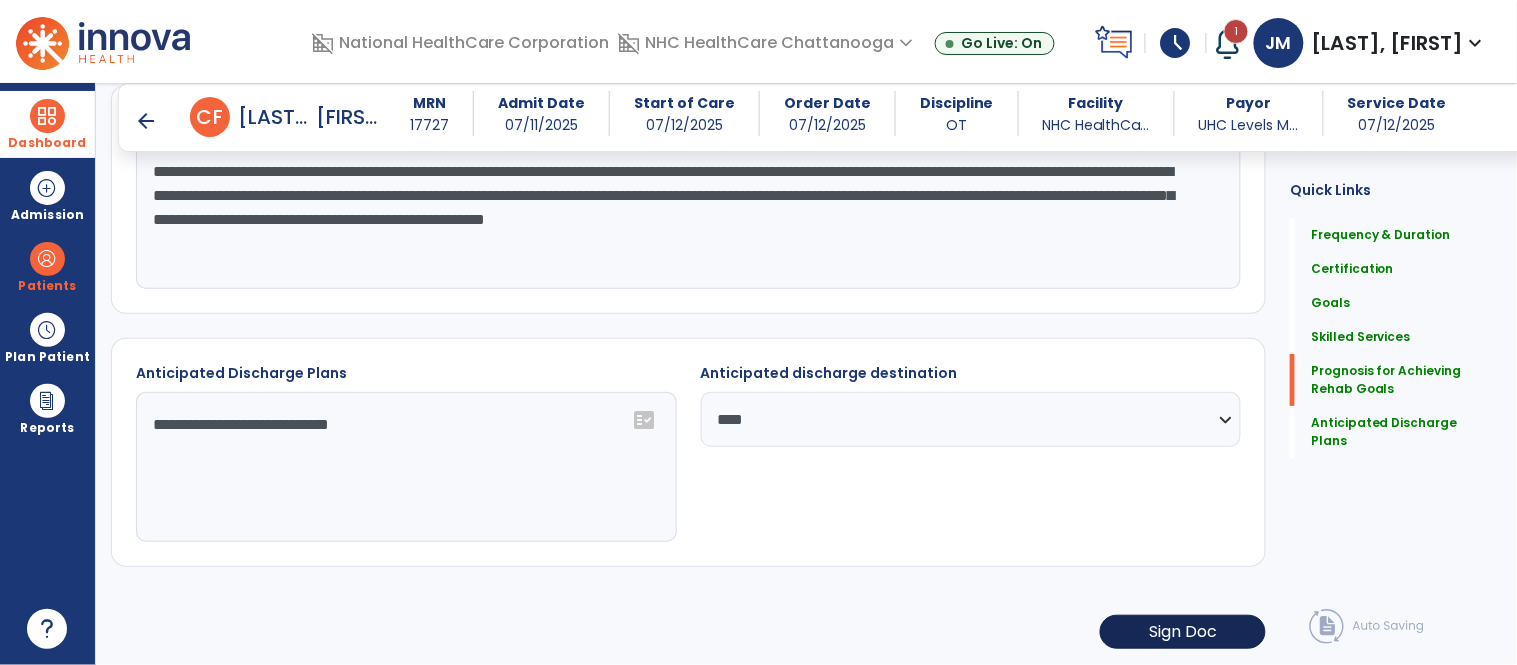type on "**********" 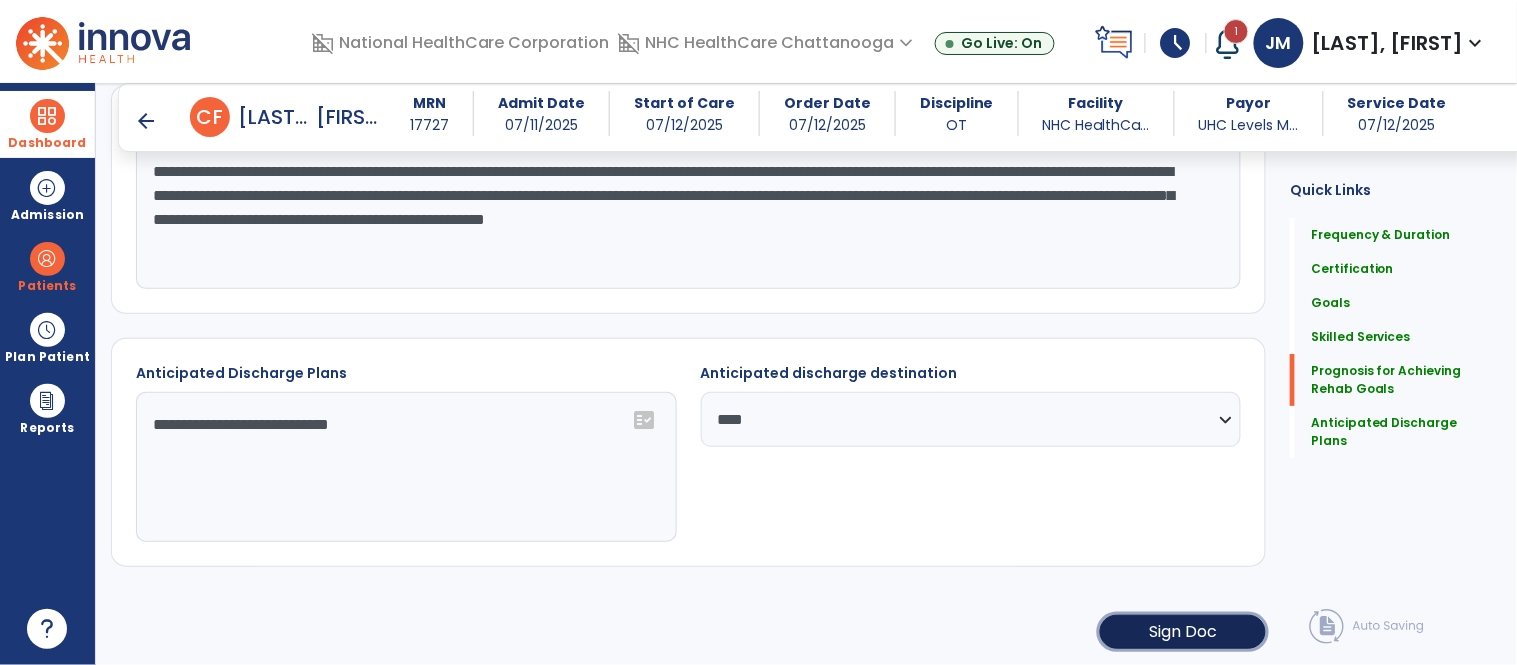 click on "Sign Doc" 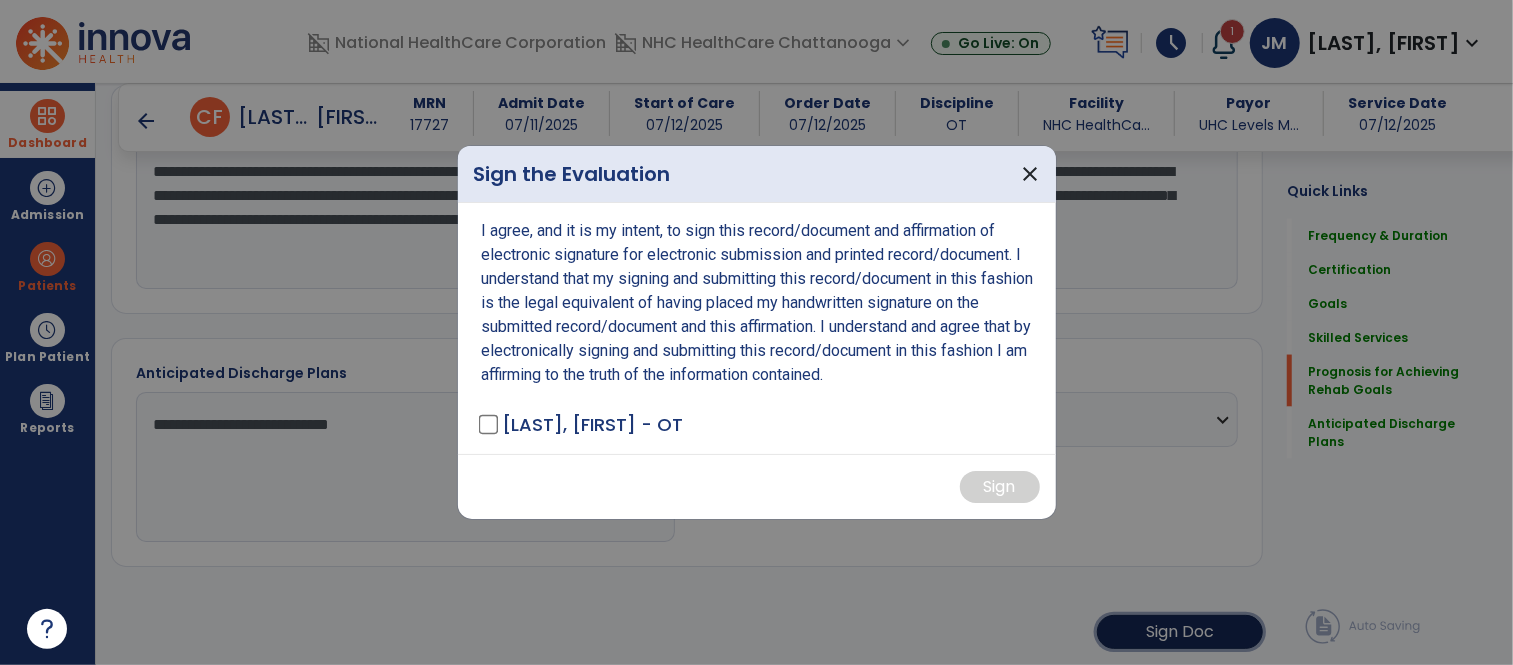 scroll, scrollTop: 1796, scrollLeft: 0, axis: vertical 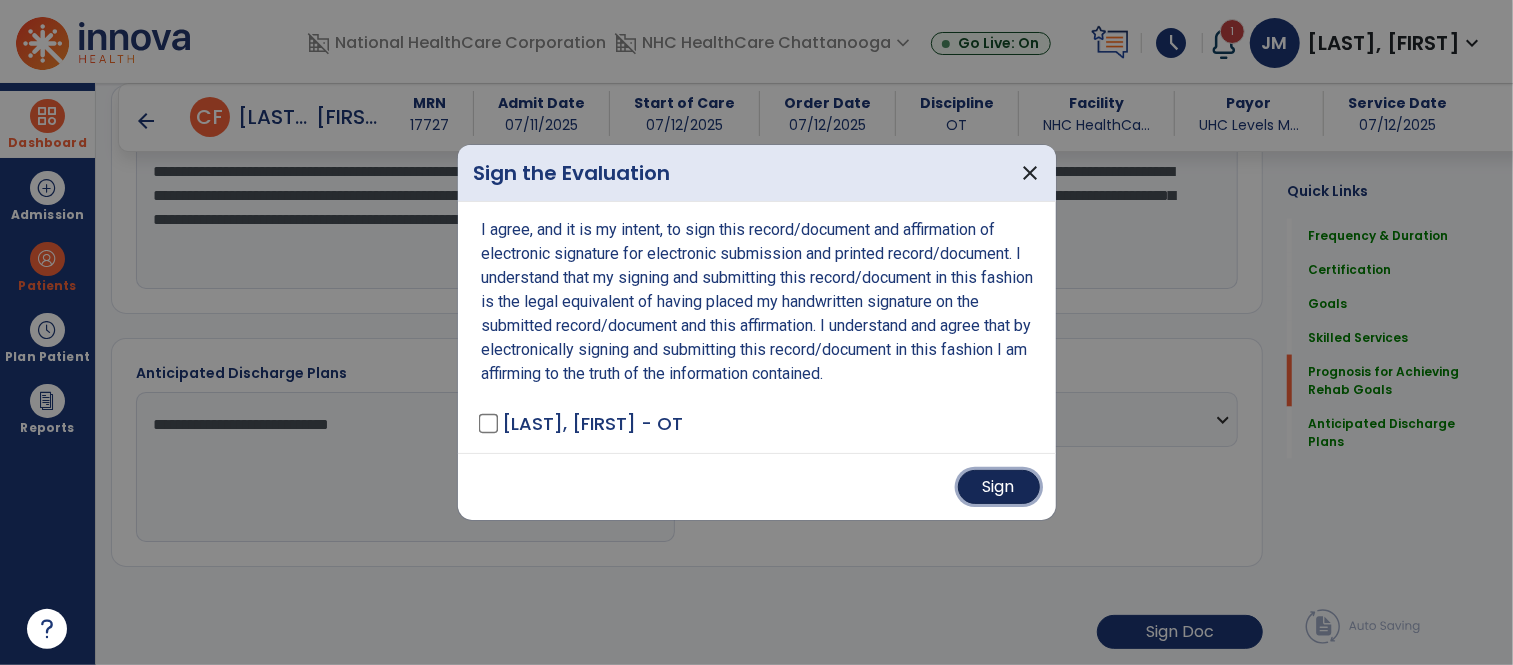 click on "Sign" at bounding box center [999, 487] 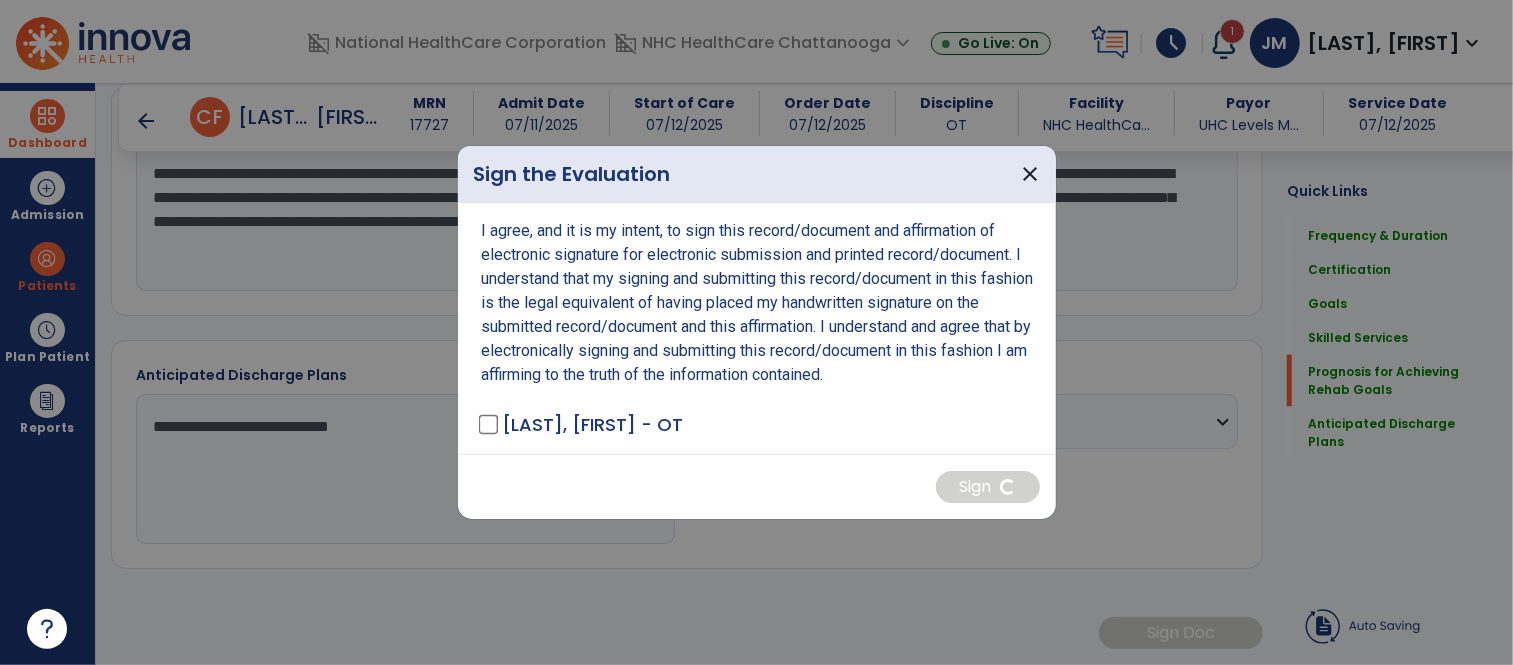 scroll, scrollTop: 1794, scrollLeft: 0, axis: vertical 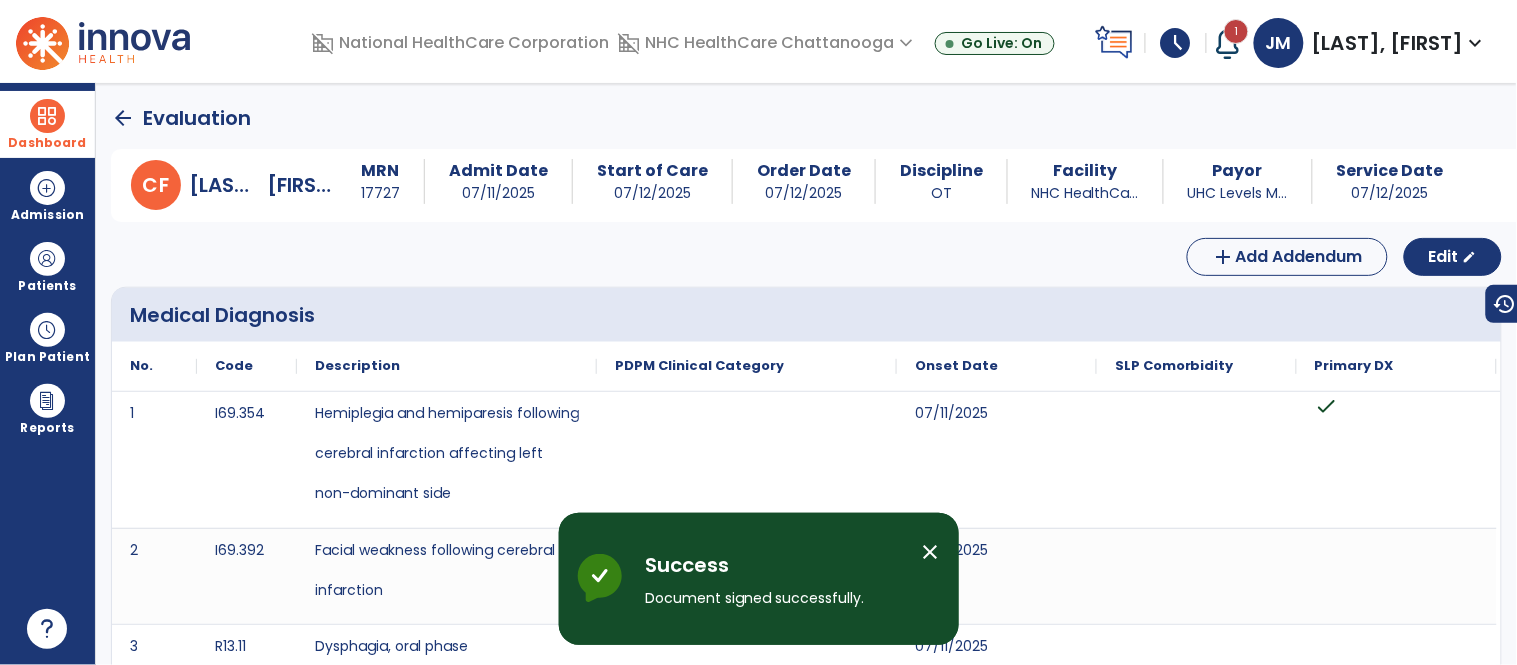 click on "arrow_back" 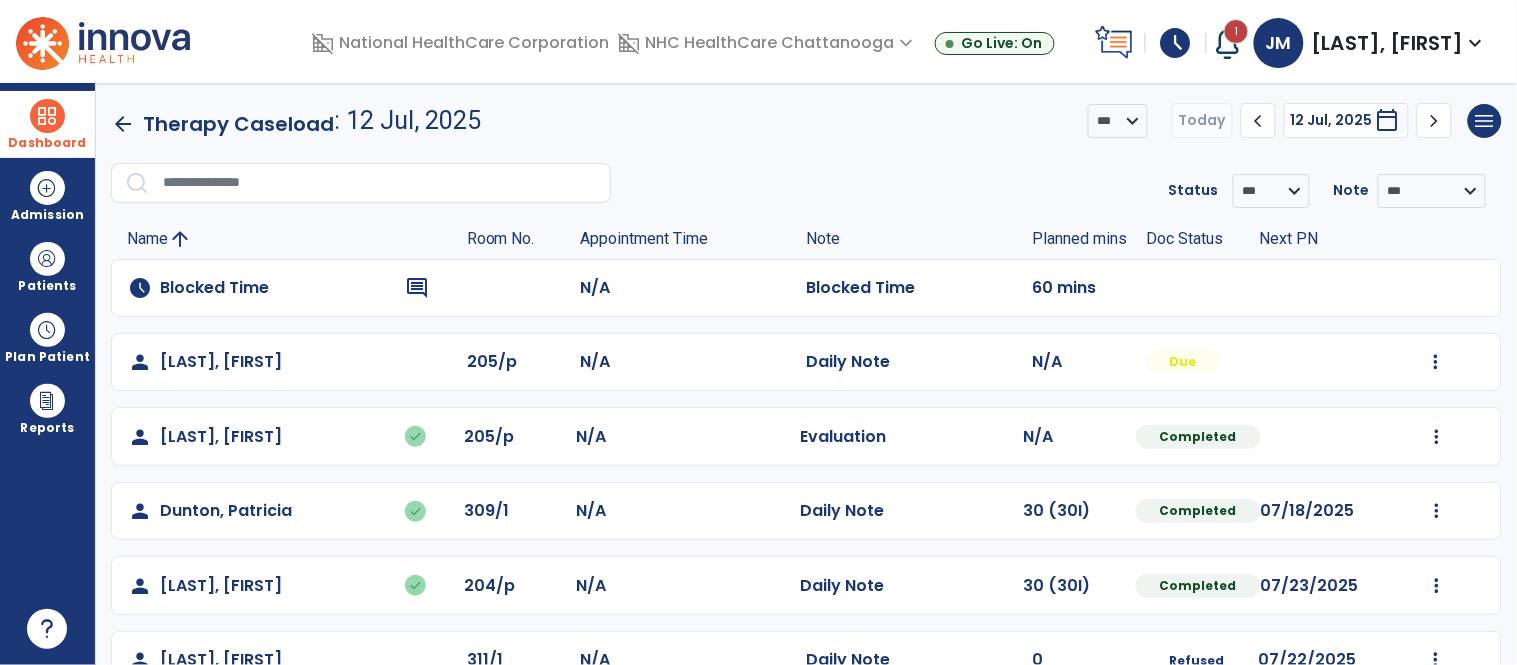 click on "Mark Visit As Complete   Reset Note   Open Document   G + C Mins" 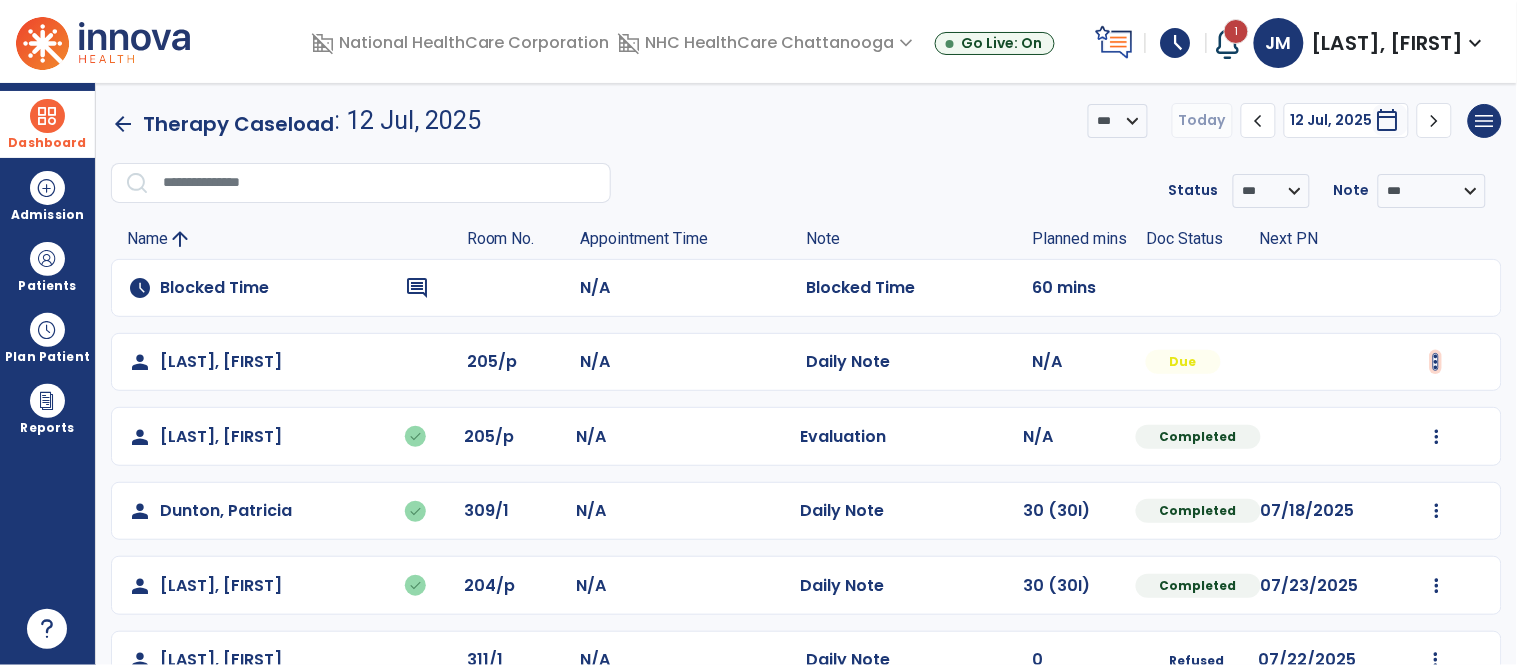 click at bounding box center (1436, 362) 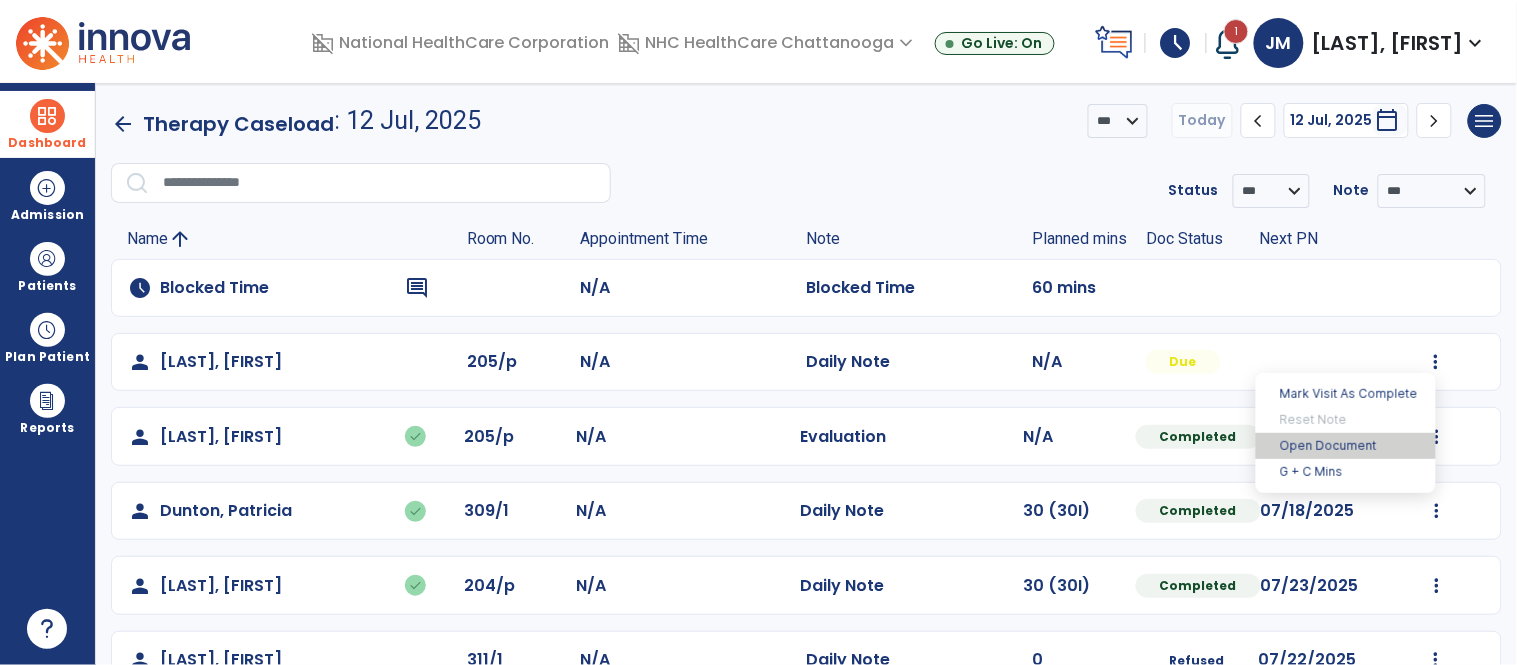 click on "Open Document" at bounding box center [1346, 446] 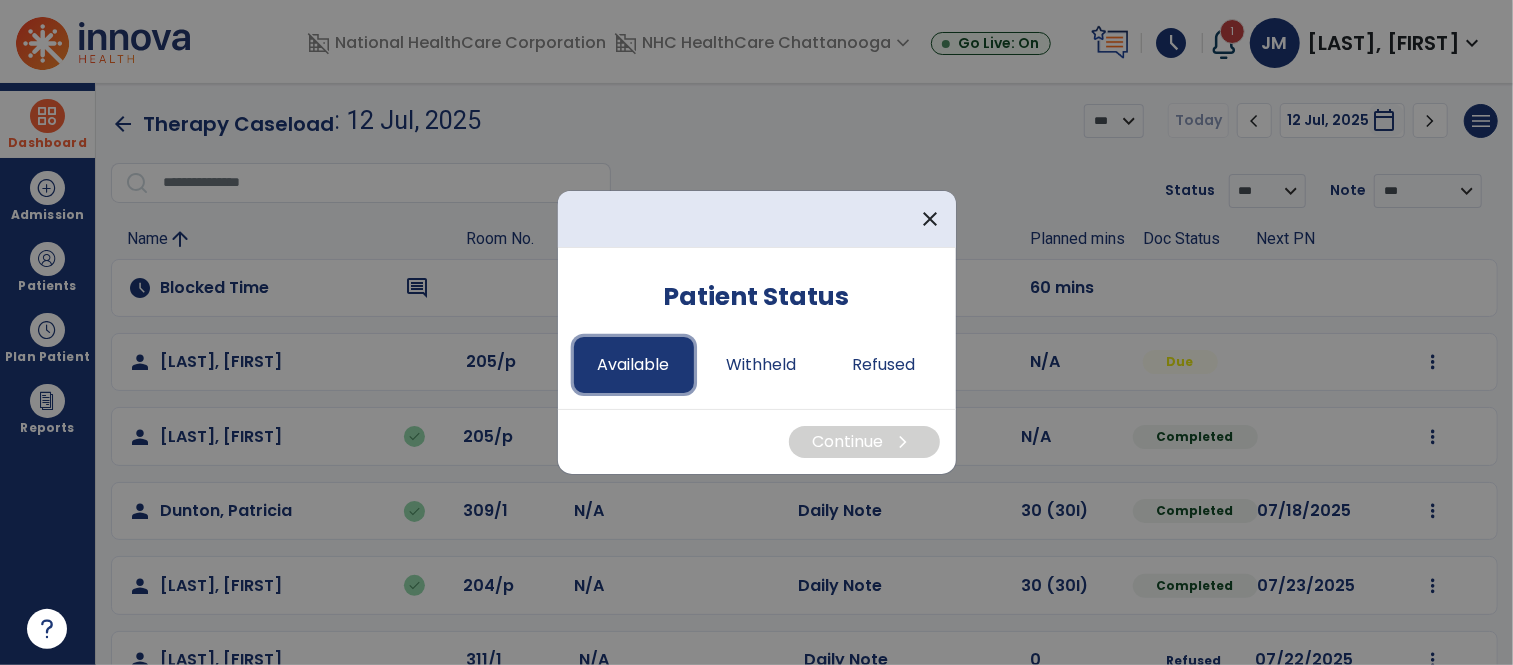 click on "Available" at bounding box center [634, 365] 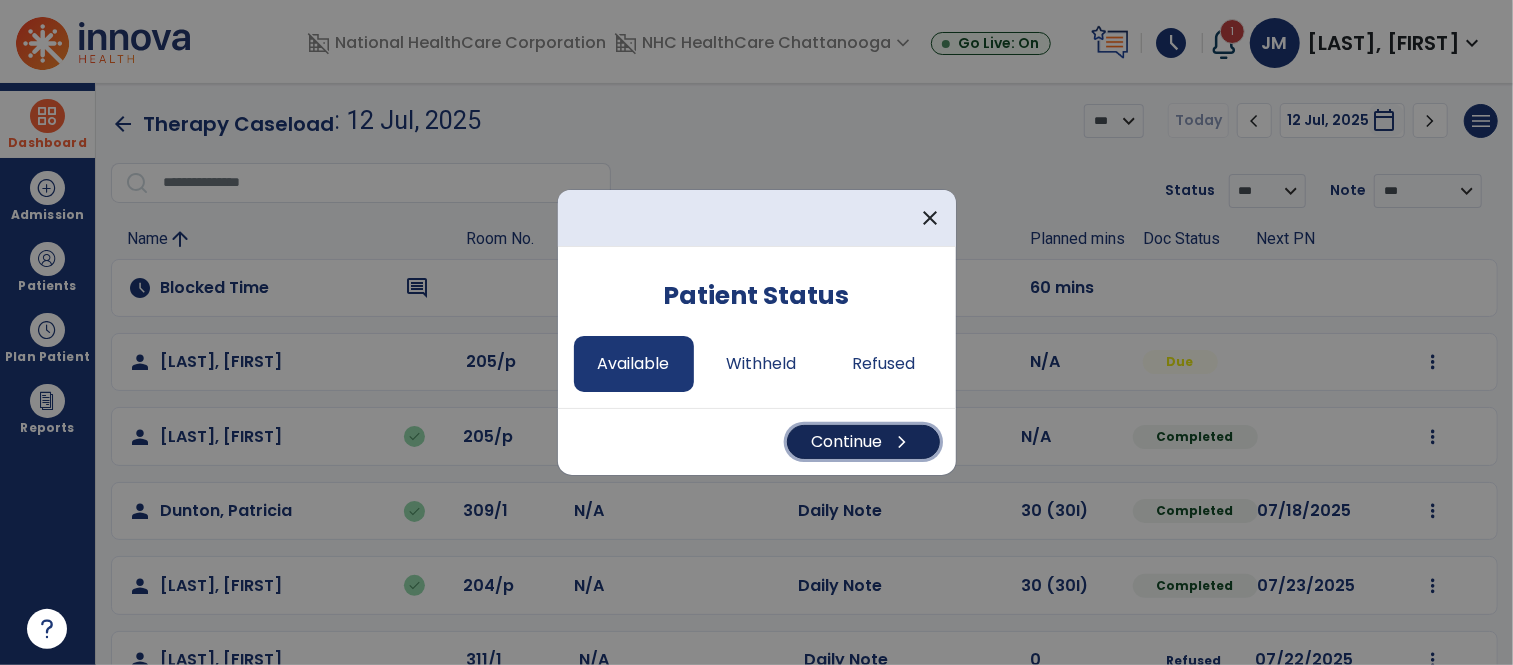 click on "Continue   chevron_right" at bounding box center [863, 442] 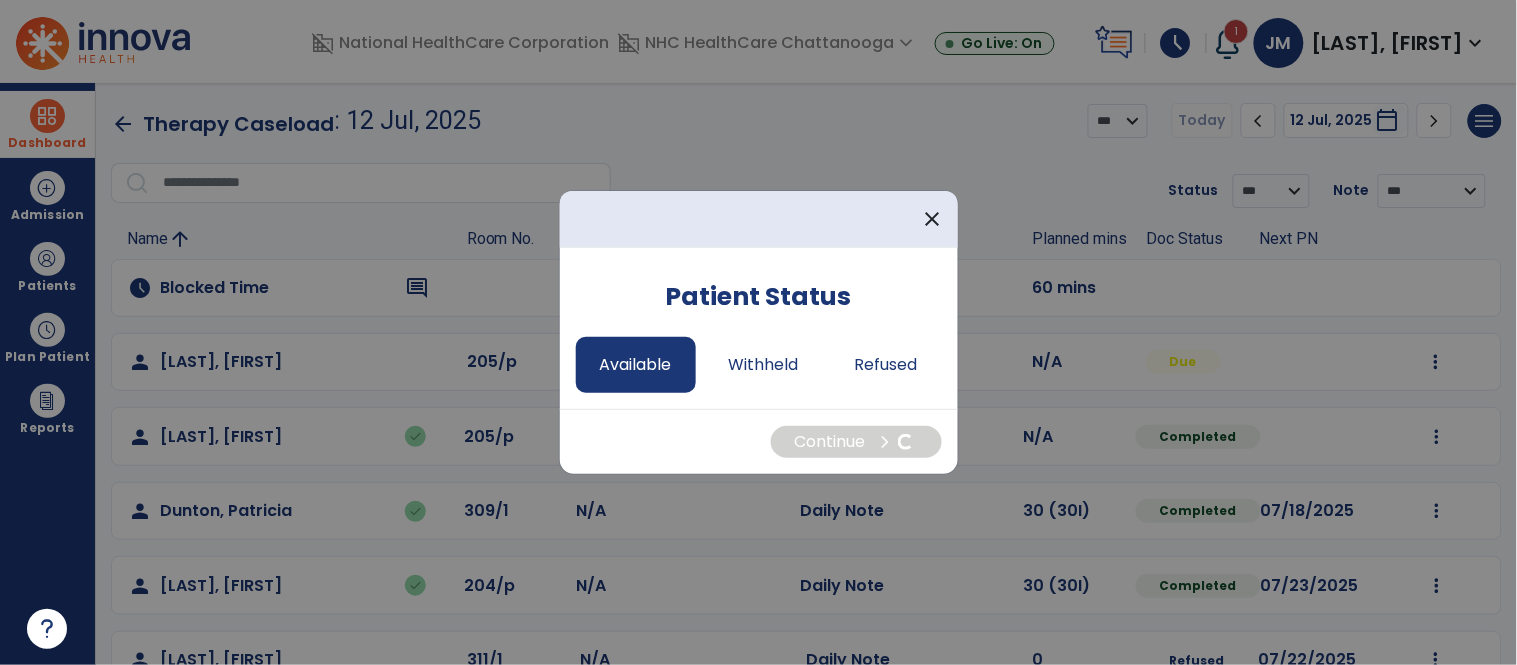 select on "*" 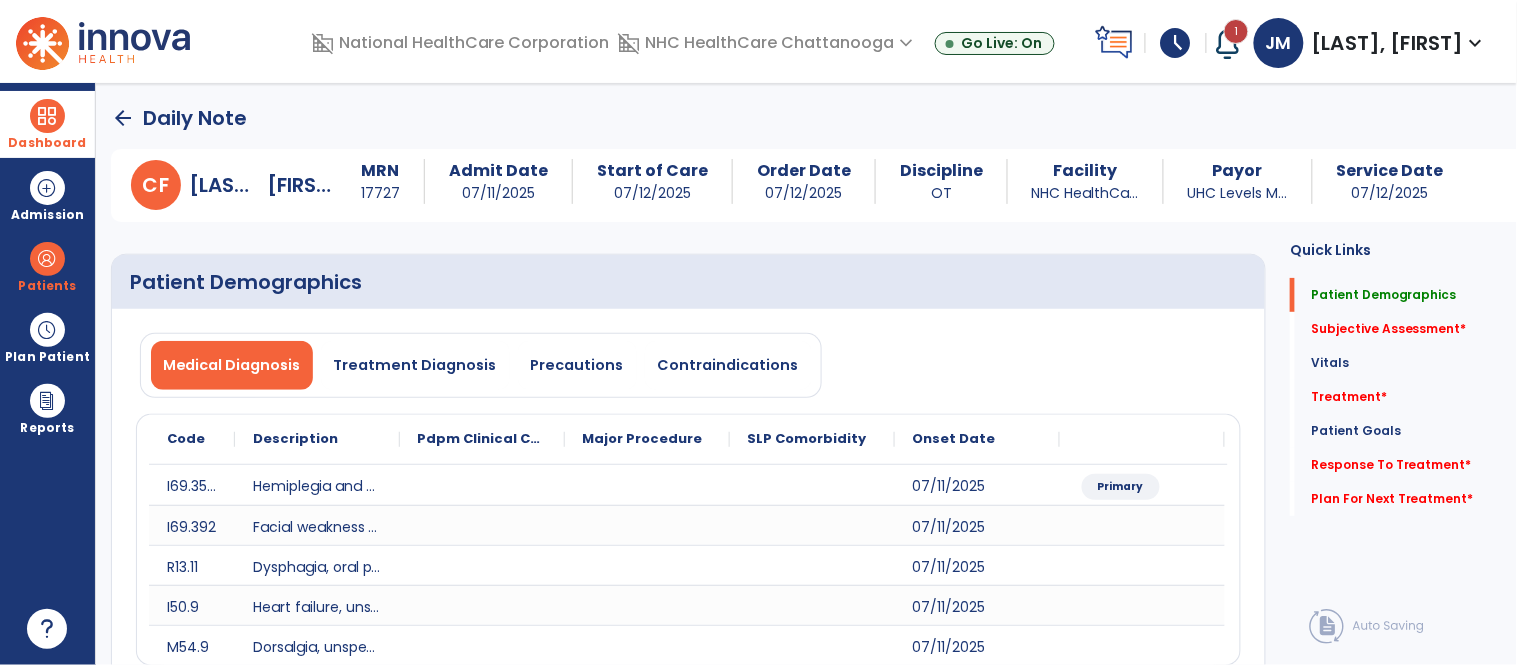 click on "Subjective Assessment   *  Subjective Assessment   *" 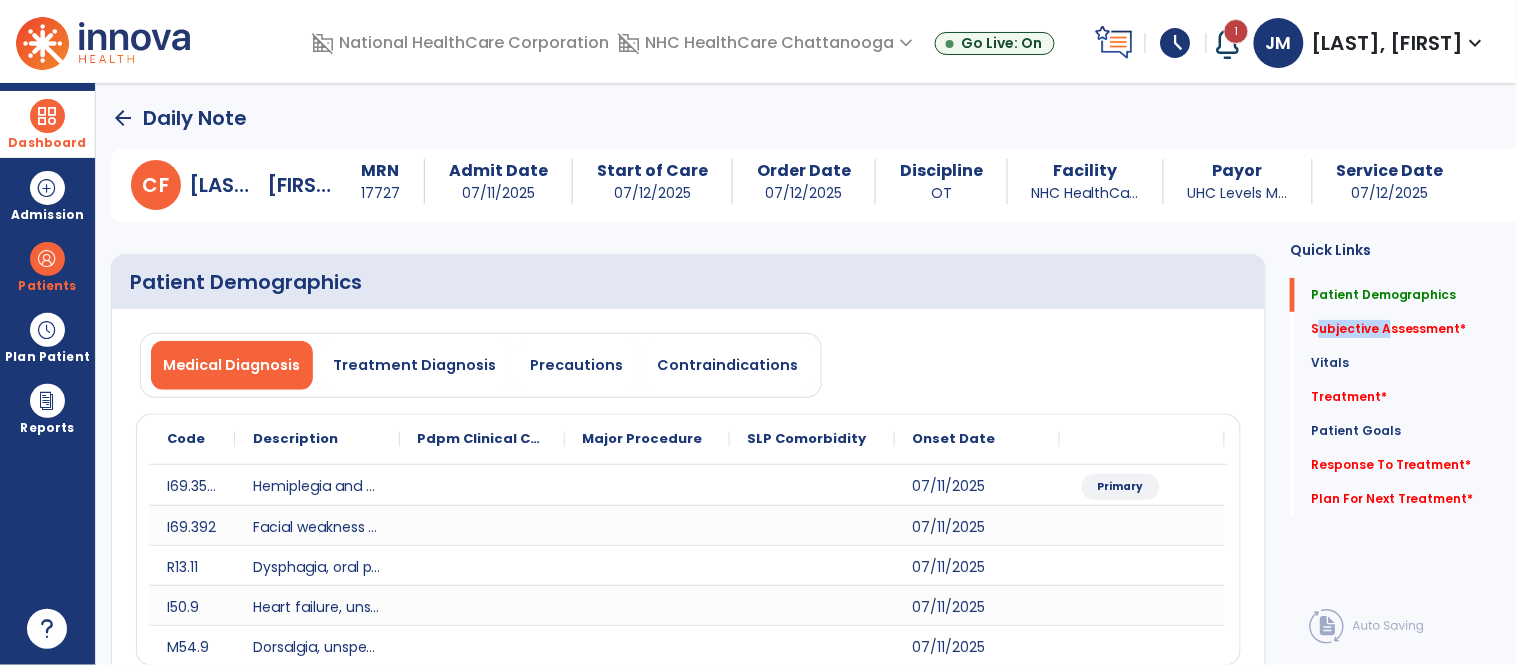 click on "Subjective Assessment   *  Subjective Assessment   *" 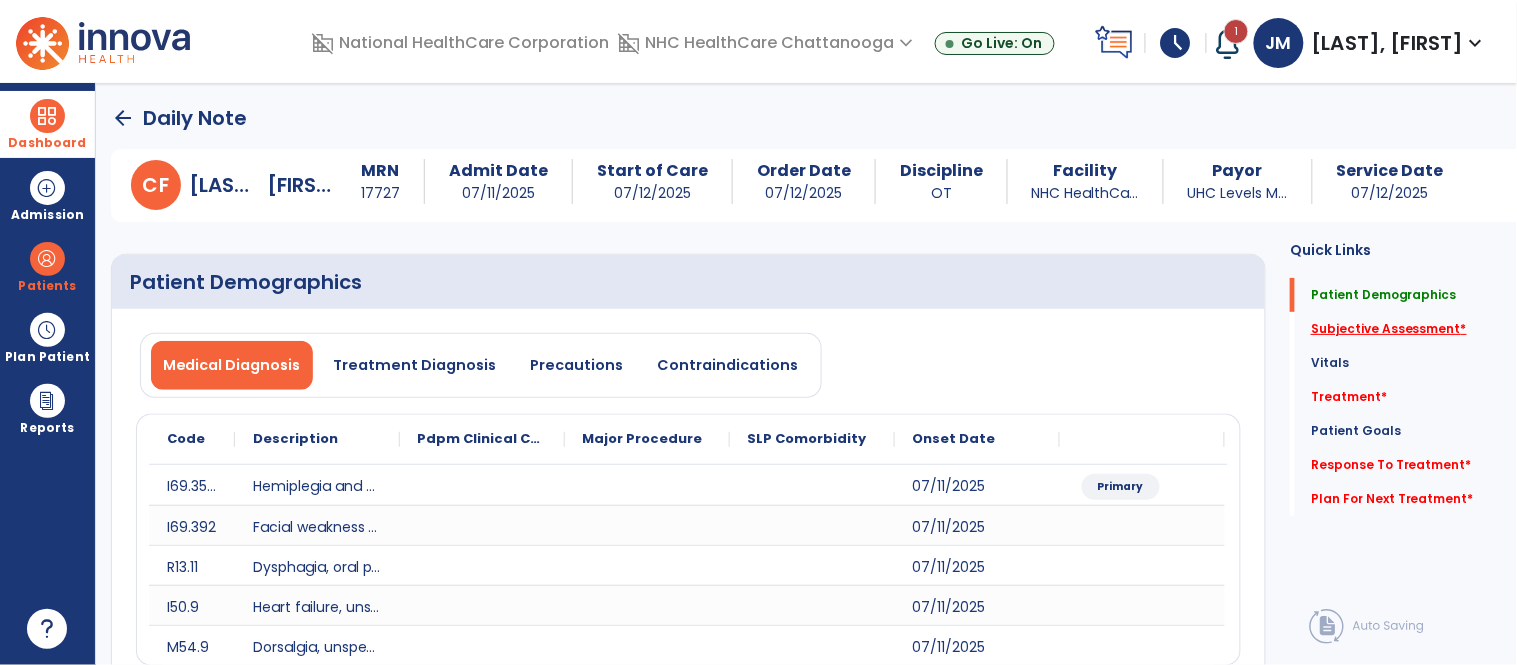 click on "Subjective Assessment   *" 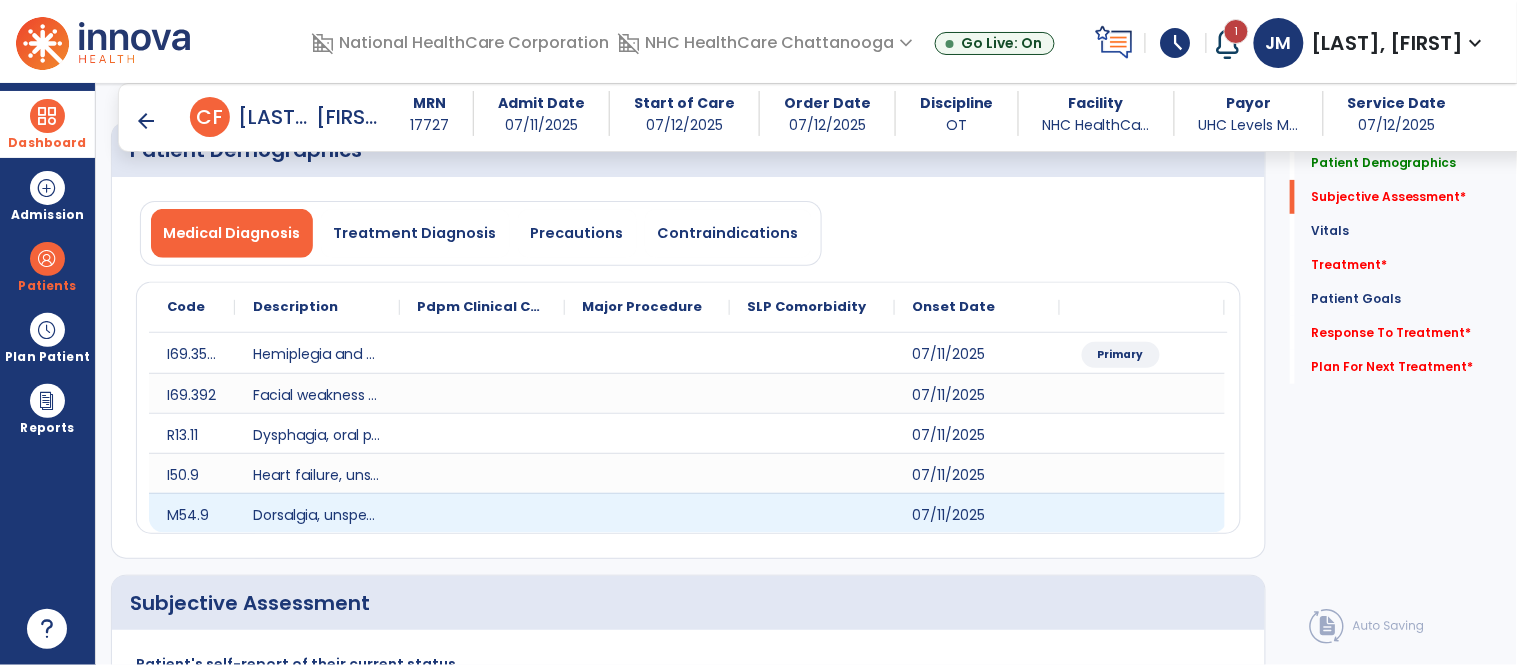 scroll, scrollTop: 474, scrollLeft: 0, axis: vertical 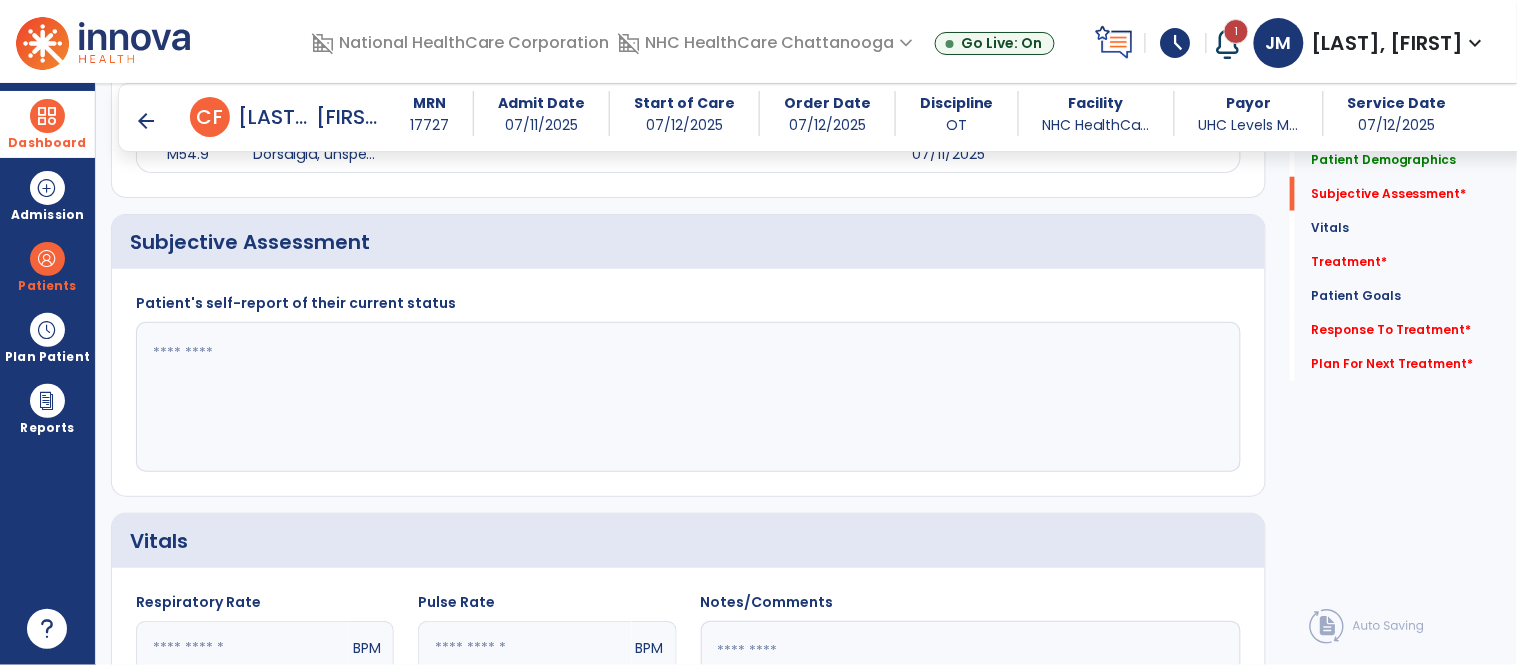 click 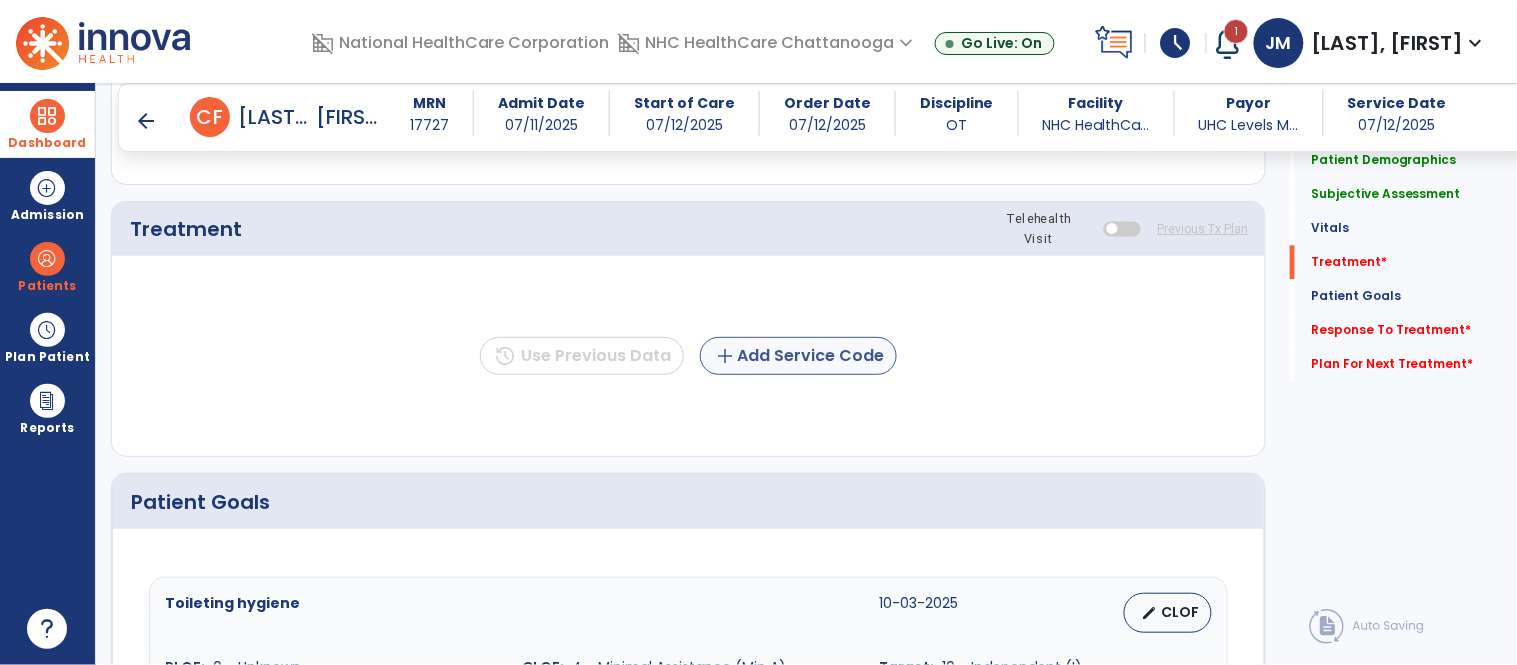 type on "**********" 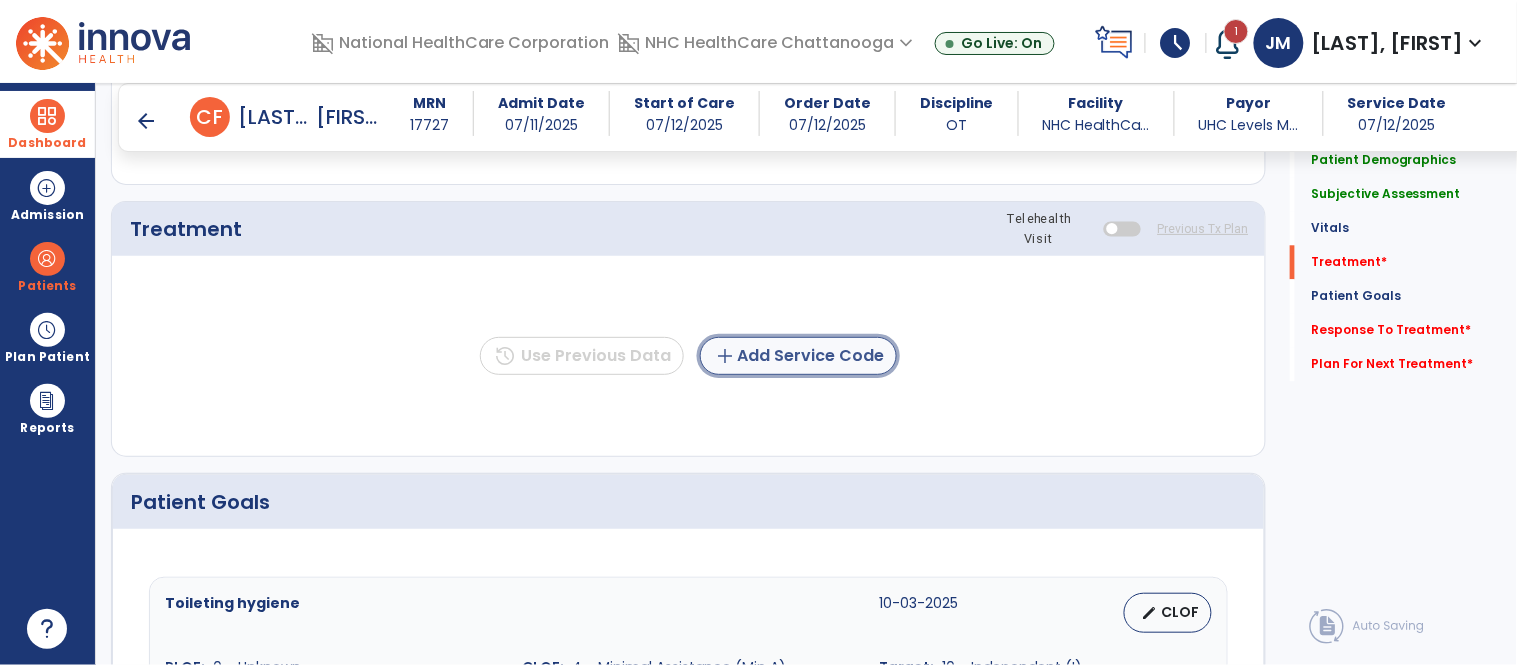 click on "add  Add Service Code" 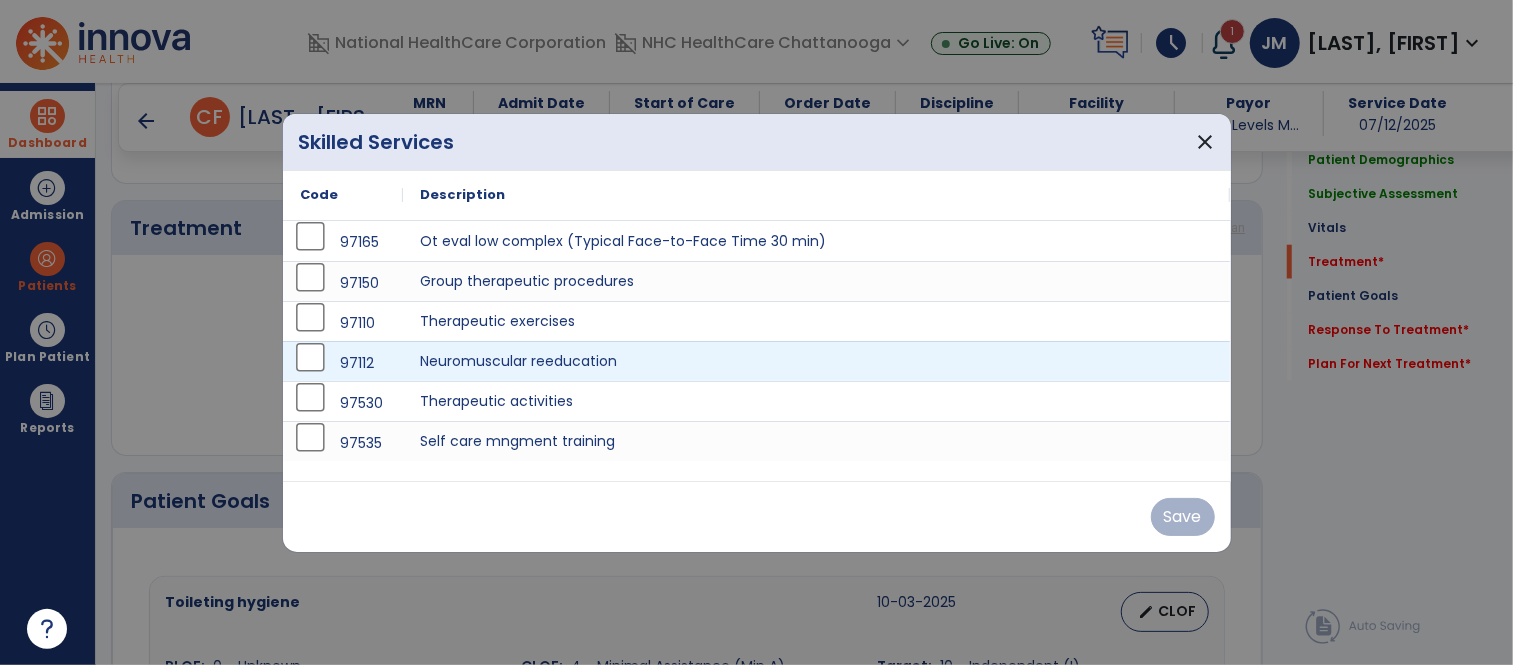 scroll, scrollTop: 1208, scrollLeft: 0, axis: vertical 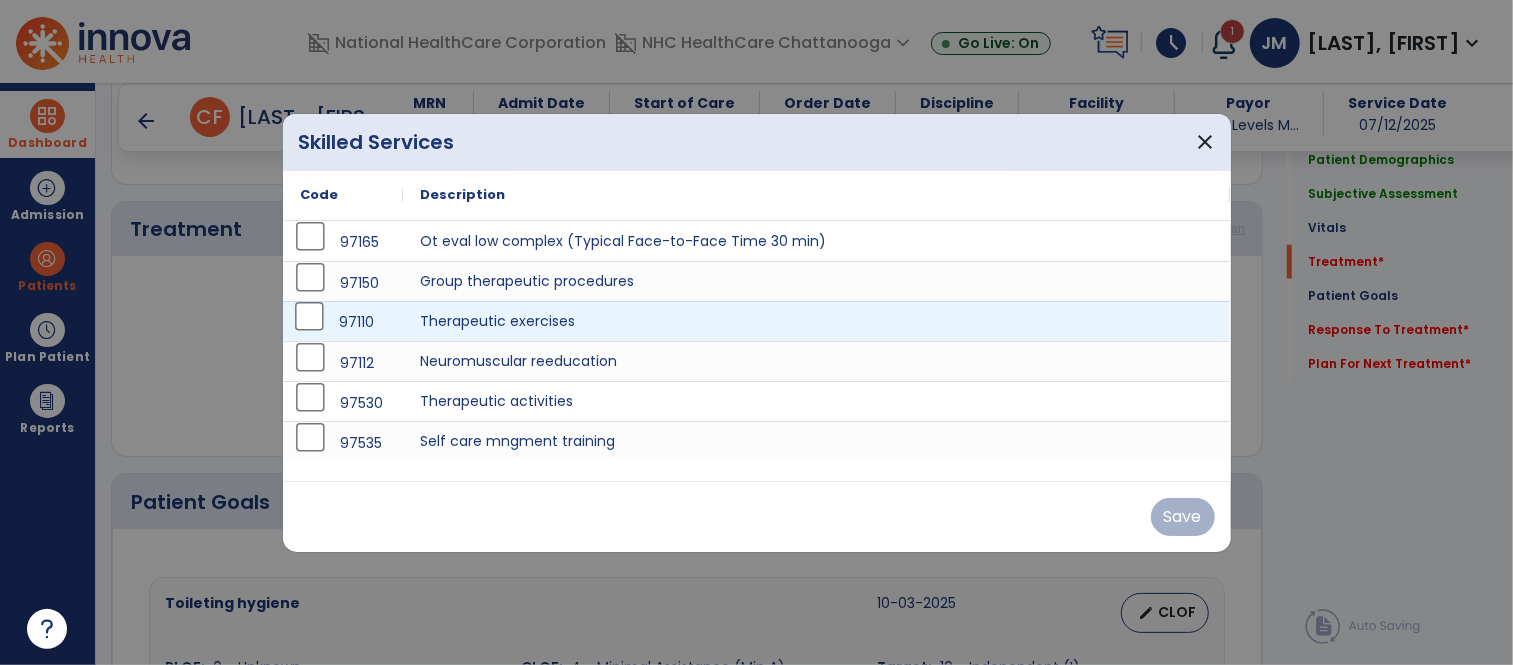 click on "97110" at bounding box center (343, 322) 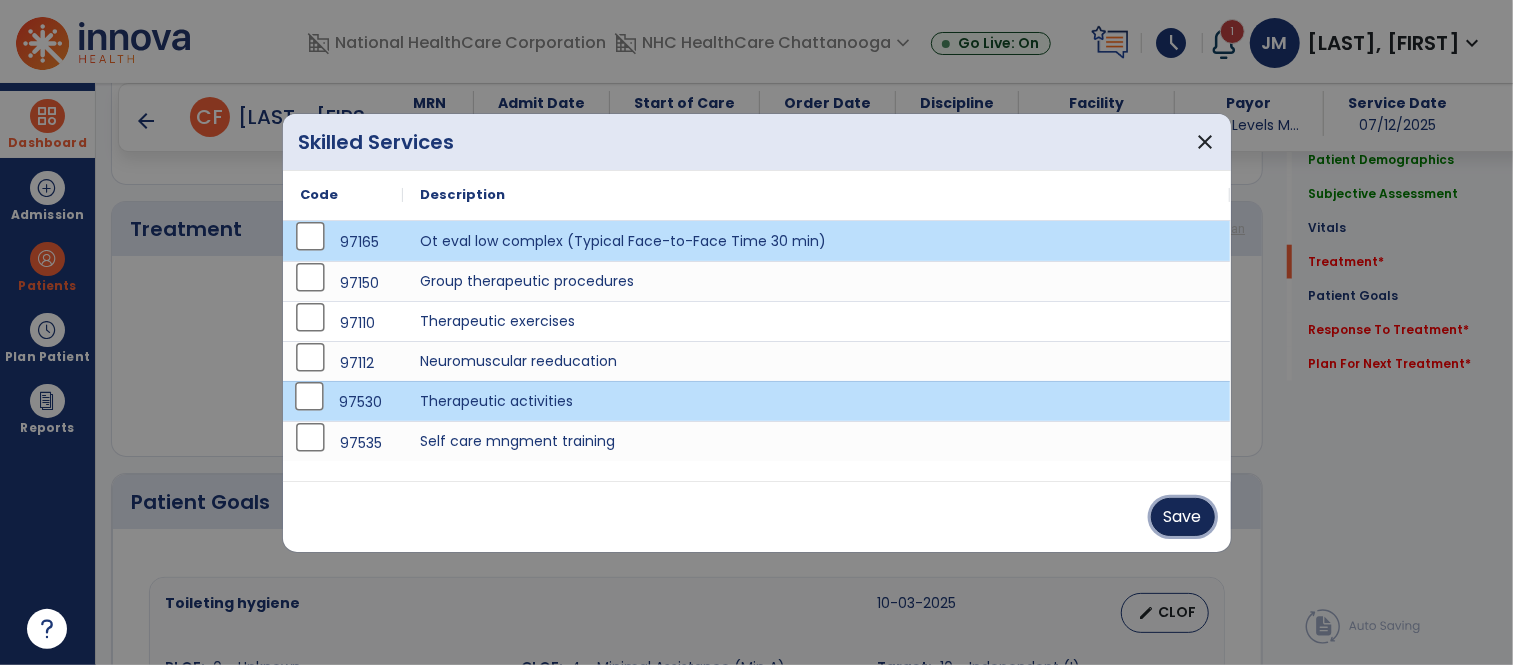 click on "Save" at bounding box center [1183, 517] 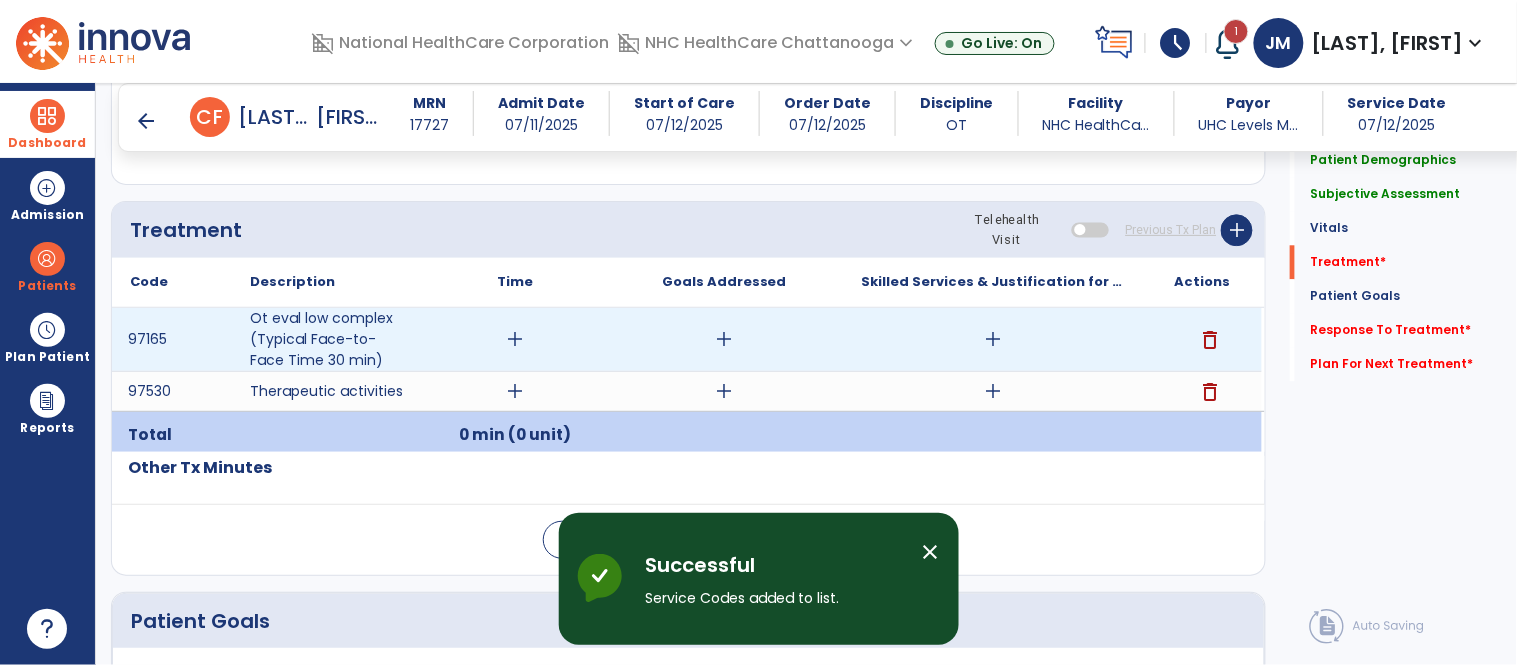 click on "add" at bounding box center [515, 339] 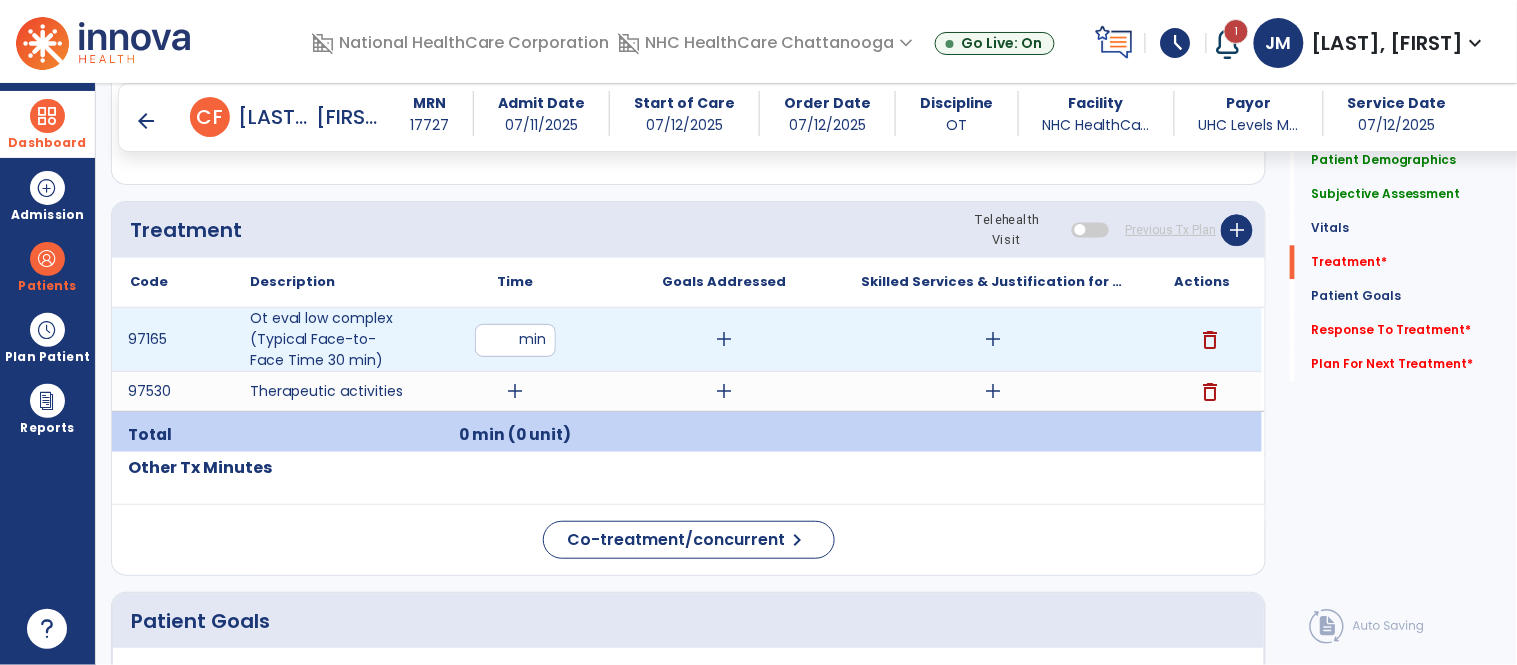 type on "**" 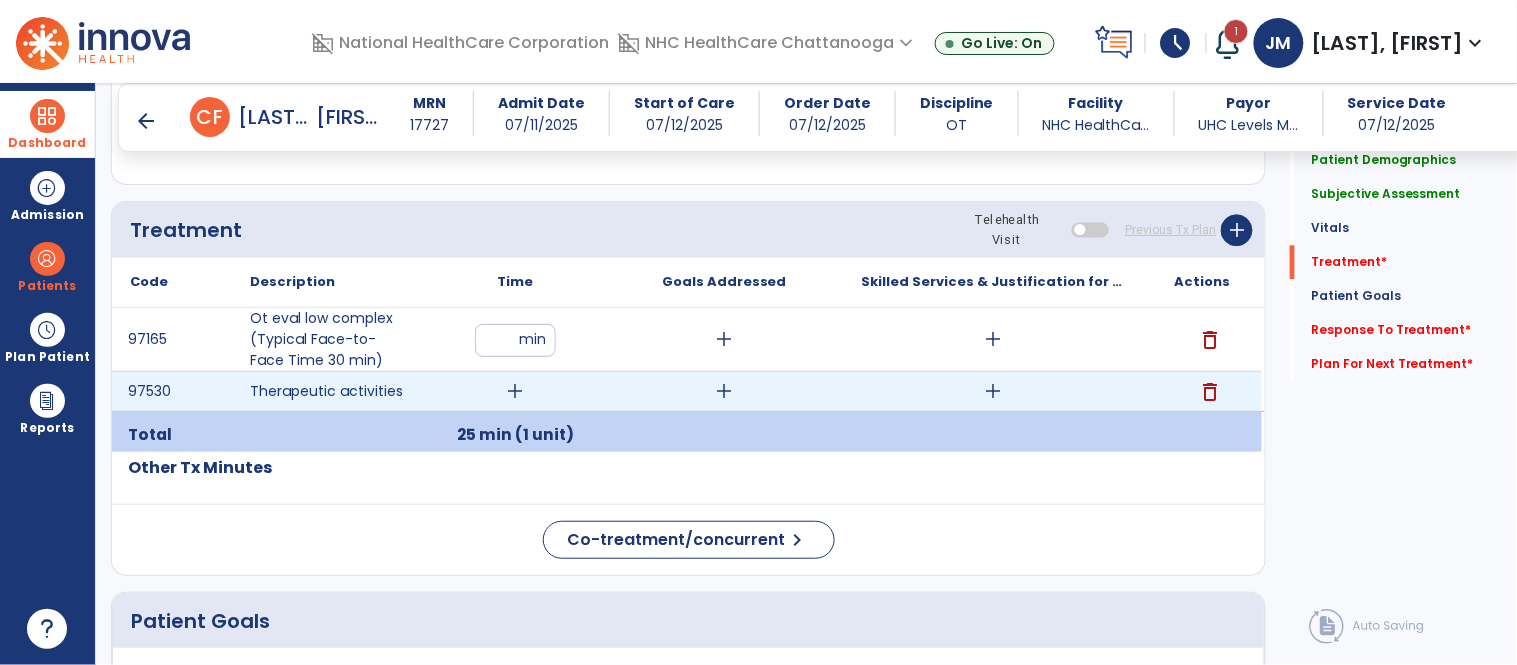 click on "add" at bounding box center (515, 391) 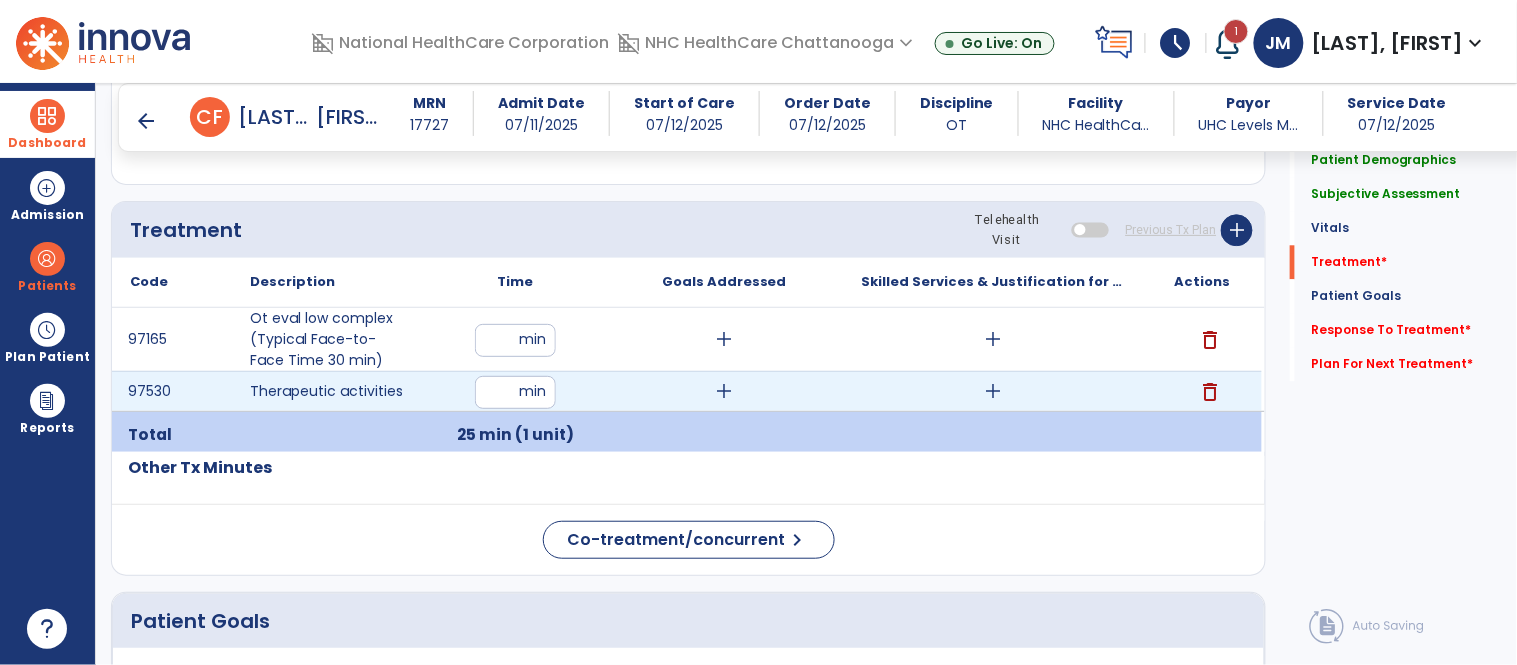 type on "**" 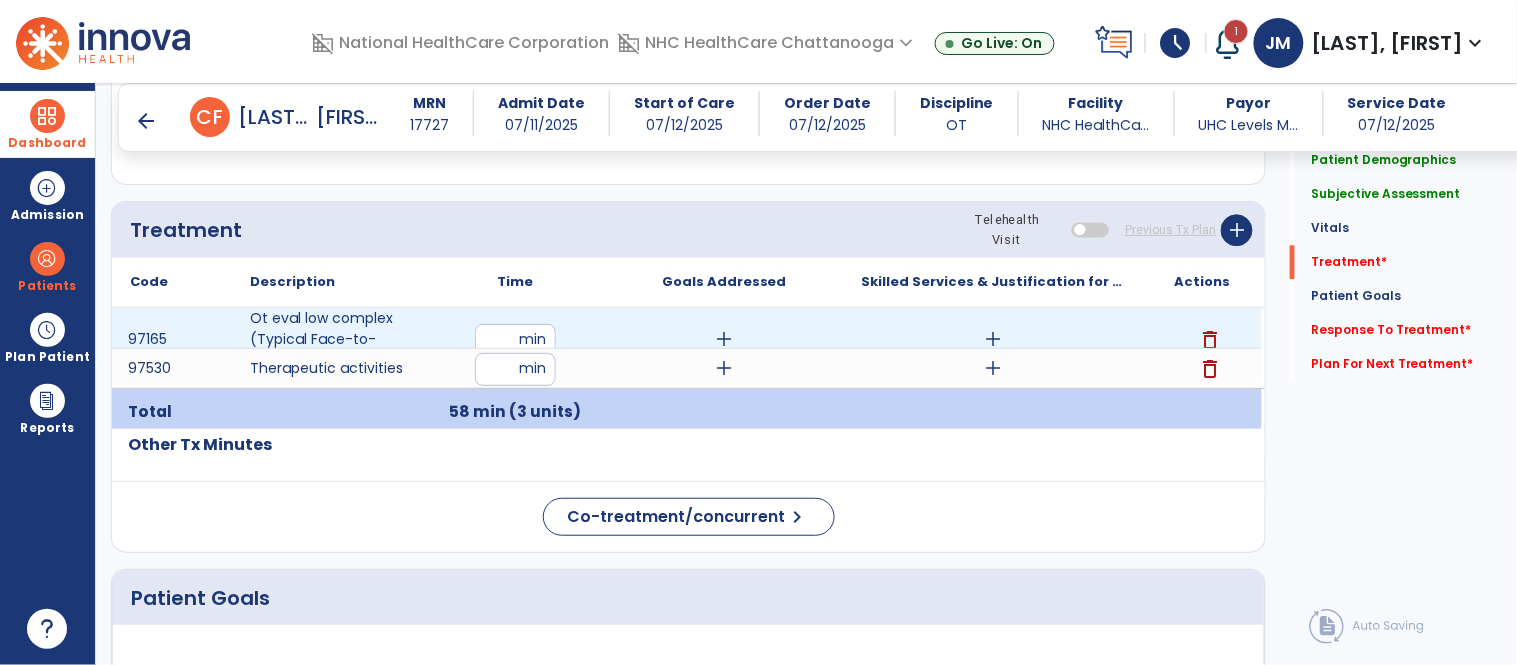 click on "add" at bounding box center [993, 339] 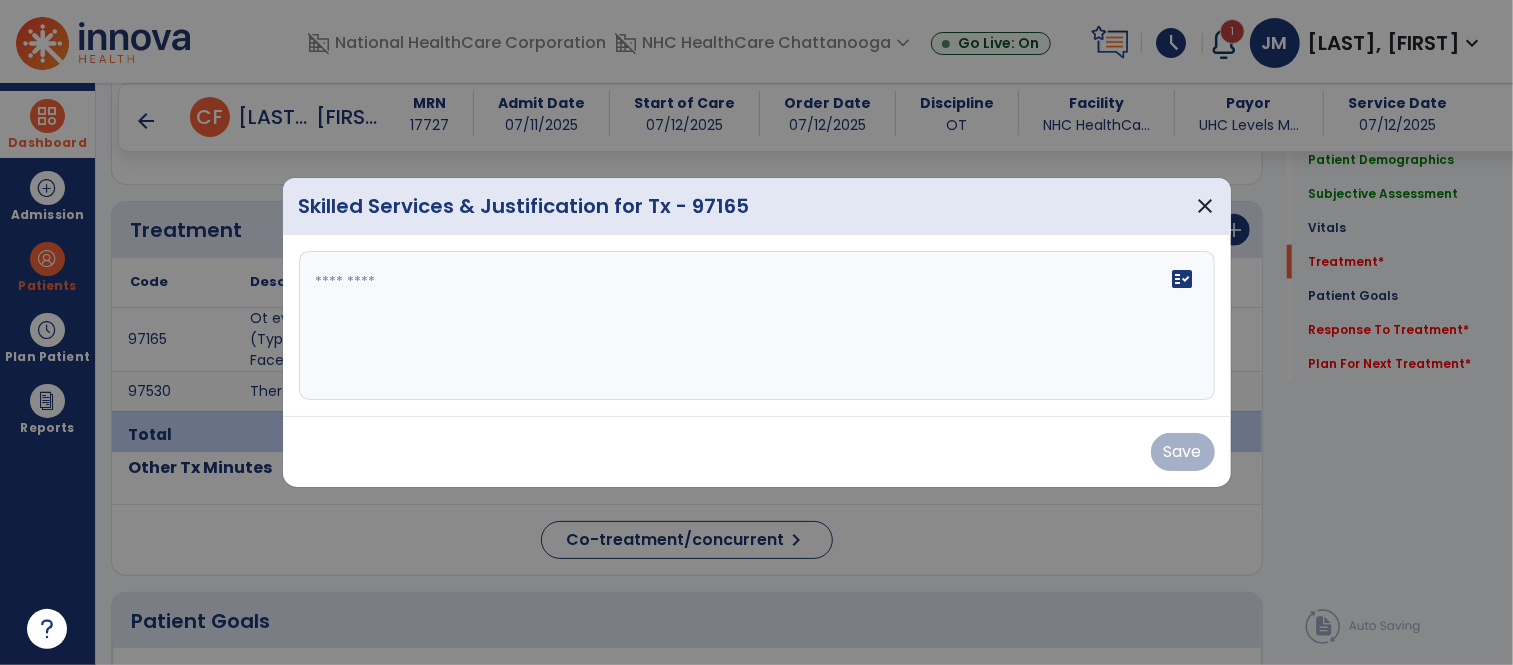 scroll, scrollTop: 1208, scrollLeft: 0, axis: vertical 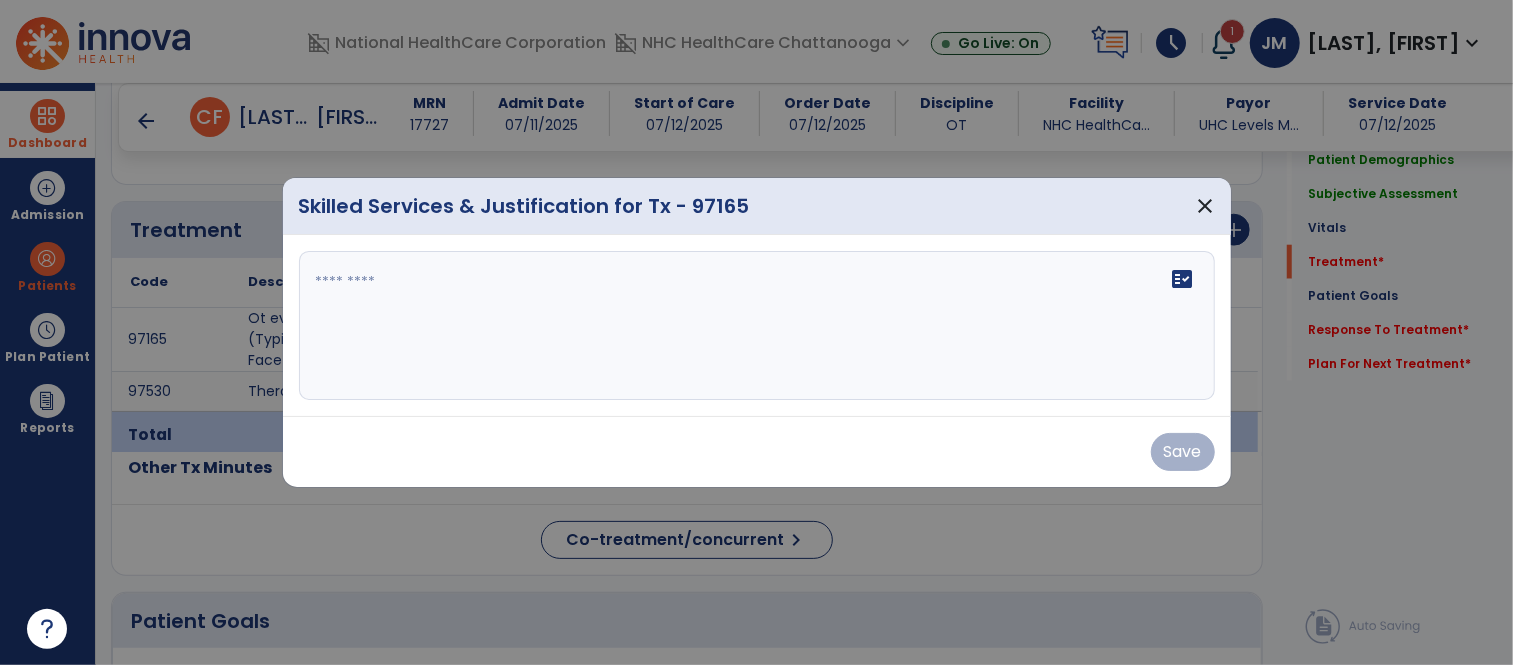 click on "fact_check" at bounding box center [757, 326] 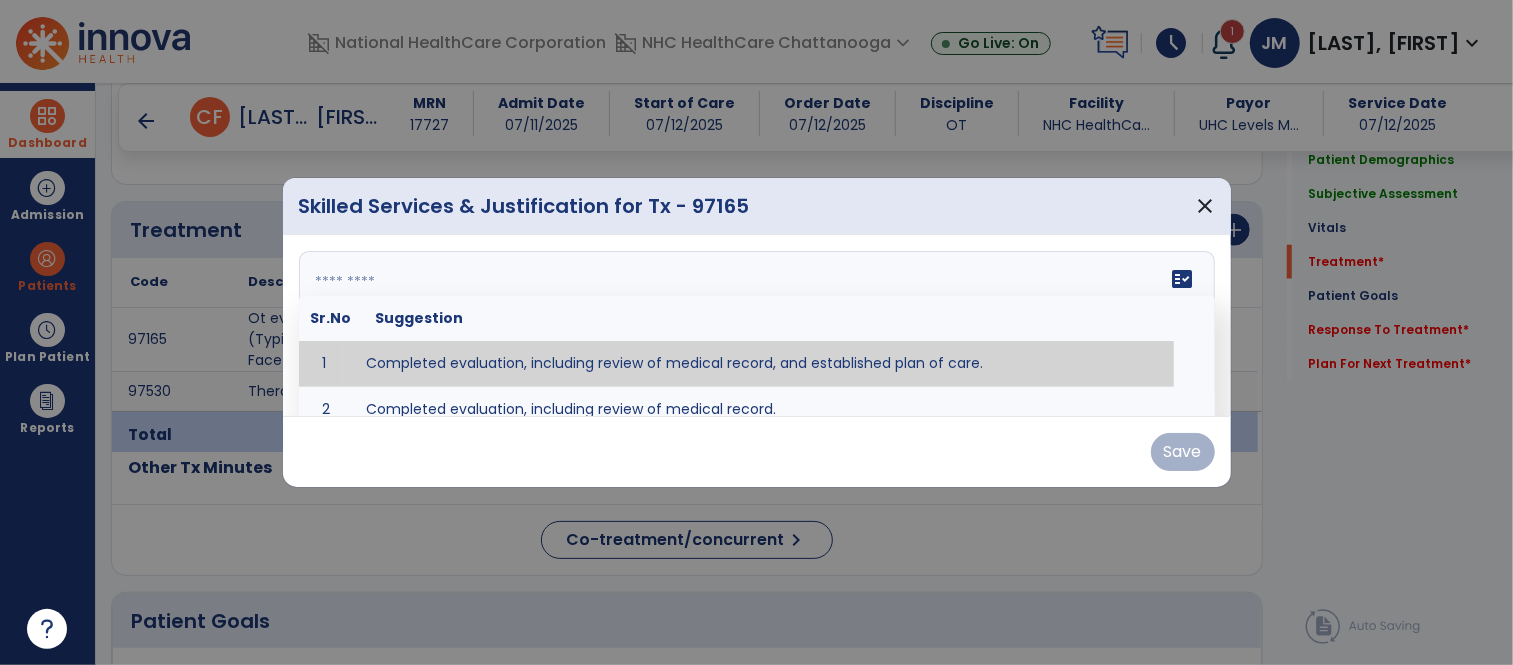 type on "**********" 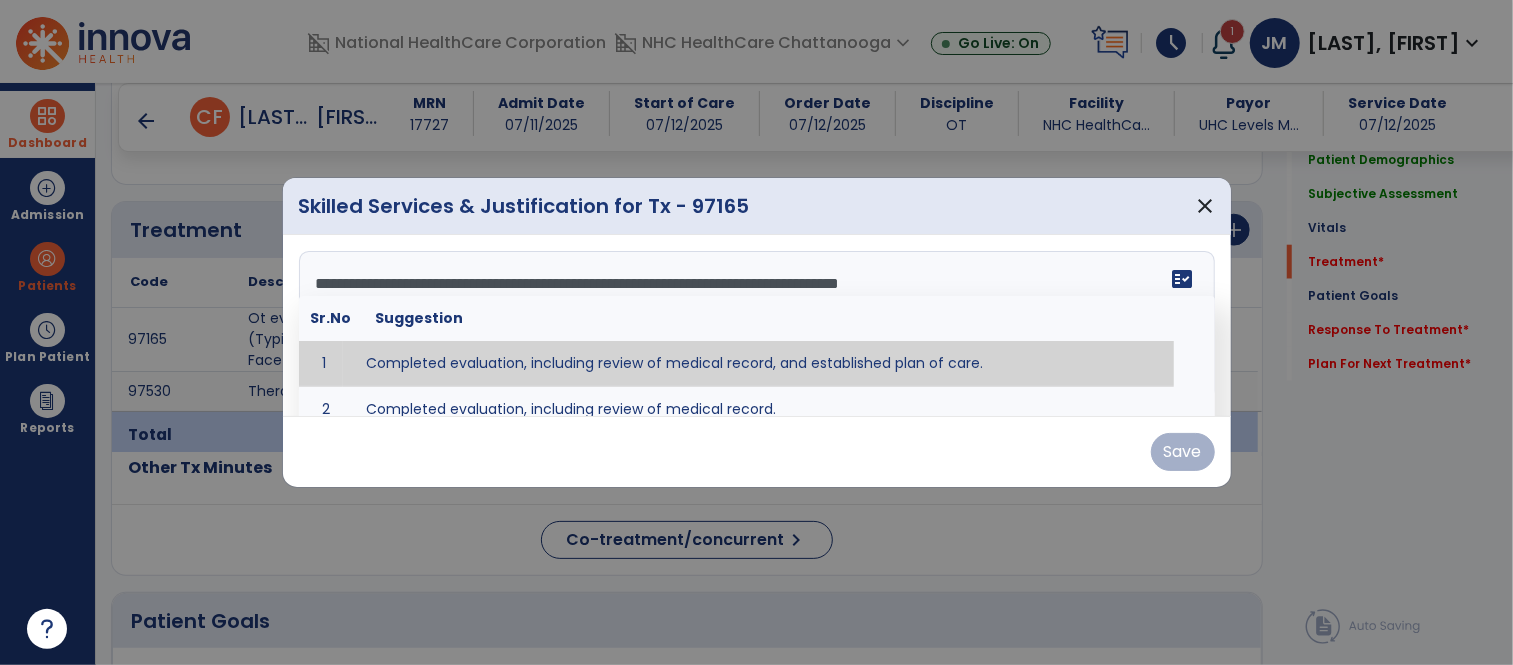 drag, startPoint x: 761, startPoint y: 361, endPoint x: 1122, endPoint y: 503, distance: 387.92395 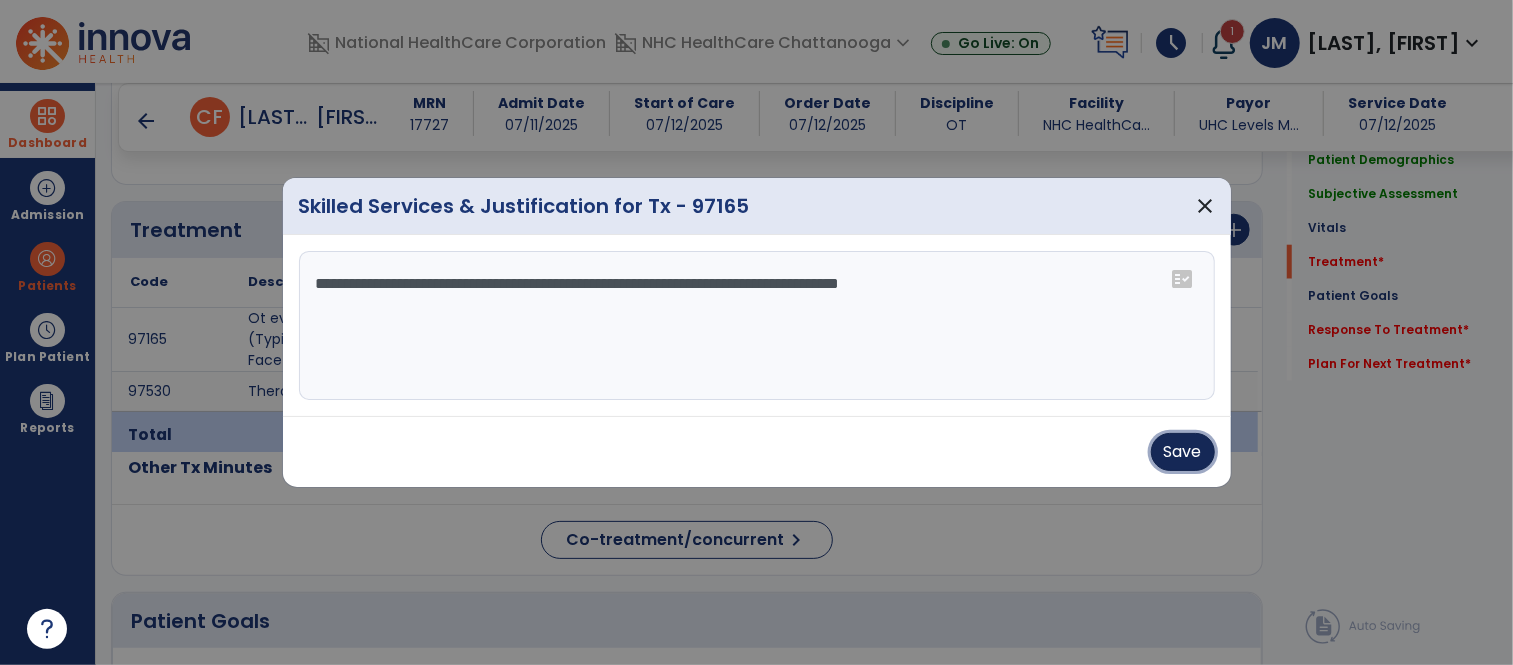 click on "Save" at bounding box center (1183, 452) 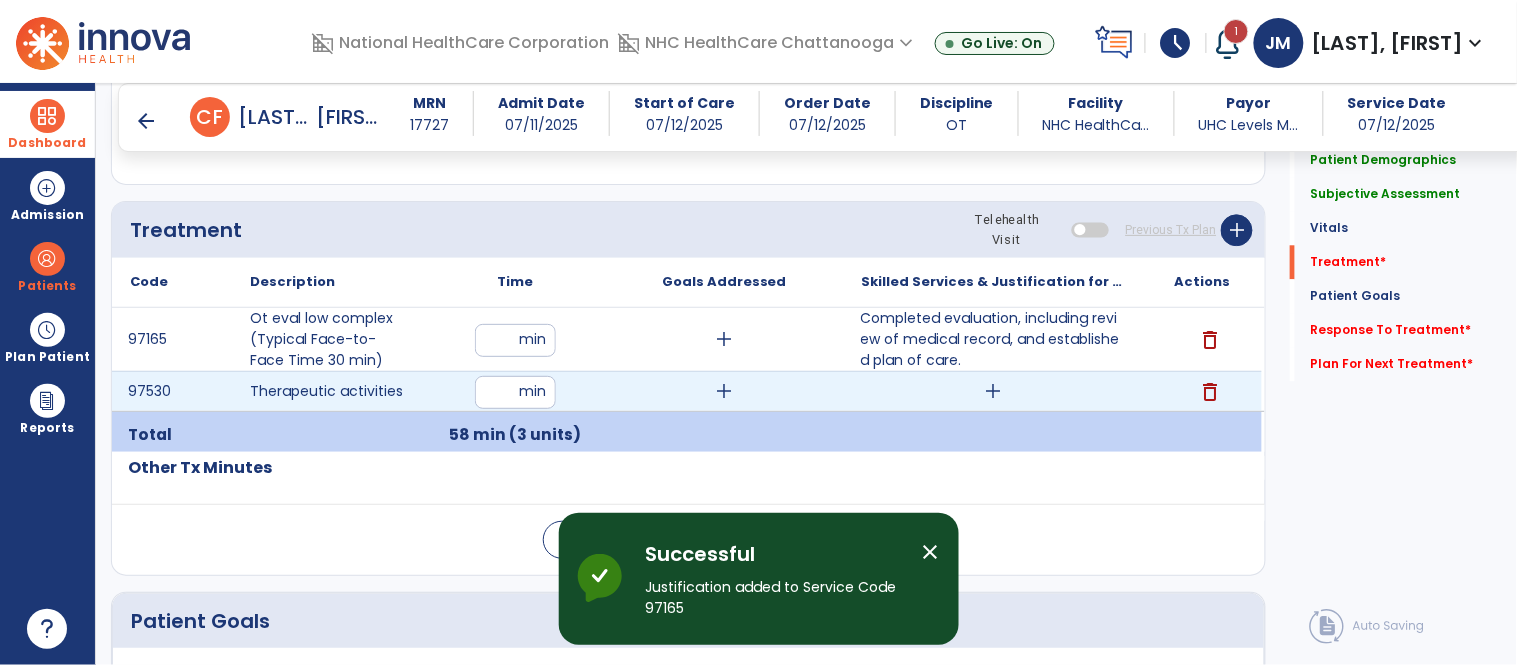 click on "add" at bounding box center [993, 391] 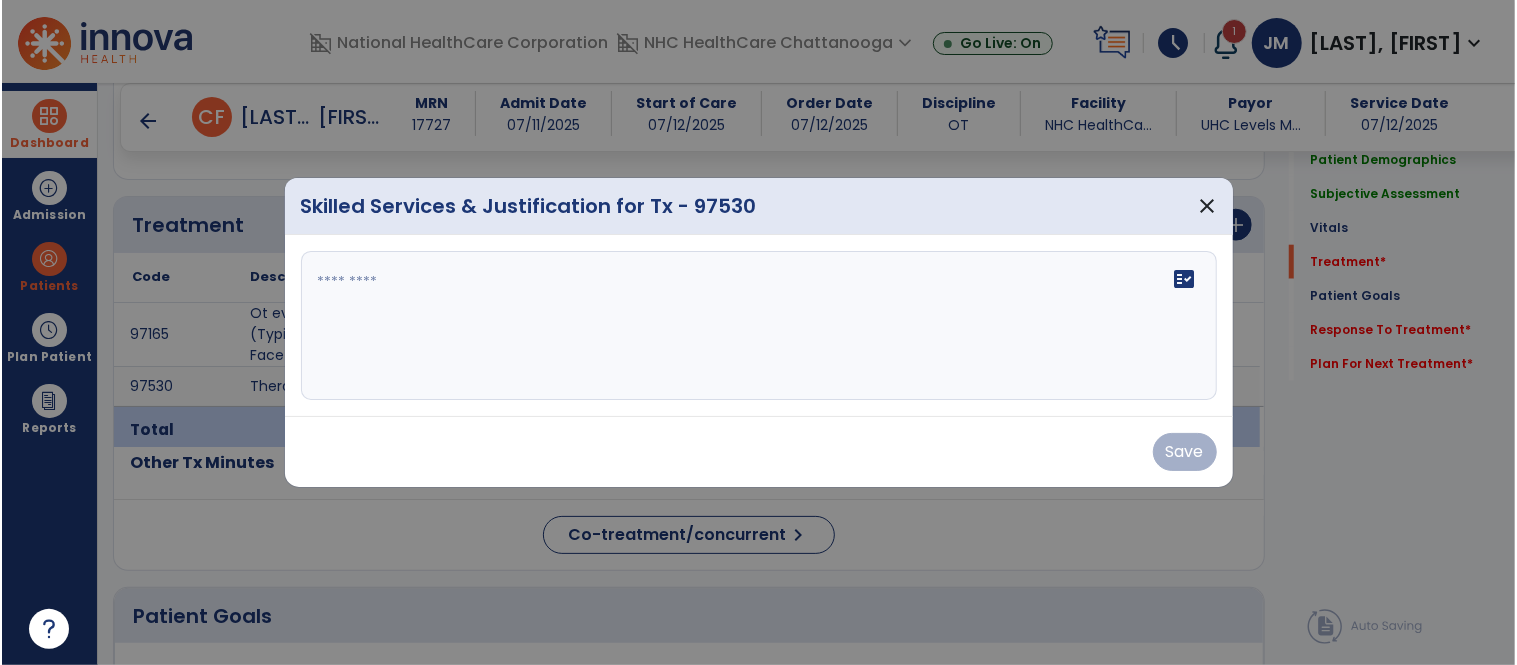 scroll, scrollTop: 1208, scrollLeft: 0, axis: vertical 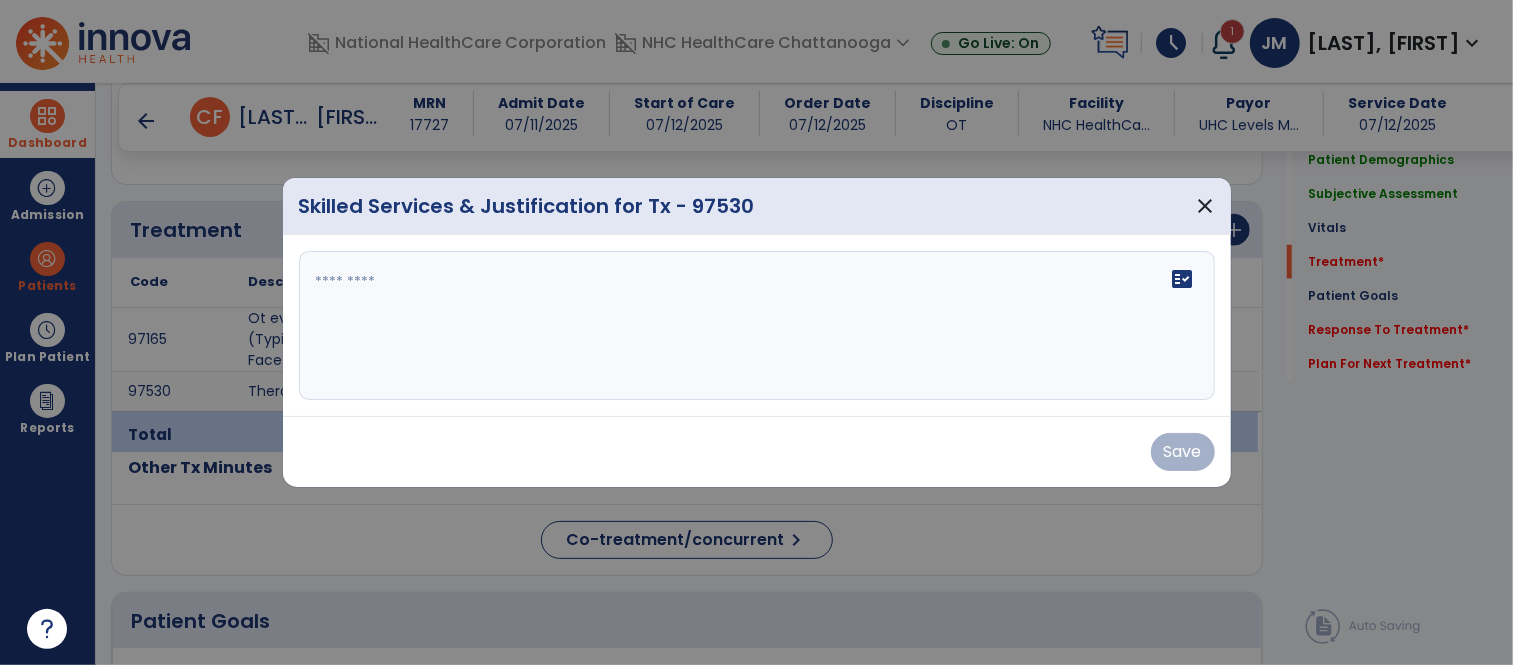 click on "fact_check" at bounding box center (757, 326) 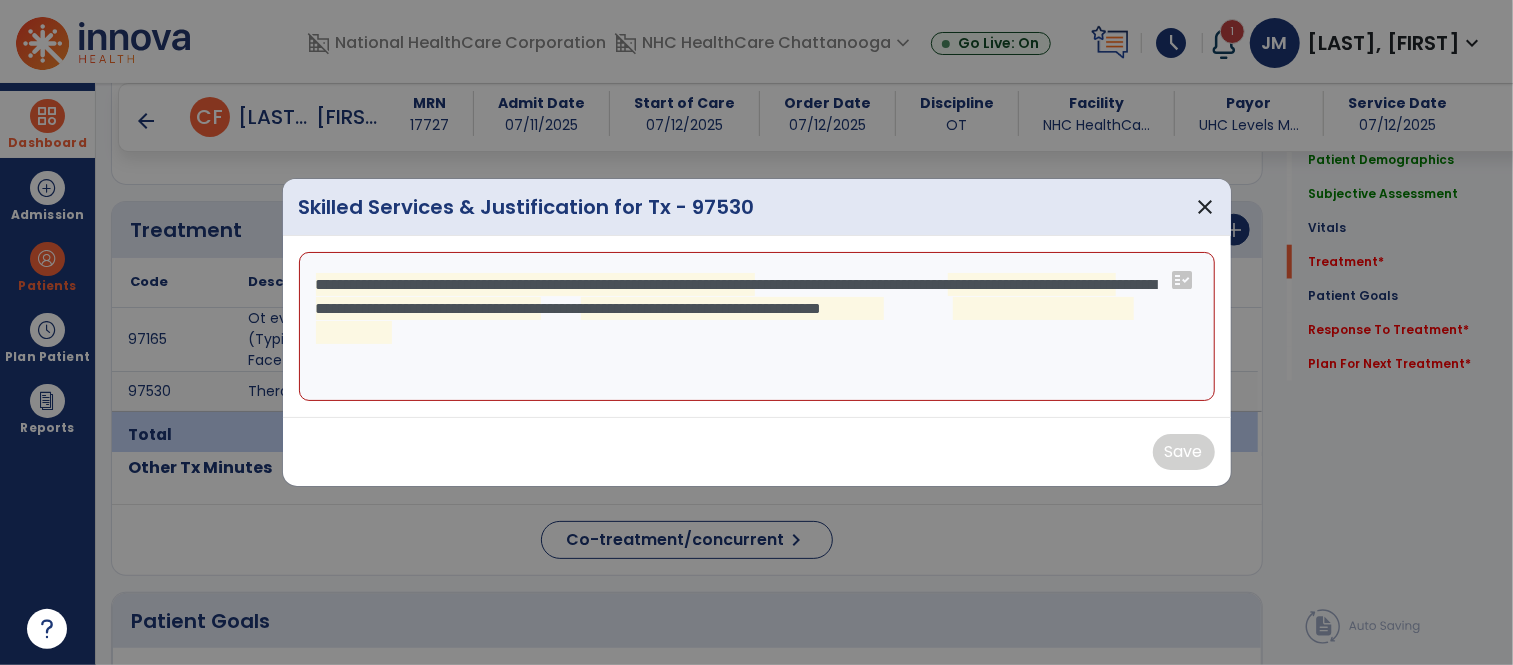 drag, startPoint x: 697, startPoint y: 304, endPoint x: 705, endPoint y: 282, distance: 23.409399 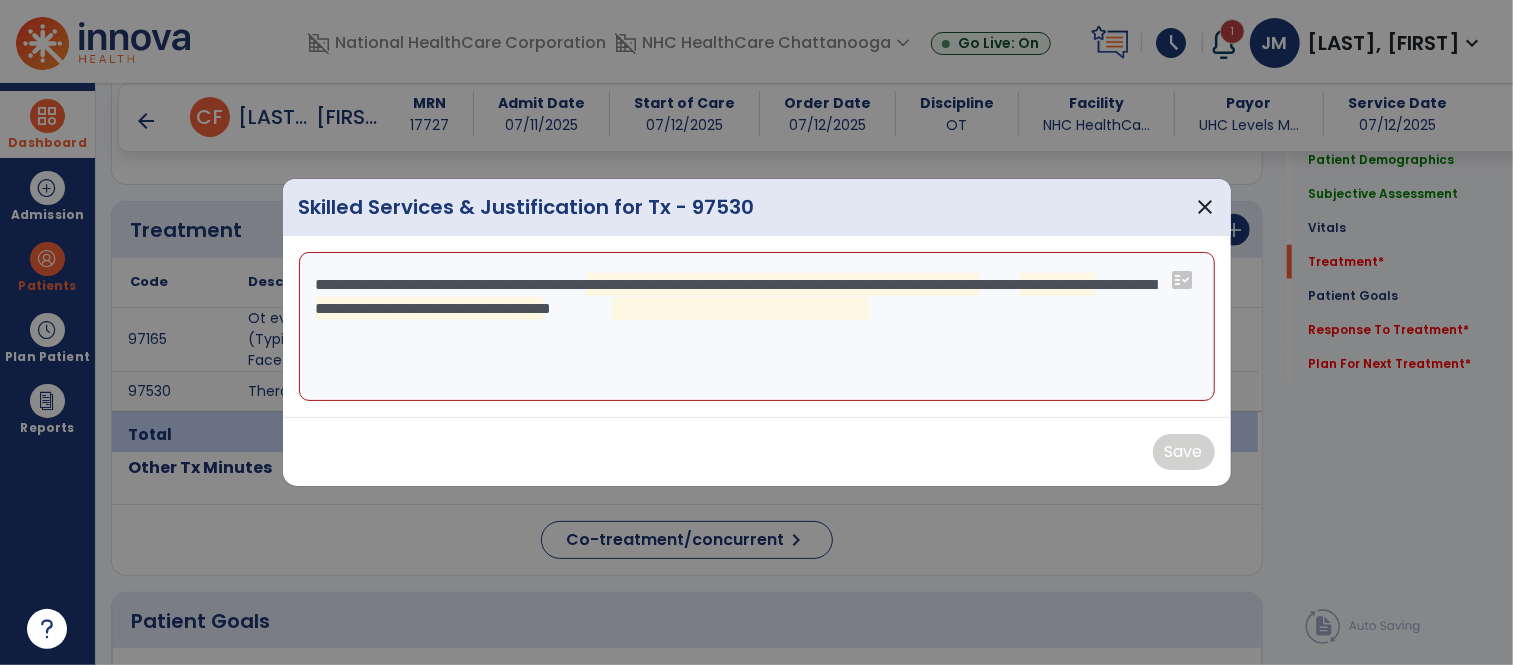 click on "**********" at bounding box center (757, 327) 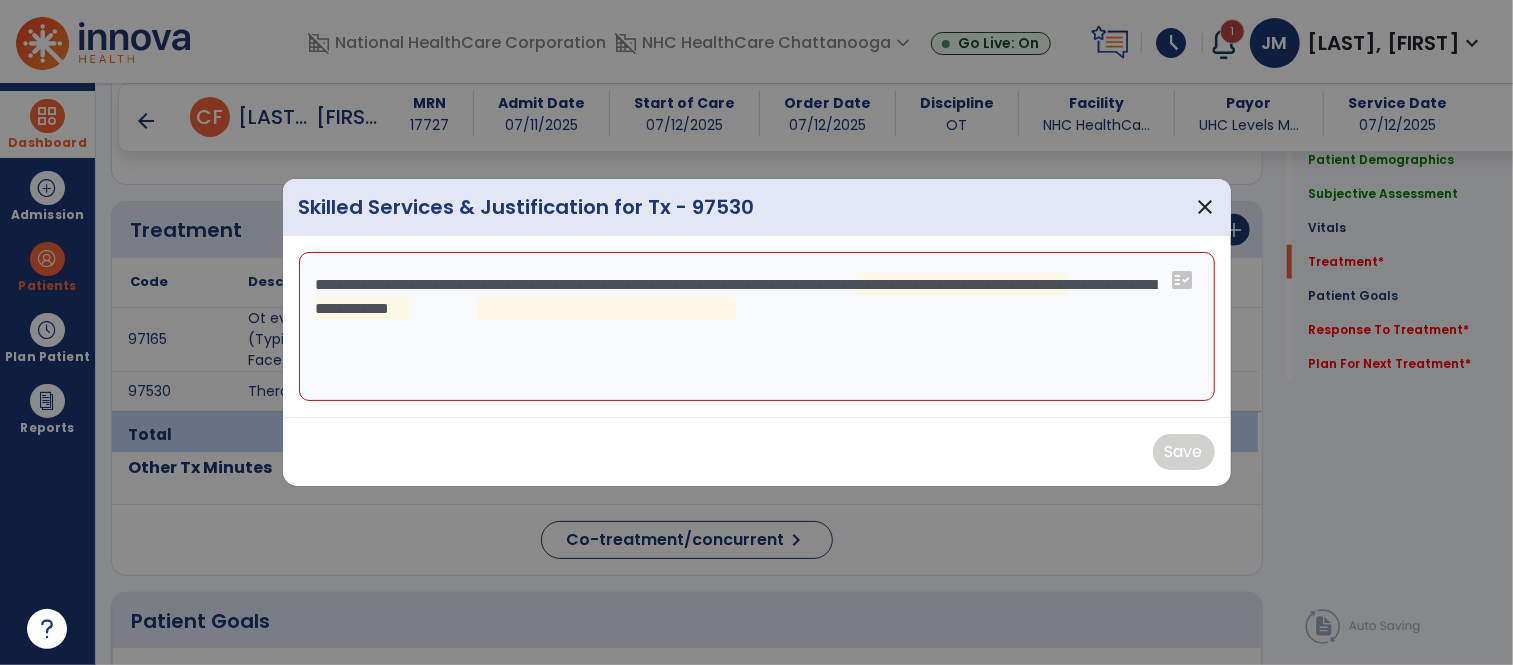 click on "**********" at bounding box center [757, 327] 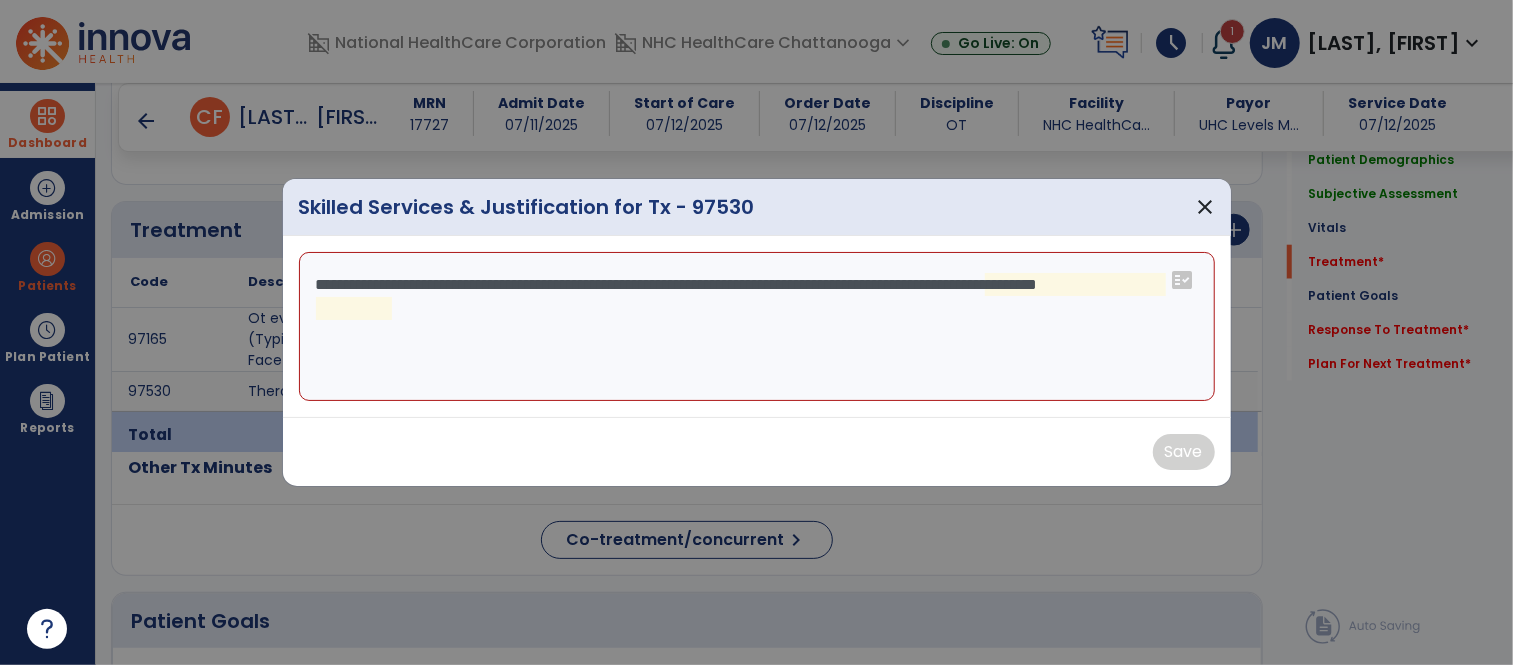 click on "**********" at bounding box center [757, 327] 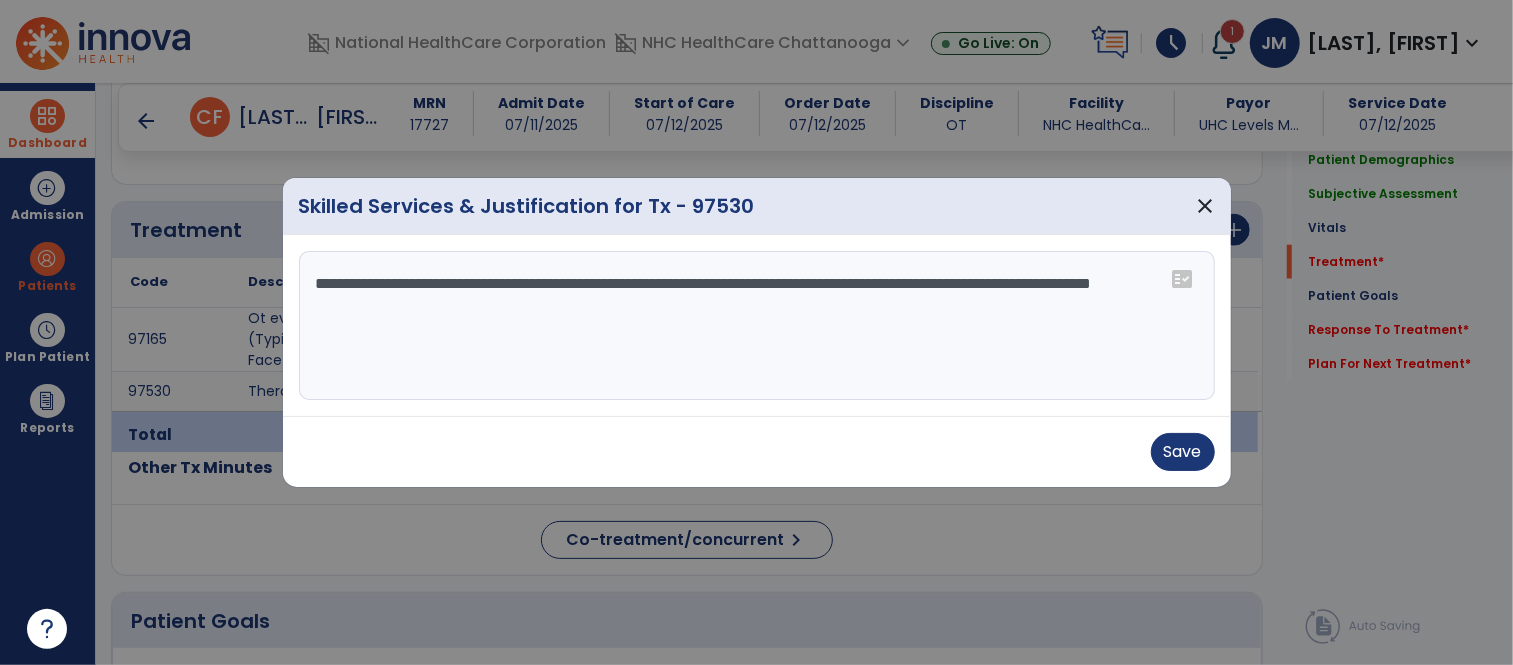 click on "**********" at bounding box center [757, 326] 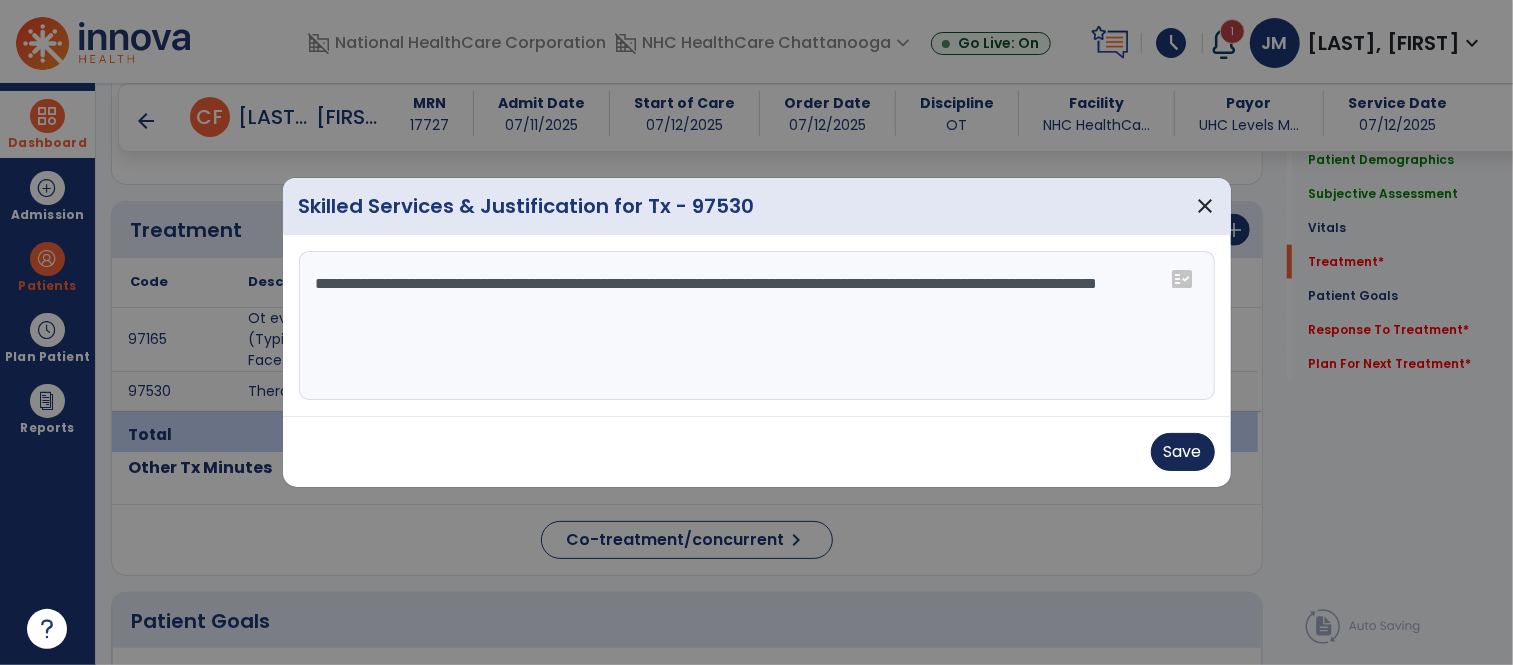 type on "**********" 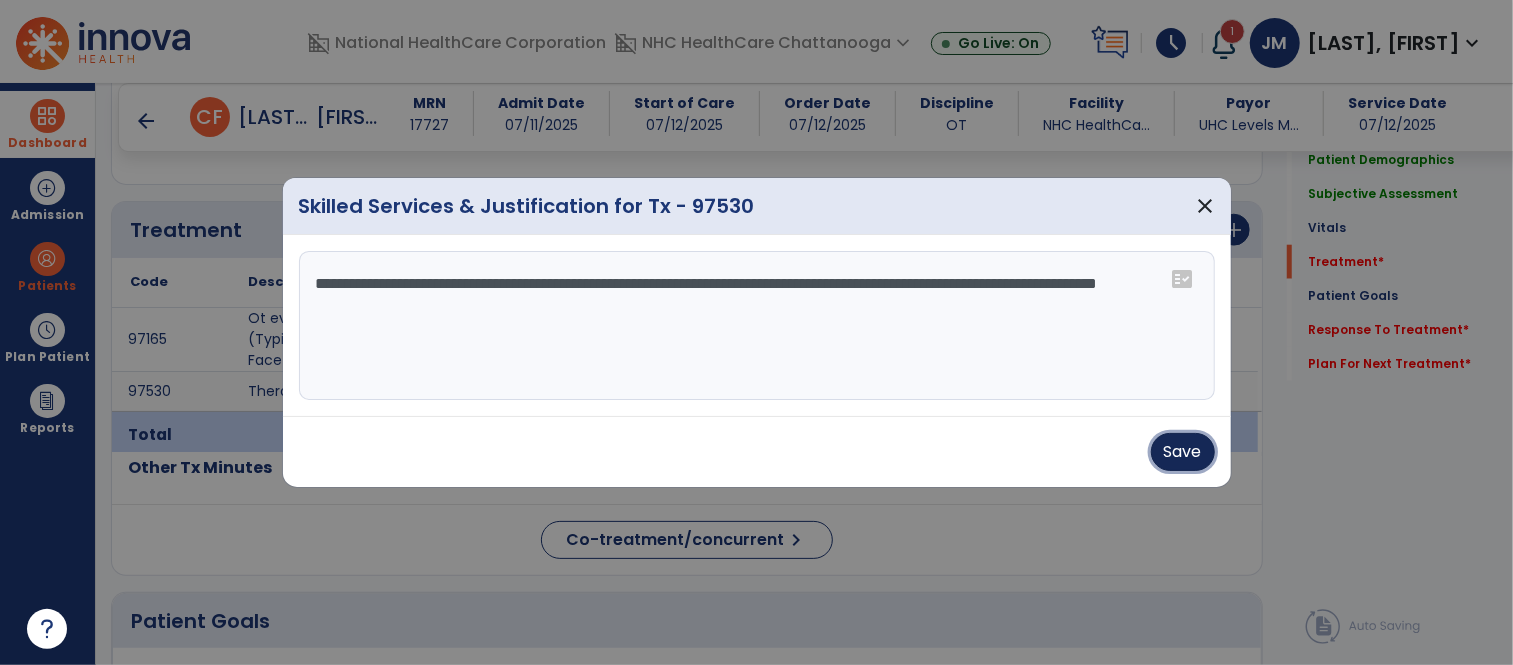 click on "Save" at bounding box center [1183, 452] 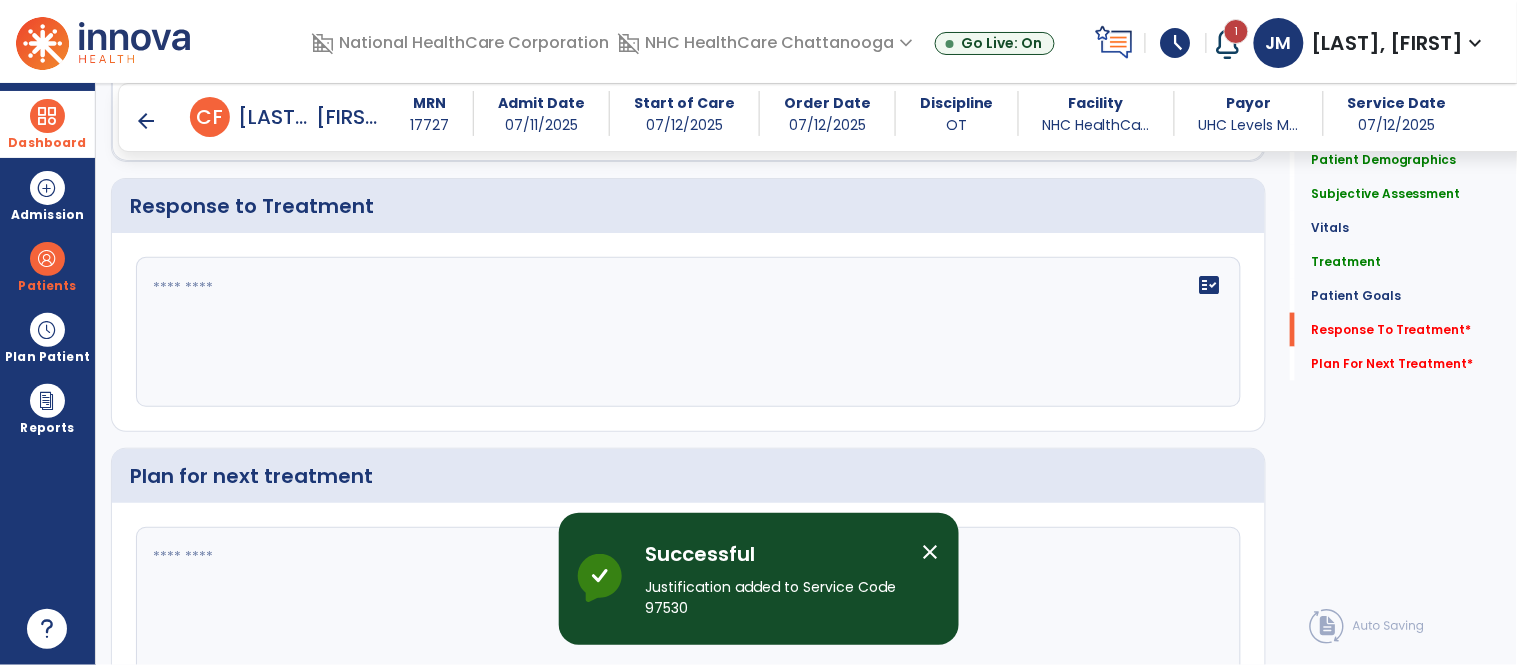 scroll, scrollTop: 2542, scrollLeft: 0, axis: vertical 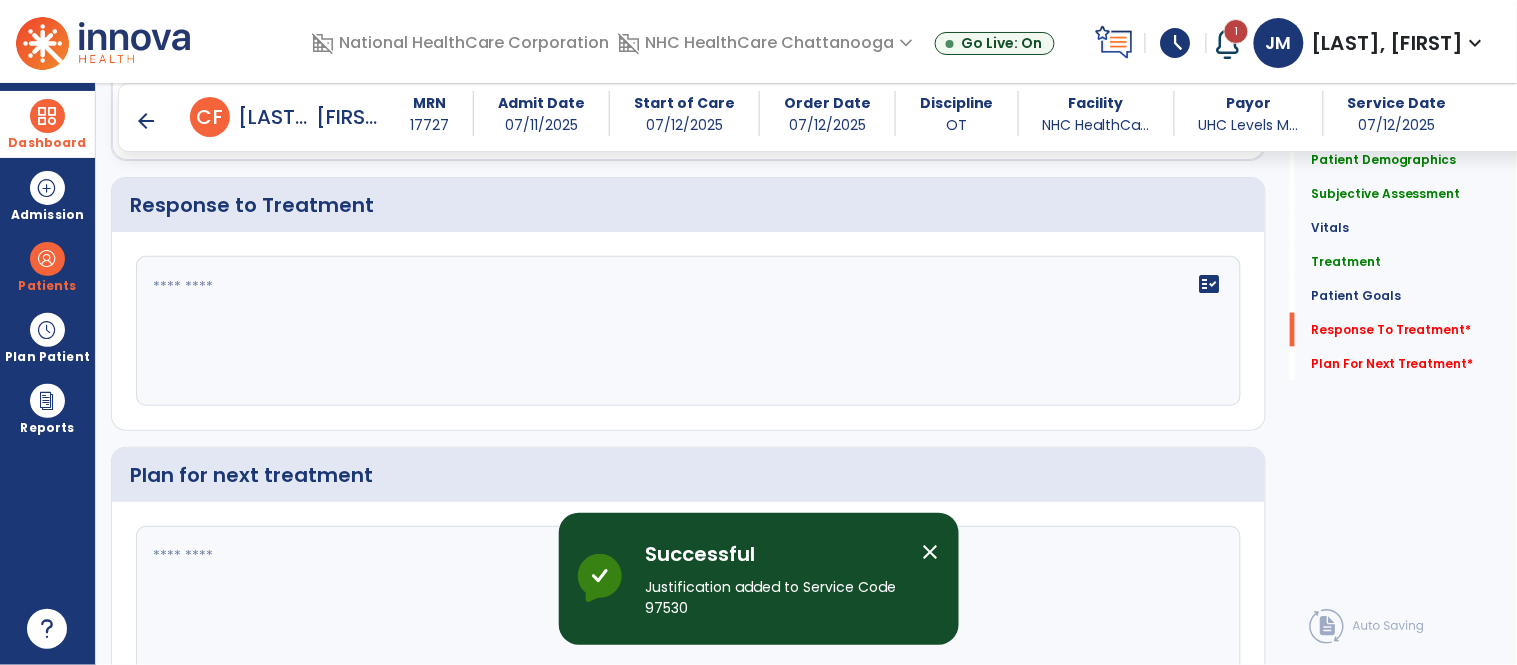 click on "fact_check" 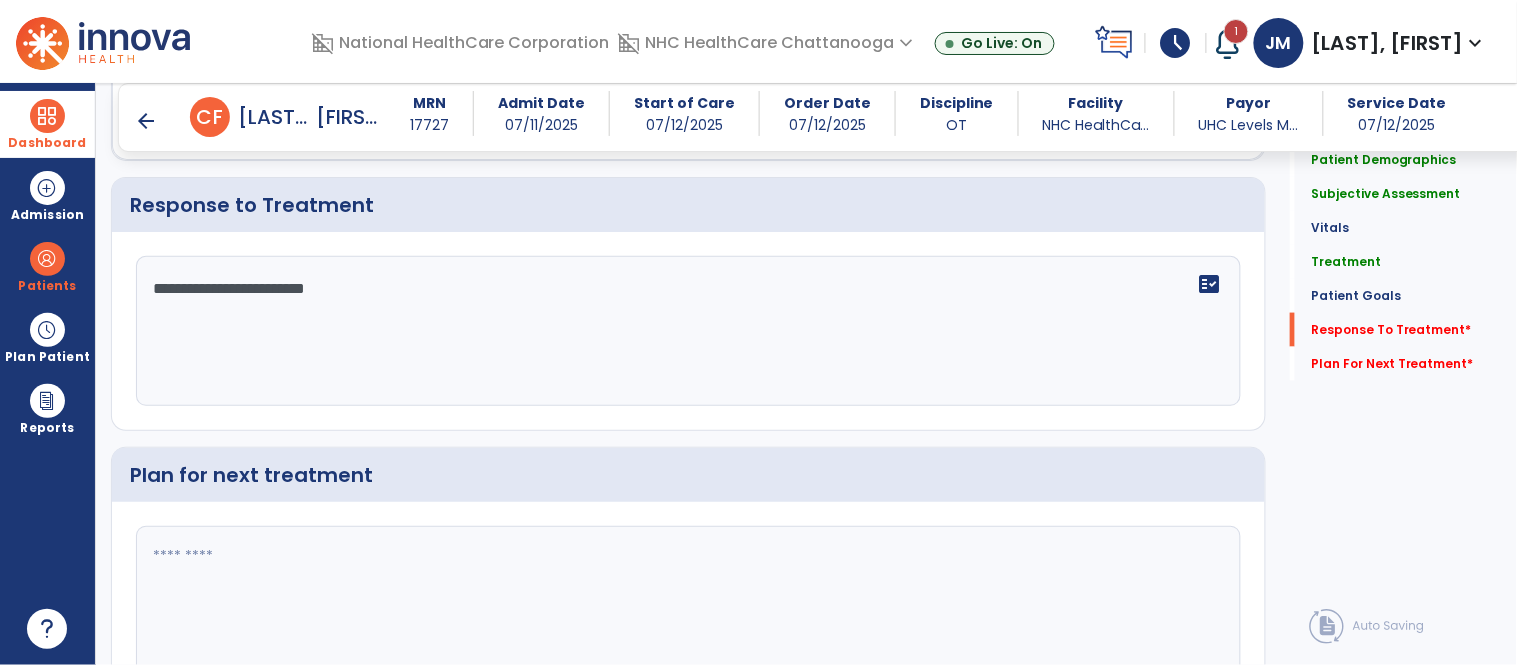 scroll, scrollTop: 2647, scrollLeft: 0, axis: vertical 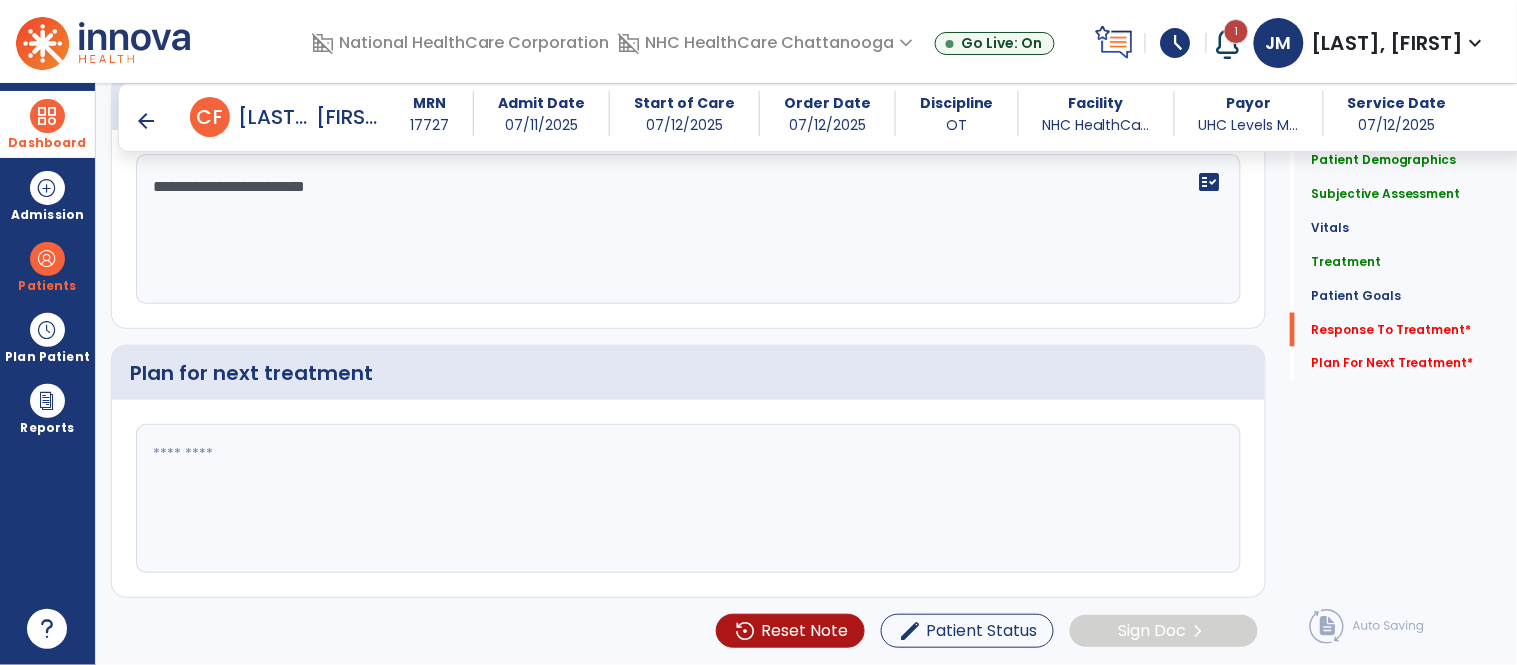 type on "**********" 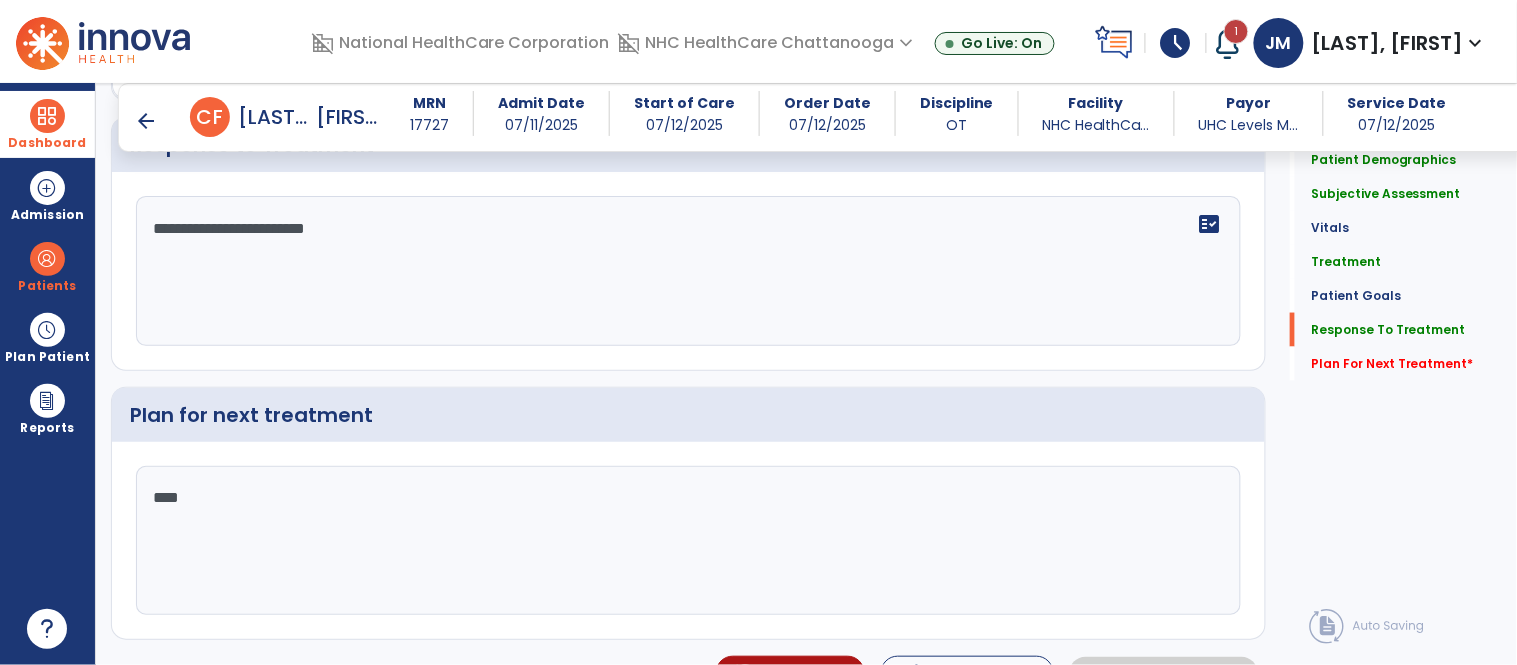 scroll, scrollTop: 2647, scrollLeft: 0, axis: vertical 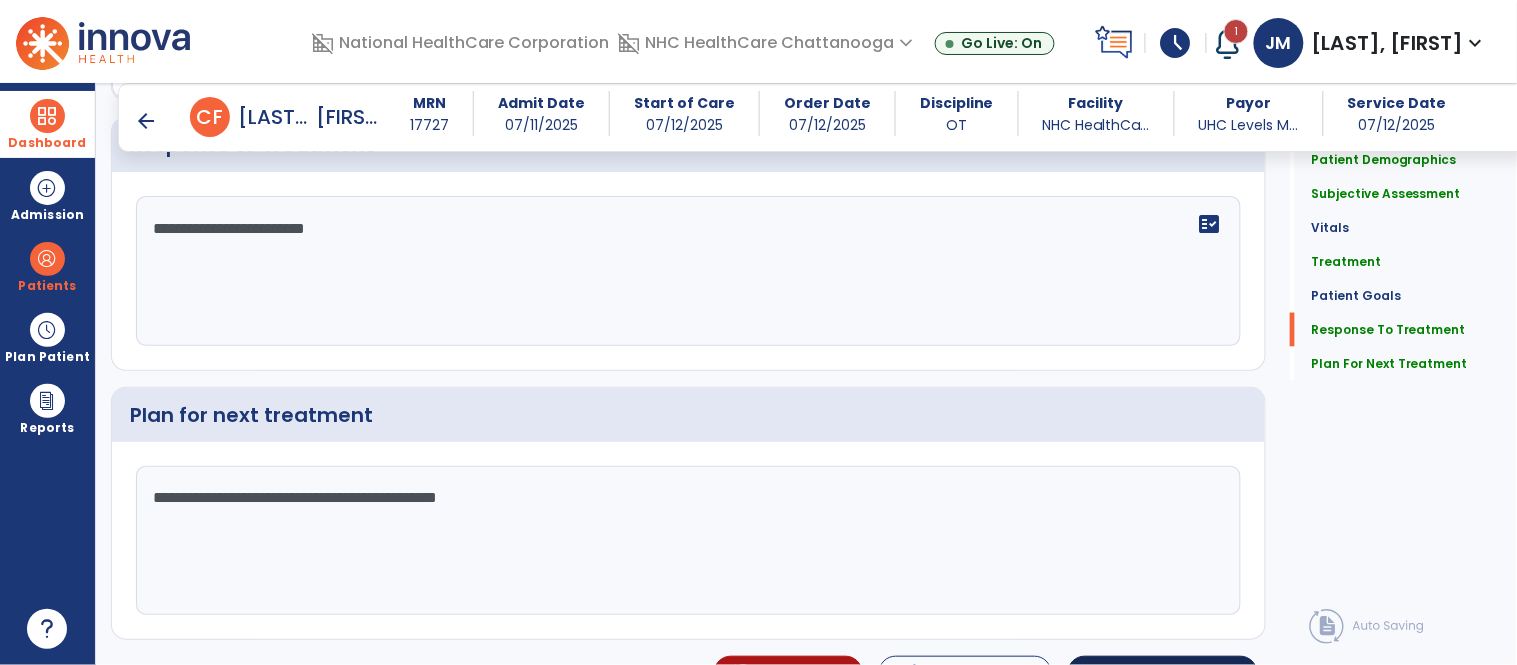 type on "**********" 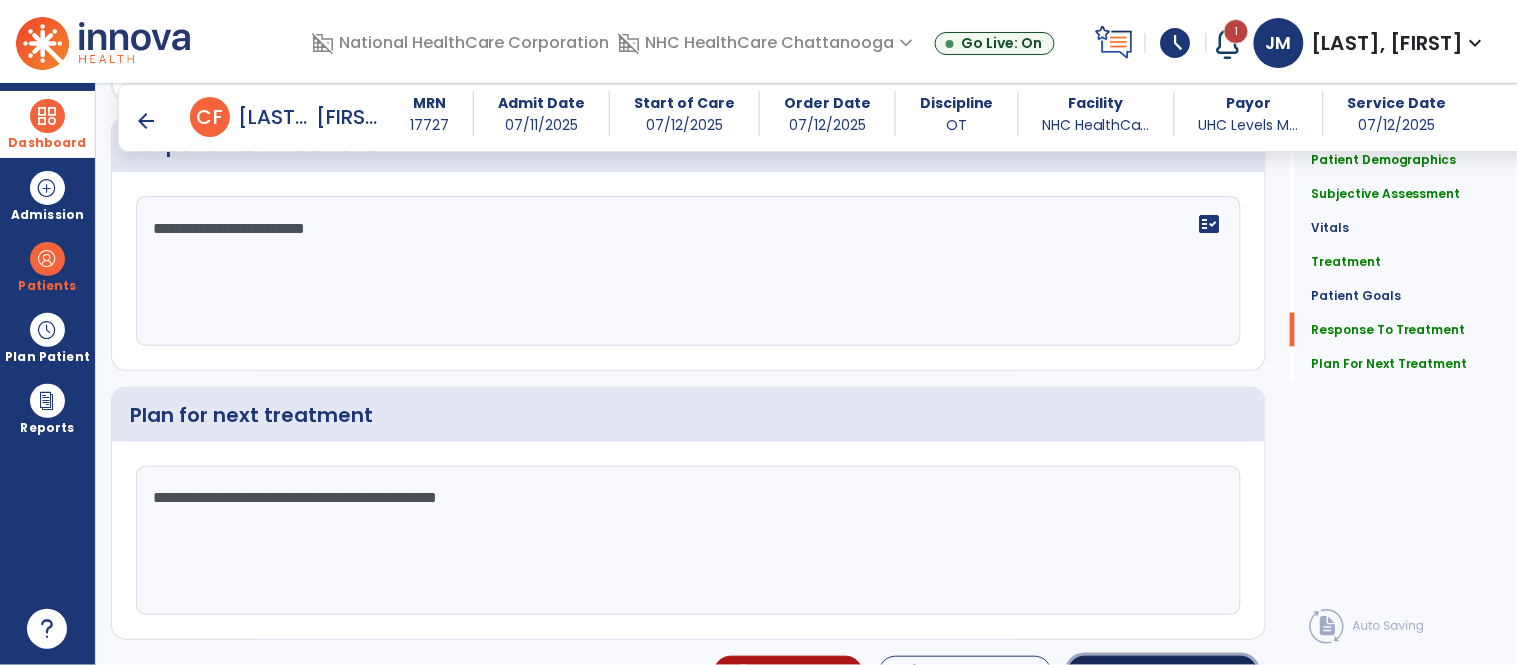 click on "Sign Doc  chevron_right" 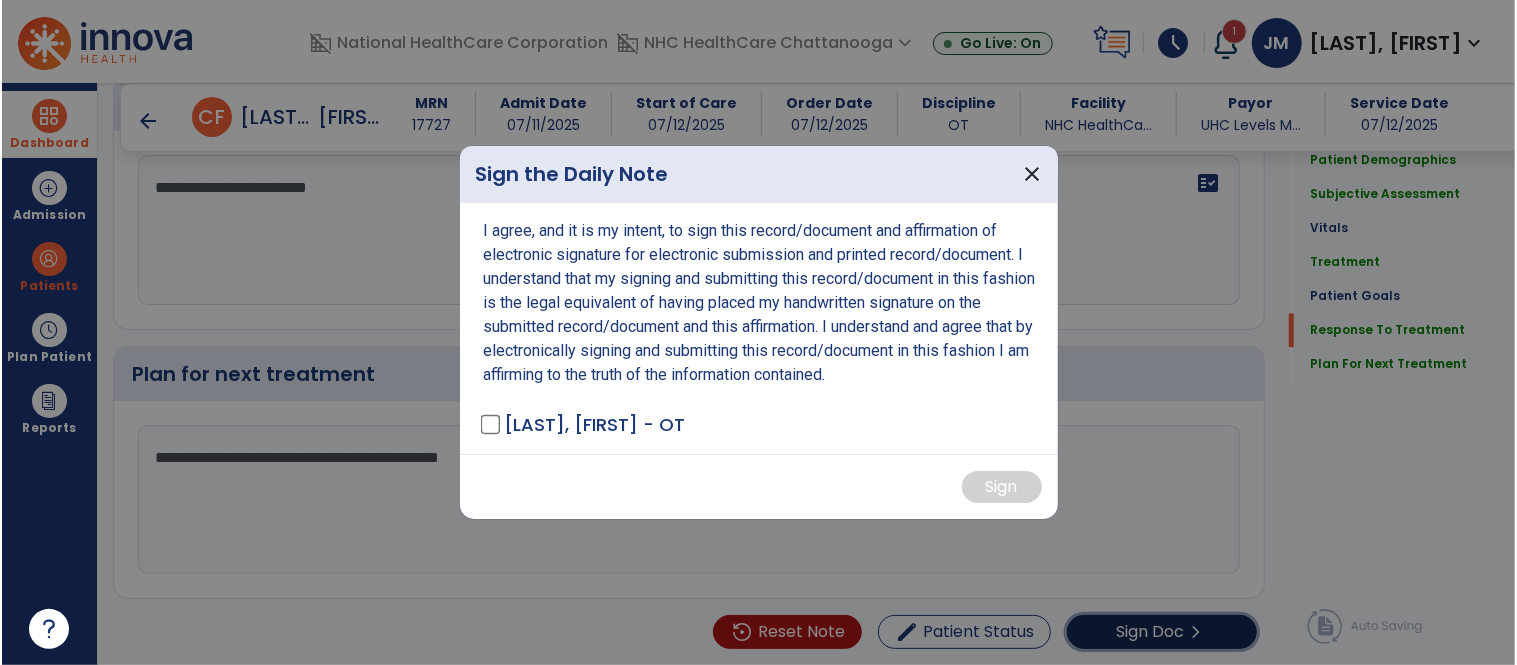 scroll, scrollTop: 2647, scrollLeft: 0, axis: vertical 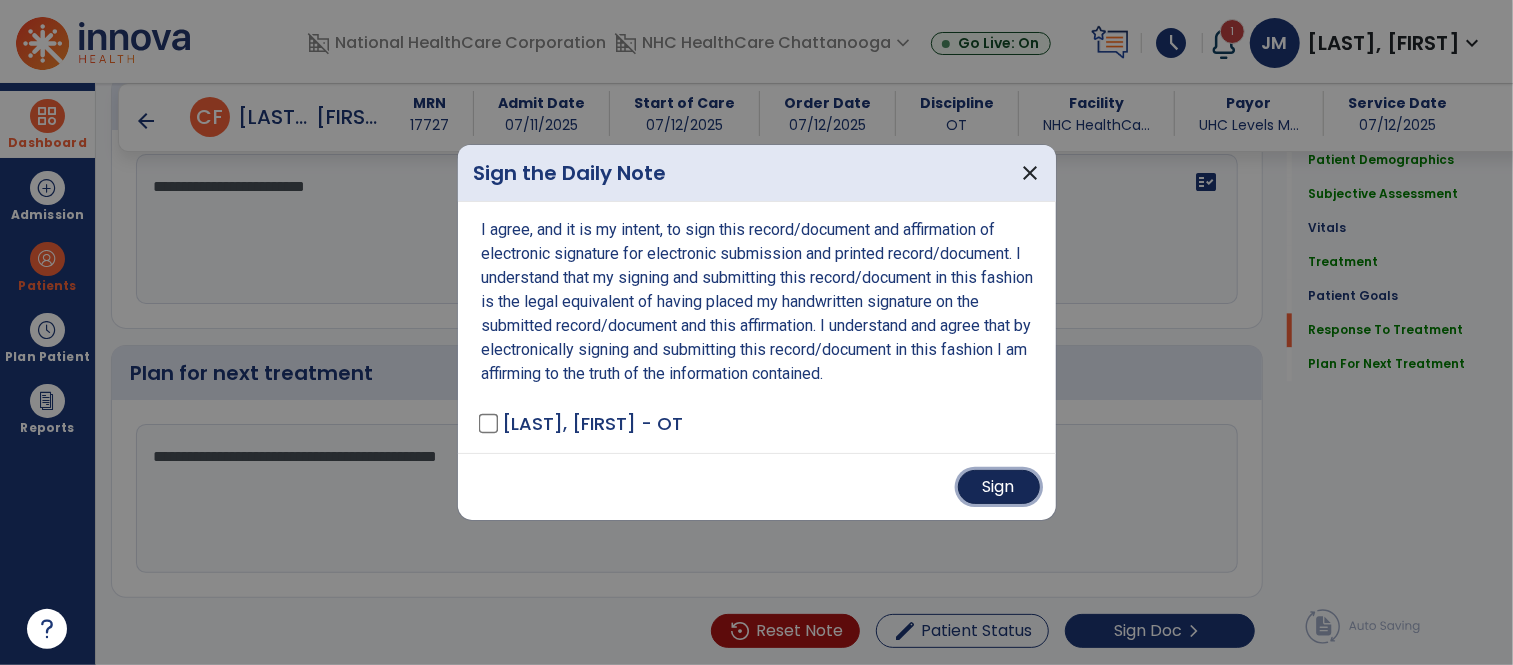 click on "Sign" at bounding box center (999, 487) 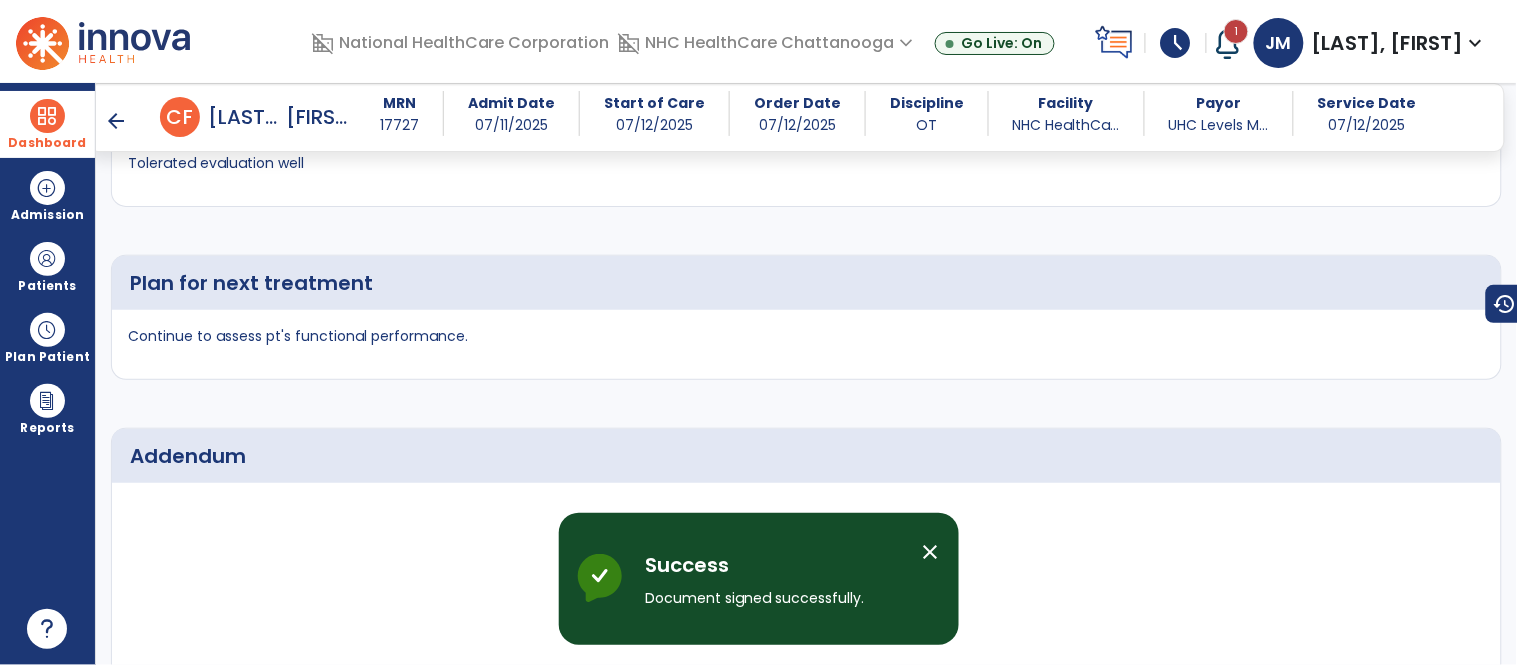 scroll, scrollTop: 3603, scrollLeft: 0, axis: vertical 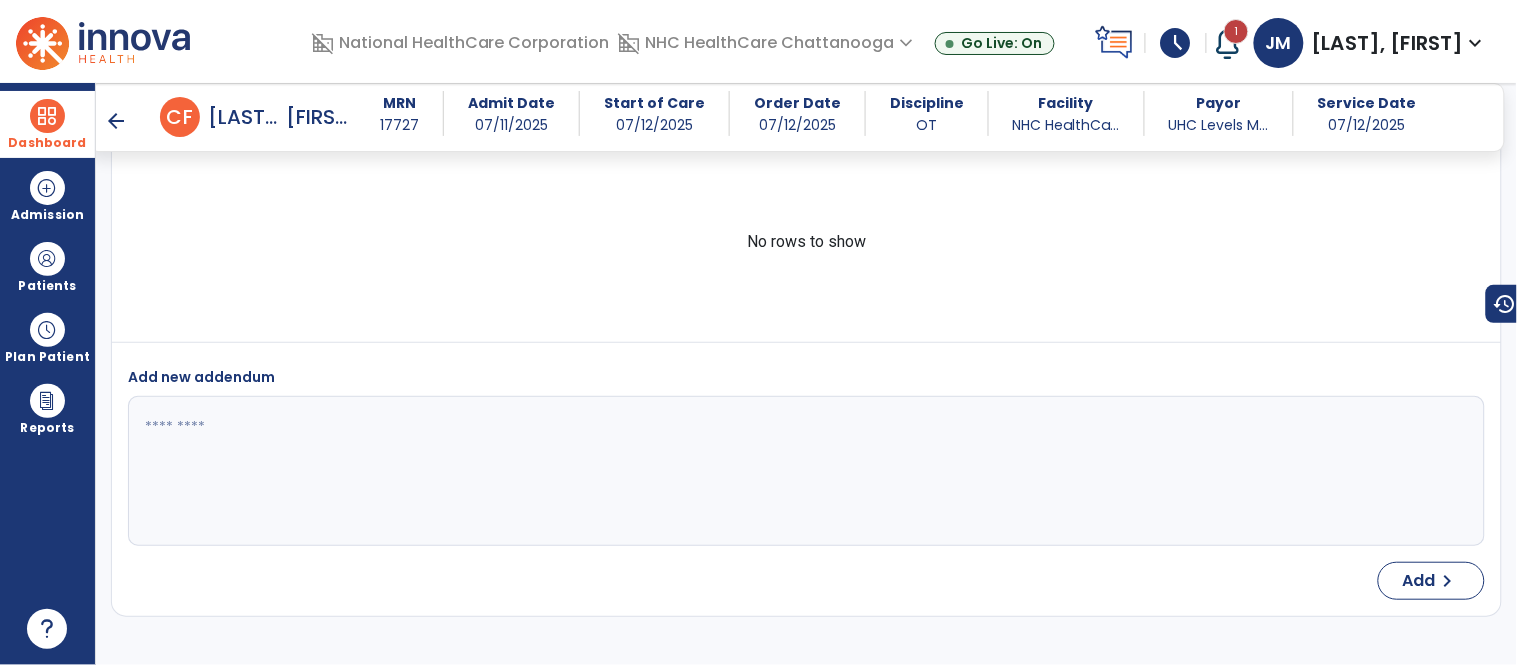 click on "arrow_back" at bounding box center (116, 121) 